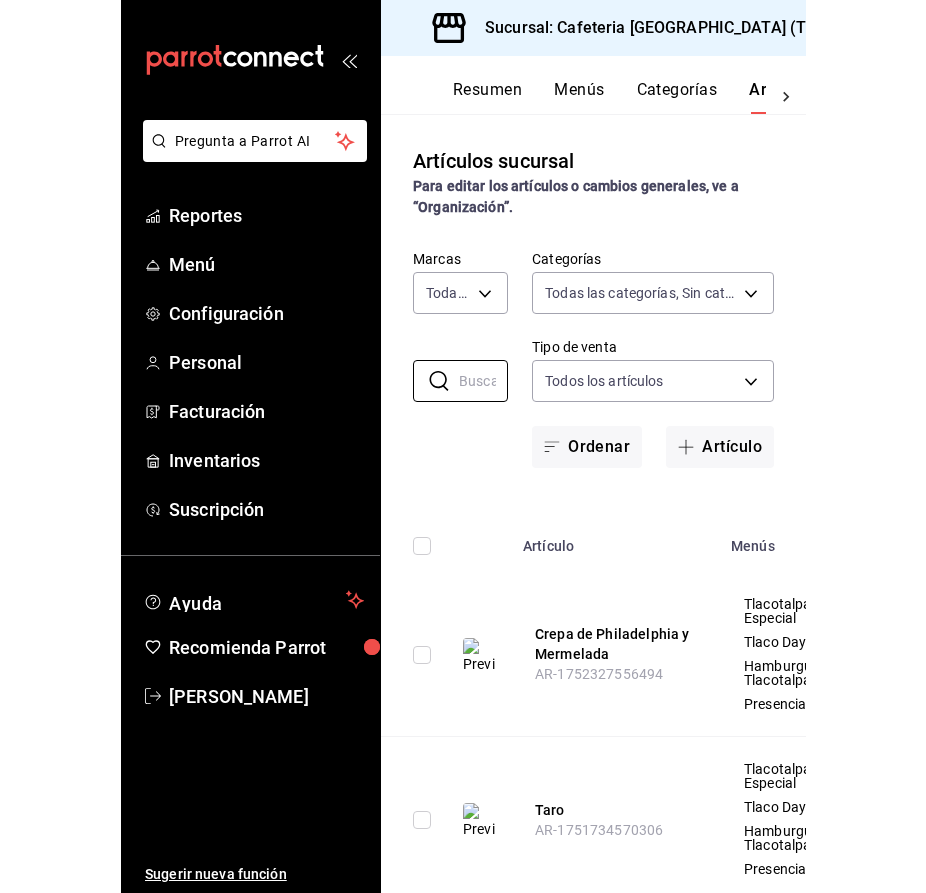scroll, scrollTop: 0, scrollLeft: 0, axis: both 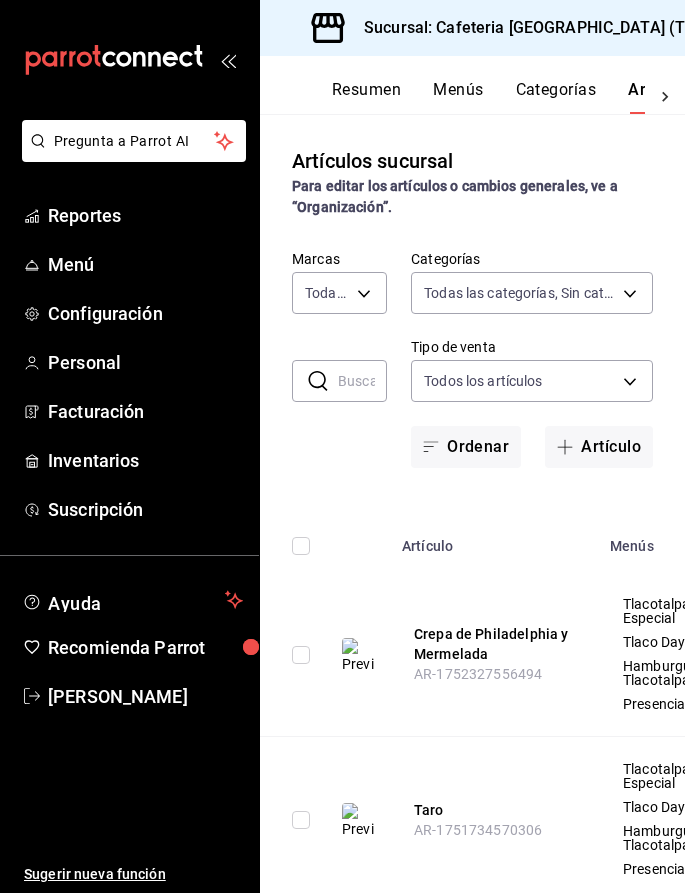 click on "Artículos sucursal Para editar los artículos o cambios generales, ve a “Organización”. ​ ​ Marcas Todas las marcas, Sin marca ec576109-29d1-42df-b2ca-5becddbd2efe,3dfd9669-9911-4f47-a36d-8fb2dcc6eb36 Categorías Todas las categorías, Sin categoría 36d1b806-7385-4c12-996b-e719420d6c0e,ed0cf95d-e247-4bee-ad45-fbe5a3c99d60,e011a2ea-179b-466c-ad98-64ca230c9594,c73c9db6-4bb0-4e06-8b5e-8e898099d52d,e9e68465-86e8-450d-9bb3-72899039c4d5,6ad8335a-cbf8-4b52-ae65-0fb07a46dafe,e88413e1-6da3-4a64-92dd-9f919d1268fe,e79167cc-f0d6-4ec4-81e2-b378f870024c,d385512f-46c5-4633-b21f-439923cc67d7,7baa7ae9-57f3-4719-a53f-8e808bc8d0b3,adfab49d-05db-4b6d-ad56-7b555b8a4834,db1db806-b5b7-4869-8aed-44ac641371a3,8043524e-7cf5-4b1a-a3fb-b664a9317c0f,f23bcbb9-25dd-45cc-81c8-2ed23b1189b1,eaf702ef-9399-49aa-89a5-7dc62cfe760a,4c613442-8b27-4ae7-9549-0986bf9cee0e,20647901-5613-4fad-af1b-0be5813a97d1,3df3a5e7-44db-45ec-895d-12ef83035775,df3e9e1a-3ecc-4601-a08d-aaaab84c63ce,0948c94a-126e-493e-a633-7617dde97771 Tipo de venta ALL $ $ $" at bounding box center [472, 503] 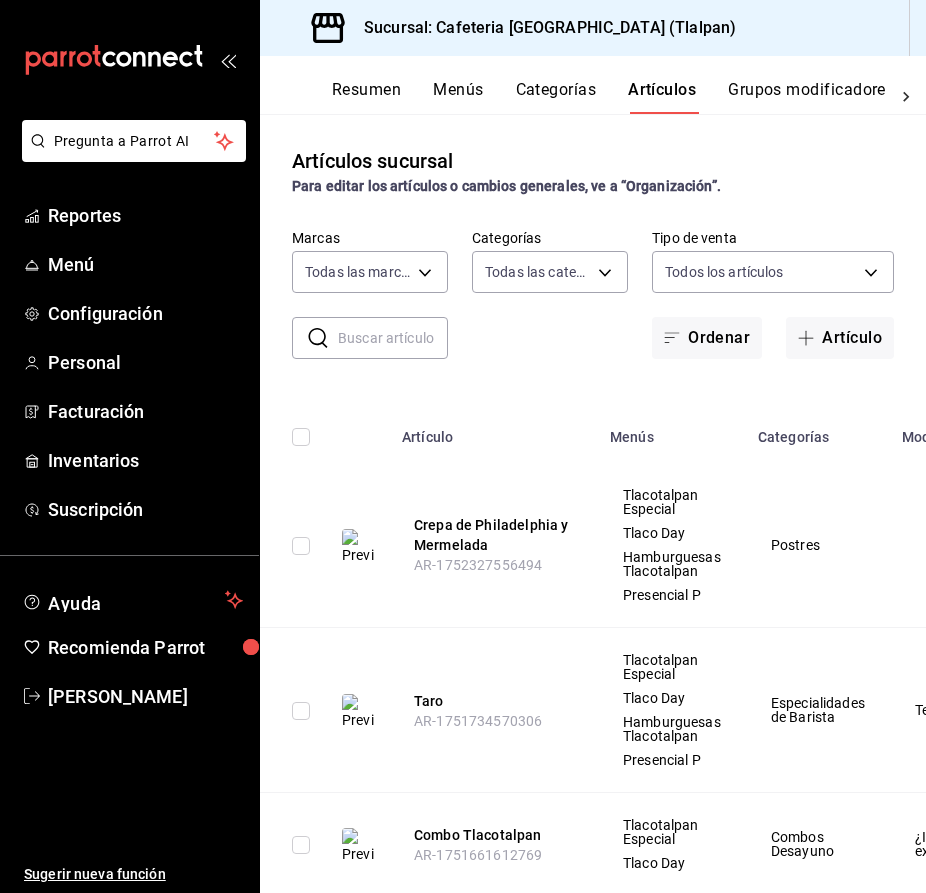 click at bounding box center [393, 338] 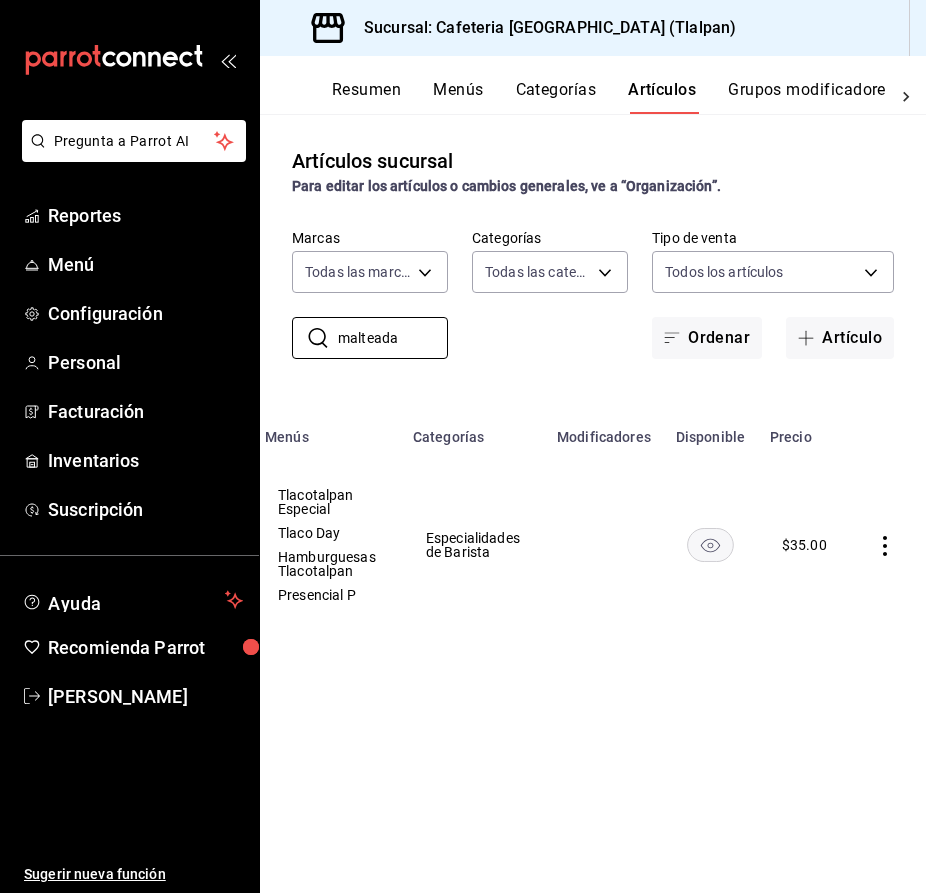 scroll, scrollTop: 0, scrollLeft: 344, axis: horizontal 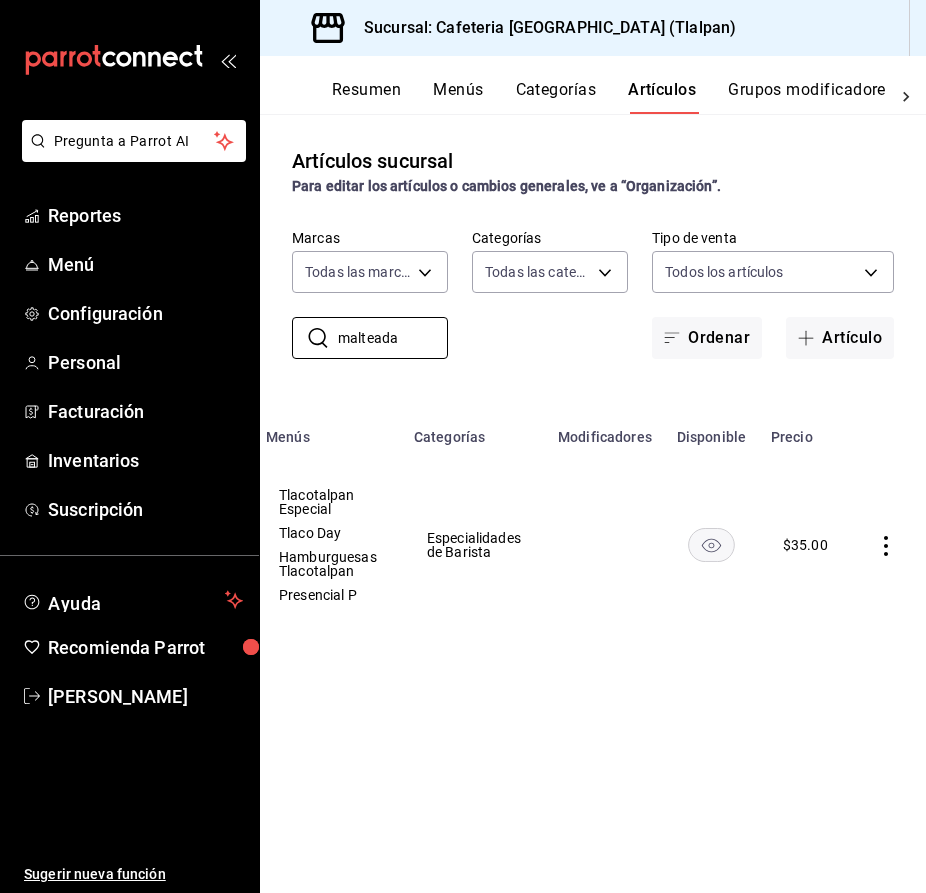type on "malteada" 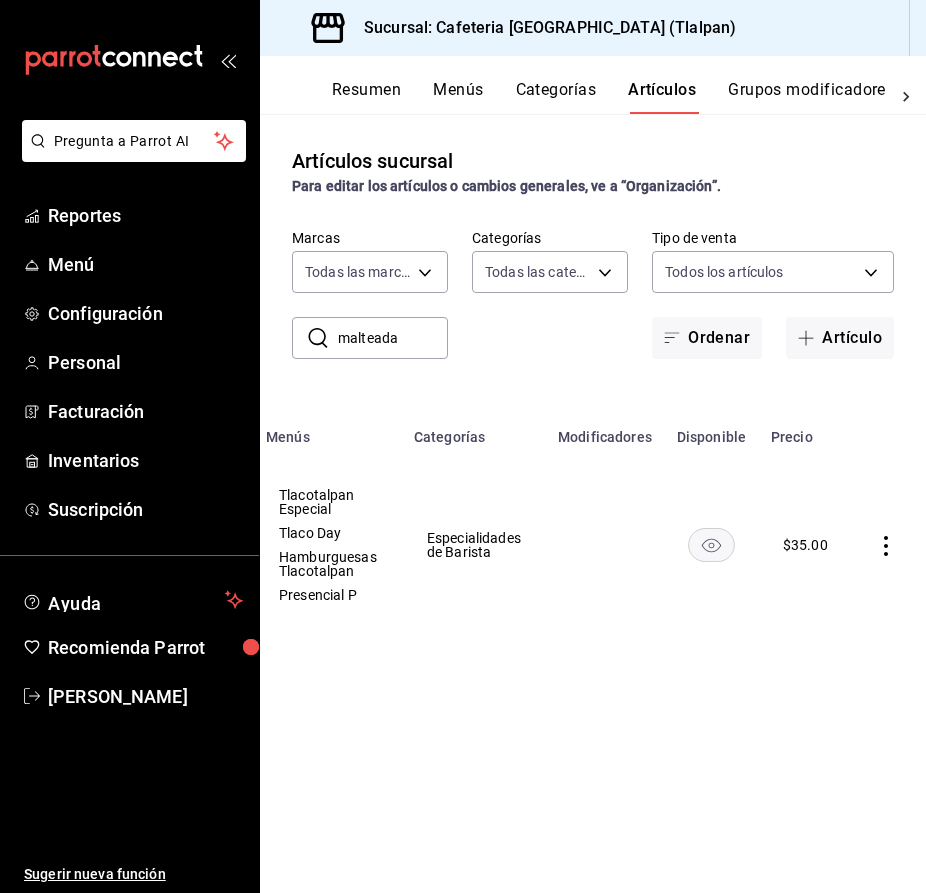 click 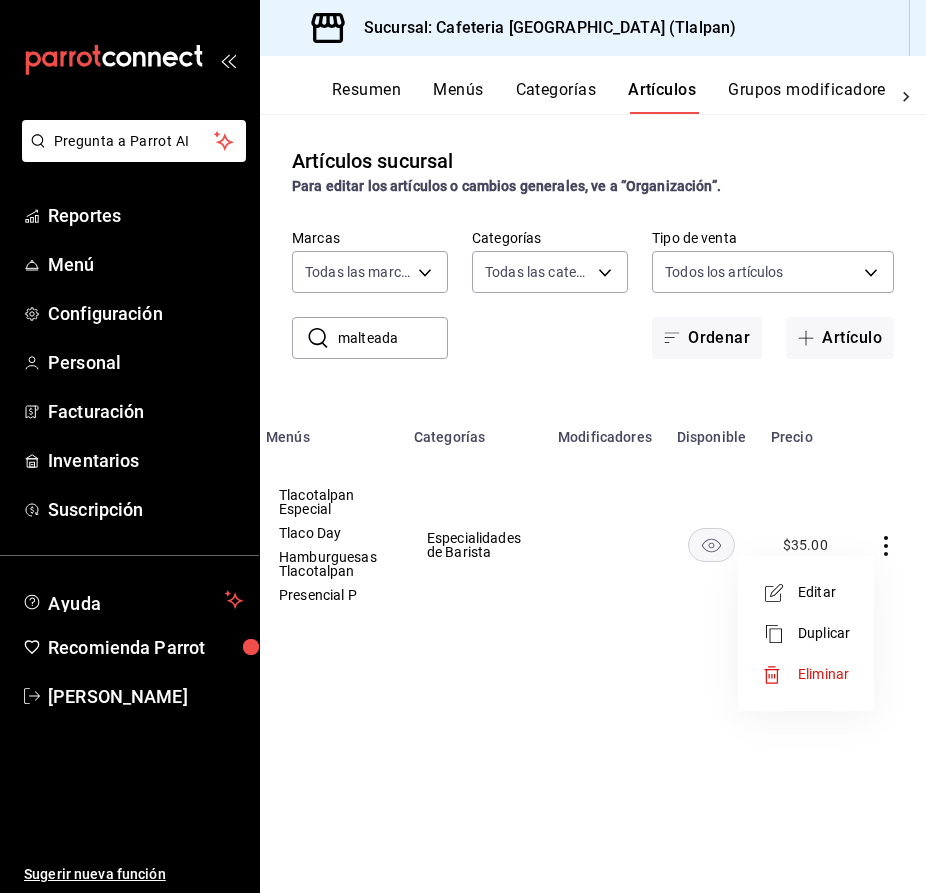 click on "Editar" at bounding box center [806, 592] 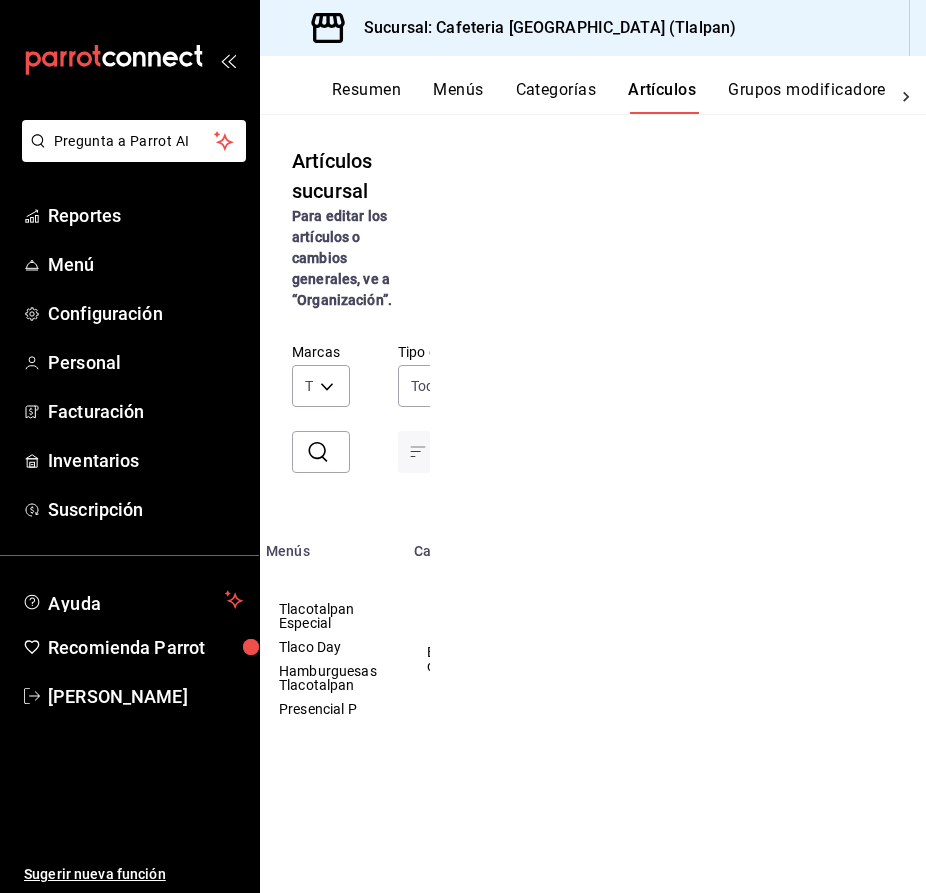 scroll, scrollTop: 0, scrollLeft: 0, axis: both 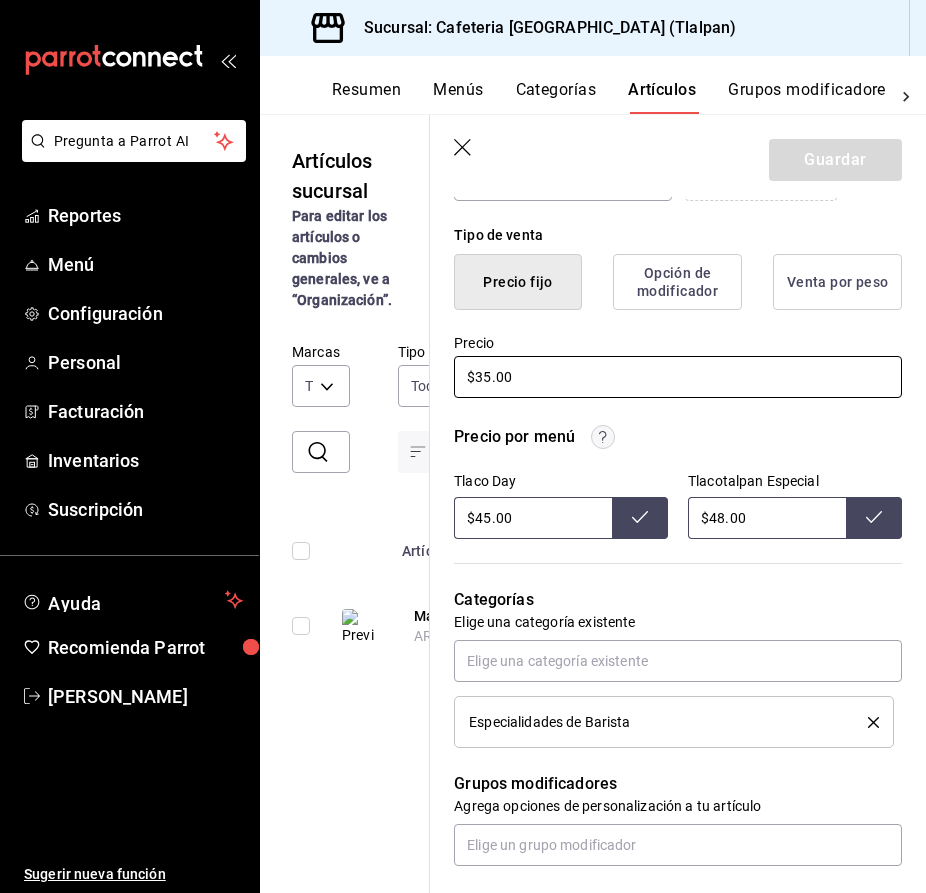 click on "$35.00" at bounding box center (678, 377) 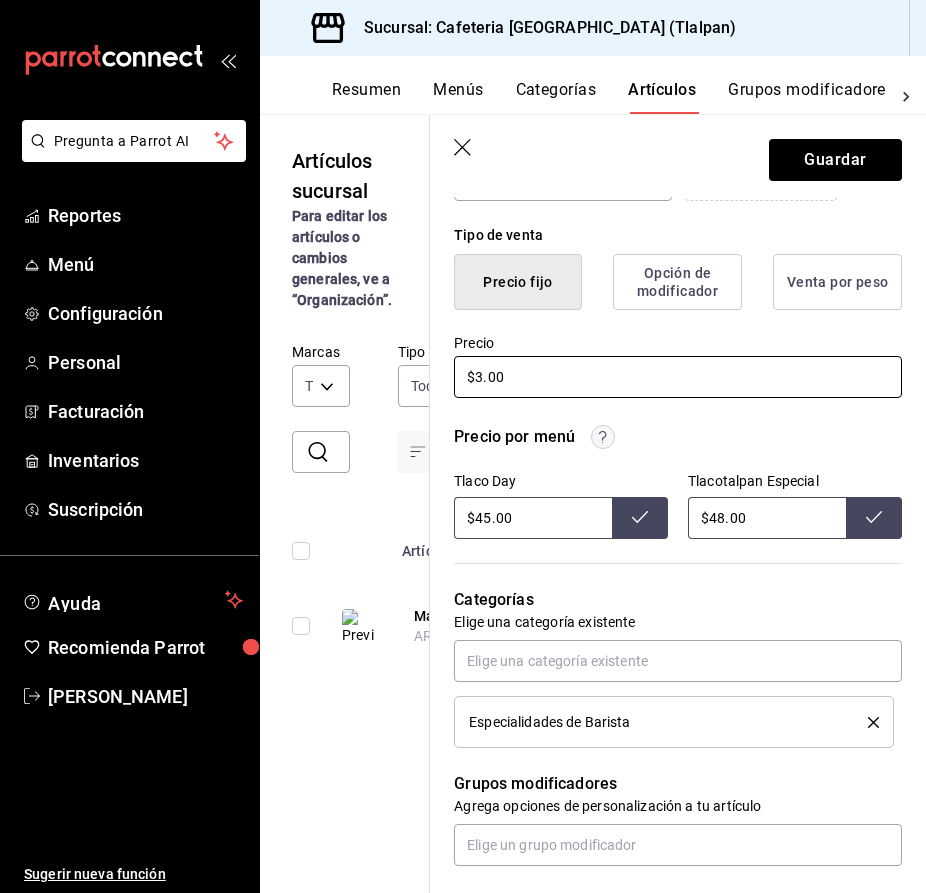type on "x" 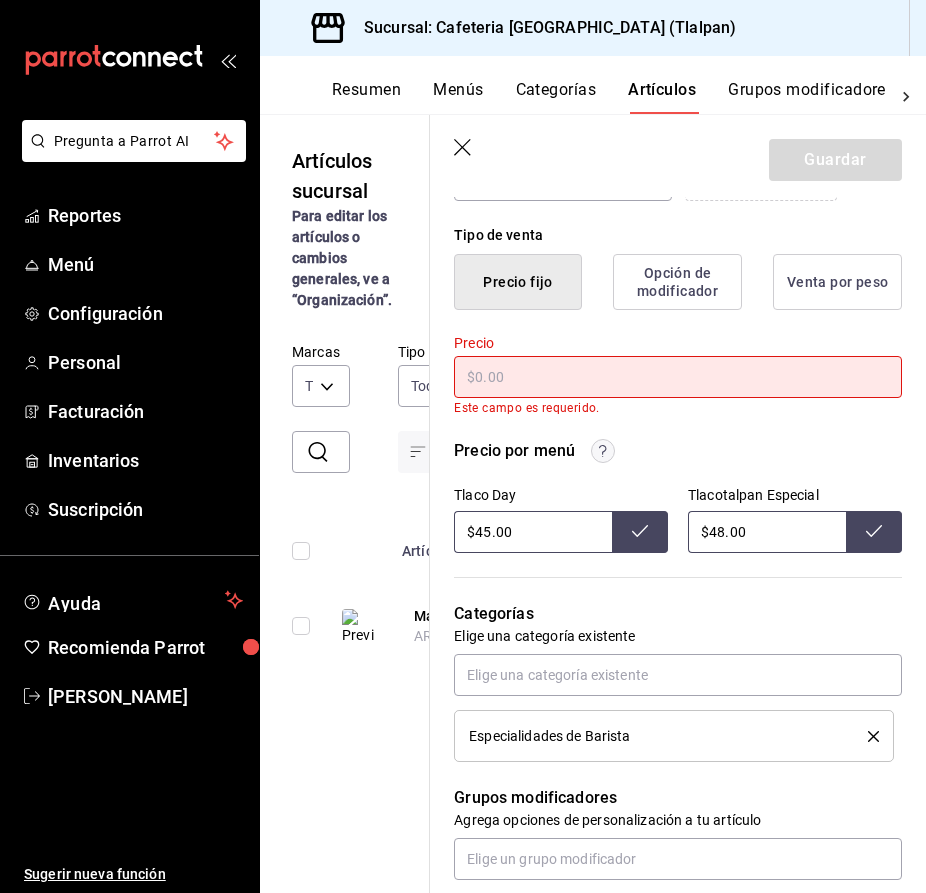 type on "x" 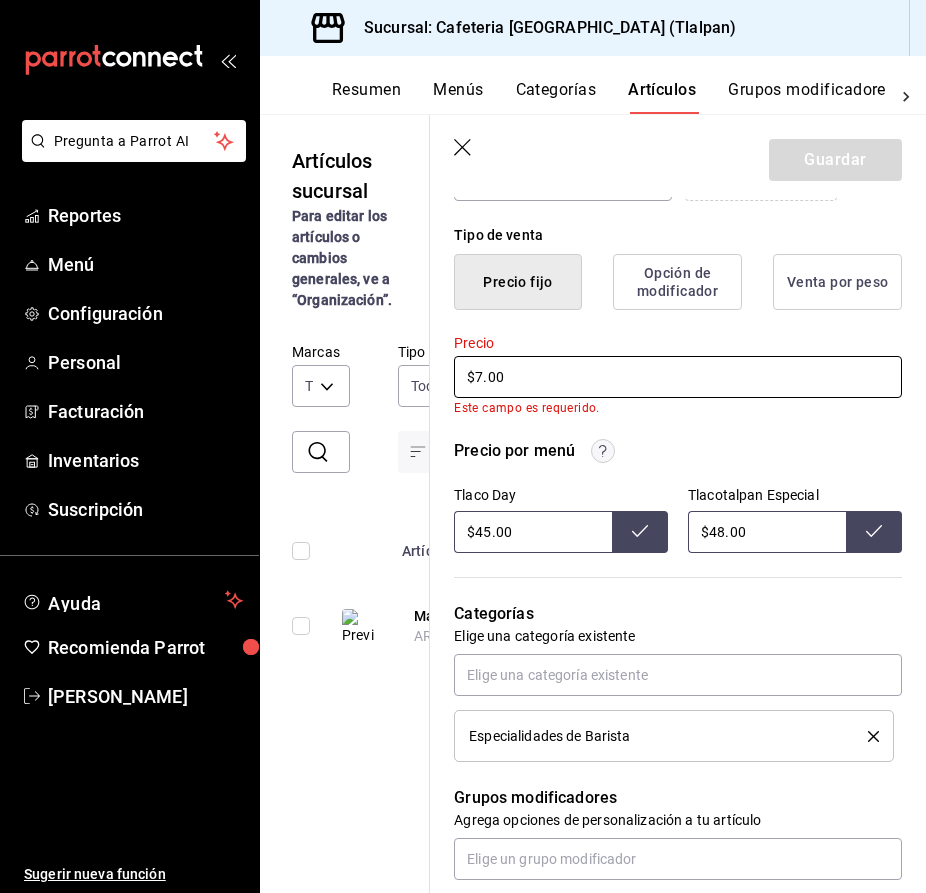 type on "x" 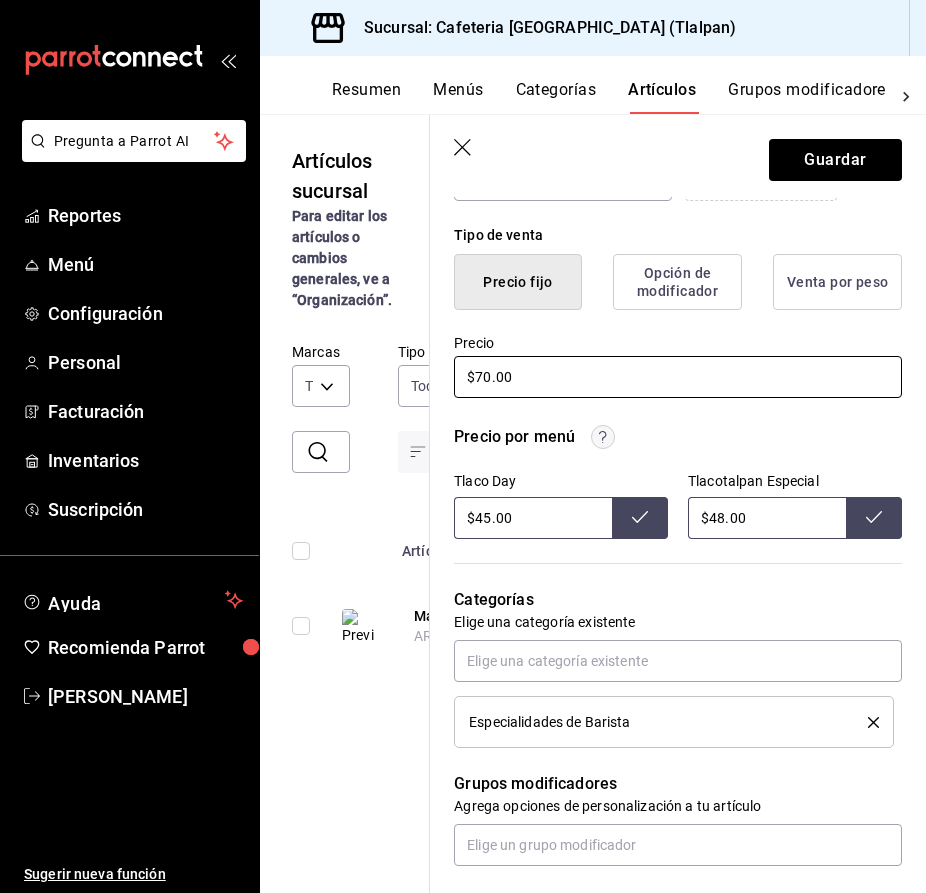 type on "$70.00" 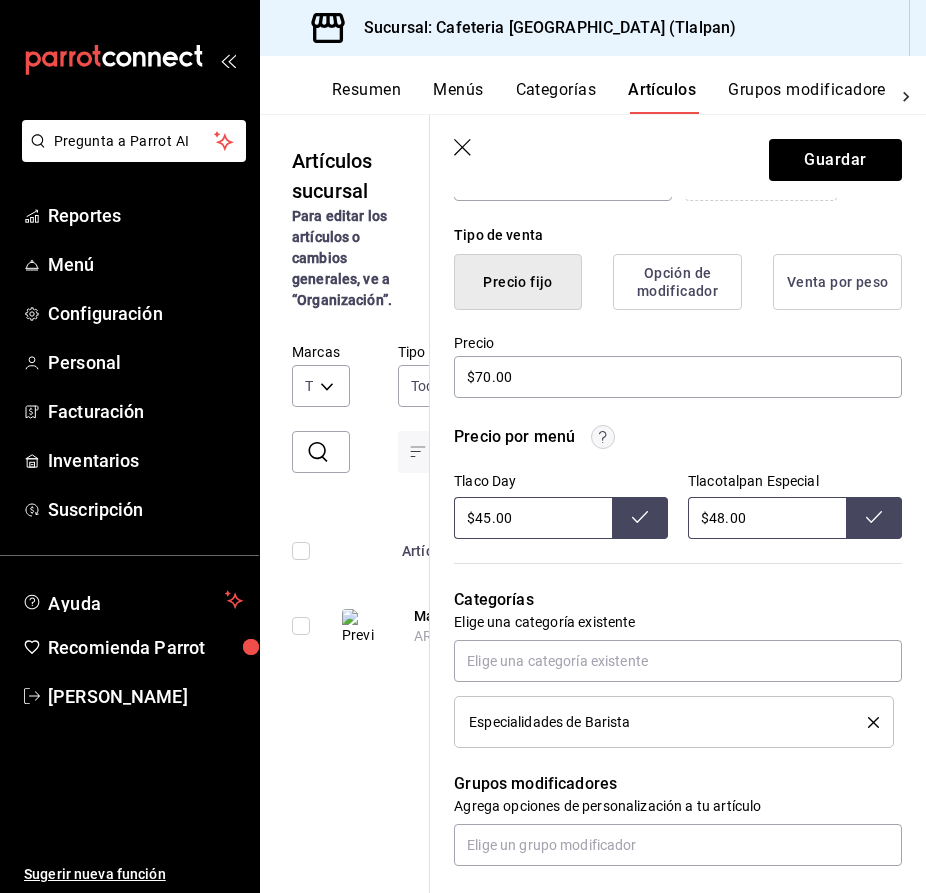 click on "Precio por menú" at bounding box center (678, 437) 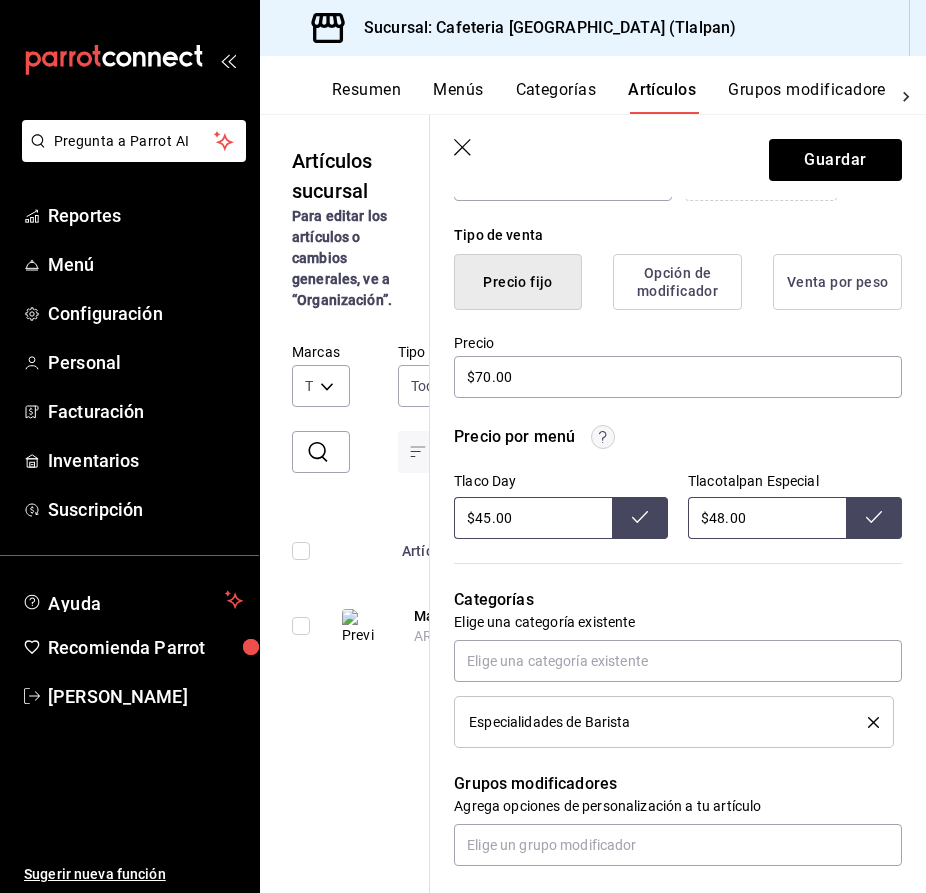 click on "Precio por menú Tlaco Day $45.00 Tlacotalpan Especial $48.00" at bounding box center [666, 470] 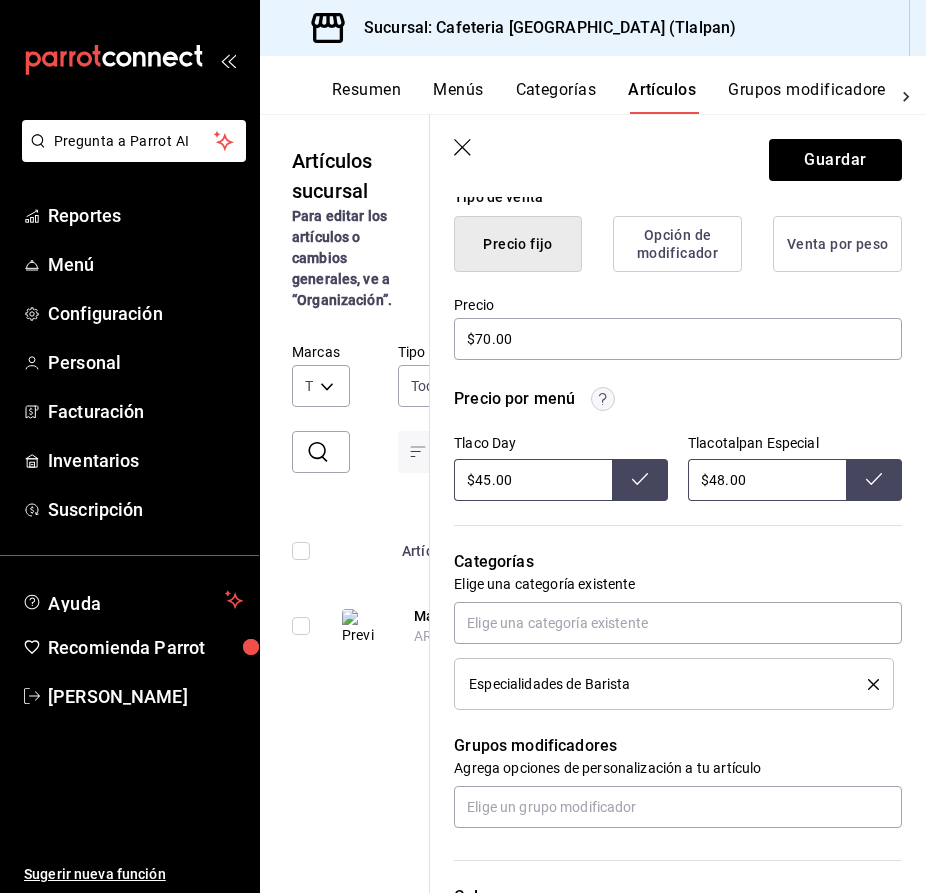 scroll, scrollTop: 518, scrollLeft: 0, axis: vertical 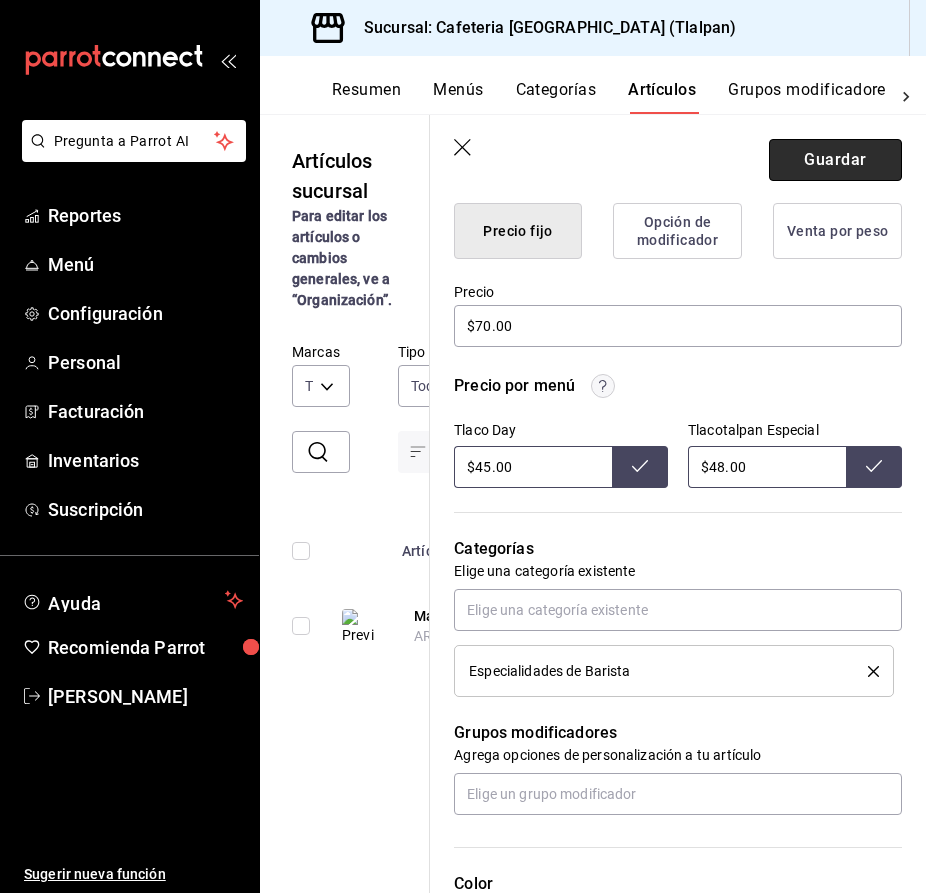 click on "Guardar" at bounding box center (835, 160) 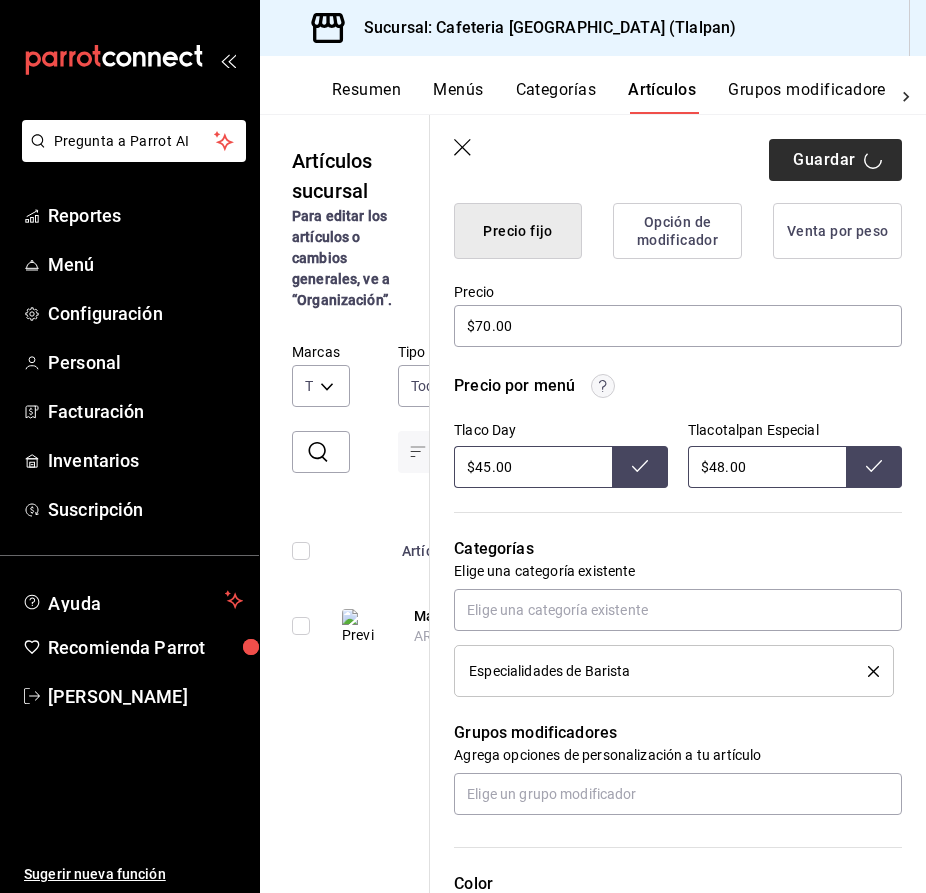 type on "x" 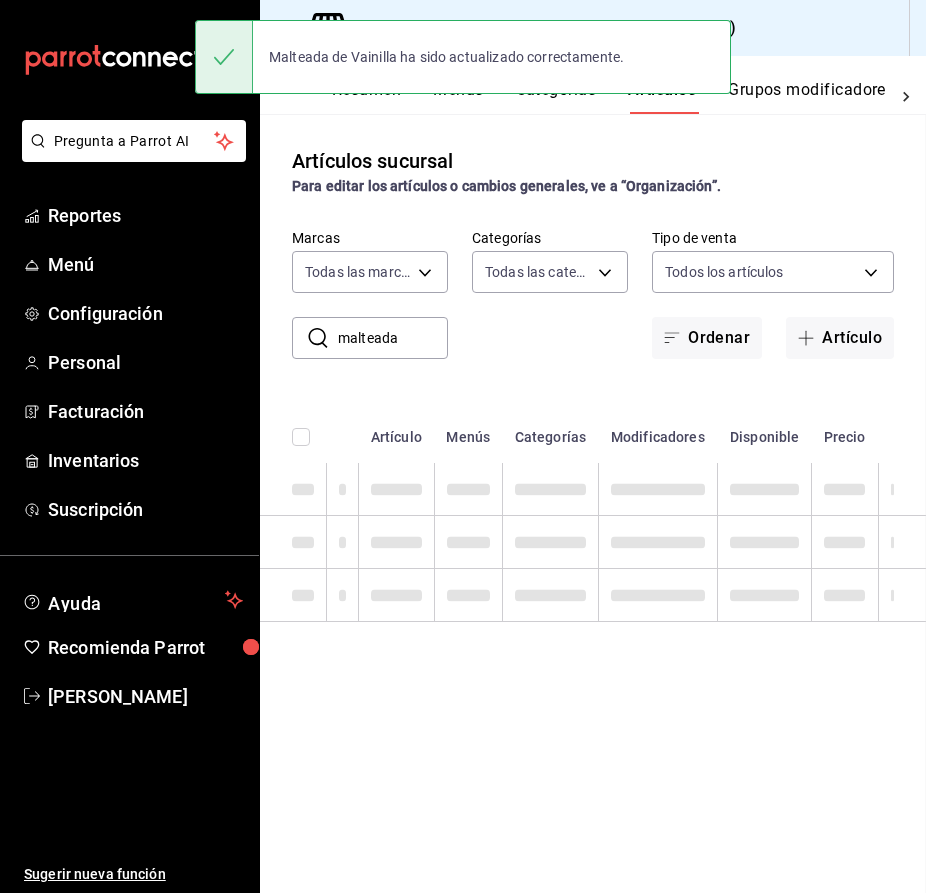 scroll, scrollTop: 0, scrollLeft: 0, axis: both 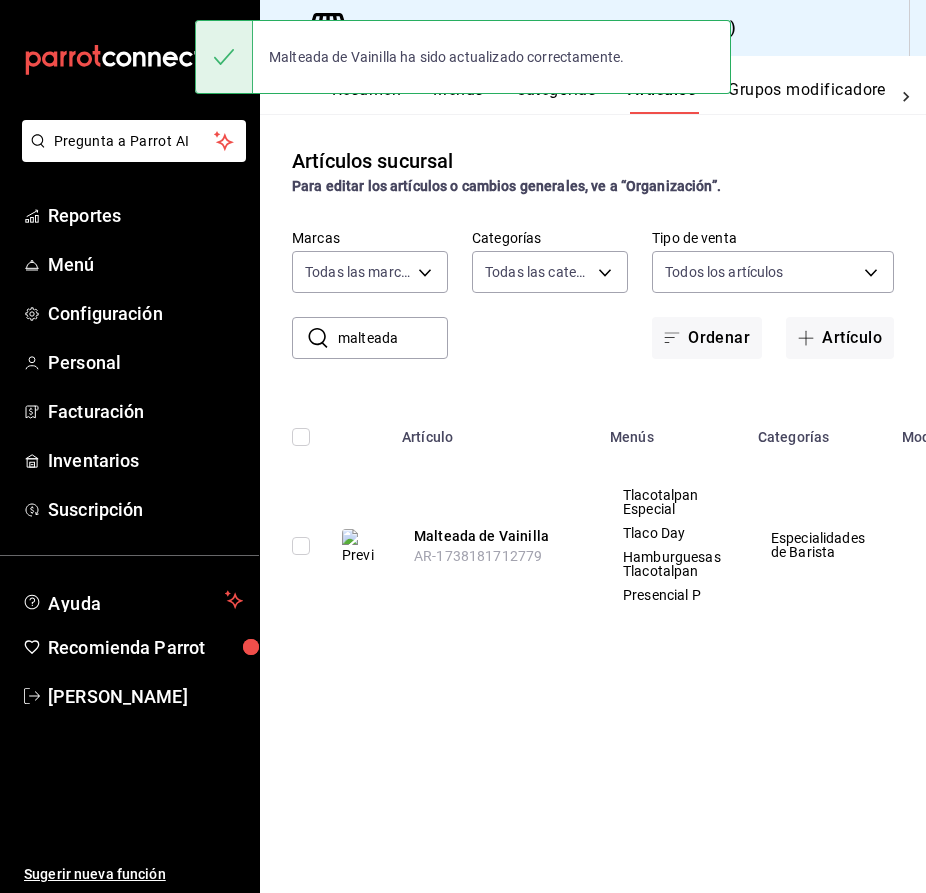 click on "malteada" at bounding box center (393, 338) 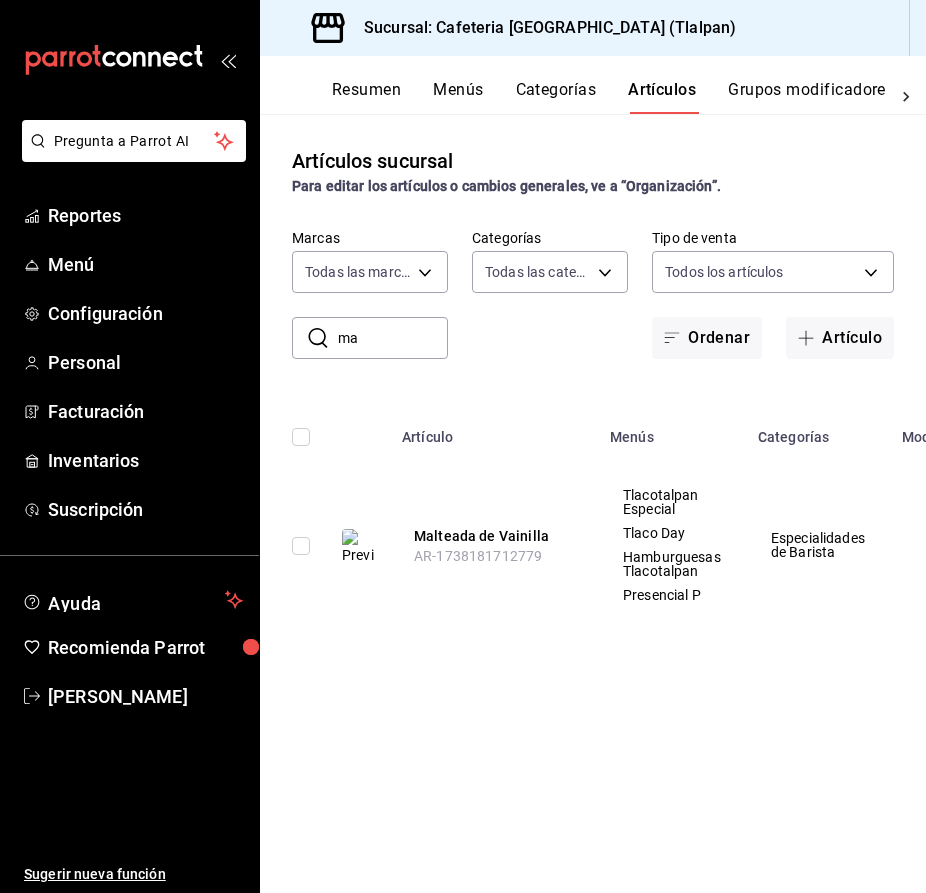 type on "m" 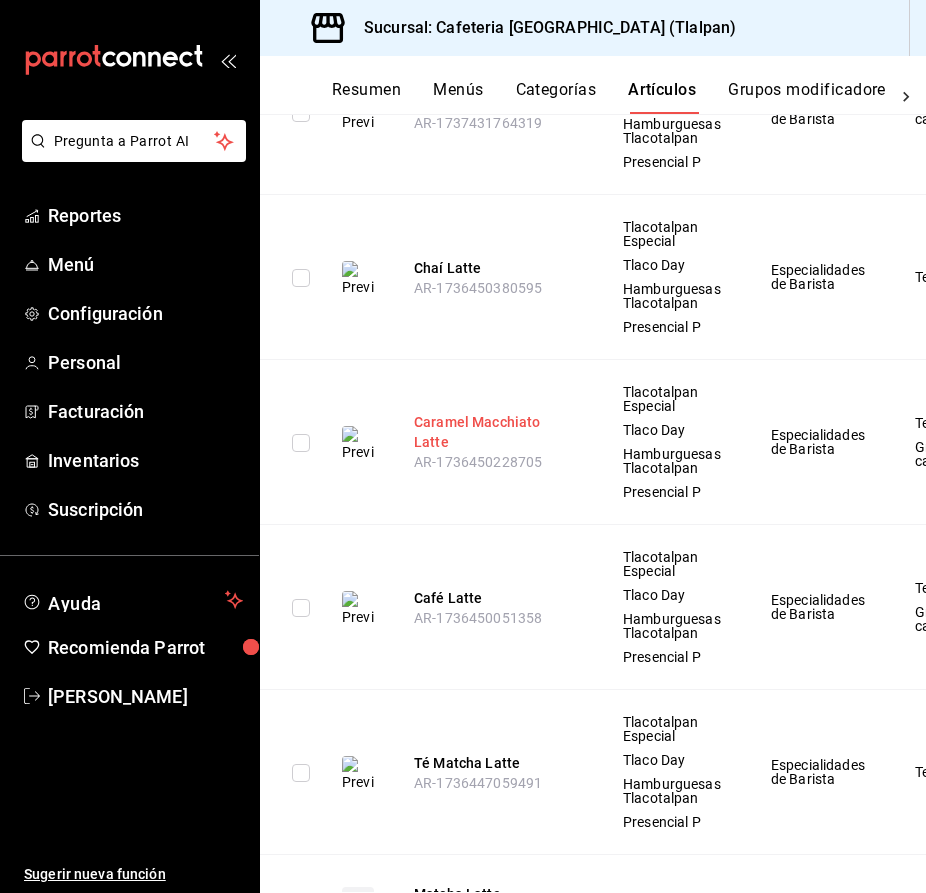 scroll, scrollTop: 604, scrollLeft: 0, axis: vertical 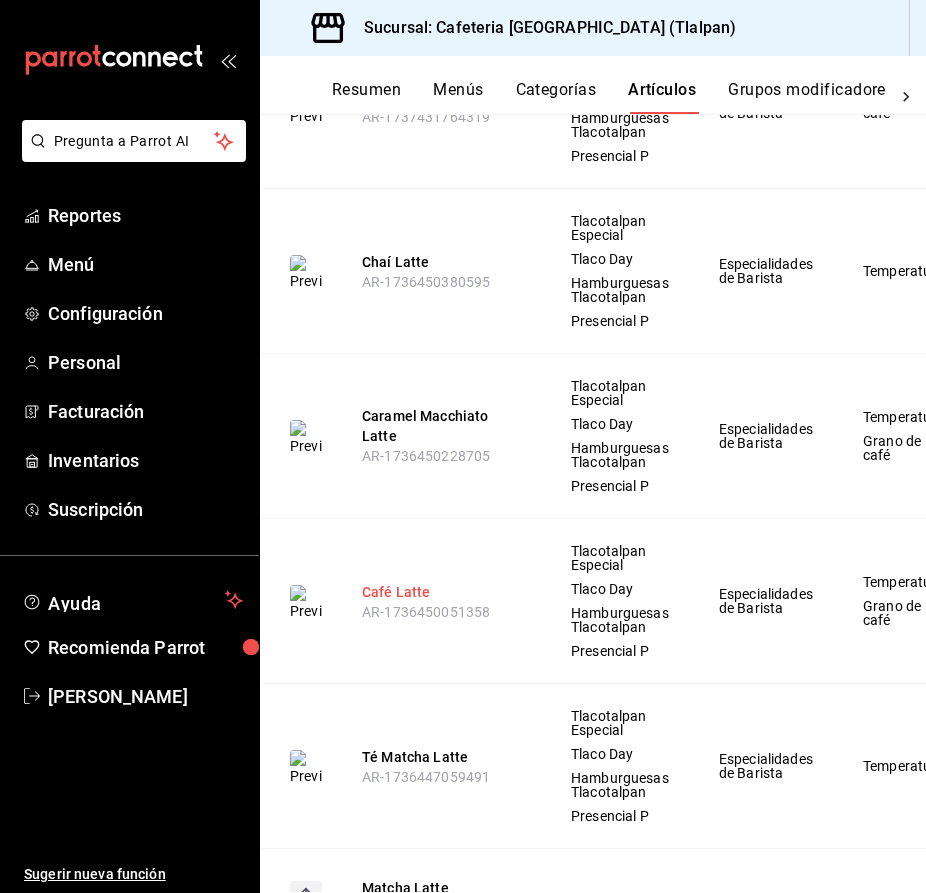 type on "latt" 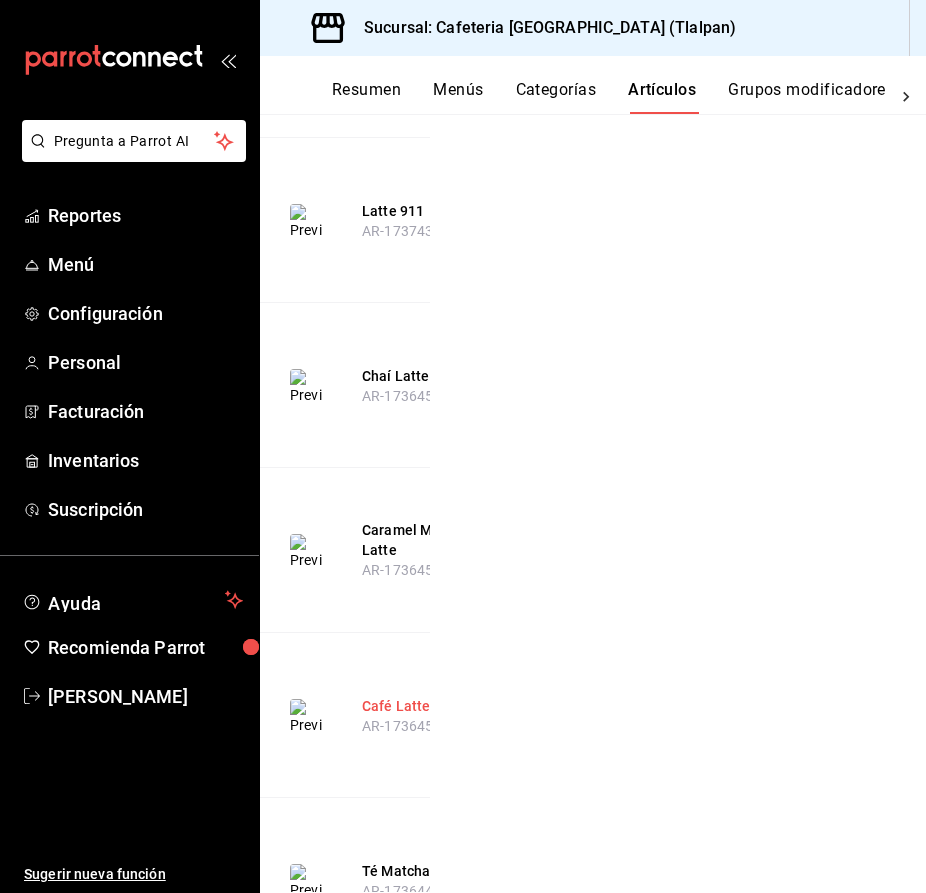 scroll, scrollTop: 0, scrollLeft: 0, axis: both 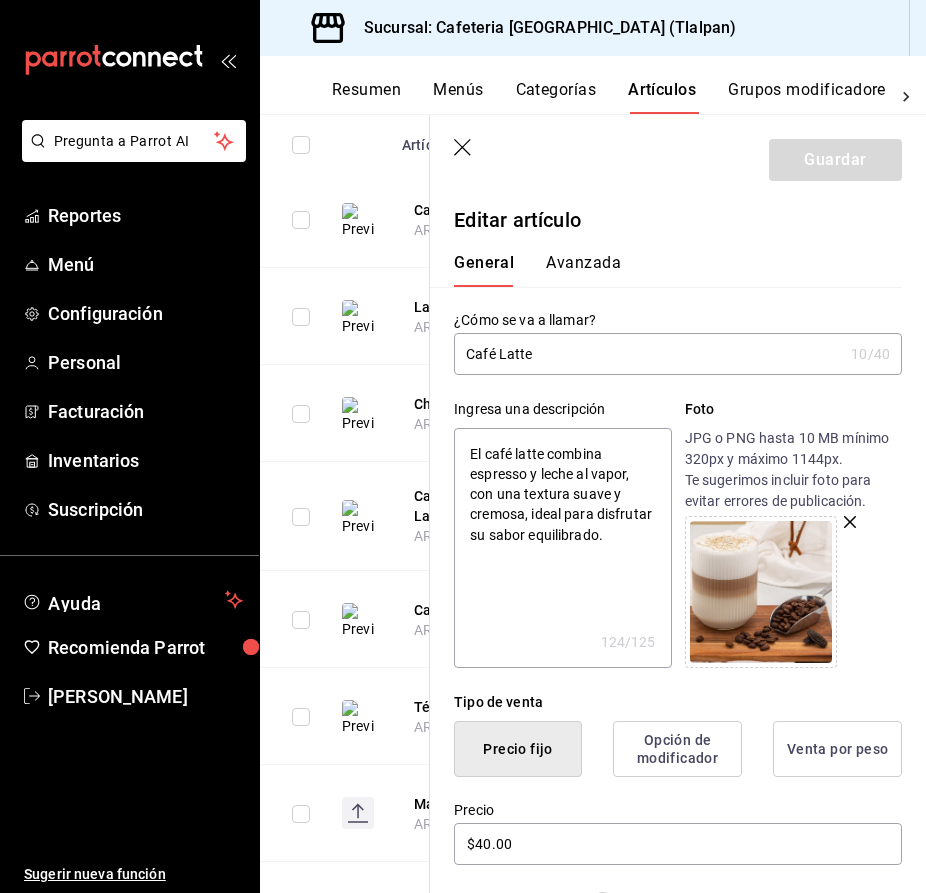type on "Café Latt" 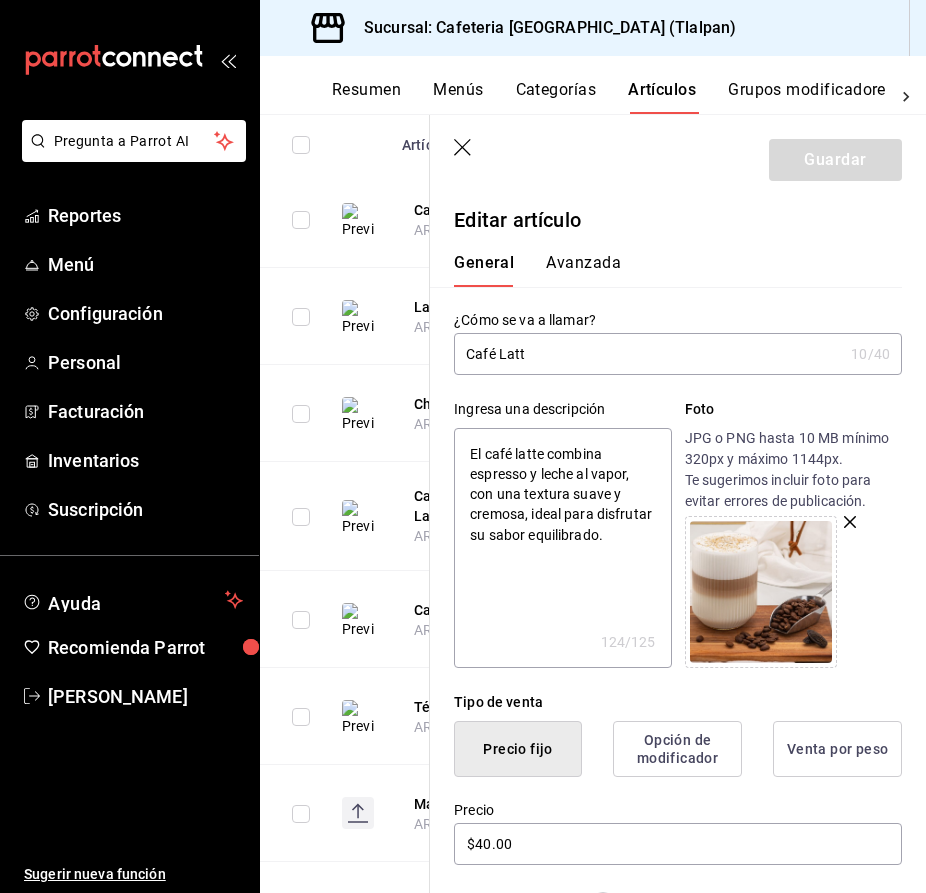 type on "x" 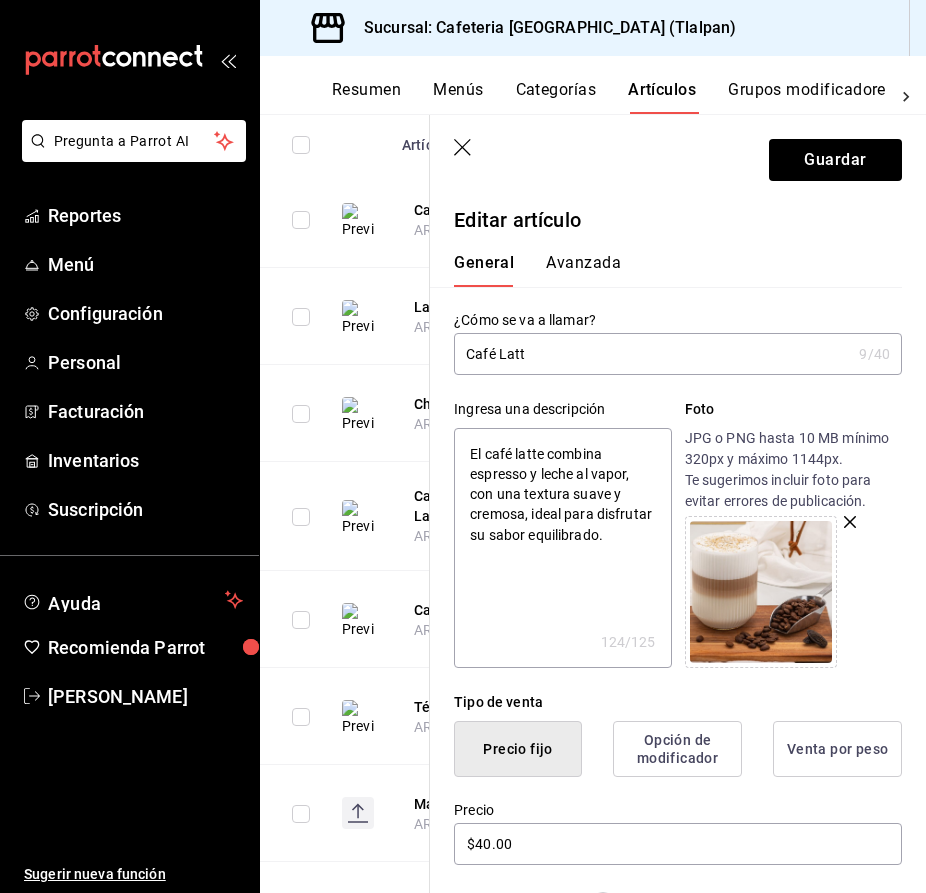 type on "Café Lat" 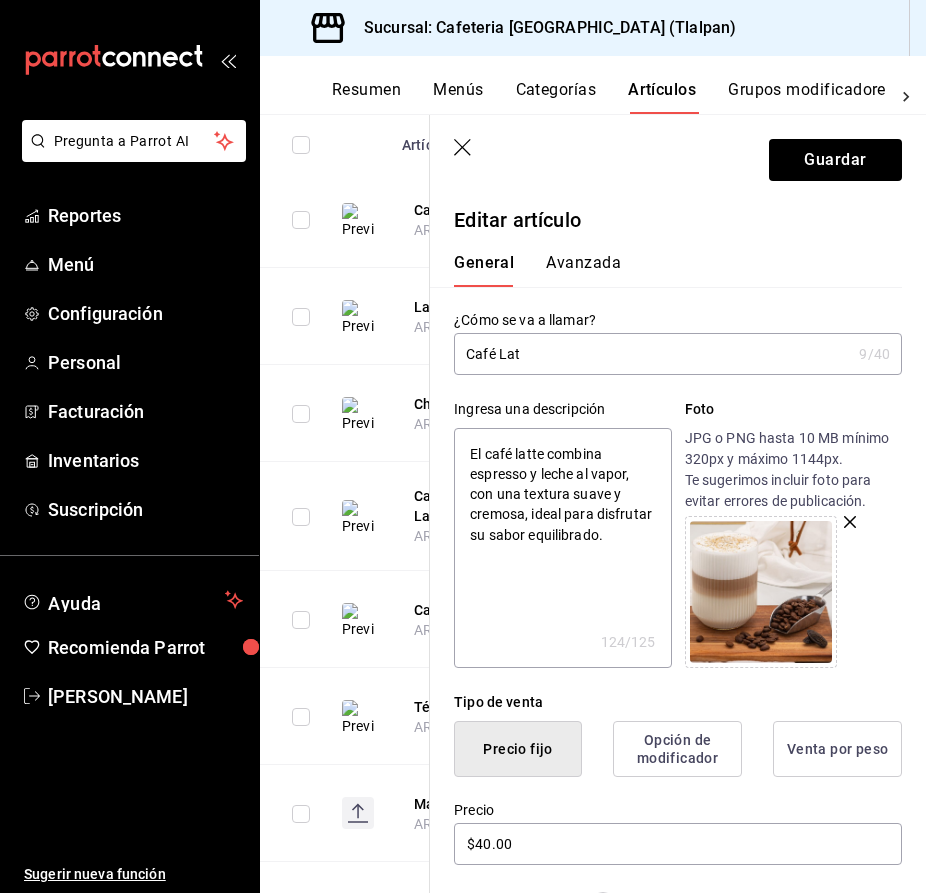 type on "Café La" 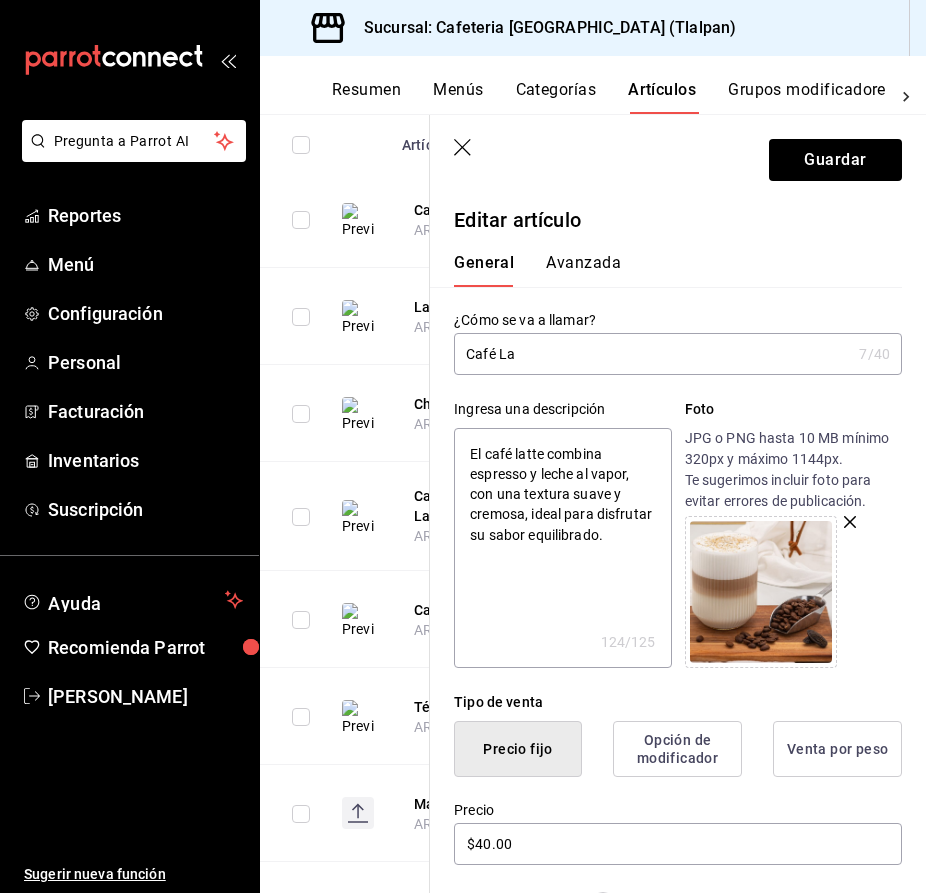 type on "Café L" 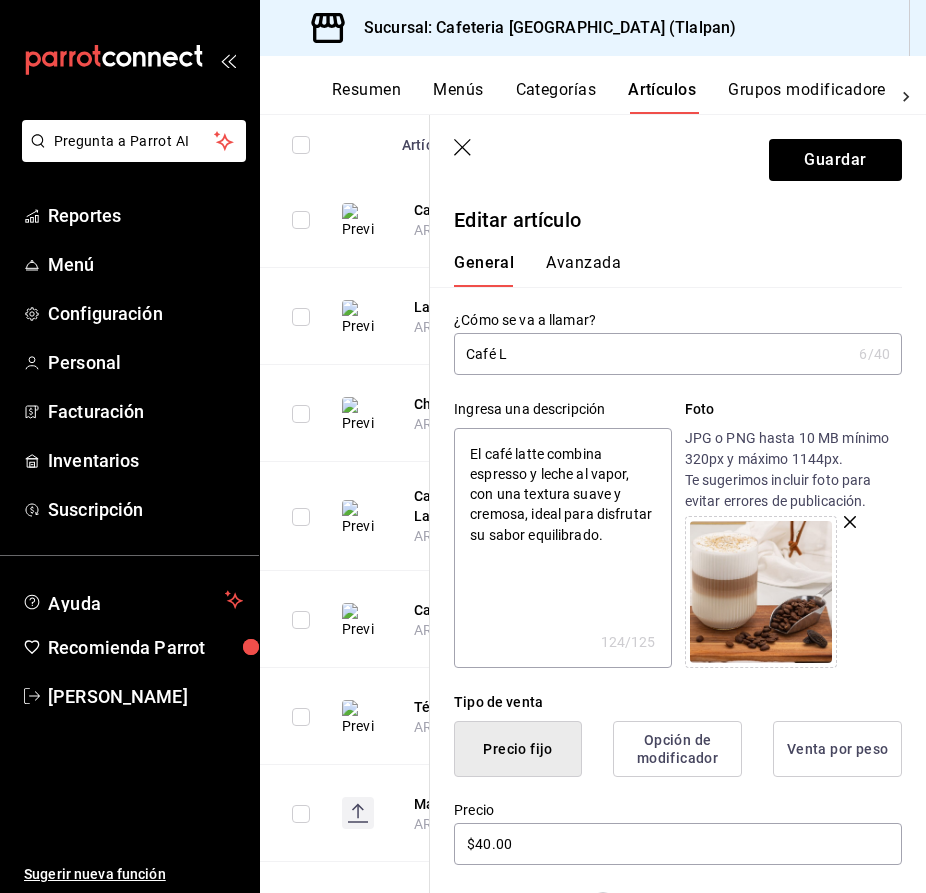 type on "Café" 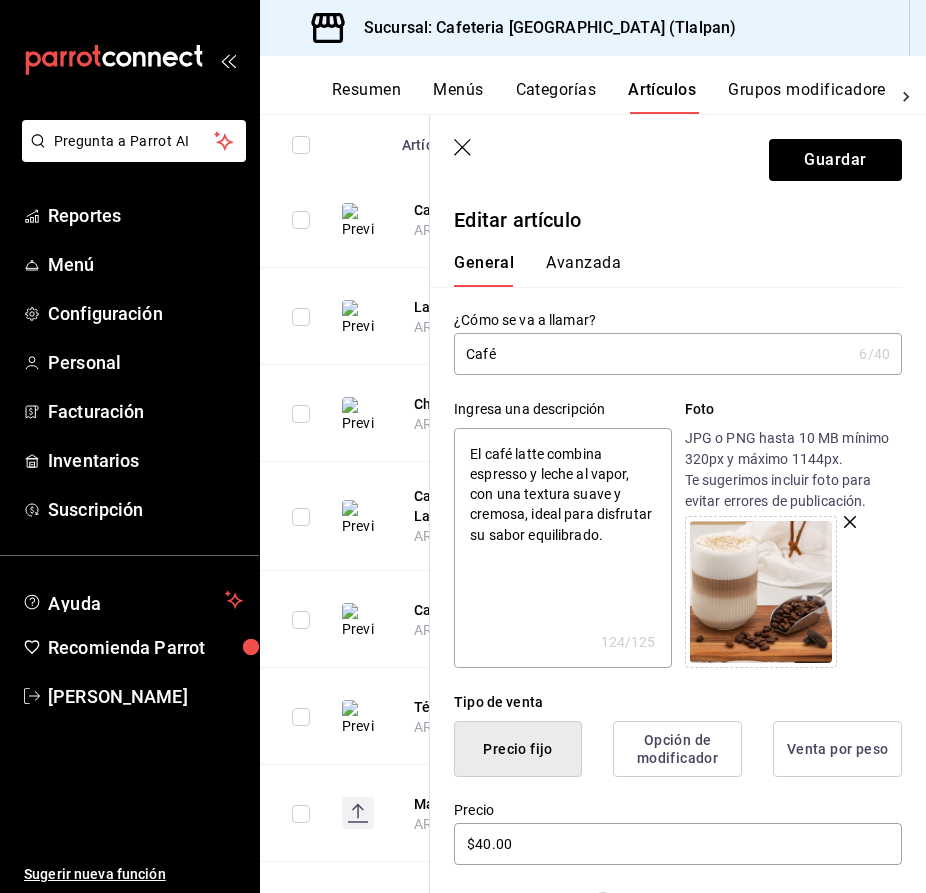 type on "Café" 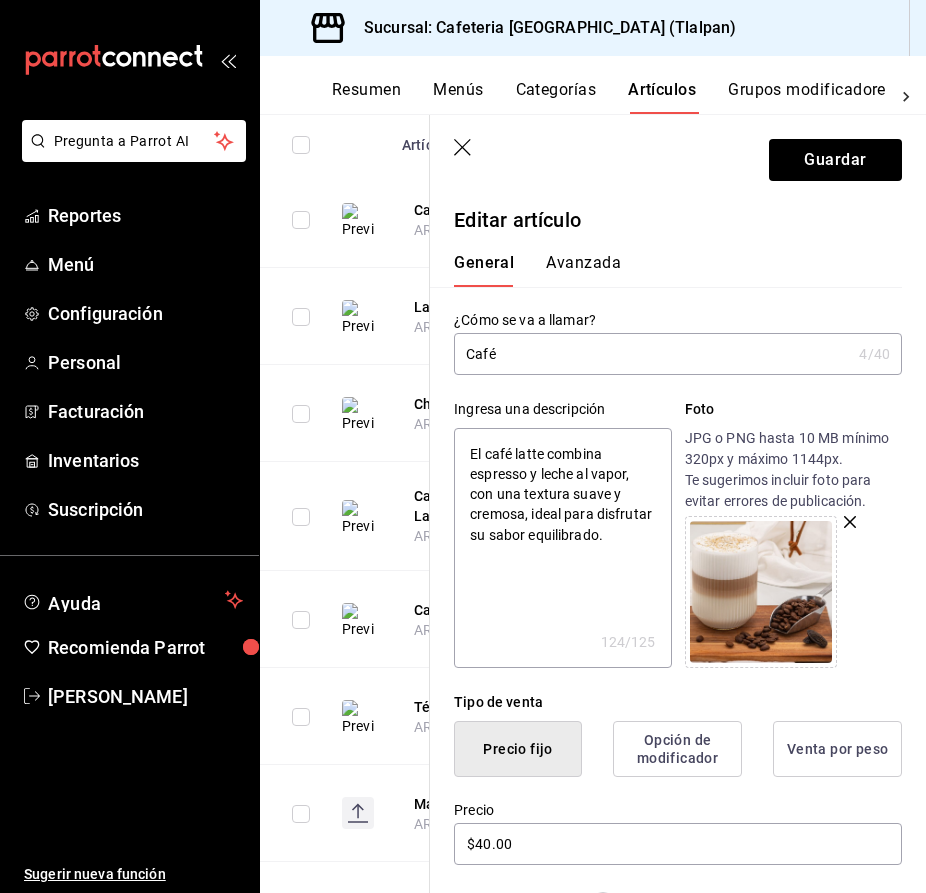 type on "Caf" 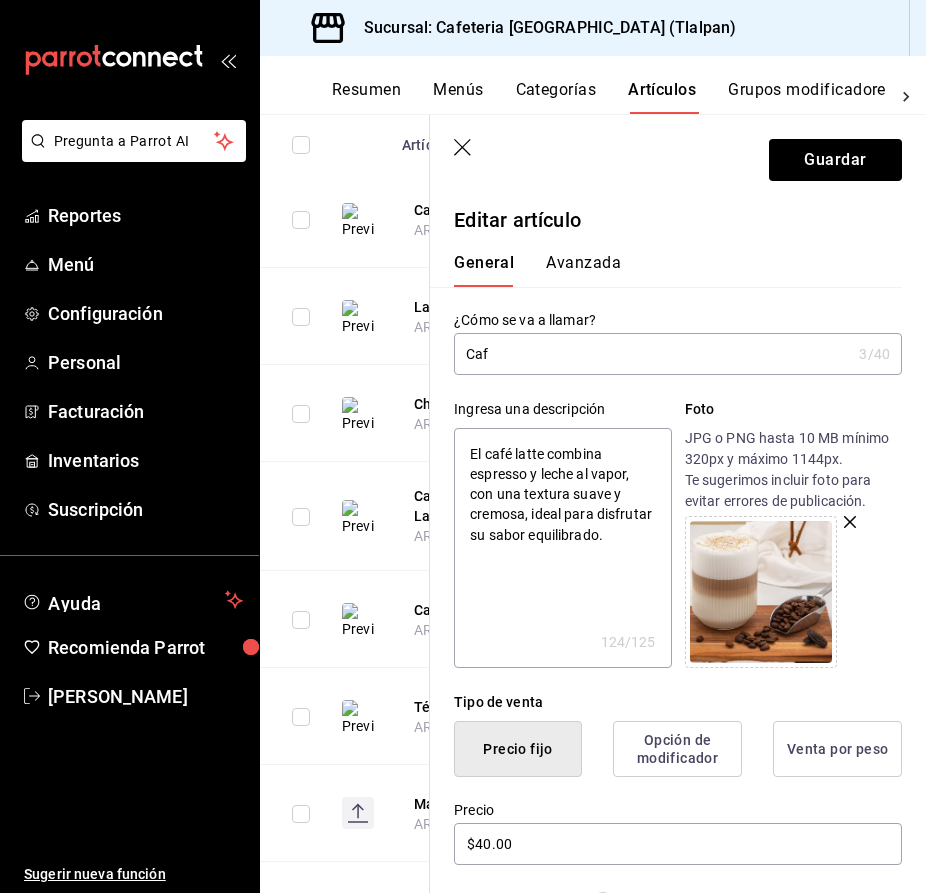 type on "Ca" 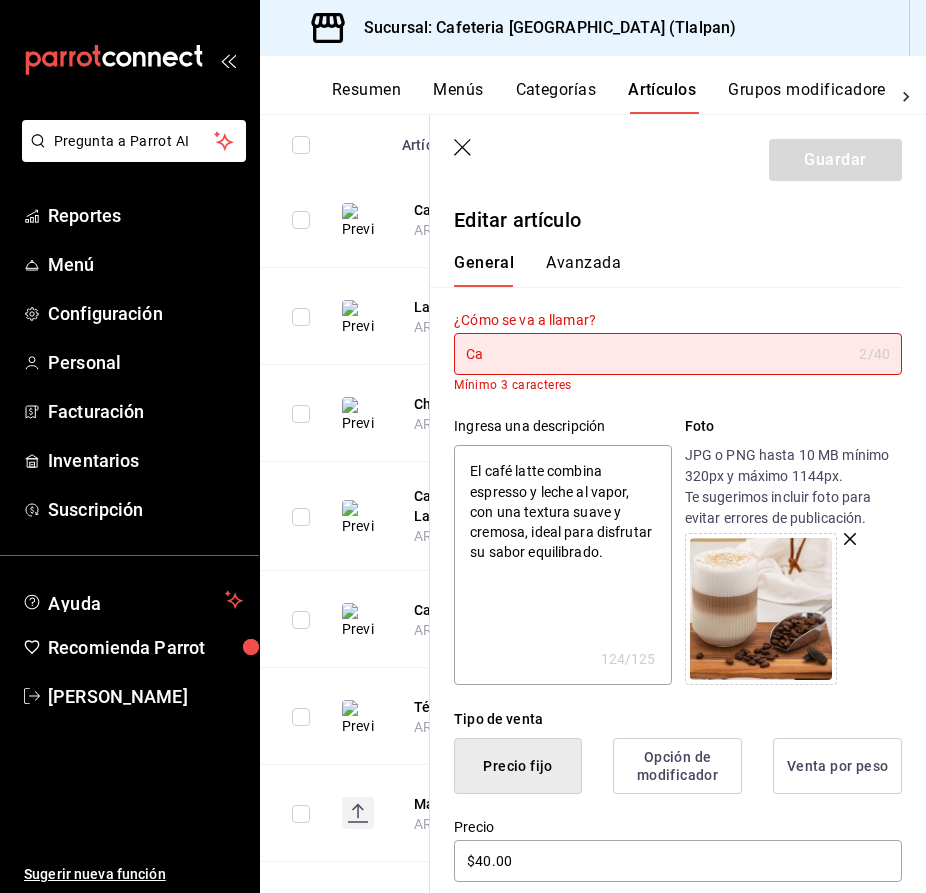 type on "C" 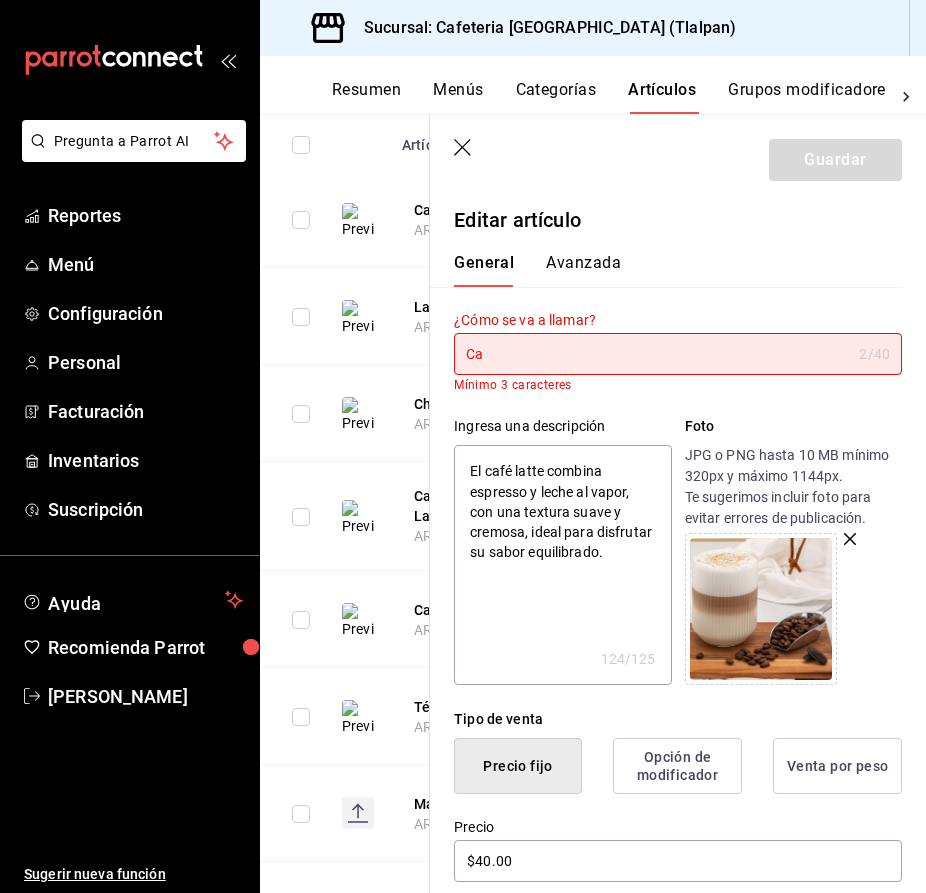 type on "x" 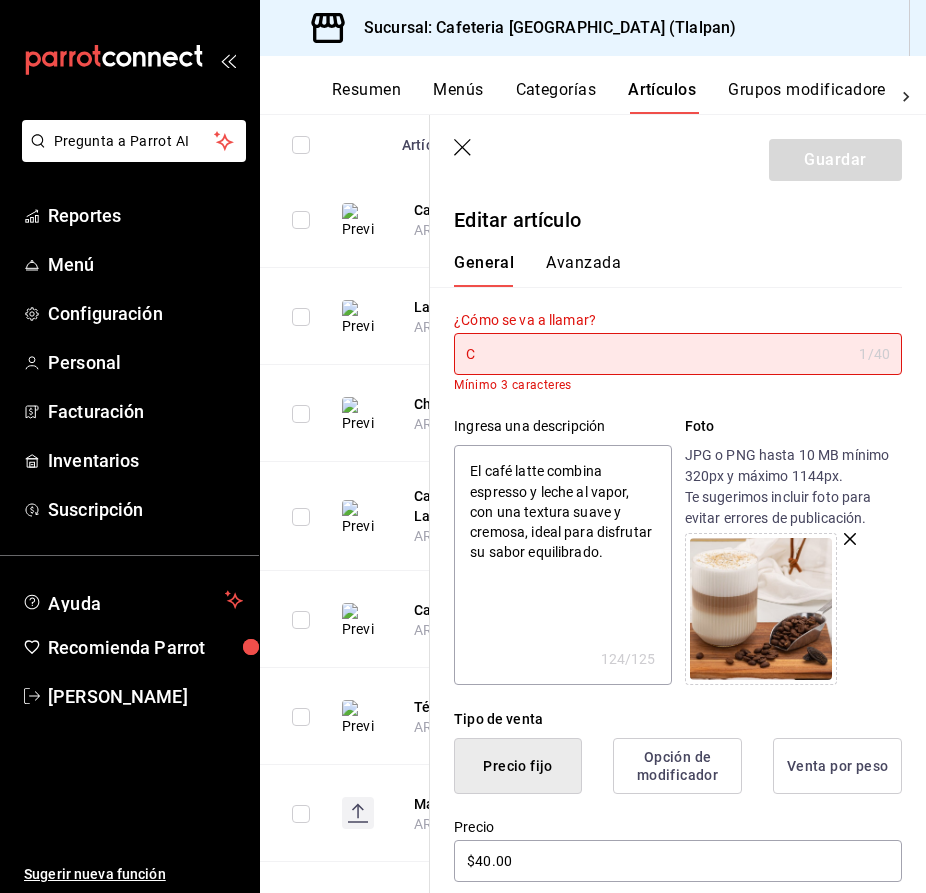 type 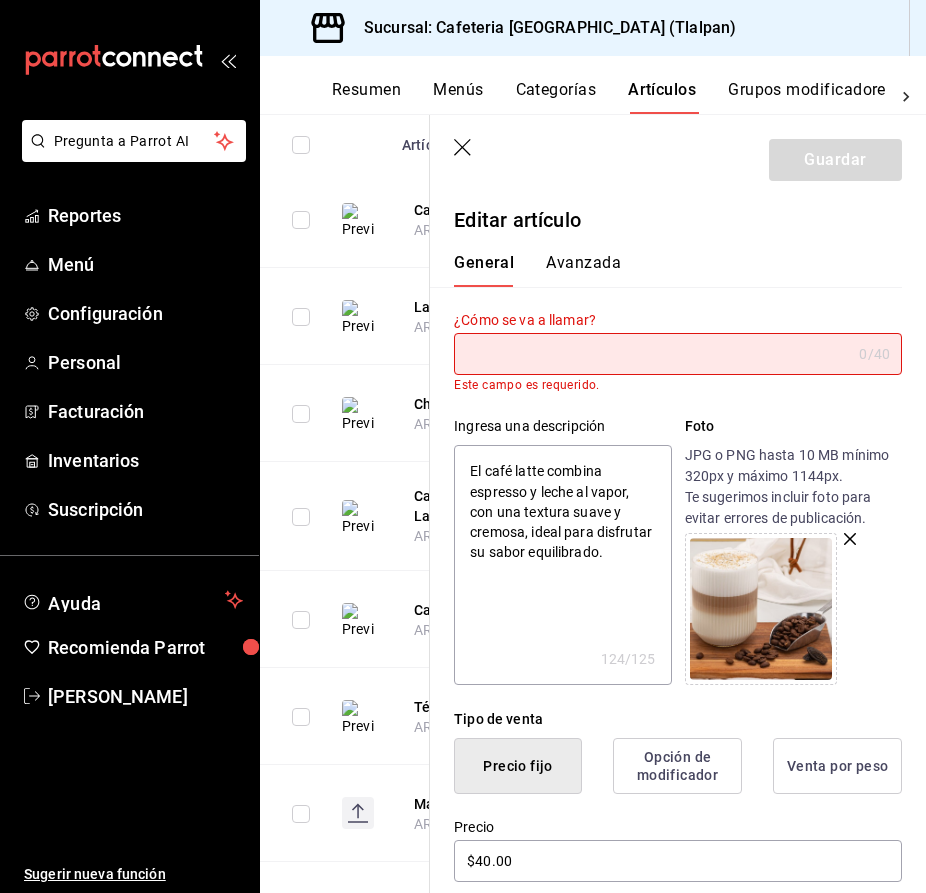 type on "L" 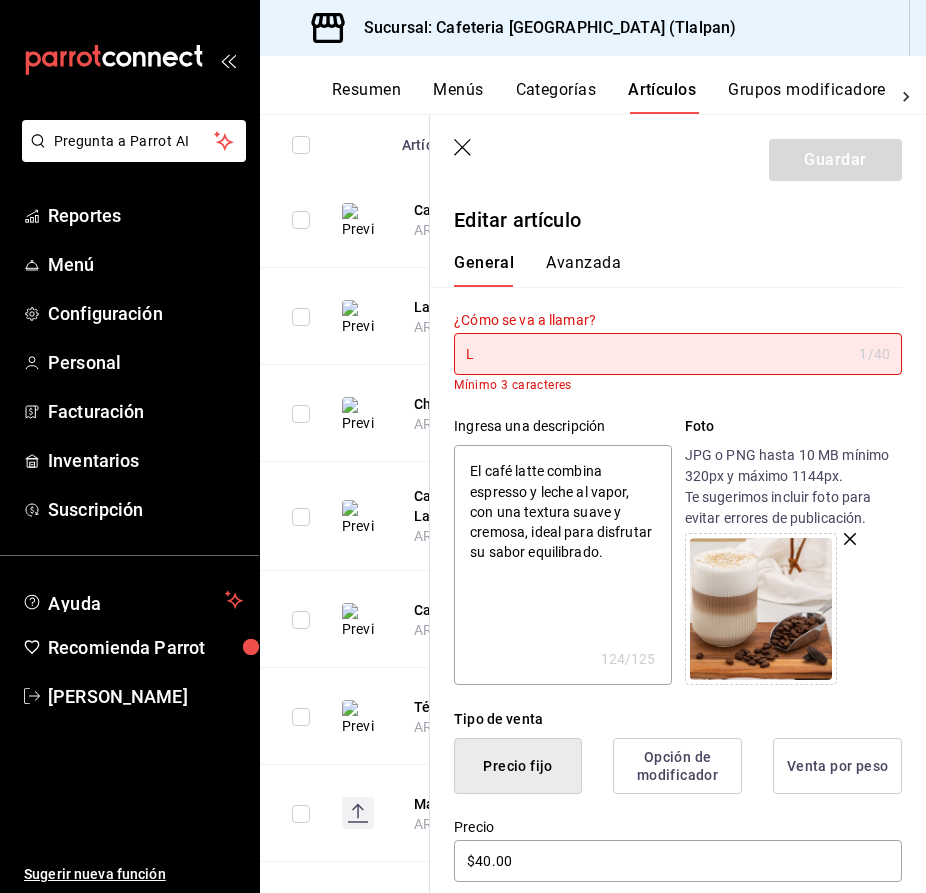 type on "Le" 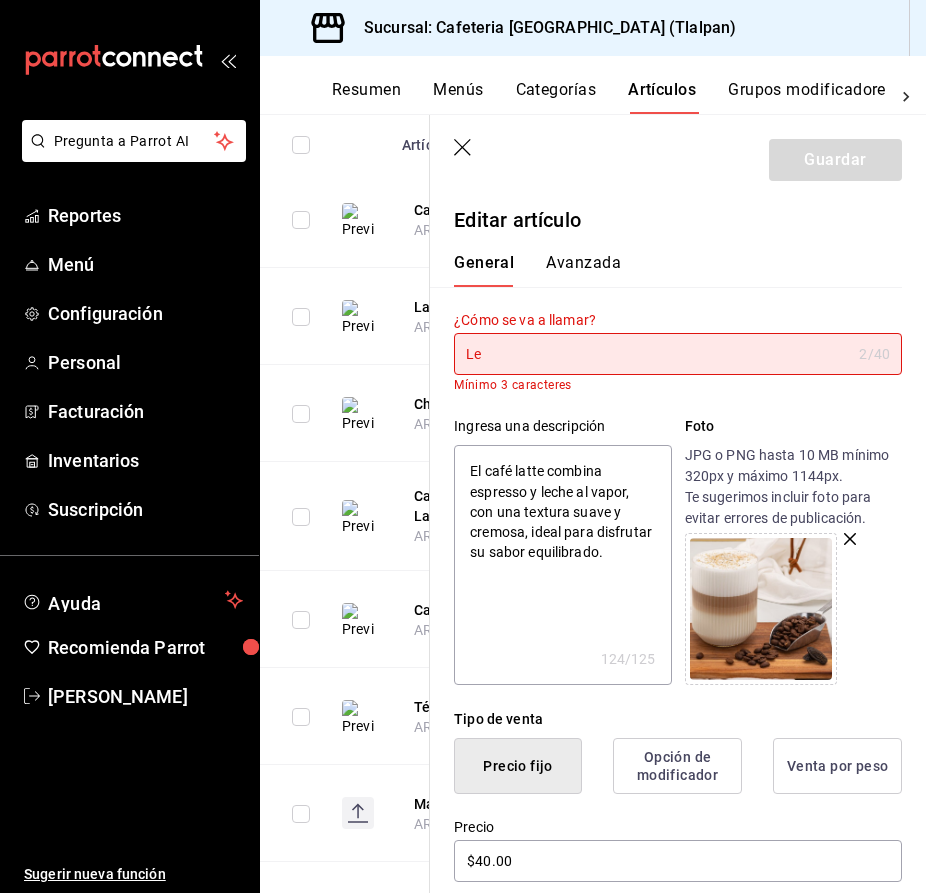 type on "Lec" 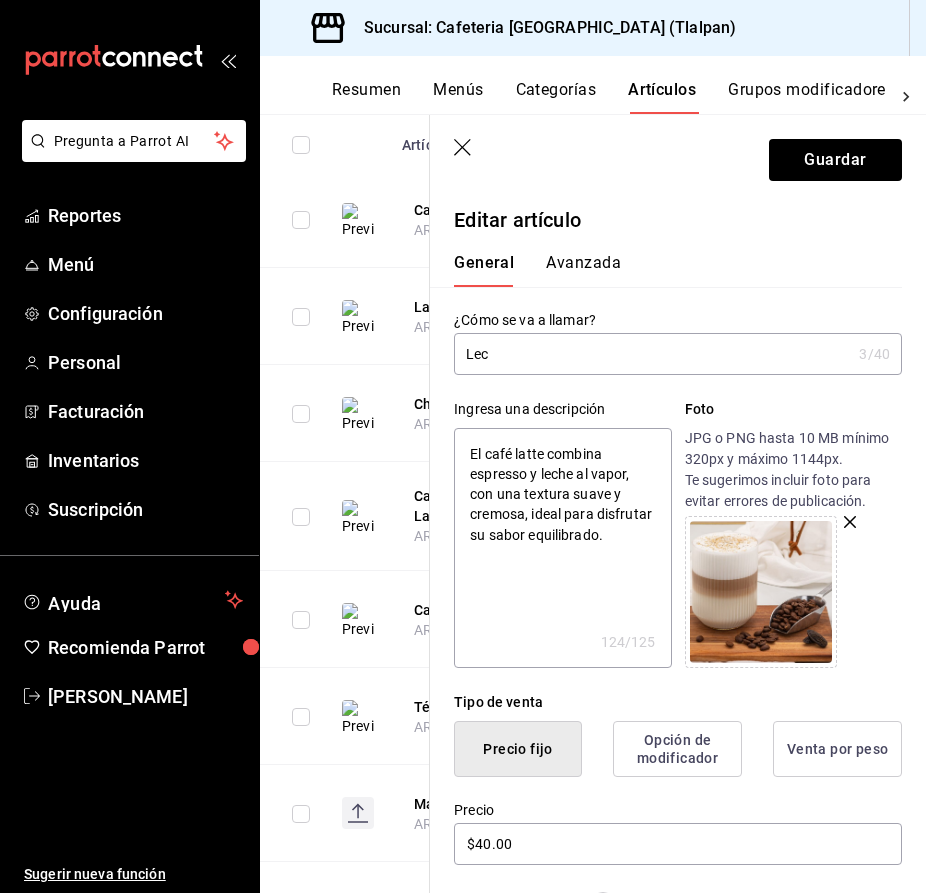 type on "Lech" 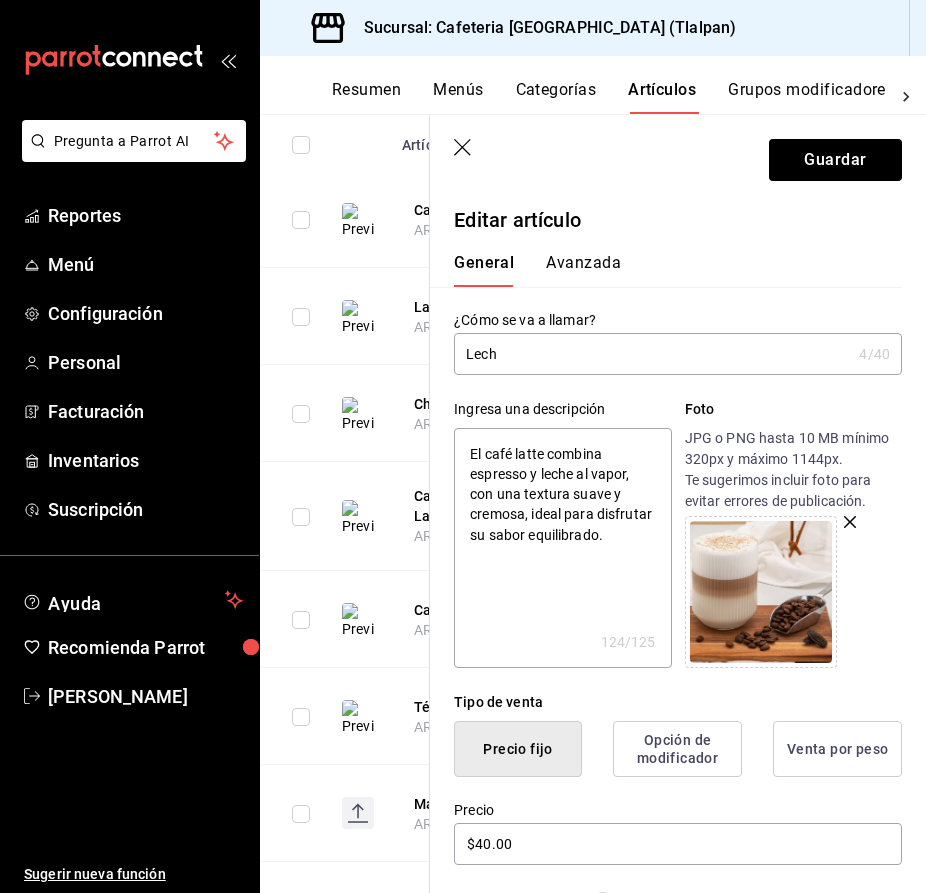 type on "Leche" 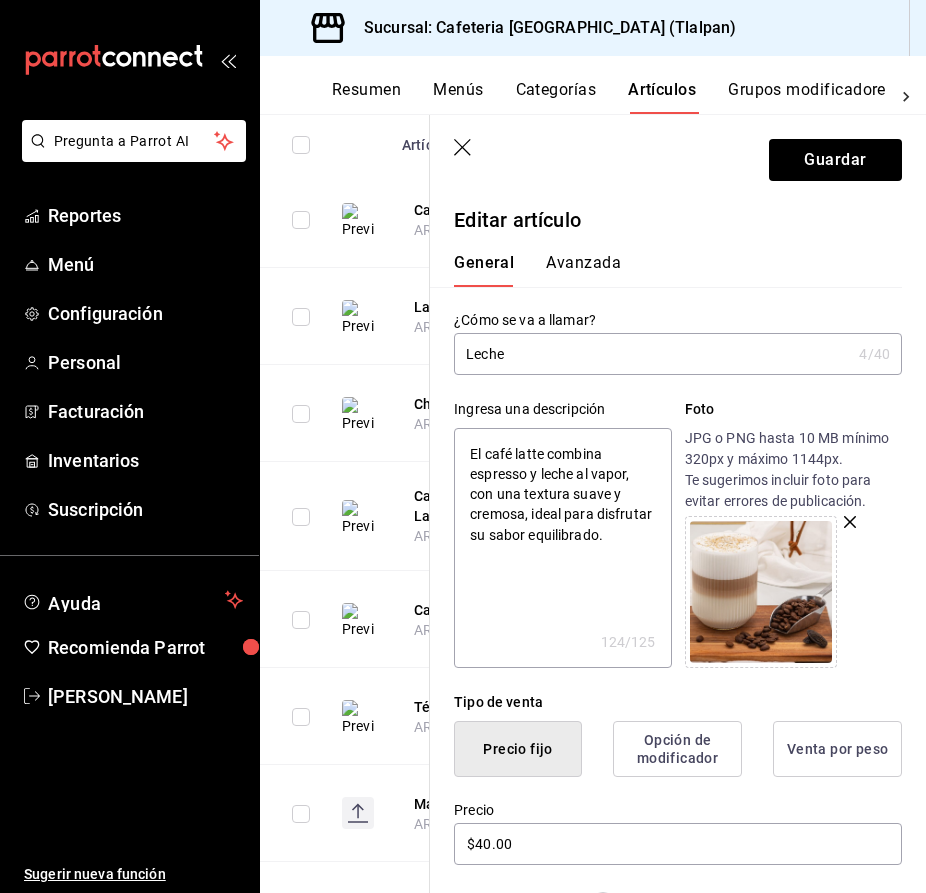 type on "Lecher" 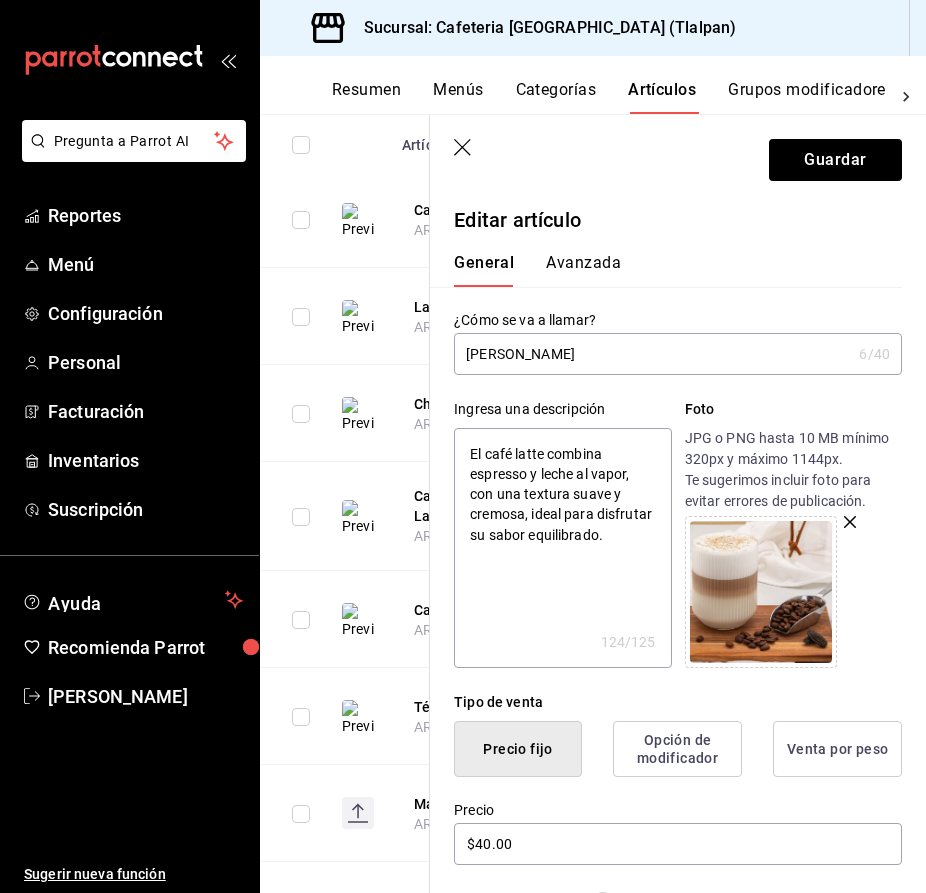 type on "Lechero" 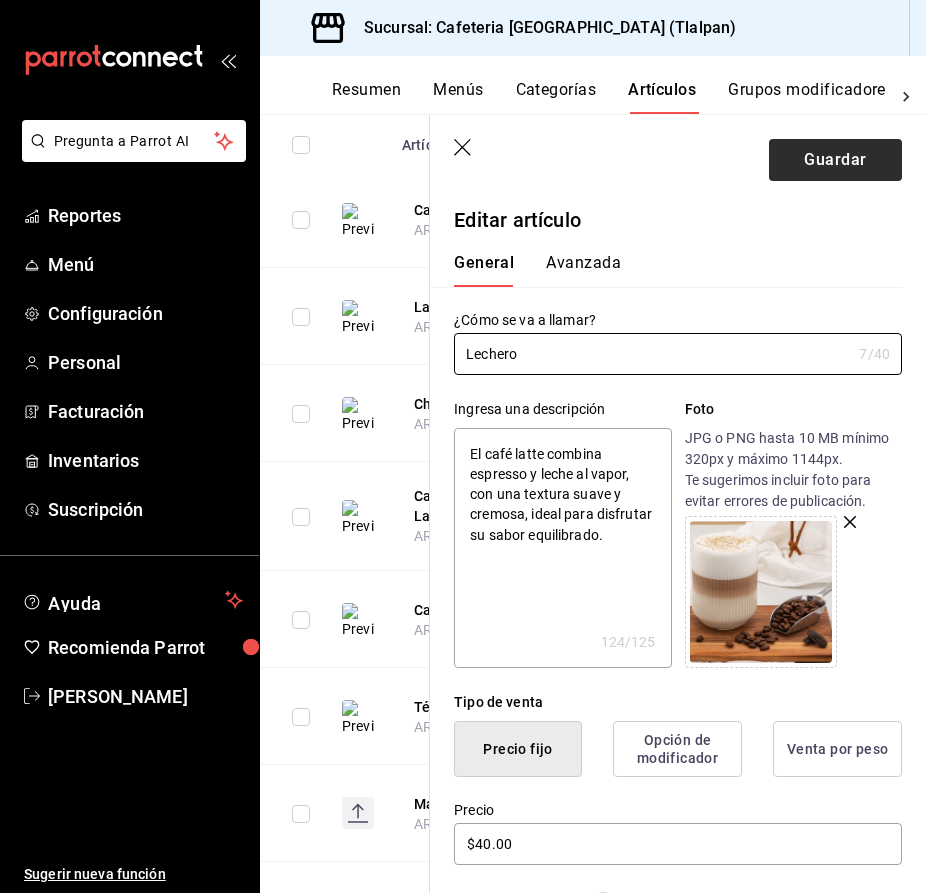 type on "Lechero" 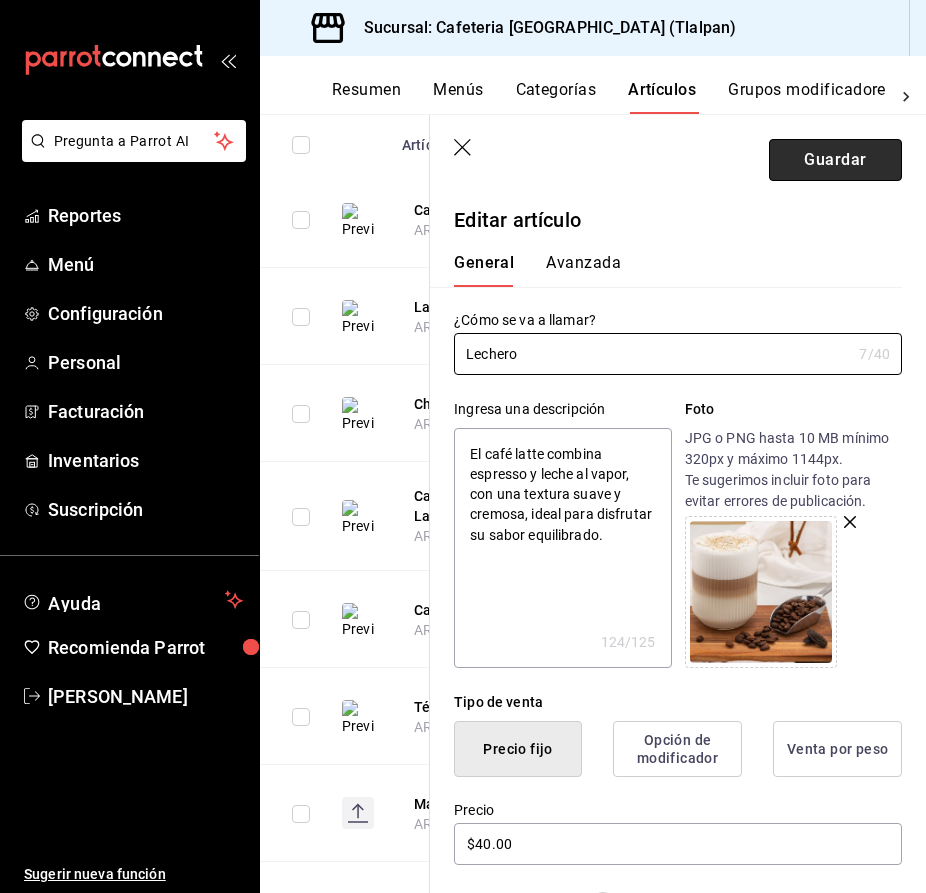 click on "Guardar" at bounding box center [835, 160] 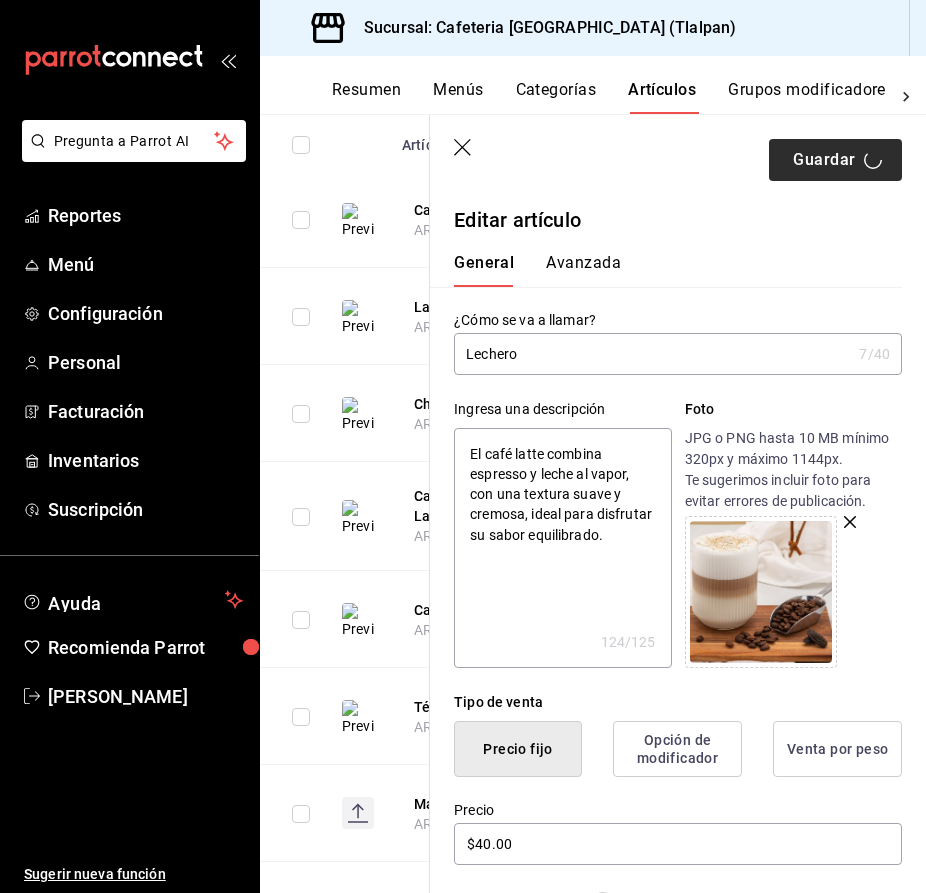 type on "x" 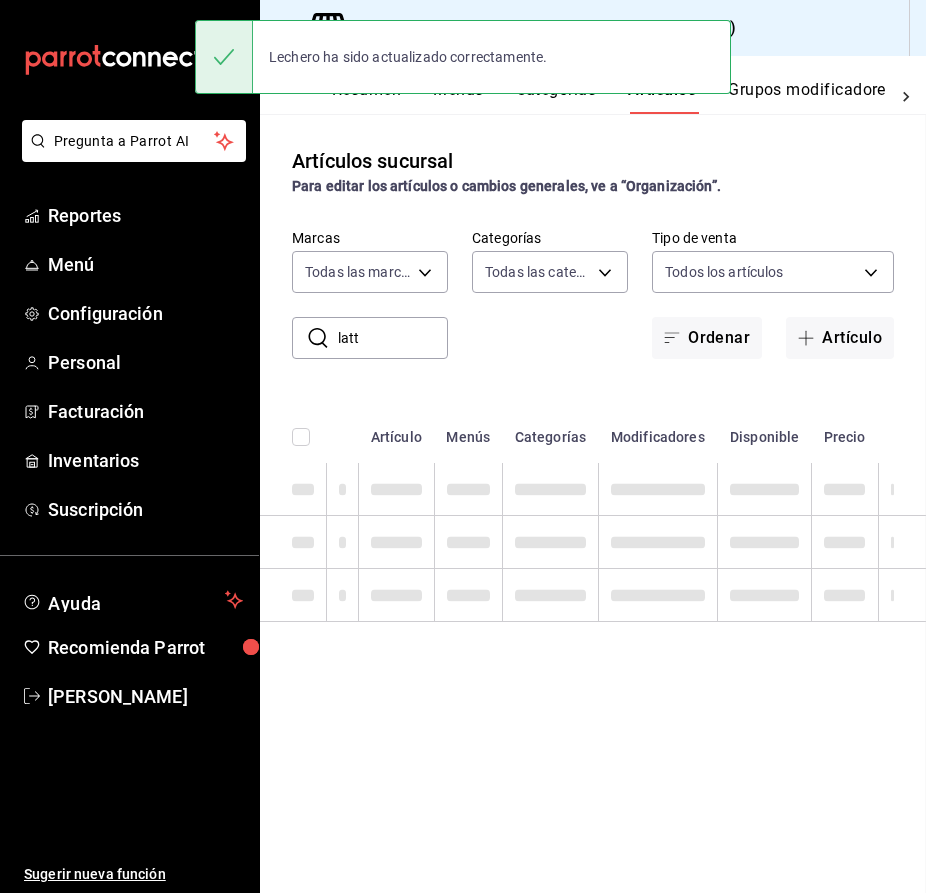 scroll, scrollTop: 0, scrollLeft: 0, axis: both 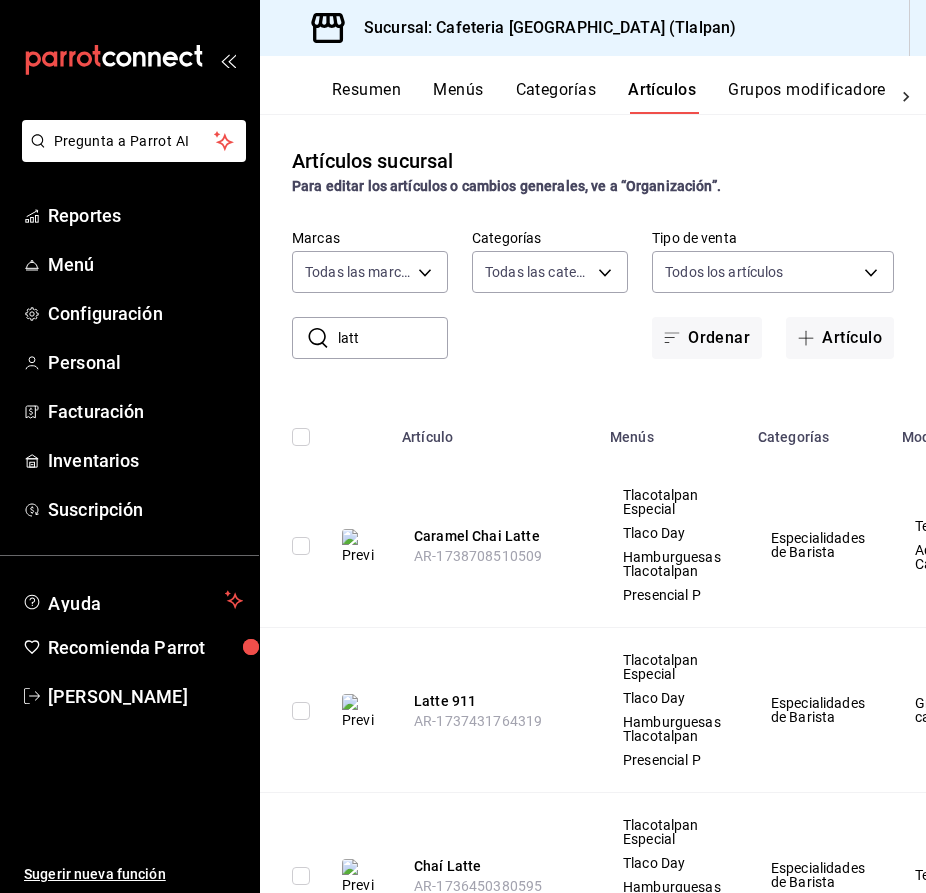 click on "latt" at bounding box center [393, 338] 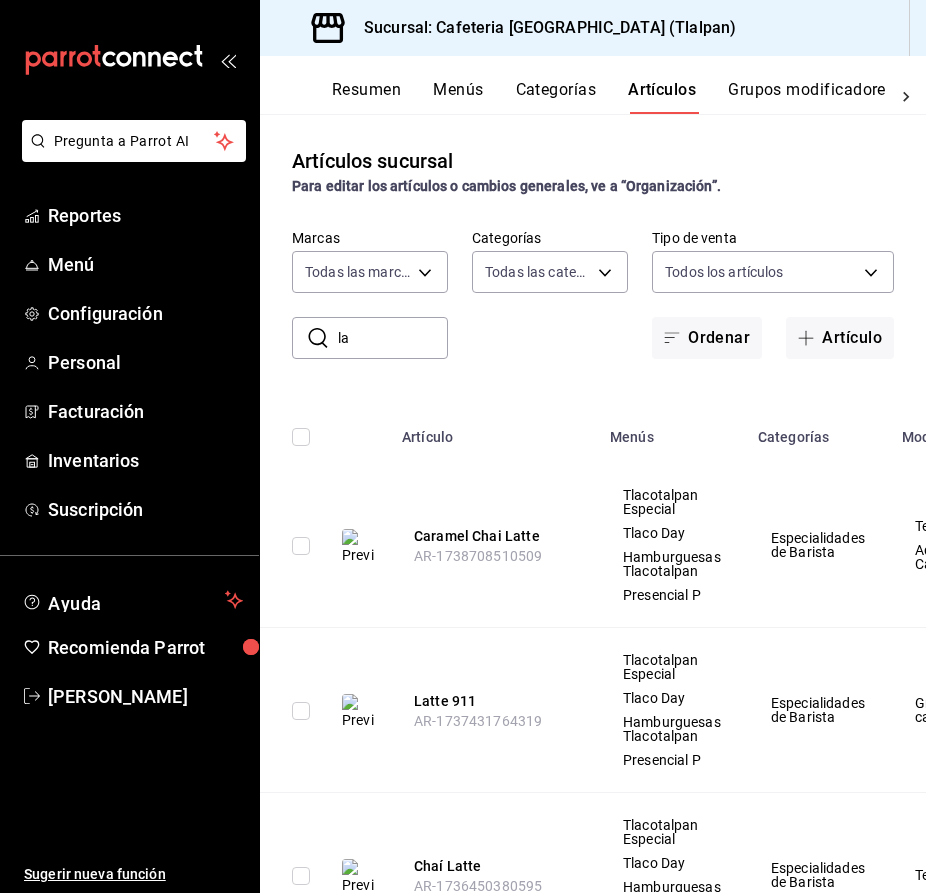 type on "l" 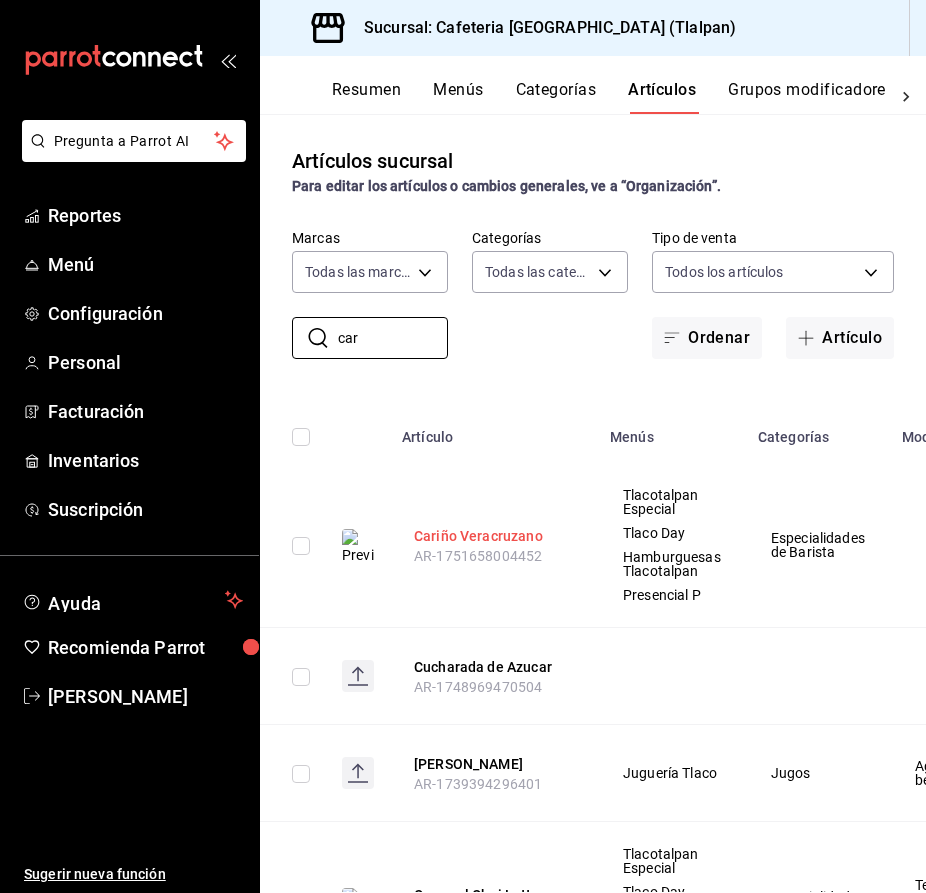 type on "car" 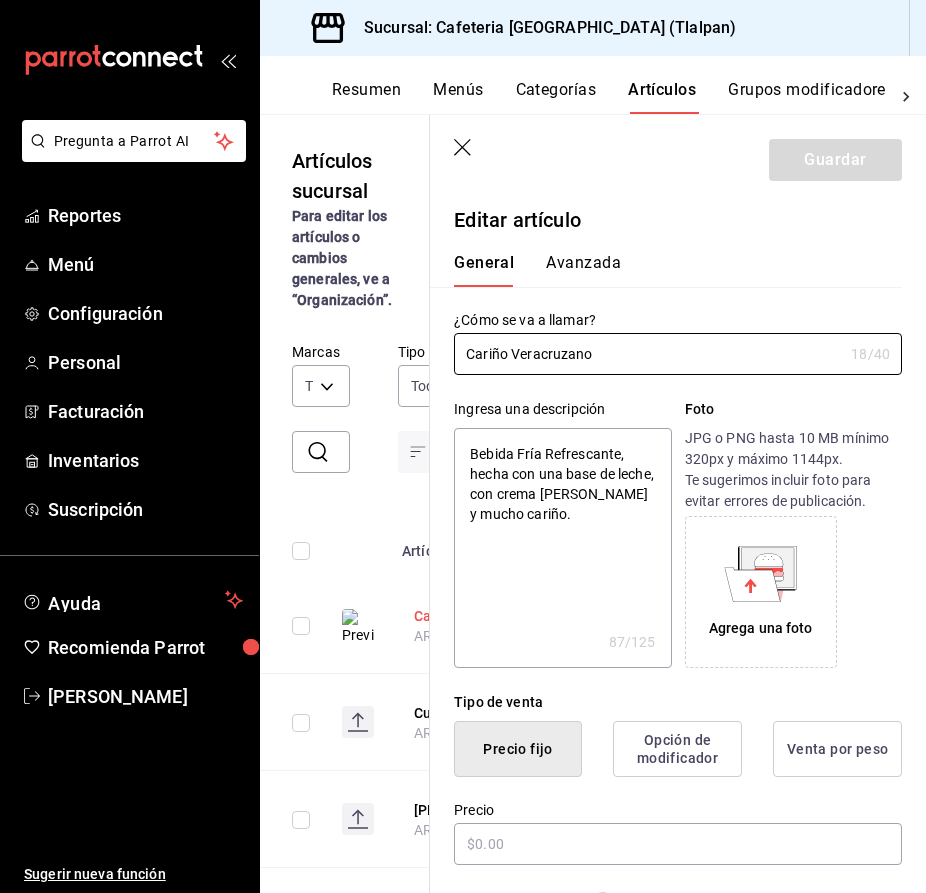 type on "x" 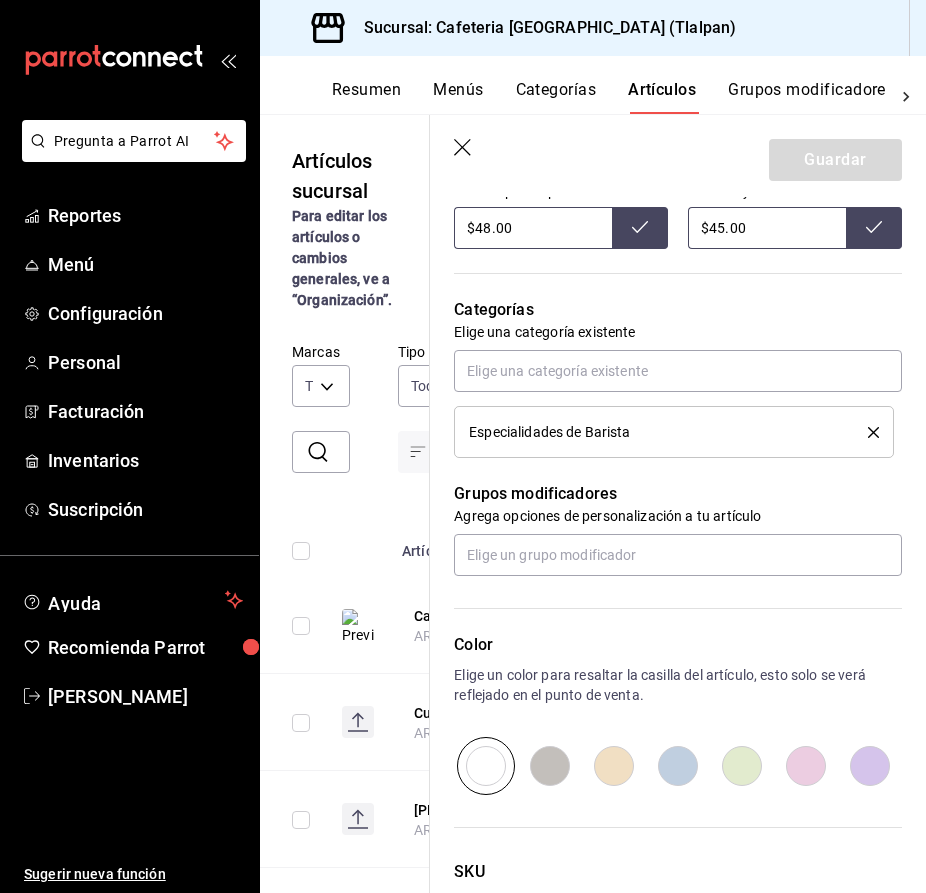 scroll, scrollTop: 750, scrollLeft: 0, axis: vertical 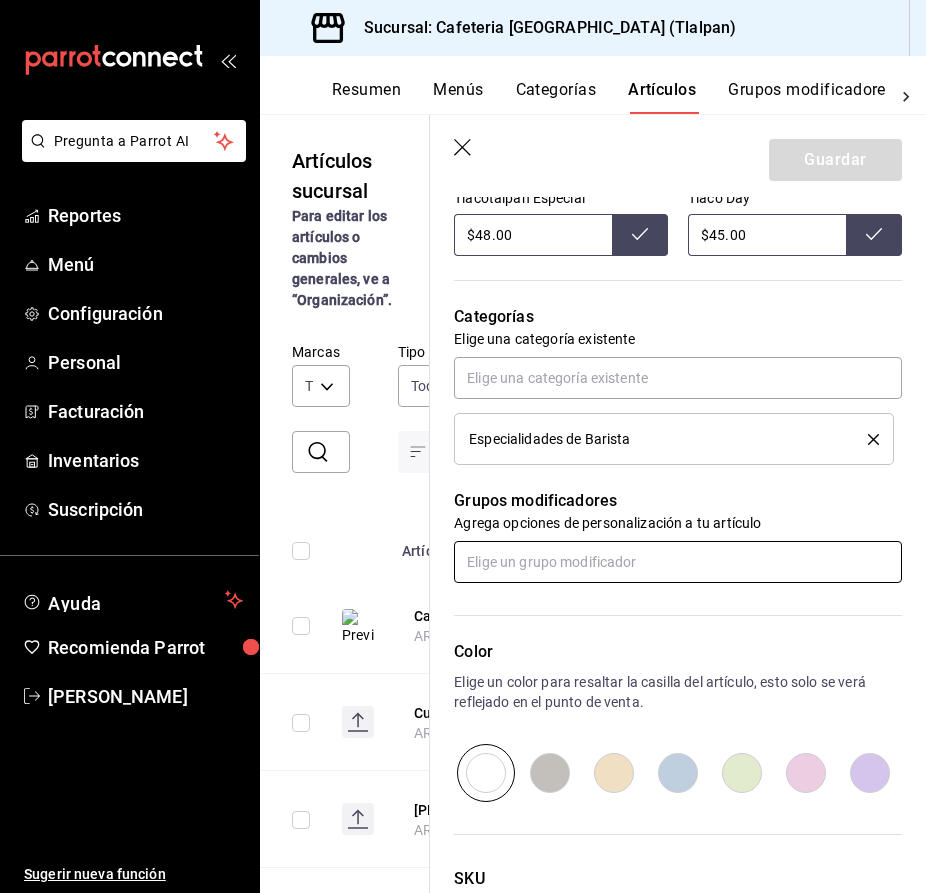 click at bounding box center (678, 562) 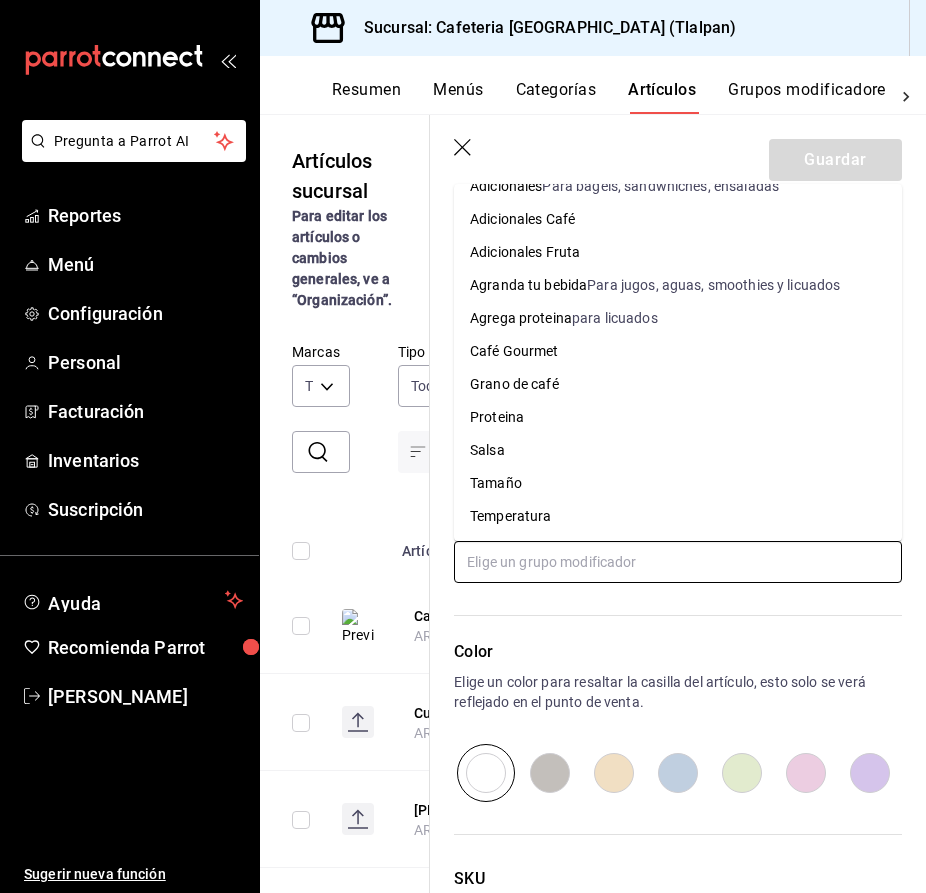 scroll, scrollTop: 55, scrollLeft: 0, axis: vertical 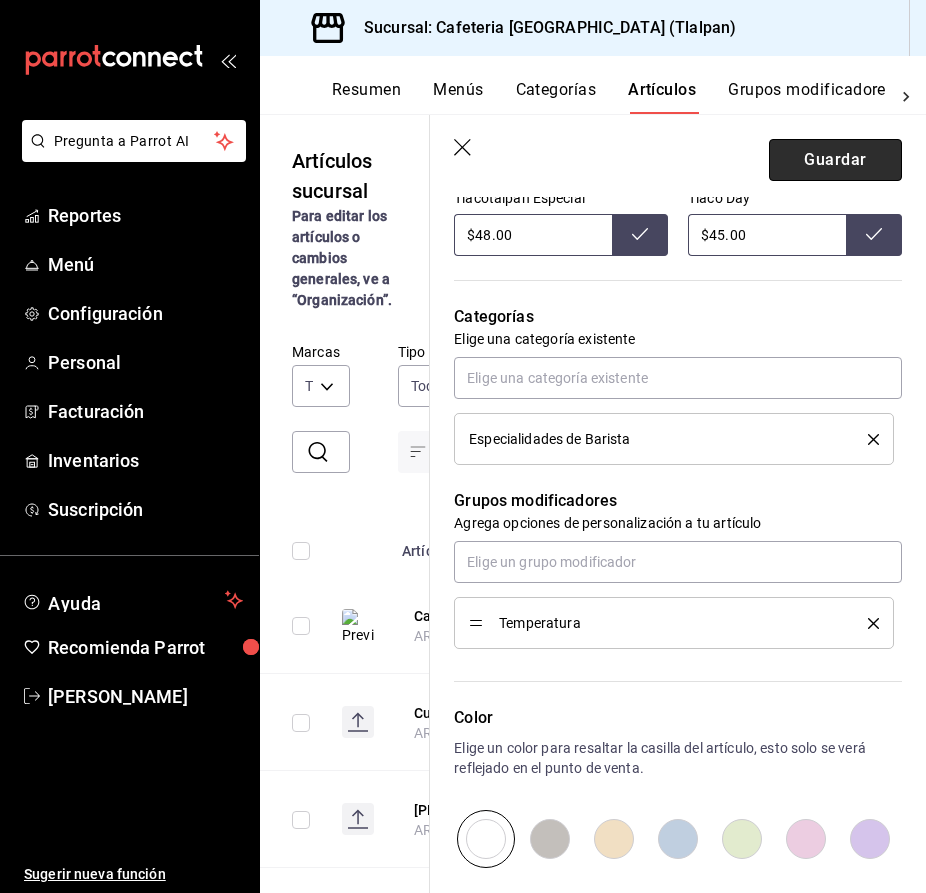 click on "Guardar" at bounding box center [835, 160] 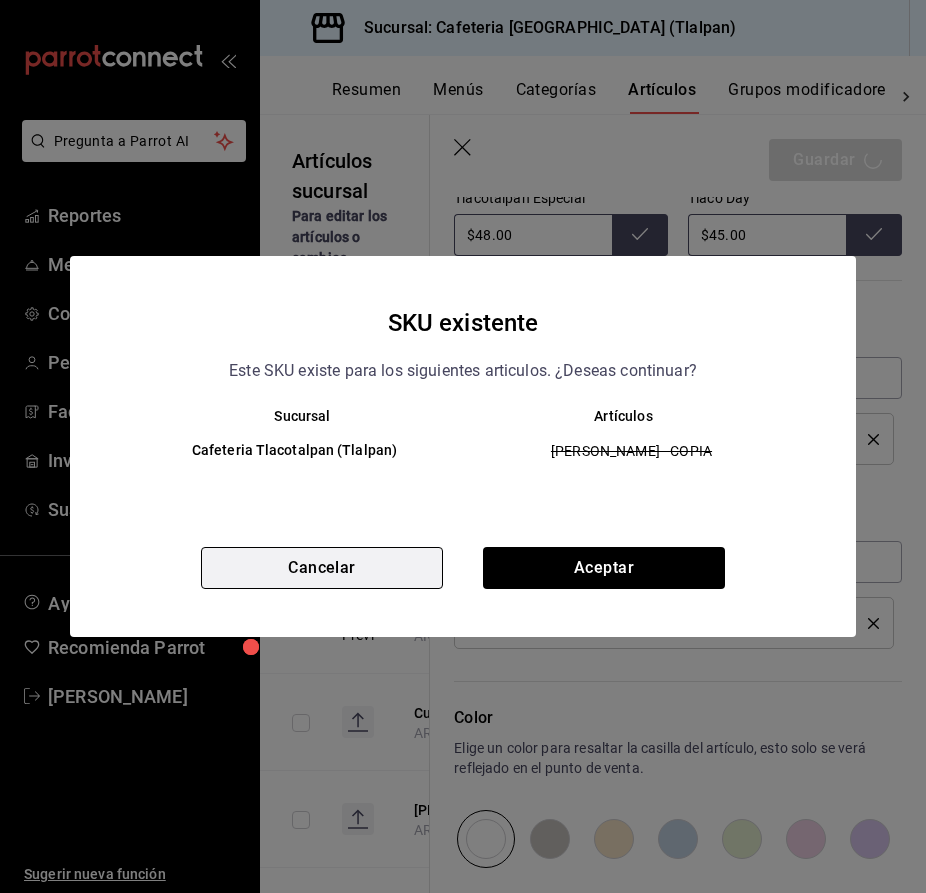 click on "Cancelar" at bounding box center (322, 568) 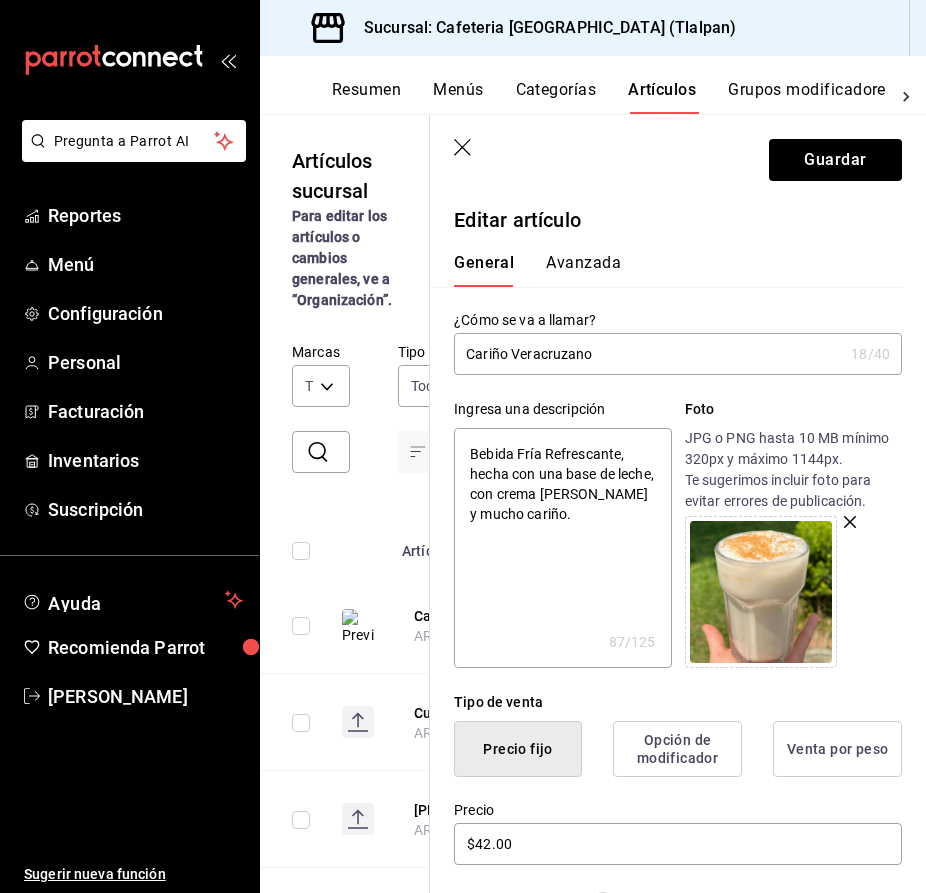 scroll, scrollTop: 0, scrollLeft: 0, axis: both 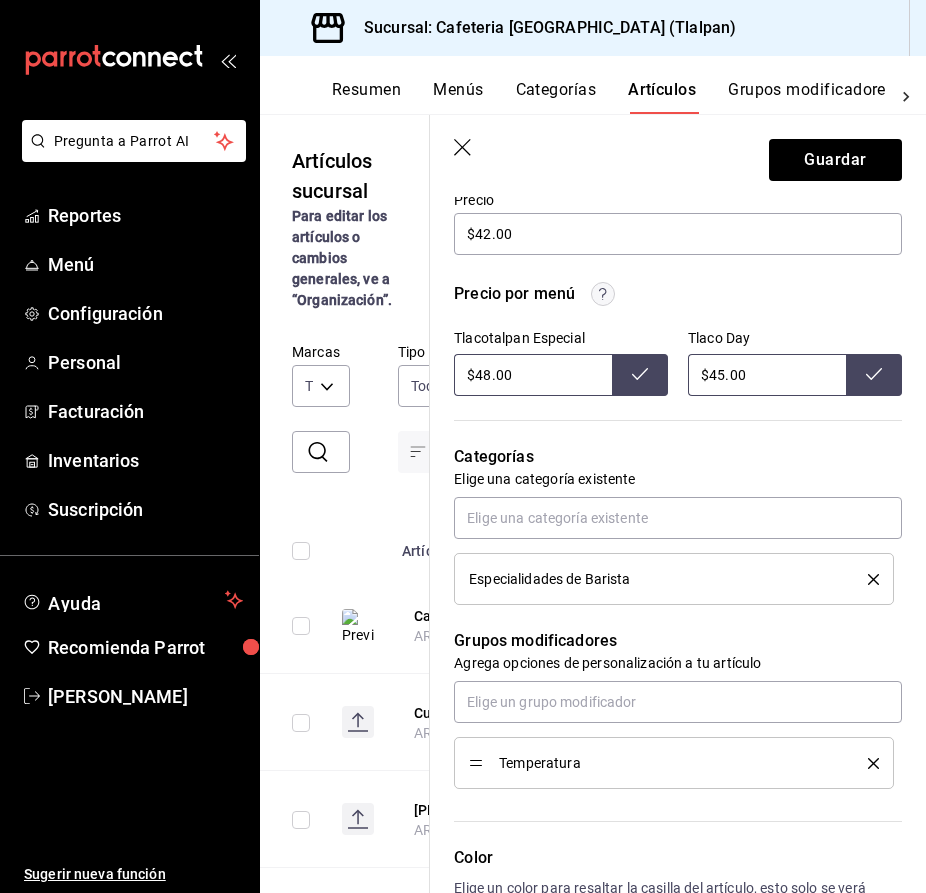 click 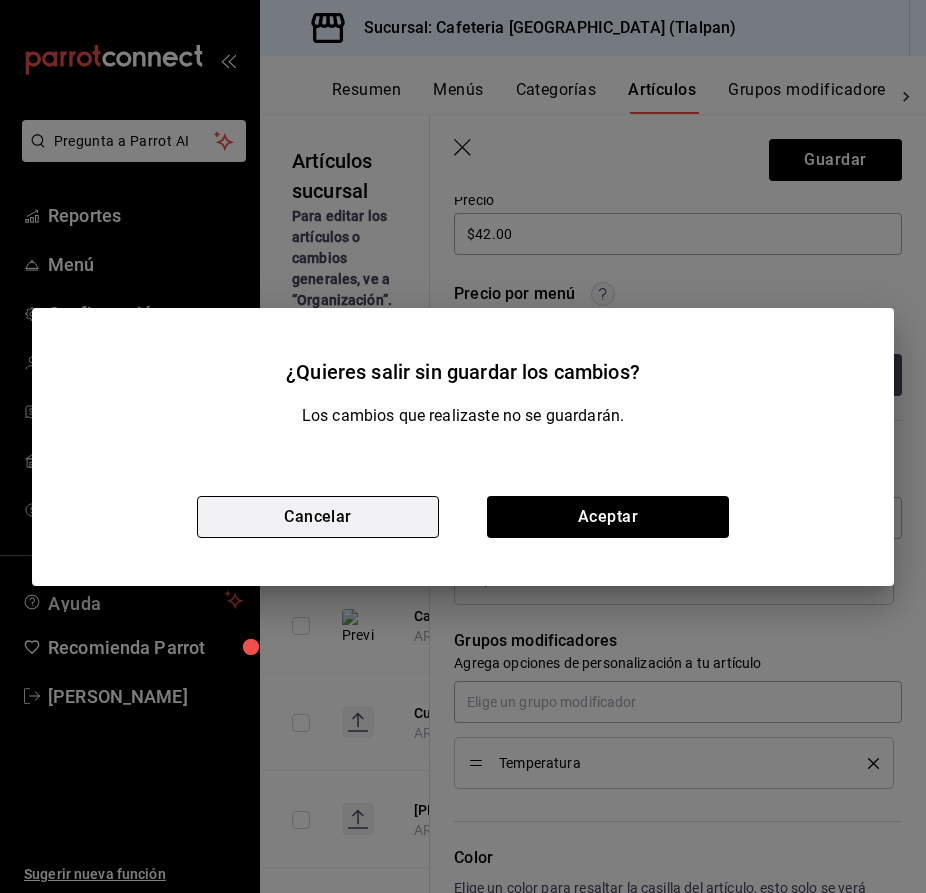 click on "Cancelar" at bounding box center [318, 517] 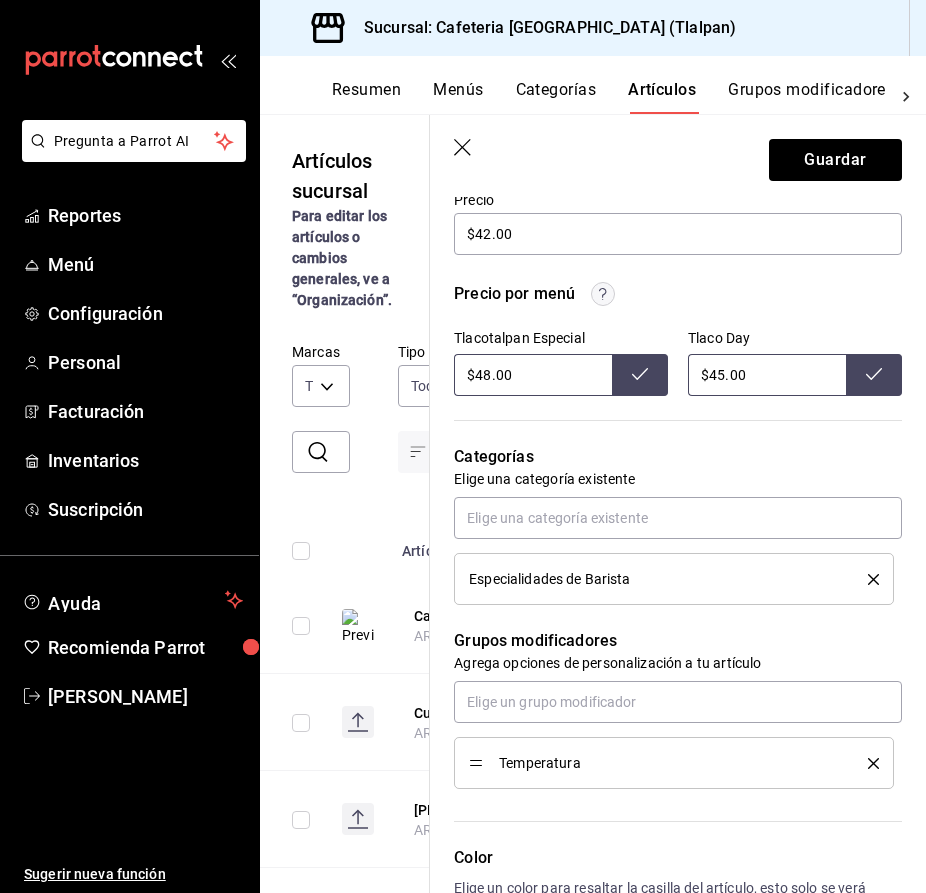 click 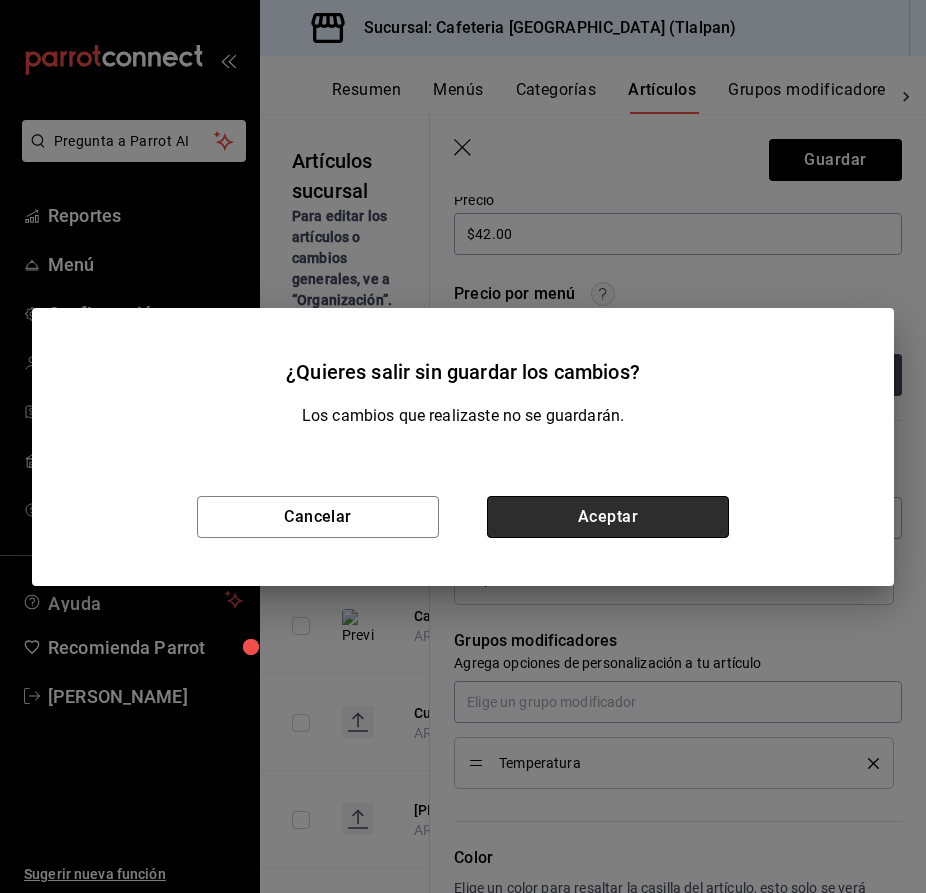 click on "Aceptar" at bounding box center [608, 517] 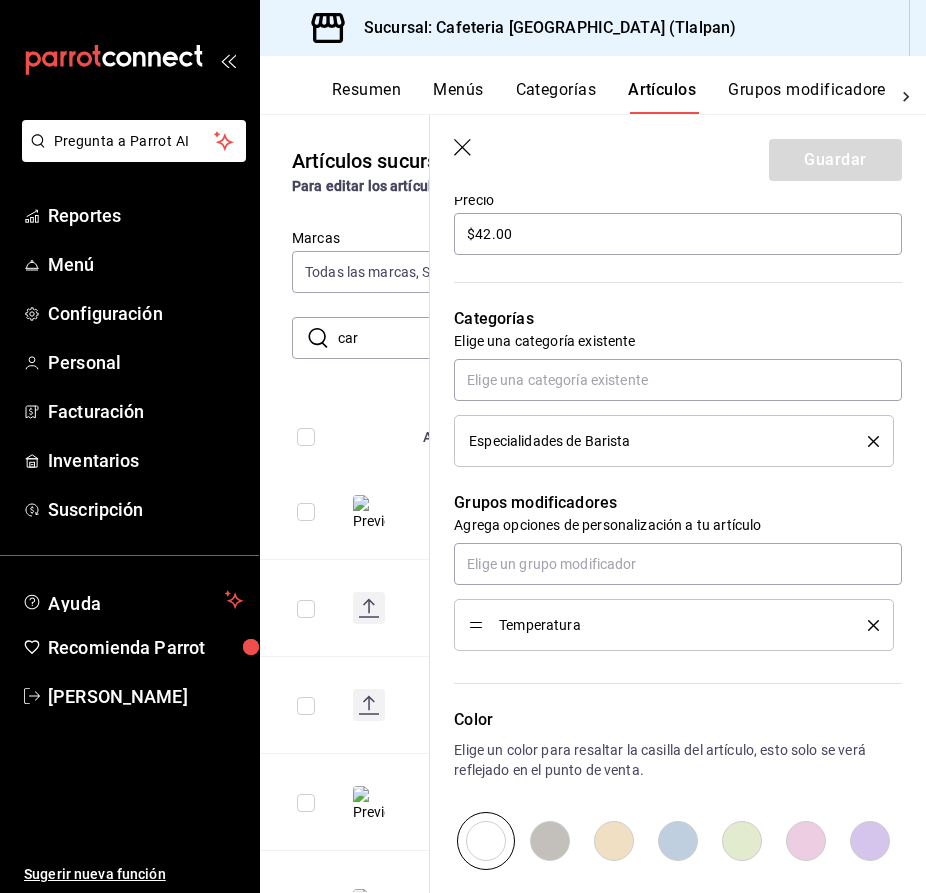 scroll, scrollTop: 0, scrollLeft: 0, axis: both 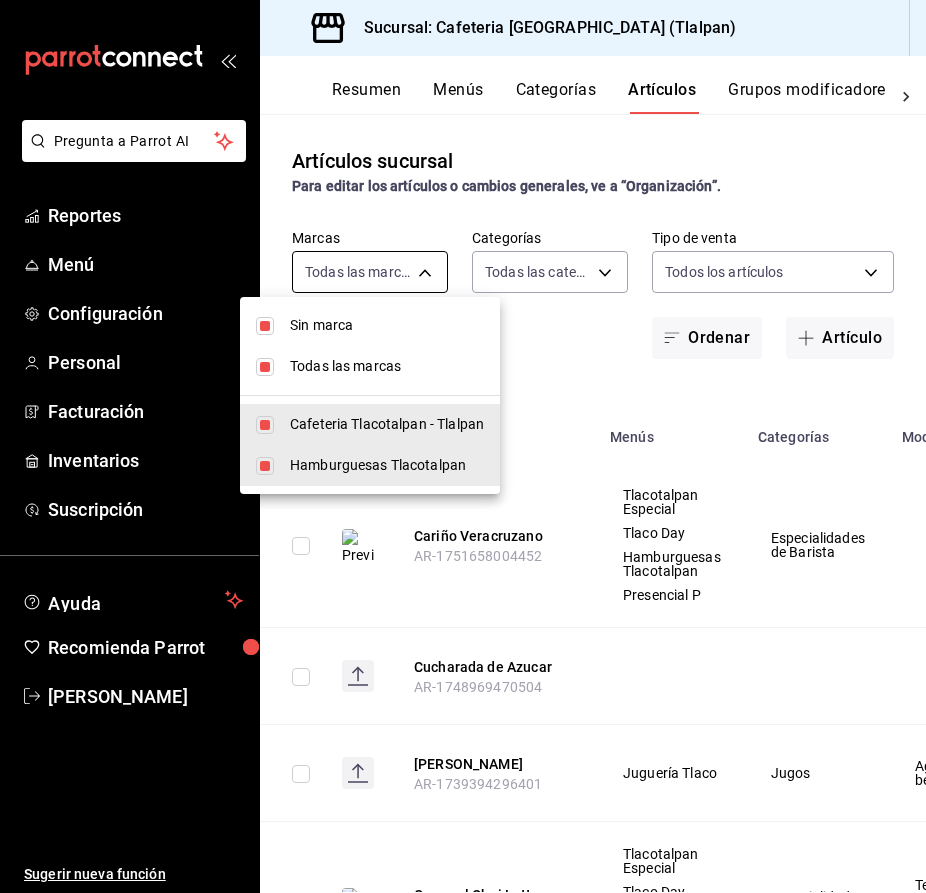 click on "Pregunta a Parrot AI Reportes   Menú   Configuración   Personal   Facturación   Inventarios   Suscripción   Ayuda Recomienda Parrot   Rodolfo Zedillo   Sugerir nueva función   Sucursal: Cafeteria Tlacotalpan (Tlalpan) Resumen Menús Categorías Artículos Grupos modificadores Publicar Artículos sucursal Para editar los artículos o cambios generales, ve a “Organización”. ​ car ​ Marcas Todas las marcas, Sin marca ec576109-29d1-42df-b2ca-5becddbd2efe,3dfd9669-9911-4f47-a36d-8fb2dcc6eb36 Categorías Todas las categorías, Sin categoría Tipo de venta Todos los artículos ALL Ordenar Artículo Artículo Menús Categorías Modificadores Disponible Precio Cariño Veracruzano AR-1751658004452 Tlacotalpan Especial Tlaco Day Hamburguesas Tlacotalpan Presencial P Especialidades de Barista $ 42.00 Cucharada de Azucar AR-1748969470504 $ 1.00 Jugo Cardio AR-1739394296401 Juguería Tlaco Jugos Agranda tu bebida $ 49.00 Caramel Chai Latte AR-1738708510509 Tlacotalpan Especial Tlaco Day Presencial P $ 42.00 $" at bounding box center (463, 446) 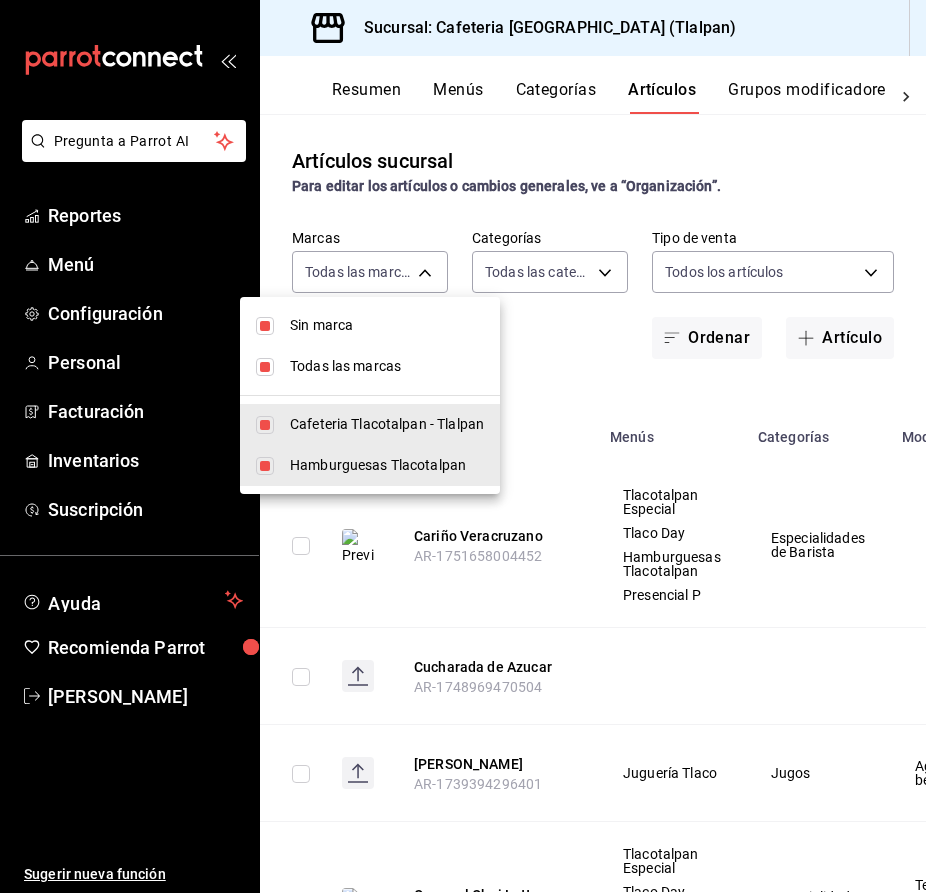 click at bounding box center (463, 446) 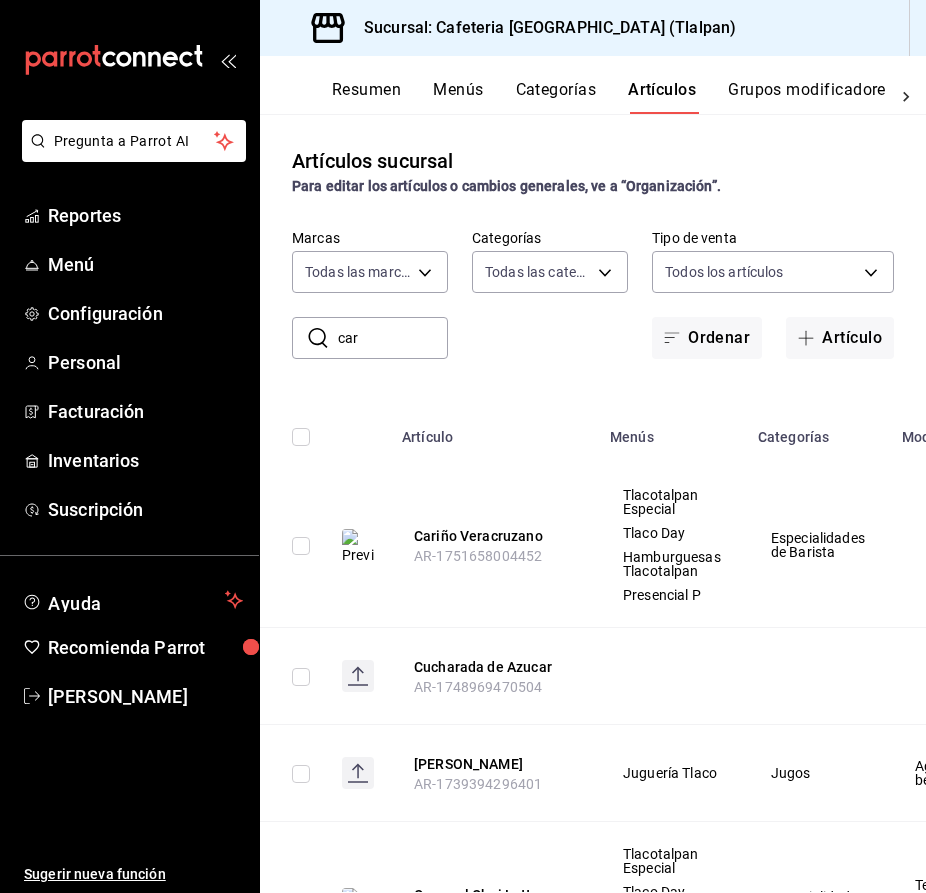 click on "car" at bounding box center [393, 338] 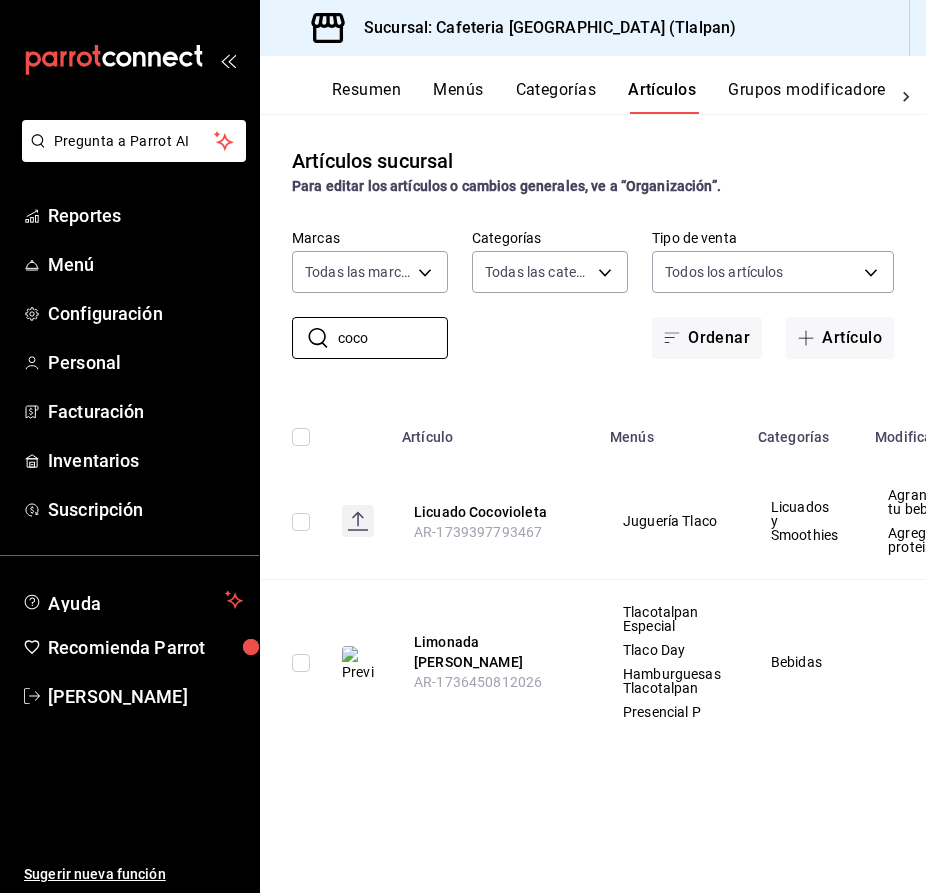 scroll, scrollTop: 0, scrollLeft: 0, axis: both 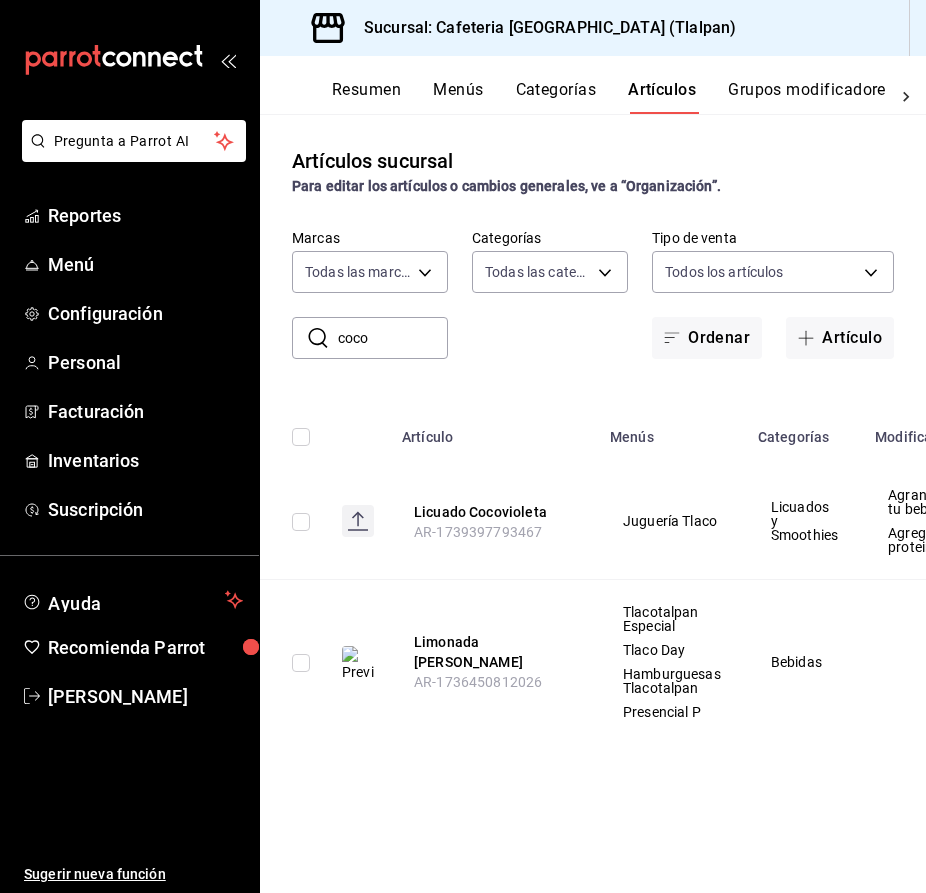 click on "coco" at bounding box center (393, 338) 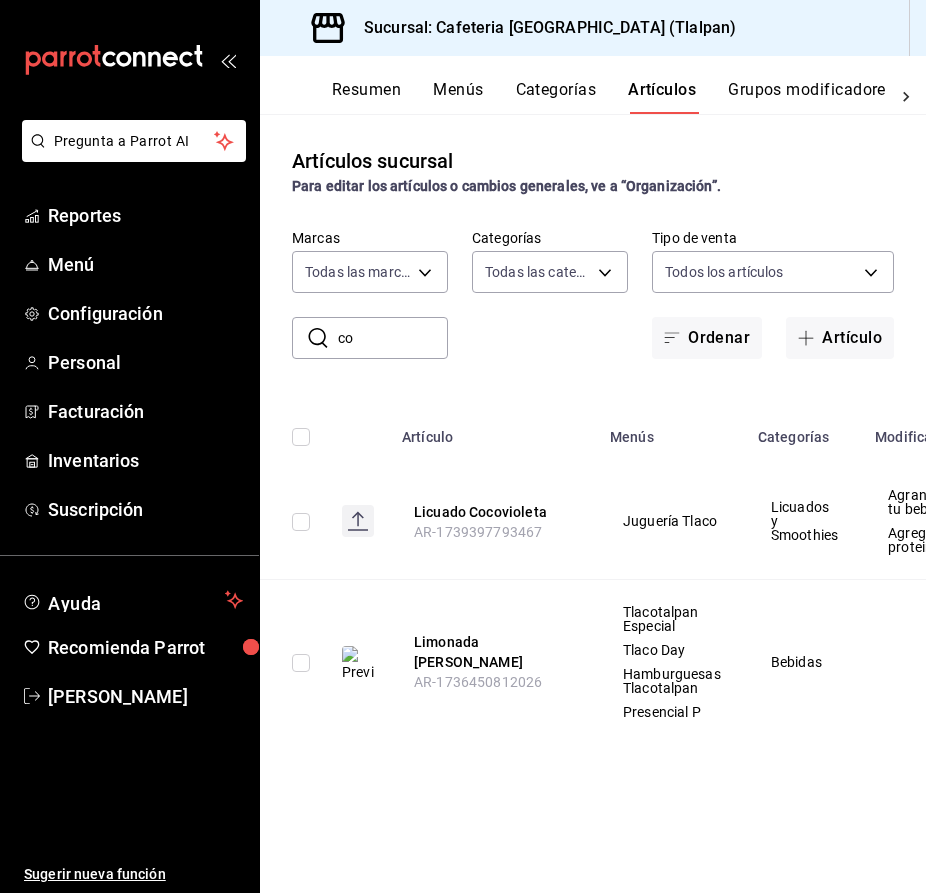 type on "c" 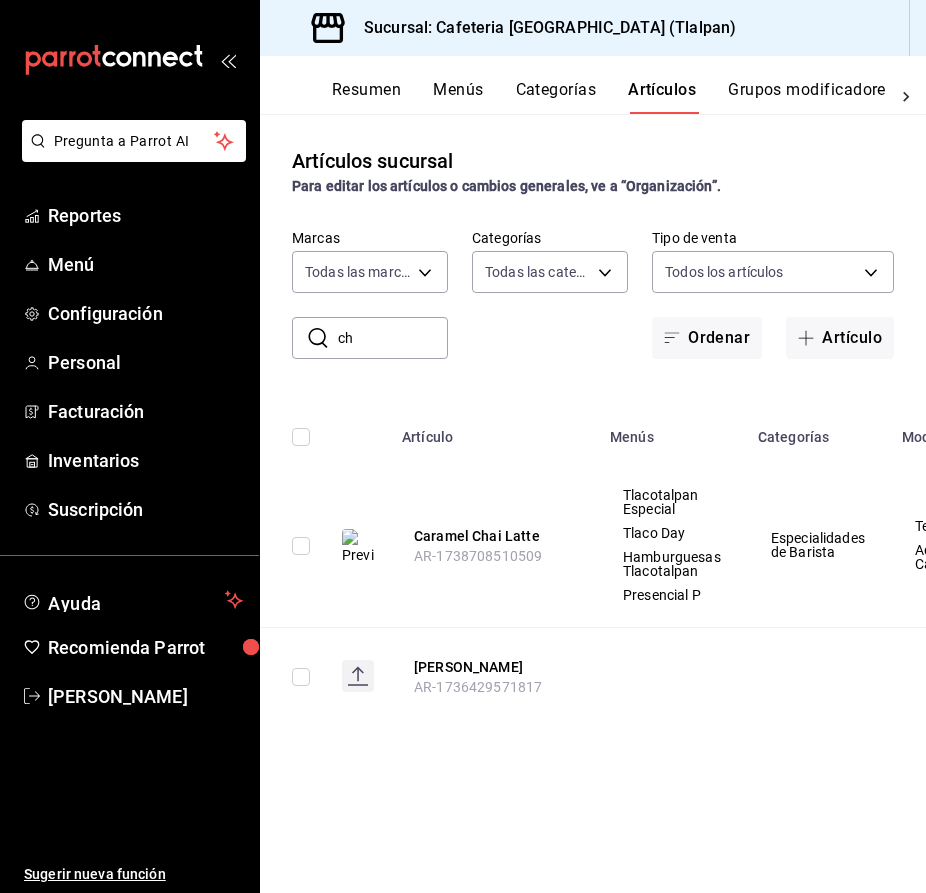 type on "c" 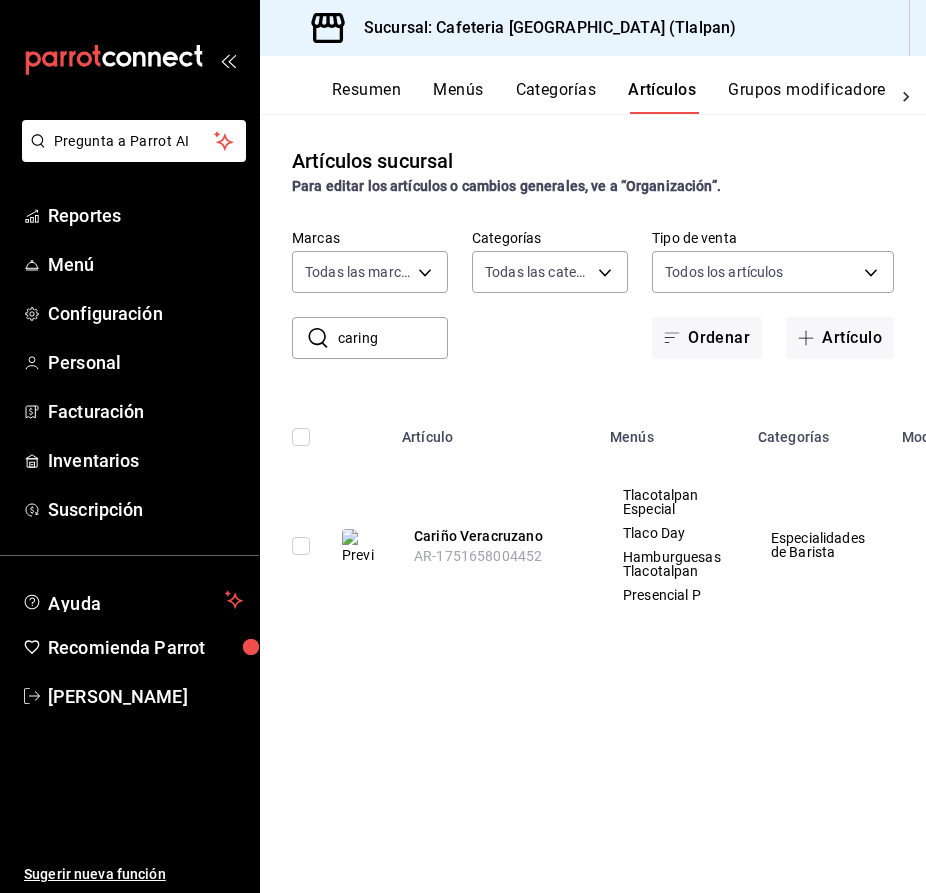 type on "caring" 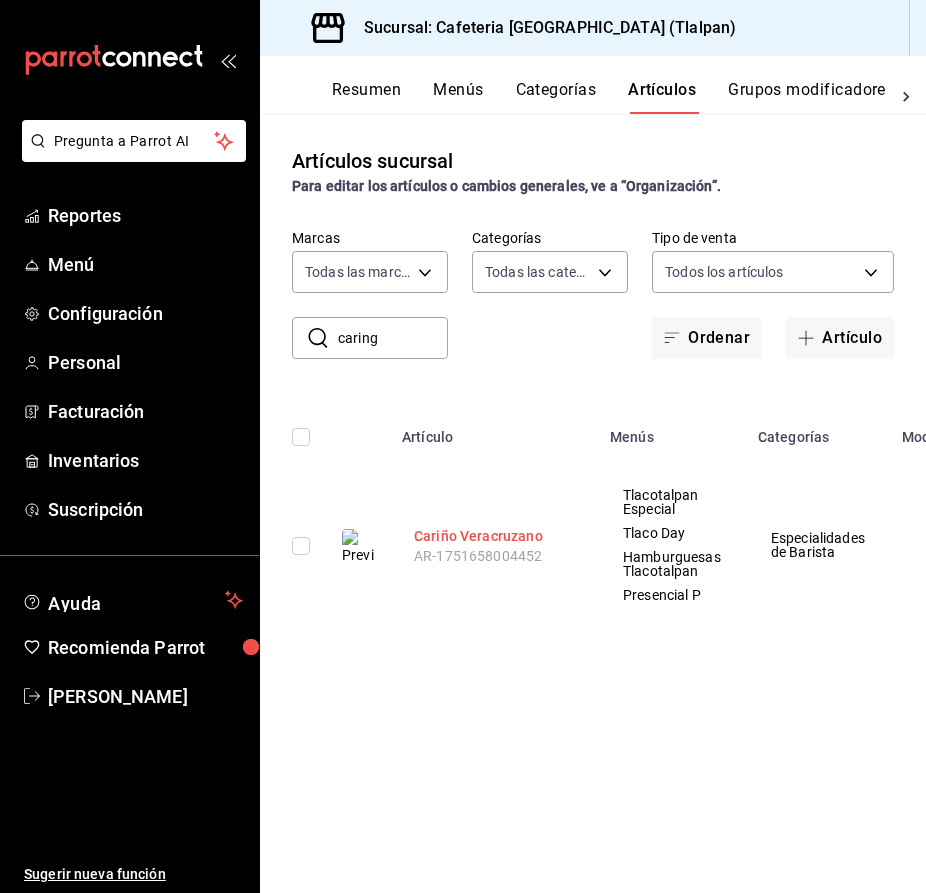drag, startPoint x: 396, startPoint y: 330, endPoint x: 465, endPoint y: 542, distance: 222.94618 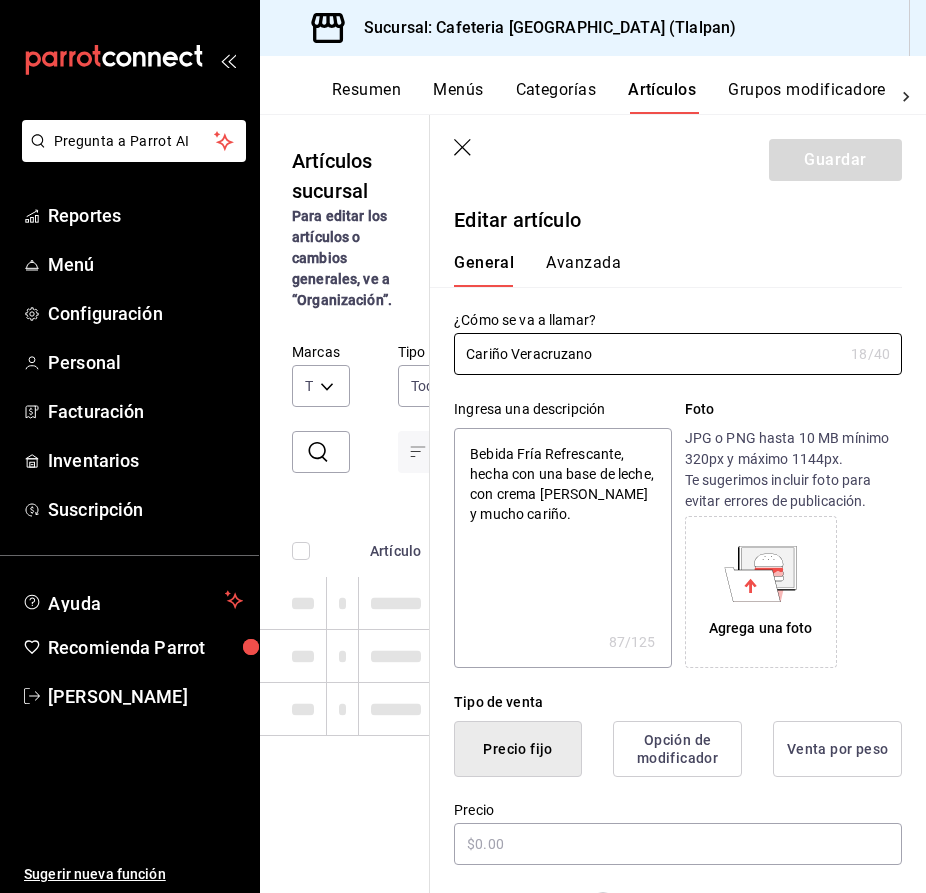type on "x" 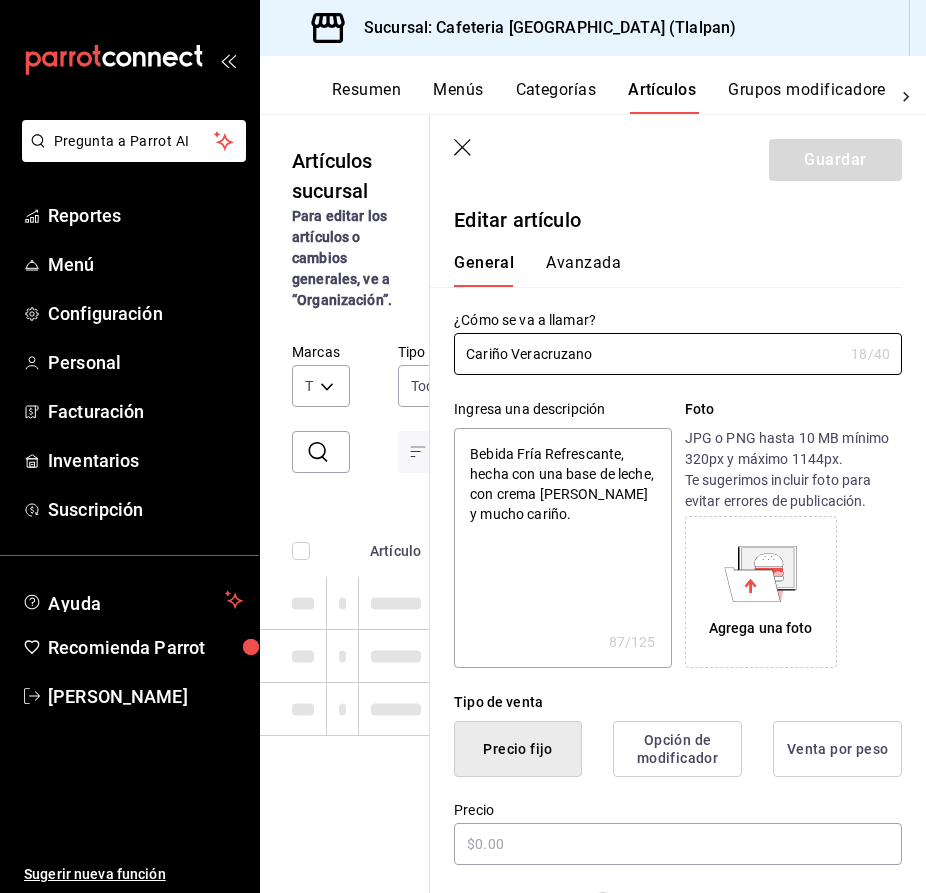 type on "$42.00" 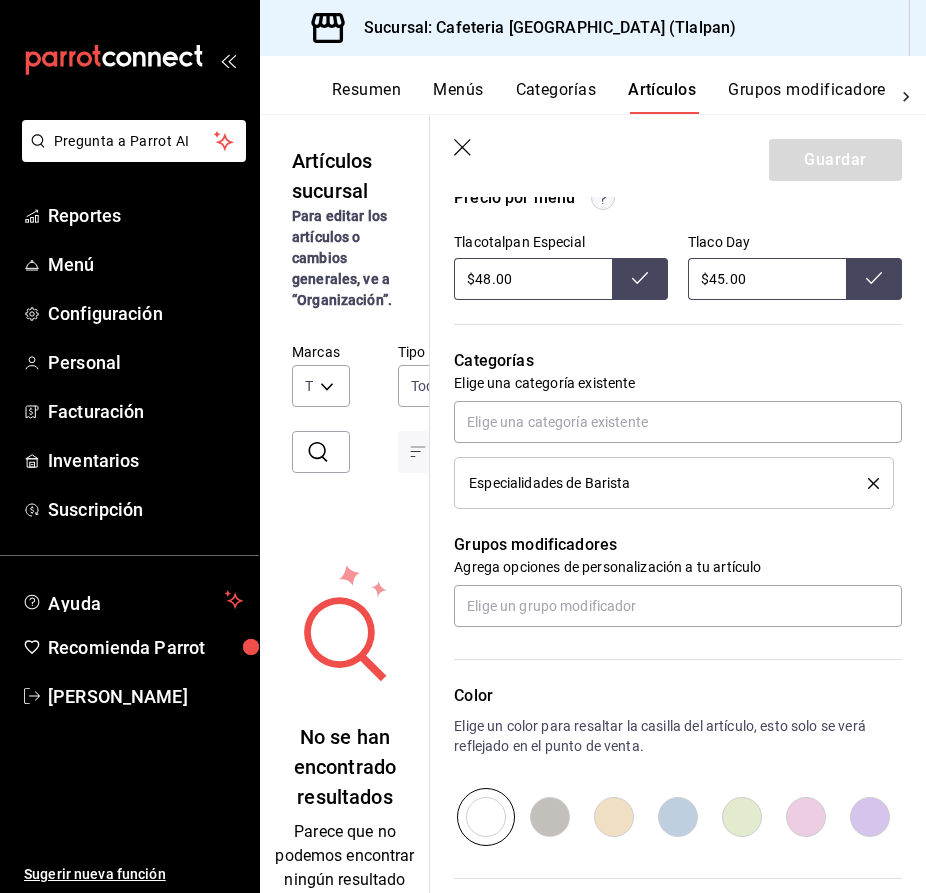 scroll, scrollTop: 709, scrollLeft: 0, axis: vertical 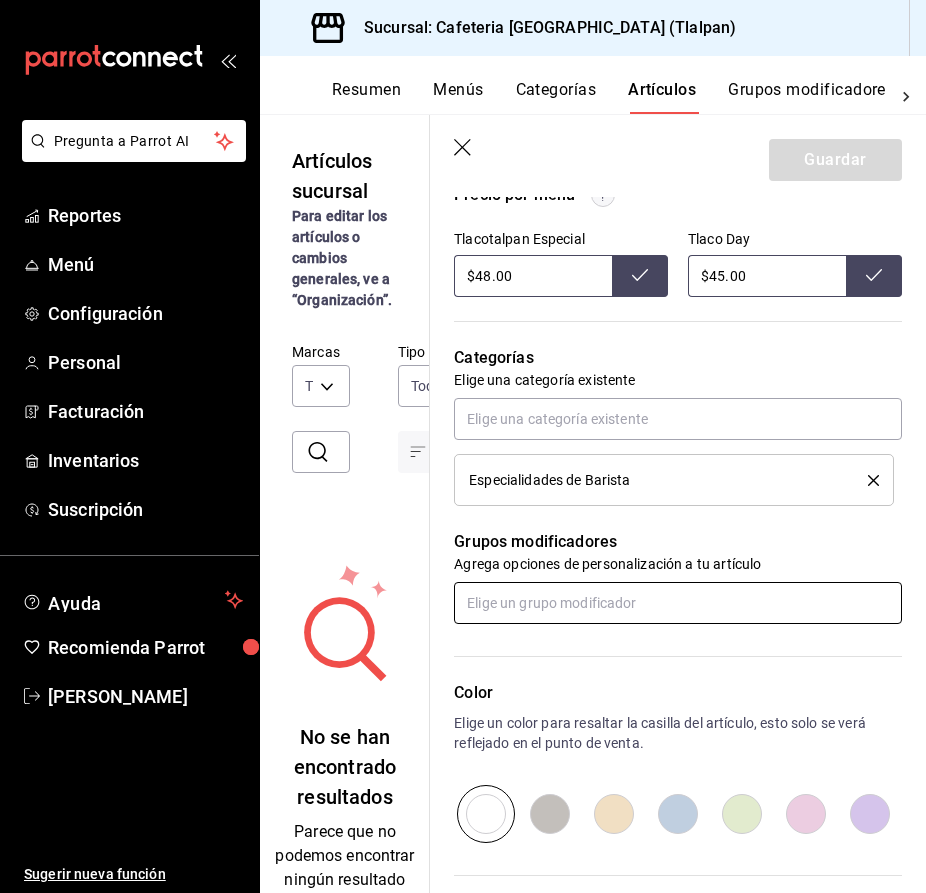 click at bounding box center [678, 603] 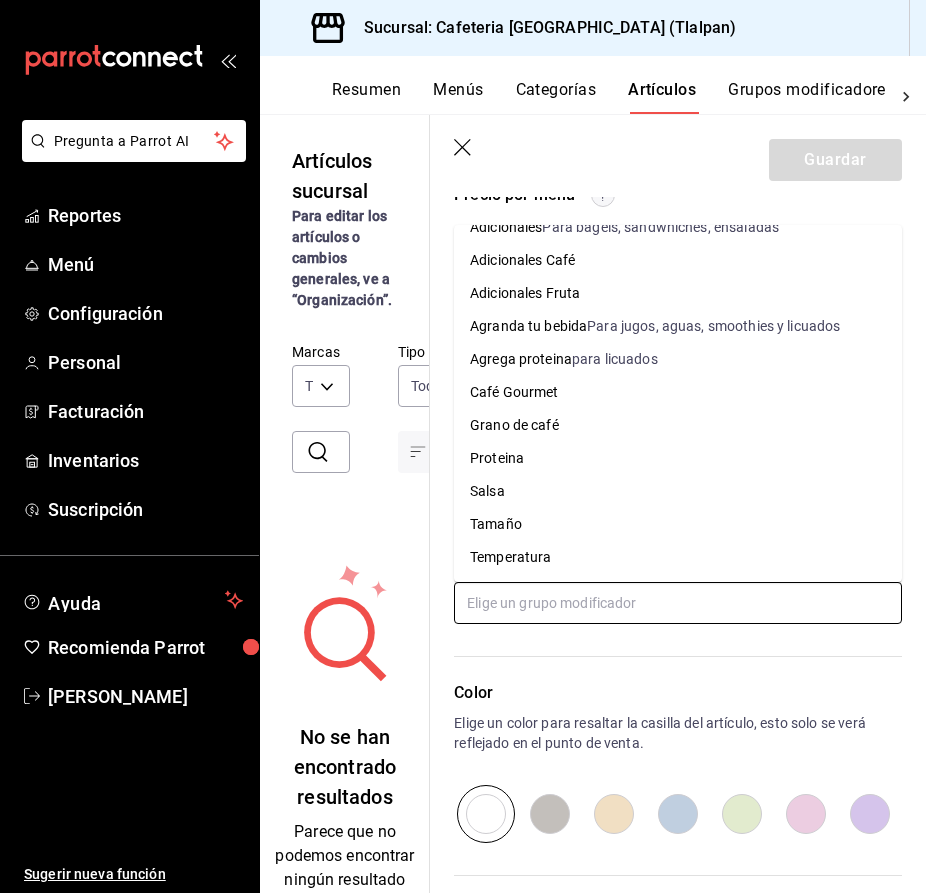 scroll, scrollTop: 55, scrollLeft: 0, axis: vertical 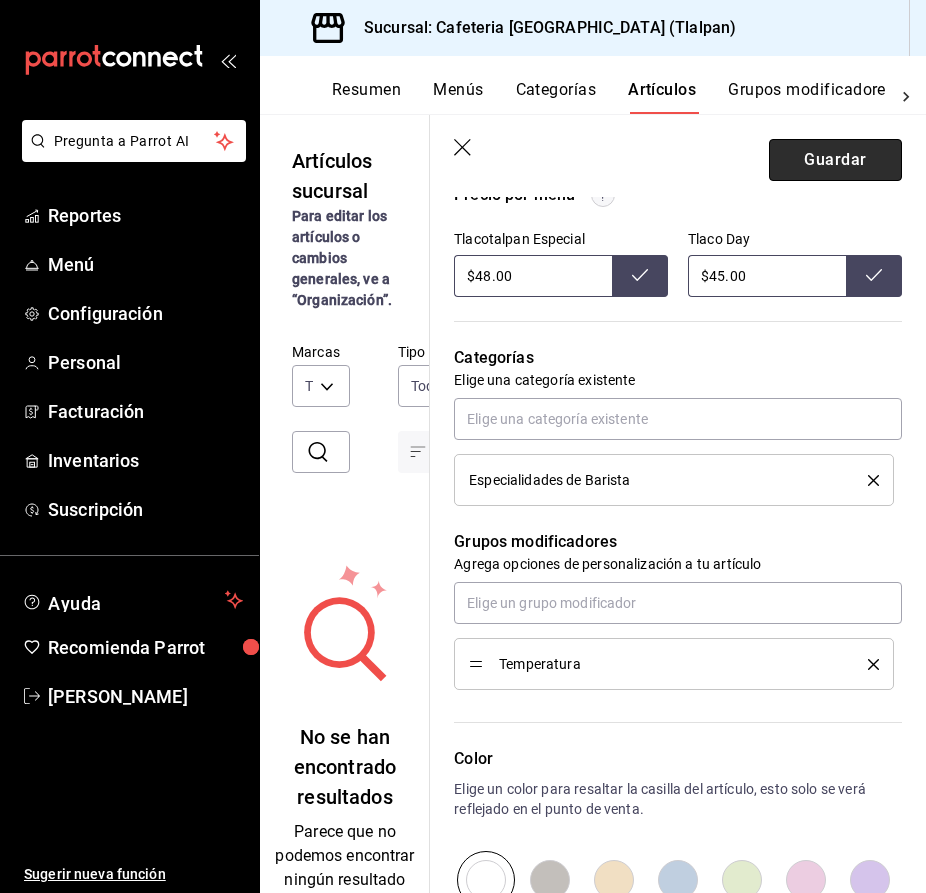 click on "Guardar" at bounding box center [835, 160] 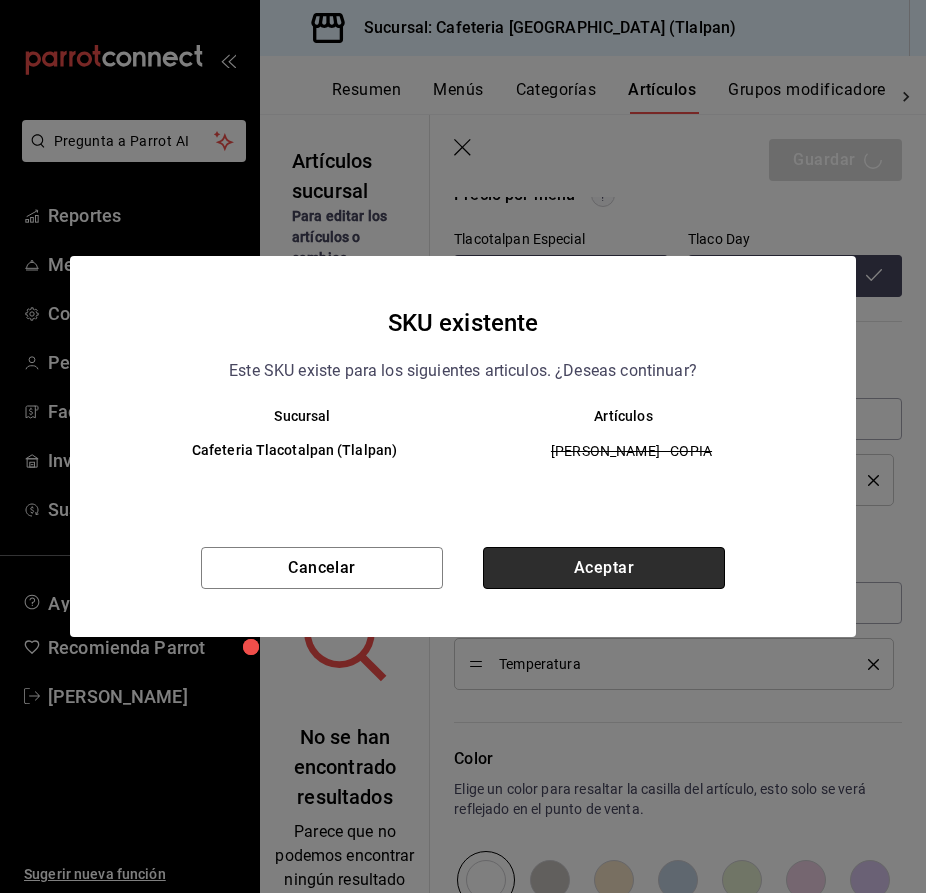 click on "Aceptar" at bounding box center [604, 568] 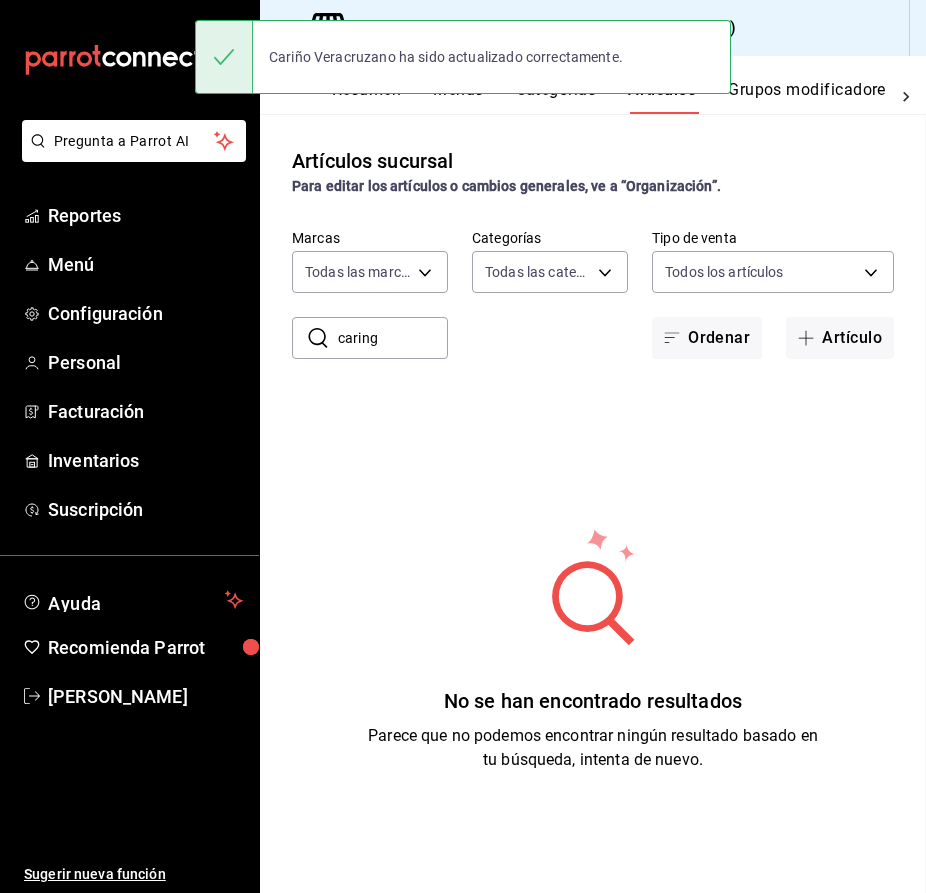 scroll, scrollTop: 0, scrollLeft: 0, axis: both 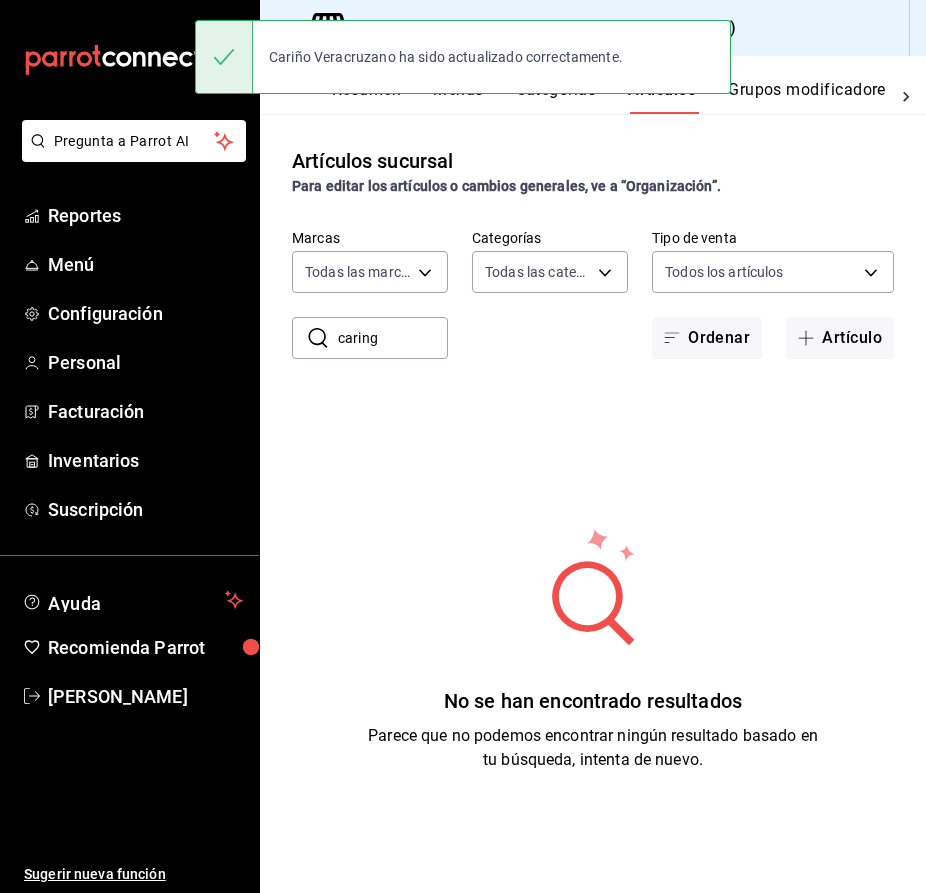 click on "caring" at bounding box center [393, 338] 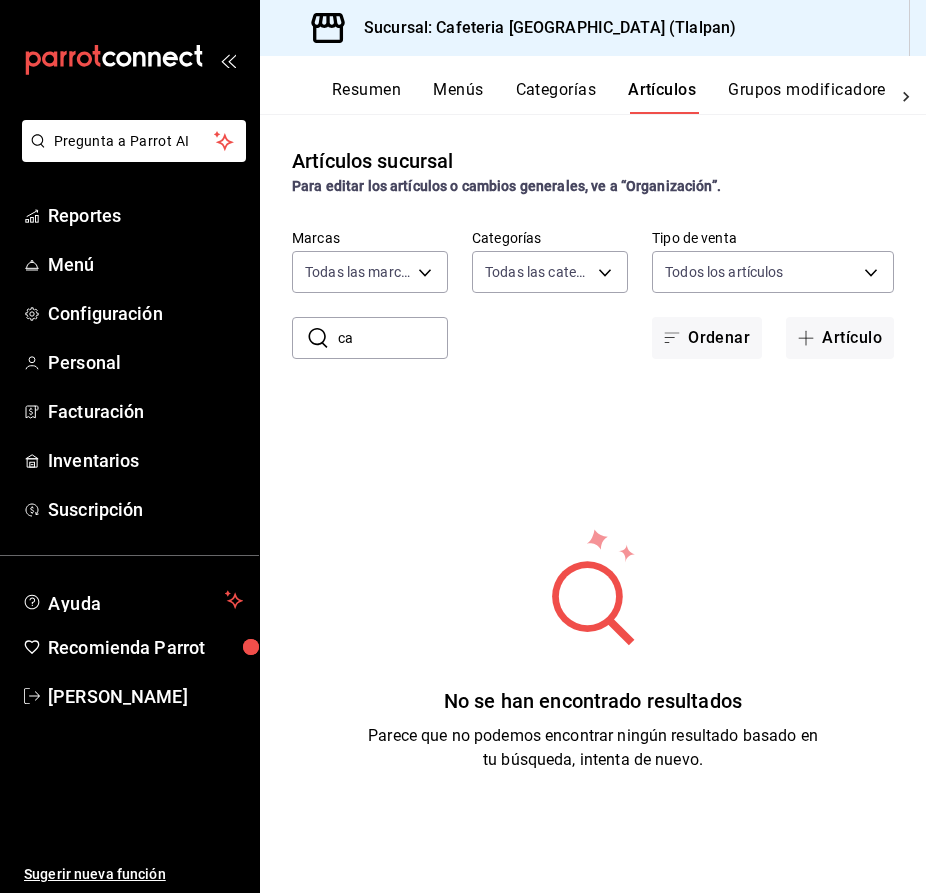 type on "c" 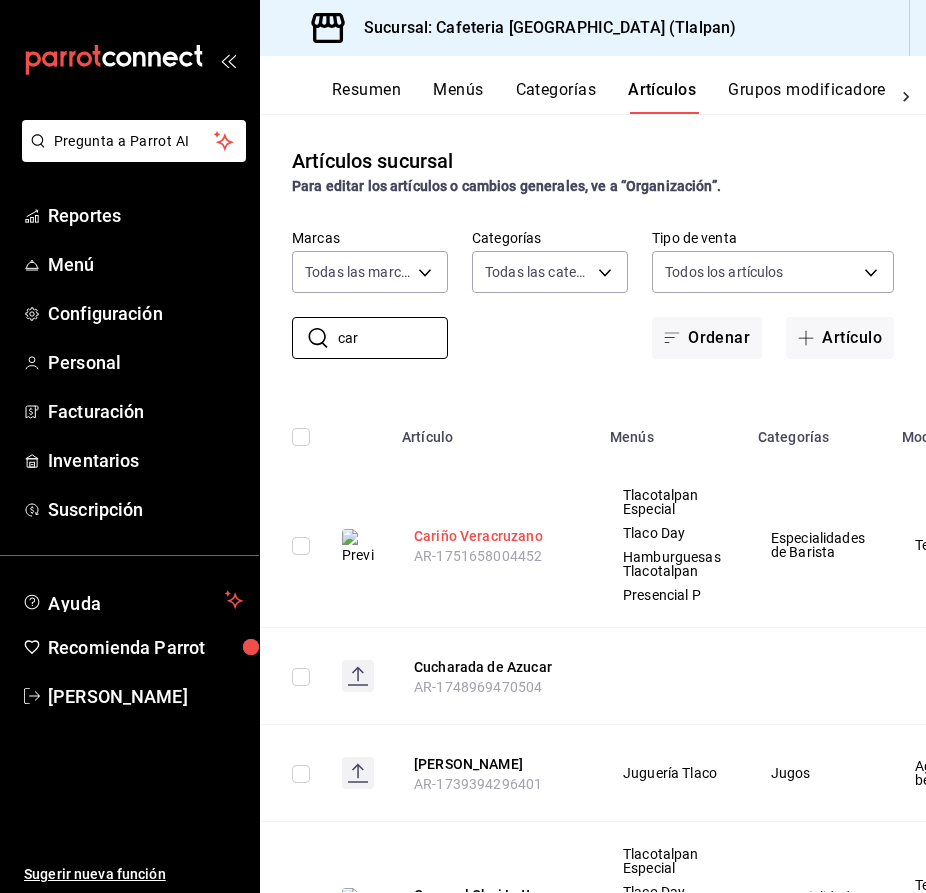 type on "car" 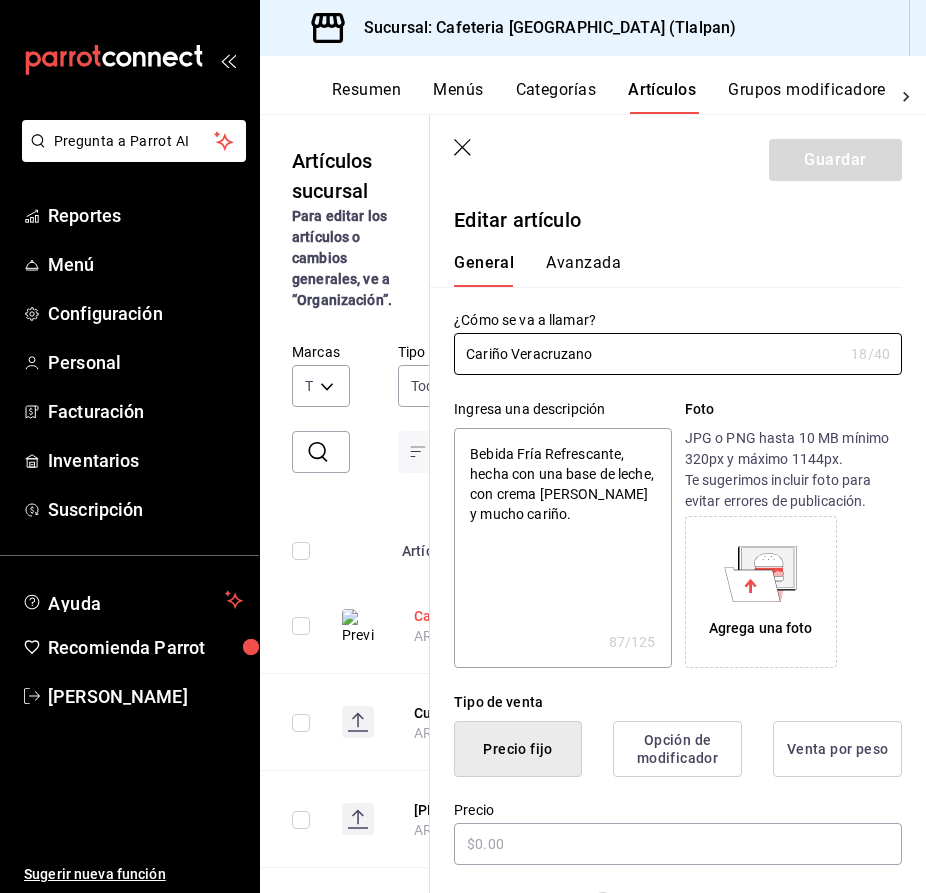 type on "x" 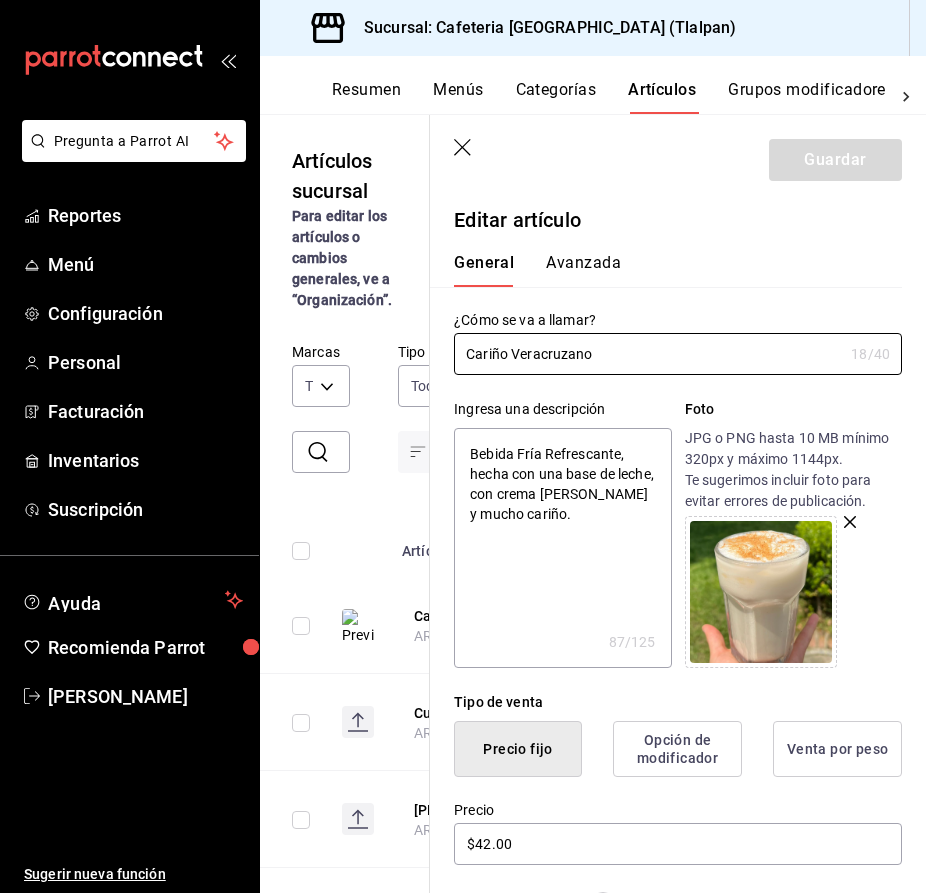 scroll, scrollTop: 0, scrollLeft: 0, axis: both 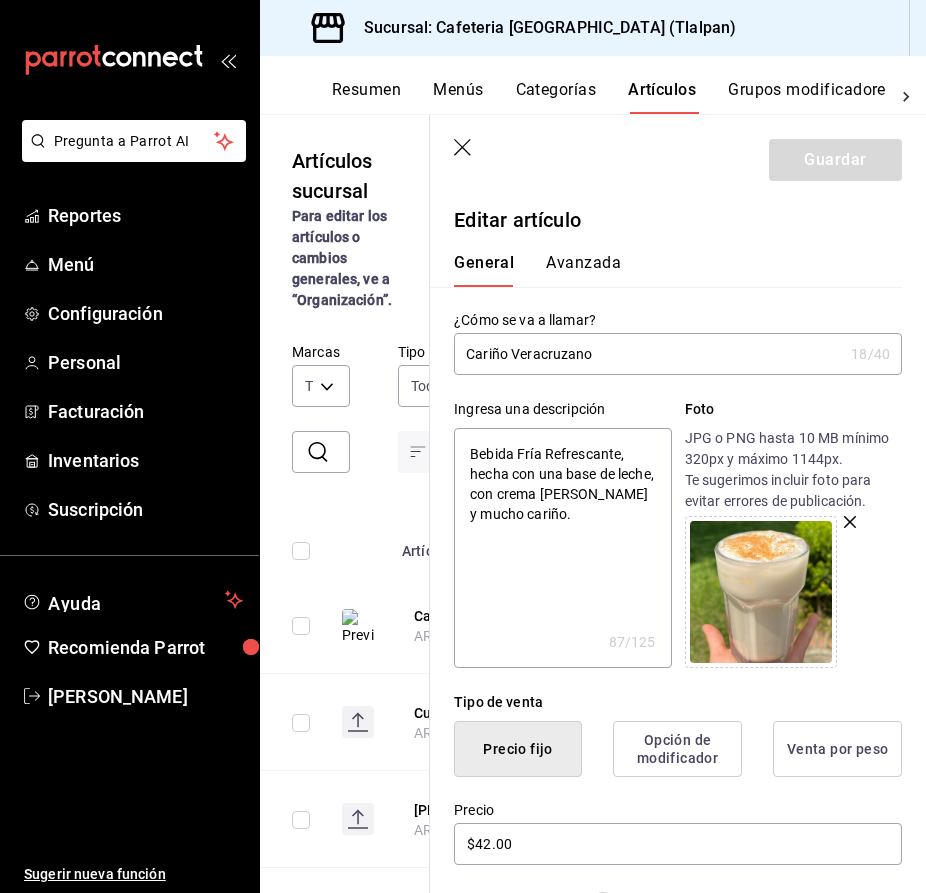 click 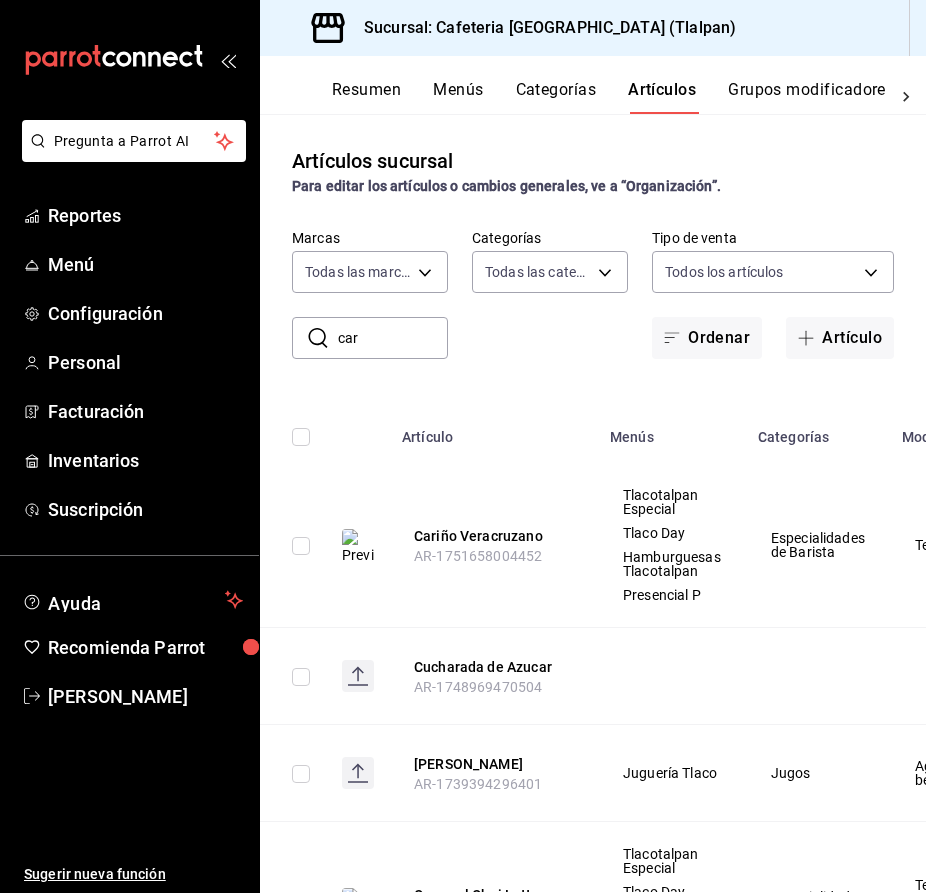 click on "car" at bounding box center (393, 338) 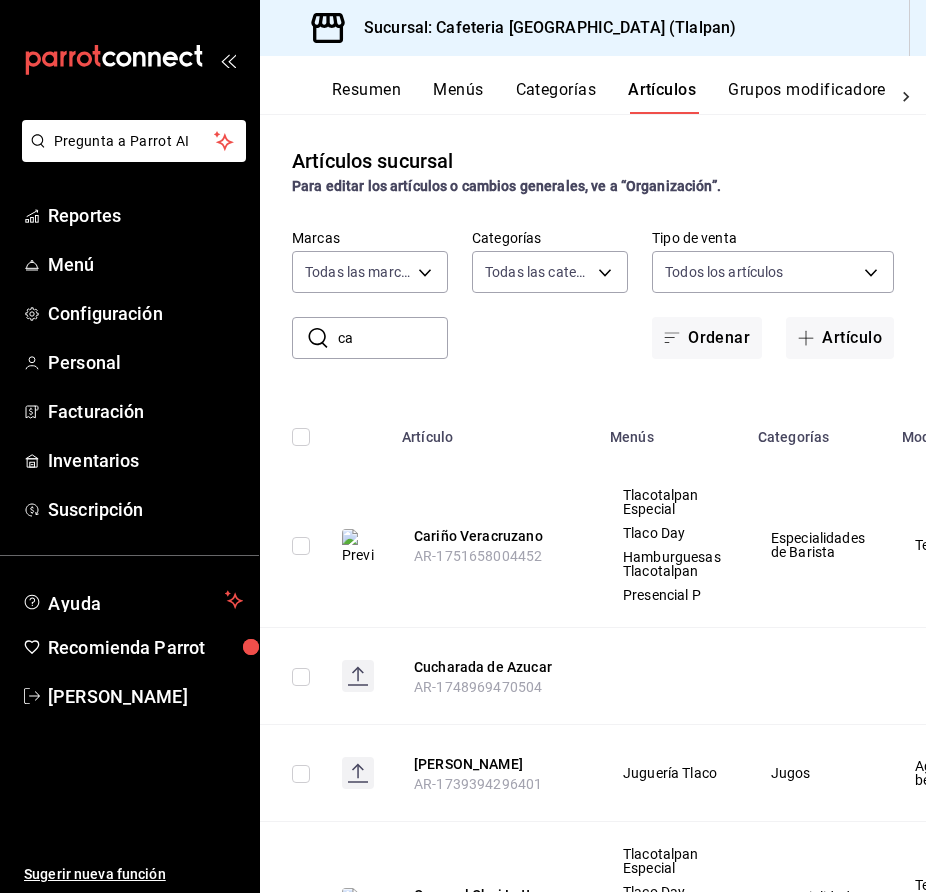 type on "c" 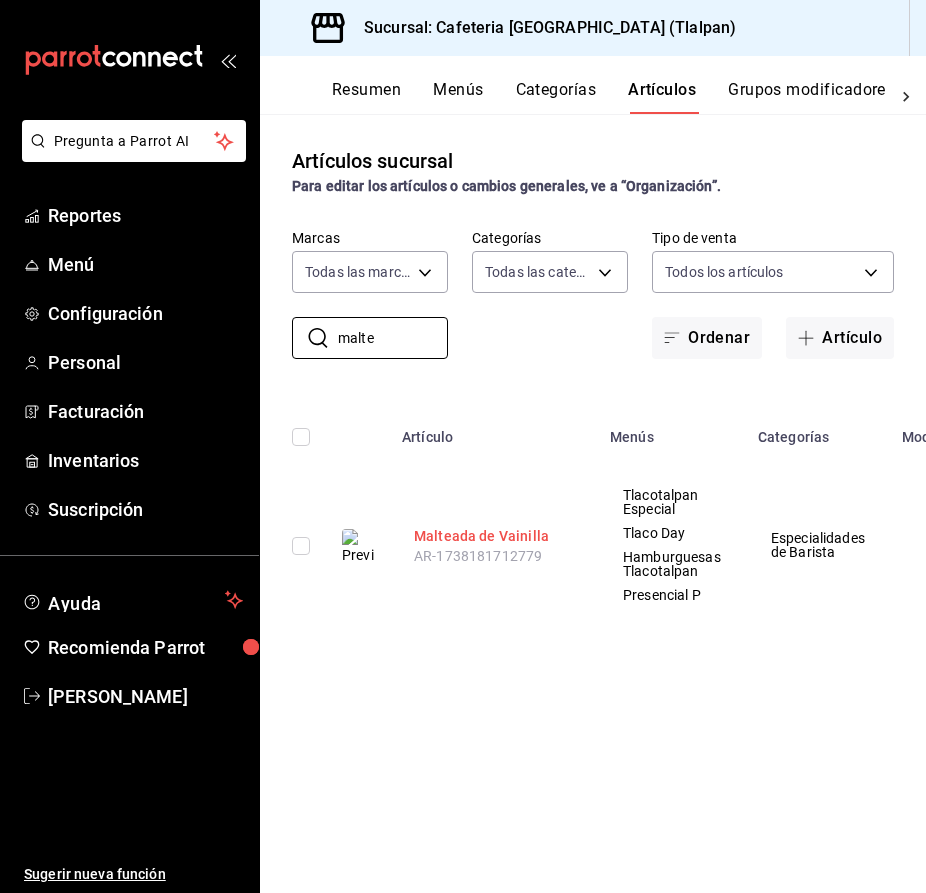 type on "malte" 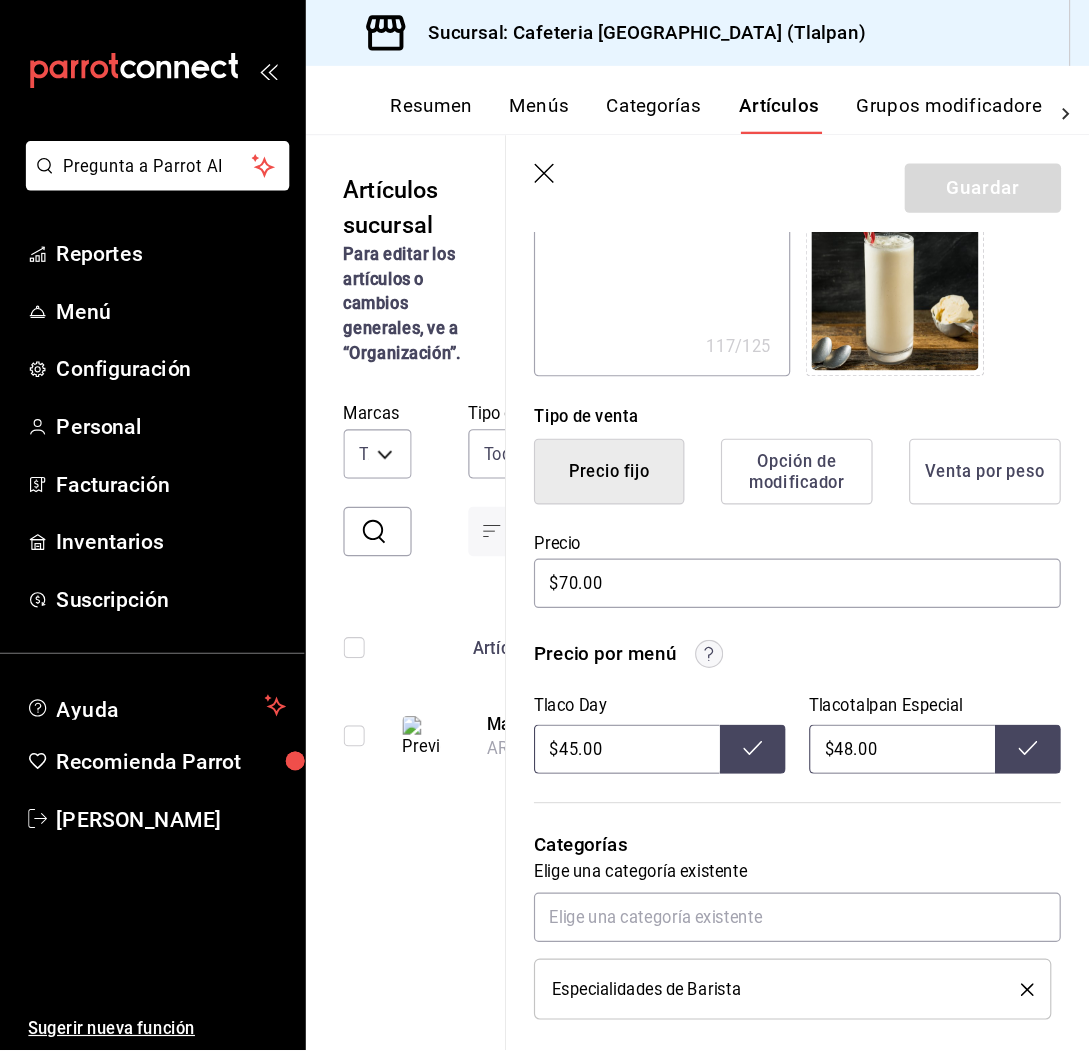scroll, scrollTop: 0, scrollLeft: 0, axis: both 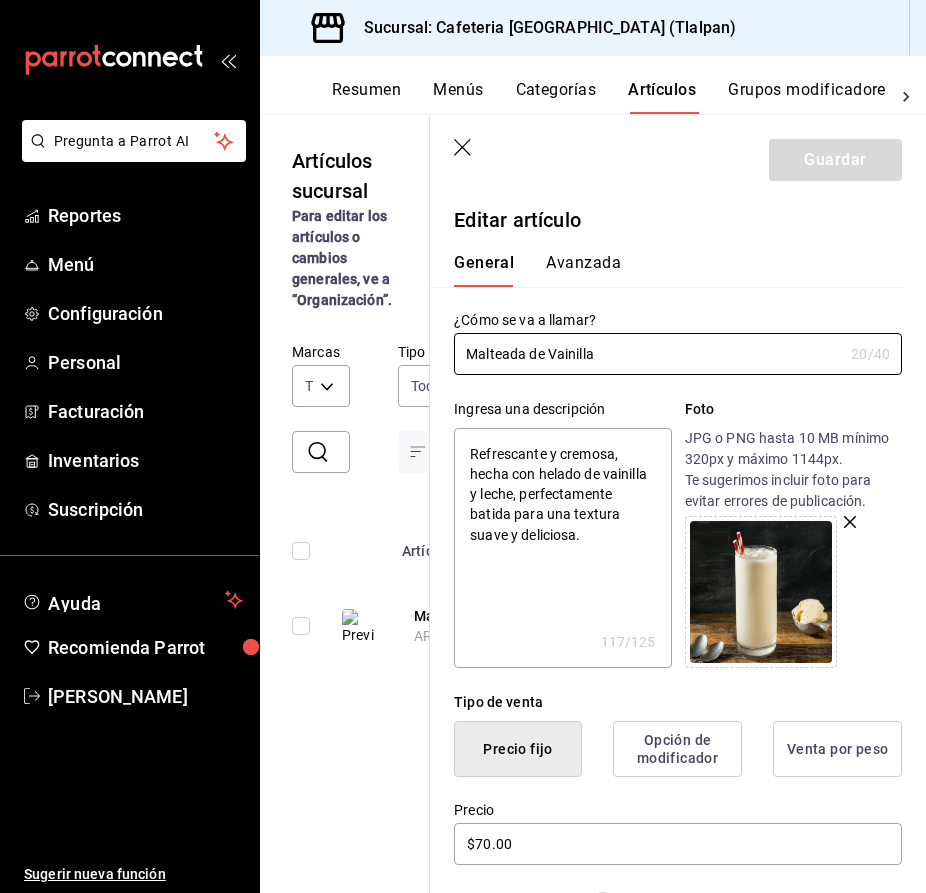 click 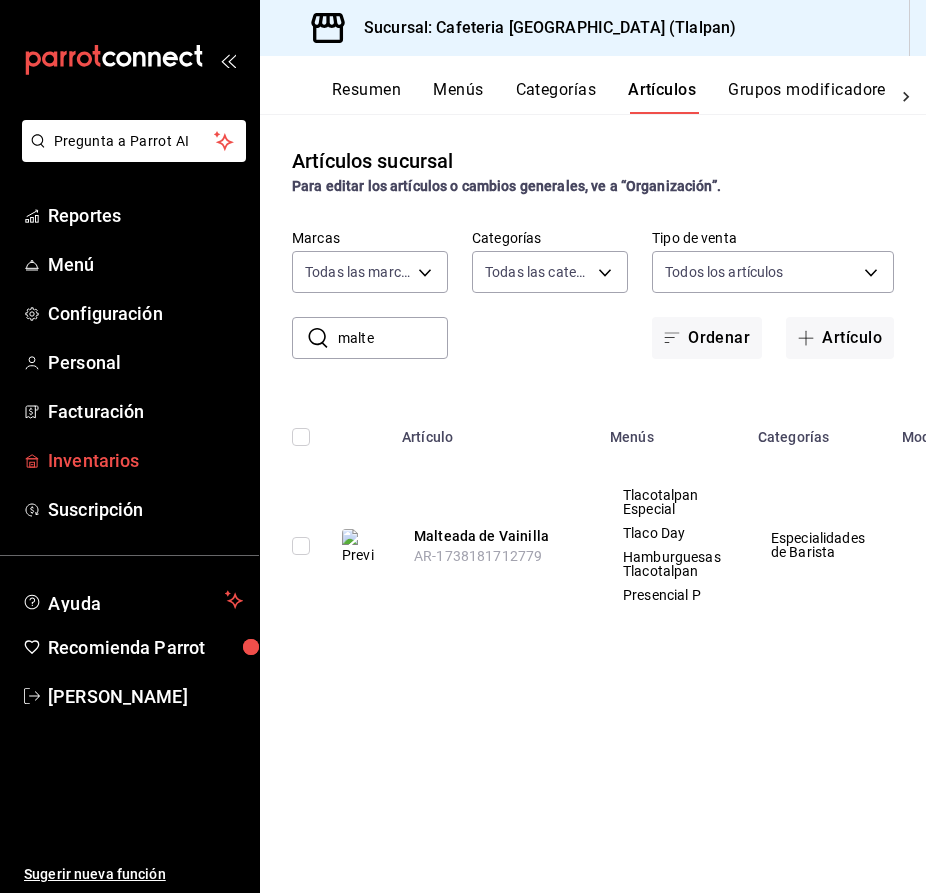 click on "Inventarios" at bounding box center [145, 460] 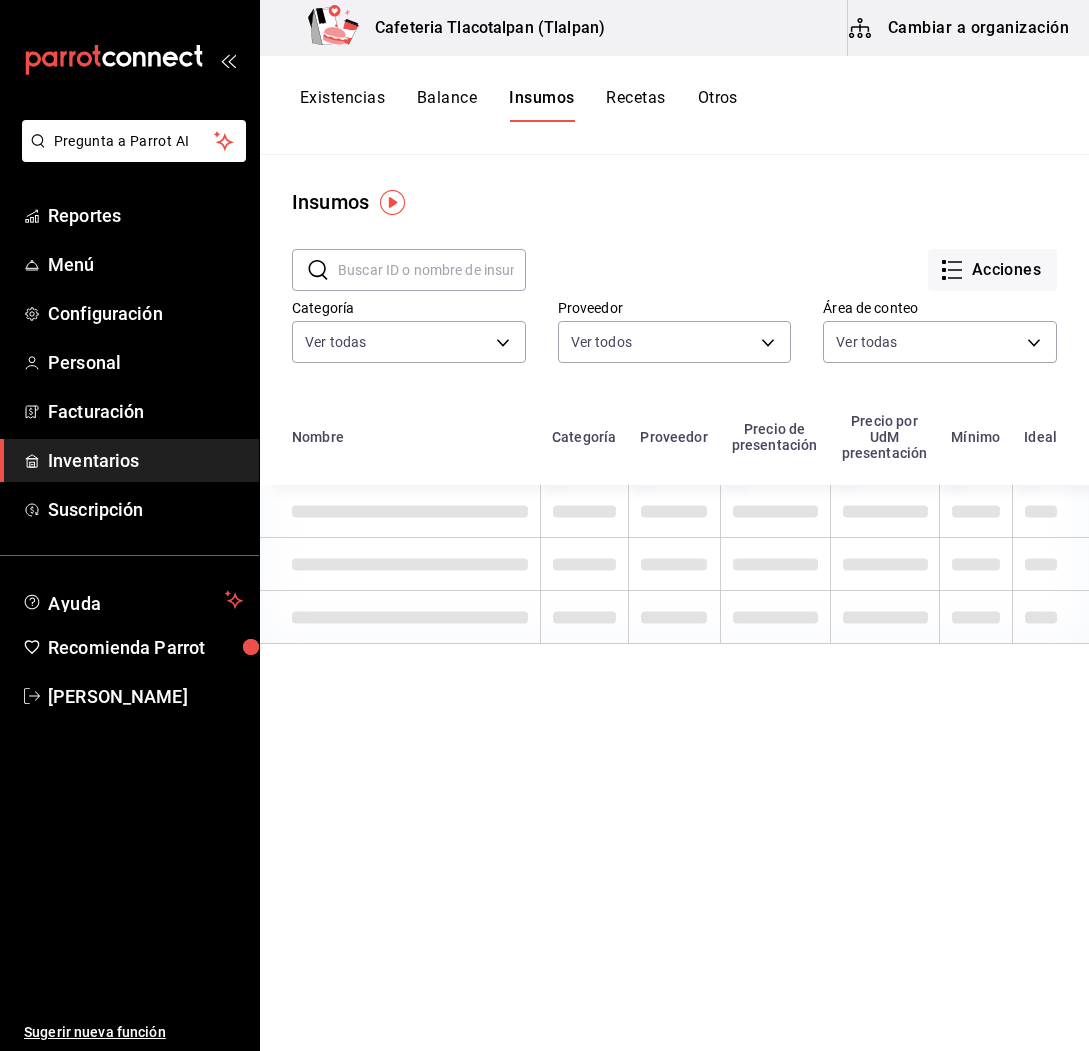 click on "Cambiar a organización" at bounding box center [960, 28] 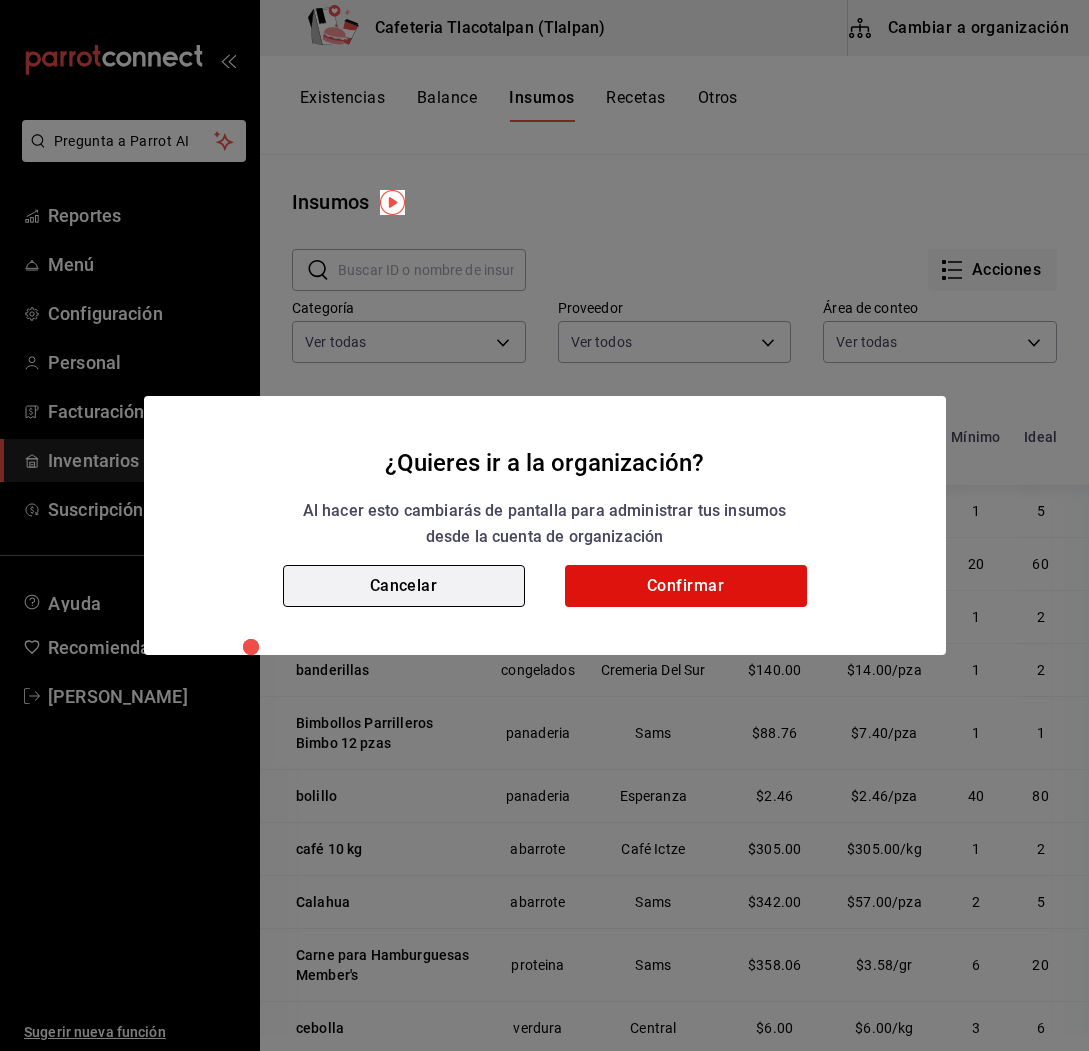 click on "Cancelar" at bounding box center (404, 586) 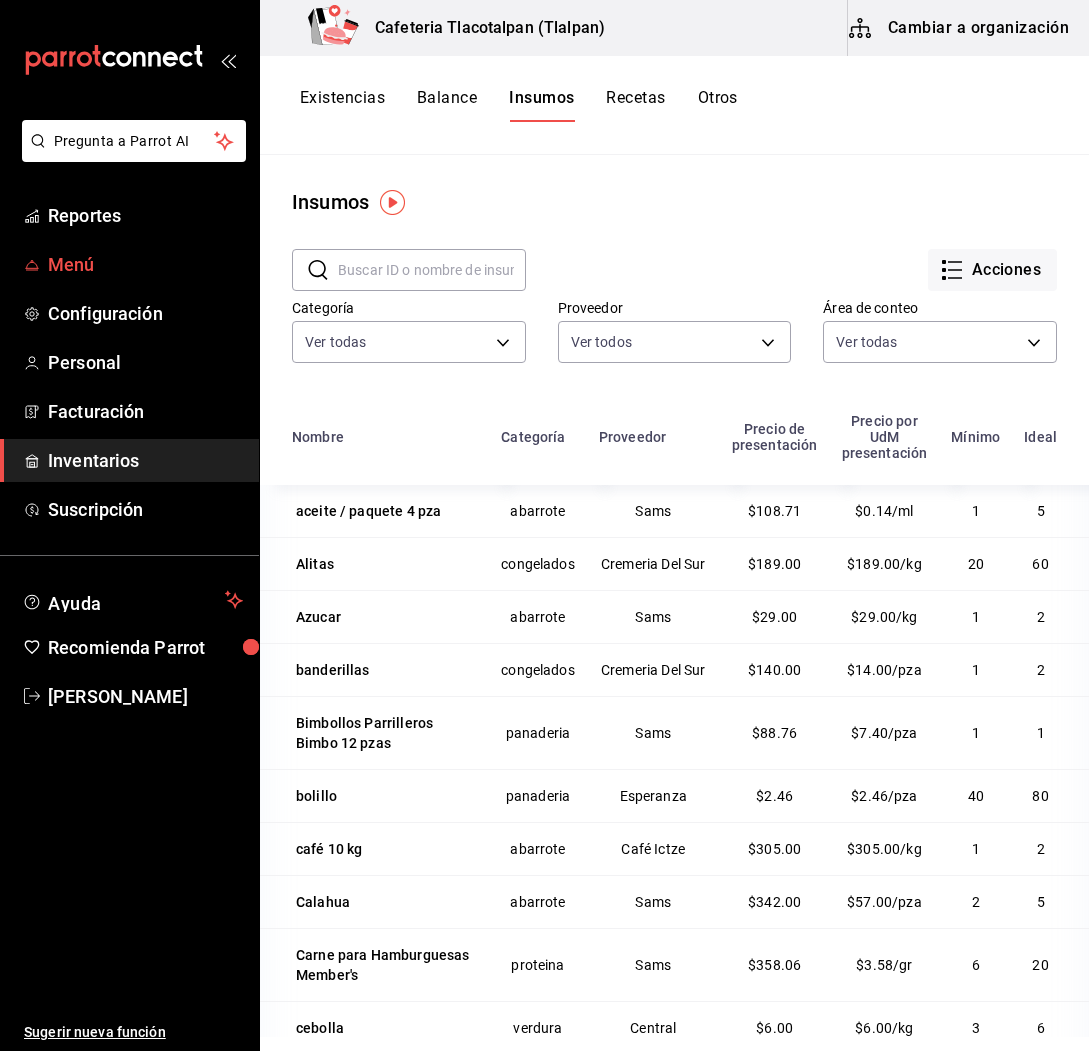 click on "Menú" at bounding box center (129, 264) 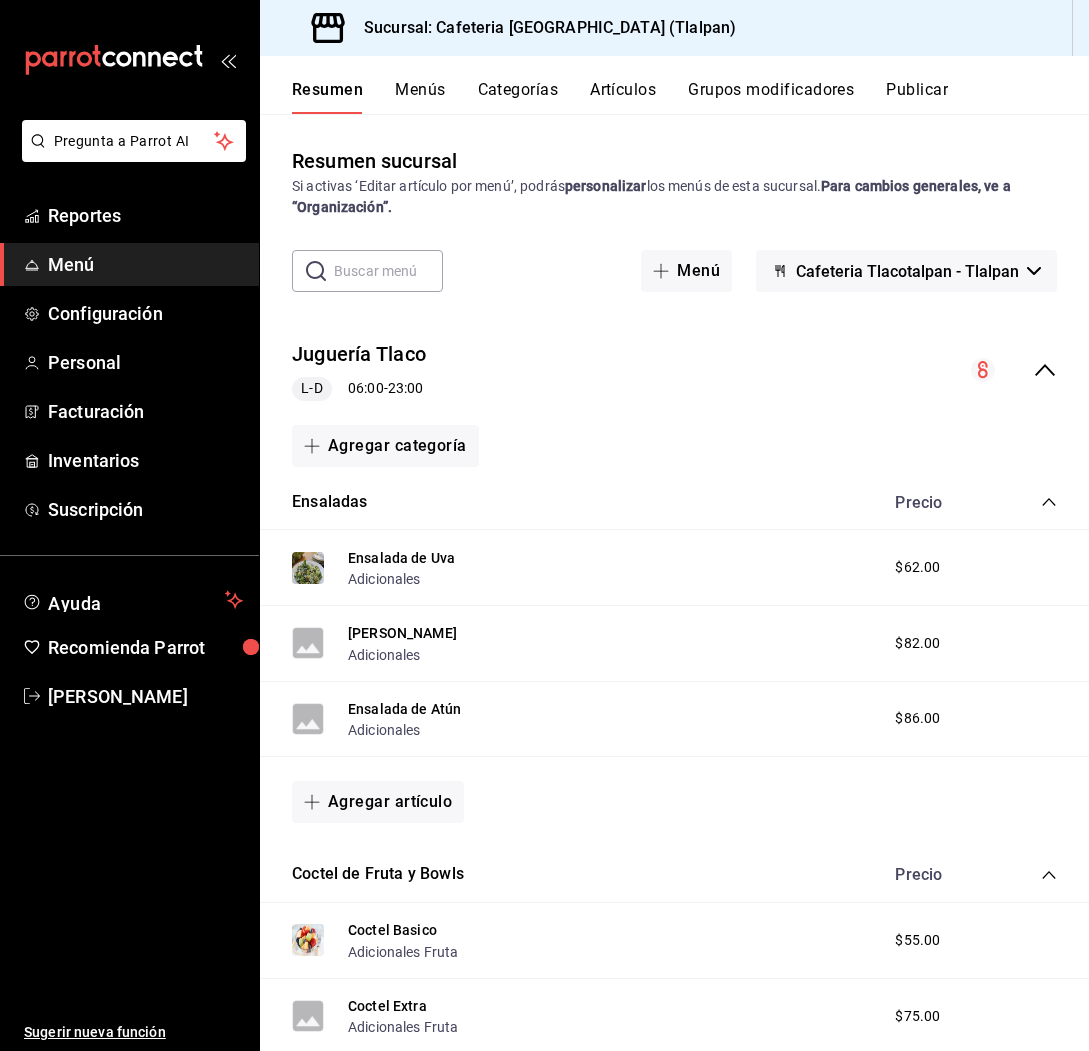scroll, scrollTop: 0, scrollLeft: 0, axis: both 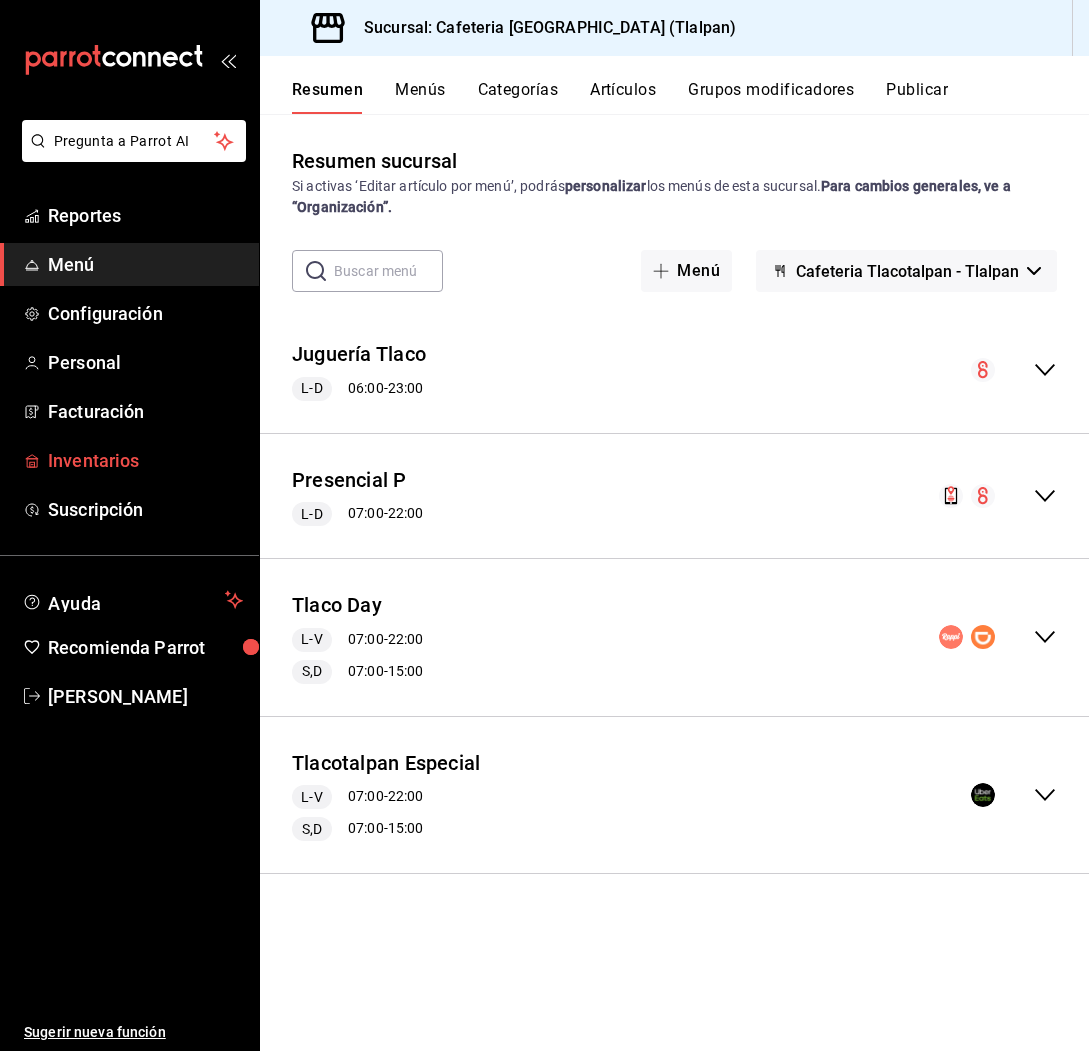 click on "Inventarios" at bounding box center [145, 460] 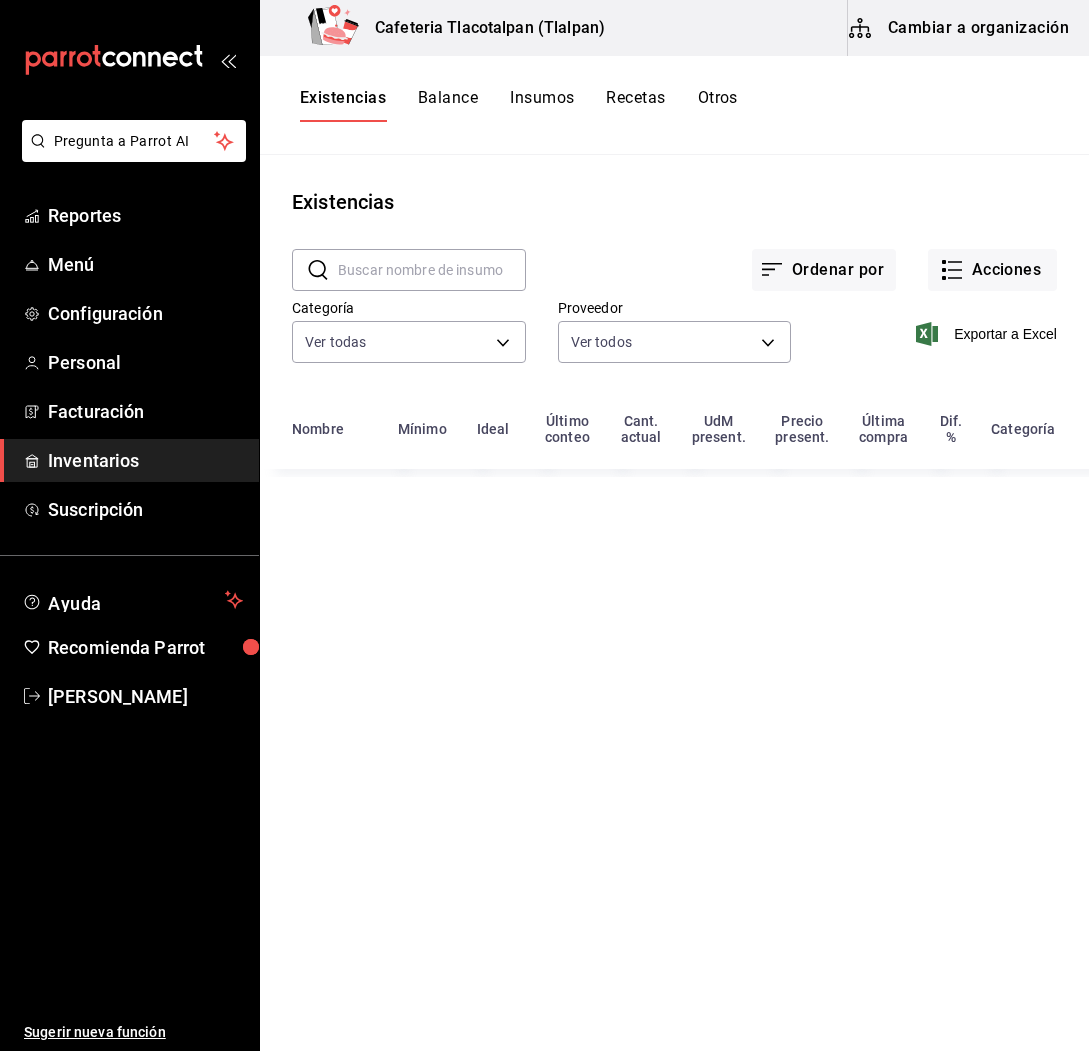 click on "Cambiar a organización" at bounding box center [960, 28] 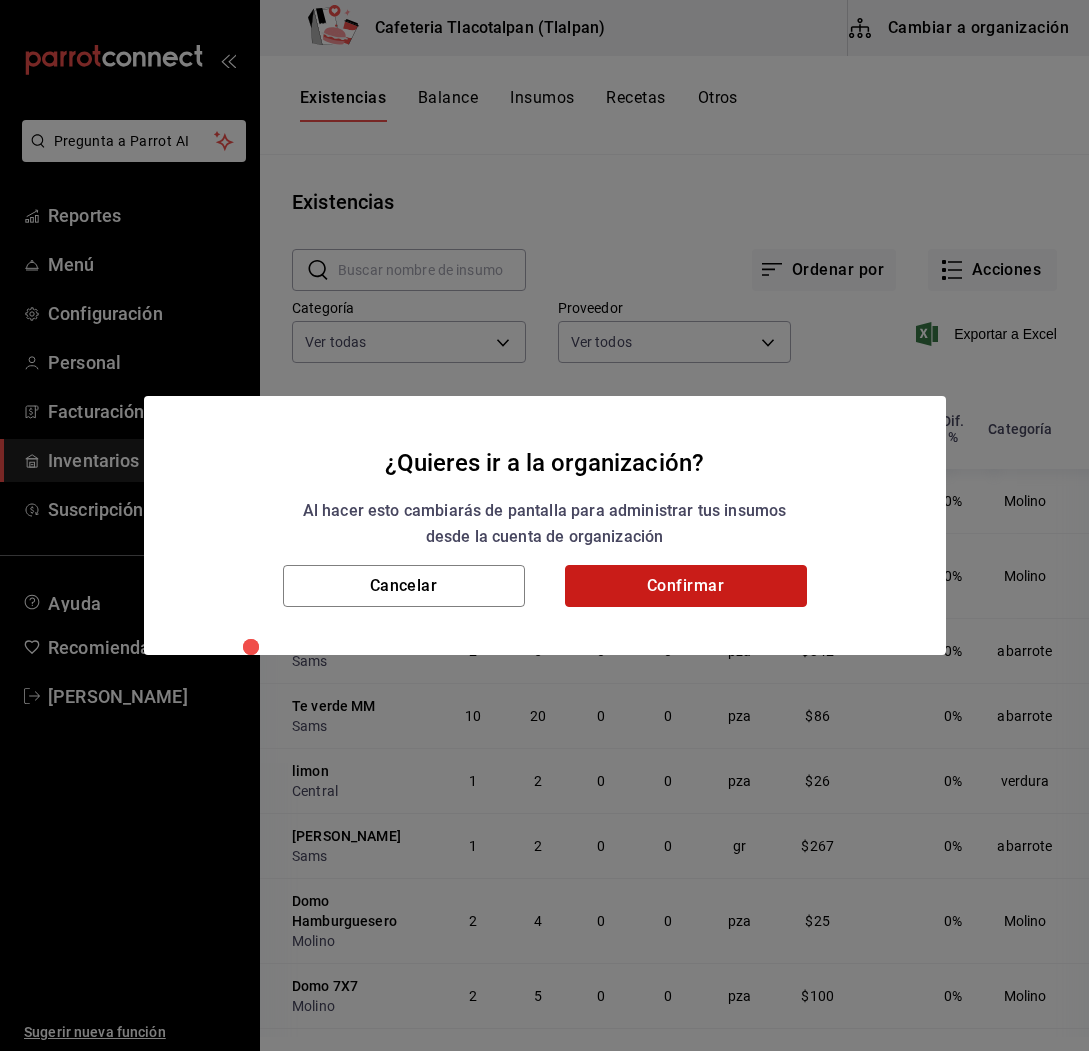 click on "Confirmar" at bounding box center [686, 586] 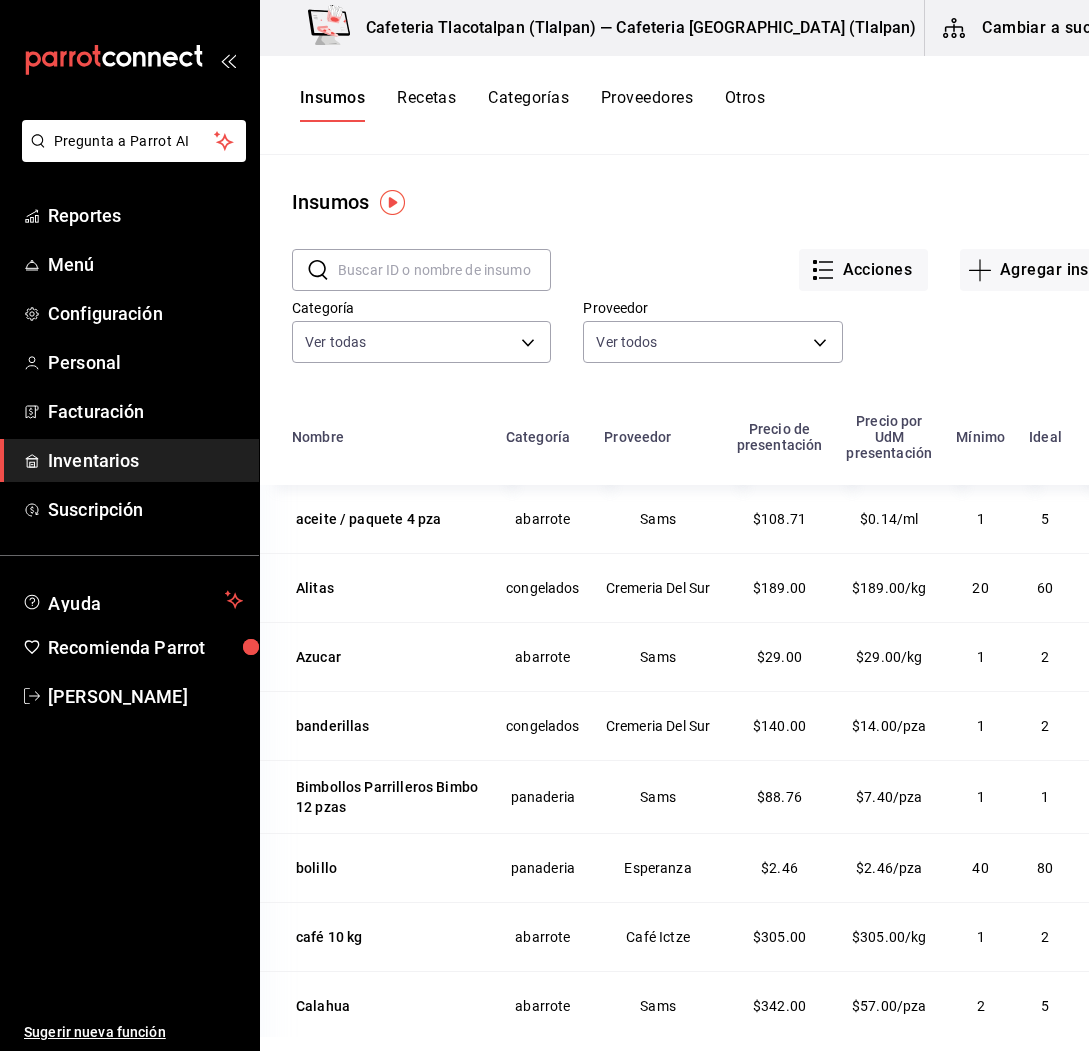 click on "Recetas" at bounding box center [426, 105] 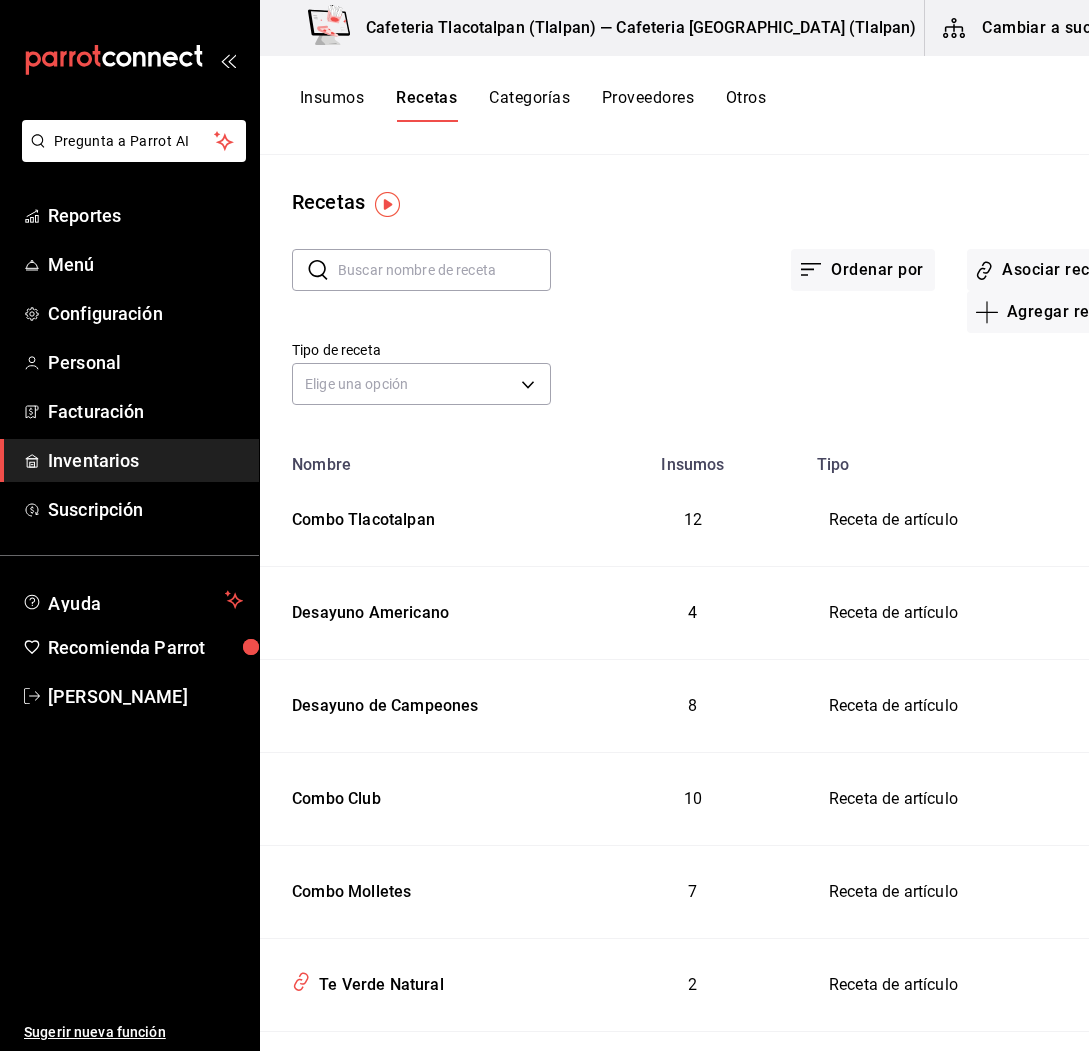 scroll, scrollTop: 0, scrollLeft: 0, axis: both 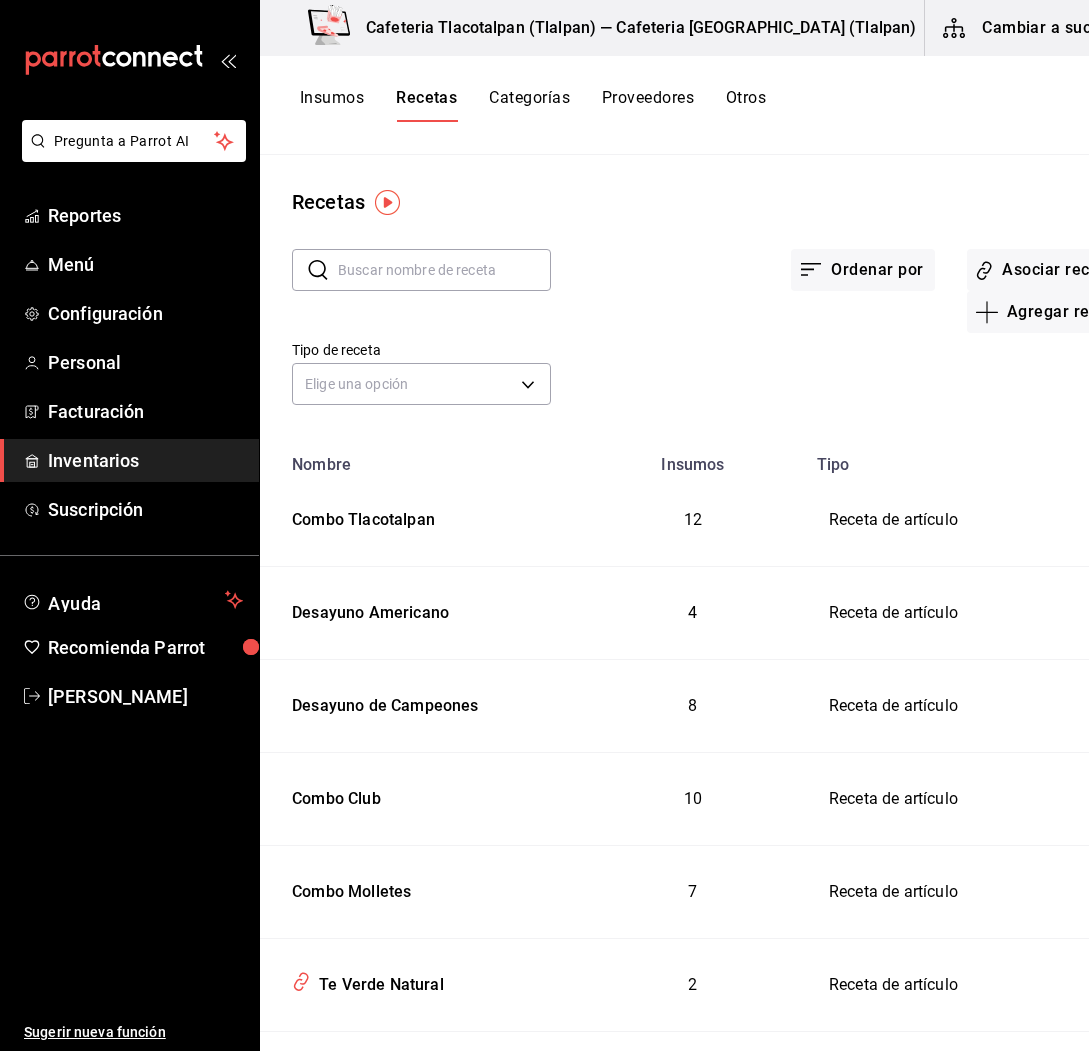 click on "Categorías" at bounding box center [529, 105] 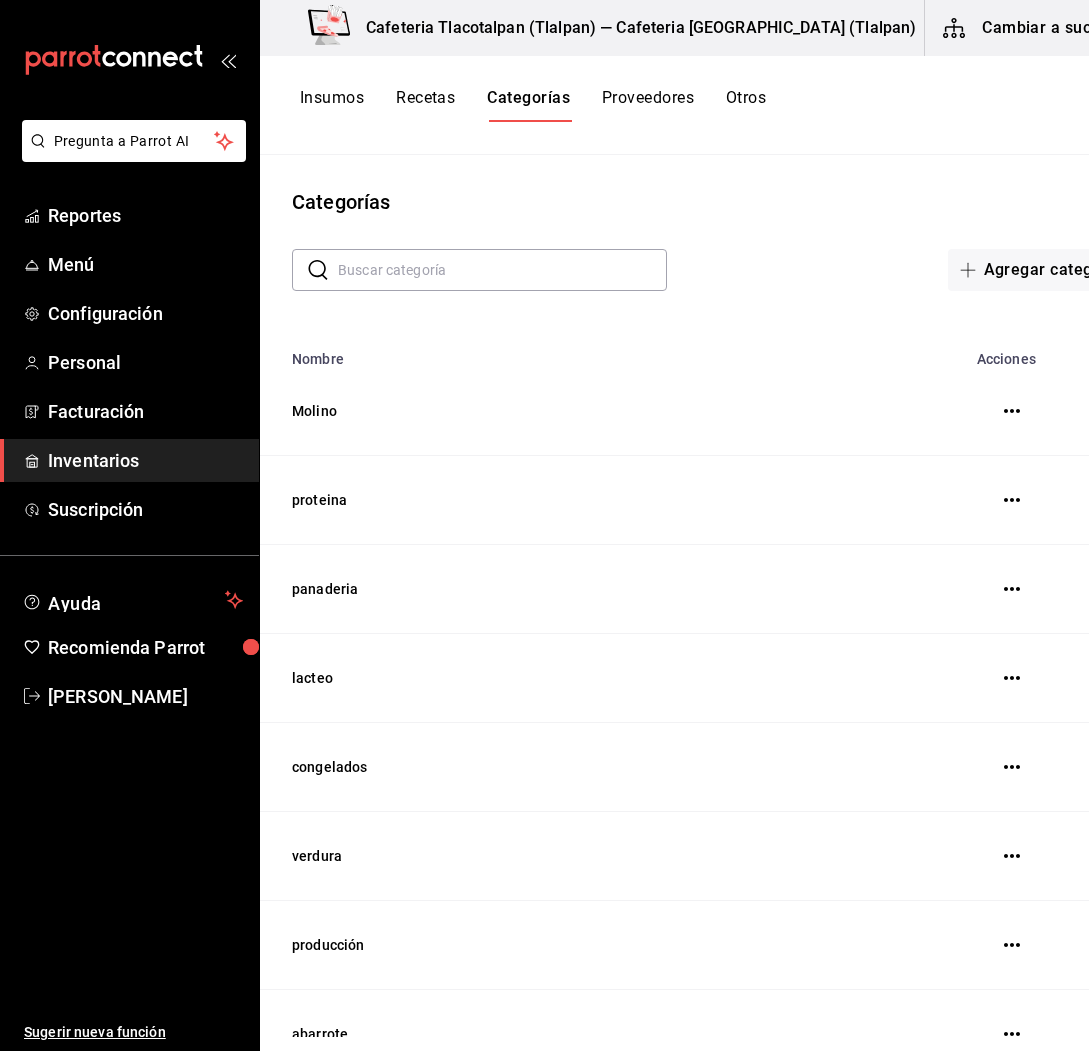 click on "Recetas" at bounding box center [425, 105] 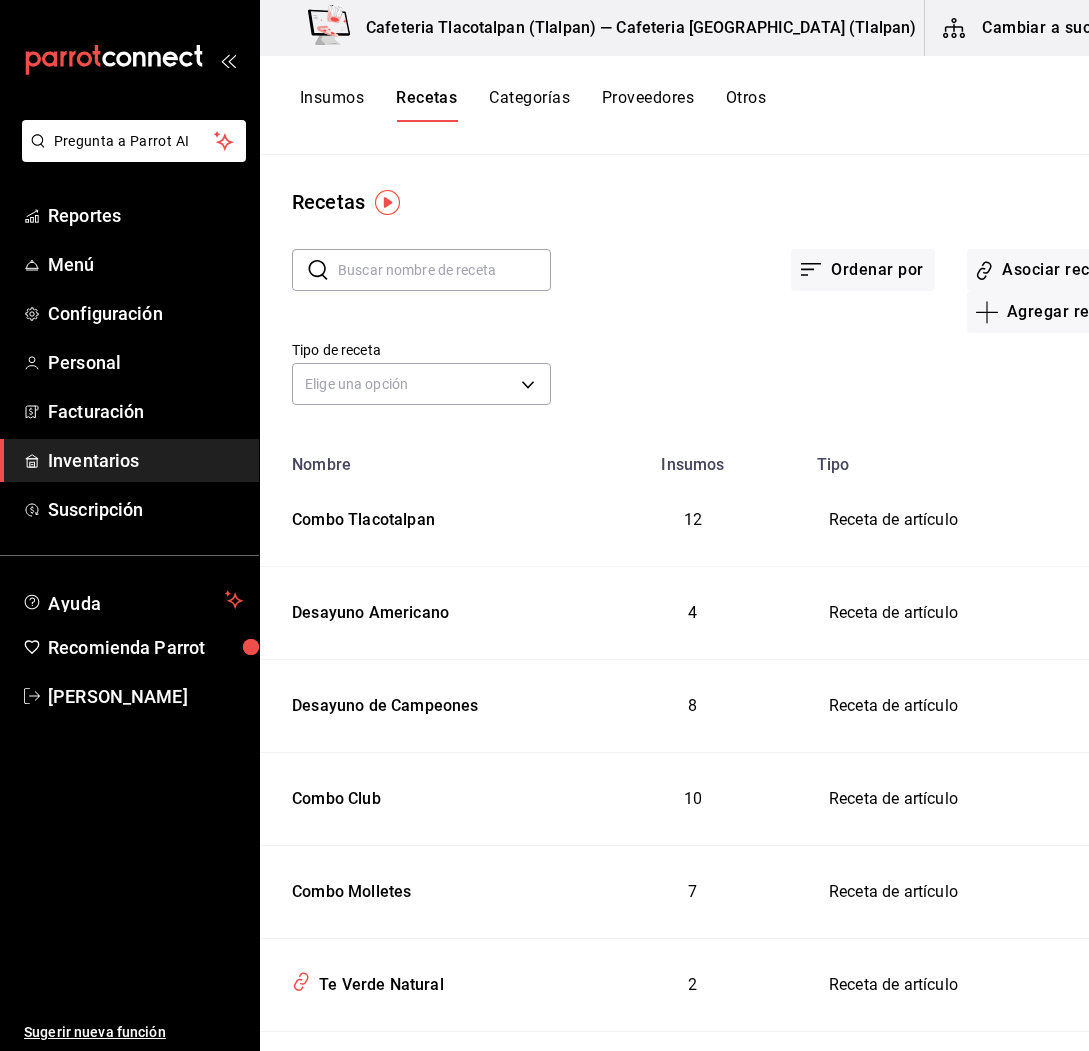 click on "Insumos" at bounding box center (332, 105) 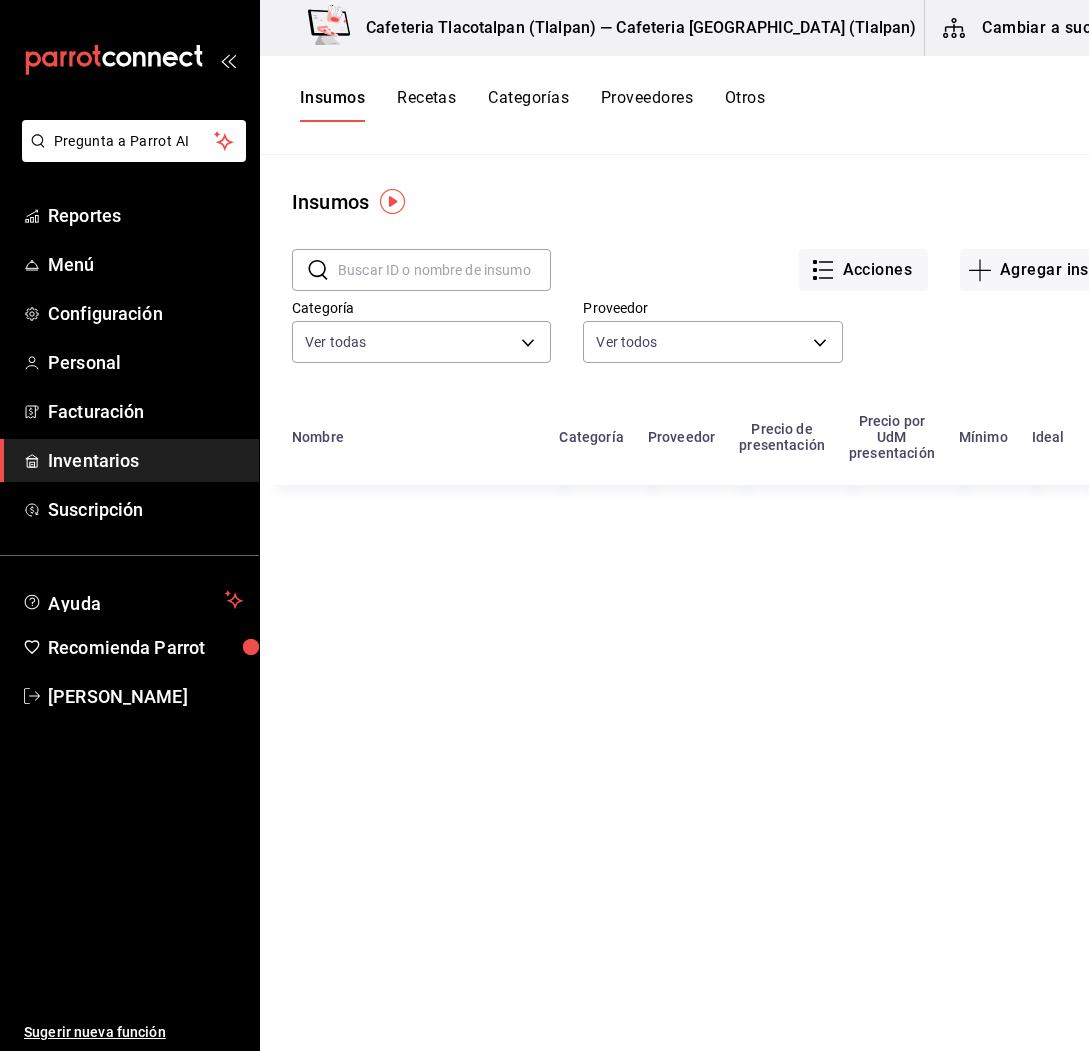 click on "Recetas" at bounding box center [426, 105] 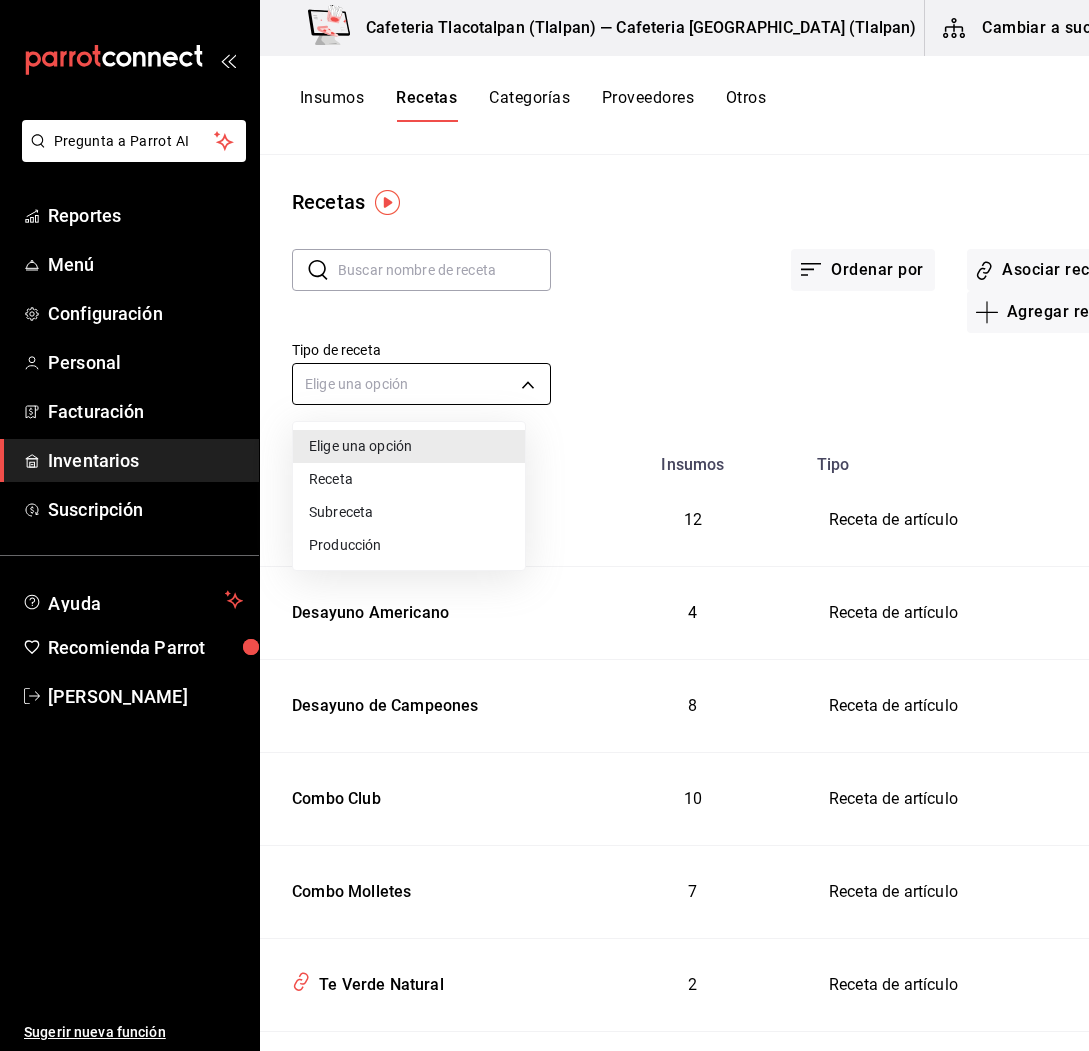 click on "Pregunta a Parrot AI Reportes   Menú   Configuración   Personal   Facturación   Inventarios   Suscripción   Ayuda Recomienda Parrot   Rodolfo Zedillo   Sugerir nueva función   Cafeteria Tlacotalpan (Tlalpan) — Cafeteria Tlacotalpan (Tlalpan) Cambiar a sucursal Insumos Recetas Categorías Proveedores Otros Recetas ​ ​ Ordenar por Asociar recetas Agregar receta Tipo de receta Elige una opción default Nombre Insumos Tipo Combo Tlacotalpan  12 Receta de artículo Desayuno Americano  4 Receta de artículo Desayuno de Campeones  8 Receta de artículo Combo Club 10 Receta de artículo Combo Molletes 7 Receta de artículo Te Verde Natural 2 Receta de artículo Limonada de Coco 3 Receta de artículo Hamburguesa Clássica 8 Receta de artículo Enmoladas 7 Receta de artículo Bolillo 1 Receta de artículo Torta de Milanesa de Res 7 Receta de artículo Alitas 5 Receta de artículo Malteada de Vainilla 3 Receta de artículo Frappuccino Mocha 4 Receta de artículo Chocolate Caliente 3 Receta de artículo 3 4 4" at bounding box center (544, 518) 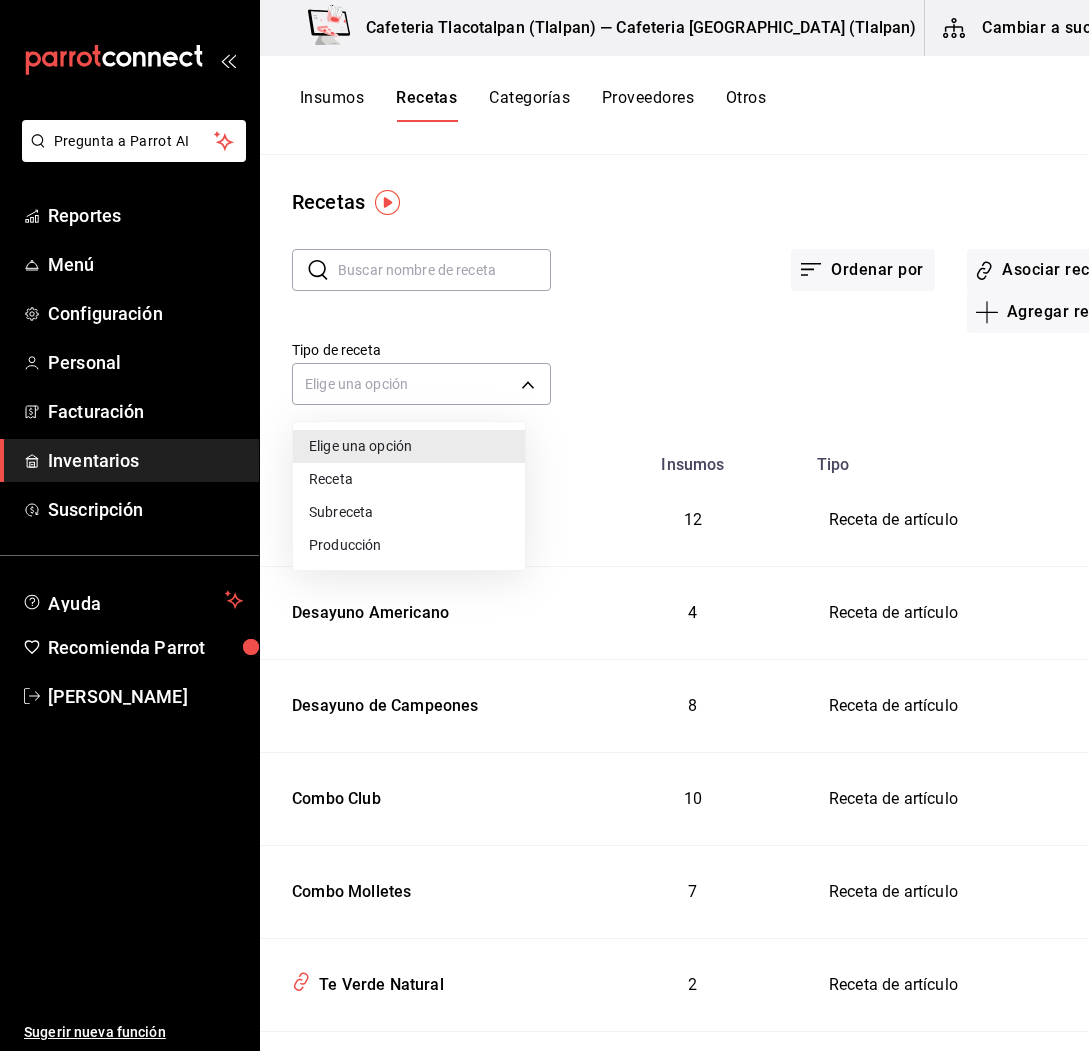 click at bounding box center (544, 525) 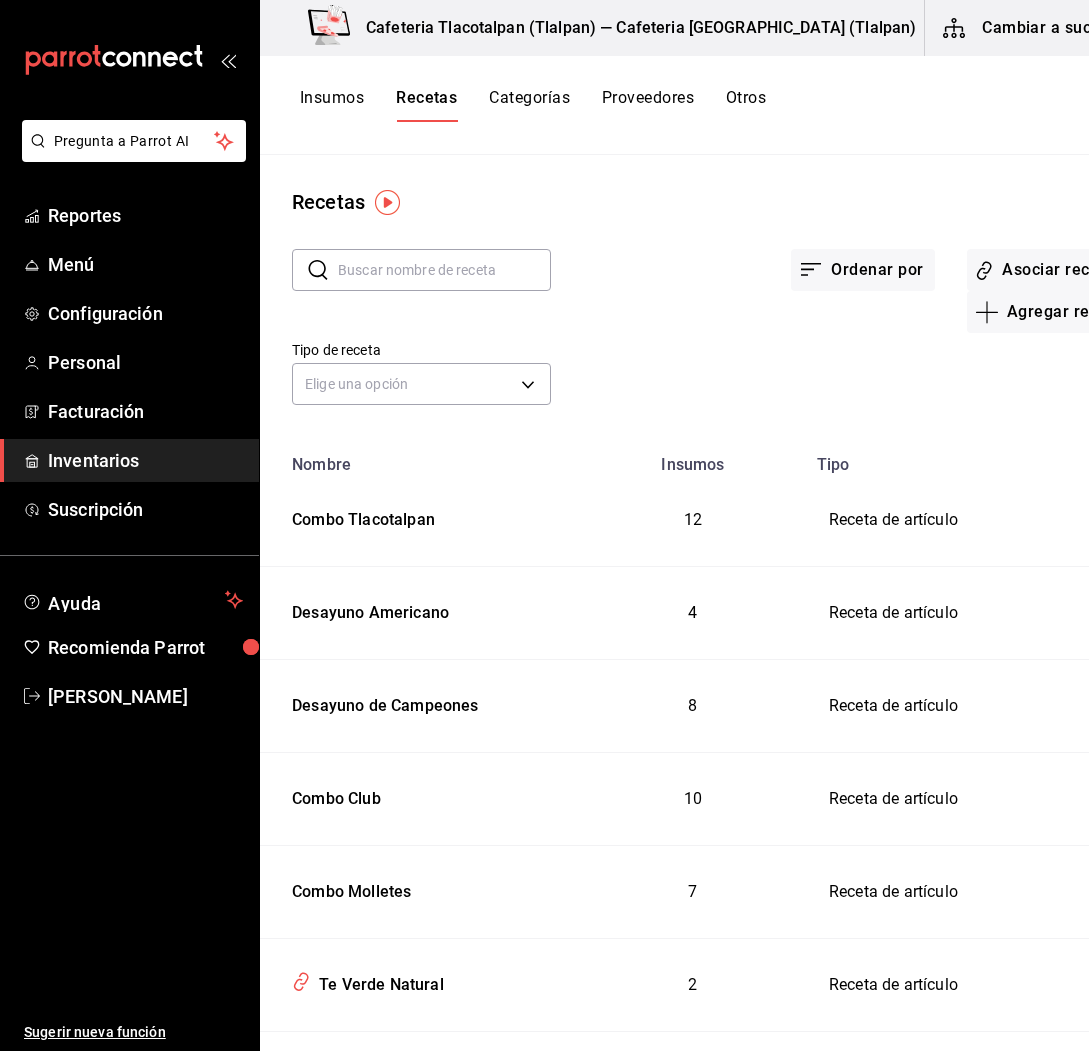 click at bounding box center [444, 270] 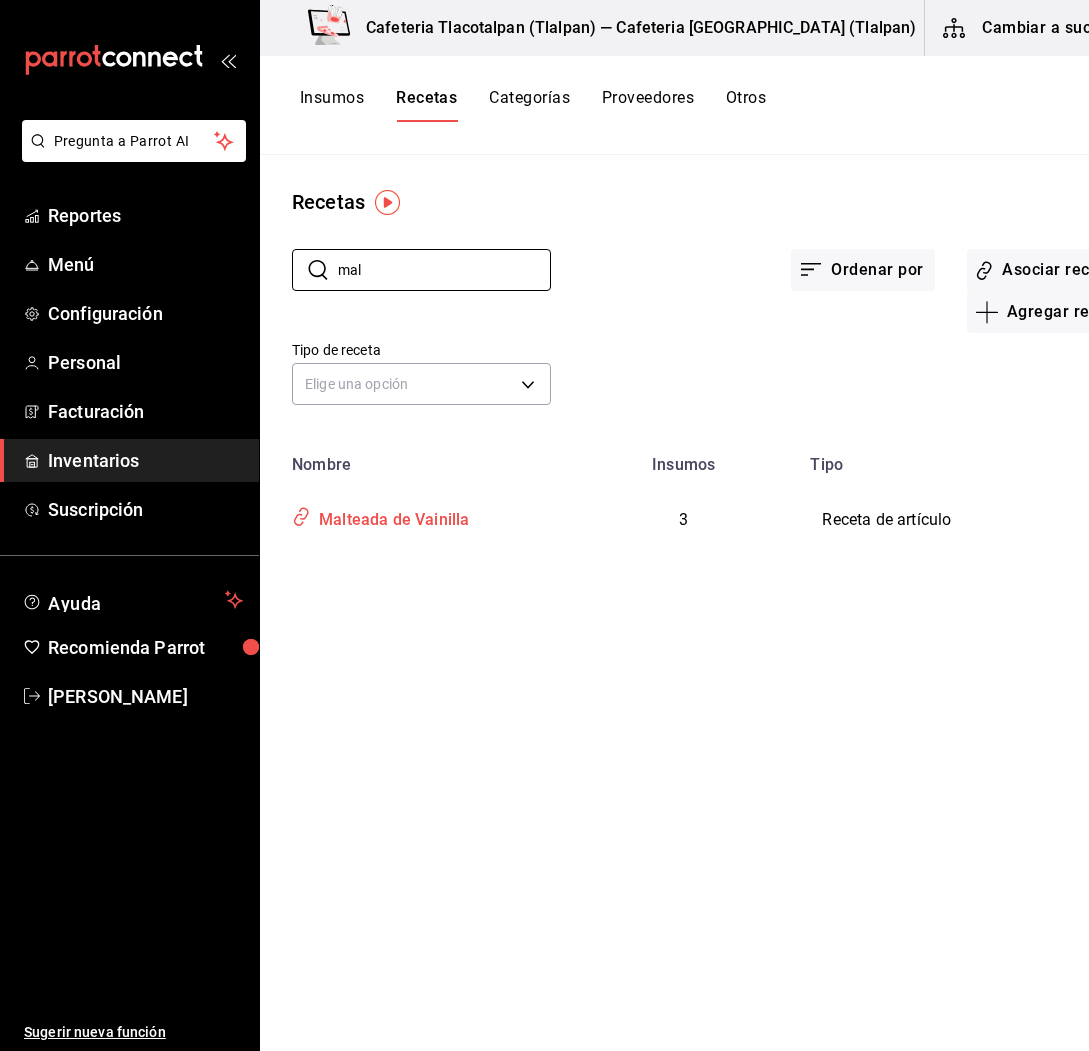 type on "mal" 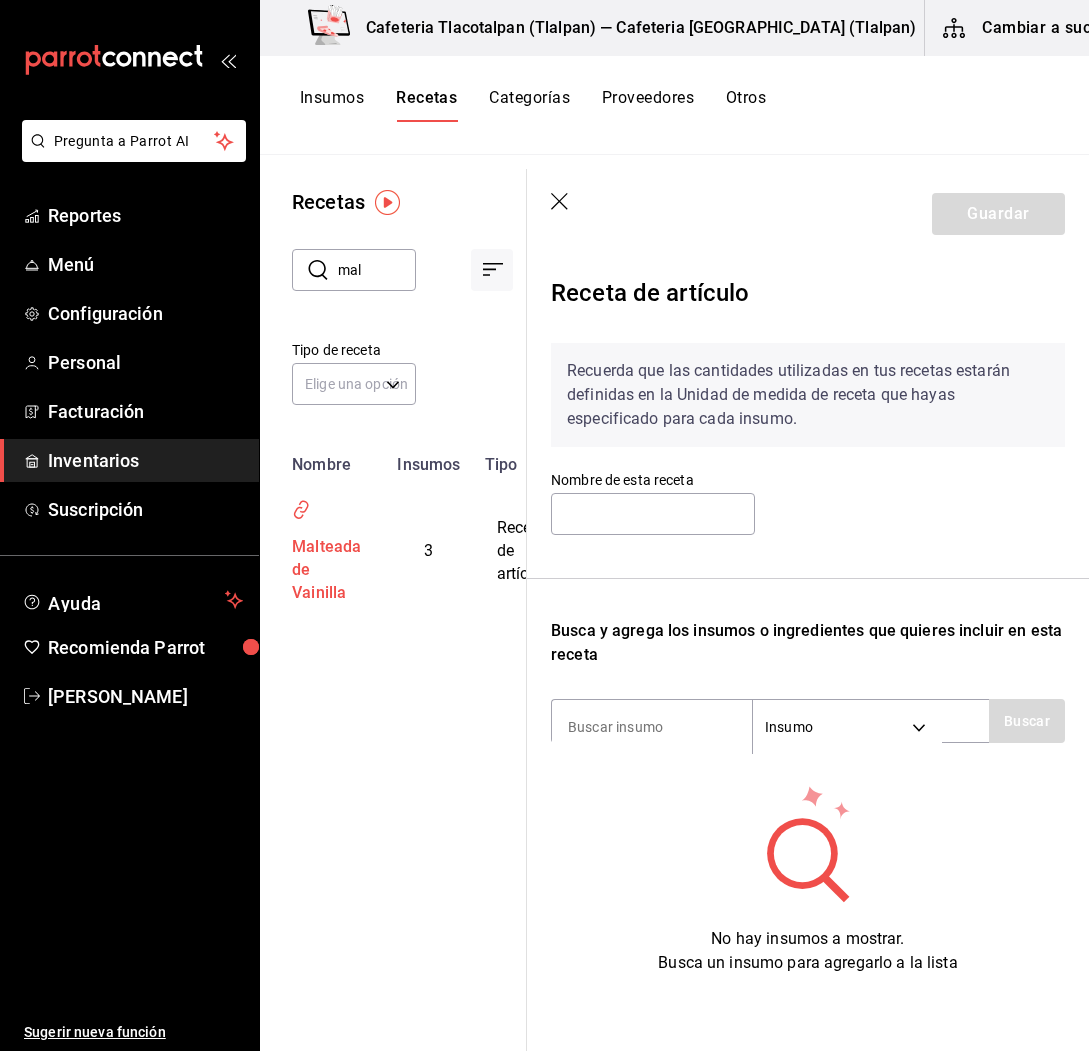 type on "Malteada de Vainilla" 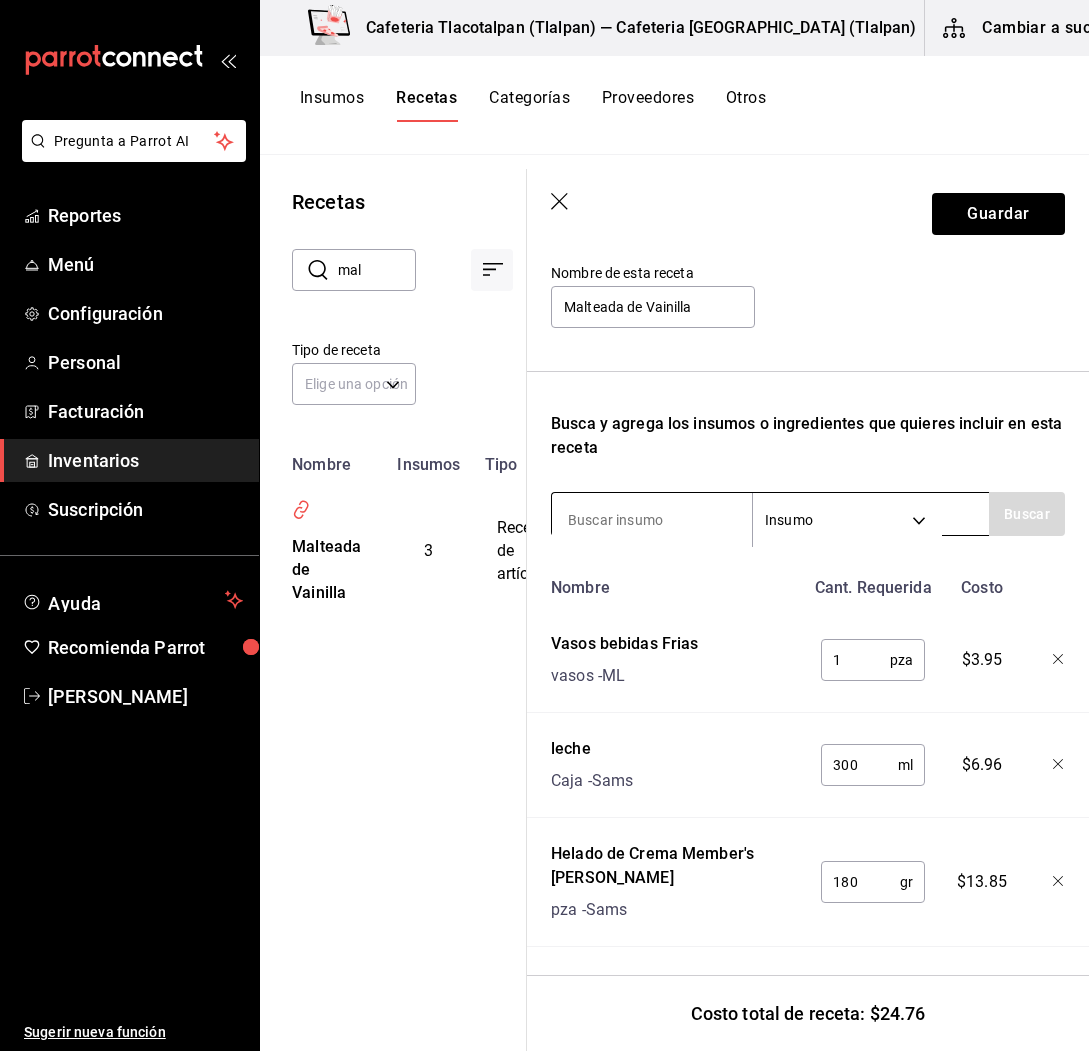 scroll, scrollTop: 207, scrollLeft: 0, axis: vertical 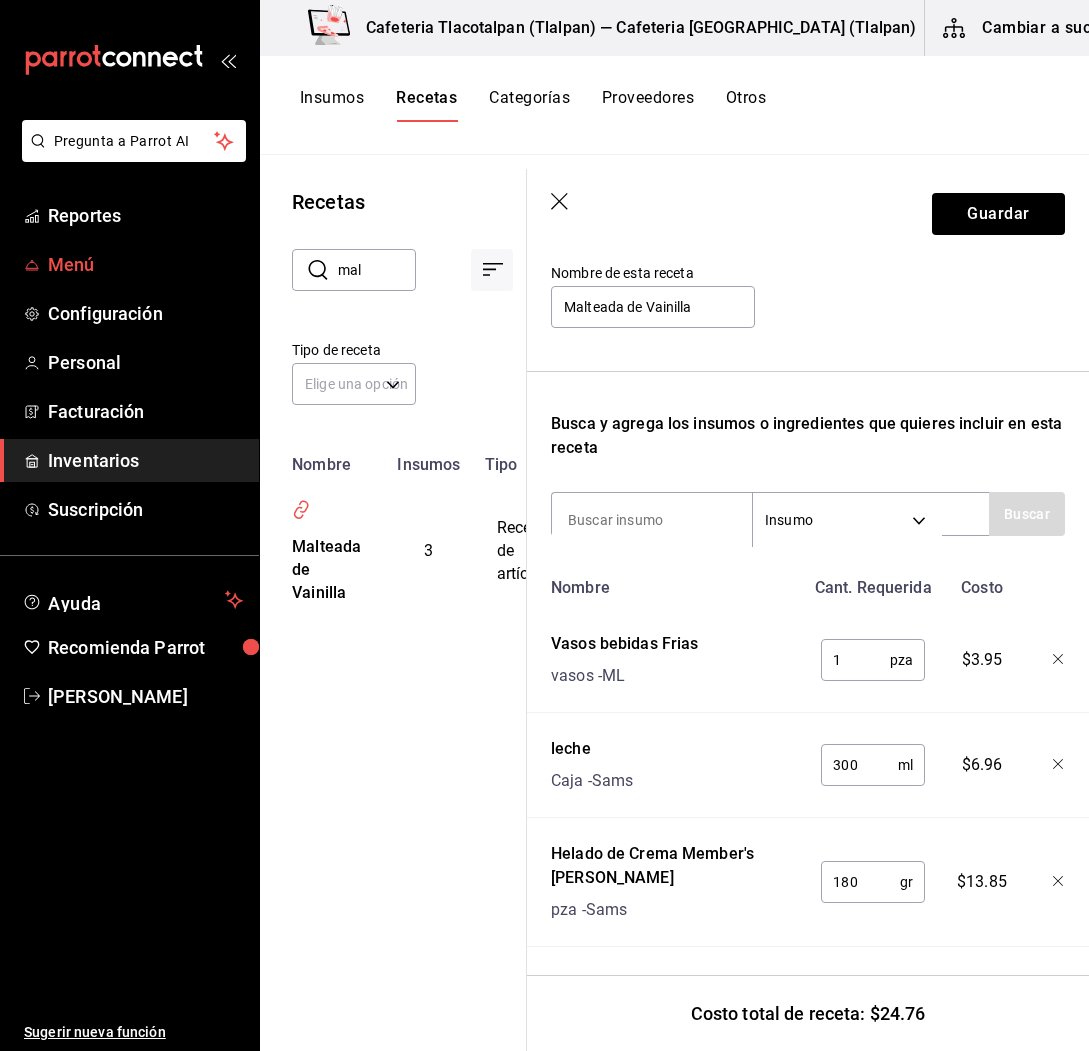 click on "Menú" at bounding box center (145, 264) 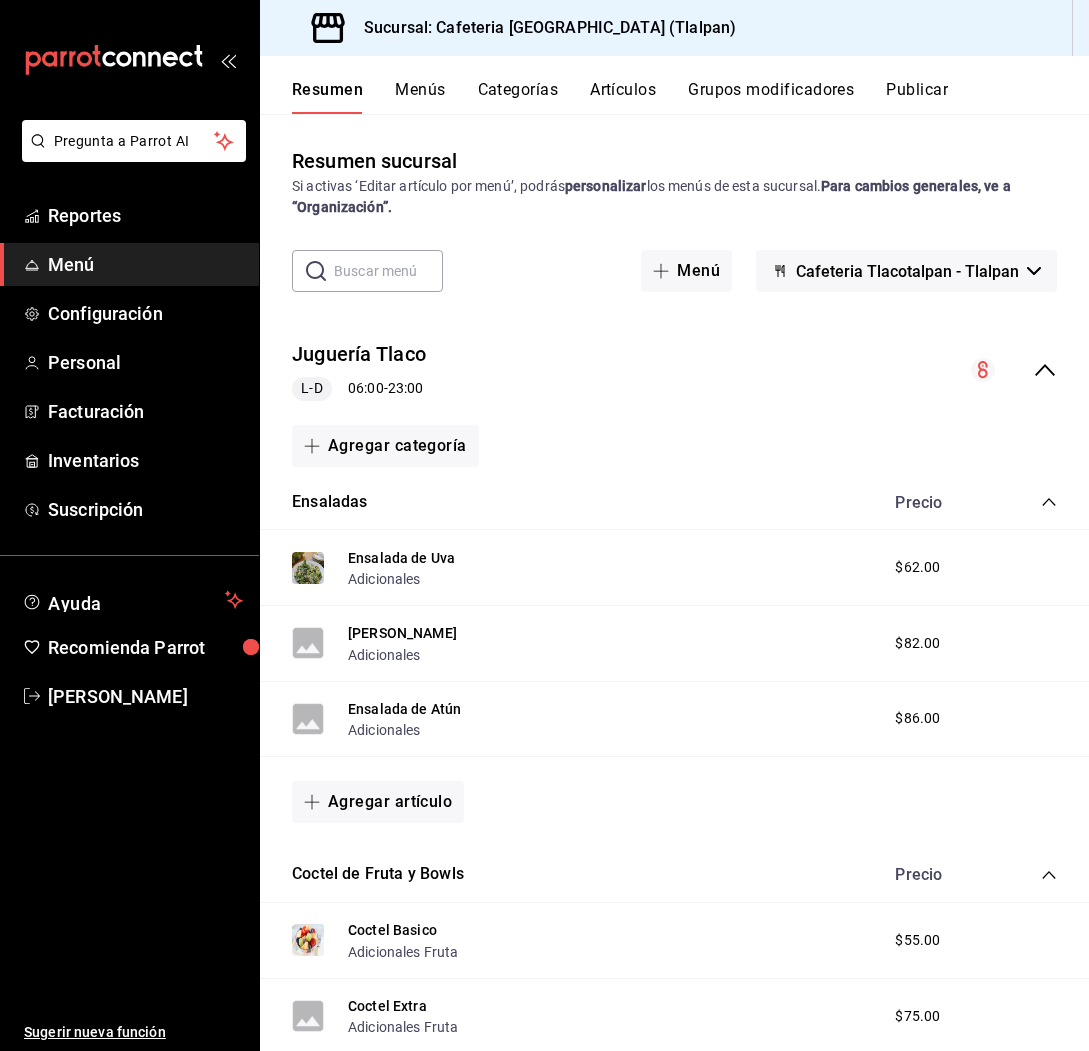 click on "Artículos" at bounding box center [623, 97] 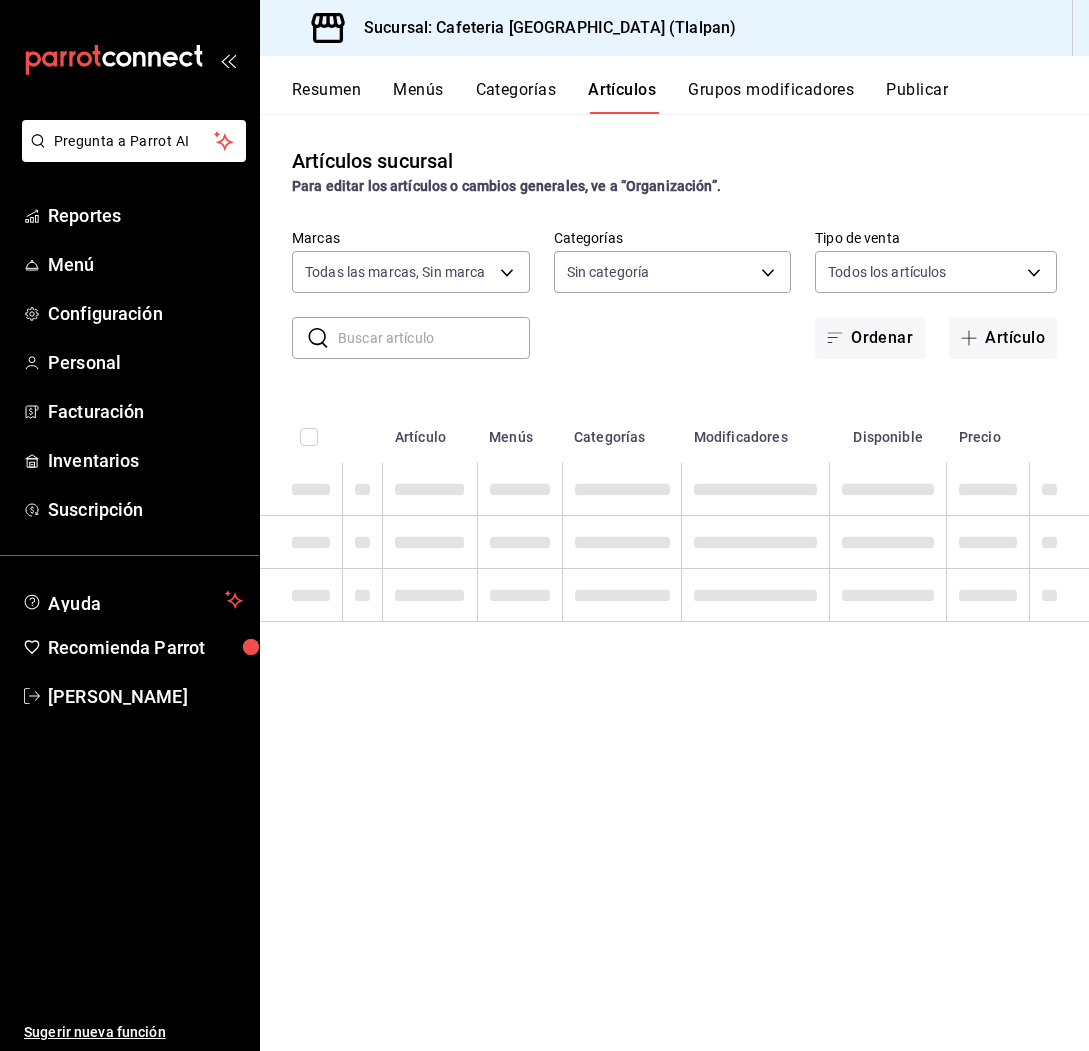 type on "ec576109-29d1-42df-b2ca-5becddbd2efe,3dfd9669-9911-4f47-a36d-8fb2dcc6eb36" 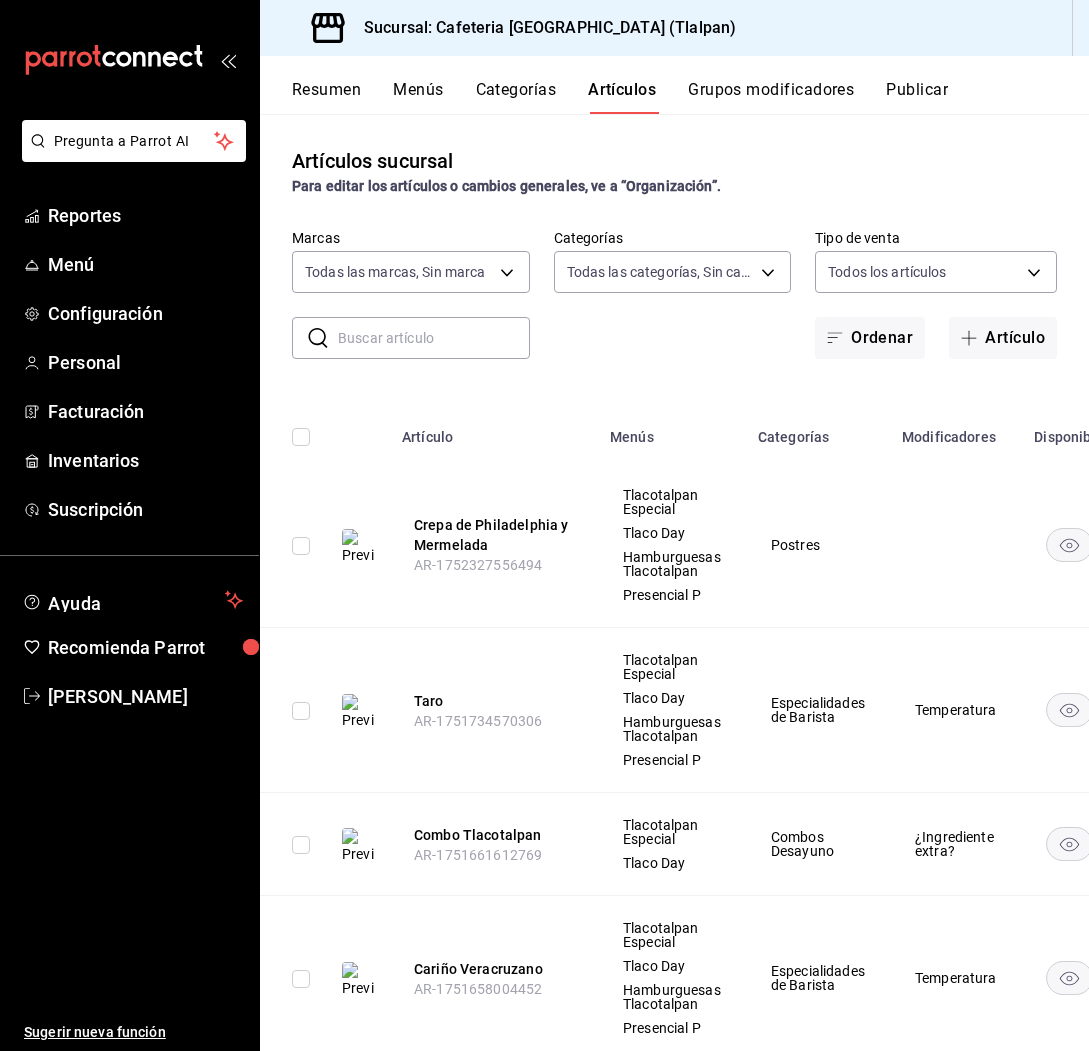 click at bounding box center (434, 338) 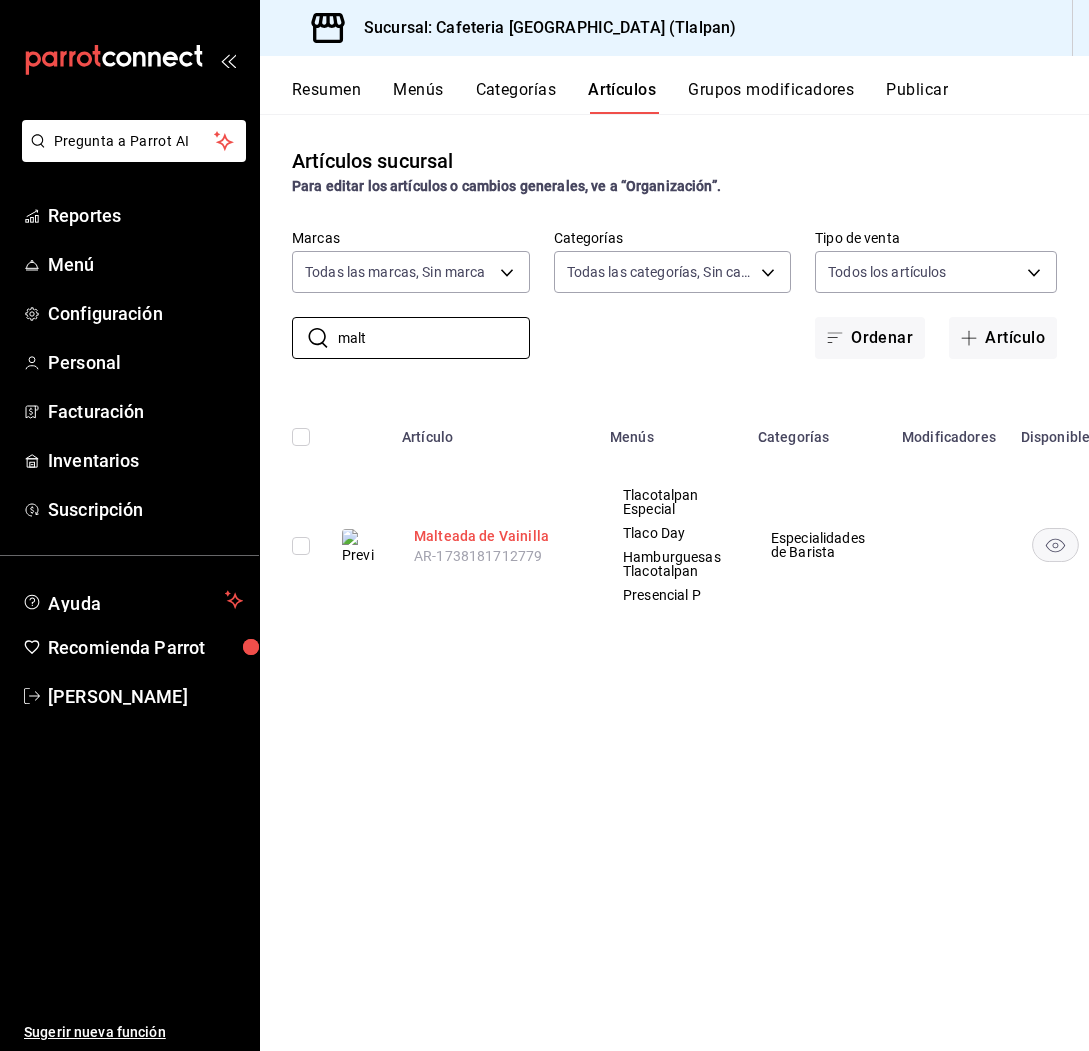 type on "malt" 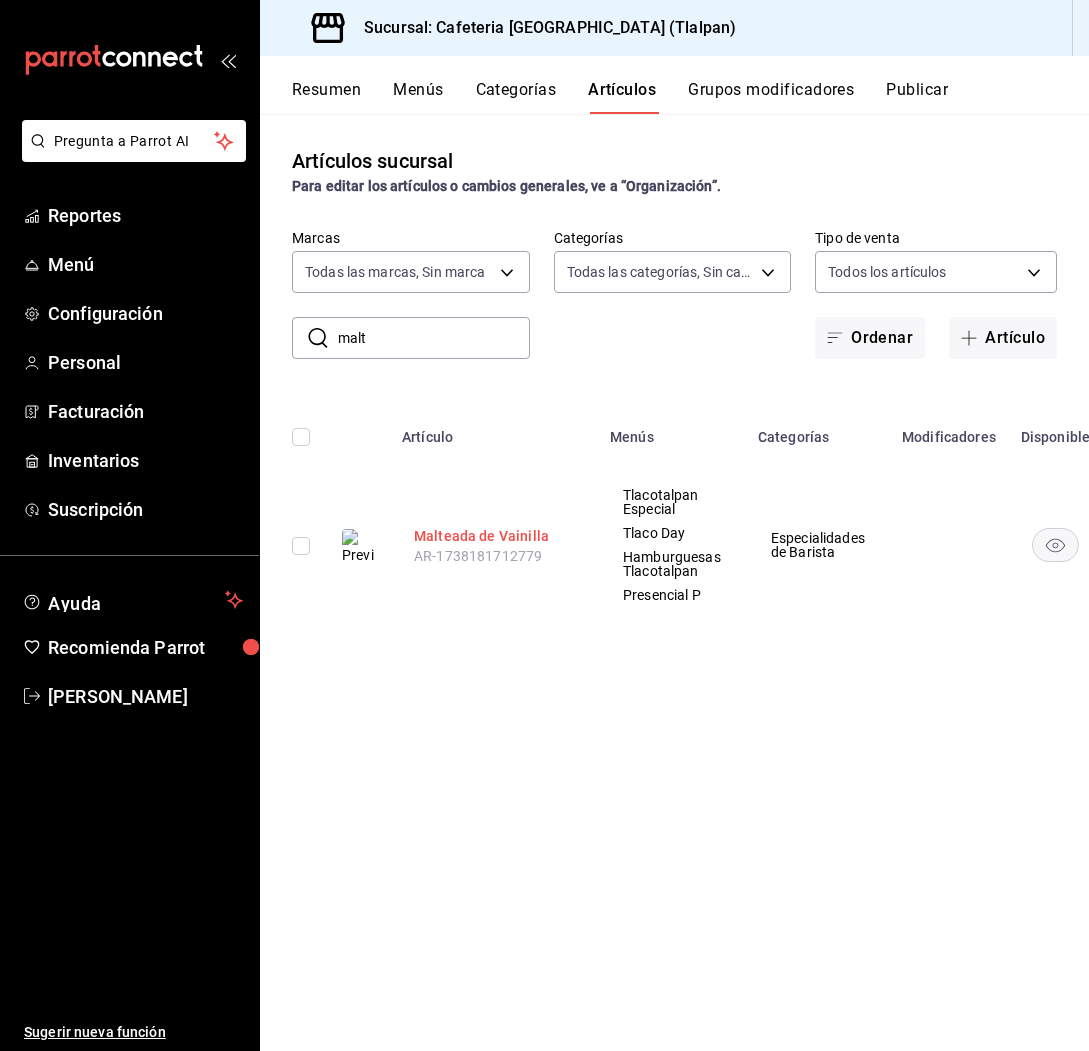 click on "Malteada de Vainilla" at bounding box center (494, 536) 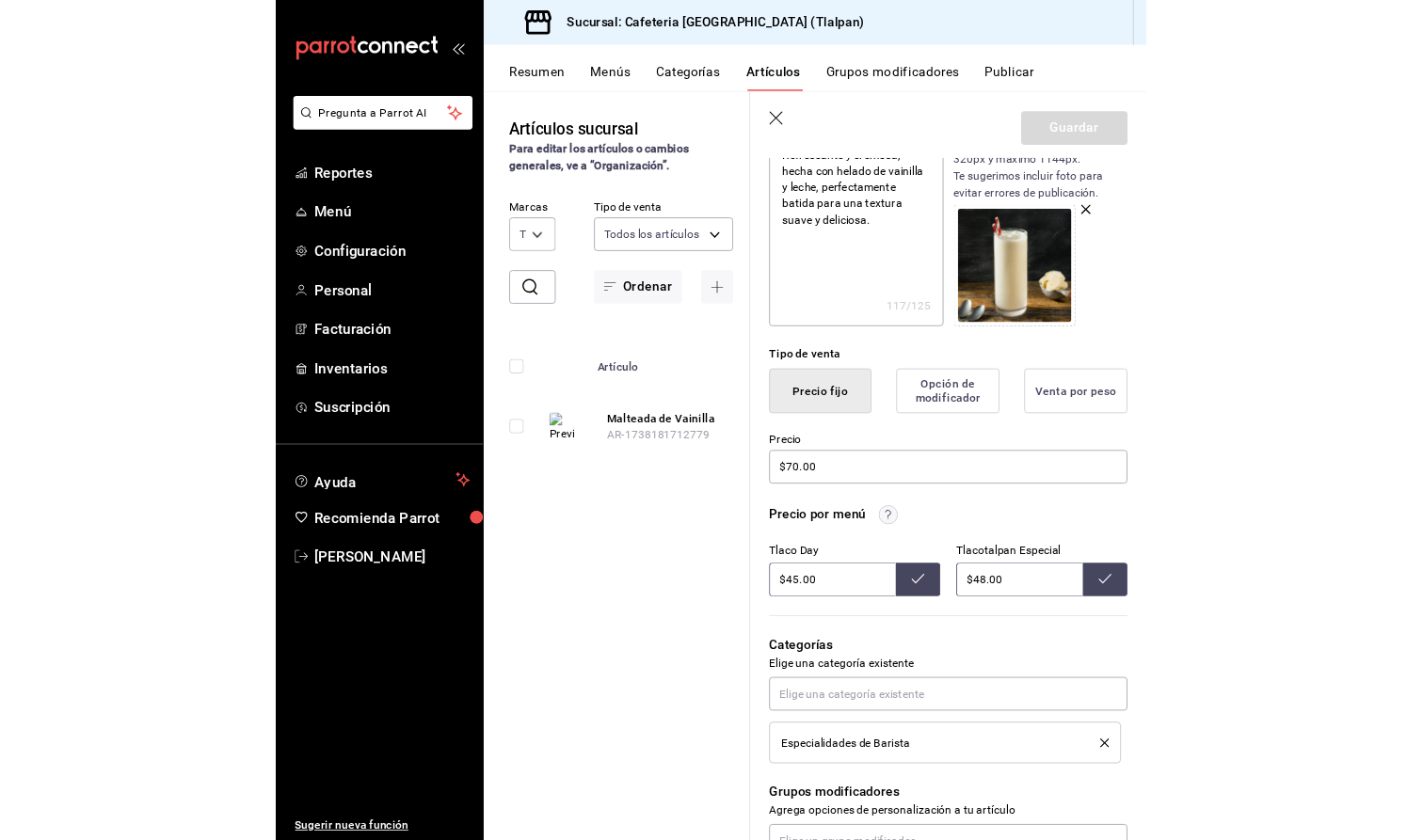 scroll, scrollTop: 0, scrollLeft: 0, axis: both 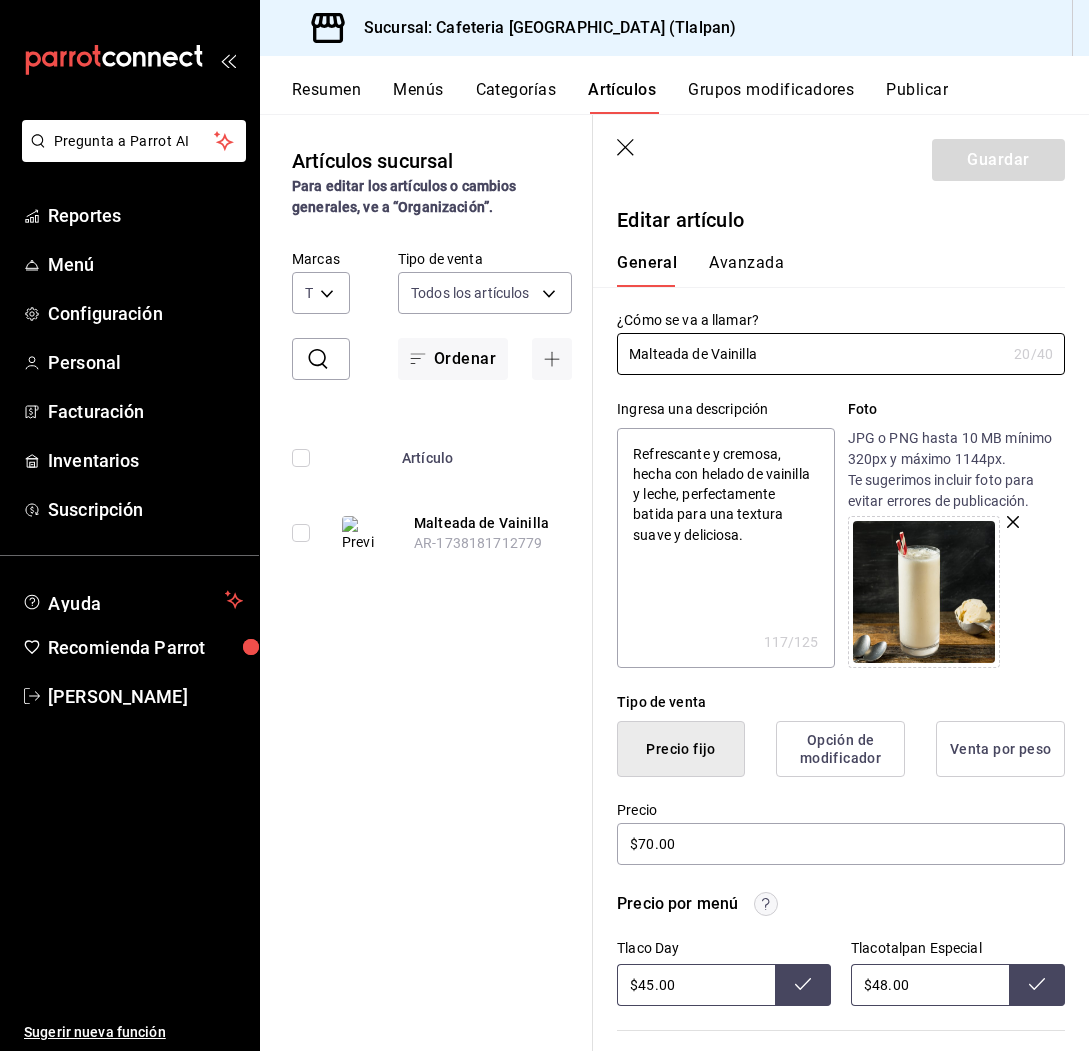 click on "Artículos sucursal Para editar los artículos o cambios generales, ve a “Organización”. ​ malt ​ Marcas Todas las marcas, Sin marca ec576109-29d1-42df-b2ca-5becddbd2efe,3dfd9669-9911-4f47-a36d-8fb2dcc6eb36 Categorías Todas las categorías, Sin categoría 36d1b806-7385-4c12-996b-e719420d6c0e,ed0cf95d-e247-4bee-ad45-fbe5a3c99d60,e011a2ea-179b-466c-ad98-64ca230c9594,c73c9db6-4bb0-4e06-8b5e-8e898099d52d,e9e68465-86e8-450d-9bb3-72899039c4d5,6ad8335a-cbf8-4b52-ae65-0fb07a46dafe,e88413e1-6da3-4a64-92dd-9f919d1268fe,e79167cc-f0d6-4ec4-81e2-b378f870024c,d385512f-46c5-4633-b21f-439923cc67d7,7baa7ae9-57f3-4719-a53f-8e808bc8d0b3,adfab49d-05db-4b6d-ad56-7b555b8a4834,db1db806-b5b7-4869-8aed-44ac641371a3,8043524e-7cf5-4b1a-a3fb-b664a9317c0f,f23bcbb9-25dd-45cc-81c8-2ed23b1189b1,eaf702ef-9399-49aa-89a5-7dc62cfe760a,4c613442-8b27-4ae7-9549-0986bf9cee0e,20647901-5613-4fad-af1b-0be5813a97d1,3df3a5e7-44db-45ec-895d-12ef83035775,df3e9e1a-3ecc-4601-a08d-aaaab84c63ce,0948c94a-126e-493e-a633-7617dde97771 Tipo de venta ALL" at bounding box center (426, 582) 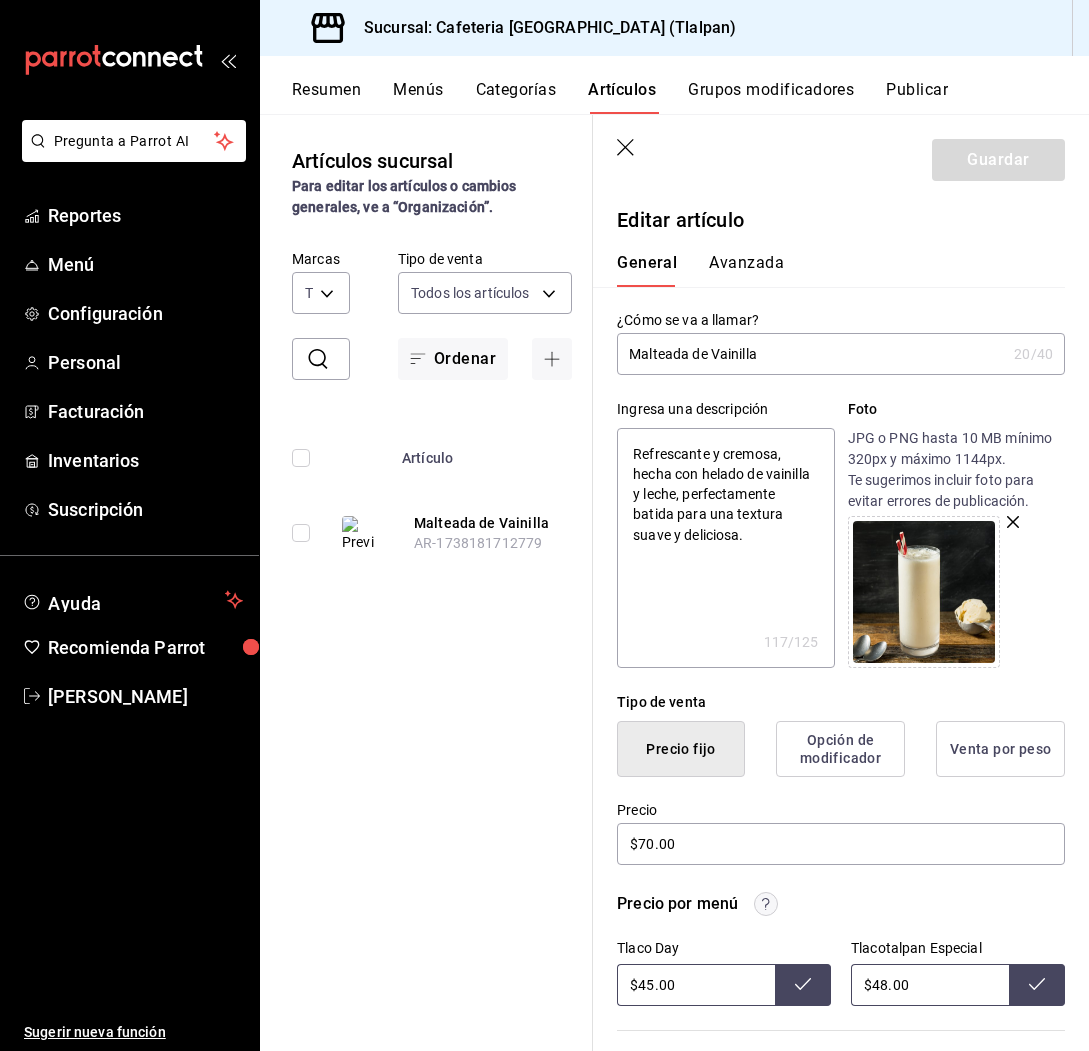 click on "Artículos sucursal Para editar los artículos o cambios generales, ve a “Organización”. ​ malt ​ Marcas Todas las marcas, Sin marca ec576109-29d1-42df-b2ca-5becddbd2efe,3dfd9669-9911-4f47-a36d-8fb2dcc6eb36 Categorías Todas las categorías, Sin categoría 36d1b806-7385-4c12-996b-e719420d6c0e,ed0cf95d-e247-4bee-ad45-fbe5a3c99d60,e011a2ea-179b-466c-ad98-64ca230c9594,c73c9db6-4bb0-4e06-8b5e-8e898099d52d,e9e68465-86e8-450d-9bb3-72899039c4d5,6ad8335a-cbf8-4b52-ae65-0fb07a46dafe,e88413e1-6da3-4a64-92dd-9f919d1268fe,e79167cc-f0d6-4ec4-81e2-b378f870024c,d385512f-46c5-4633-b21f-439923cc67d7,7baa7ae9-57f3-4719-a53f-8e808bc8d0b3,adfab49d-05db-4b6d-ad56-7b555b8a4834,db1db806-b5b7-4869-8aed-44ac641371a3,8043524e-7cf5-4b1a-a3fb-b664a9317c0f,f23bcbb9-25dd-45cc-81c8-2ed23b1189b1,eaf702ef-9399-49aa-89a5-7dc62cfe760a,4c613442-8b27-4ae7-9549-0986bf9cee0e,20647901-5613-4fad-af1b-0be5813a97d1,3df3a5e7-44db-45ec-895d-12ef83035775,df3e9e1a-3ecc-4601-a08d-aaaab84c63ce,0948c94a-126e-493e-a633-7617dde97771 Tipo de venta ALL" at bounding box center (426, 582) 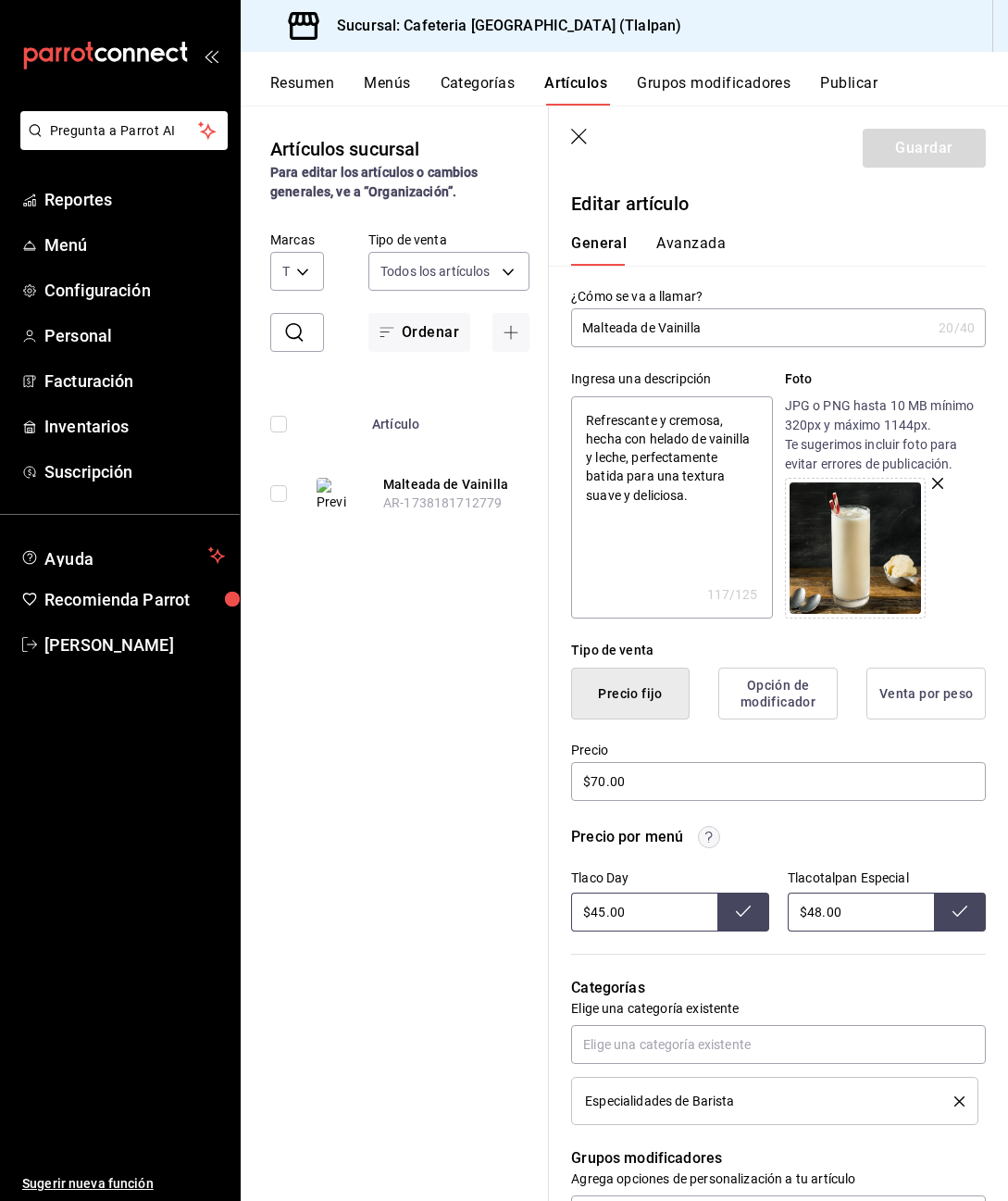 click on "Sucursal: Cafeteria [GEOGRAPHIC_DATA] (Tlalpan)" at bounding box center (624, 26) 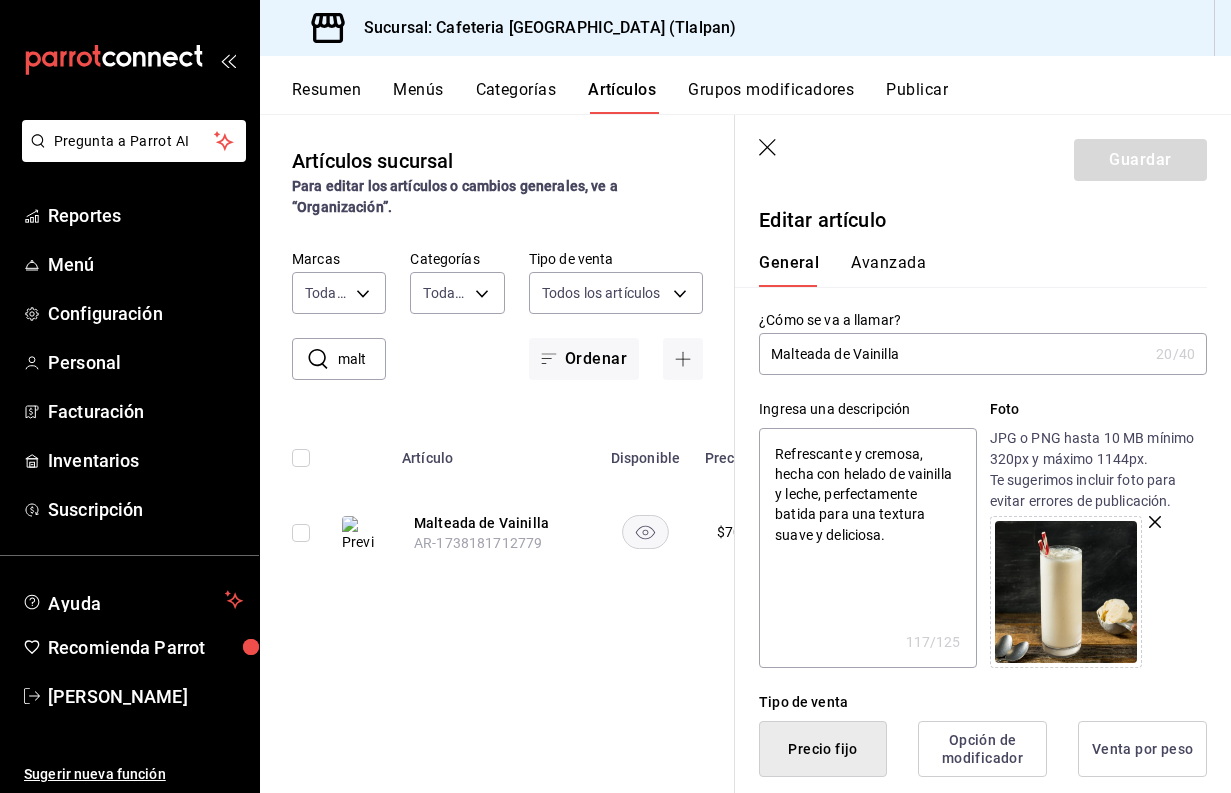 click on "Artículos sucursal Para editar los artículos o cambios generales, ve a “Organización”. ​ malt ​ Marcas Todas las marcas, Sin marca ec576109-29d1-42df-b2ca-5becddbd2efe,3dfd9669-9911-4f47-a36d-8fb2dcc6eb36 Categorías Todas las categorías, Sin categoría 36d1b806-7385-4c12-996b-e719420d6c0e,ed0cf95d-e247-4bee-ad45-fbe5a3c99d60,e011a2ea-179b-466c-ad98-64ca230c9594,c73c9db6-4bb0-4e06-8b5e-8e898099d52d,e9e68465-86e8-450d-9bb3-72899039c4d5,6ad8335a-cbf8-4b52-ae65-0fb07a46dafe,e88413e1-6da3-4a64-92dd-9f919d1268fe,e79167cc-f0d6-4ec4-81e2-b378f870024c,d385512f-46c5-4633-b21f-439923cc67d7,7baa7ae9-57f3-4719-a53f-8e808bc8d0b3,adfab49d-05db-4b6d-ad56-7b555b8a4834,db1db806-b5b7-4869-8aed-44ac641371a3,8043524e-7cf5-4b1a-a3fb-b664a9317c0f,f23bcbb9-25dd-45cc-81c8-2ed23b1189b1,eaf702ef-9399-49aa-89a5-7dc62cfe760a,4c613442-8b27-4ae7-9549-0986bf9cee0e,20647901-5613-4fad-af1b-0be5813a97d1,3df3a5e7-44db-45ec-895d-12ef83035775,df3e9e1a-3ecc-4601-a08d-aaaab84c63ce,0948c94a-126e-493e-a633-7617dde97771 Tipo de venta ALL" at bounding box center [497, 453] 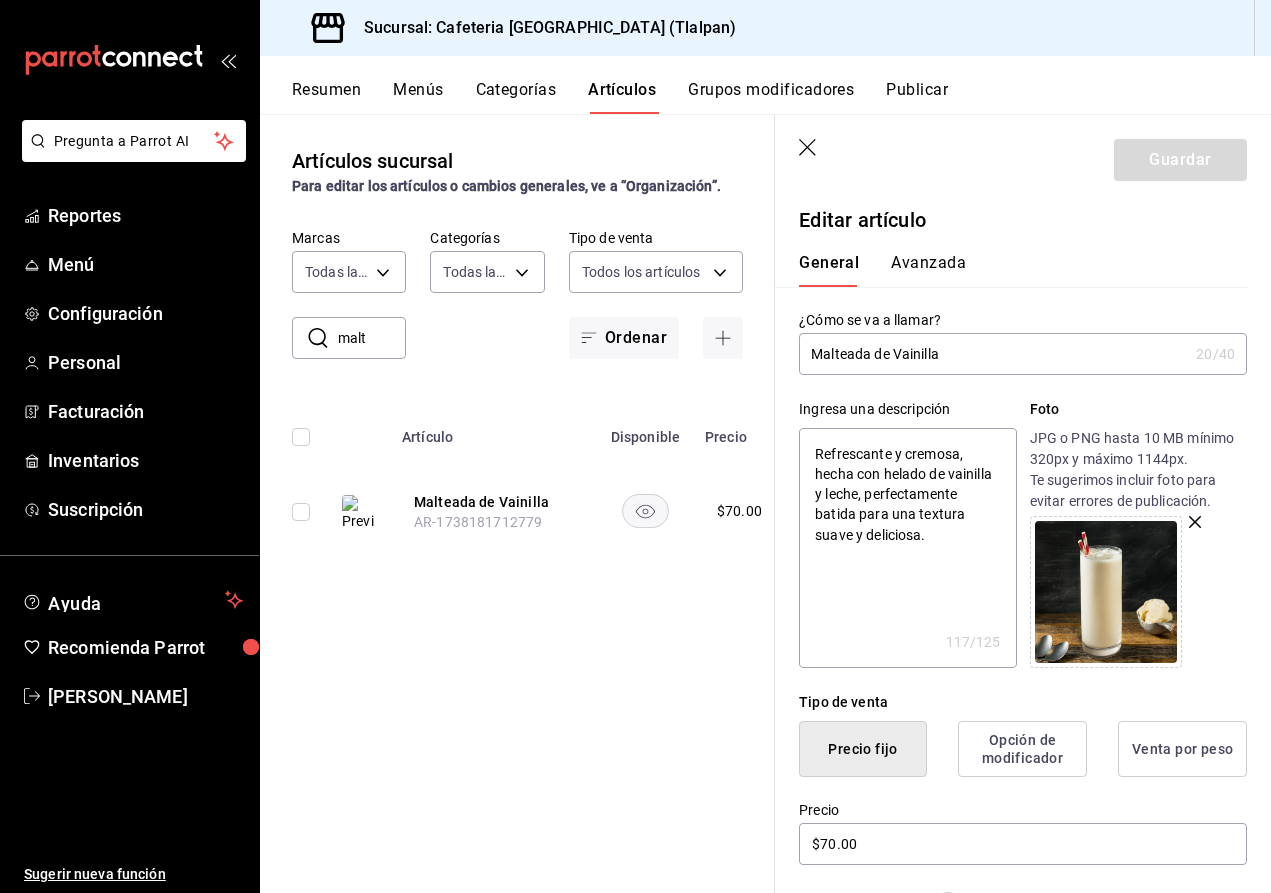 click on "Artículos sucursal Para editar los artículos o cambios generales, ve a “Organización”. ​ malt ​ Marcas Todas las marcas, Sin marca ec576109-29d1-42df-b2ca-5becddbd2efe,3dfd9669-9911-4f47-a36d-8fb2dcc6eb36 Categorías Todas las categorías, Sin categoría 36d1b806-7385-4c12-996b-e719420d6c0e,ed0cf95d-e247-4bee-ad45-fbe5a3c99d60,e011a2ea-179b-466c-ad98-64ca230c9594,c73c9db6-4bb0-4e06-8b5e-8e898099d52d,e9e68465-86e8-450d-9bb3-72899039c4d5,6ad8335a-cbf8-4b52-ae65-0fb07a46dafe,e88413e1-6da3-4a64-92dd-9f919d1268fe,e79167cc-f0d6-4ec4-81e2-b378f870024c,d385512f-46c5-4633-b21f-439923cc67d7,7baa7ae9-57f3-4719-a53f-8e808bc8d0b3,adfab49d-05db-4b6d-ad56-7b555b8a4834,db1db806-b5b7-4869-8aed-44ac641371a3,8043524e-7cf5-4b1a-a3fb-b664a9317c0f,f23bcbb9-25dd-45cc-81c8-2ed23b1189b1,eaf702ef-9399-49aa-89a5-7dc62cfe760a,4c613442-8b27-4ae7-9549-0986bf9cee0e,20647901-5613-4fad-af1b-0be5813a97d1,3df3a5e7-44db-45ec-895d-12ef83035775,df3e9e1a-3ecc-4601-a08d-aaaab84c63ce,0948c94a-126e-493e-a633-7617dde97771 Tipo de venta ALL" at bounding box center (517, 503) 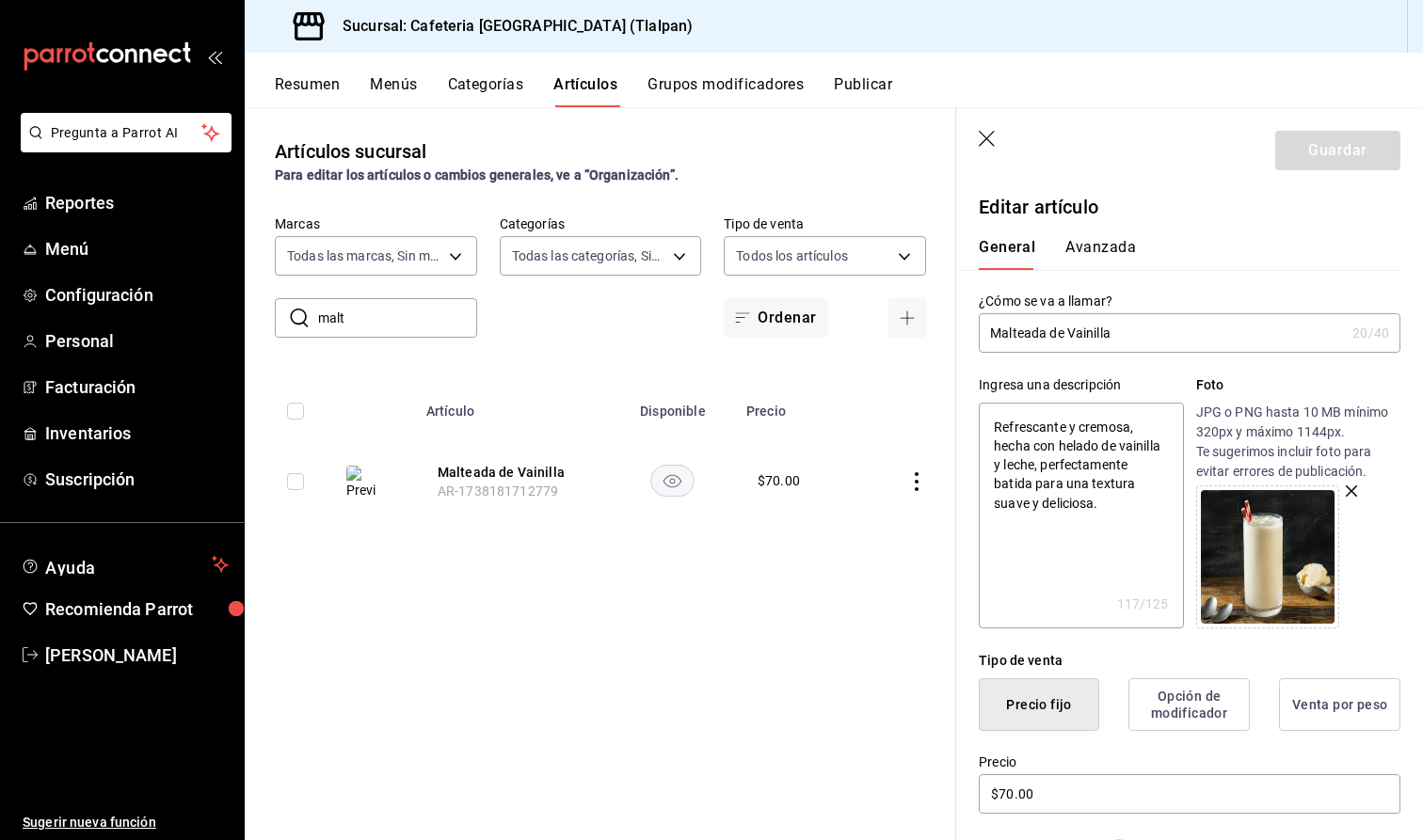 type on "x" 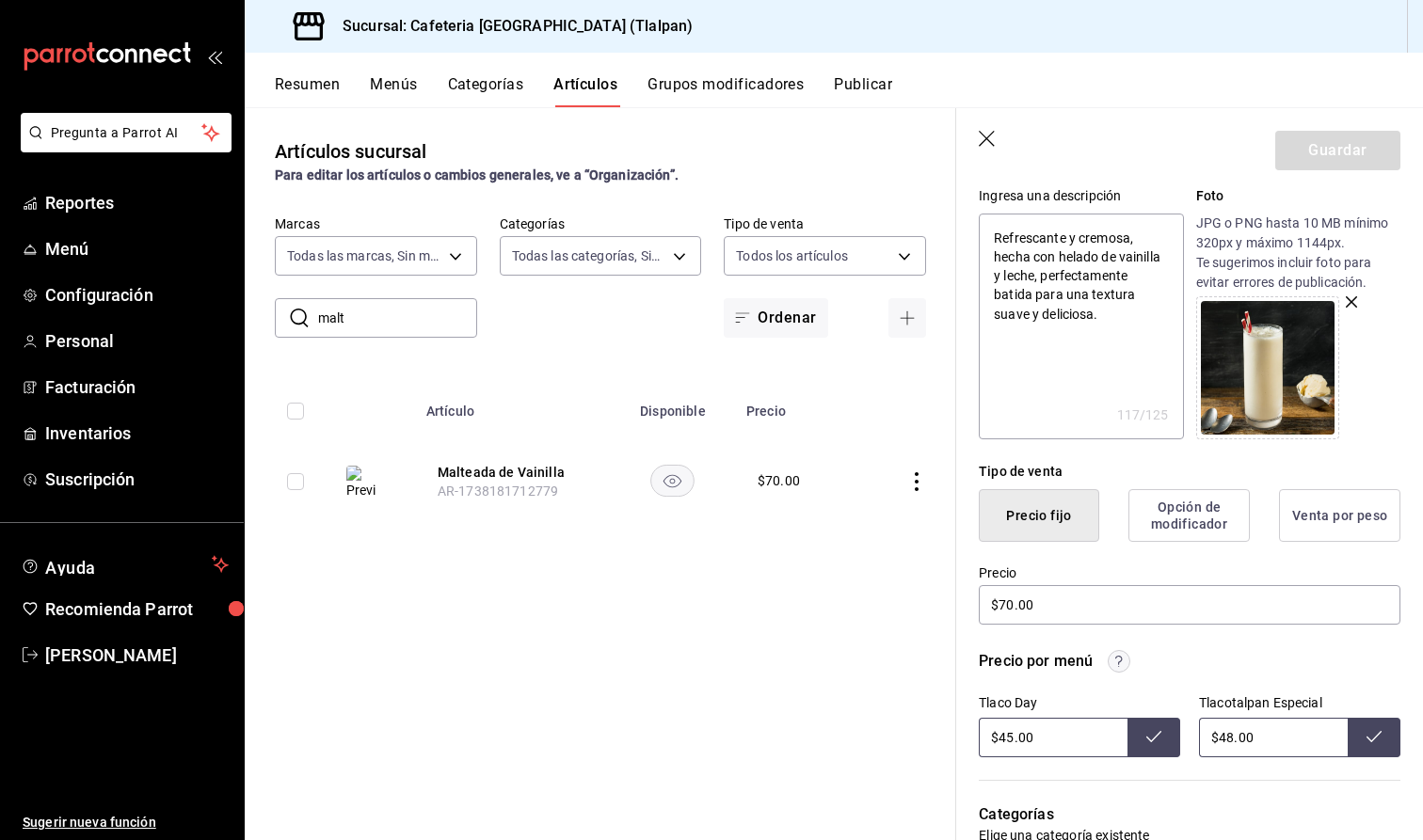 scroll, scrollTop: 203, scrollLeft: 0, axis: vertical 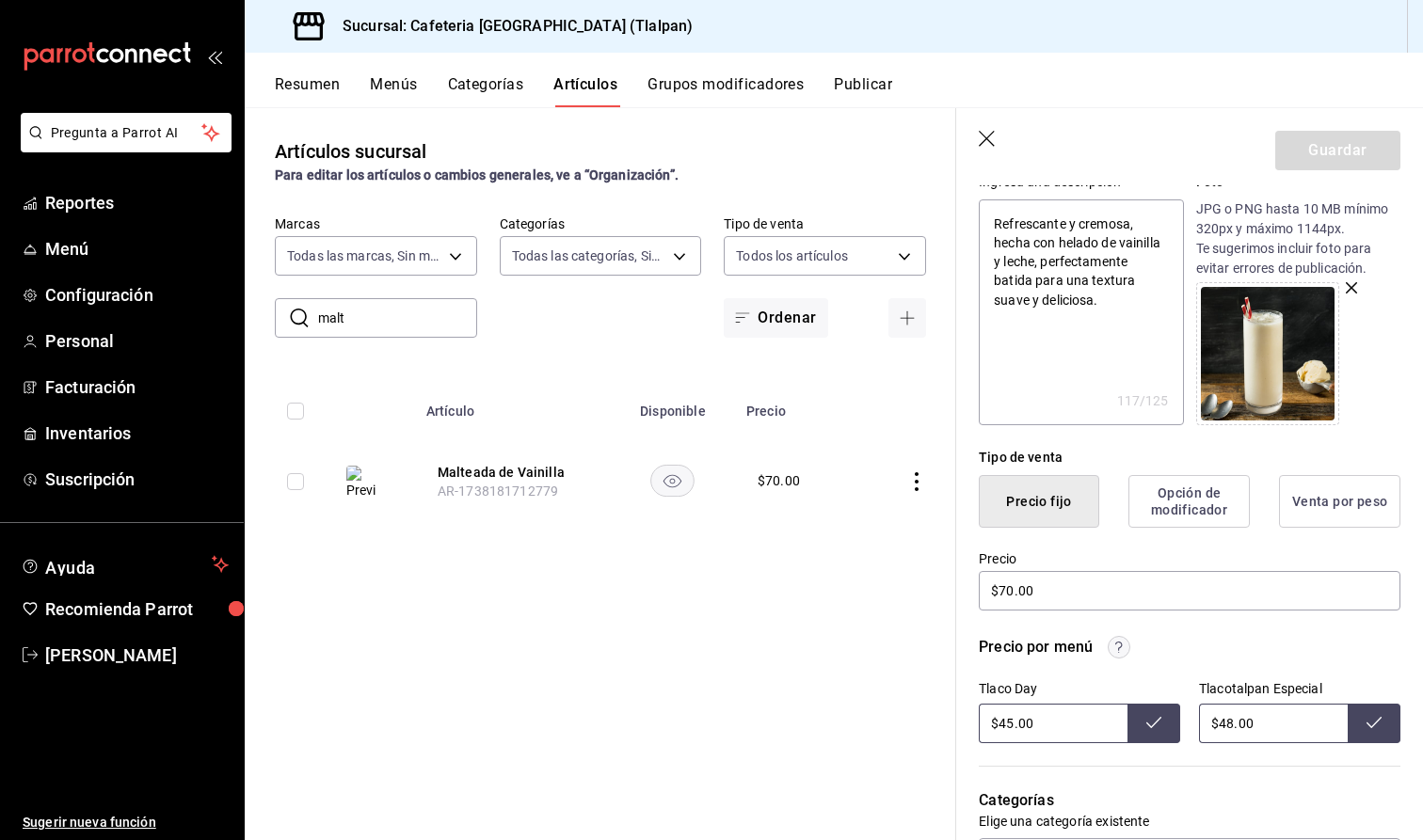 click on "$48.00" at bounding box center [1273, 723] 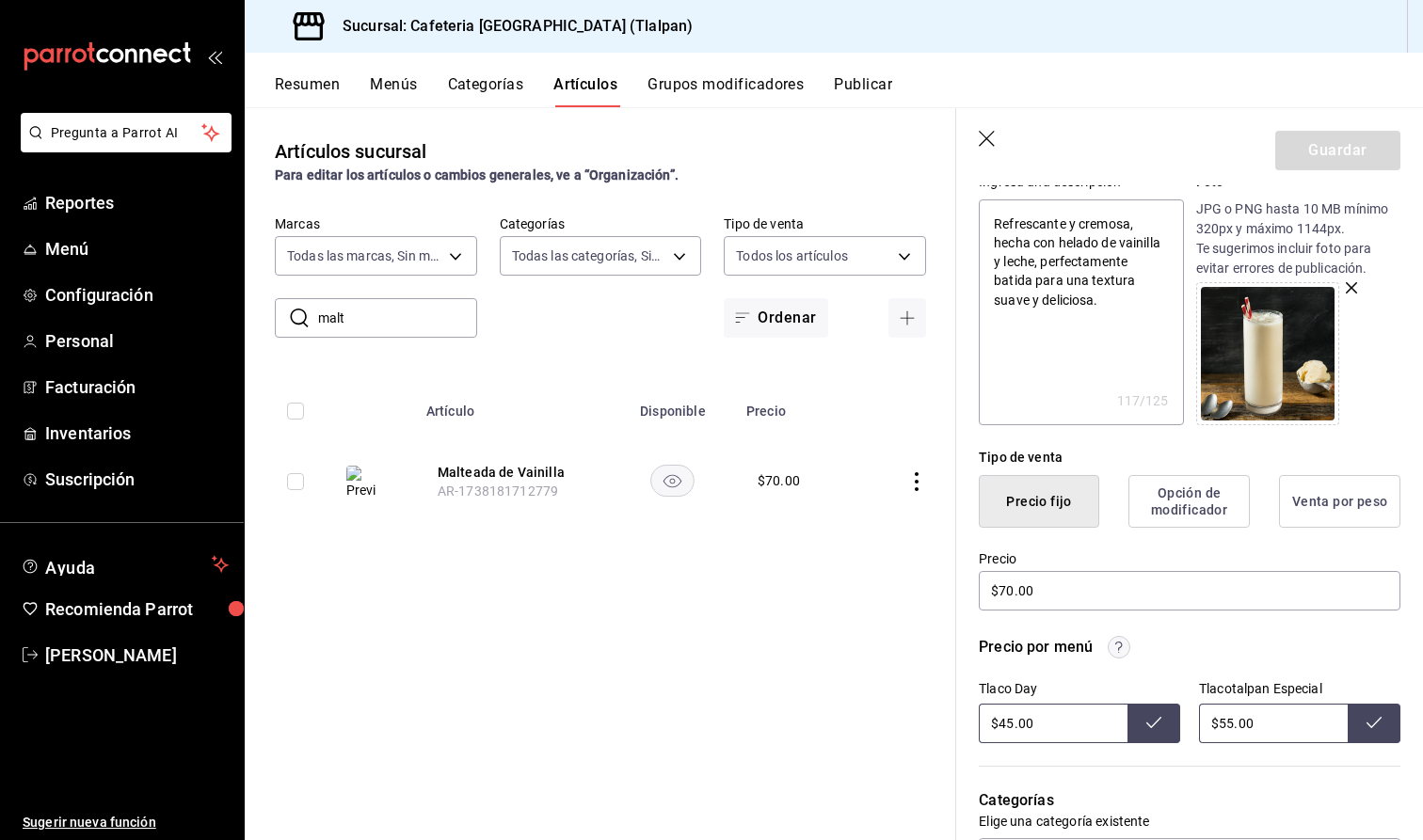 click on "$45.00" at bounding box center [1053, 723] 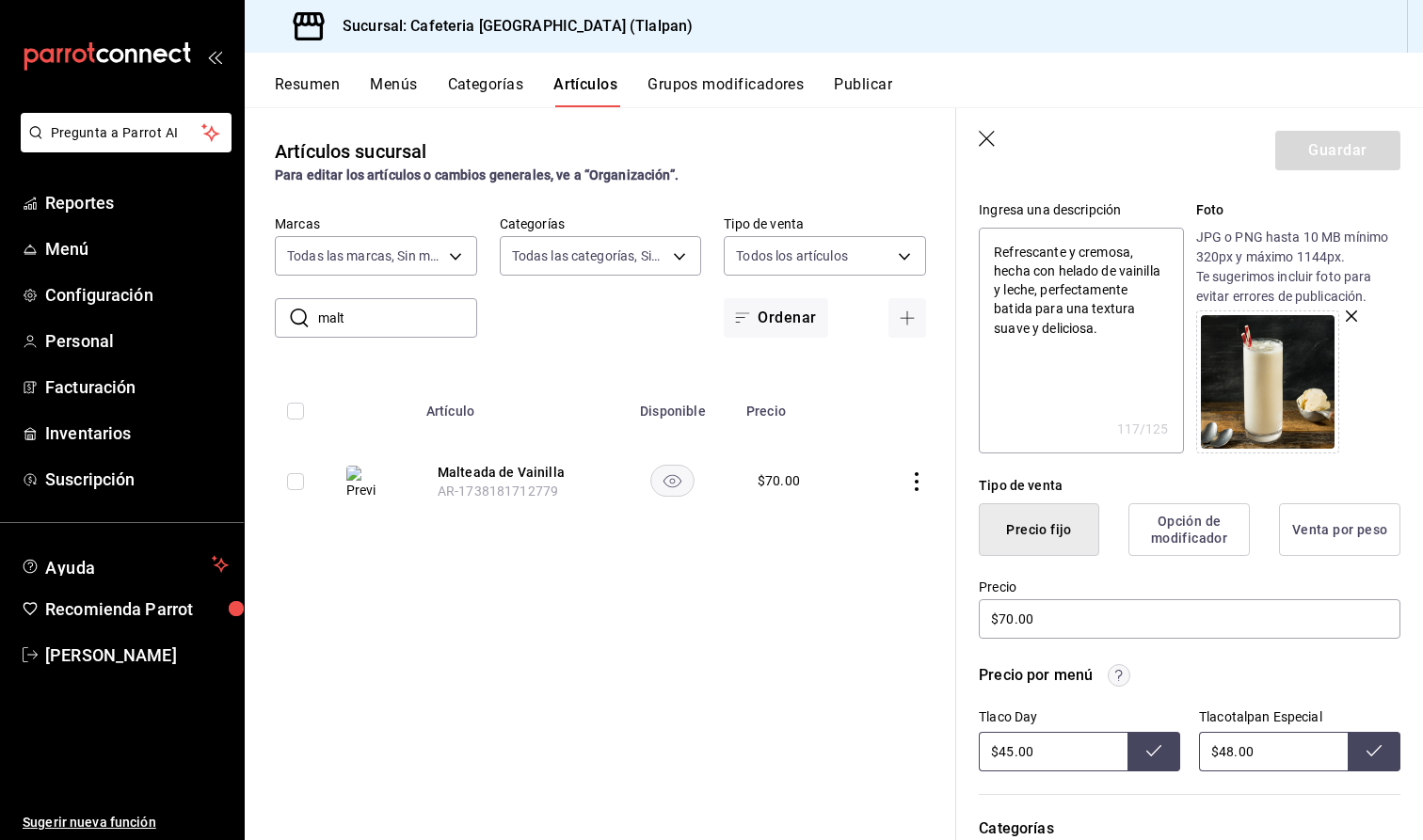 scroll, scrollTop: 206, scrollLeft: 0, axis: vertical 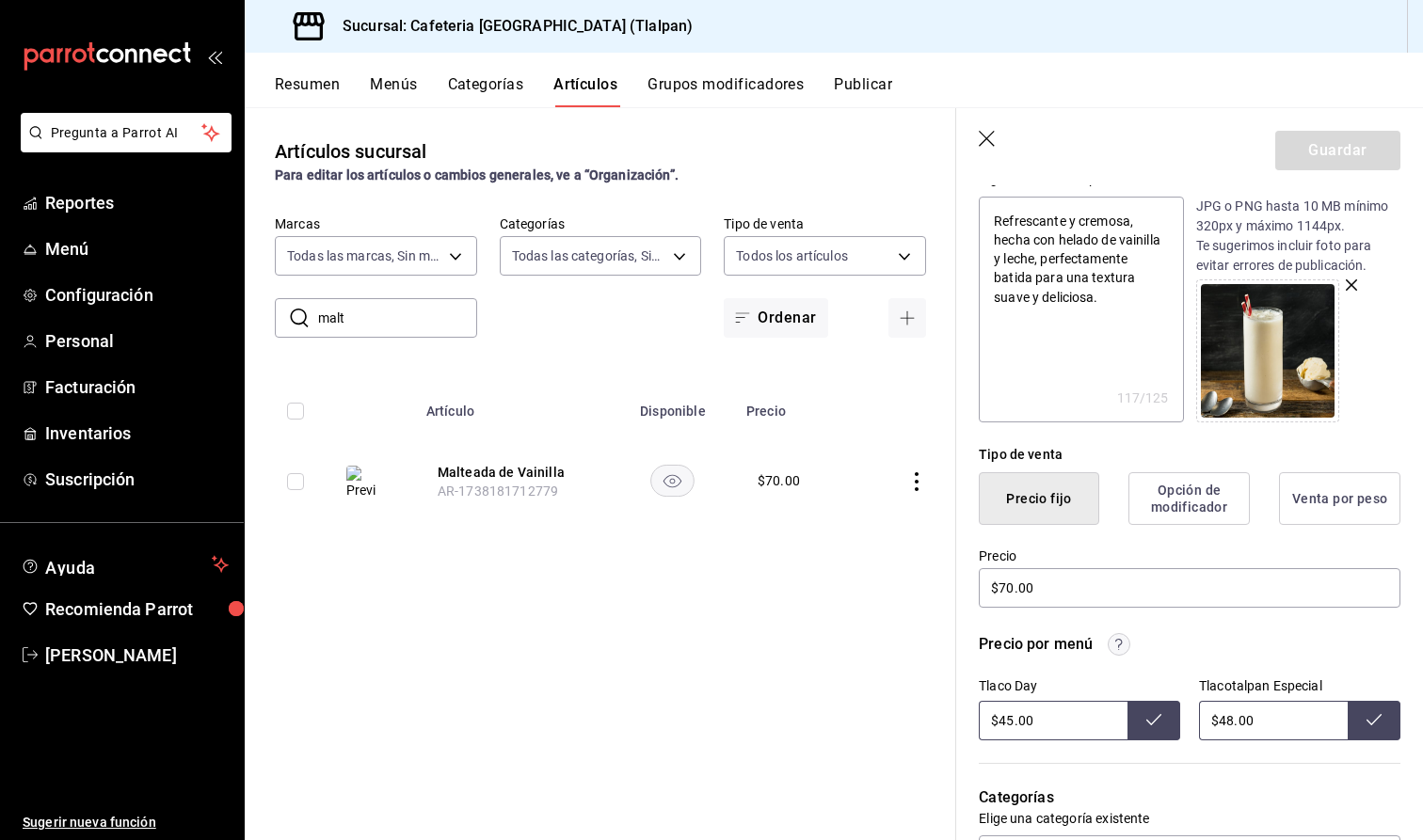 click 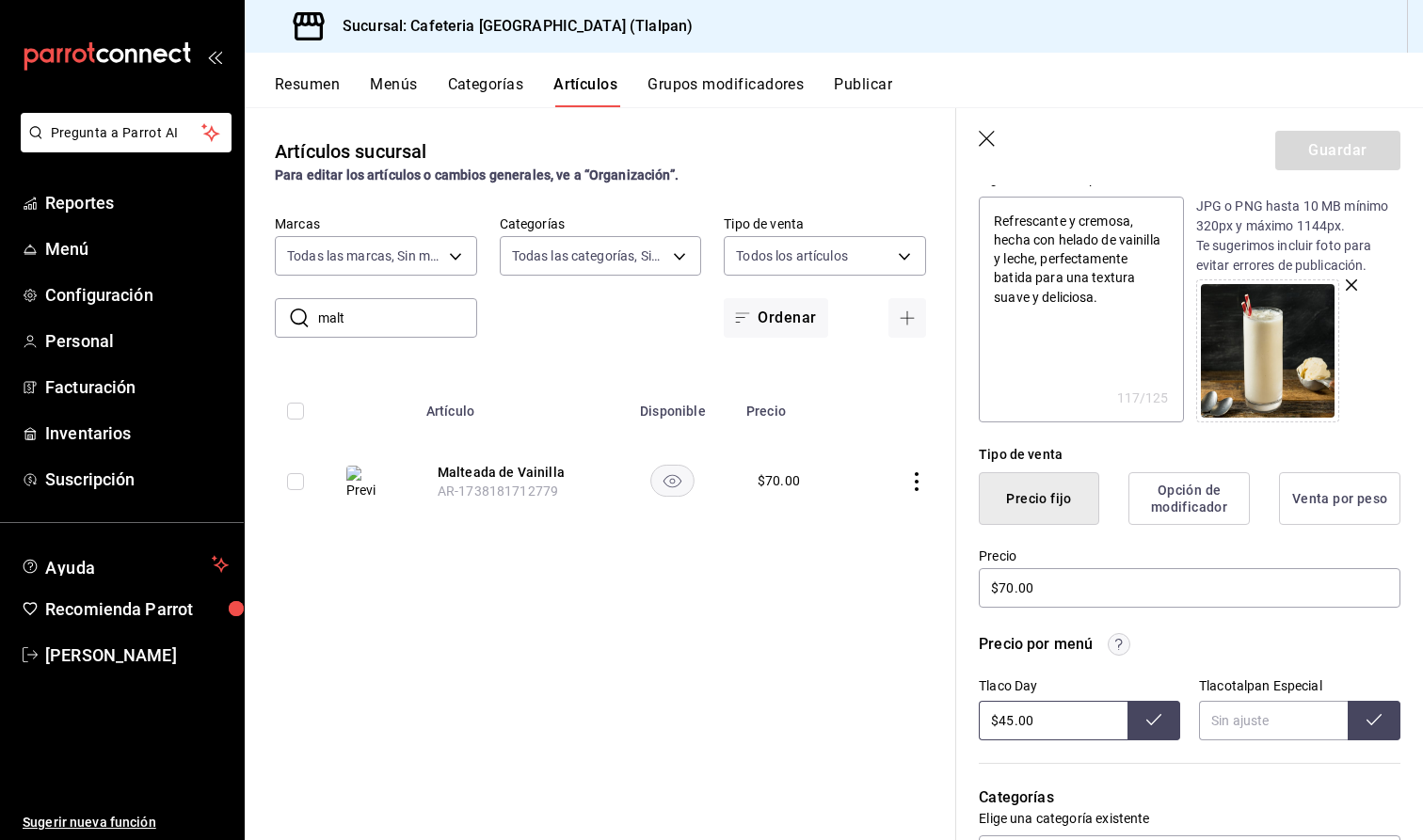 click on "Precio por menú Tlaco Day $45.00 Tlacotalpan Especial" at bounding box center [1190, 687] 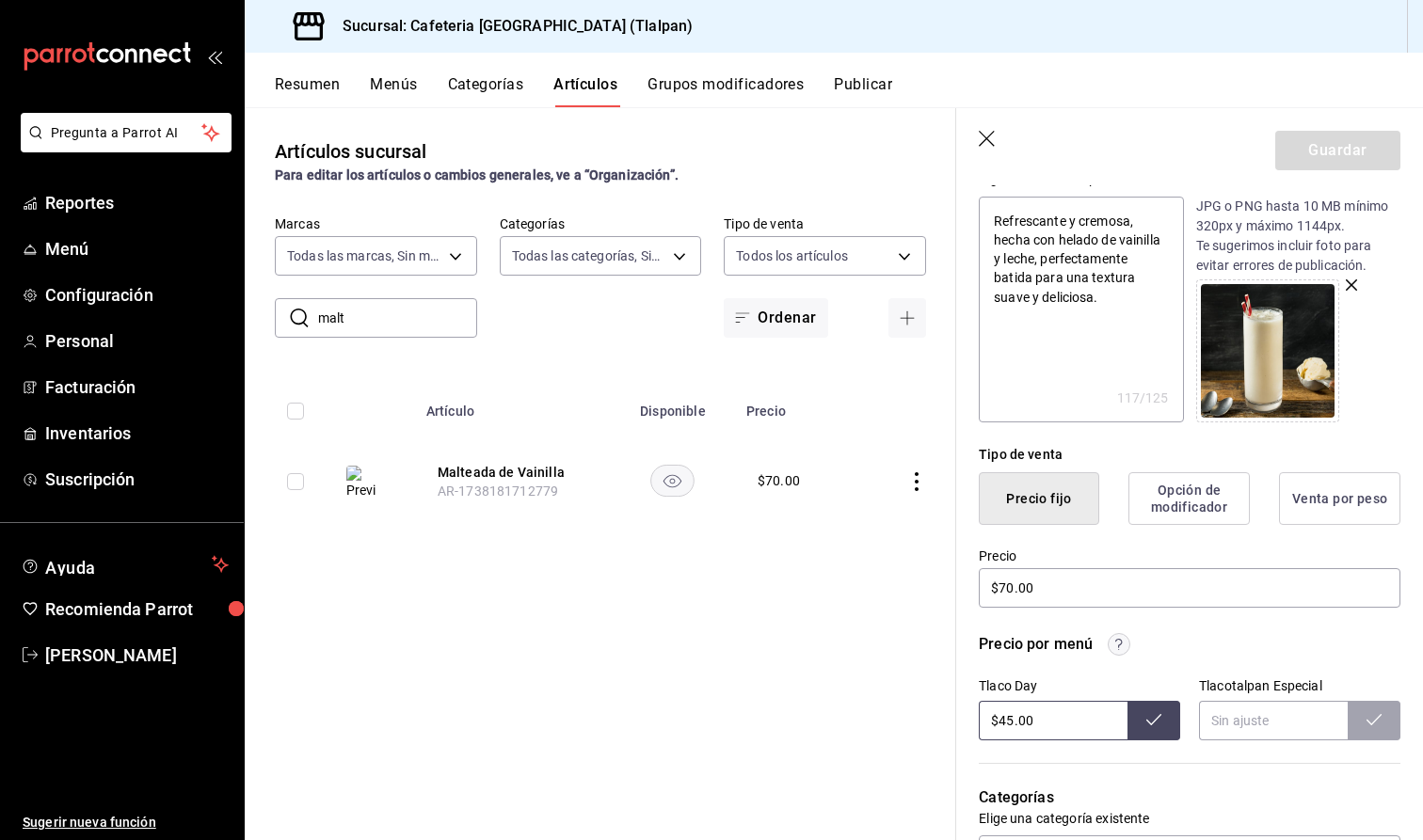 click on "Categorías Elige una categoría existente Especialidades de Barista" at bounding box center (1178, 838) 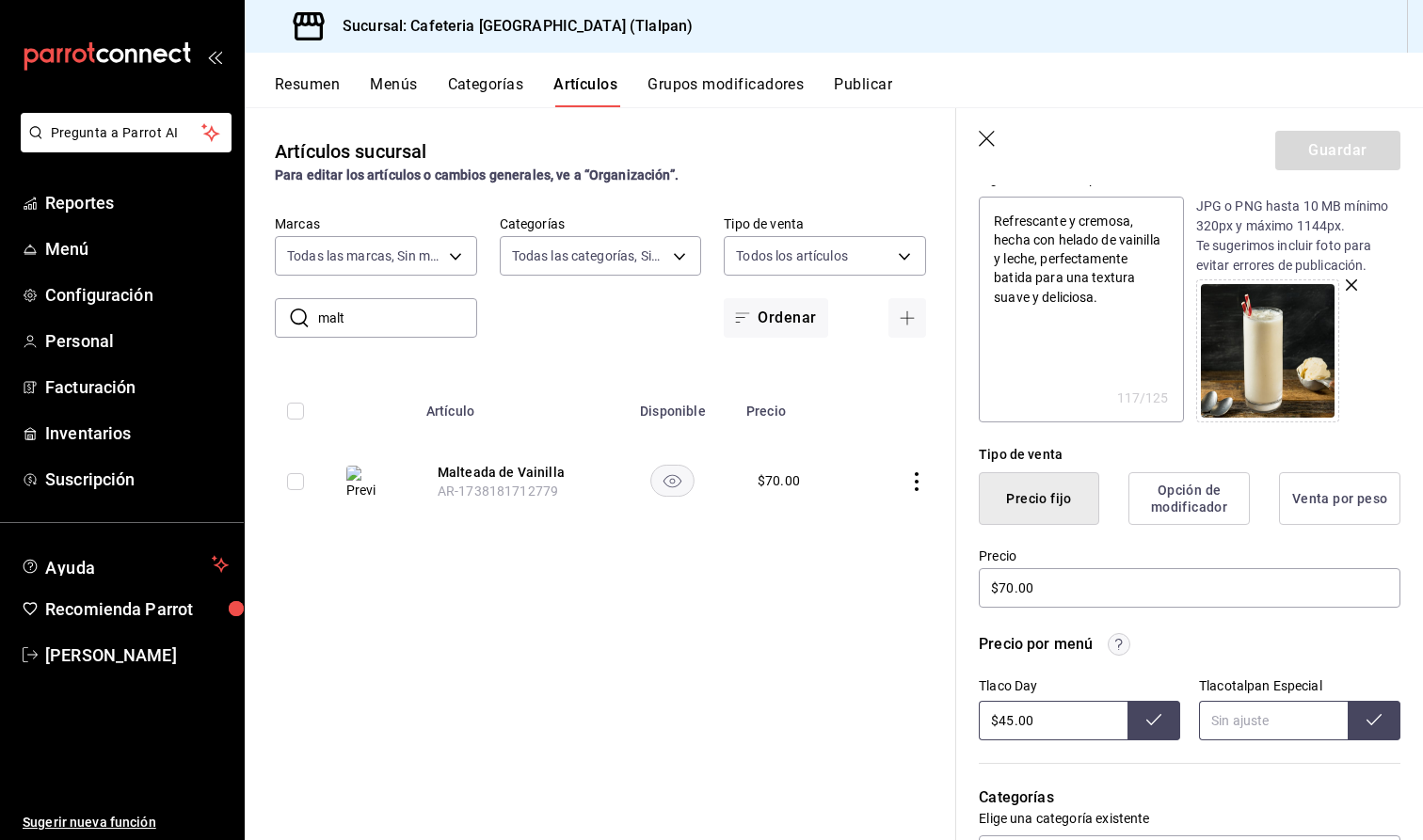 click at bounding box center [1273, 721] 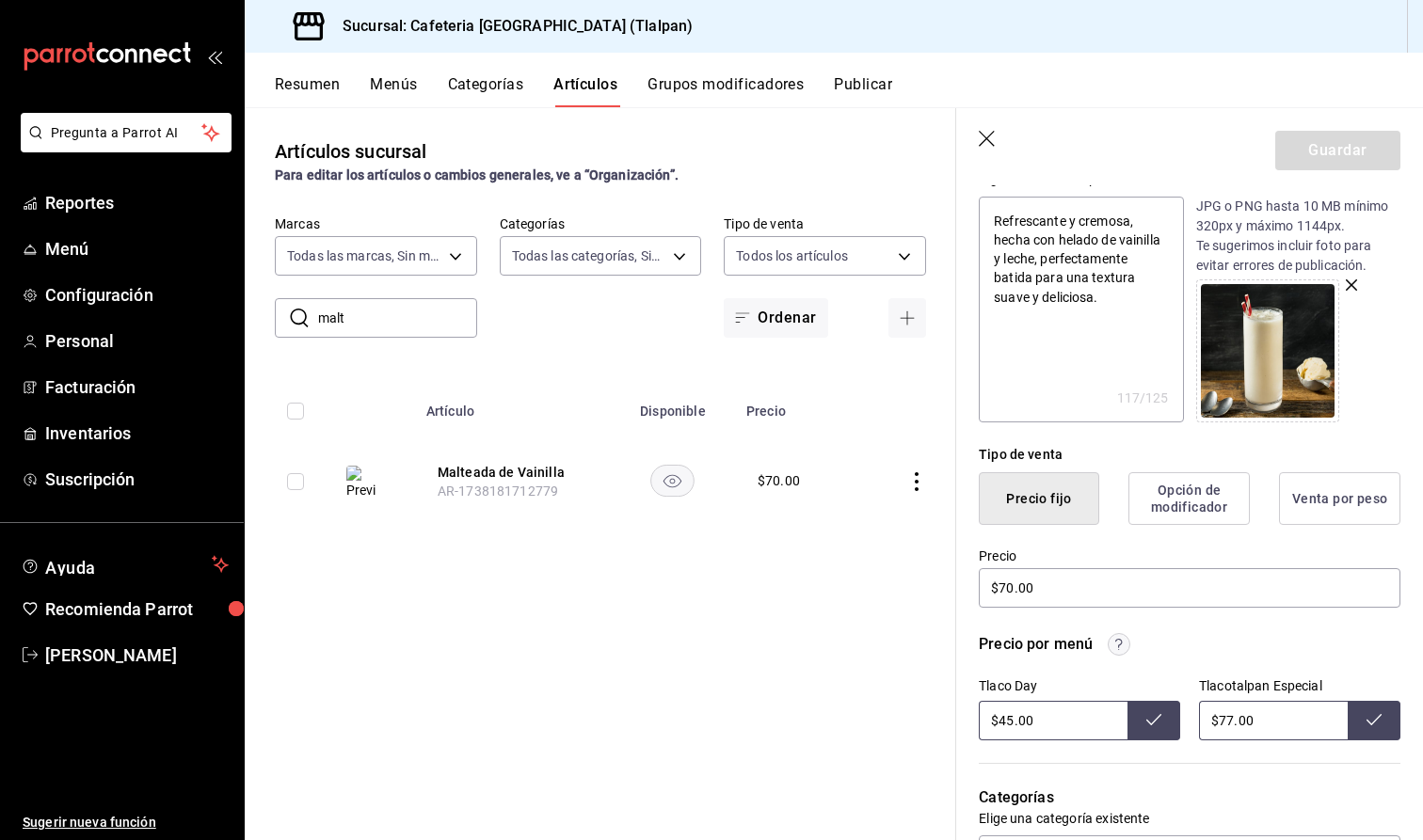 type on "$7.00" 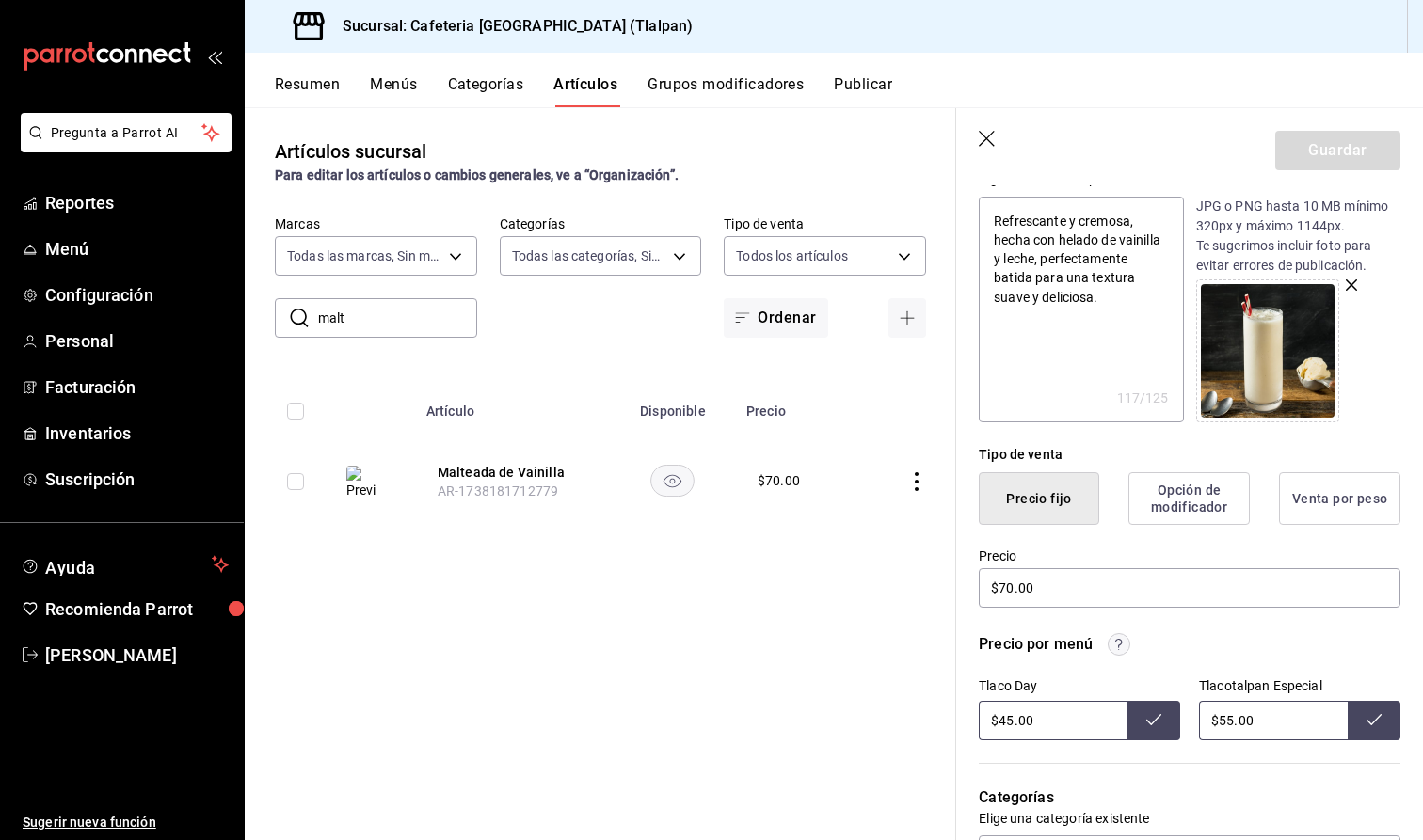 type on "$55.00" 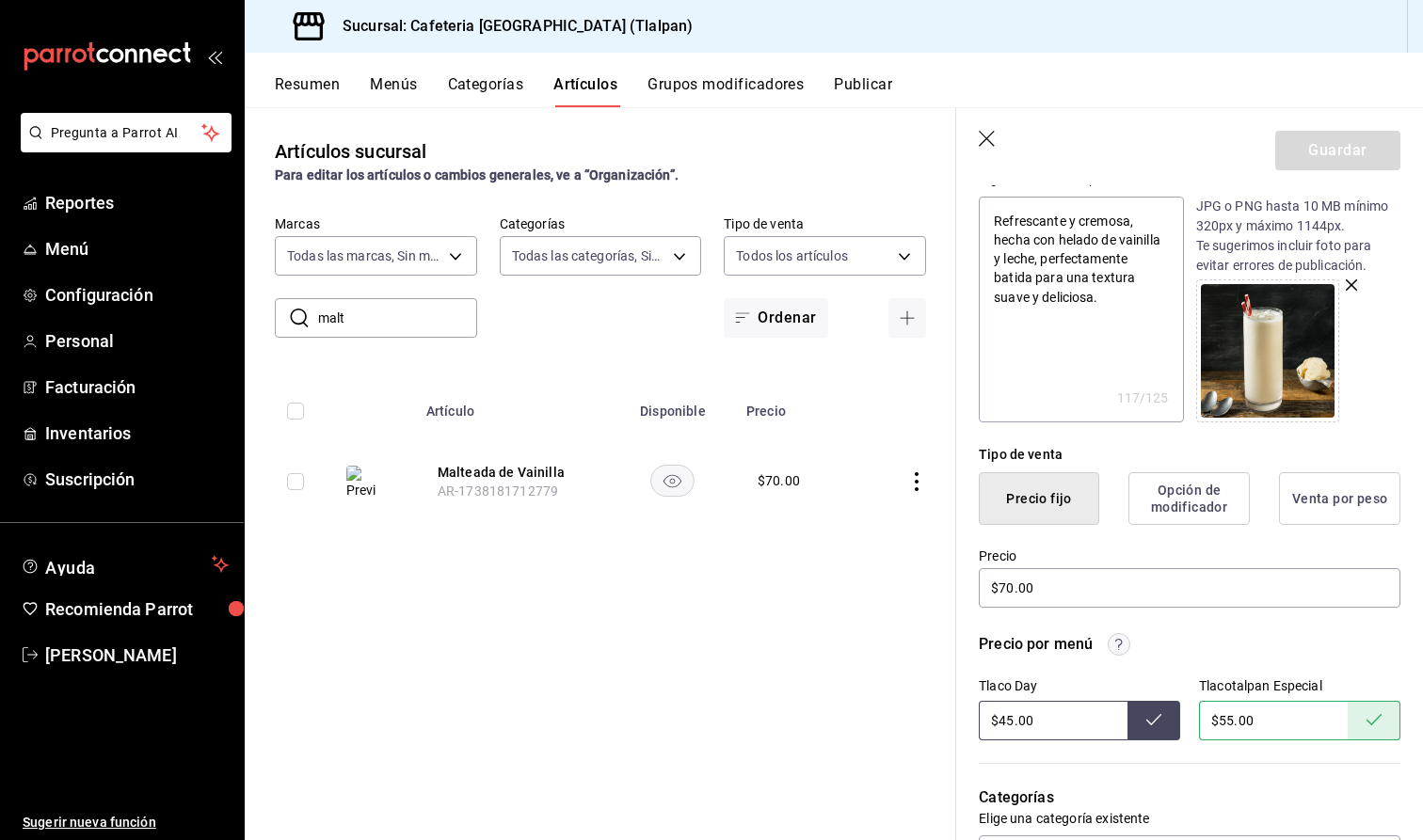 click 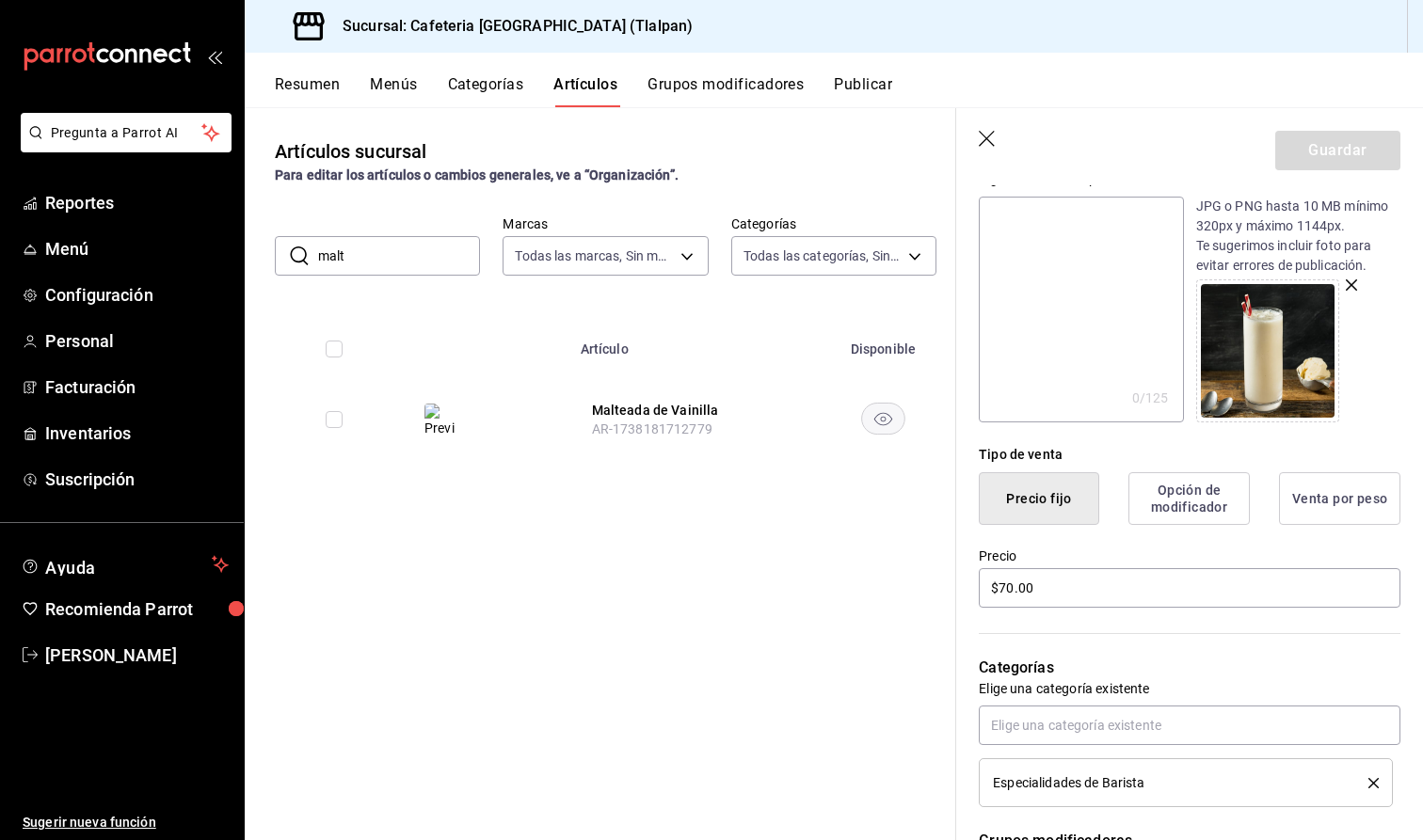 scroll, scrollTop: 0, scrollLeft: 0, axis: both 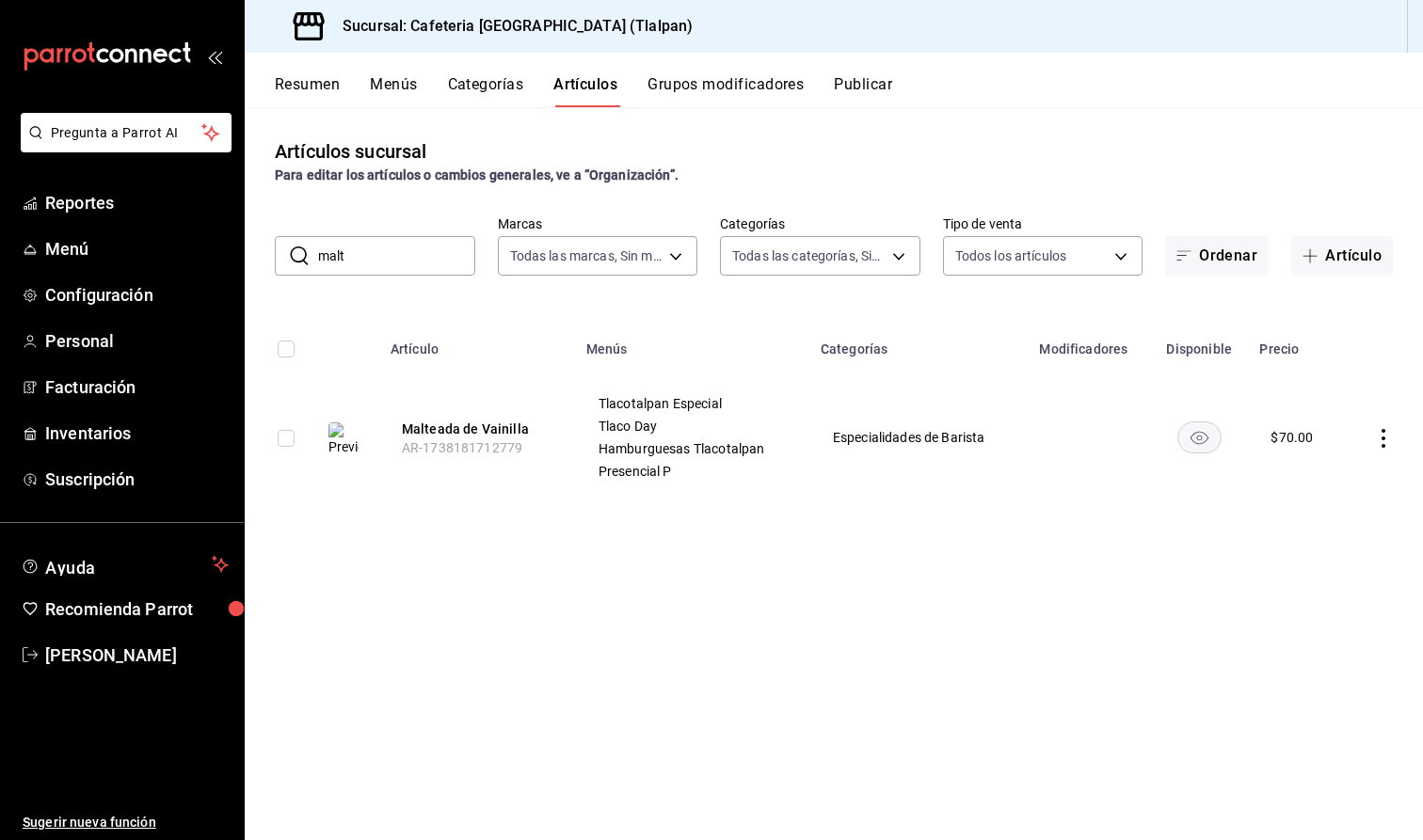 click on "Publicar" at bounding box center (863, 91) 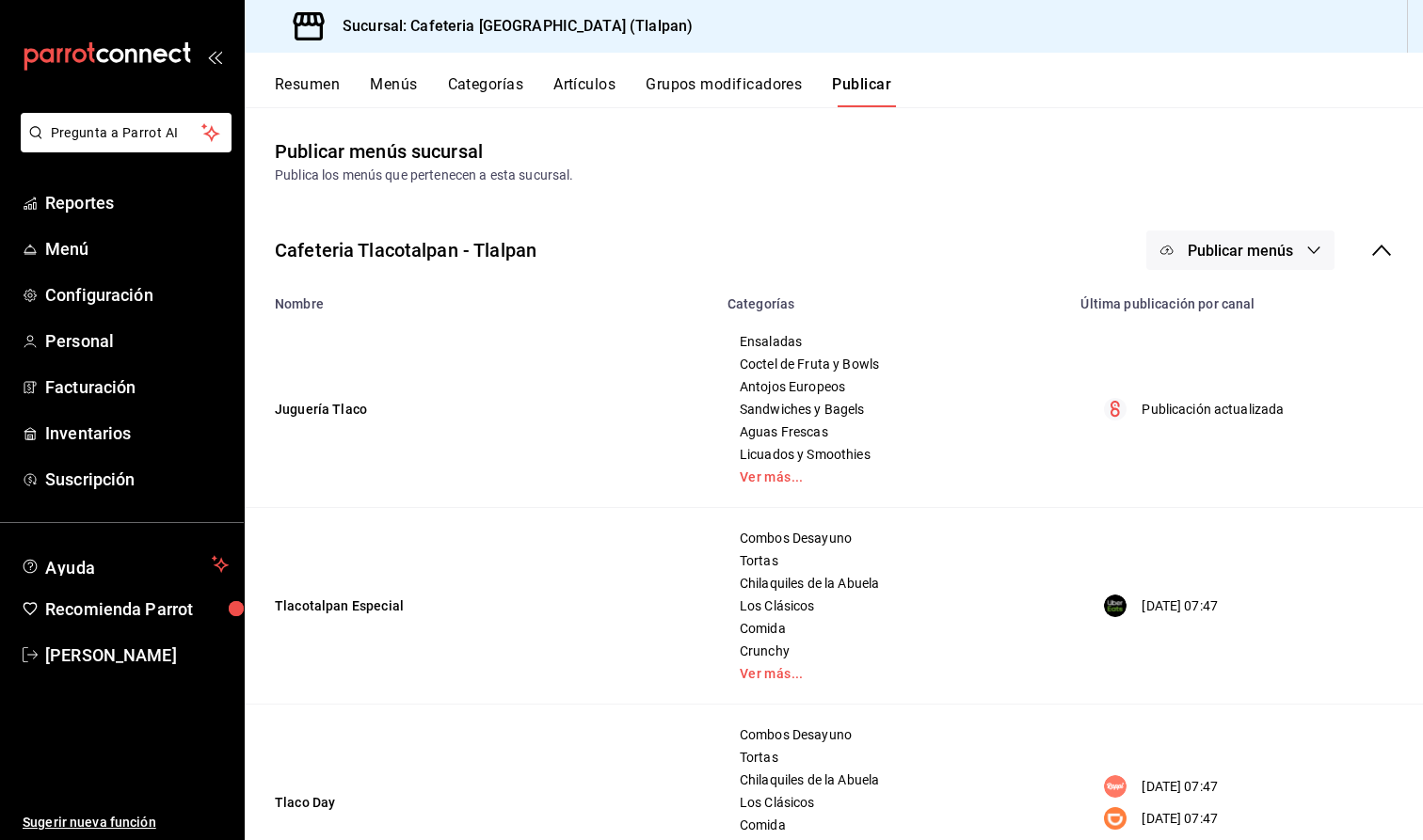 click on "Publicar menús" at bounding box center (1240, 250) 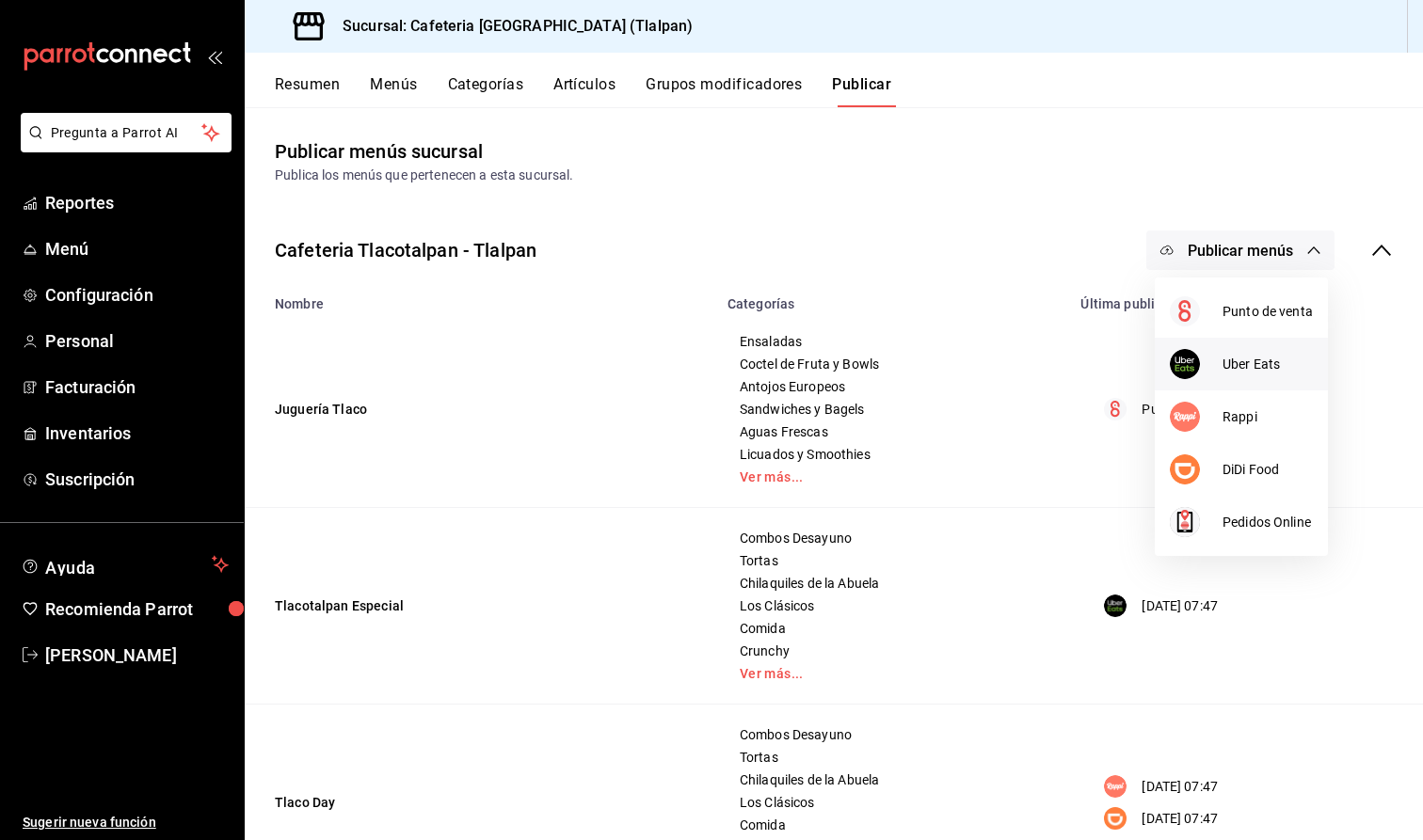click on "Uber Eats" at bounding box center (1268, 364) 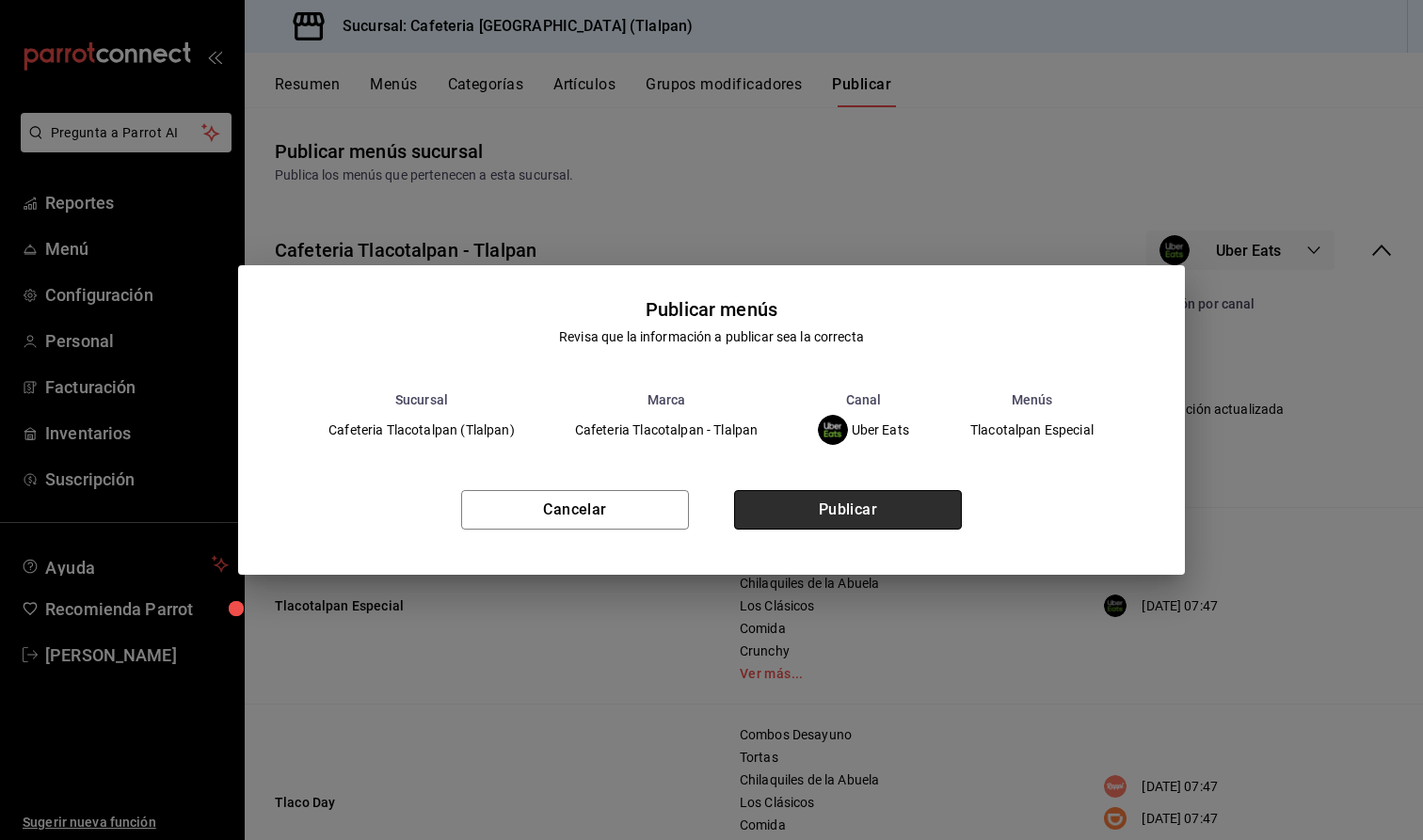 click on "Publicar" at bounding box center (848, 510) 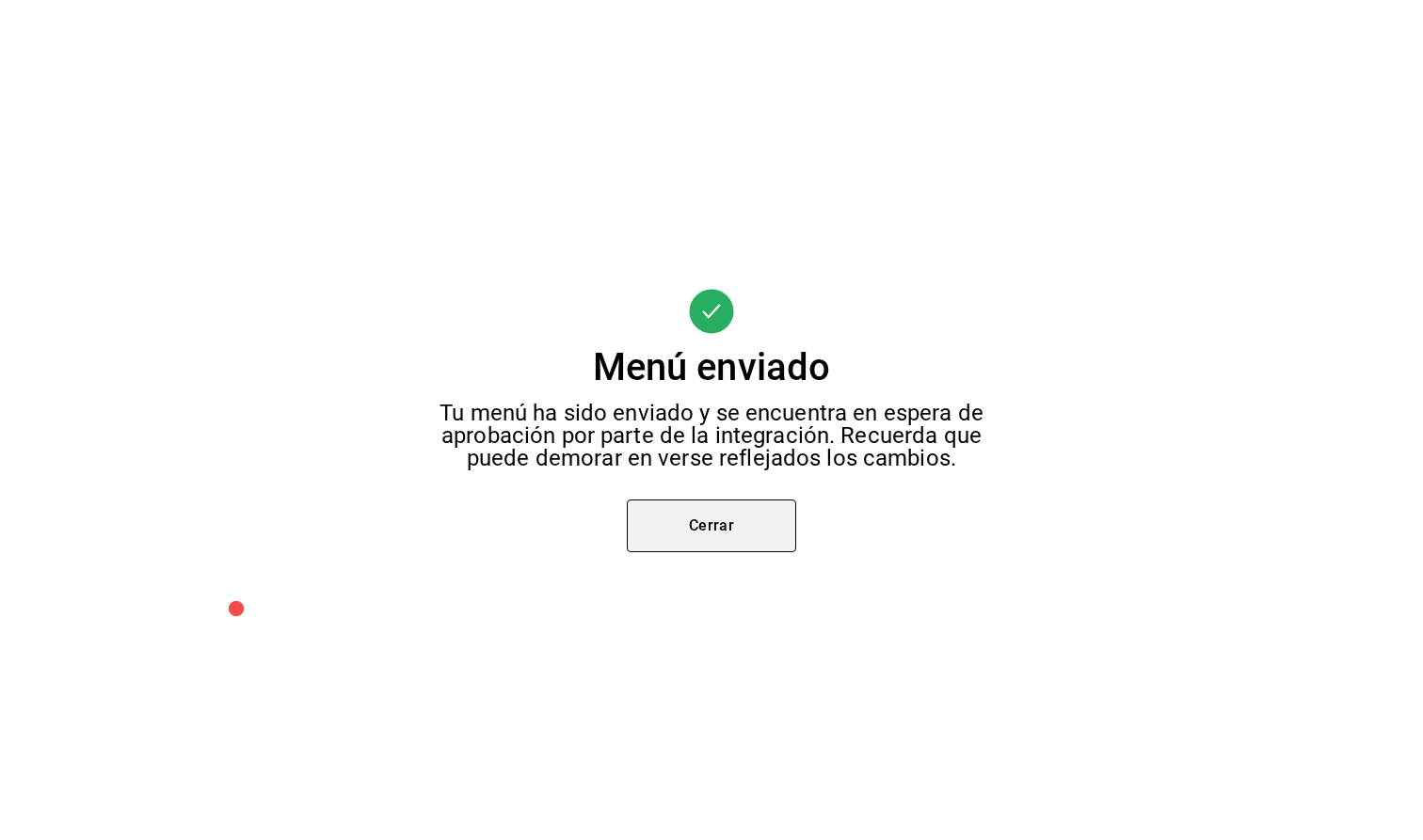 click on "Cerrar" at bounding box center [712, 526] 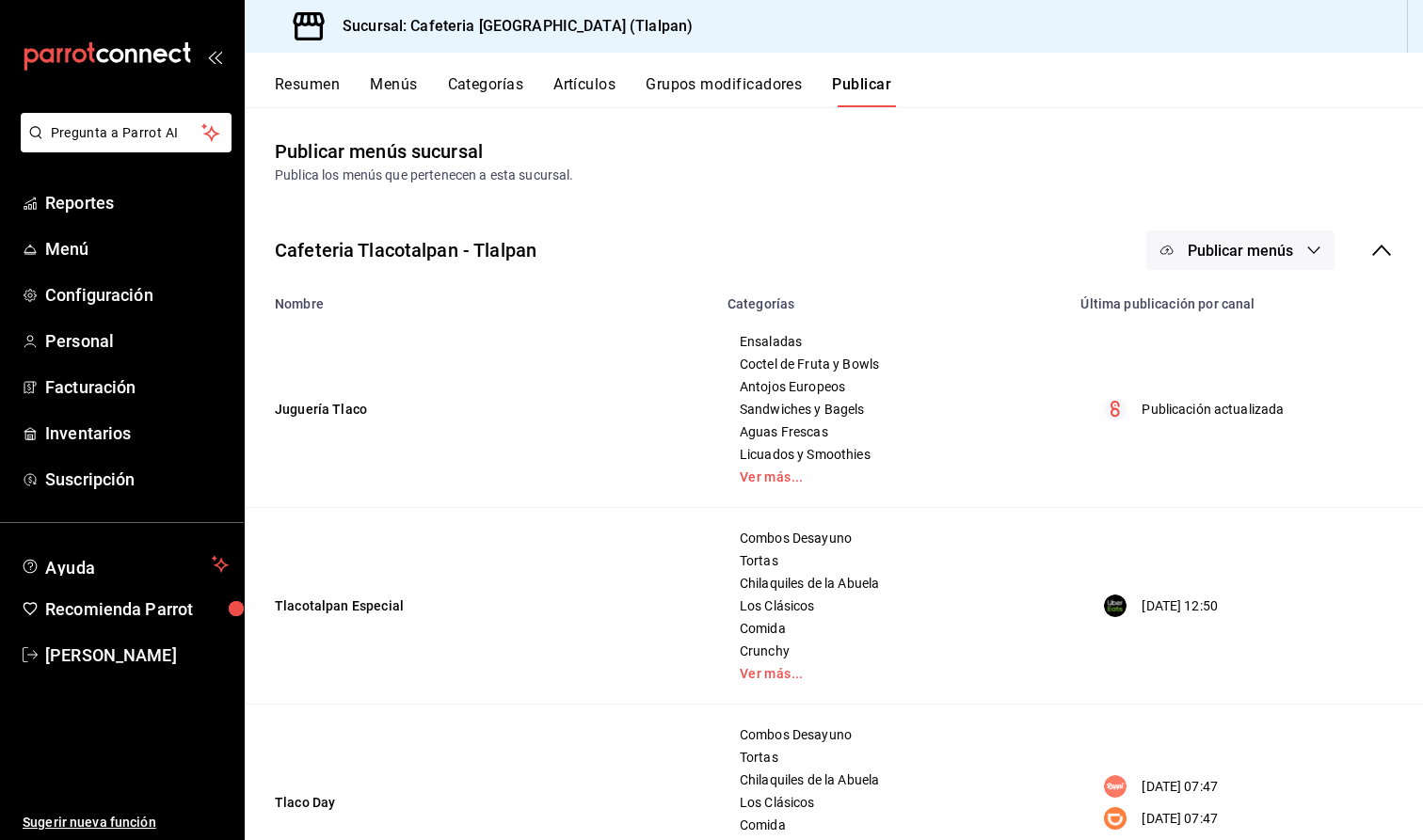 click on "Publicar menús" at bounding box center (1240, 250) 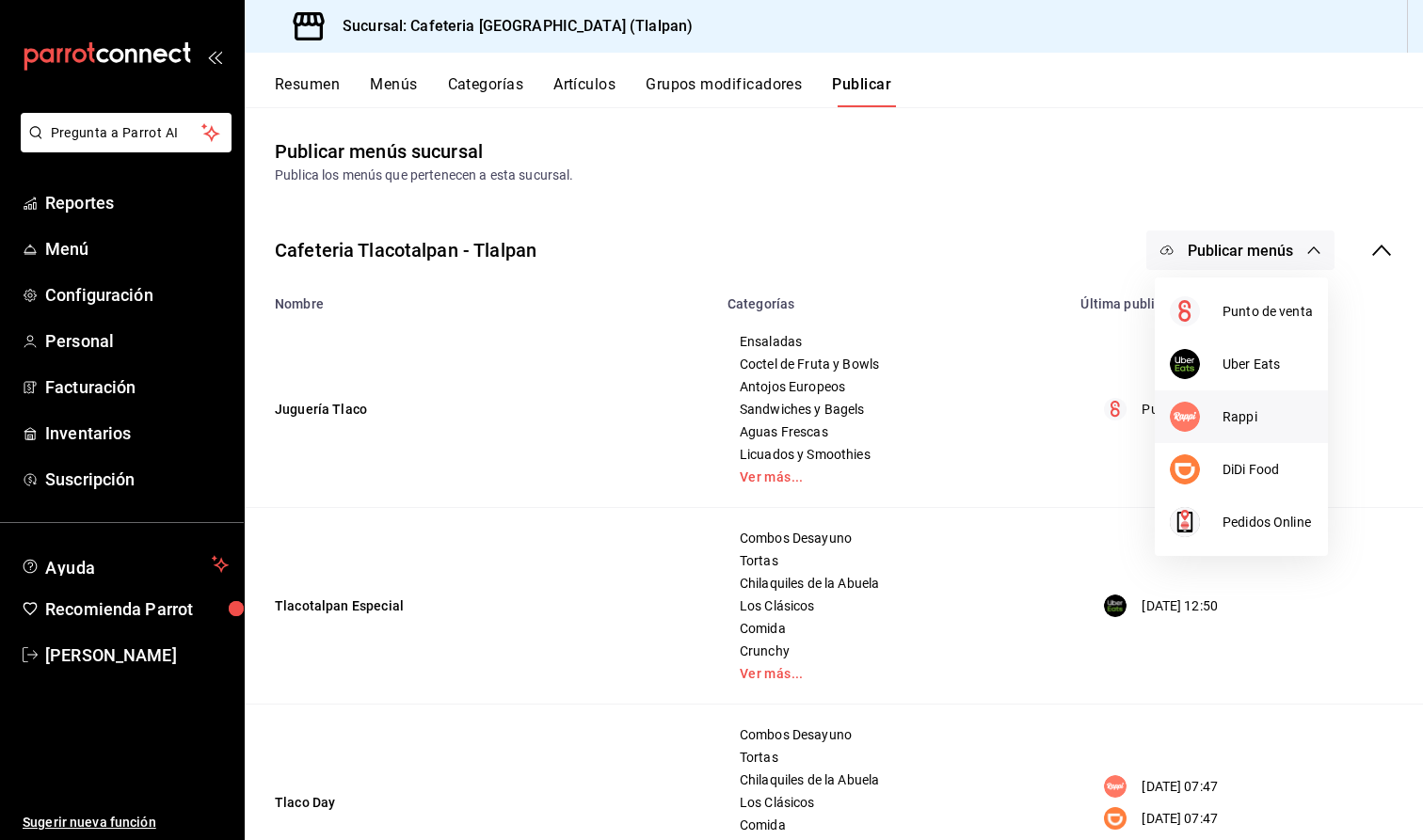 click on "Rappi" at bounding box center [1268, 417] 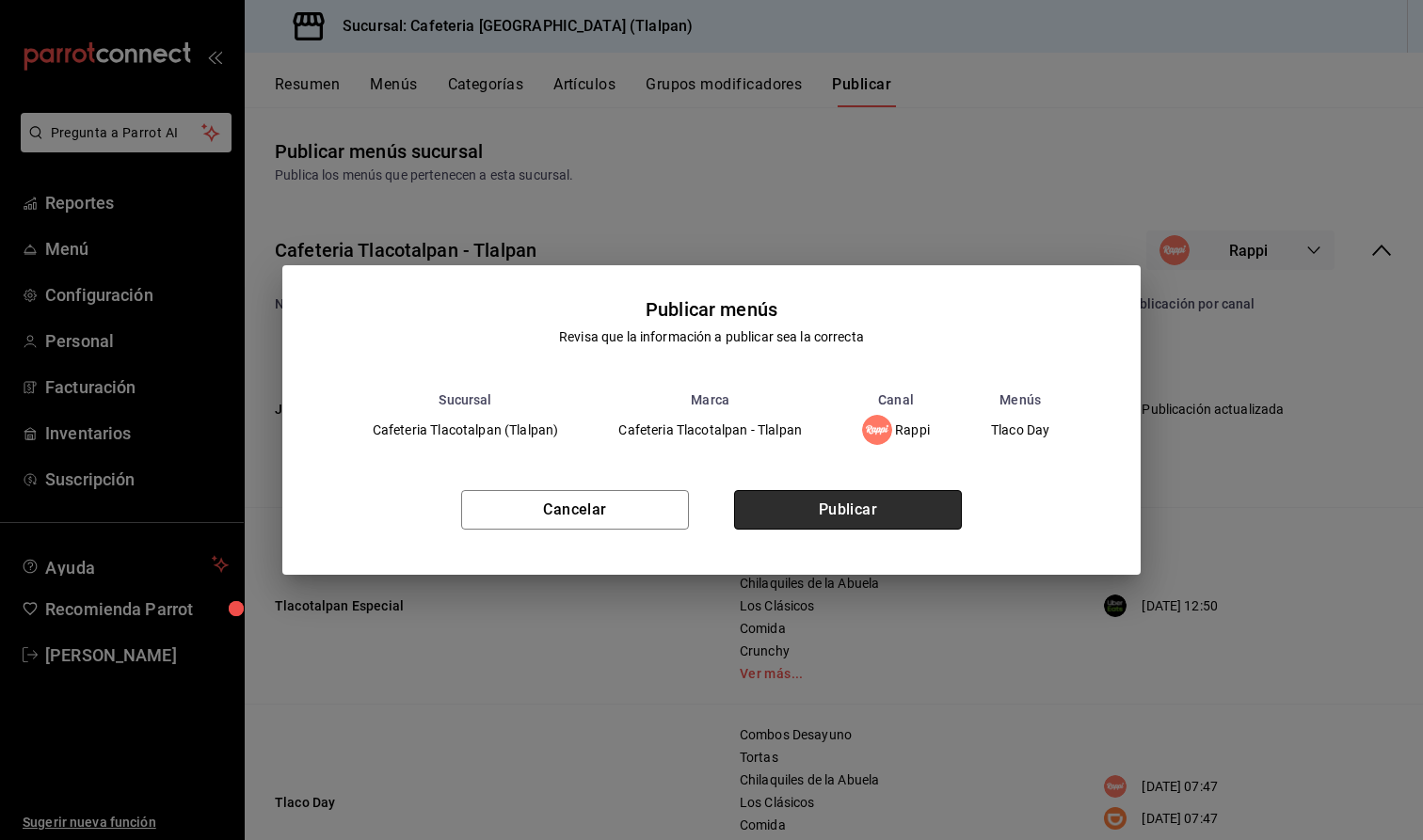 click on "Publicar" at bounding box center (848, 510) 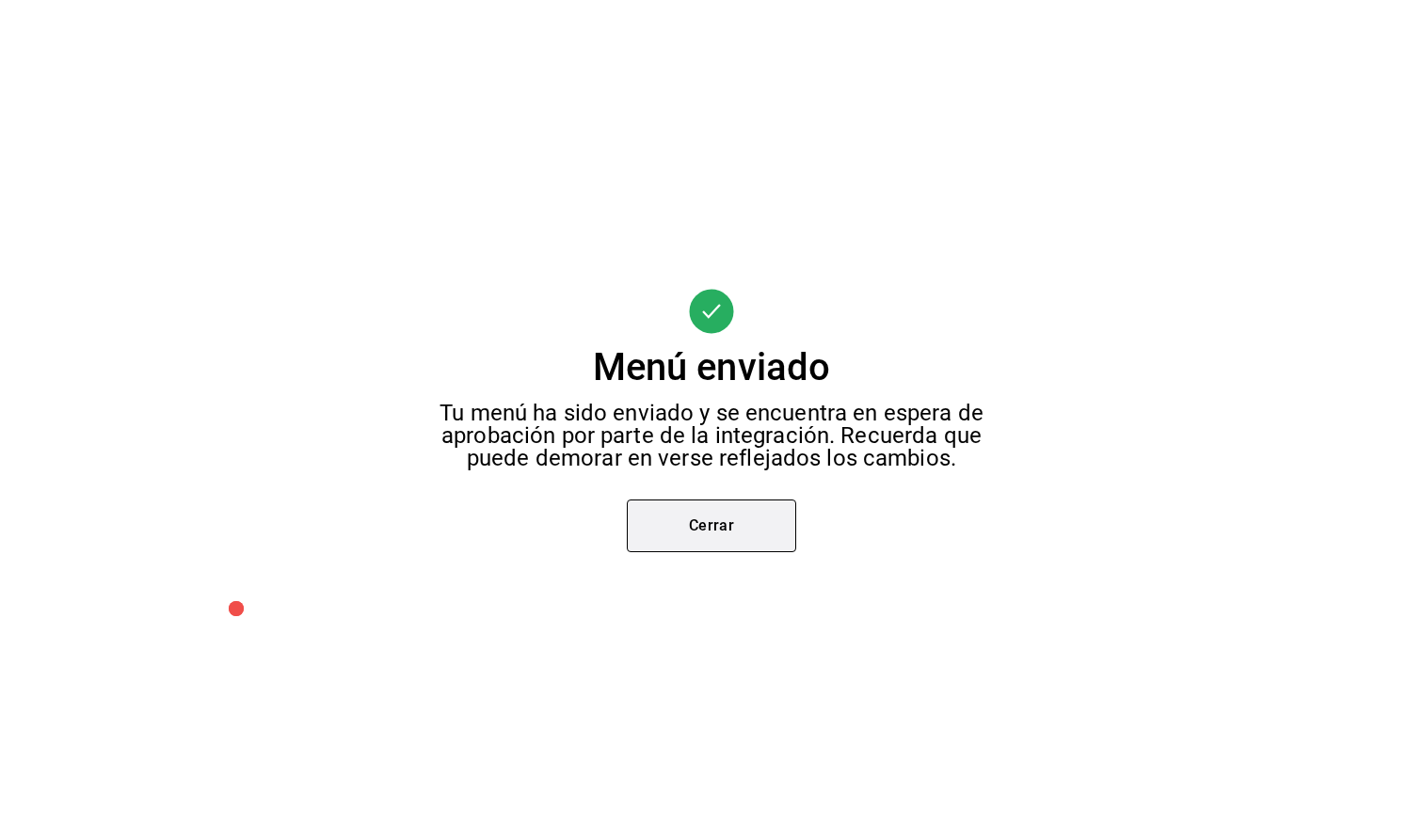 click on "Cerrar" at bounding box center [712, 526] 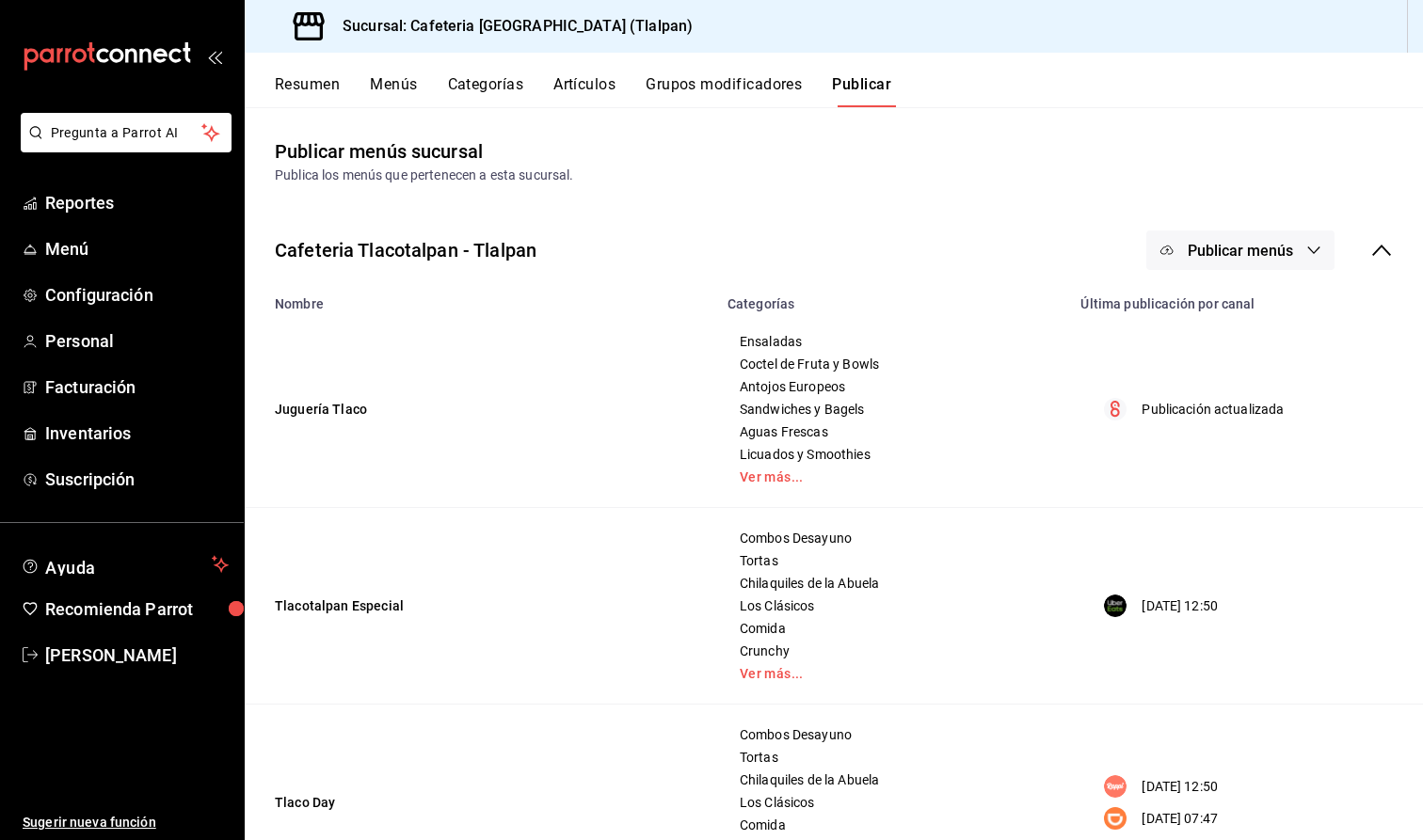 click on "Publicar menús" at bounding box center [1240, 250] 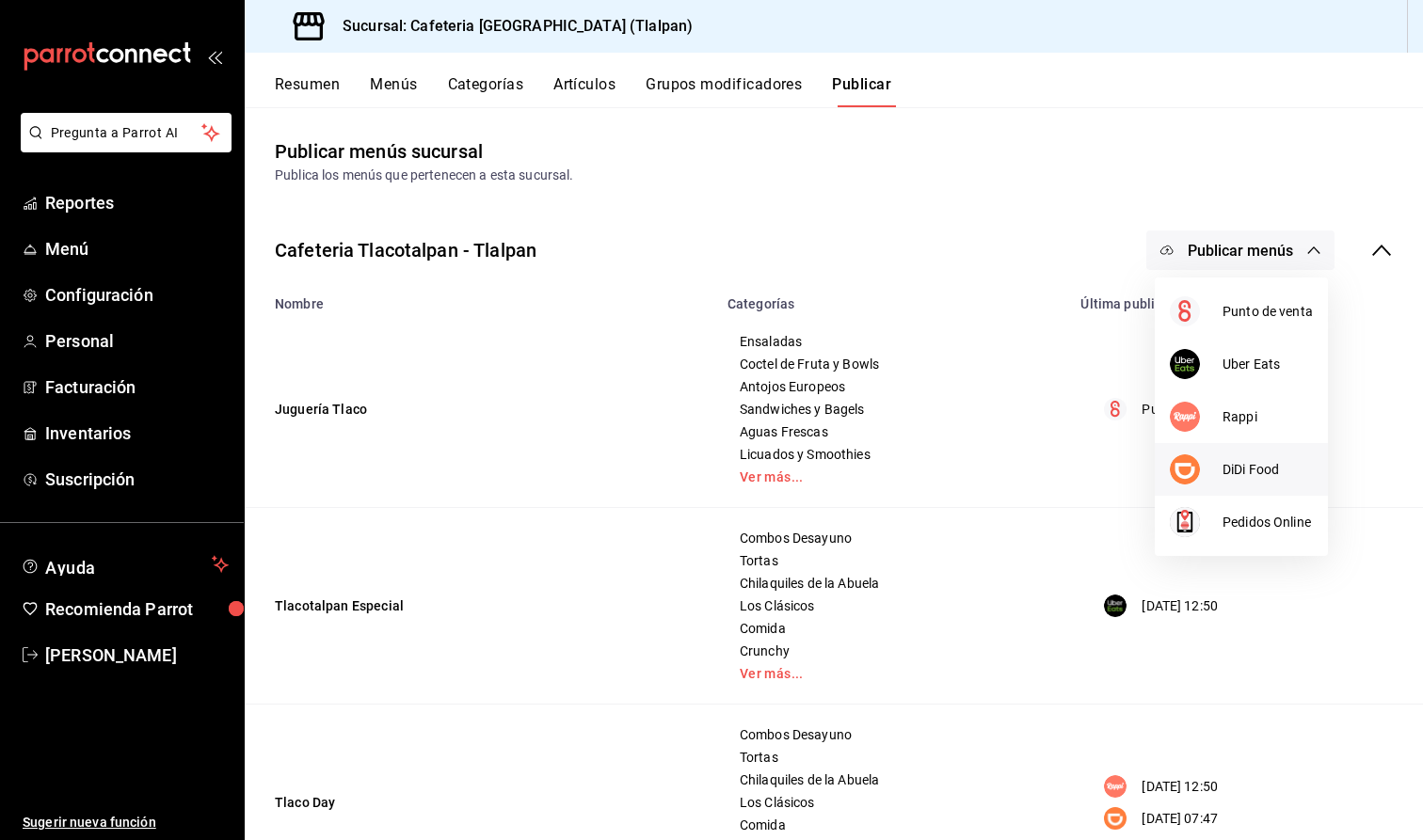 click on "DiDi Food" at bounding box center (1268, 469) 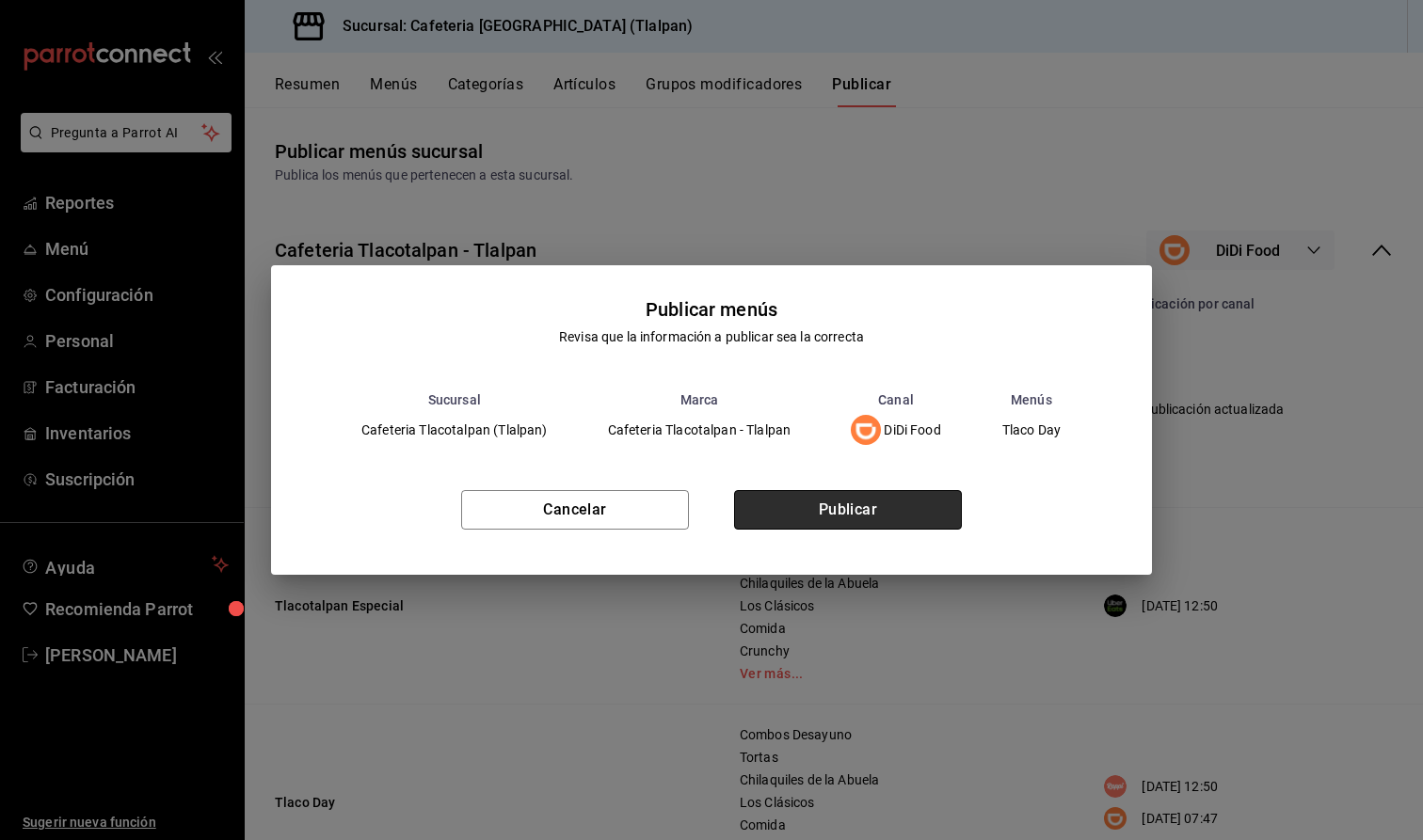 click on "Publicar" at bounding box center (848, 510) 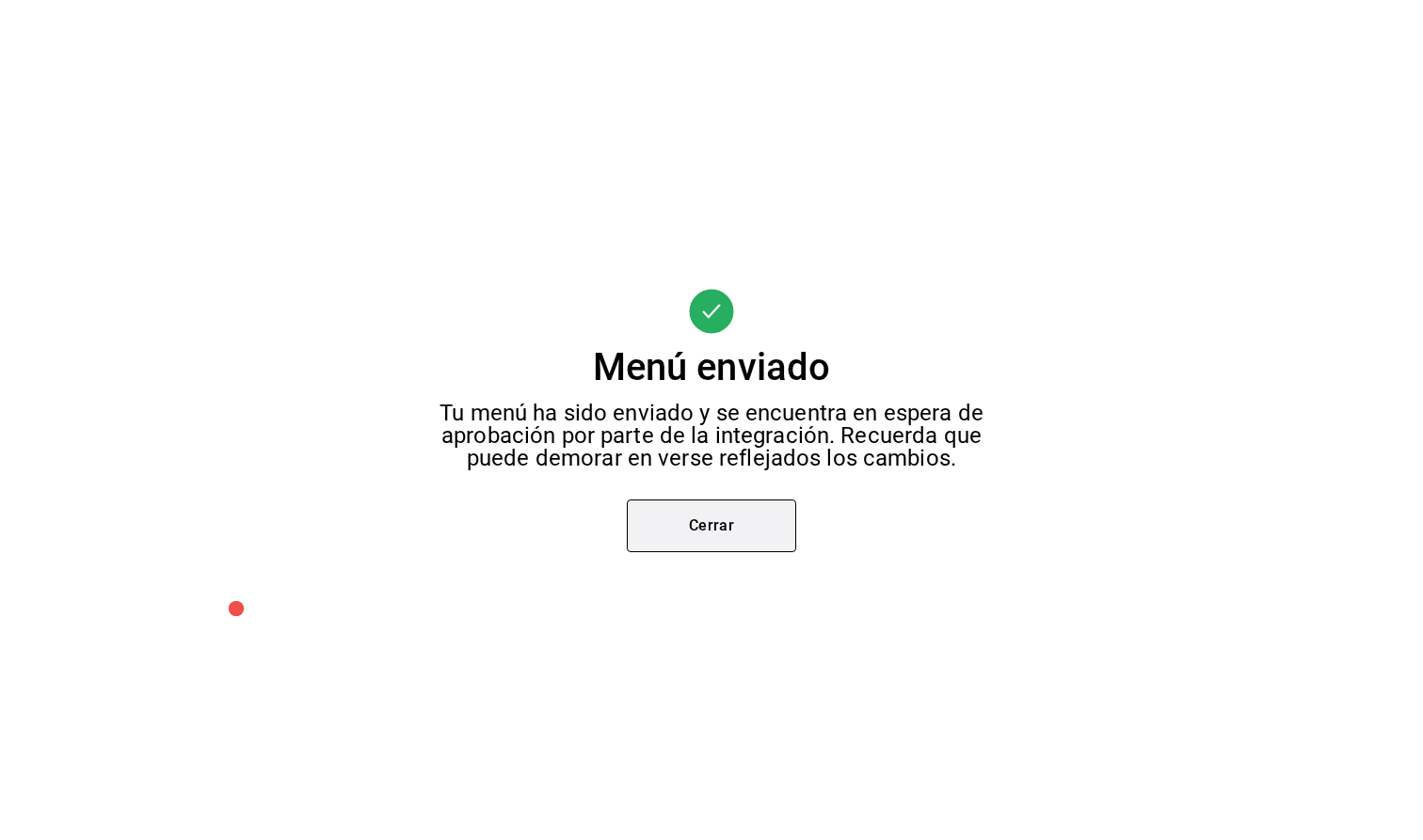 click on "Cerrar" at bounding box center [712, 526] 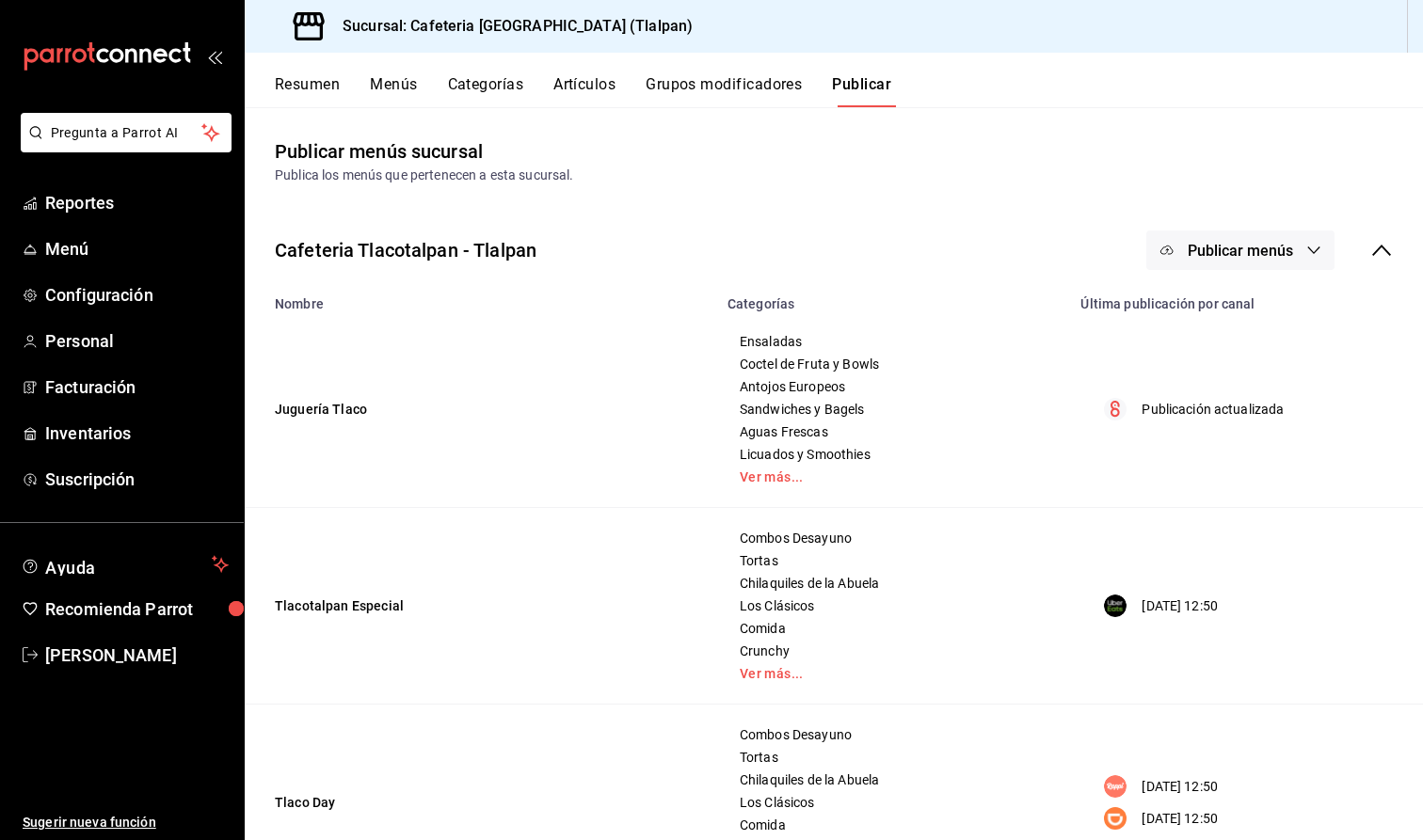 click on "Publicar menús" at bounding box center [1240, 250] 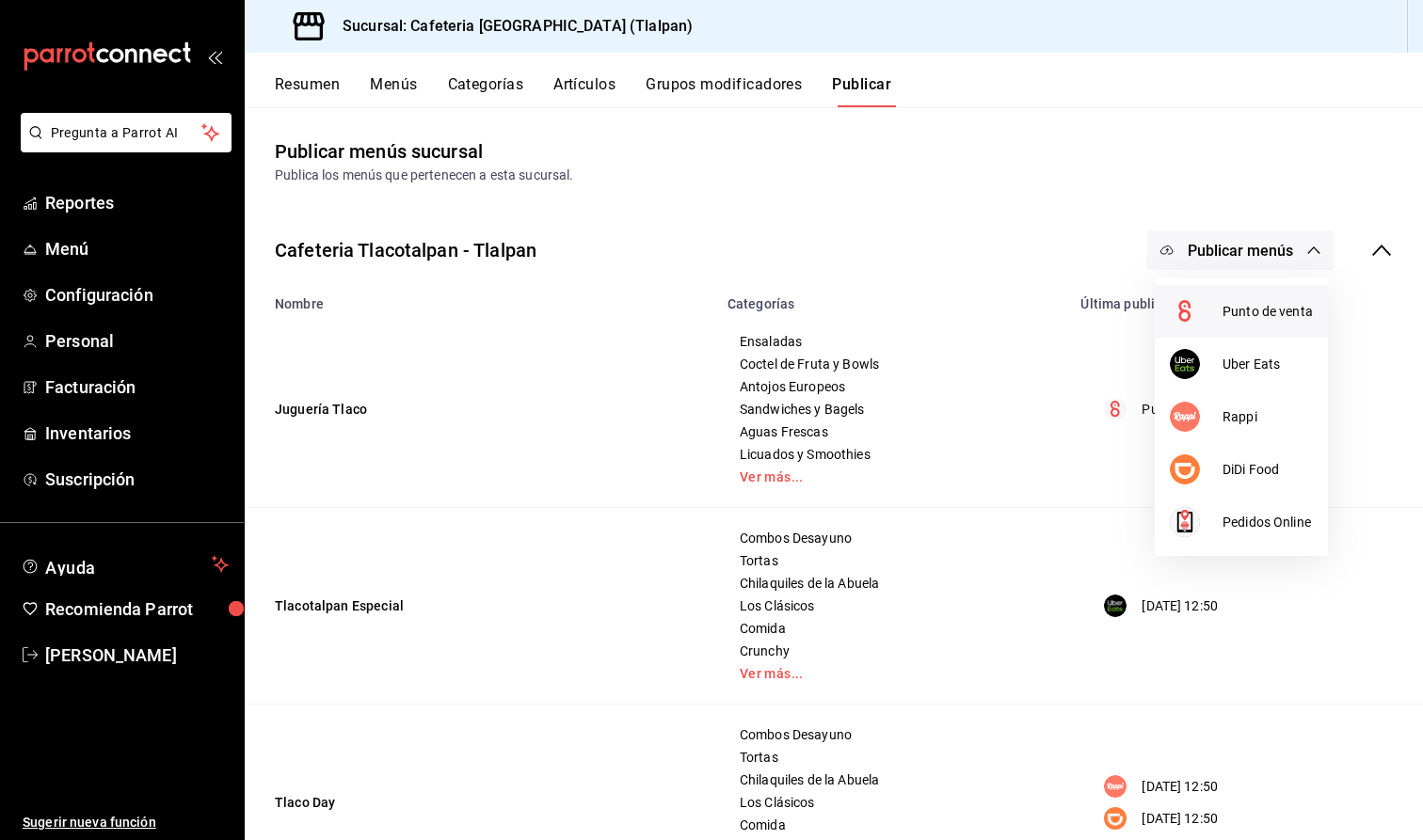 click on "Punto de venta" at bounding box center (1268, 311) 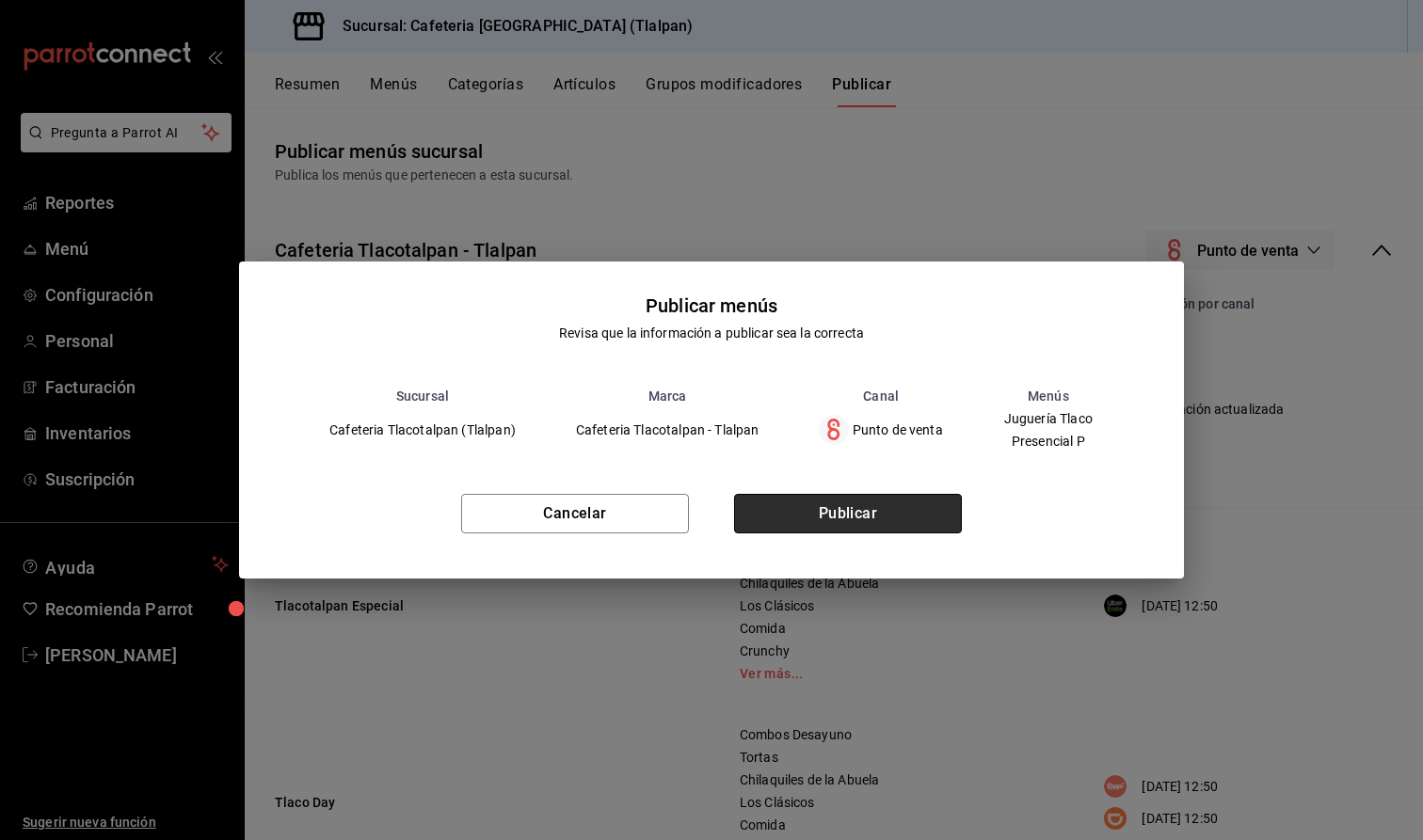 click on "Publicar" at bounding box center [848, 514] 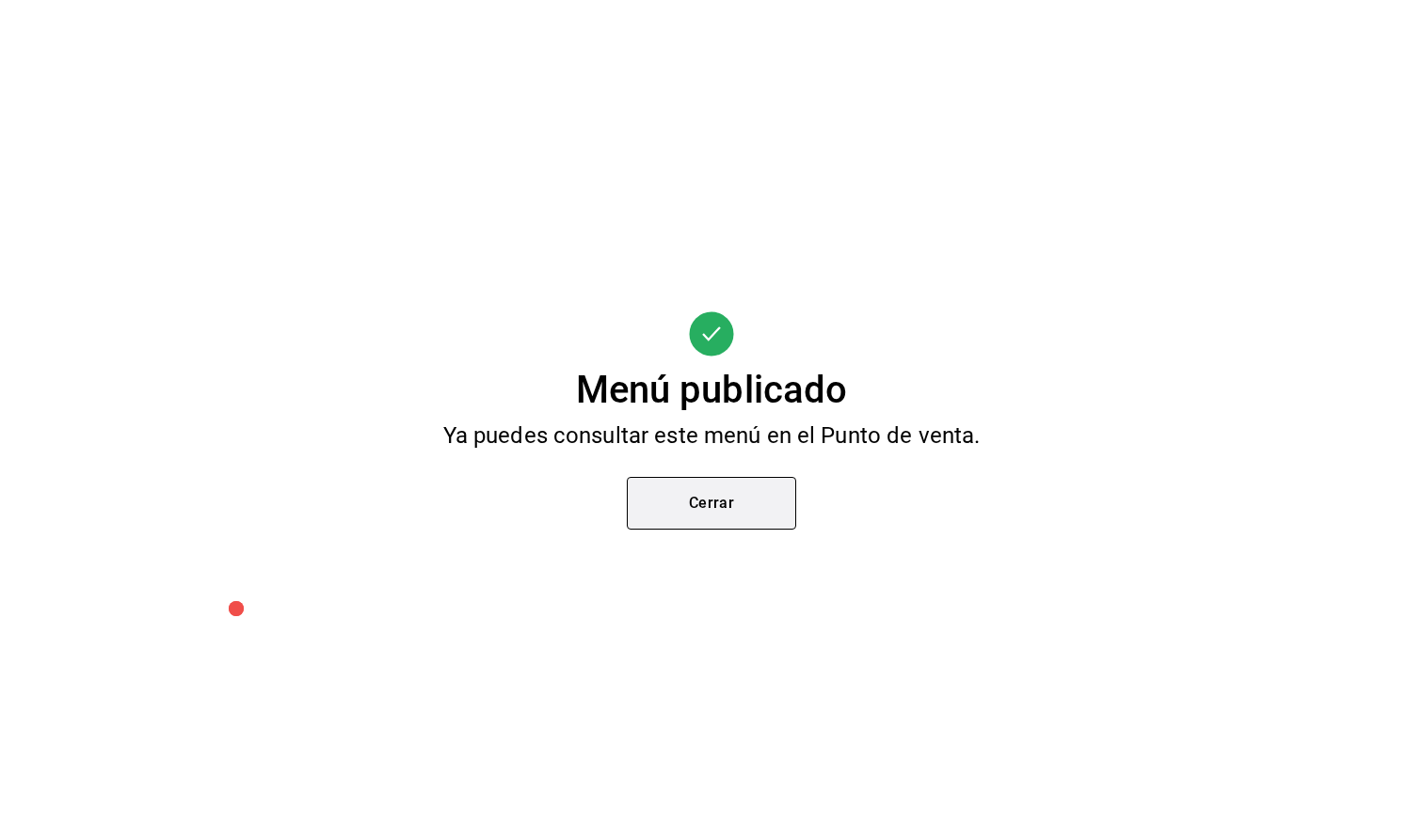 click on "Cerrar" at bounding box center [712, 503] 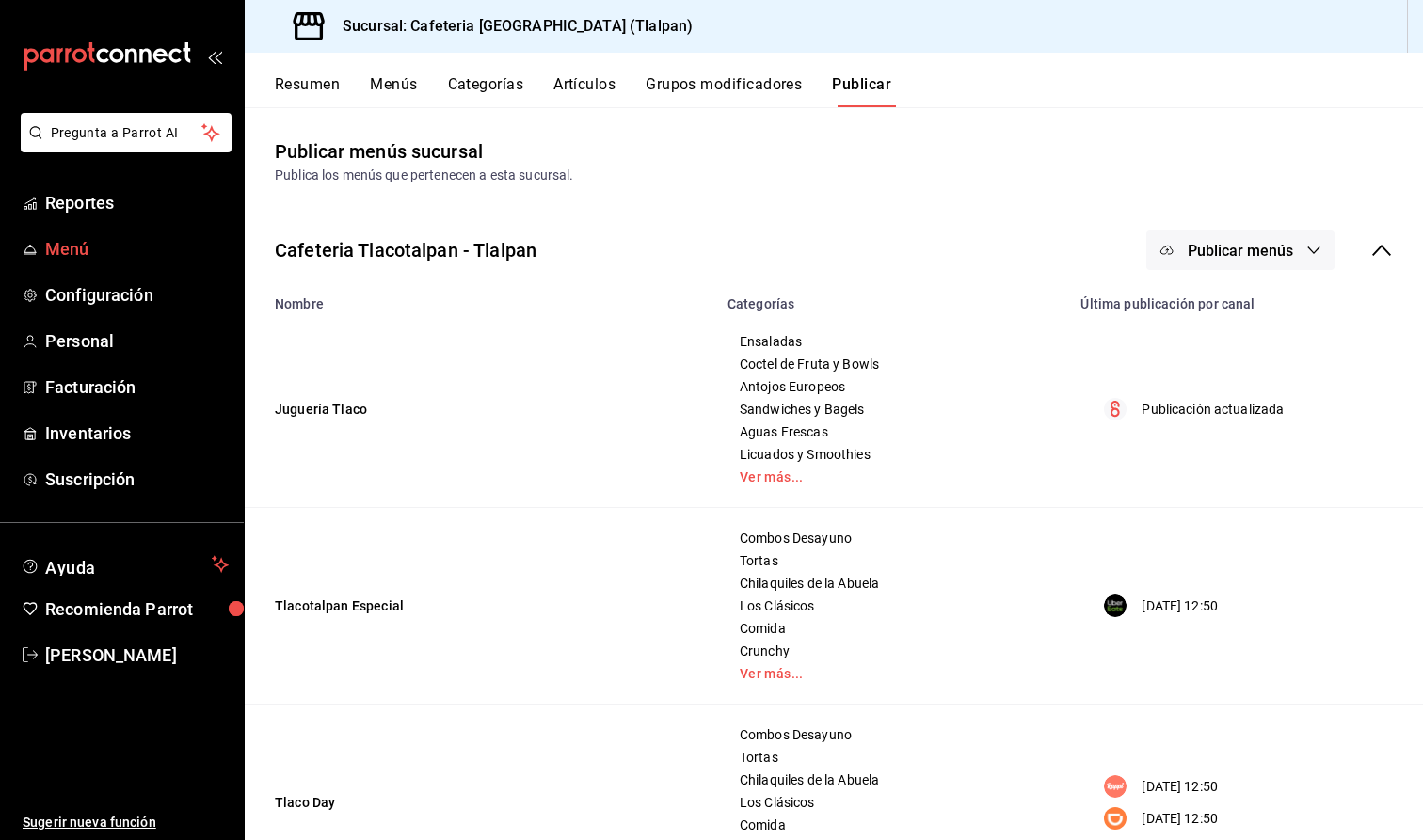 scroll, scrollTop: 0, scrollLeft: 0, axis: both 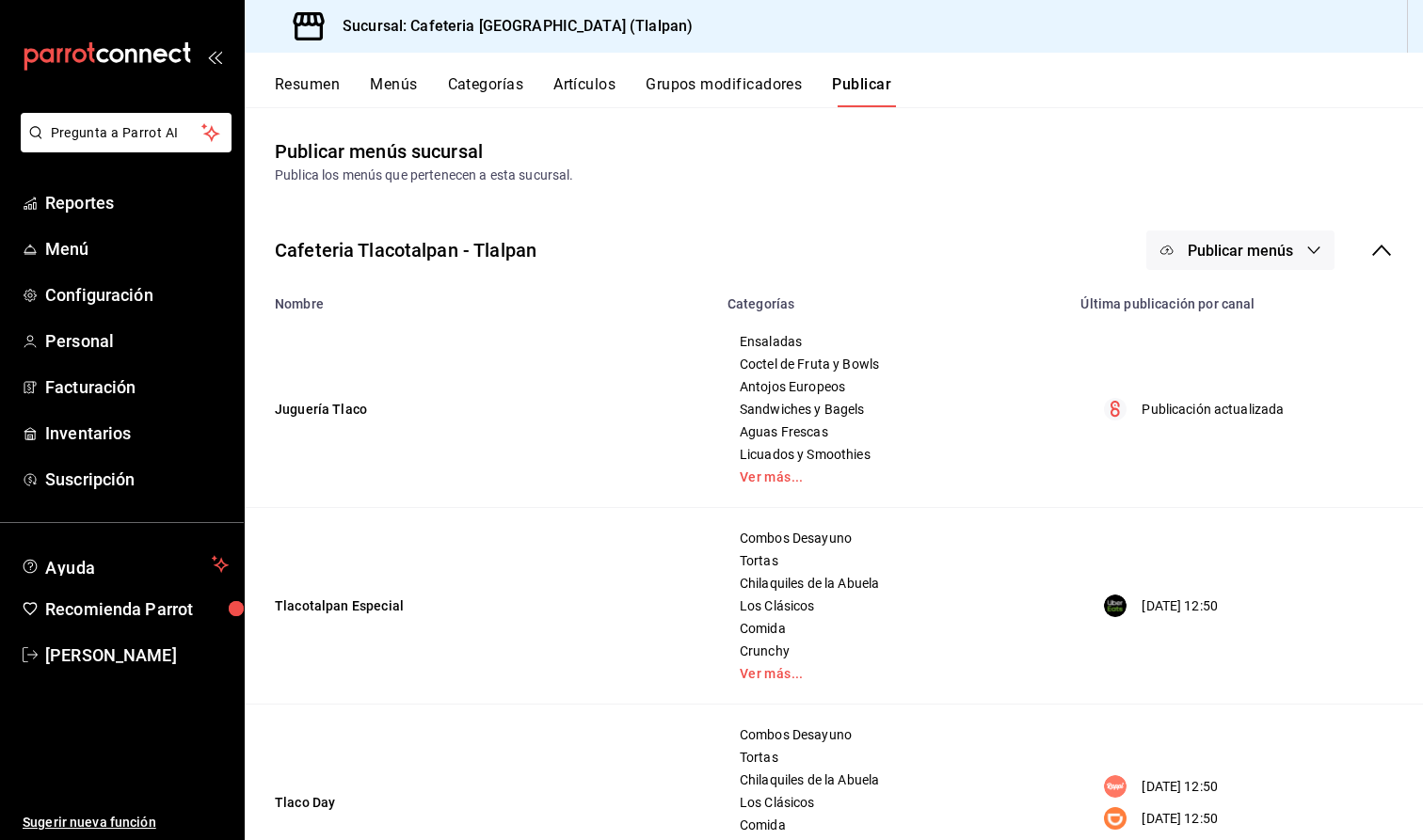 click on "Artículos" at bounding box center [584, 91] 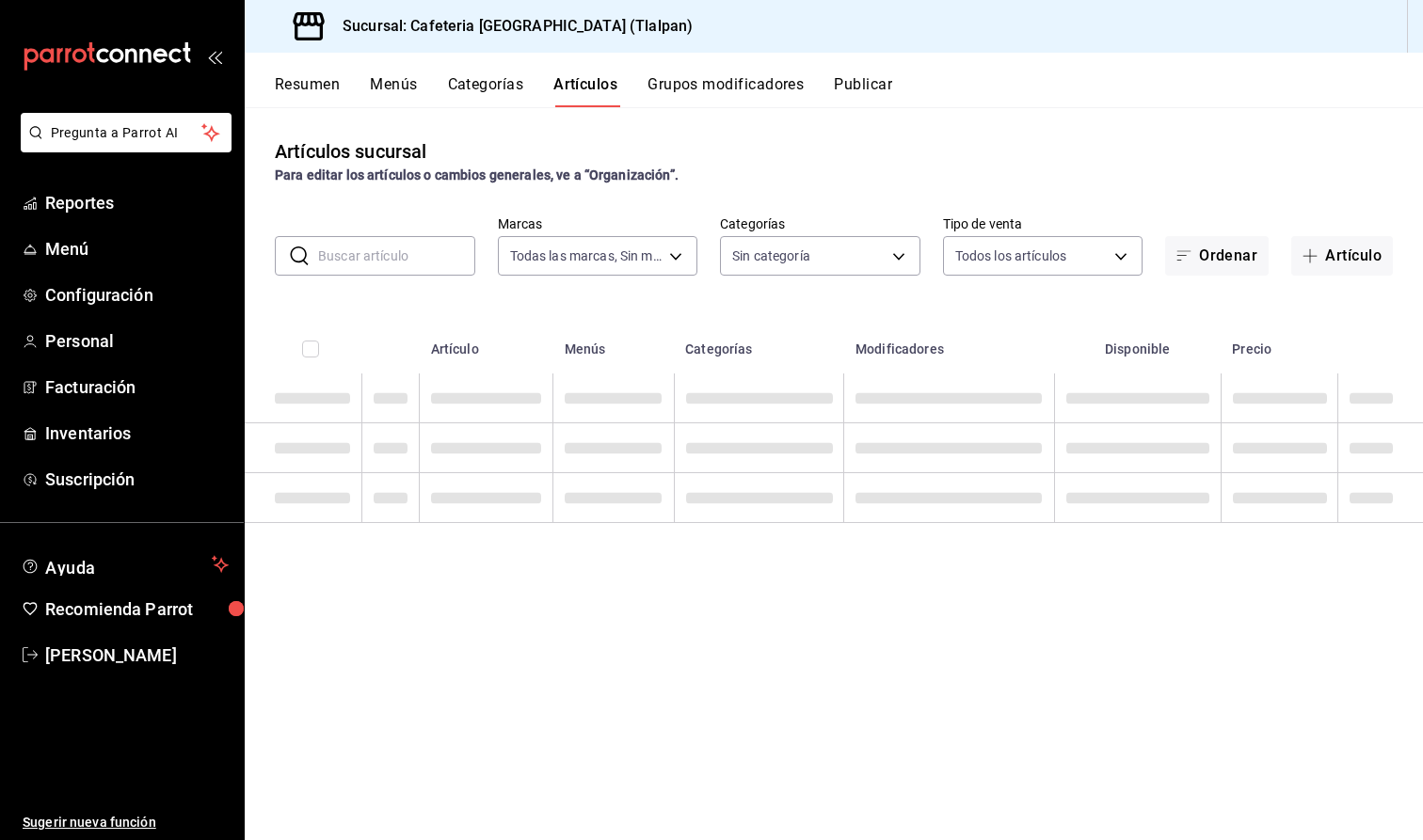 type on "ec576109-29d1-42df-b2ca-5becddbd2efe,3dfd9669-9911-4f47-a36d-8fb2dcc6eb36" 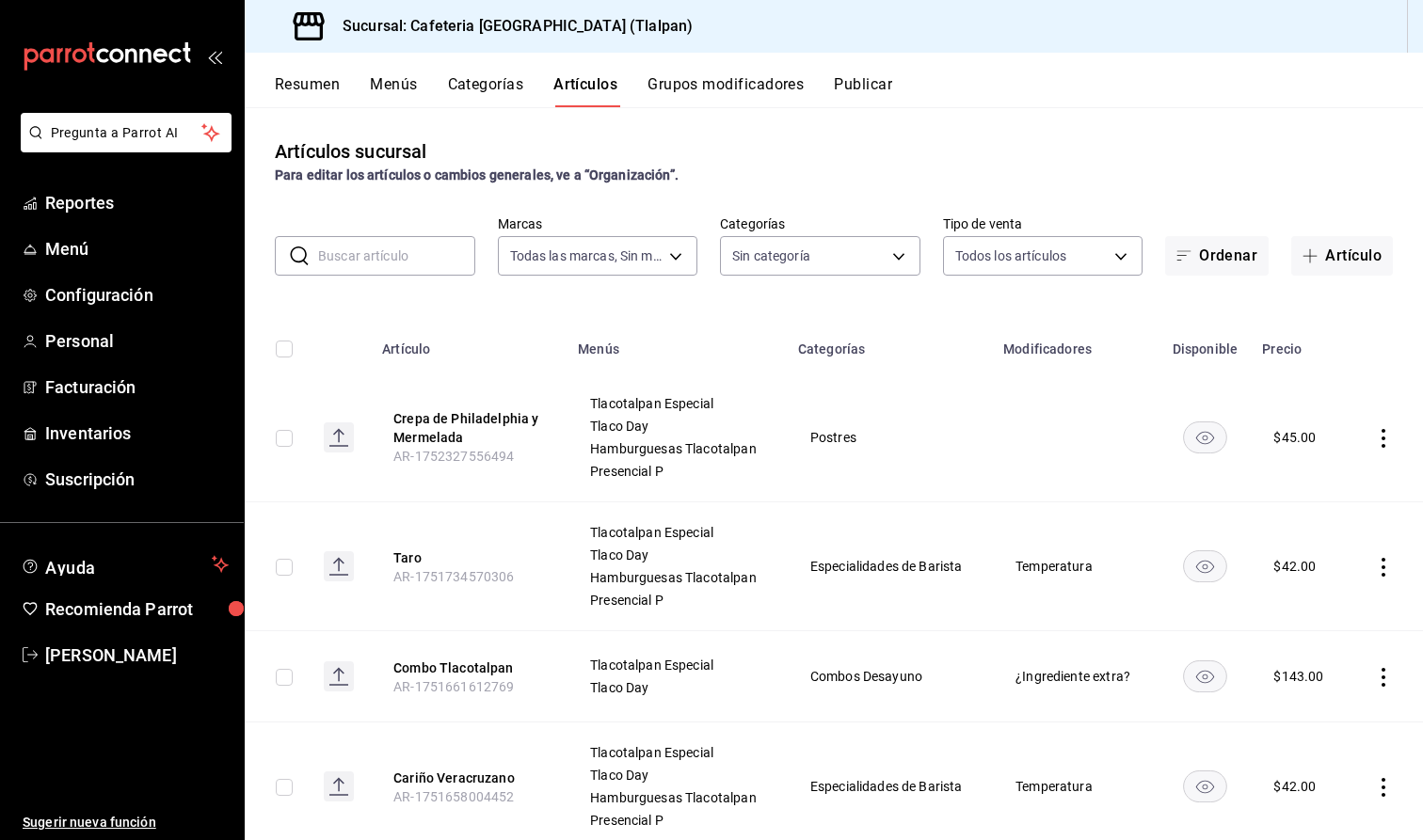 type on "36d1b806-7385-4c12-996b-e719420d6c0e,ed0cf95d-e247-4bee-ad45-fbe5a3c99d60,e011a2ea-179b-466c-ad98-64ca230c9594,c73c9db6-4bb0-4e06-8b5e-8e898099d52d,e9e68465-86e8-450d-9bb3-72899039c4d5,6ad8335a-cbf8-4b52-ae65-0fb07a46dafe,e88413e1-6da3-4a64-92dd-9f919d1268fe,e79167cc-f0d6-4ec4-81e2-b378f870024c,d385512f-46c5-4633-b21f-439923cc67d7,7baa7ae9-57f3-4719-a53f-8e808bc8d0b3,adfab49d-05db-4b6d-ad56-7b555b8a4834,db1db806-b5b7-4869-8aed-44ac641371a3,8043524e-7cf5-4b1a-a3fb-b664a9317c0f,f23bcbb9-25dd-45cc-81c8-2ed23b1189b1,eaf702ef-9399-49aa-89a5-7dc62cfe760a,4c613442-8b27-4ae7-9549-0986bf9cee0e,20647901-5613-4fad-af1b-0be5813a97d1,3df3a5e7-44db-45ec-895d-12ef83035775,df3e9e1a-3ecc-4601-a08d-aaaab84c63ce,0948c94a-126e-493e-a633-7617dde97771" 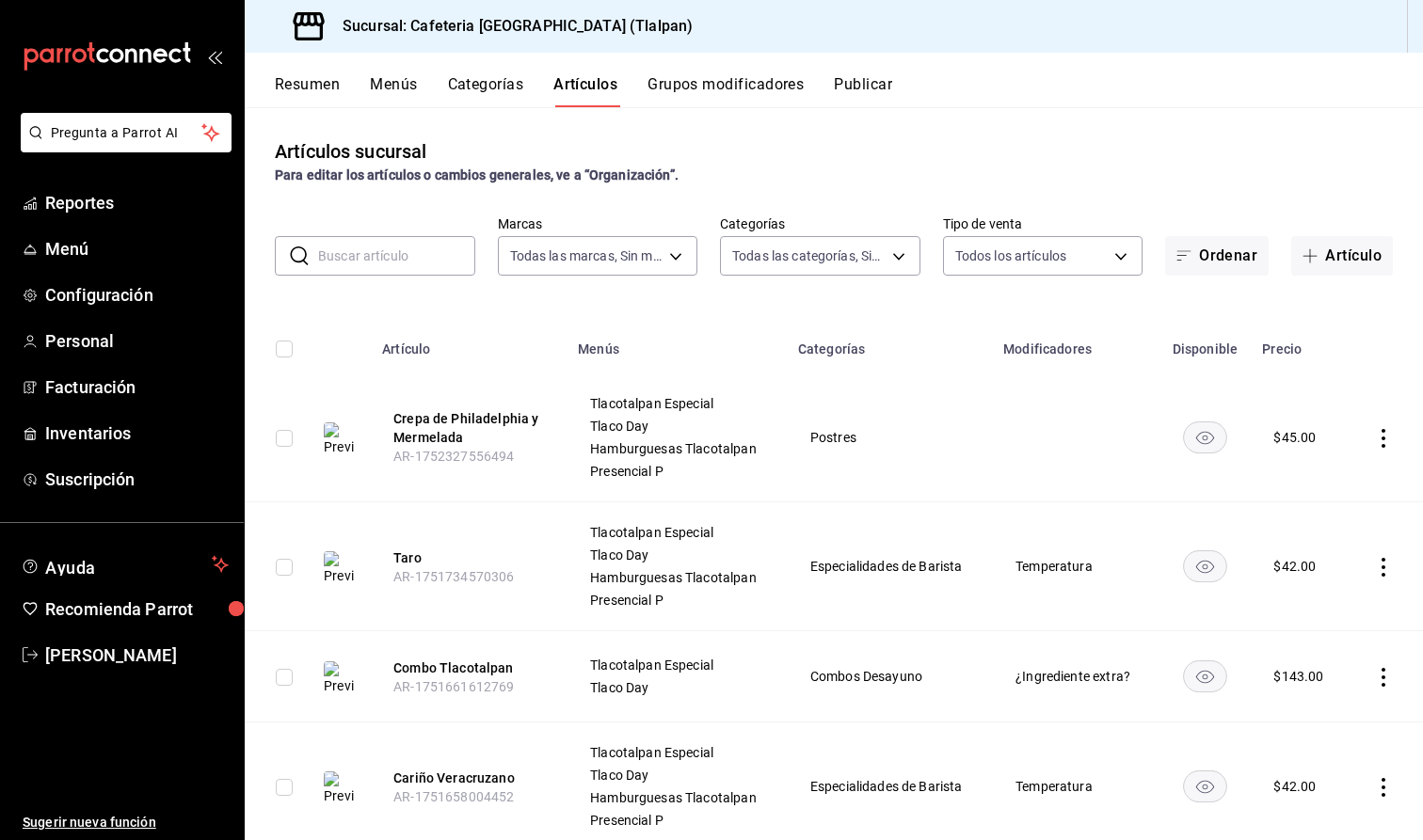 scroll, scrollTop: 0, scrollLeft: 0, axis: both 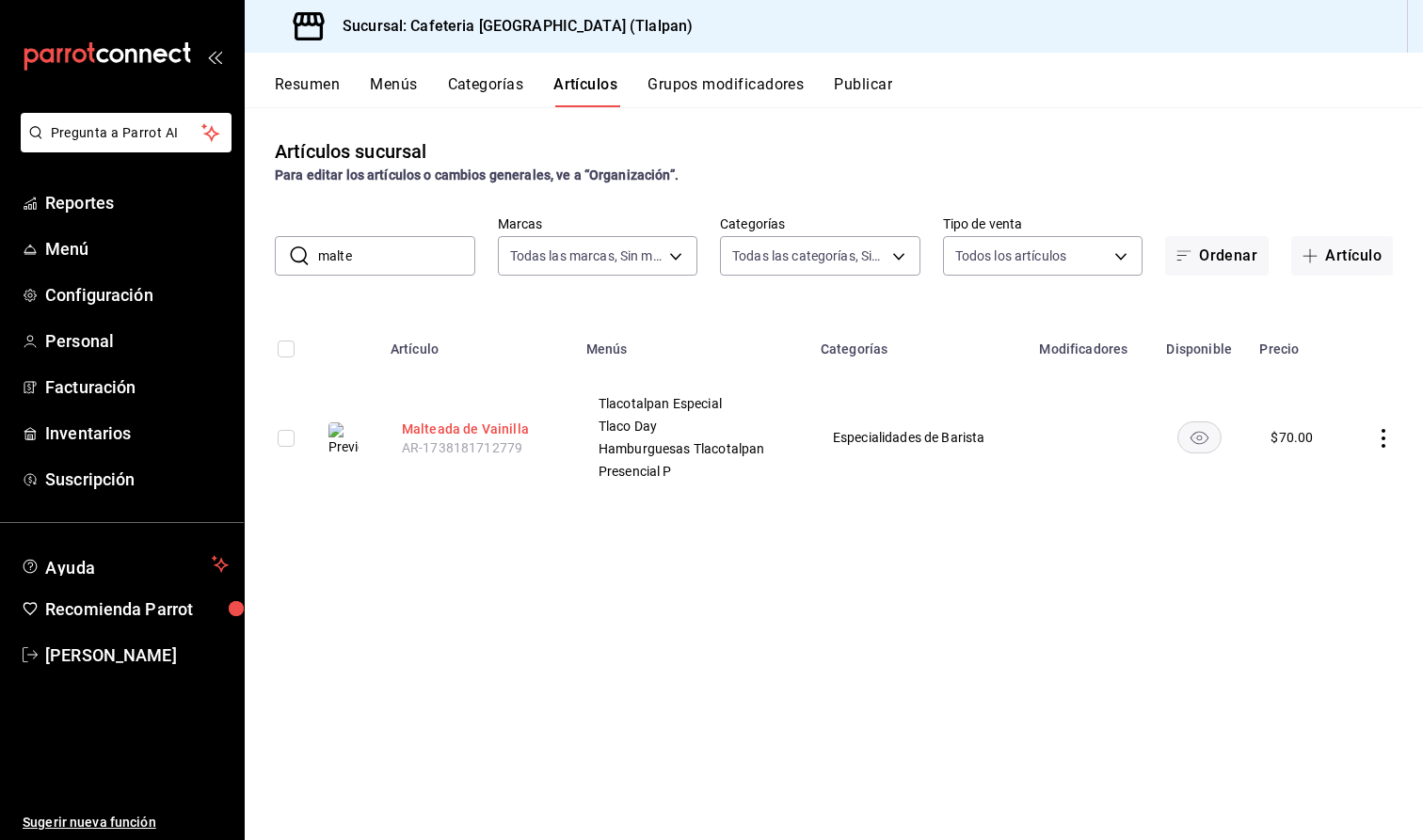 click on "Malteada de Vainilla" at bounding box center [477, 429] 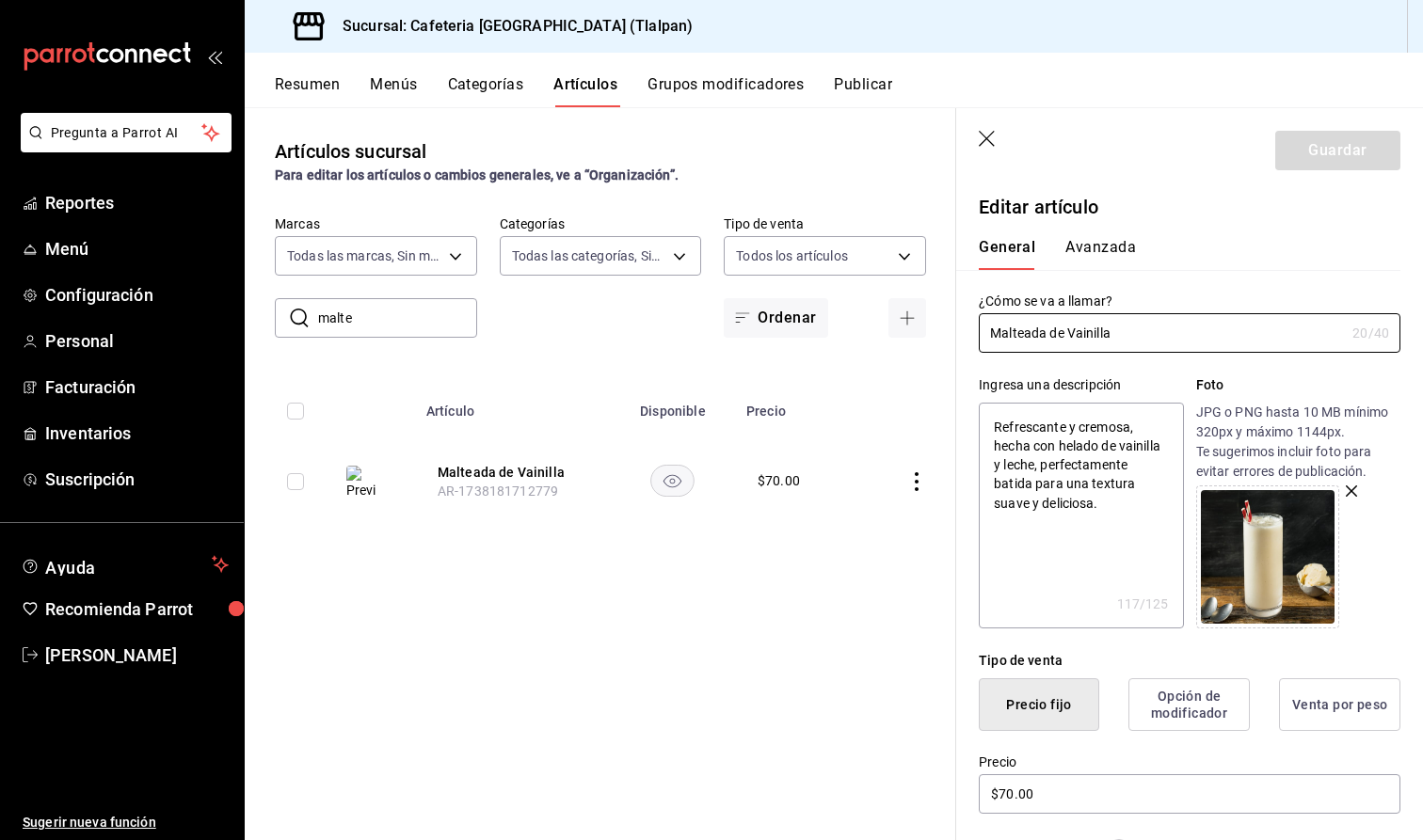 scroll, scrollTop: 0, scrollLeft: 0, axis: both 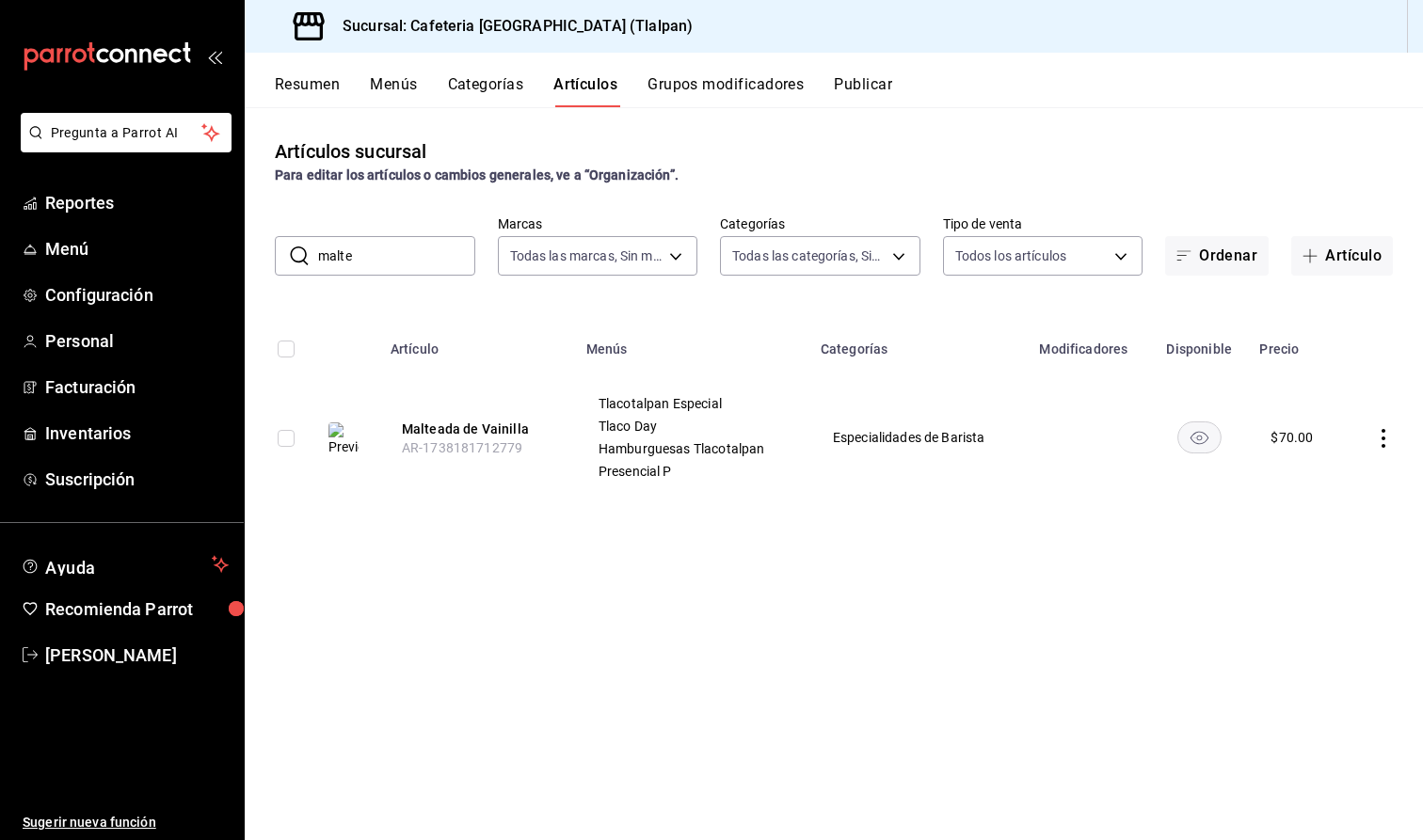 click on "malte" at bounding box center [396, 256] 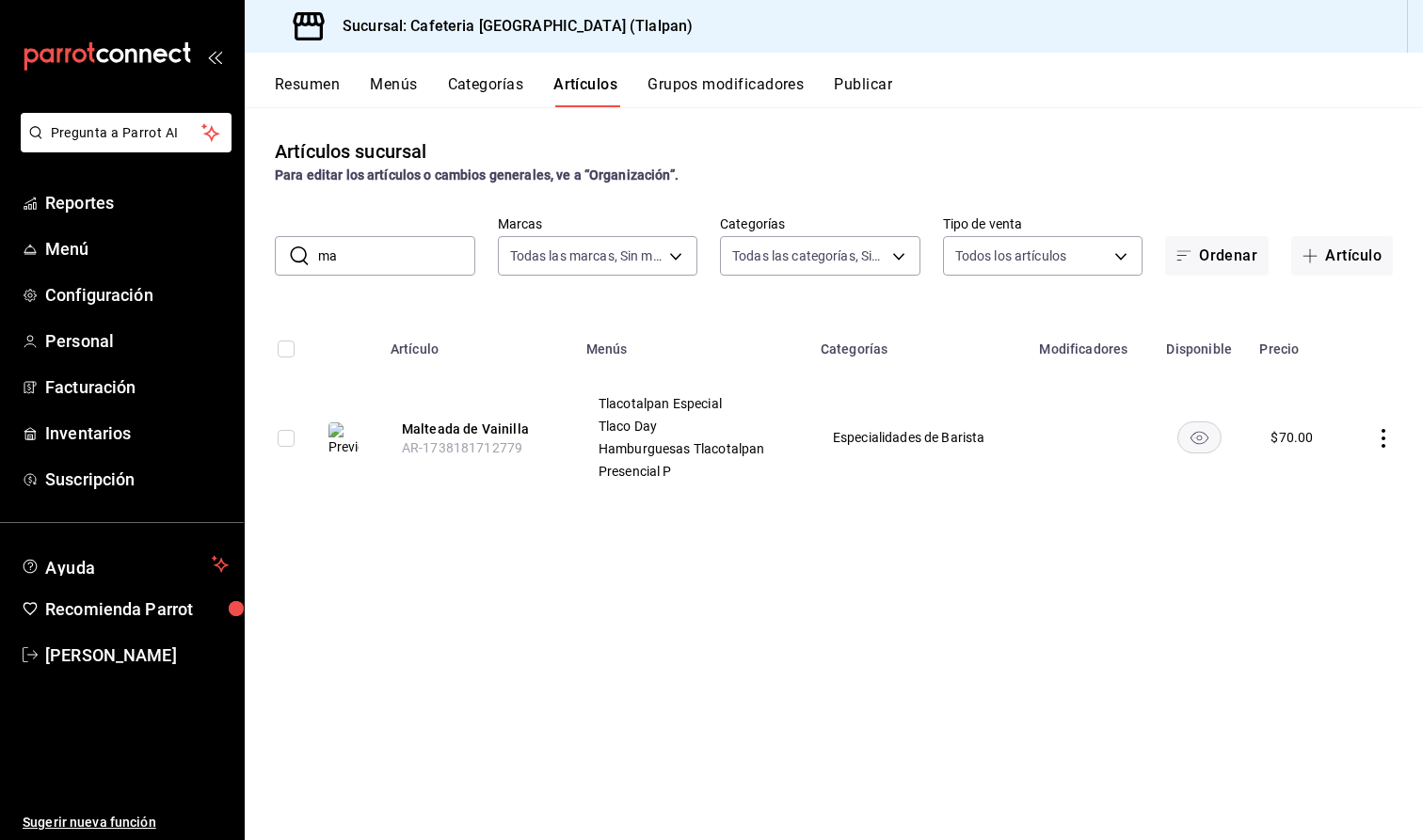 type on "m" 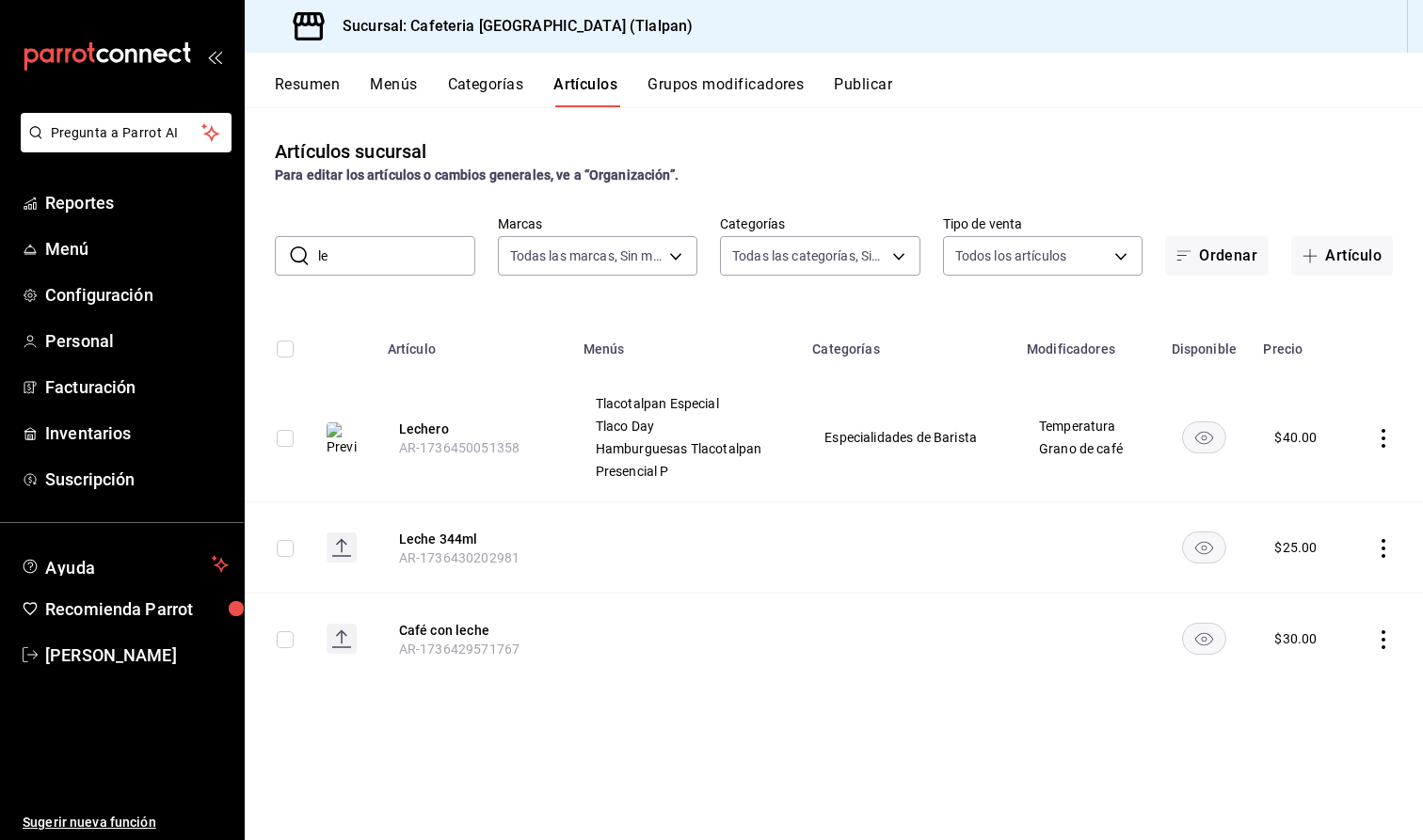 type on "l" 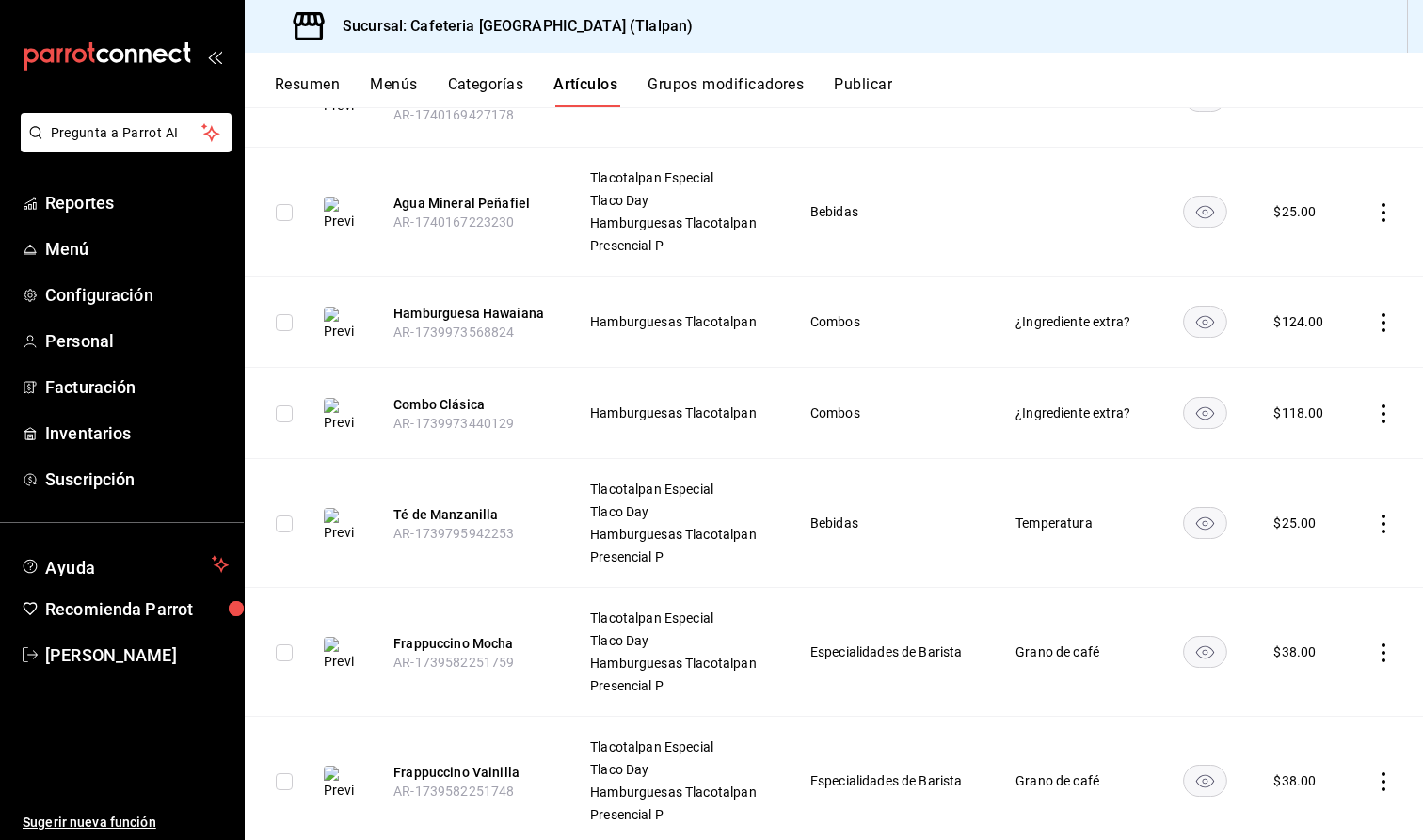 scroll, scrollTop: 3751, scrollLeft: 0, axis: vertical 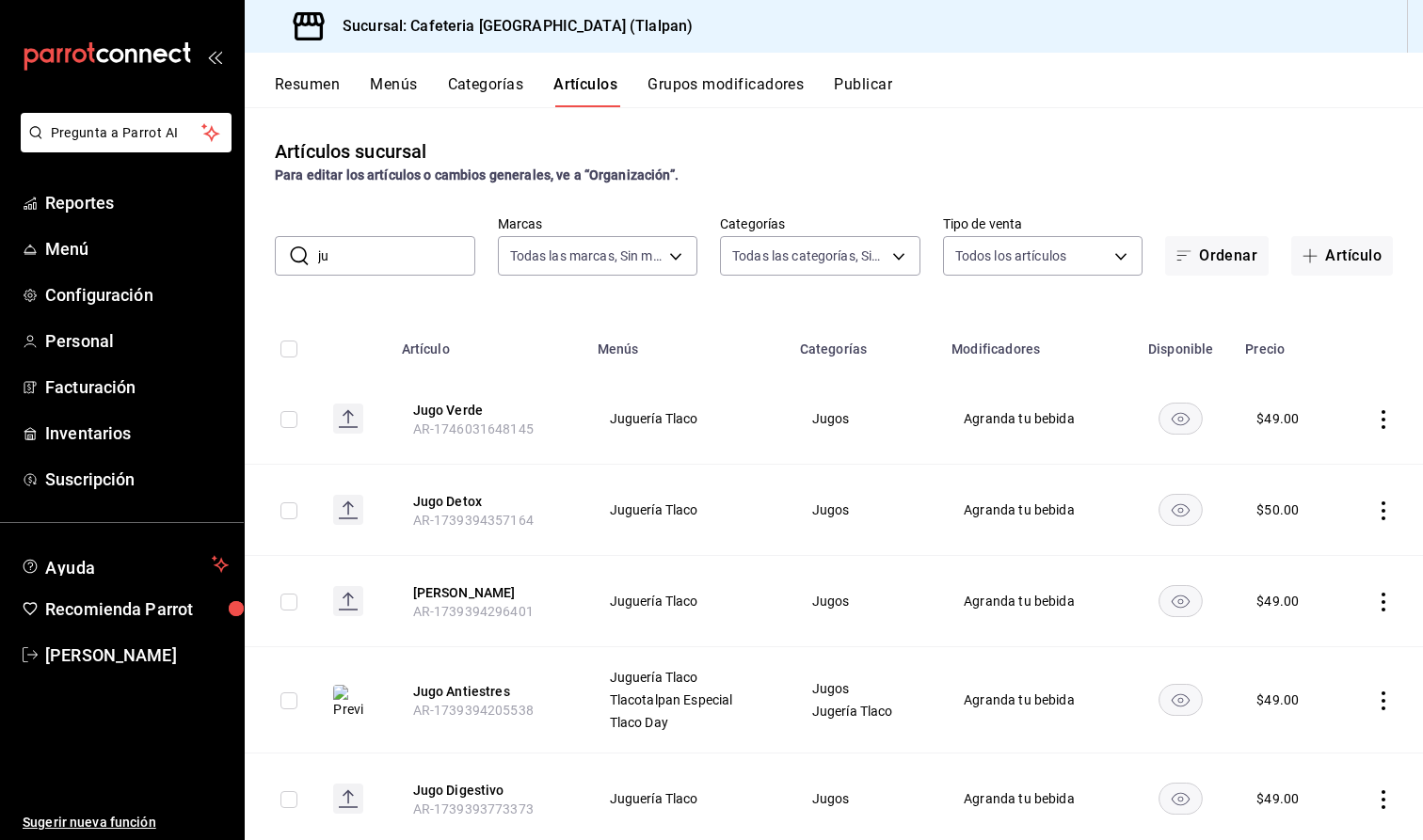 type on "j" 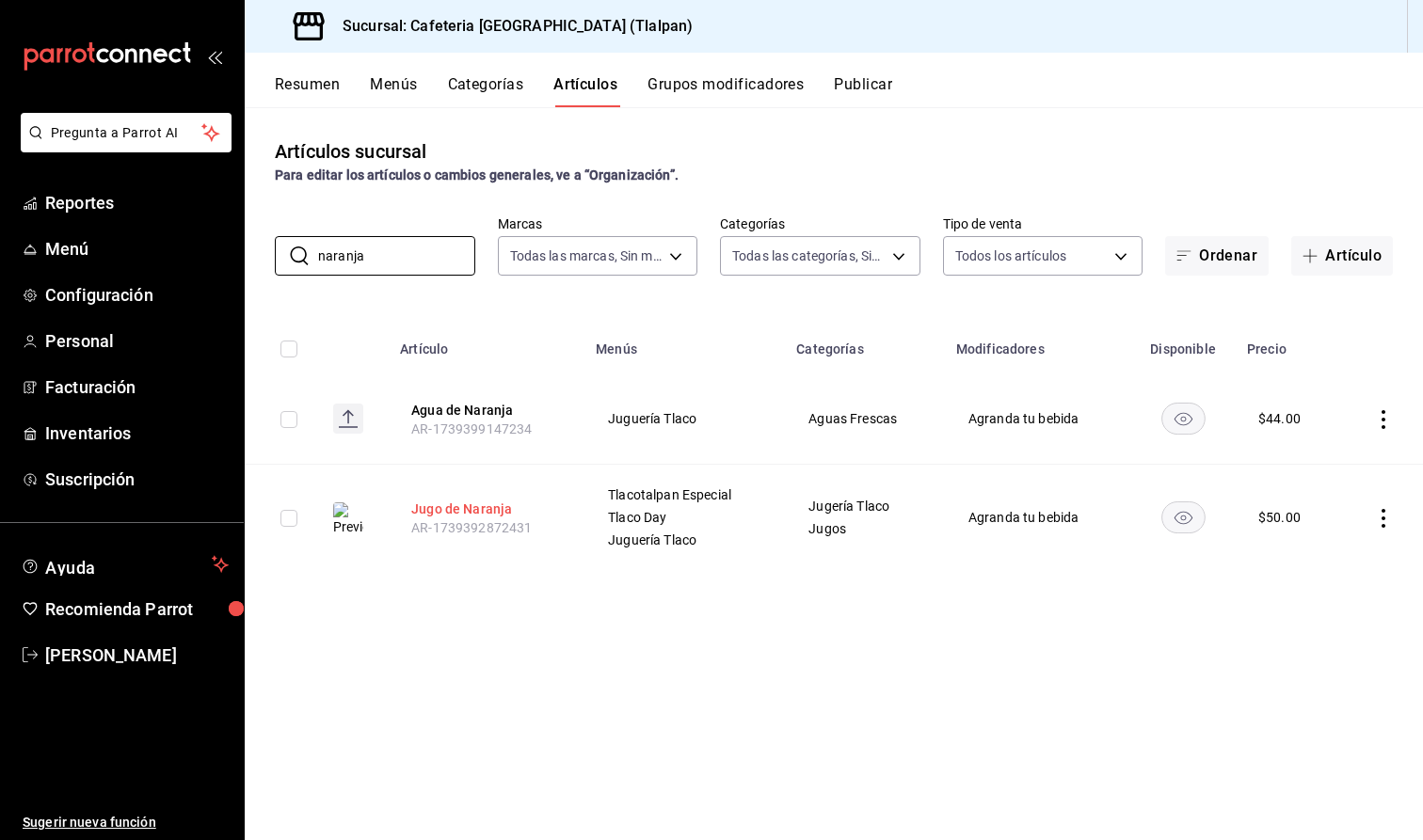 type on "naranja" 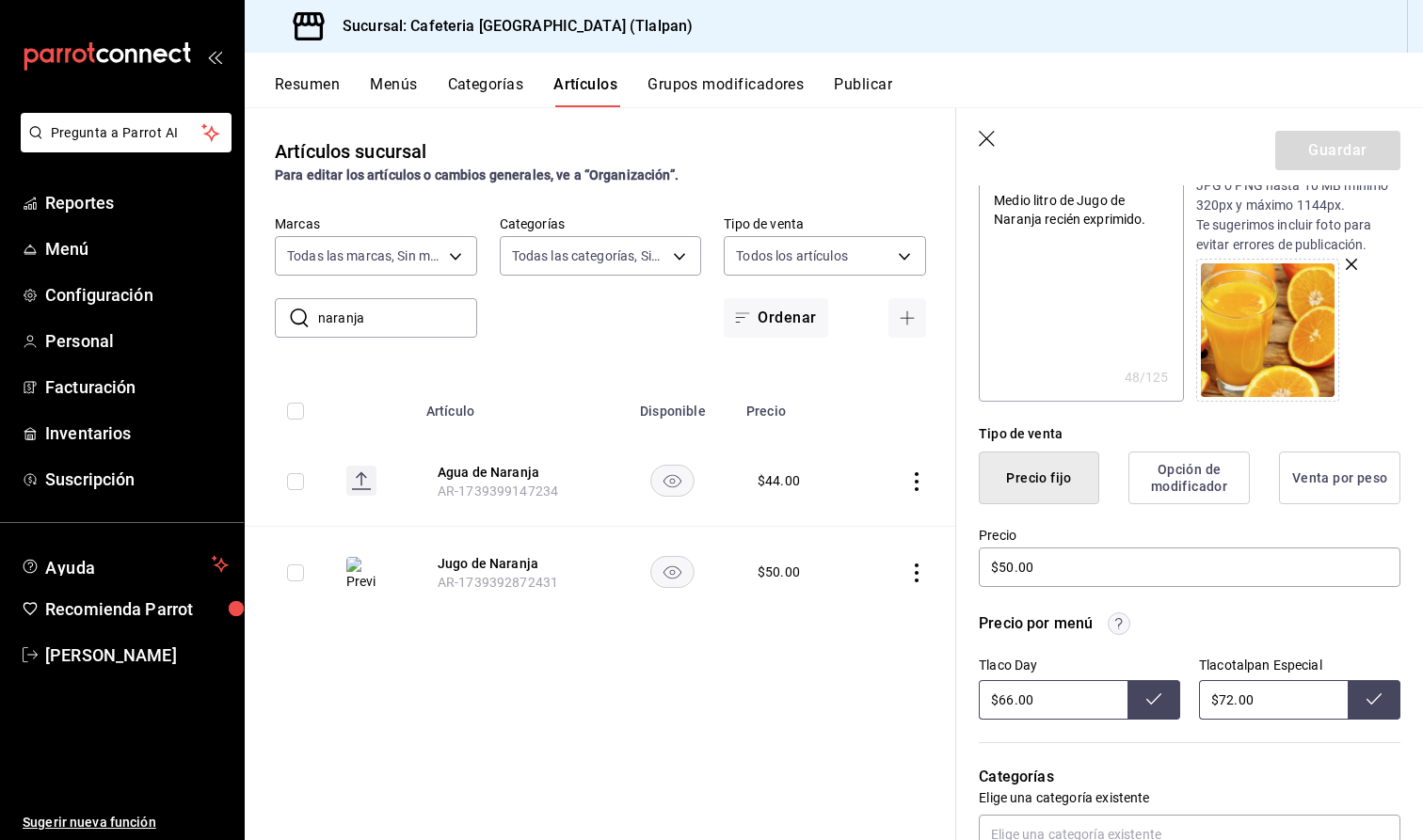 scroll, scrollTop: 233, scrollLeft: 0, axis: vertical 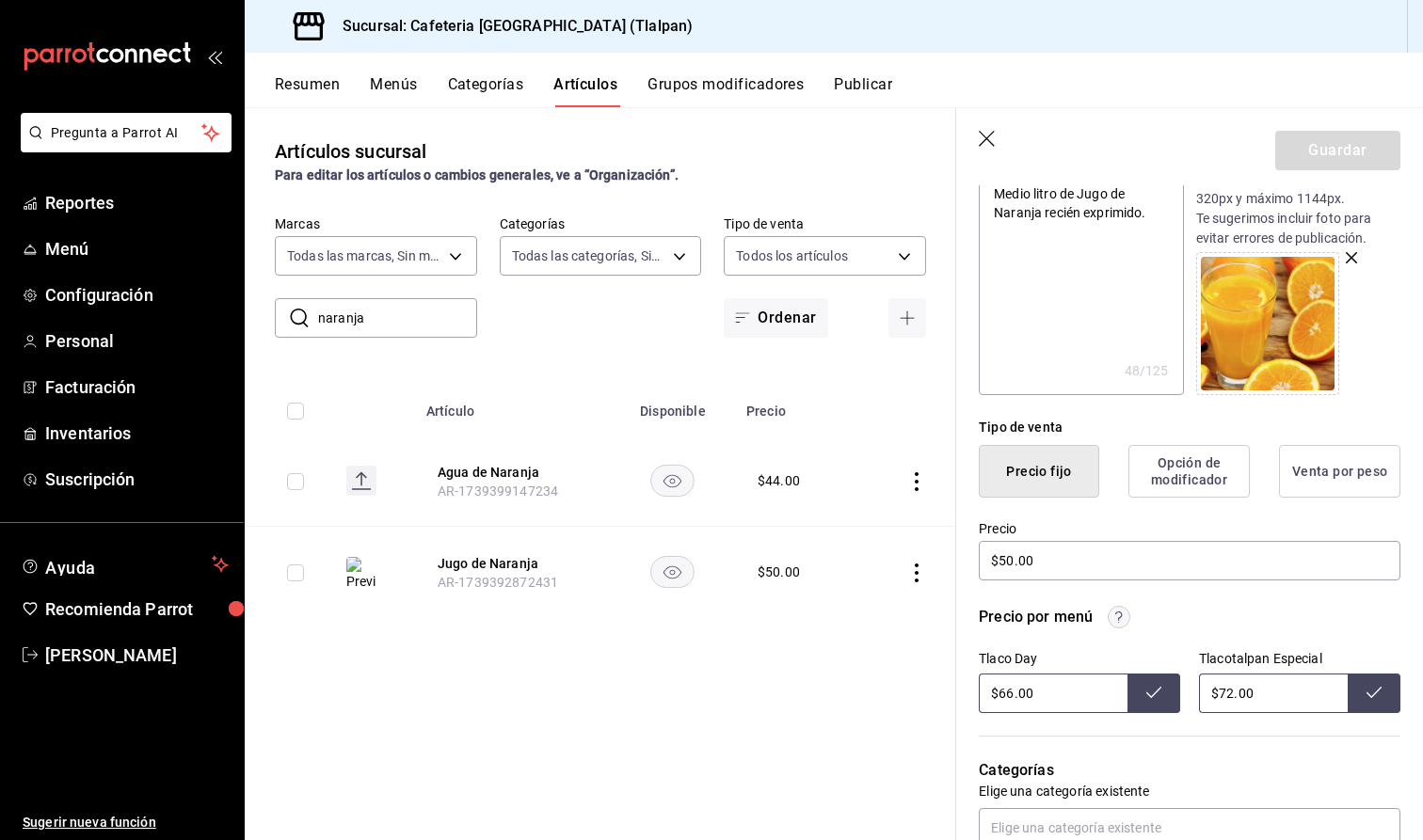 click 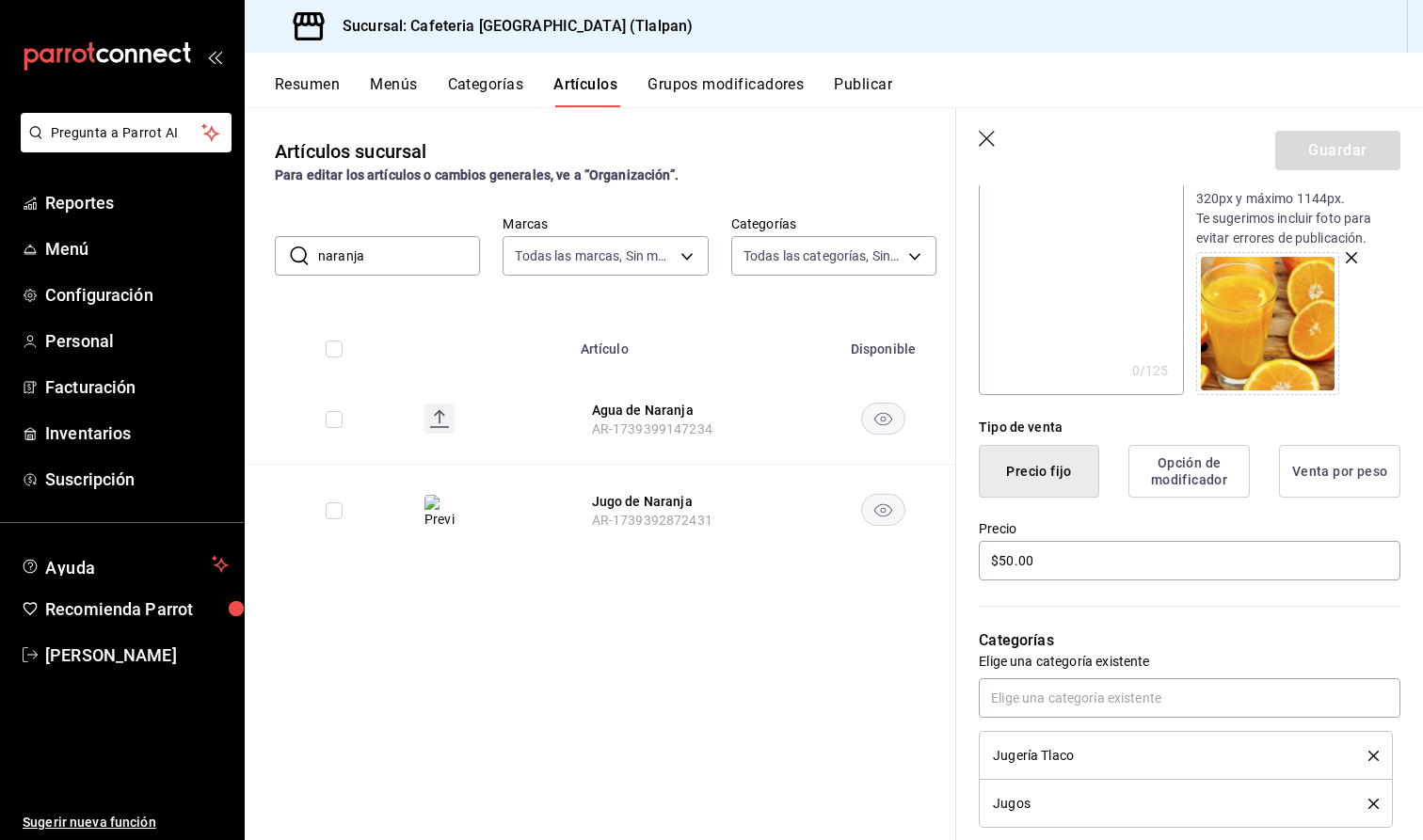 scroll, scrollTop: 0, scrollLeft: 0, axis: both 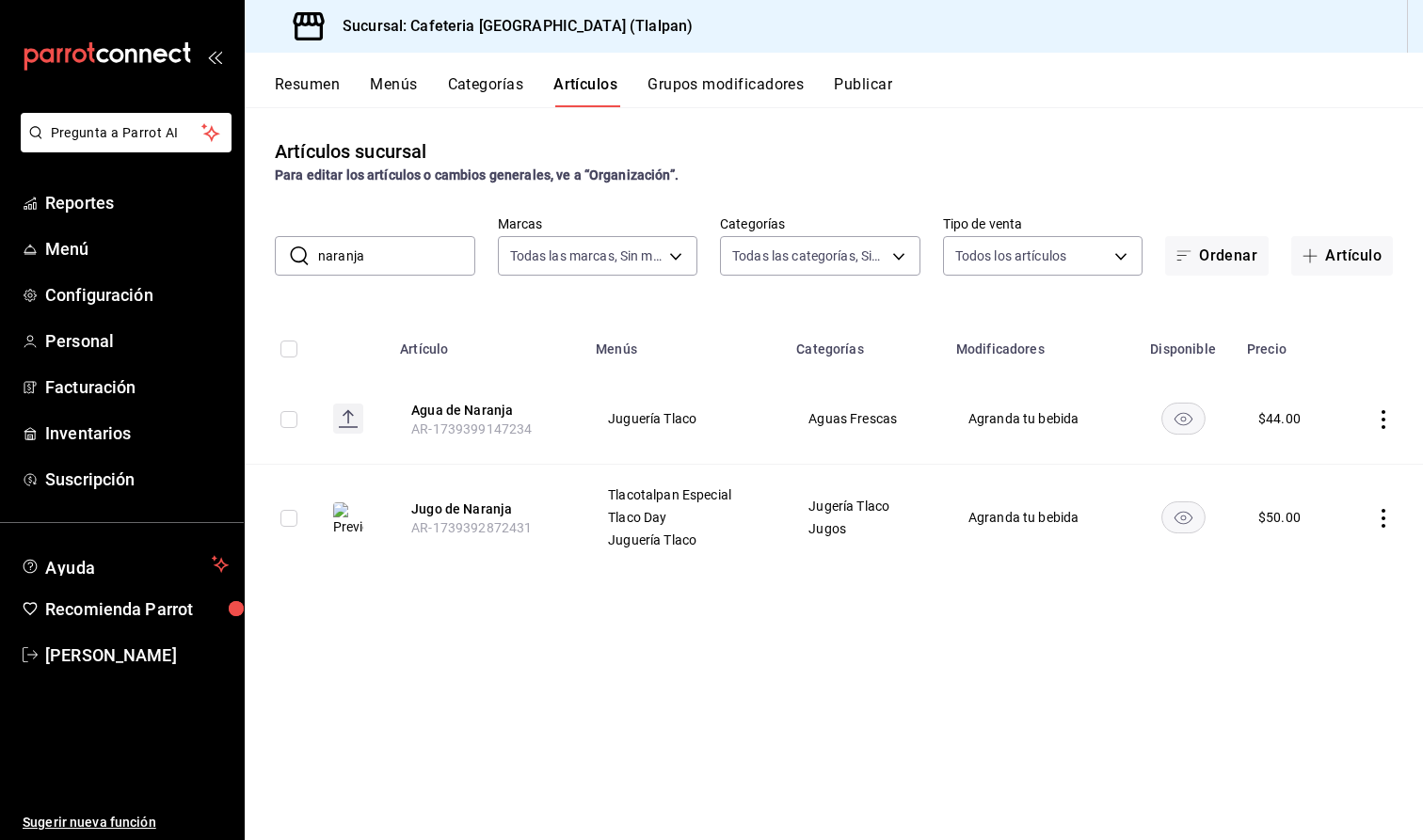 click on "naranja" at bounding box center (396, 256) 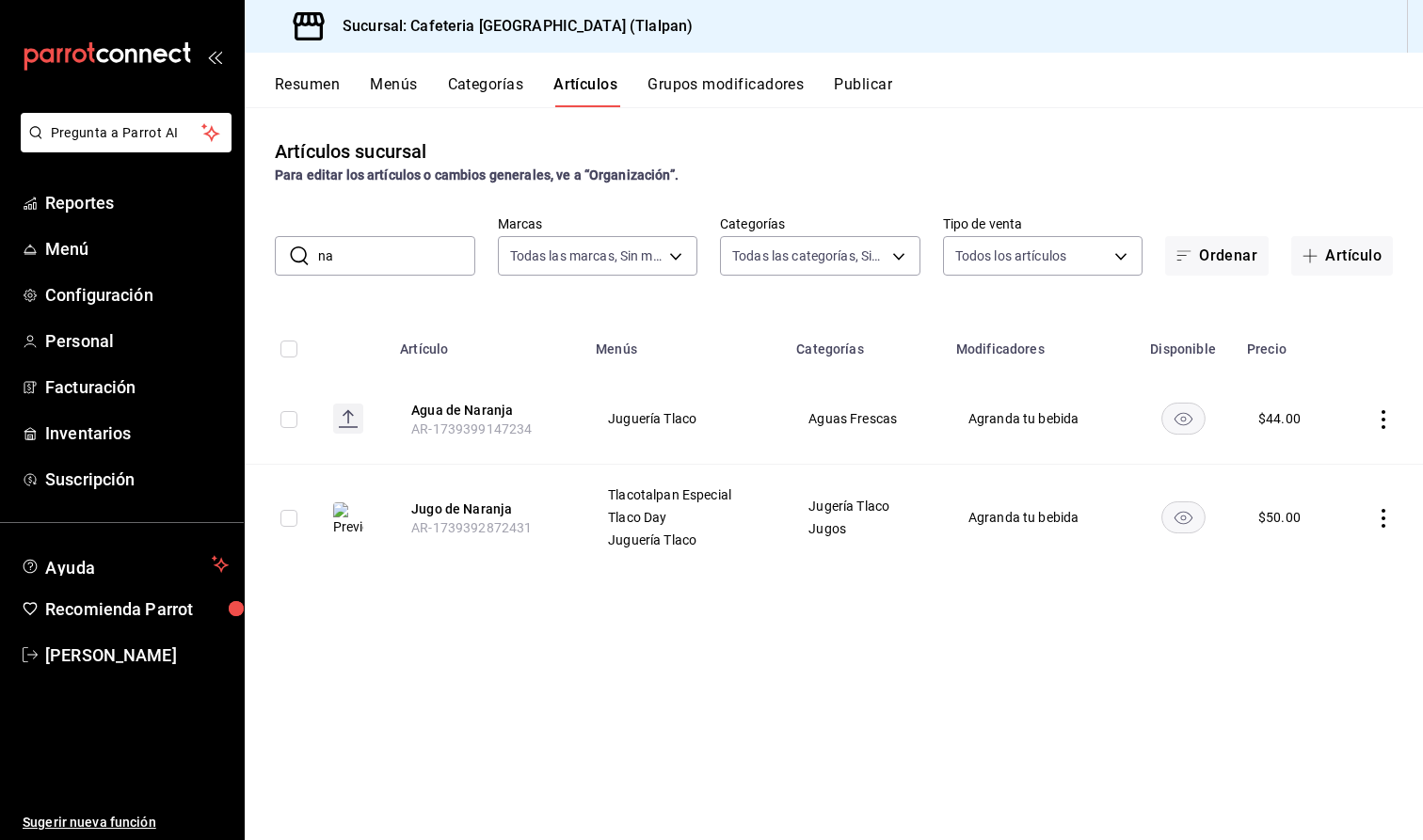 type on "n" 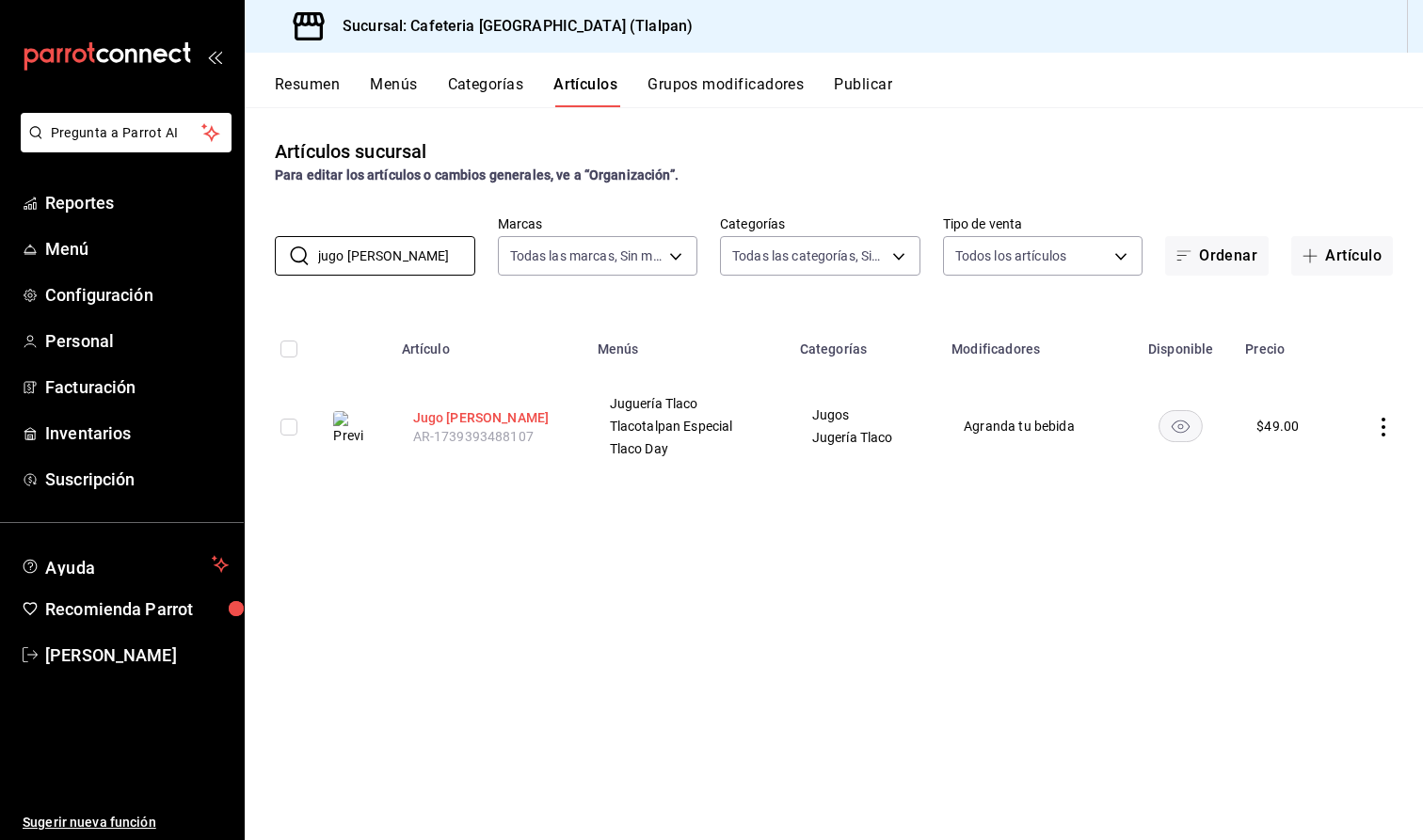 type on "jugo de hierro" 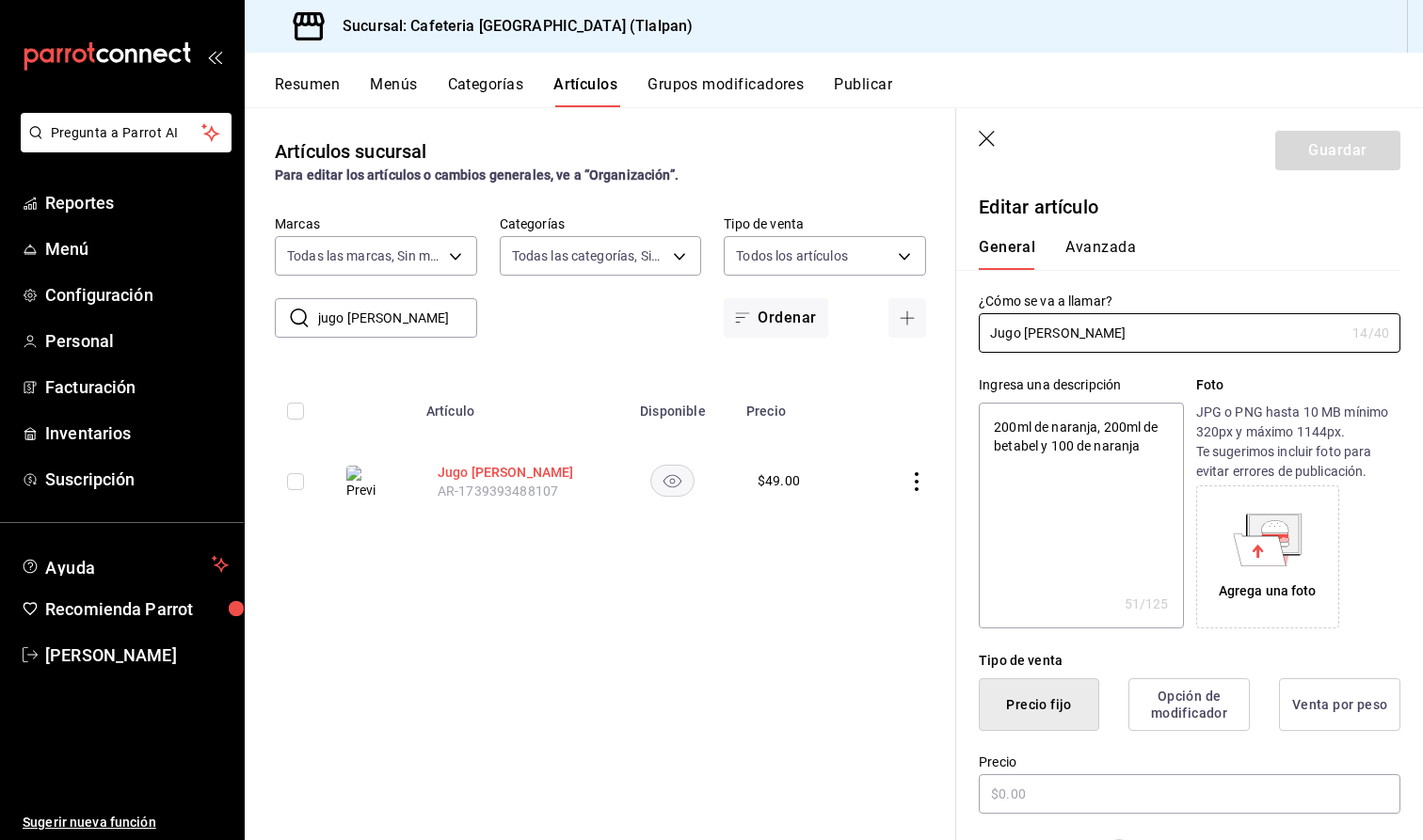 type on "x" 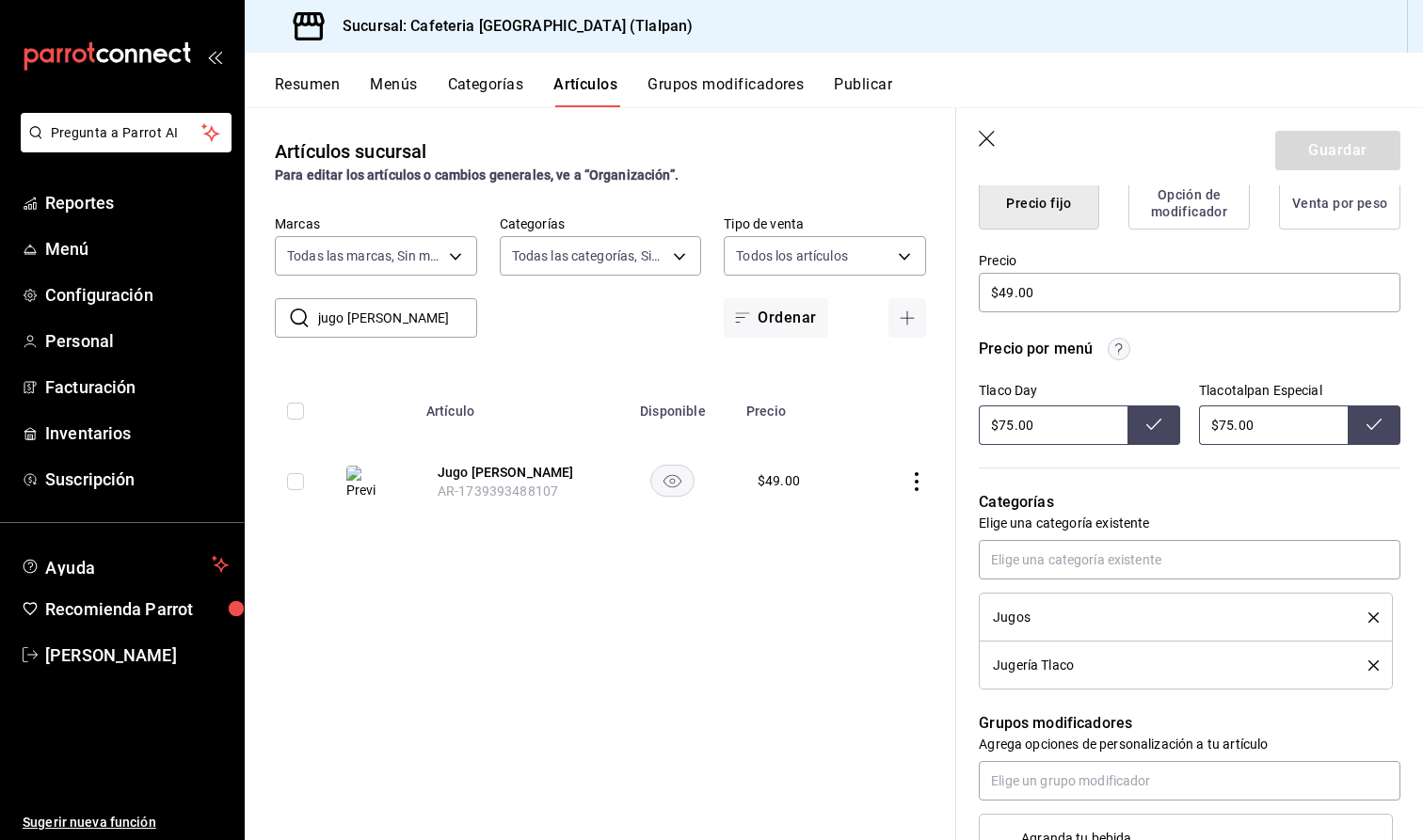 scroll, scrollTop: 509, scrollLeft: 0, axis: vertical 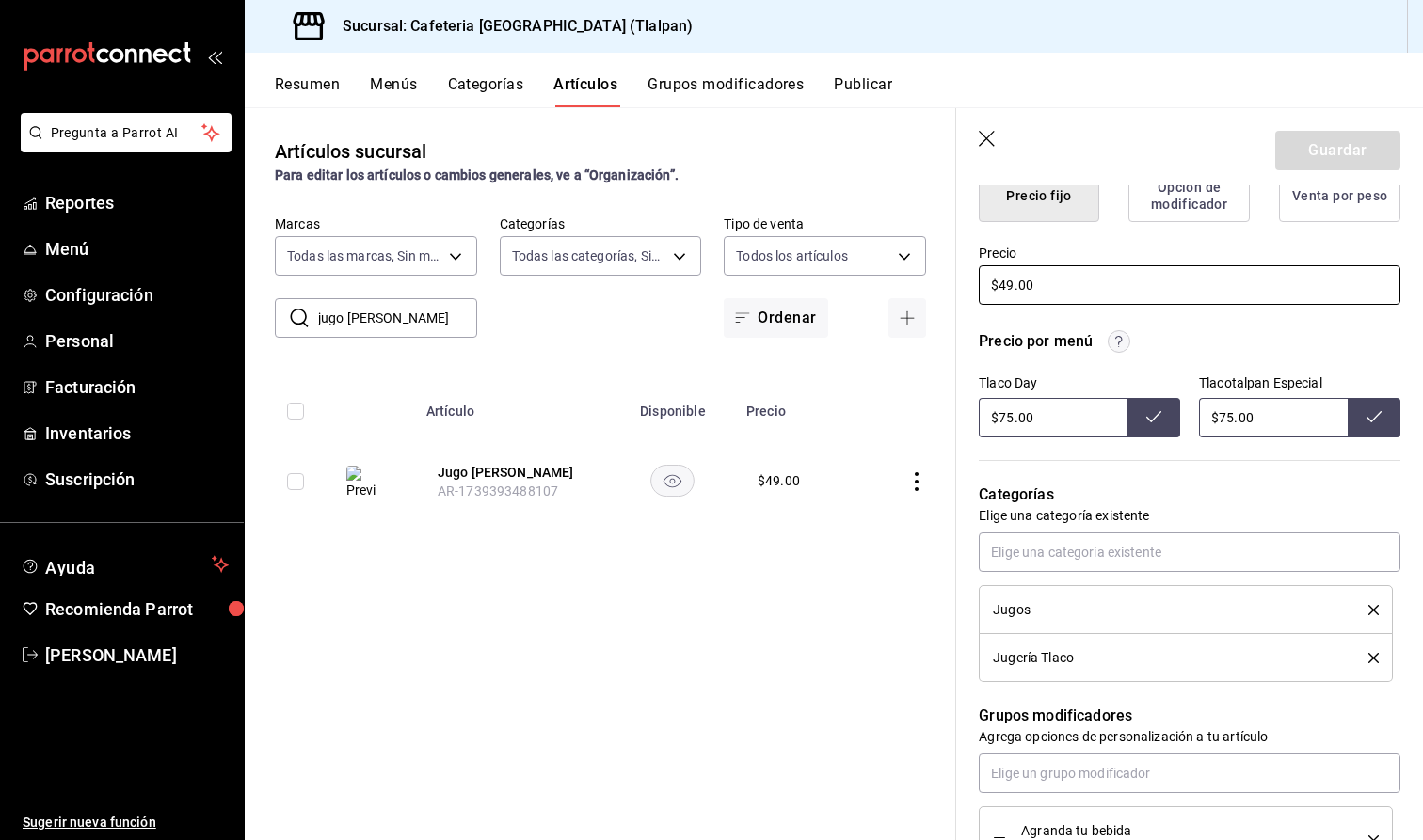 click on "$49.00" at bounding box center [1190, 285] 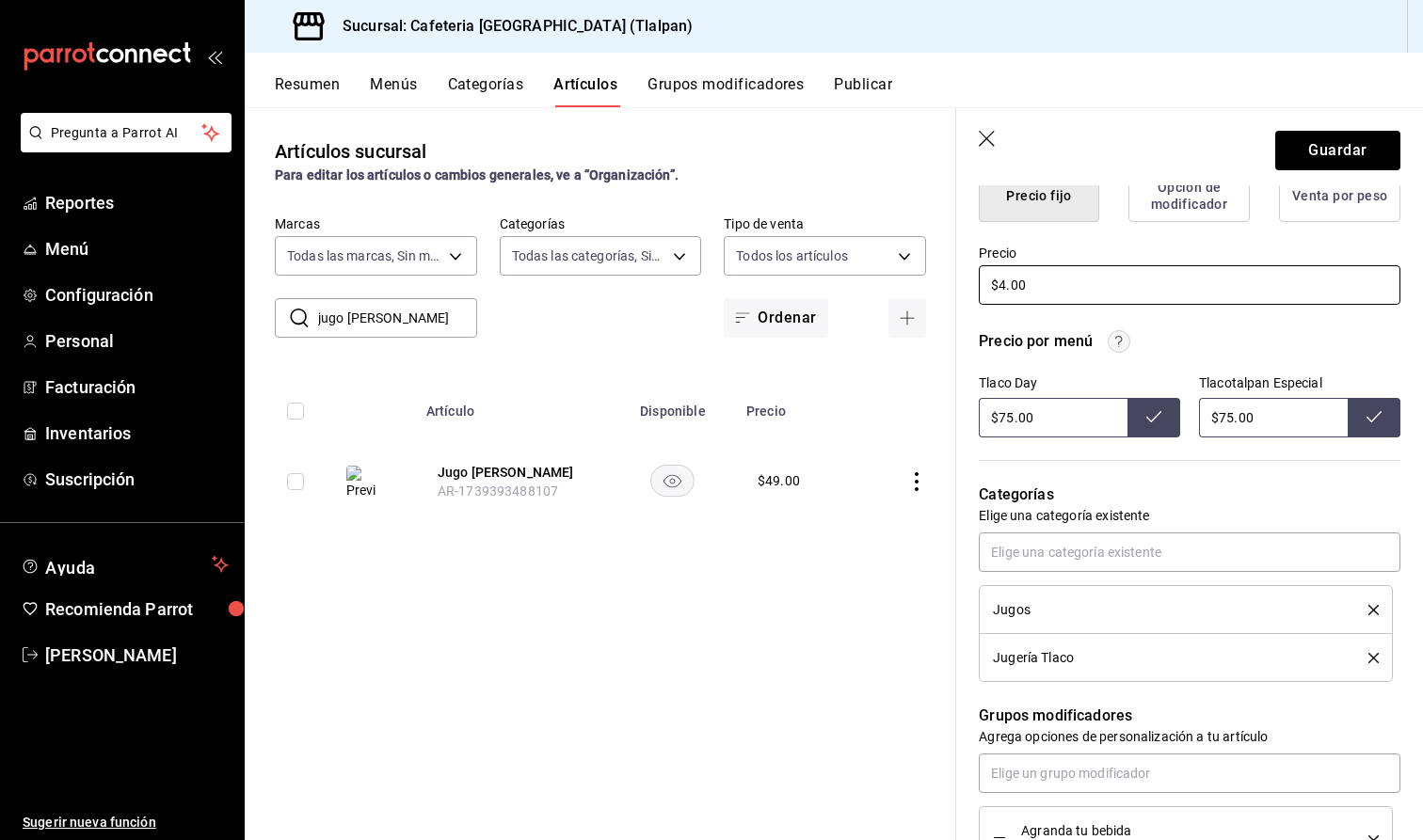 type on "x" 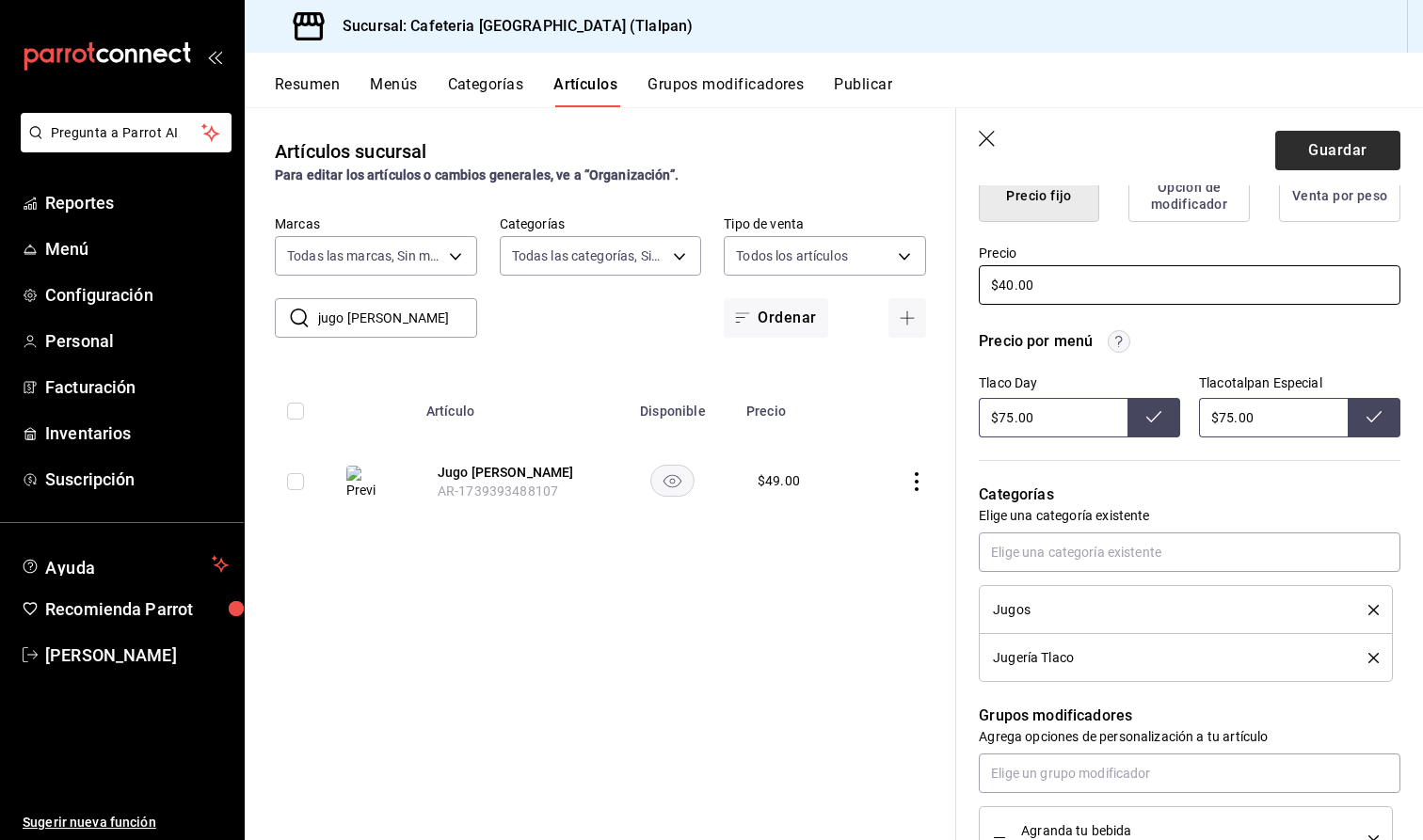 type on "$40.00" 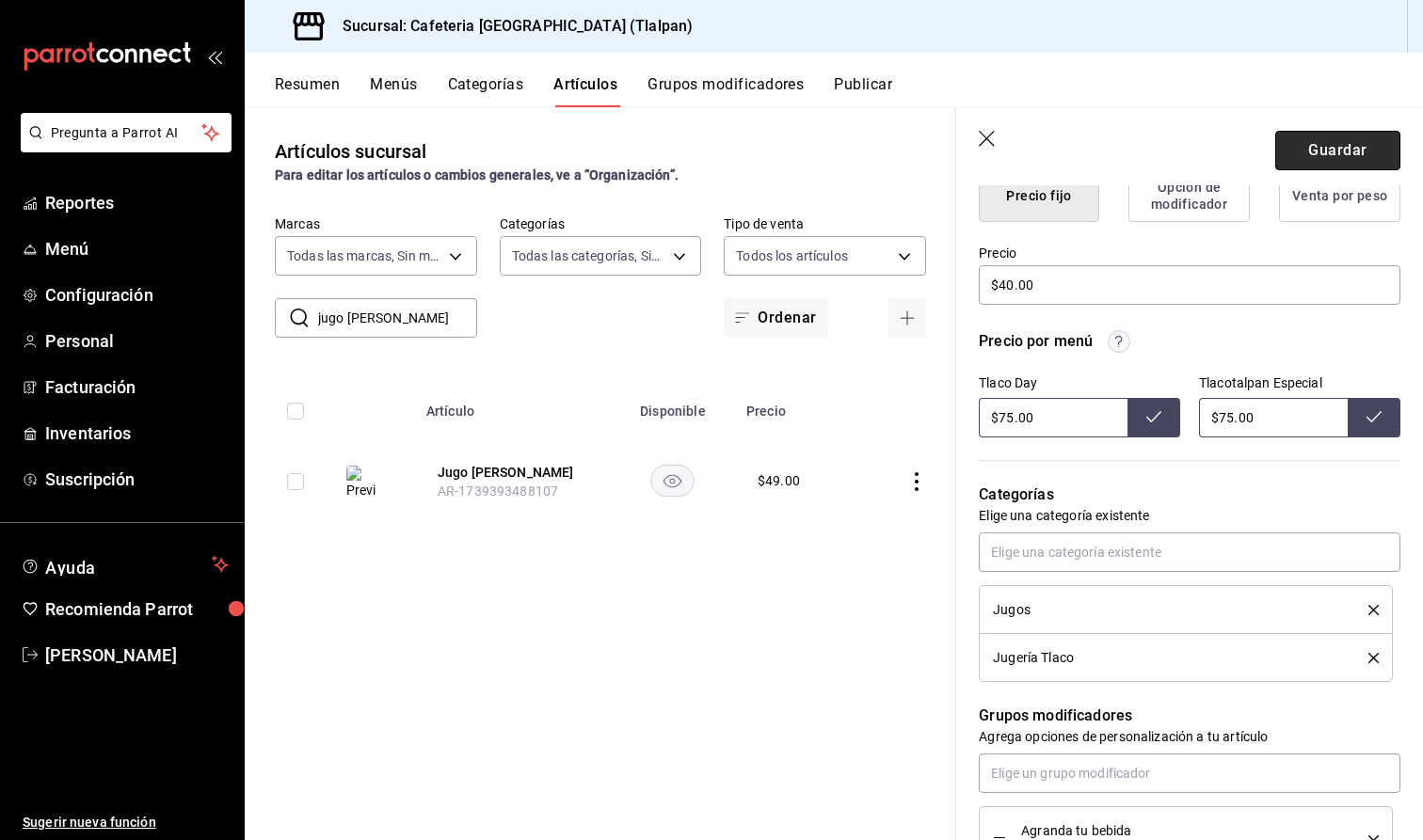 click on "Guardar" at bounding box center (1337, 151) 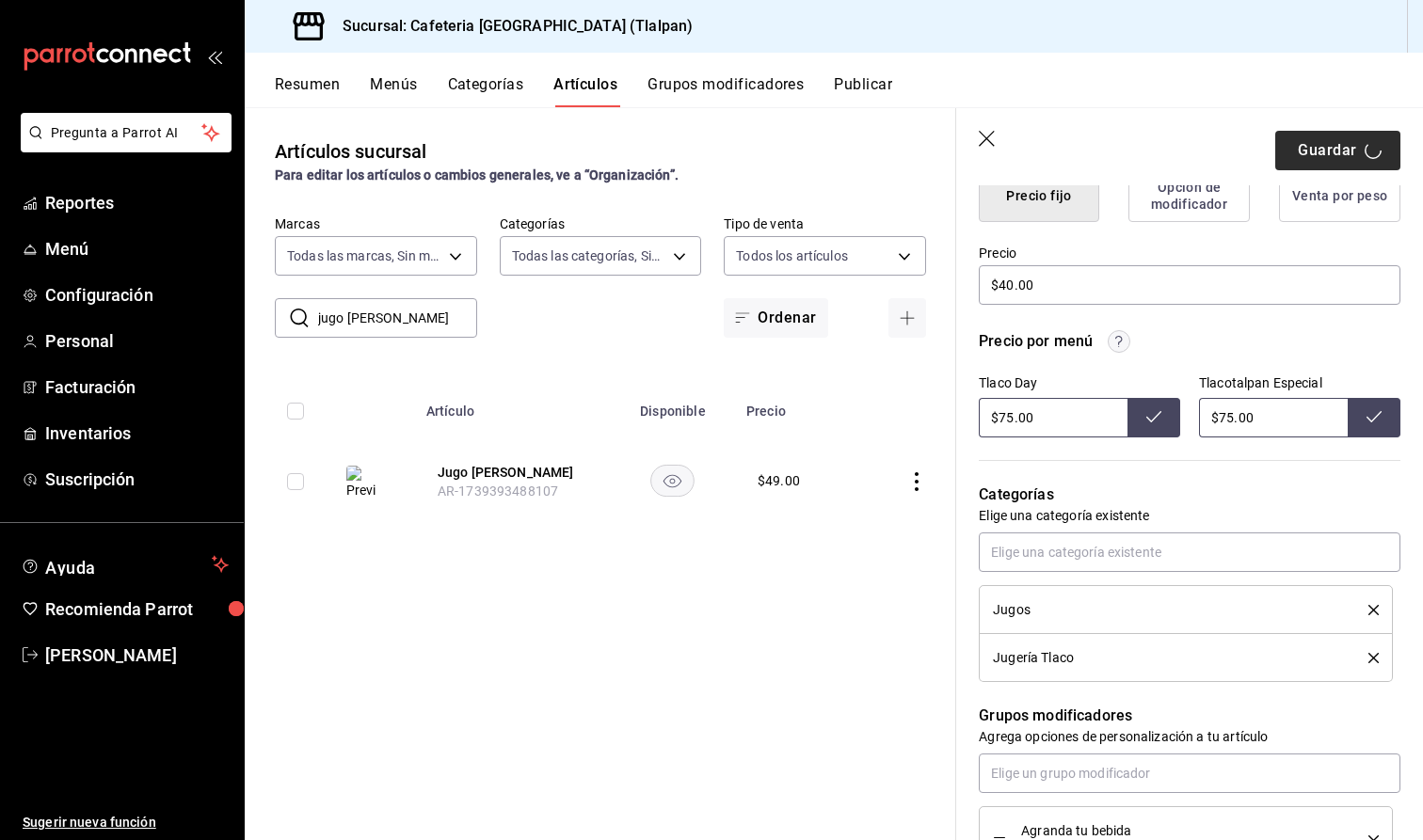 type on "x" 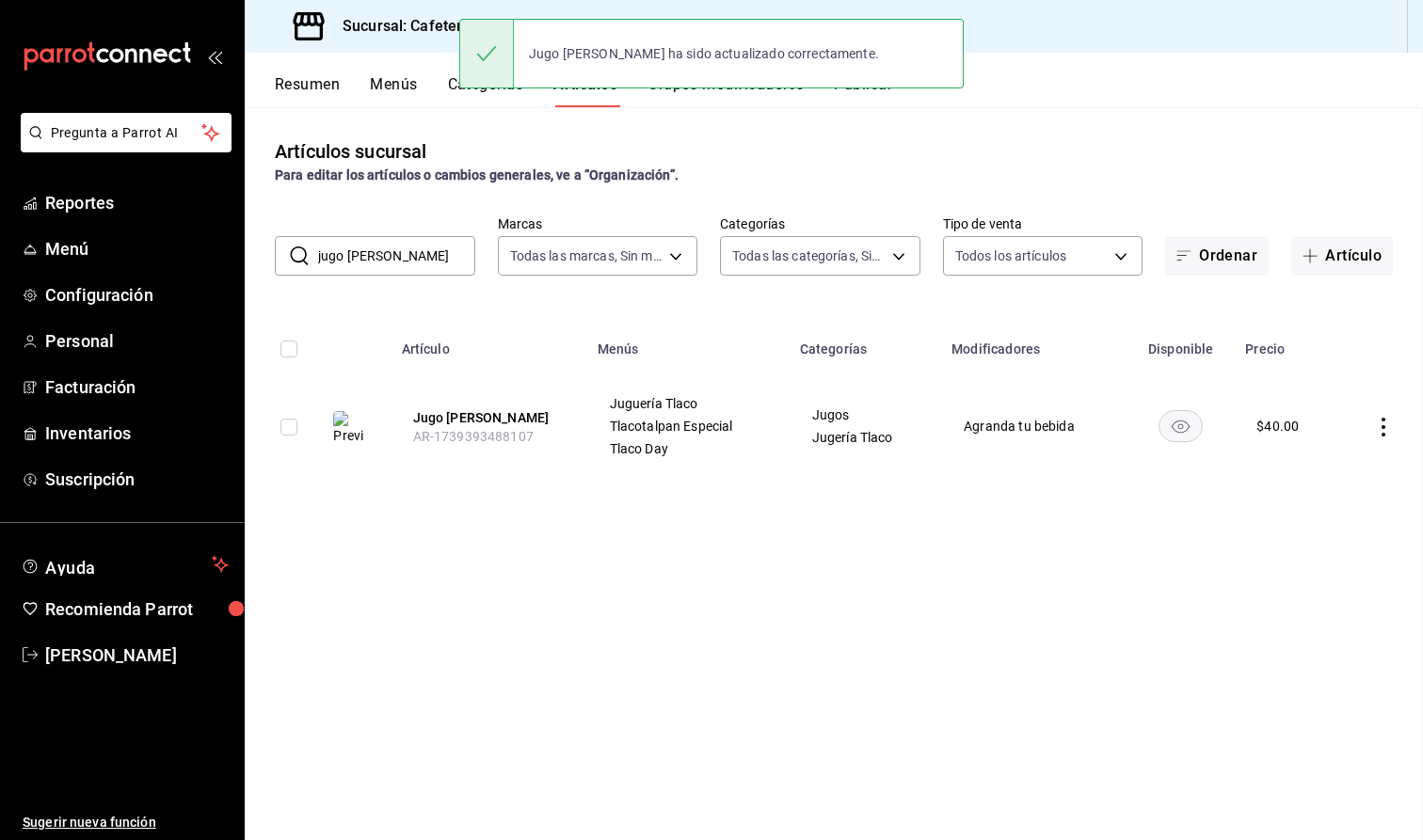 scroll, scrollTop: 0, scrollLeft: 0, axis: both 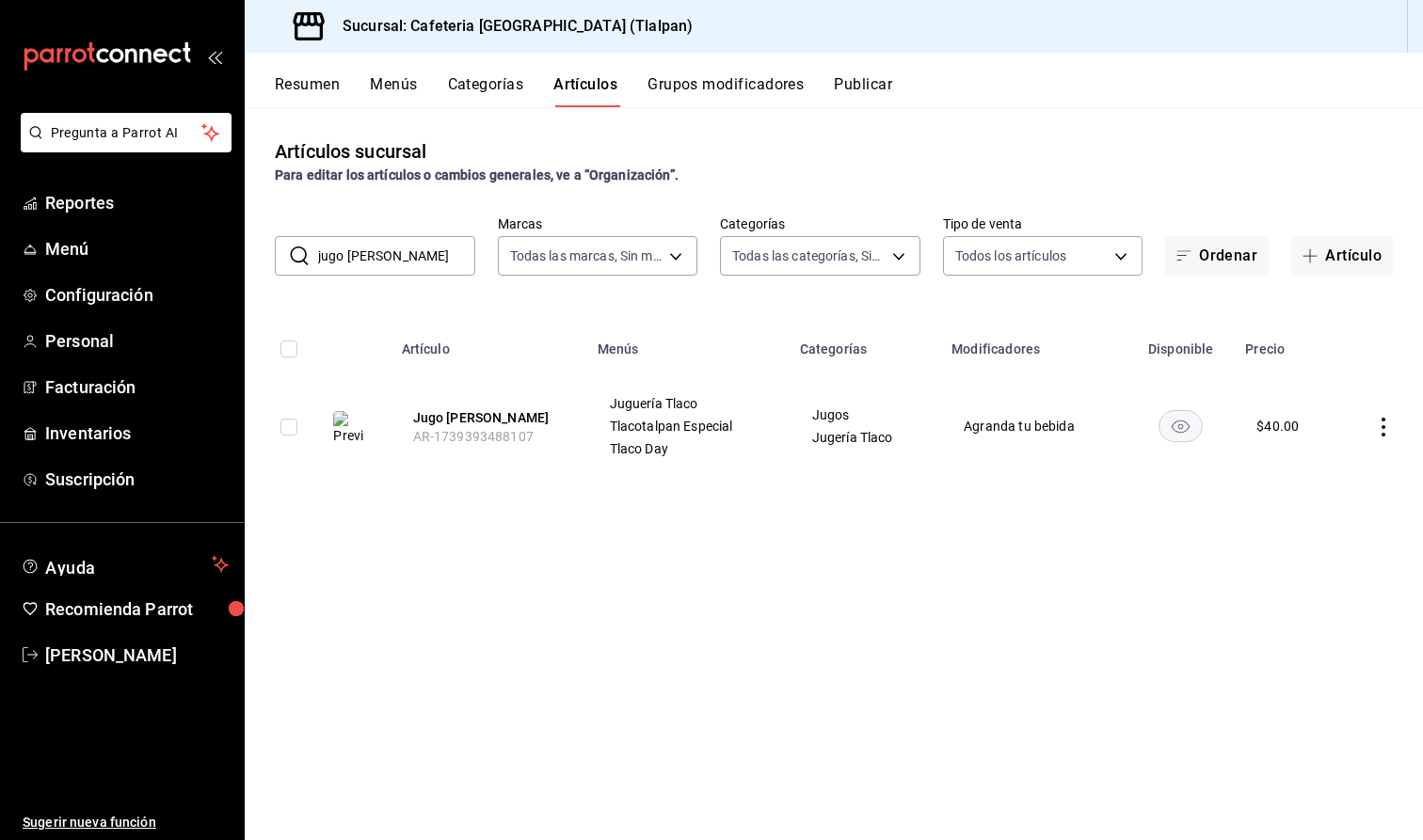 click on "jugo de hierro" at bounding box center (396, 256) 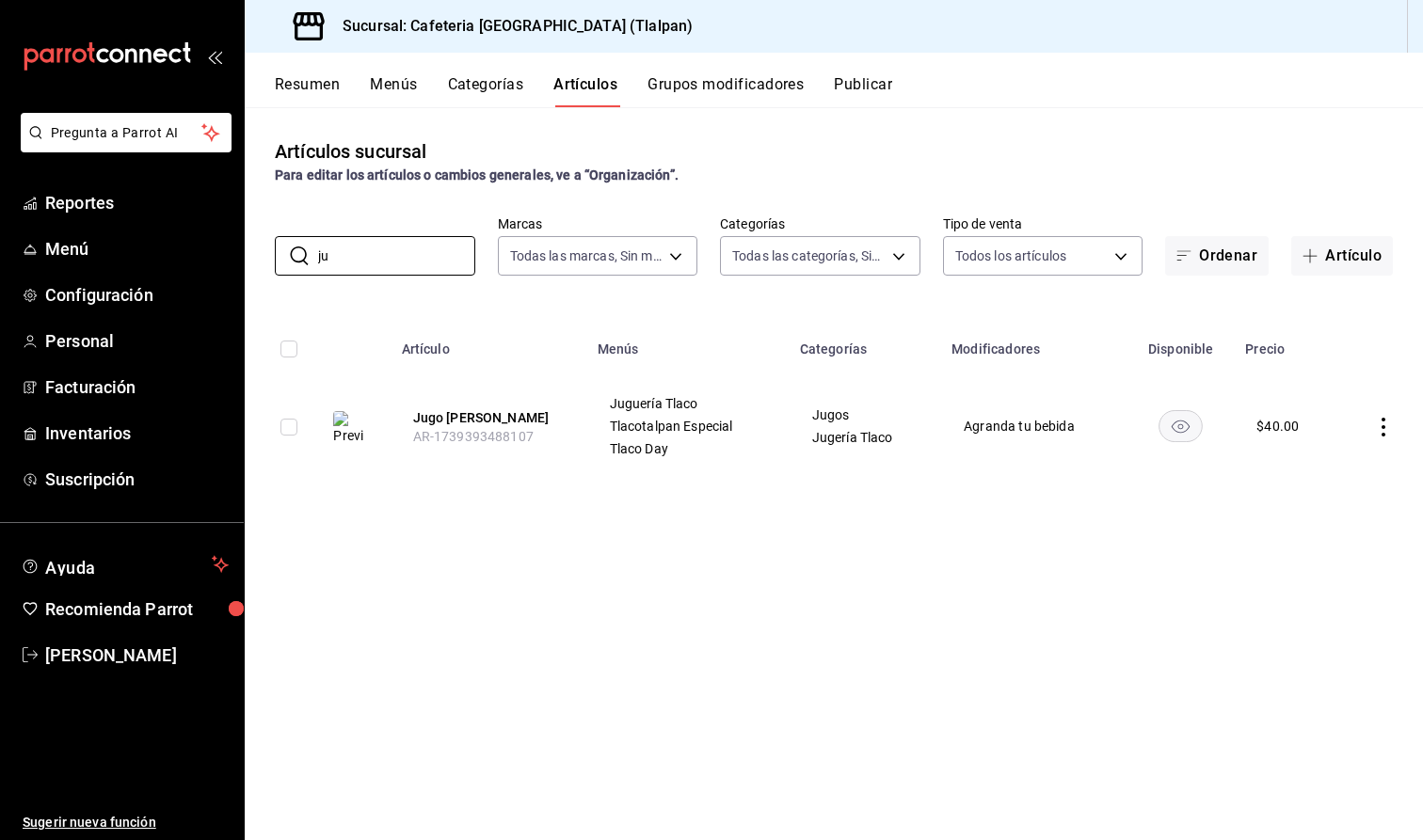 type on "j" 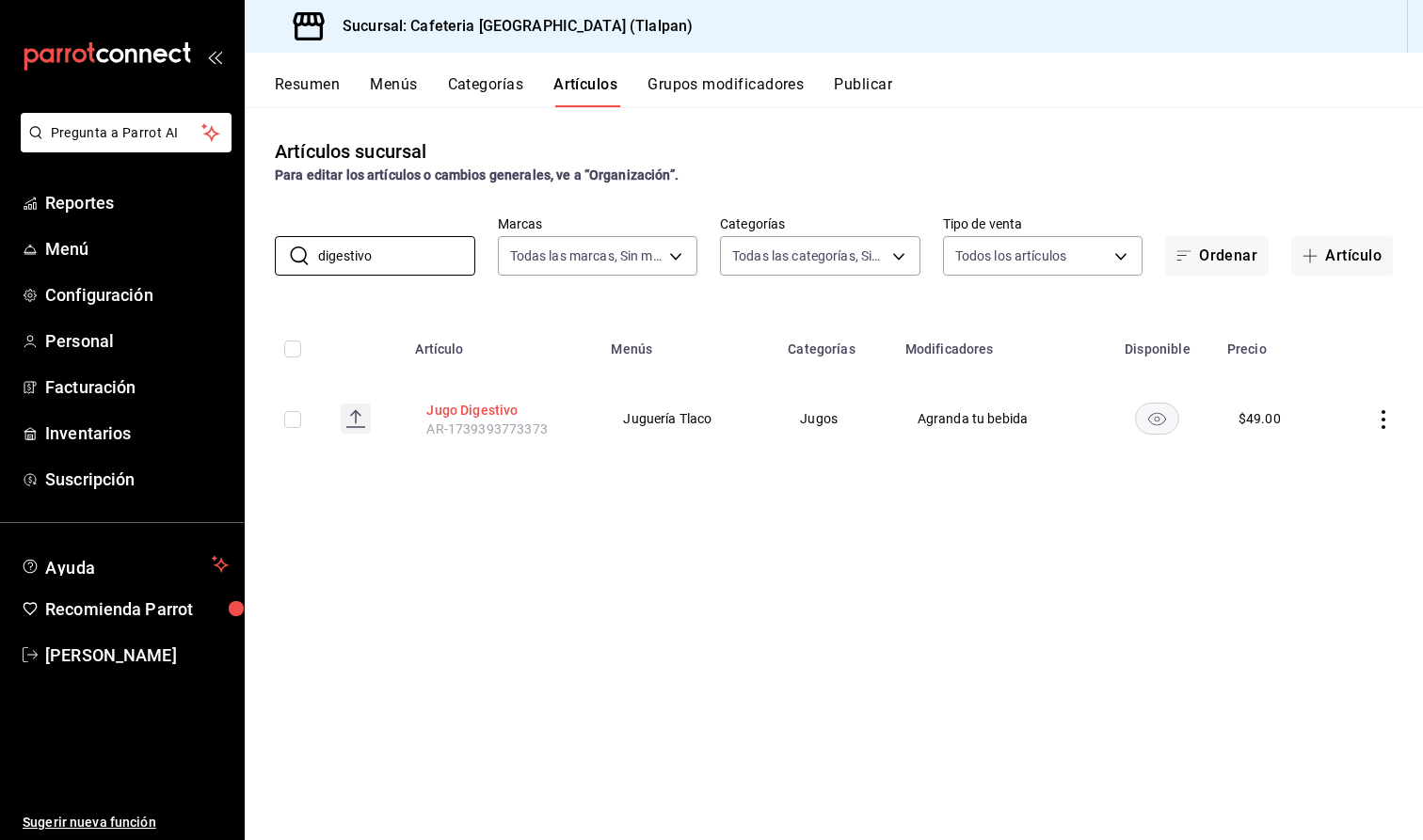 type on "digestivo" 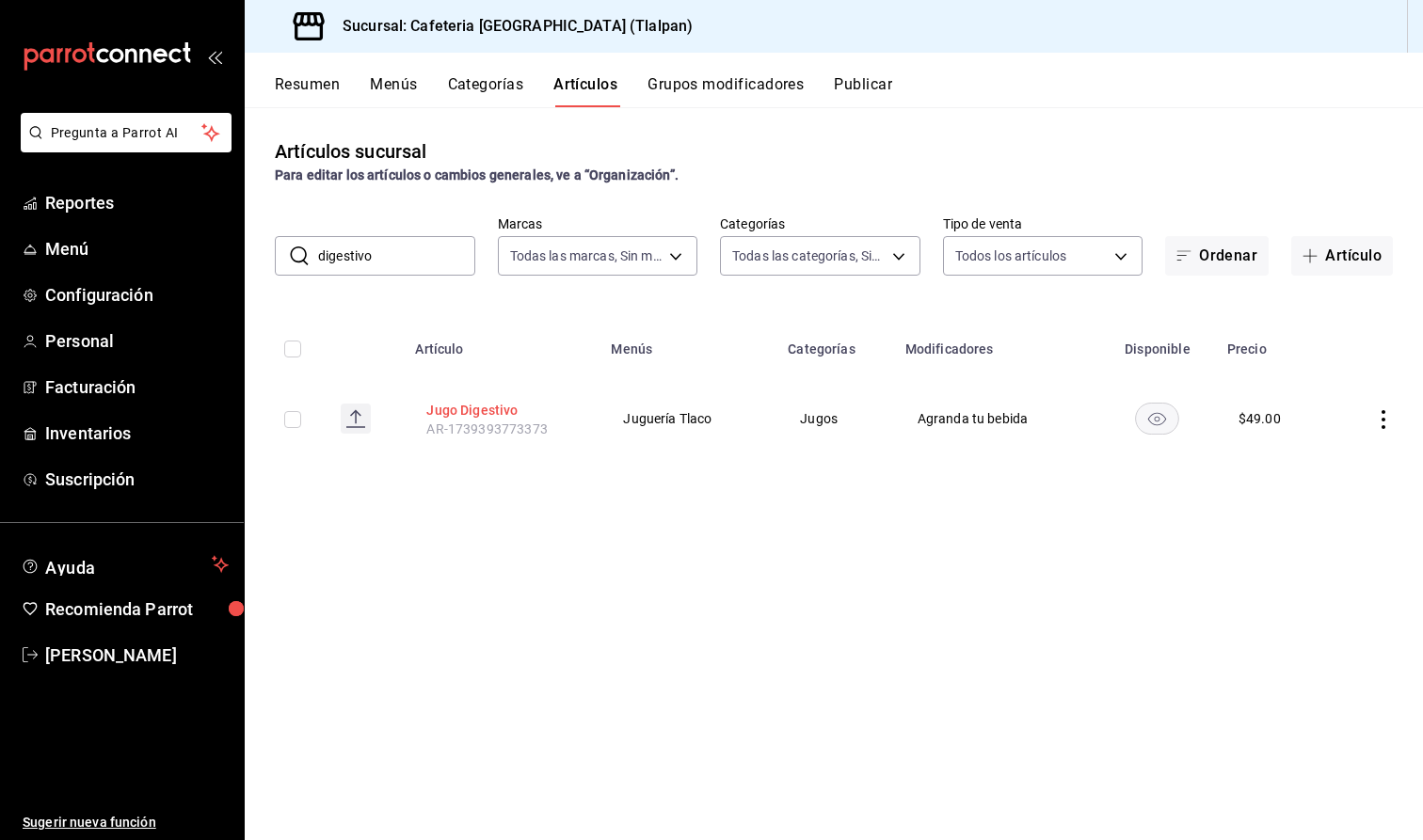click on "Jugo Digestivo" at bounding box center [502, 410] 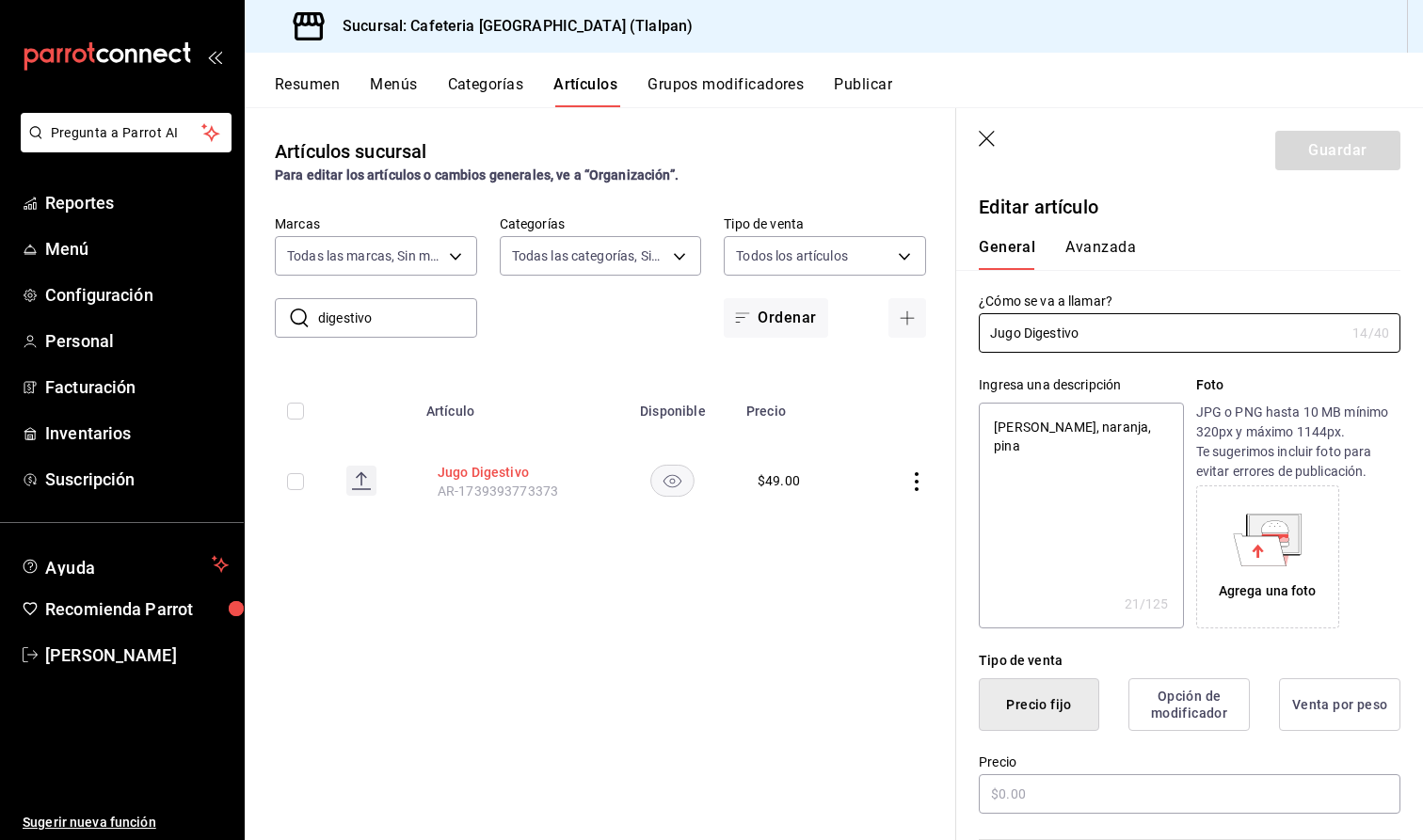 type on "x" 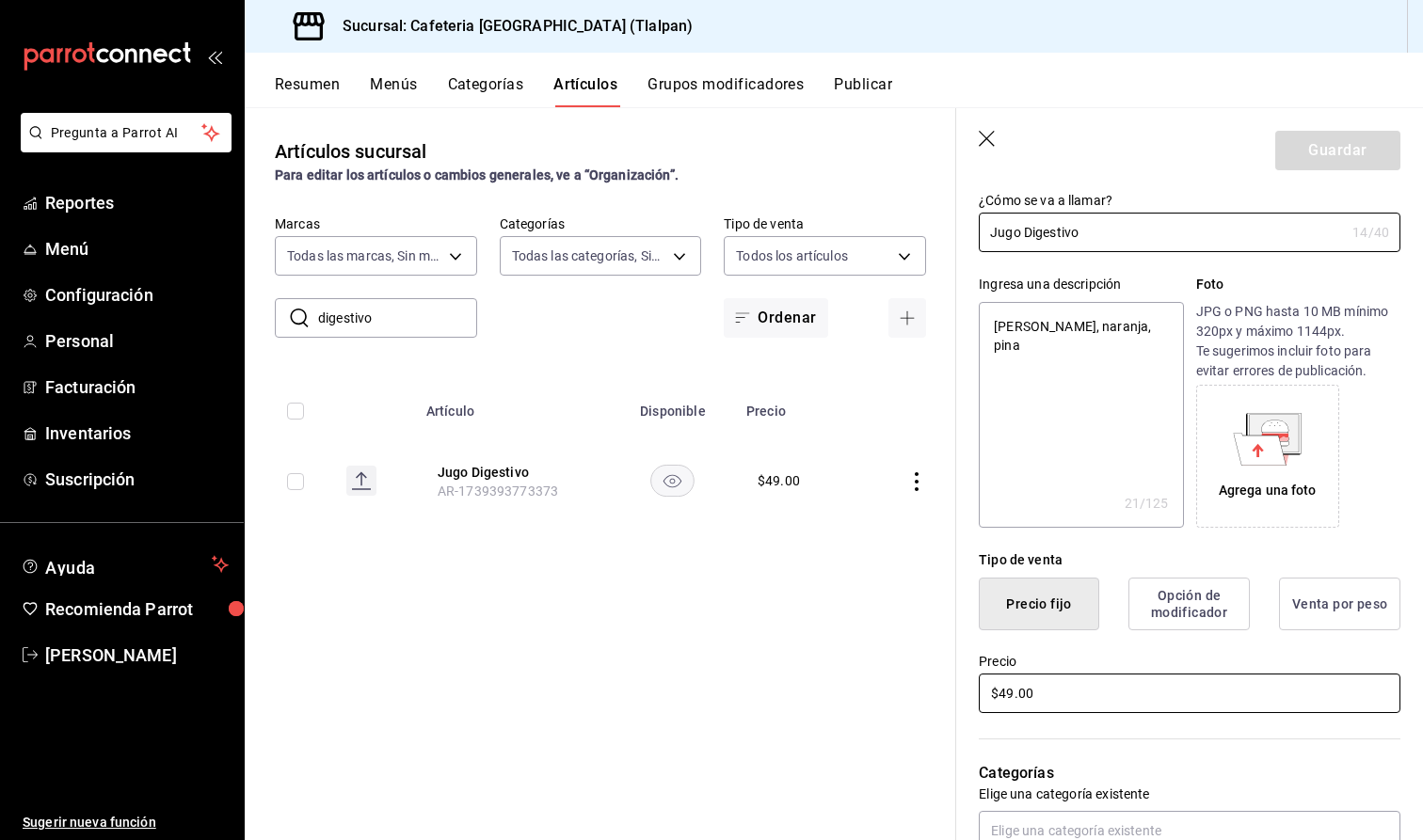 scroll, scrollTop: 120, scrollLeft: 0, axis: vertical 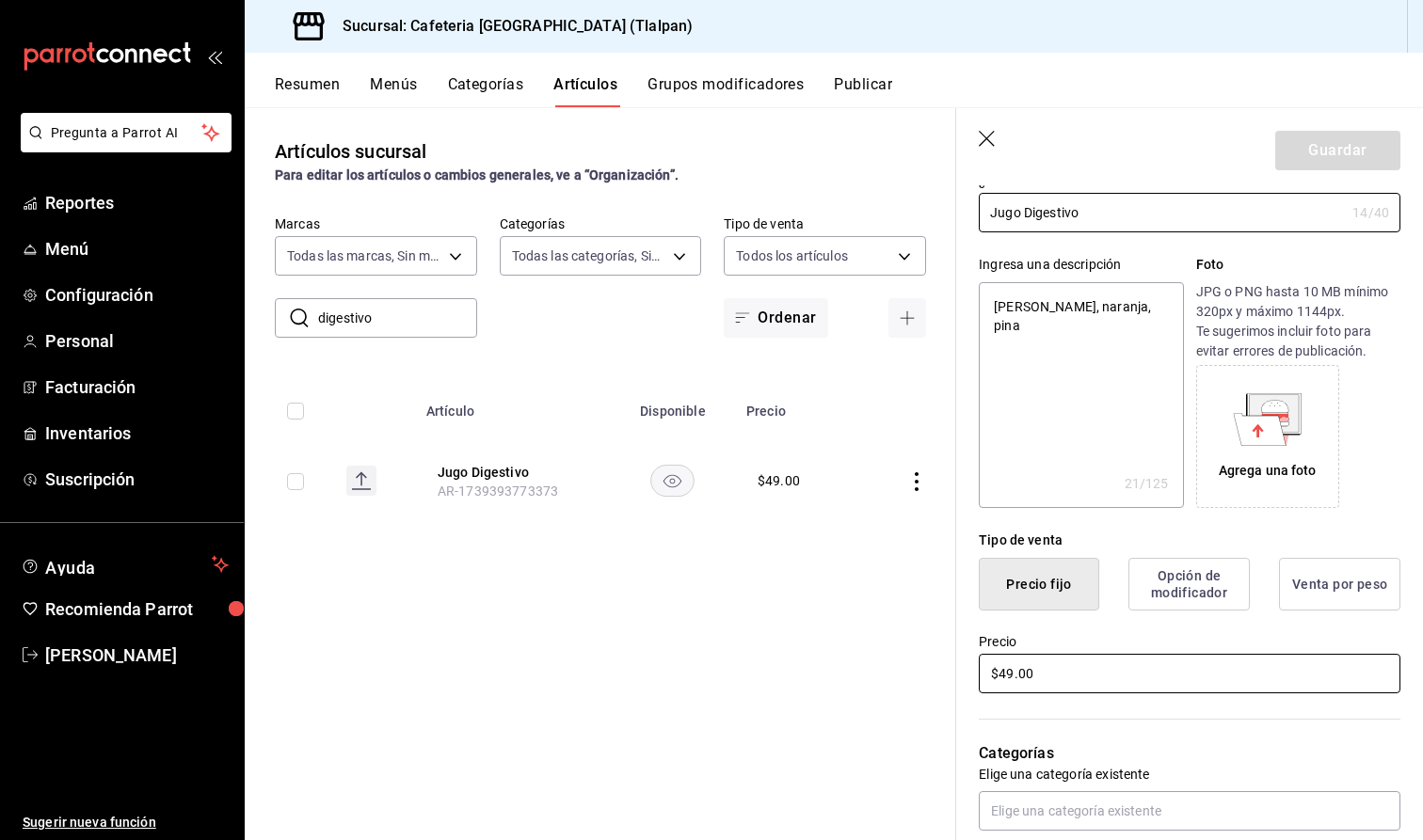 click on "$49.00" at bounding box center (1190, 674) 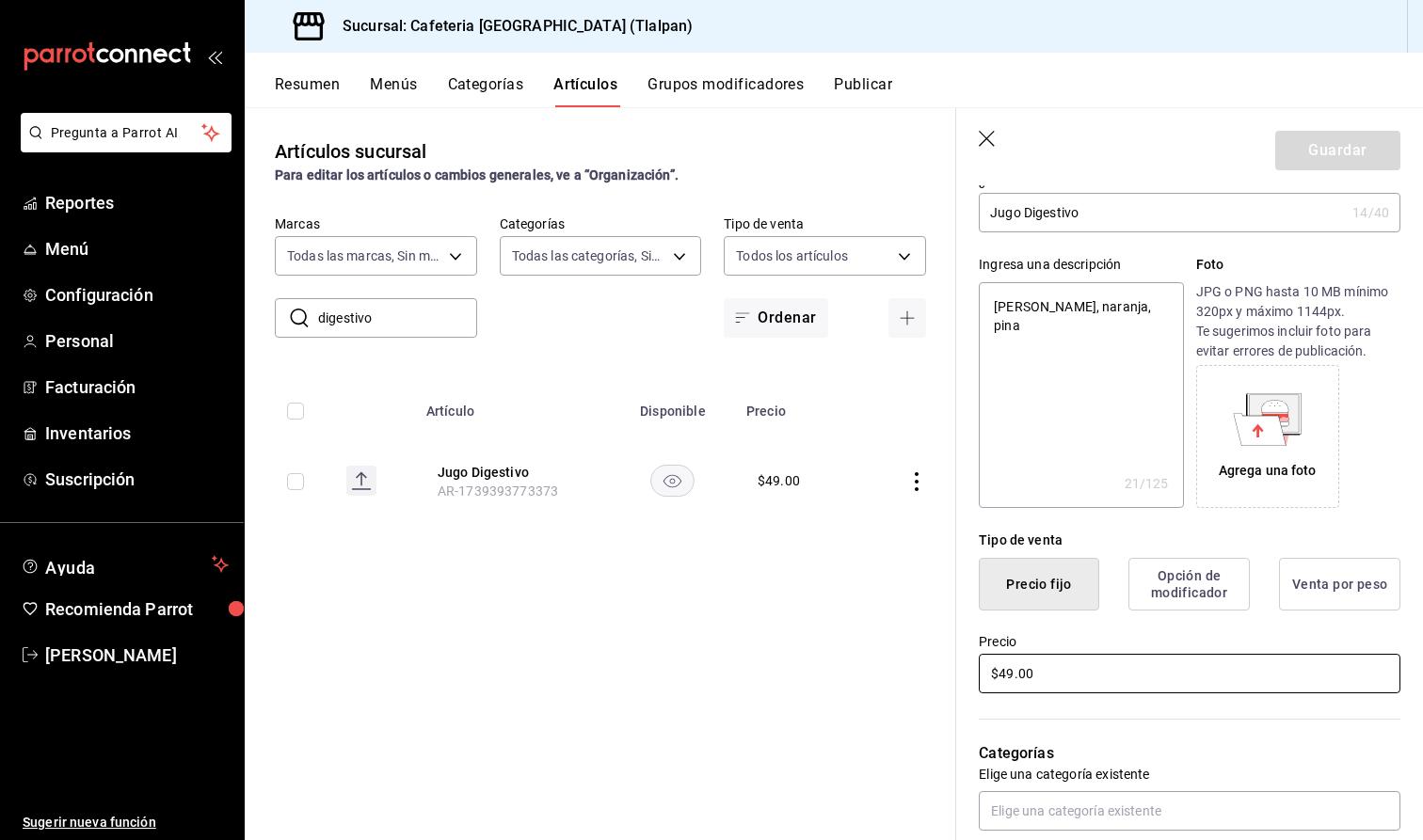 click on "$49.00" at bounding box center (1190, 674) 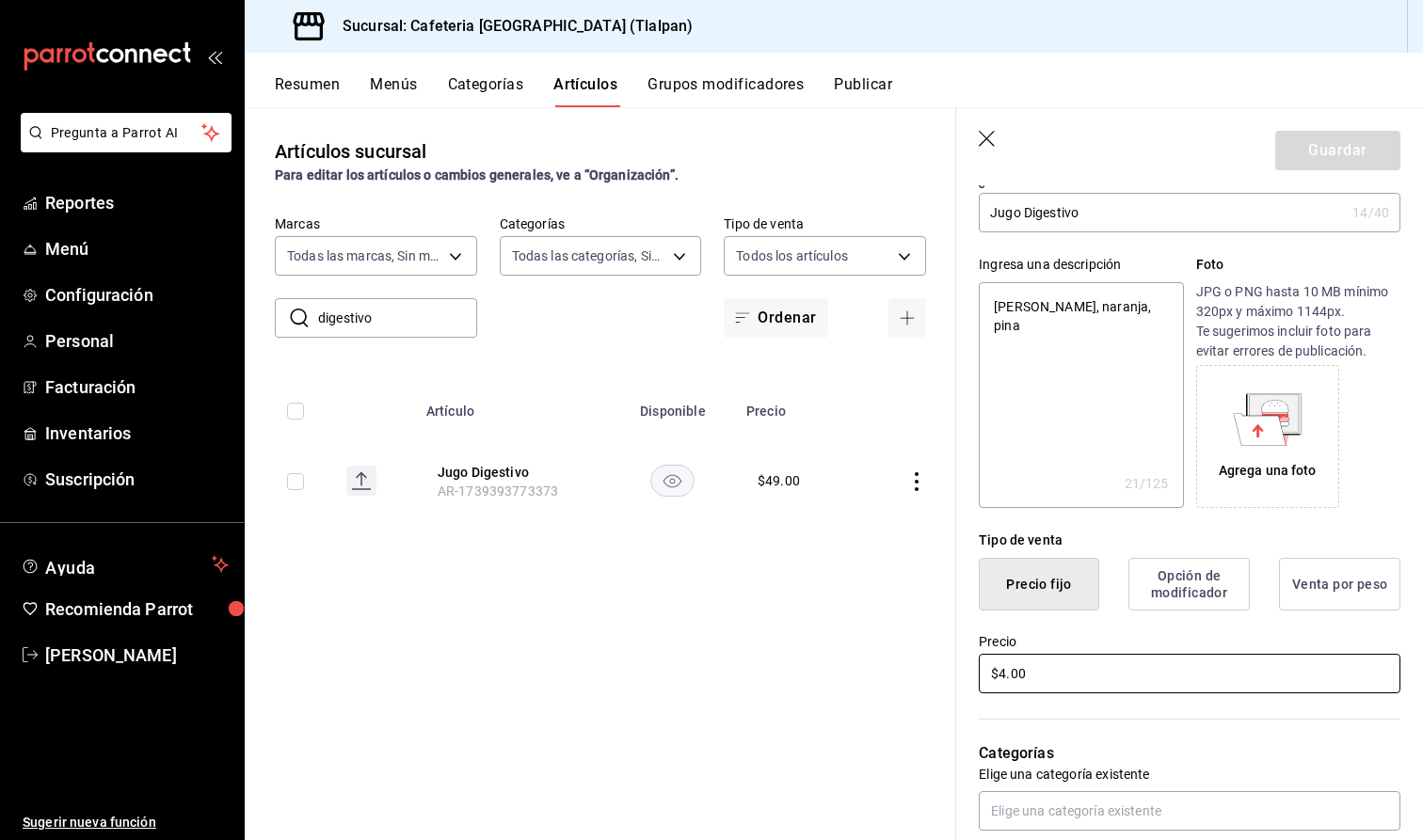 type on "x" 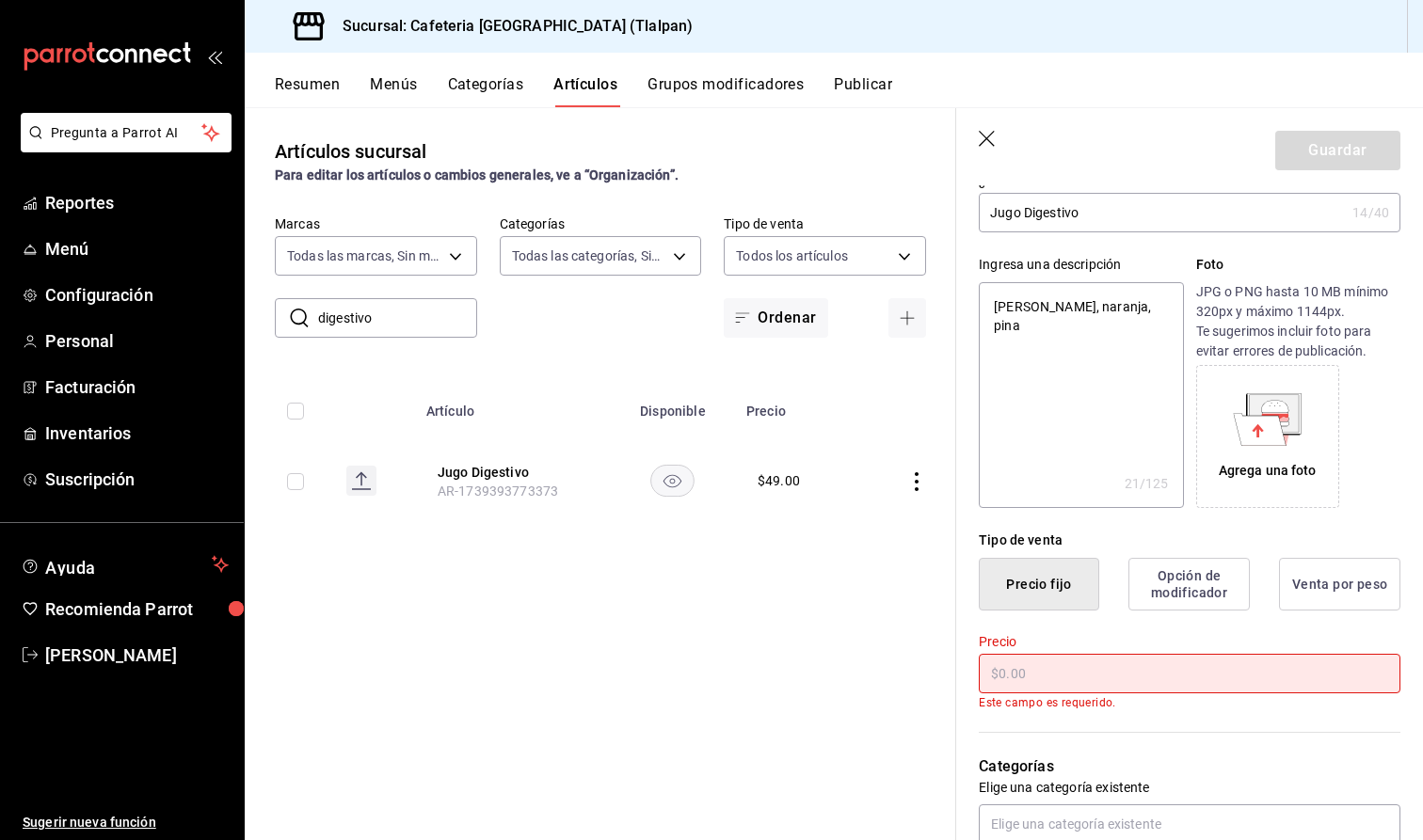 type on "x" 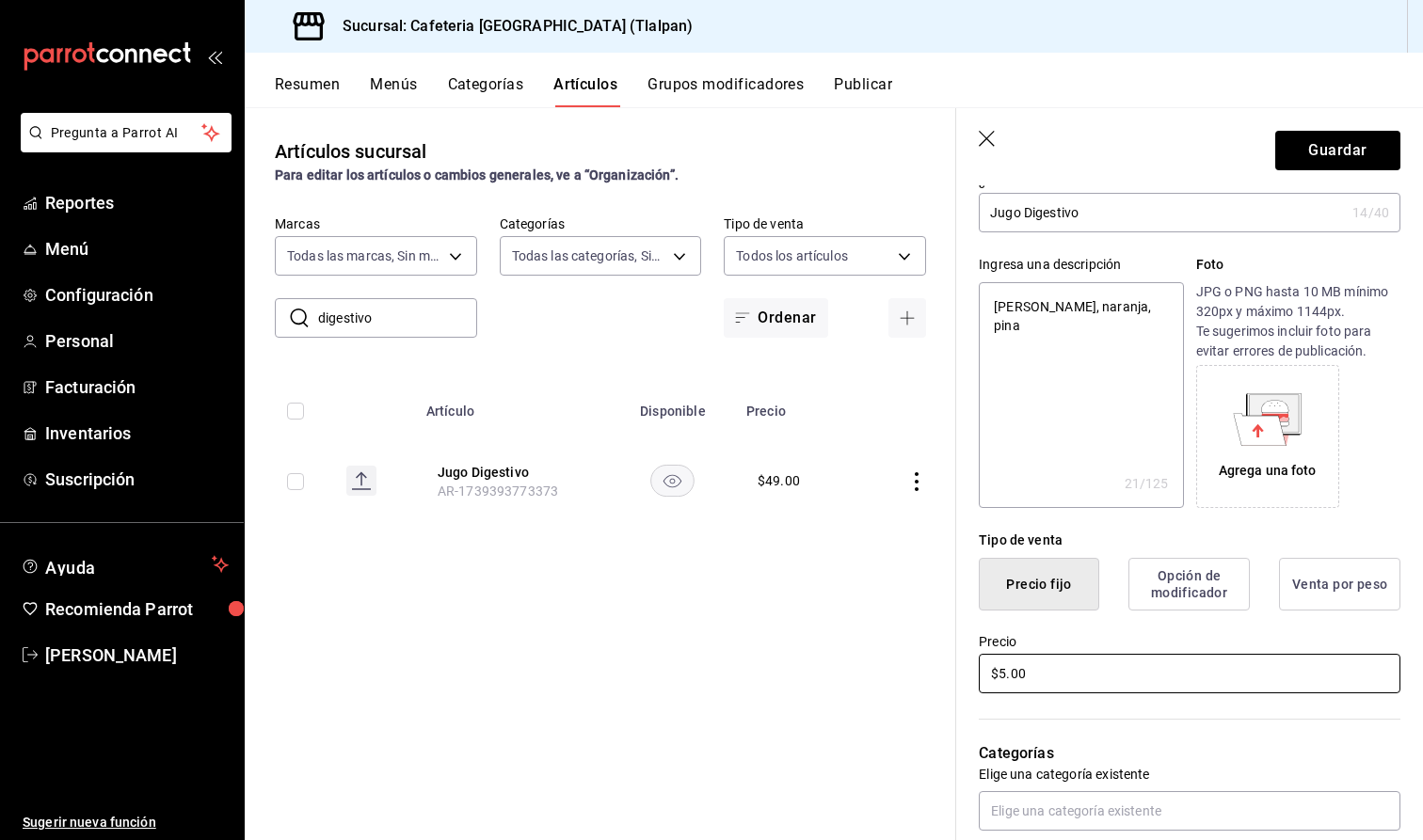 type on "x" 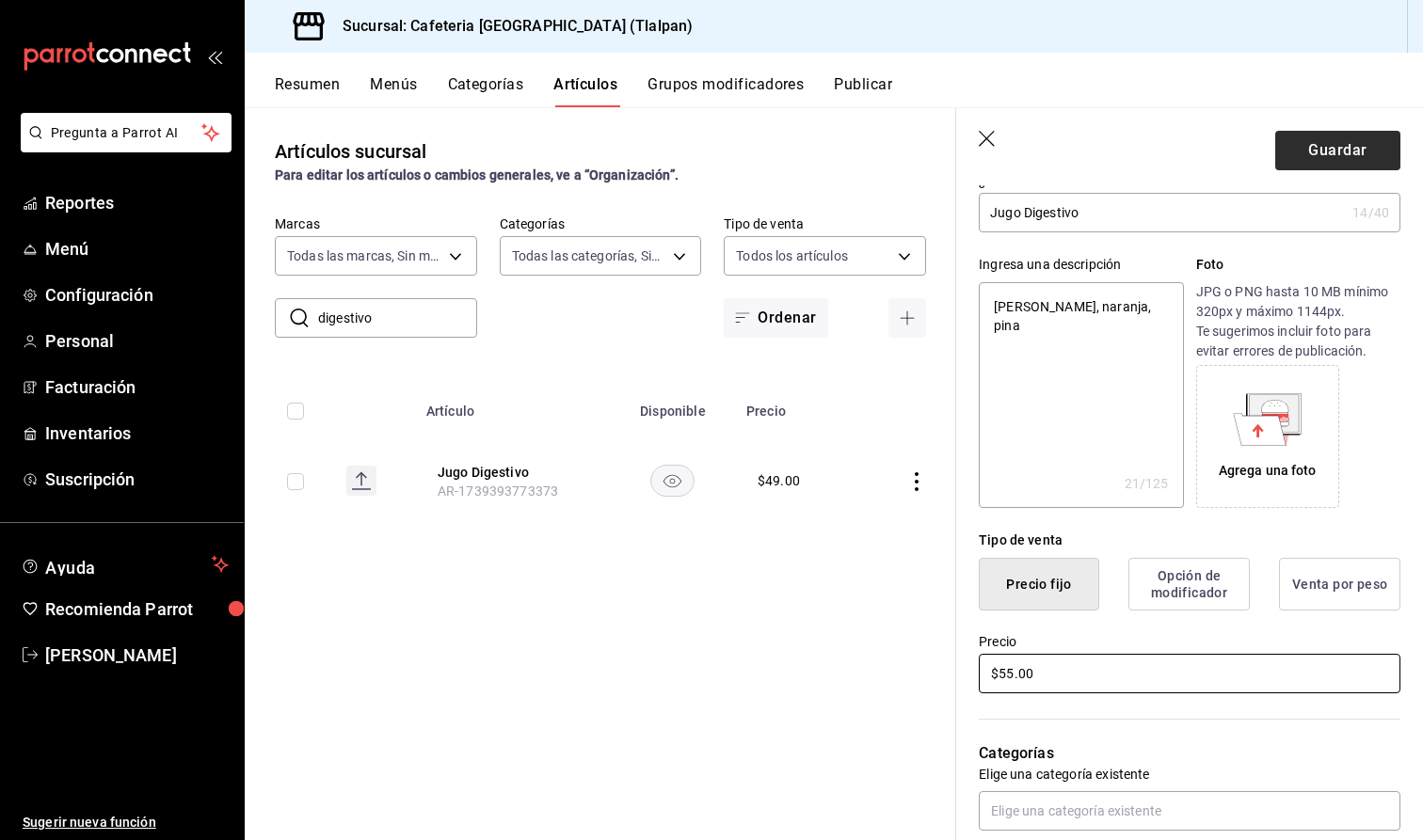type on "$55.00" 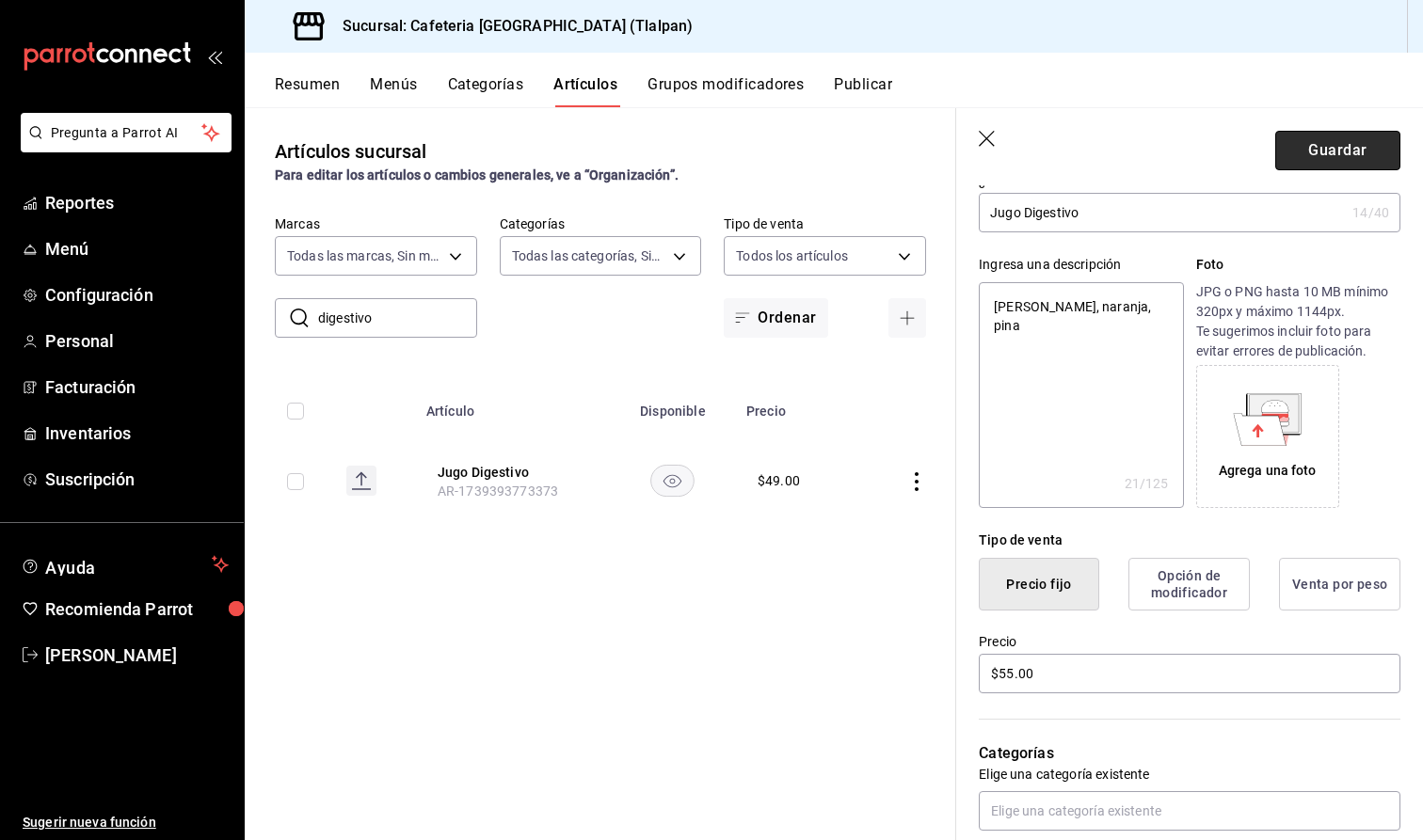 click on "Guardar" at bounding box center [1337, 151] 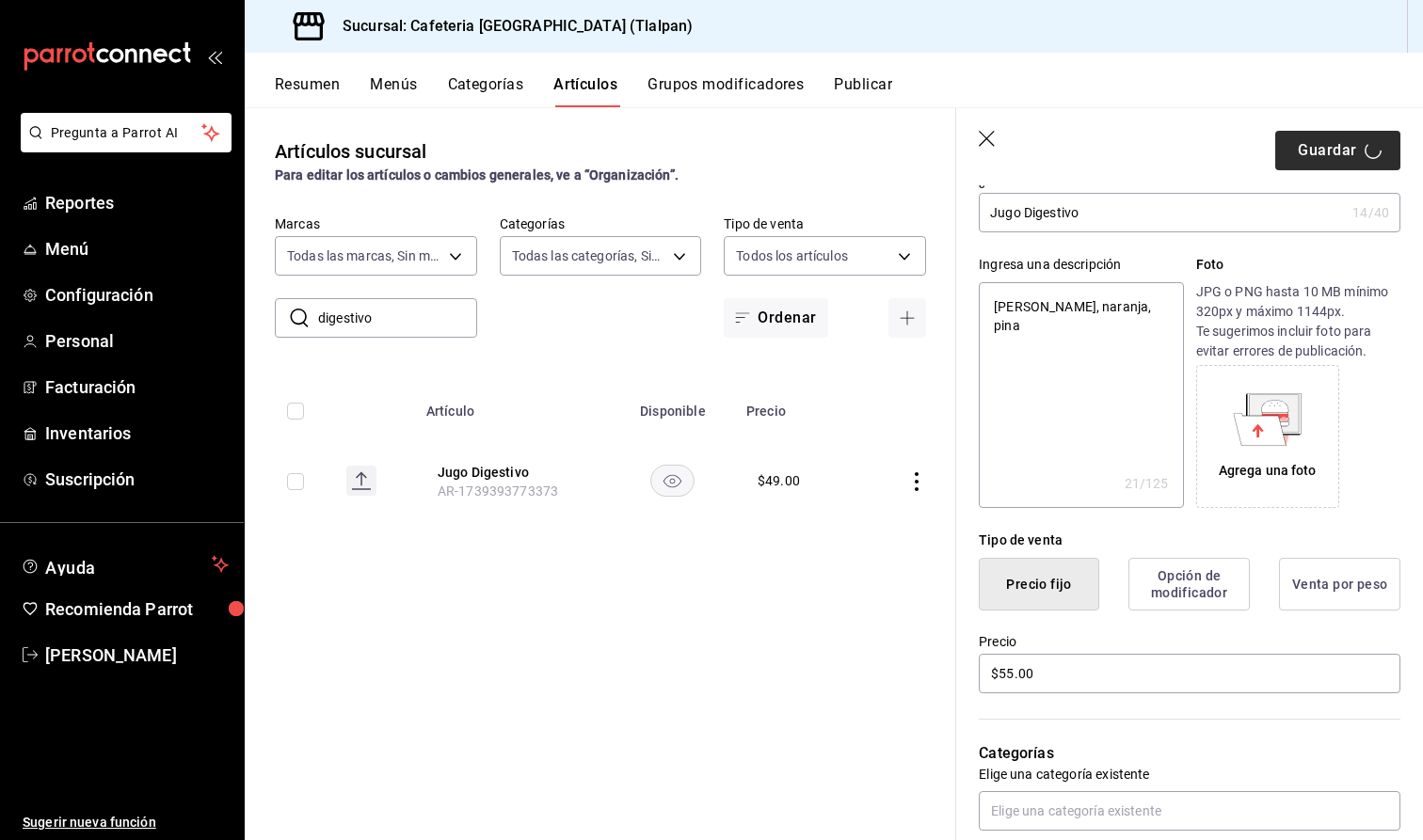 type on "x" 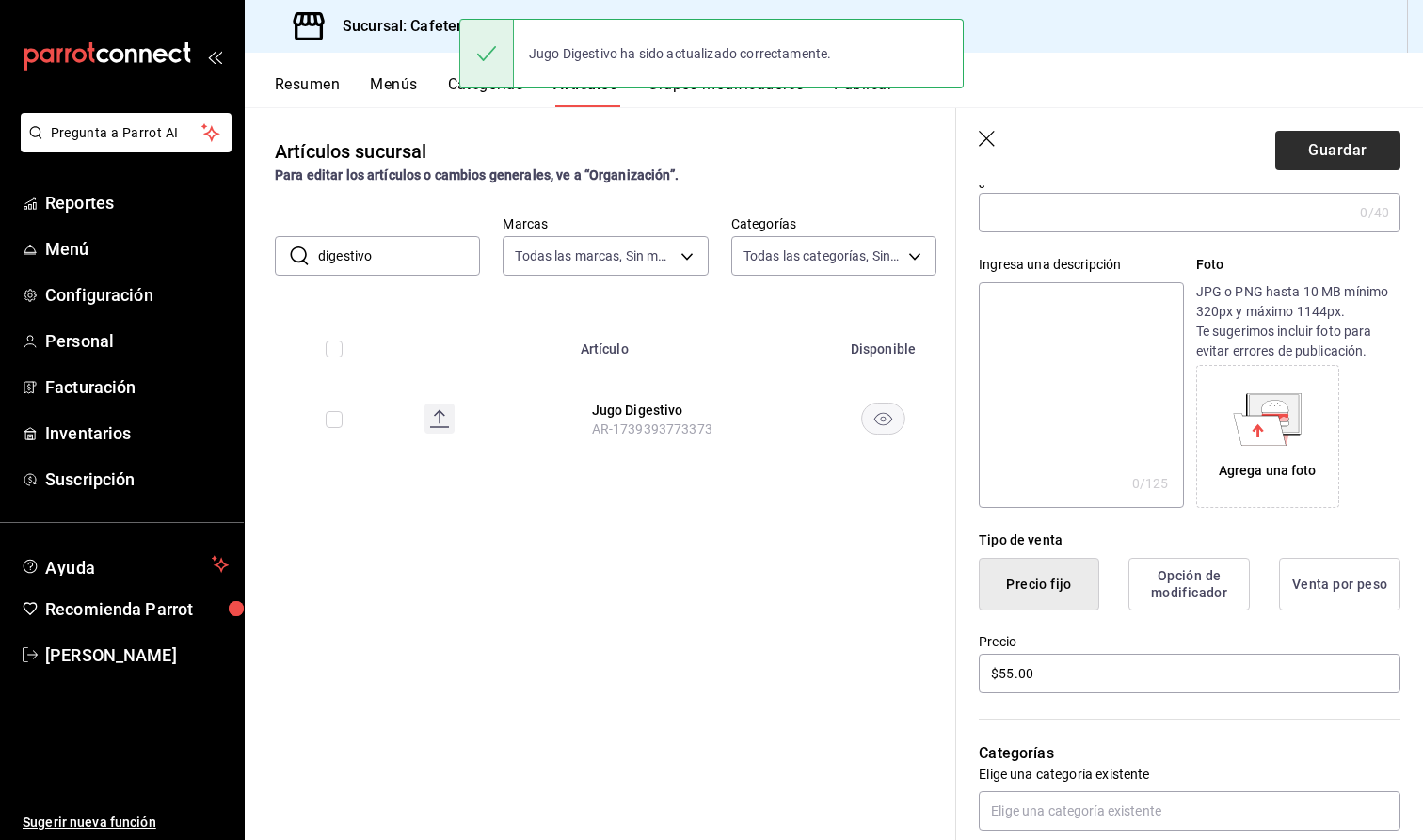 scroll, scrollTop: 0, scrollLeft: 0, axis: both 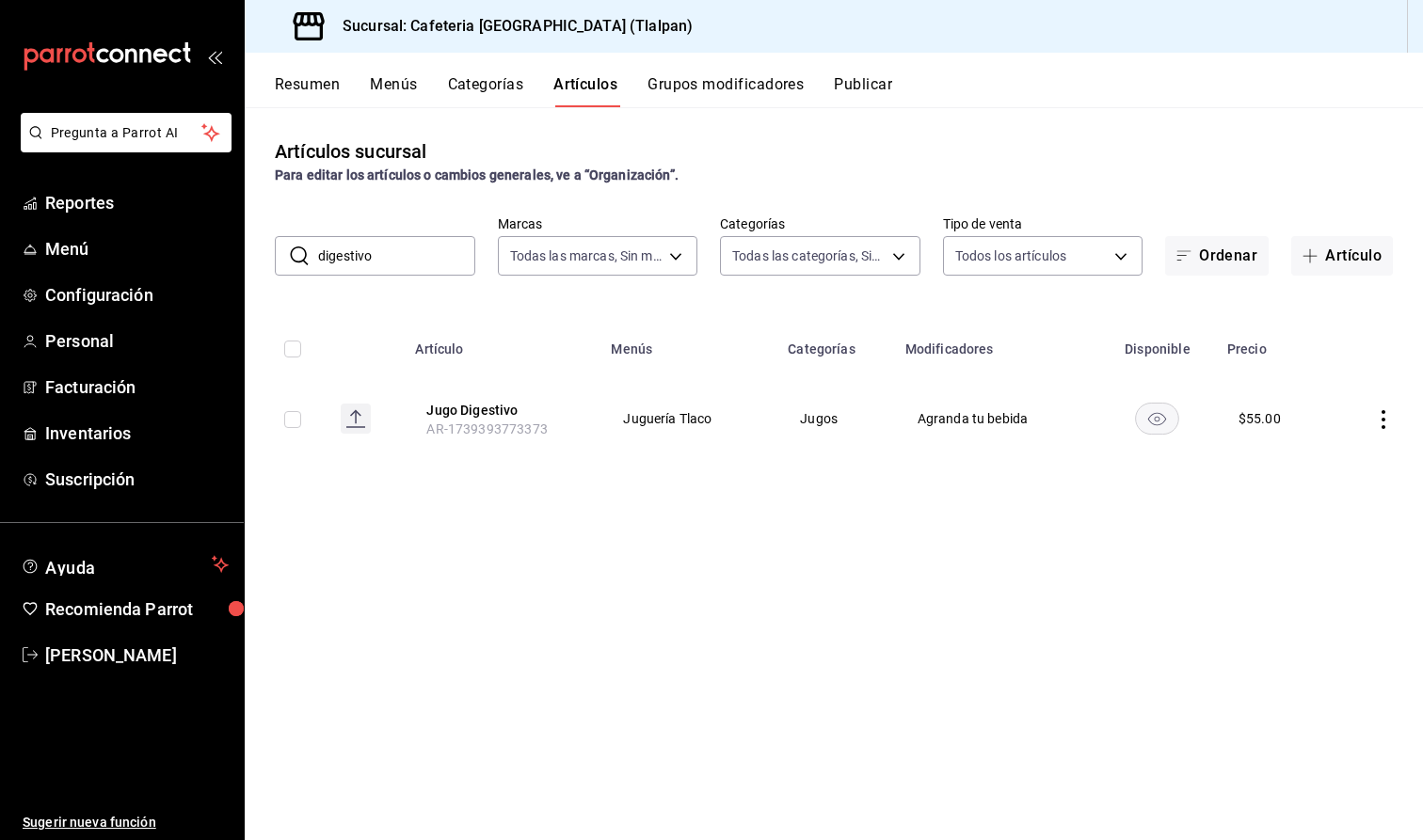 click on "digestivo" at bounding box center (396, 256) 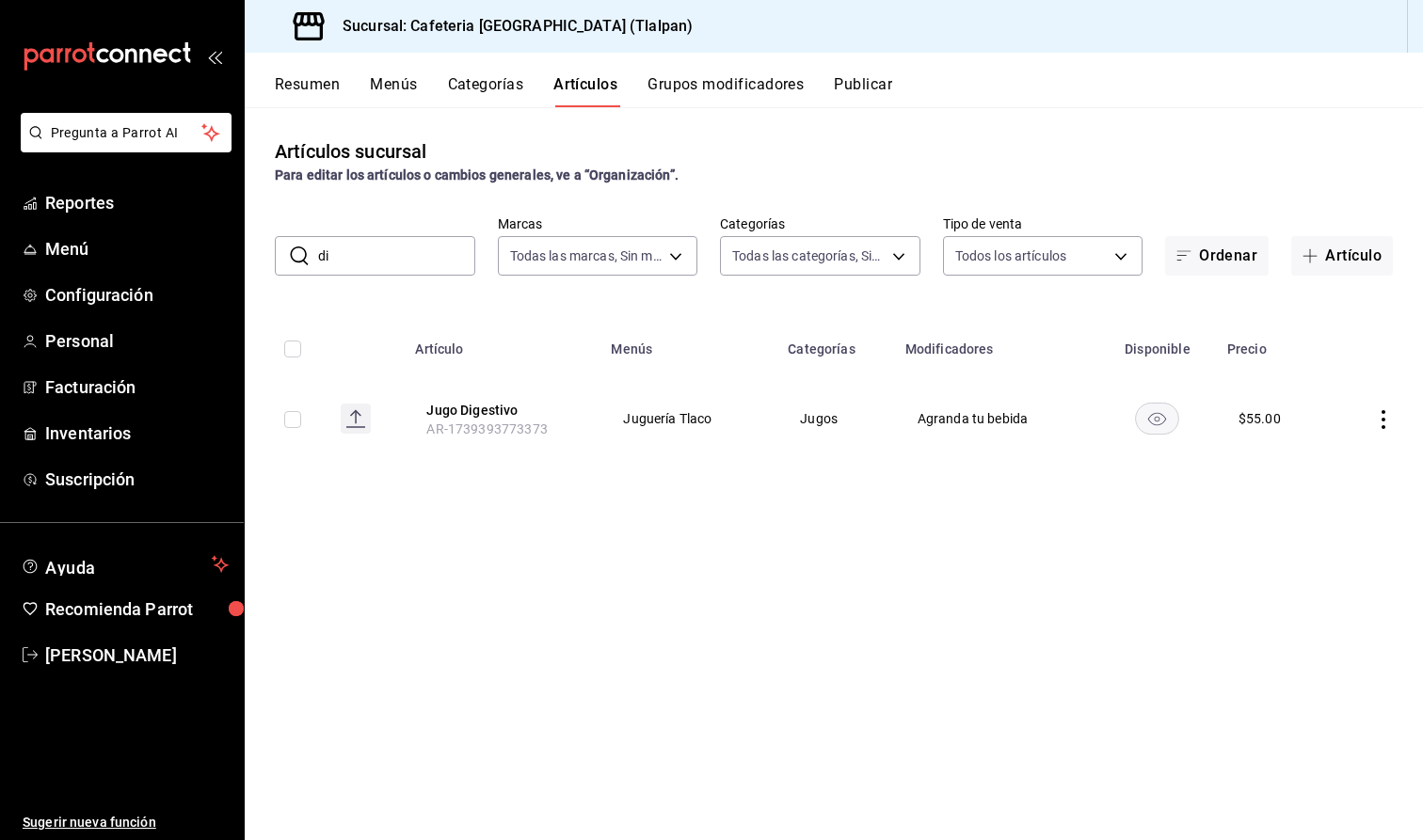 type on "d" 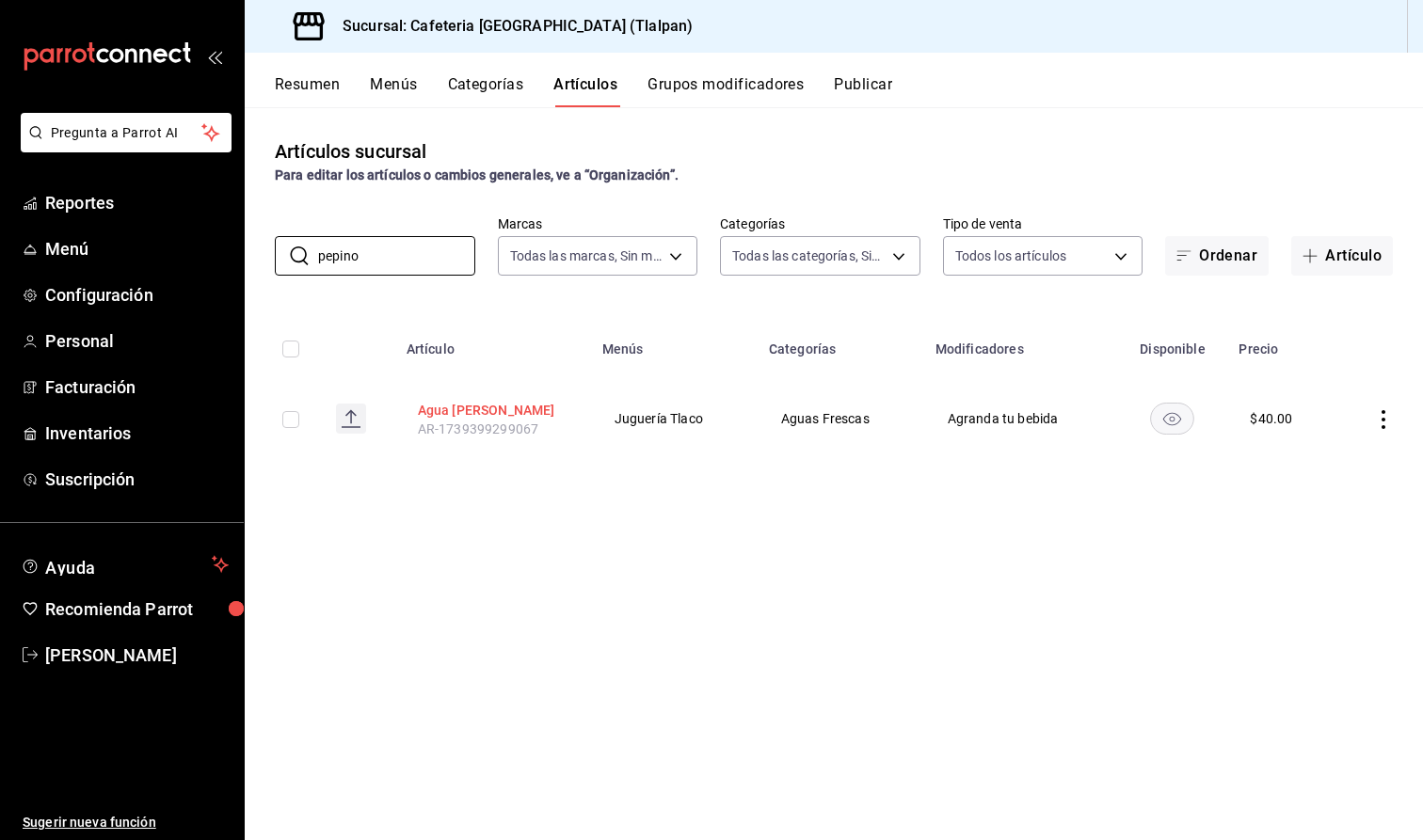 type on "pepino" 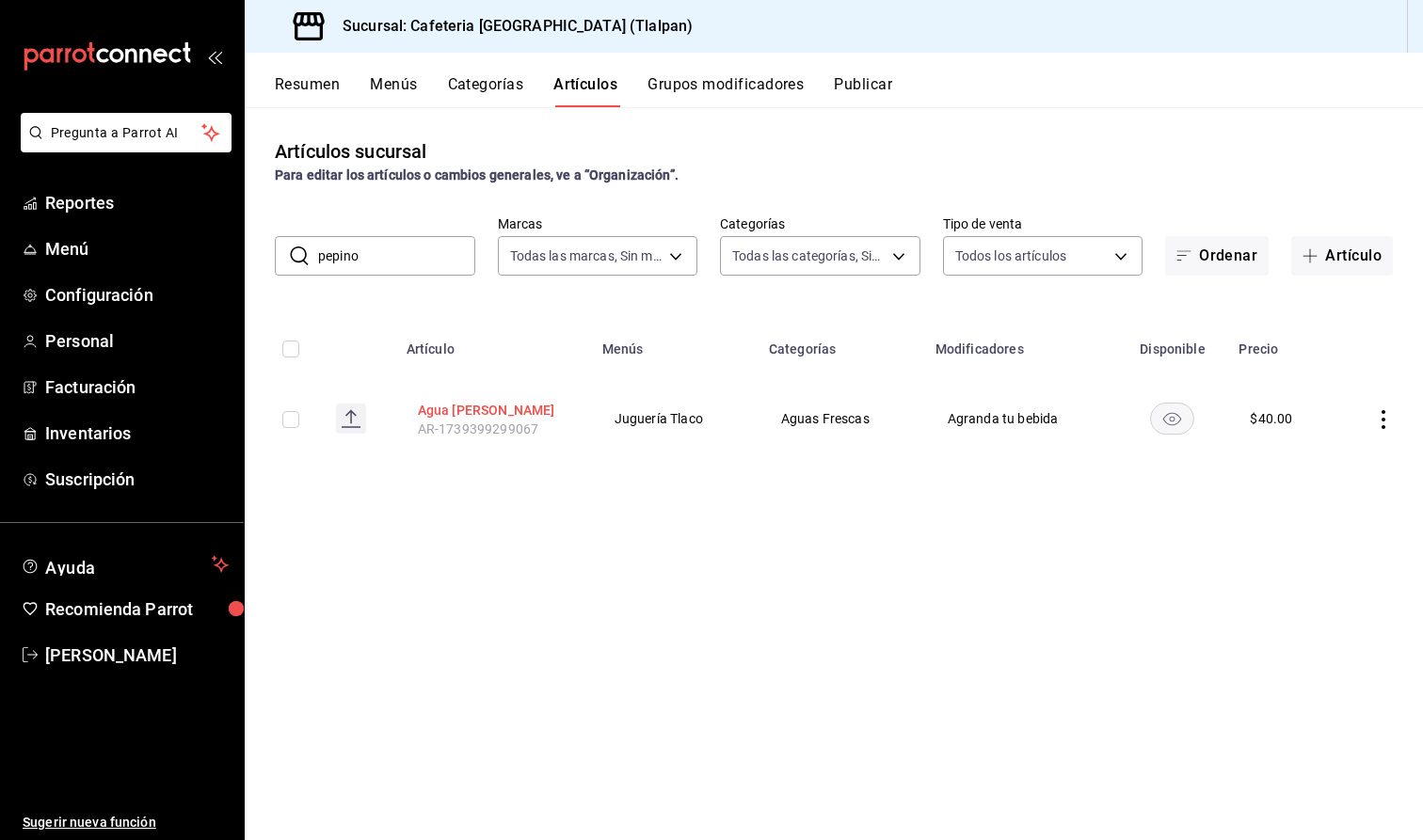 click on "Agua [PERSON_NAME]" at bounding box center [493, 410] 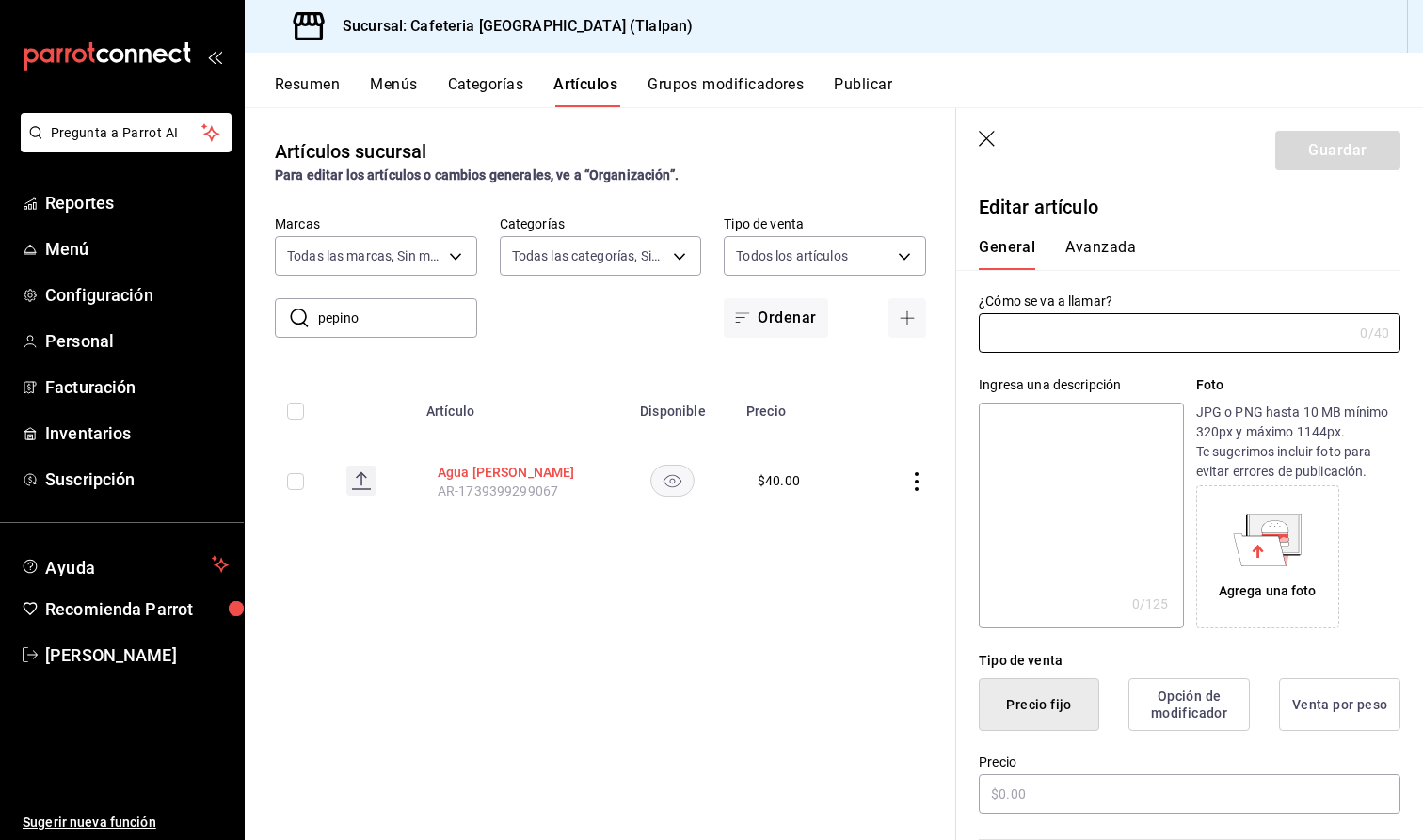 type on "Agua [PERSON_NAME]" 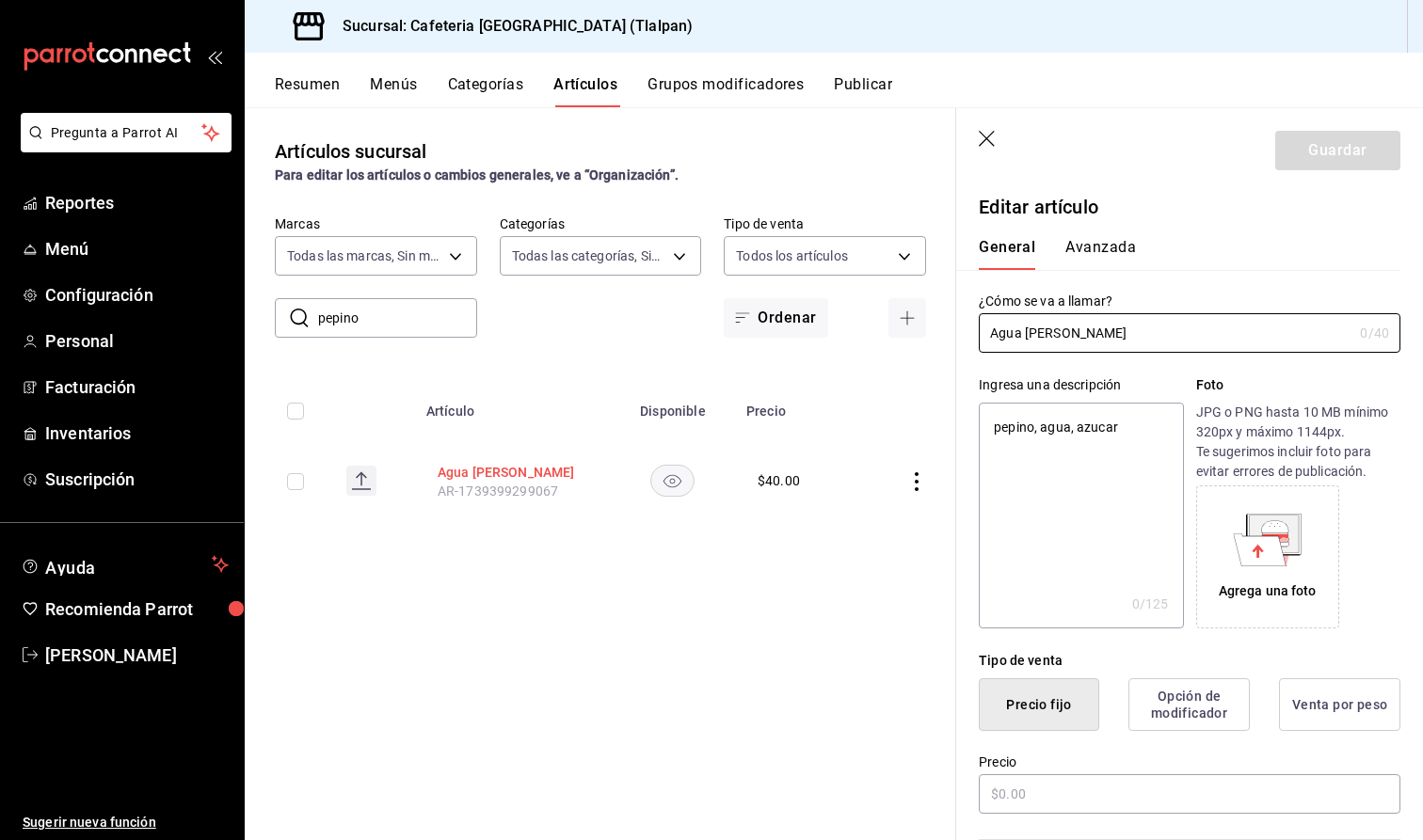 type on "x" 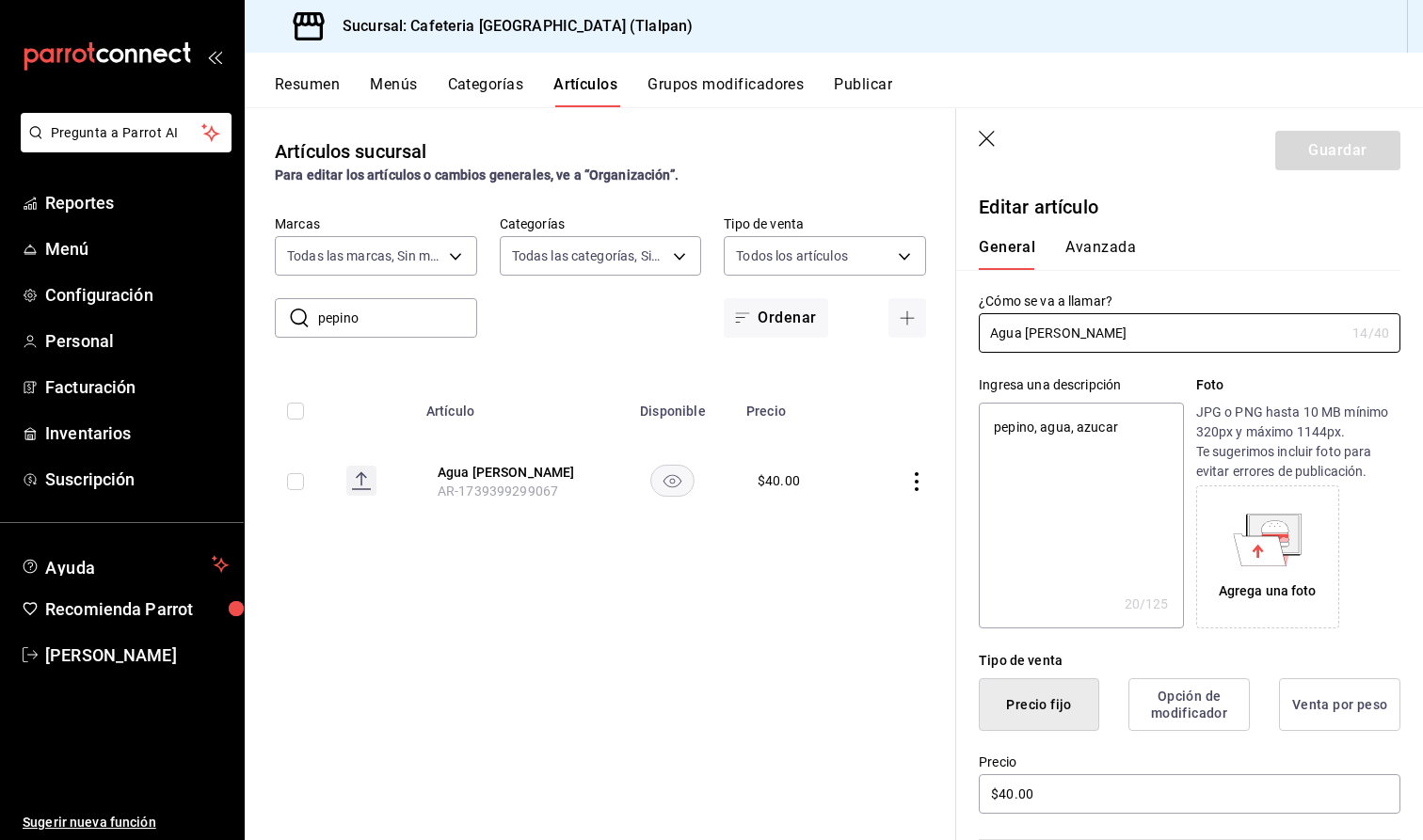 scroll, scrollTop: 0, scrollLeft: 0, axis: both 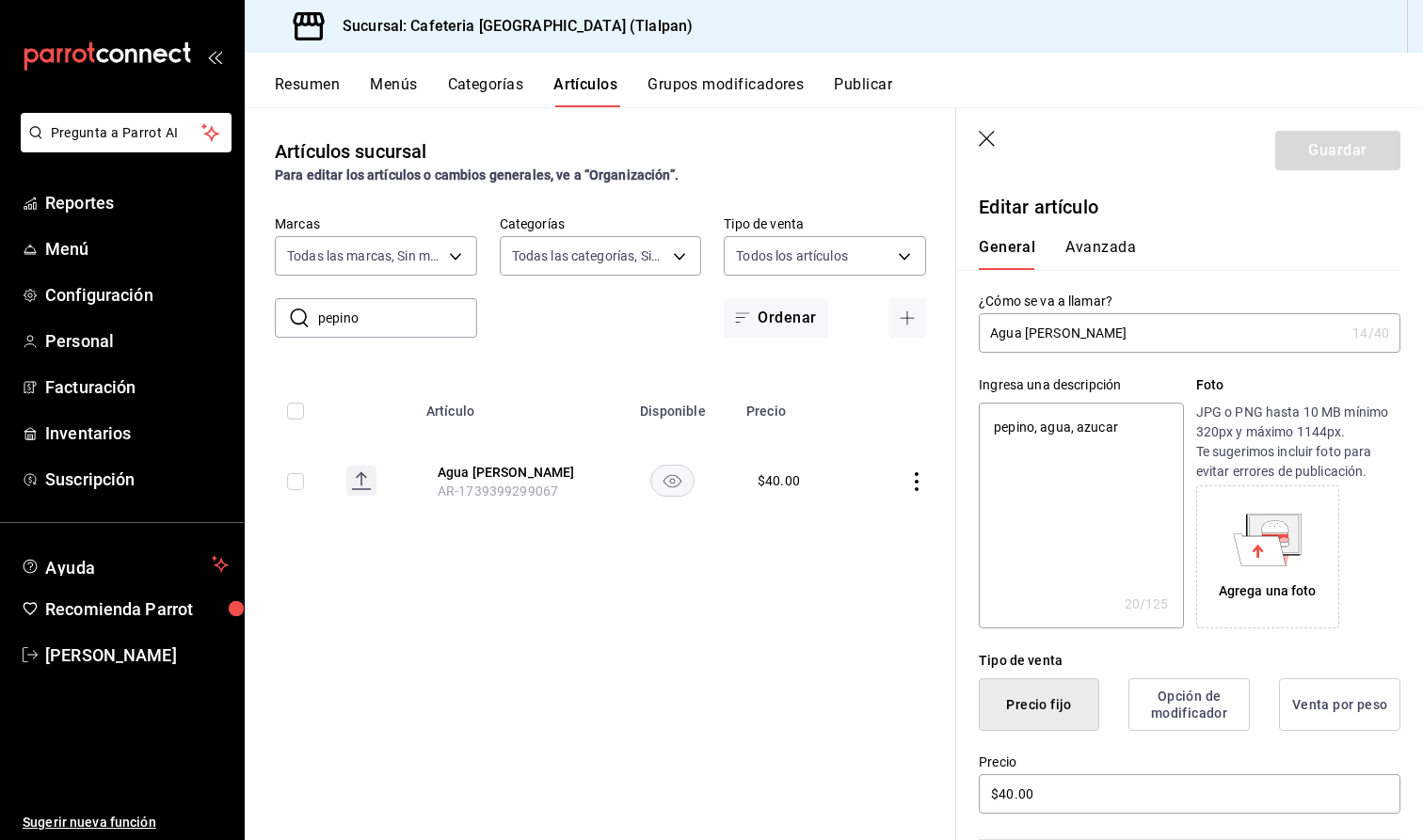 click 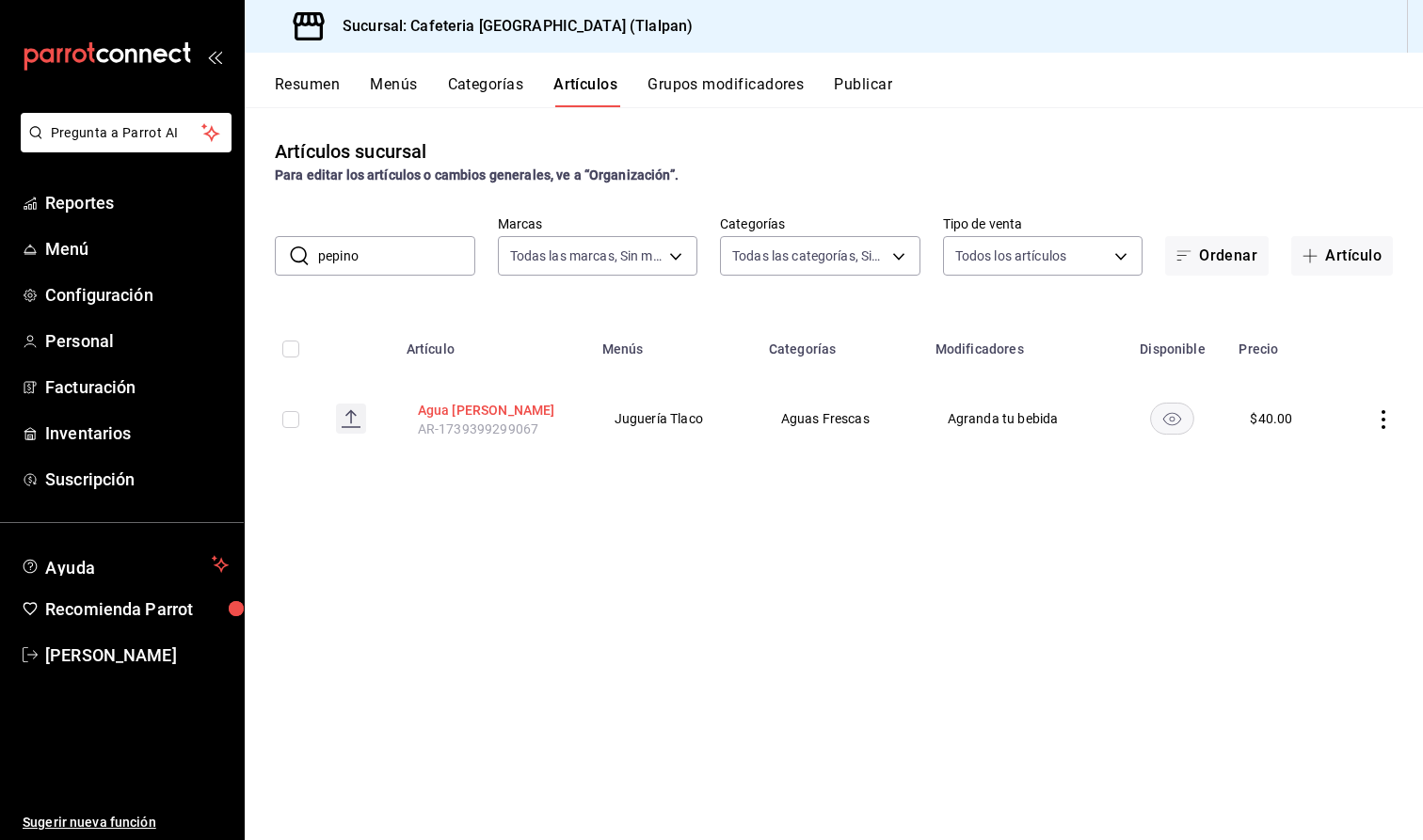 click on "Agua [PERSON_NAME]" at bounding box center (493, 410) 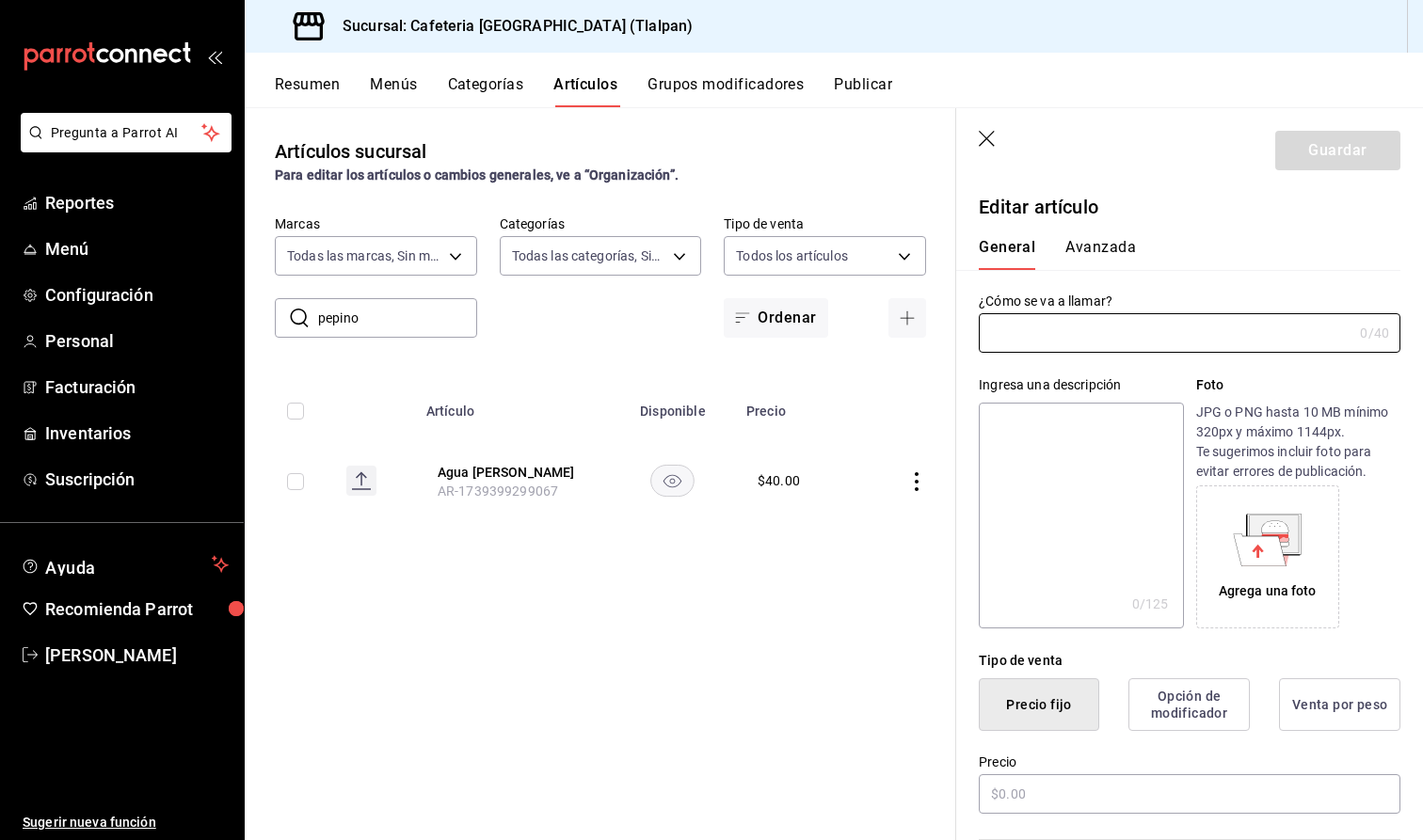 type on "Agua [PERSON_NAME]" 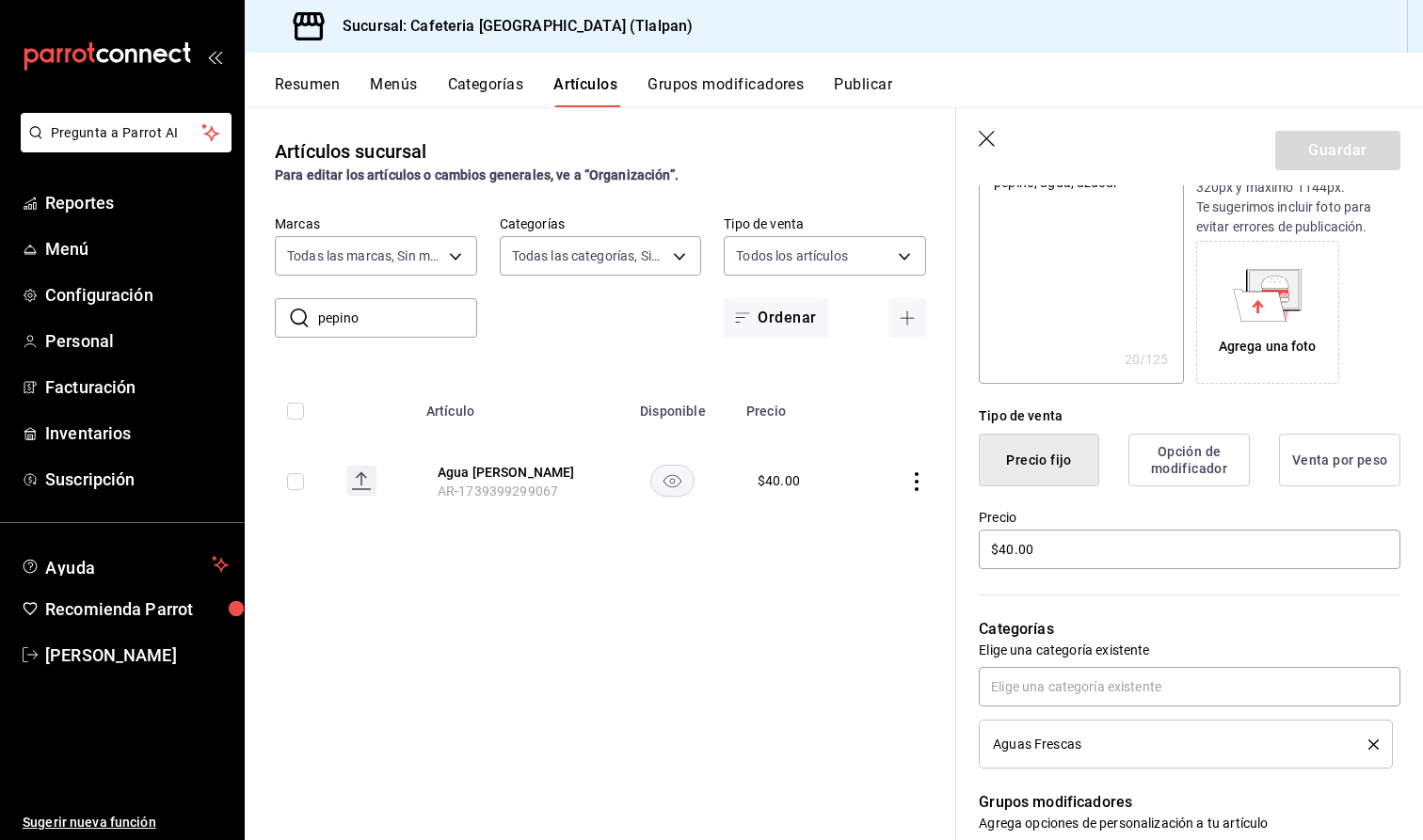 scroll, scrollTop: 277, scrollLeft: 0, axis: vertical 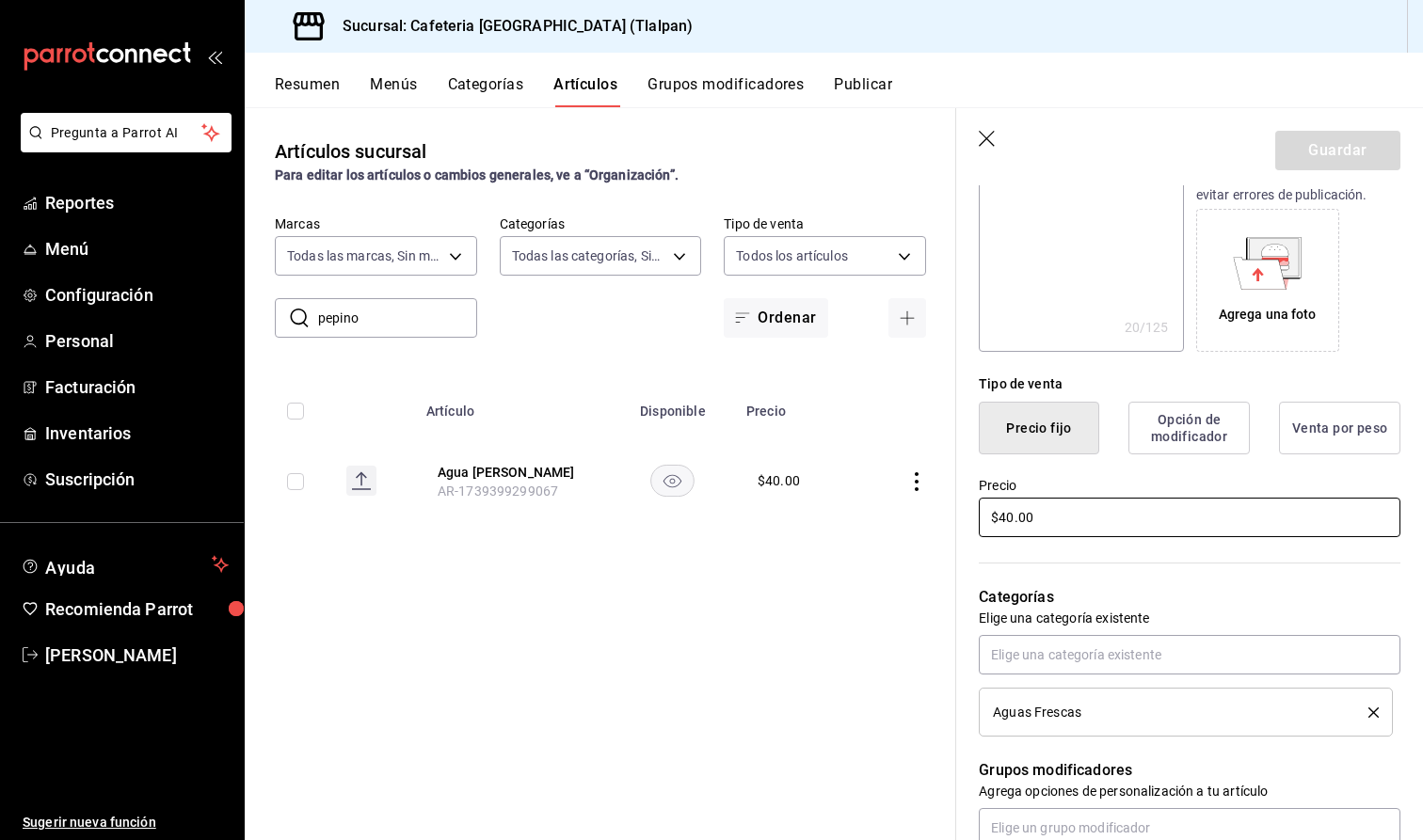 click on "$40.00" at bounding box center (1190, 517) 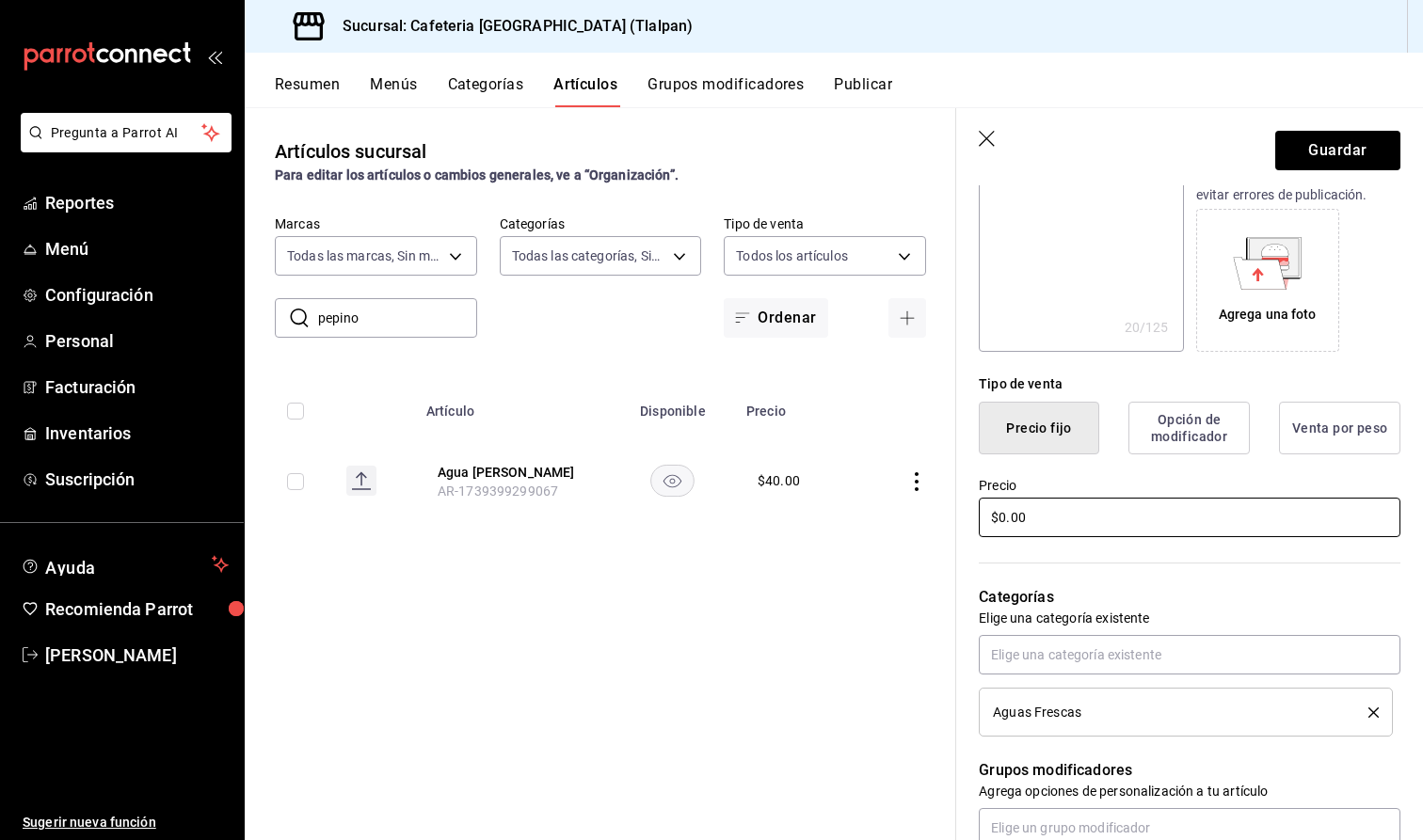 type on "x" 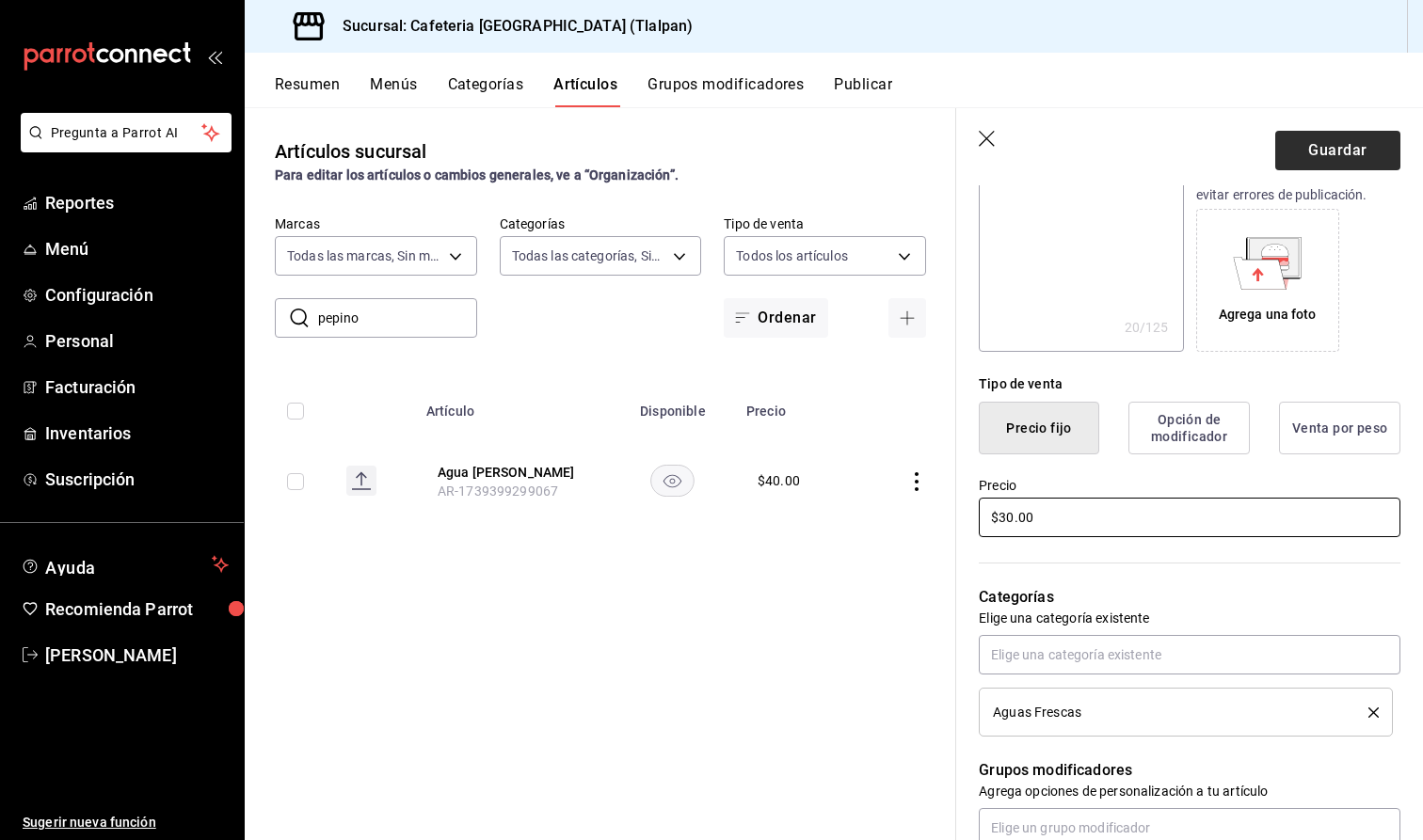 type on "$30.00" 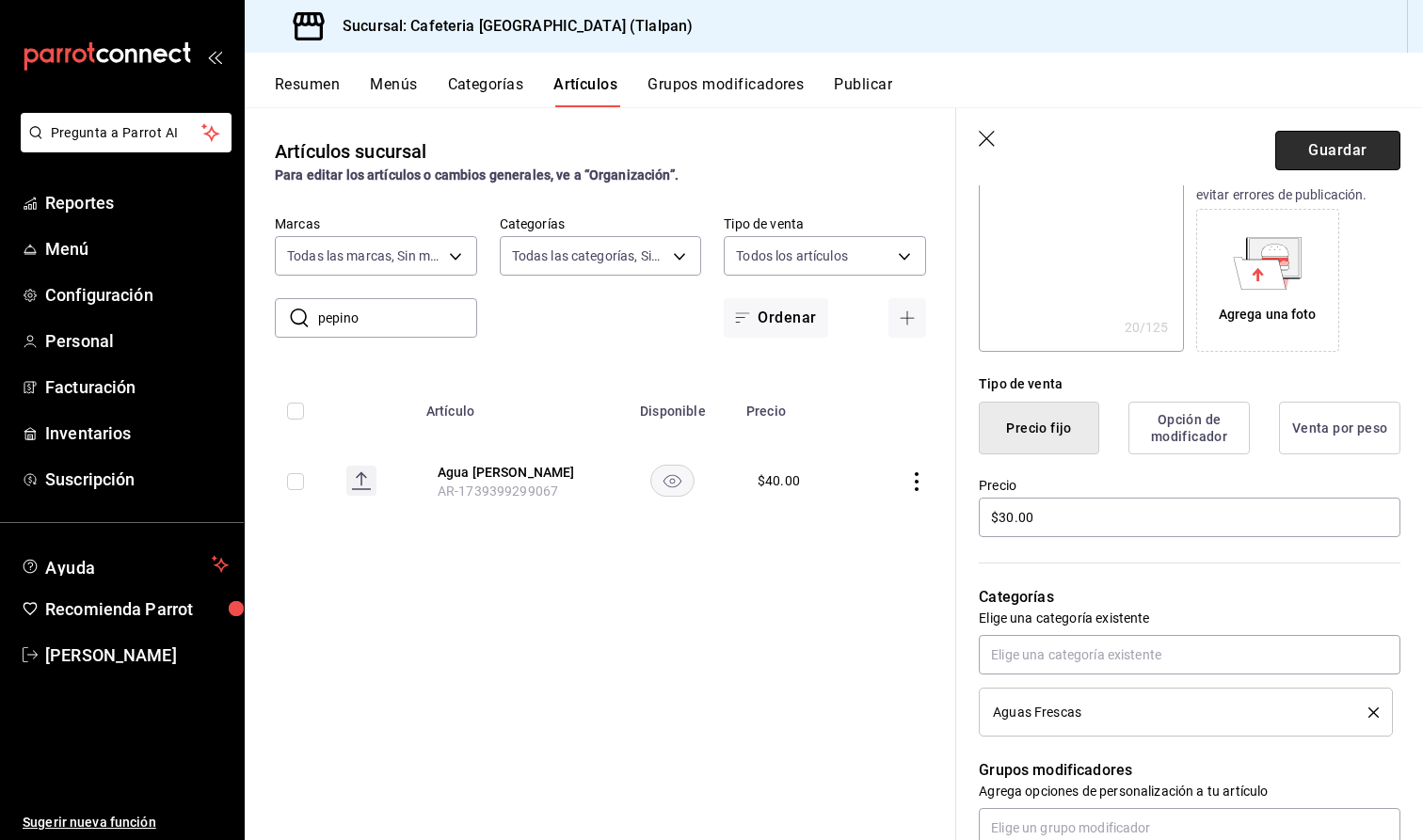 click on "Guardar" at bounding box center (1337, 151) 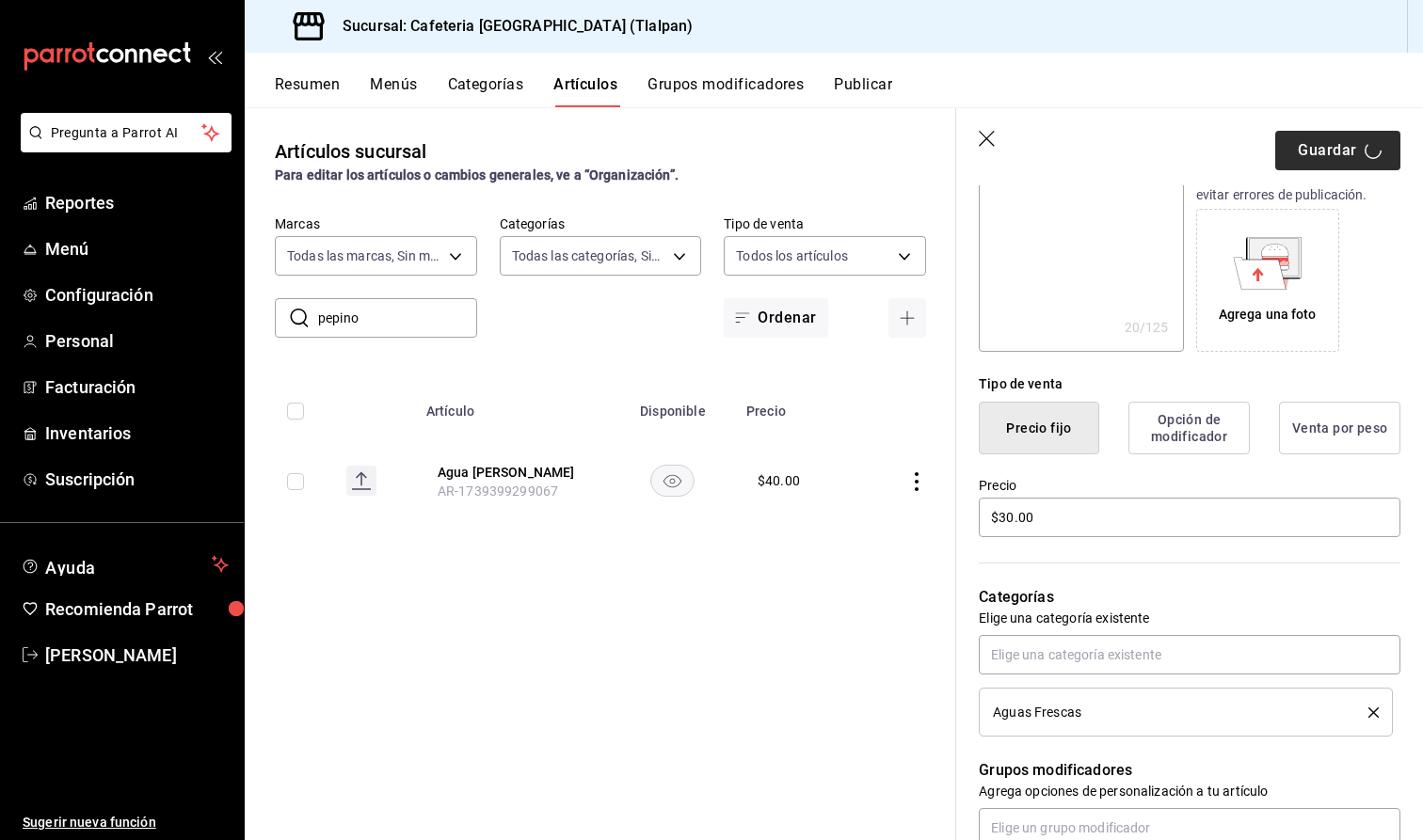 type on "x" 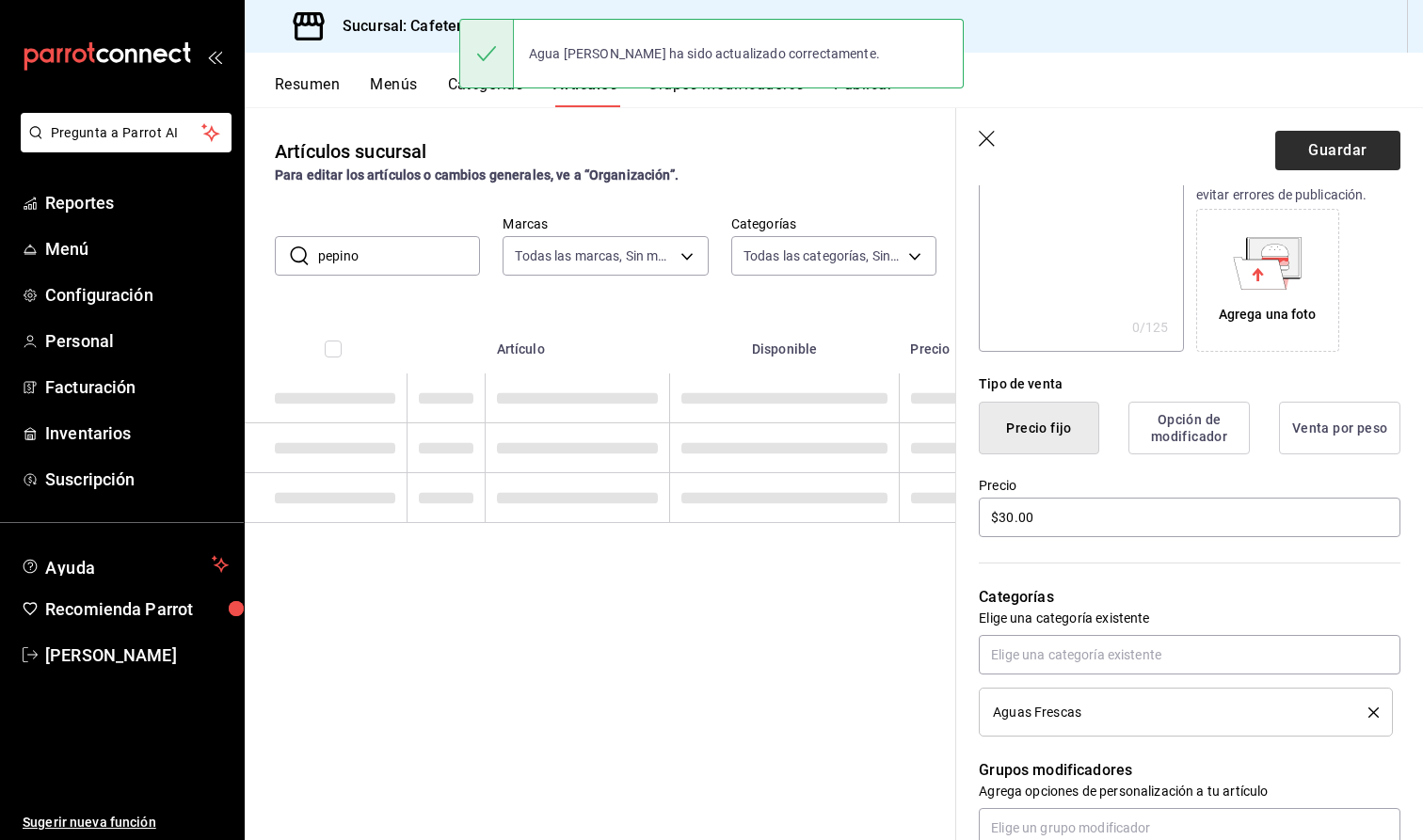 scroll, scrollTop: 0, scrollLeft: 0, axis: both 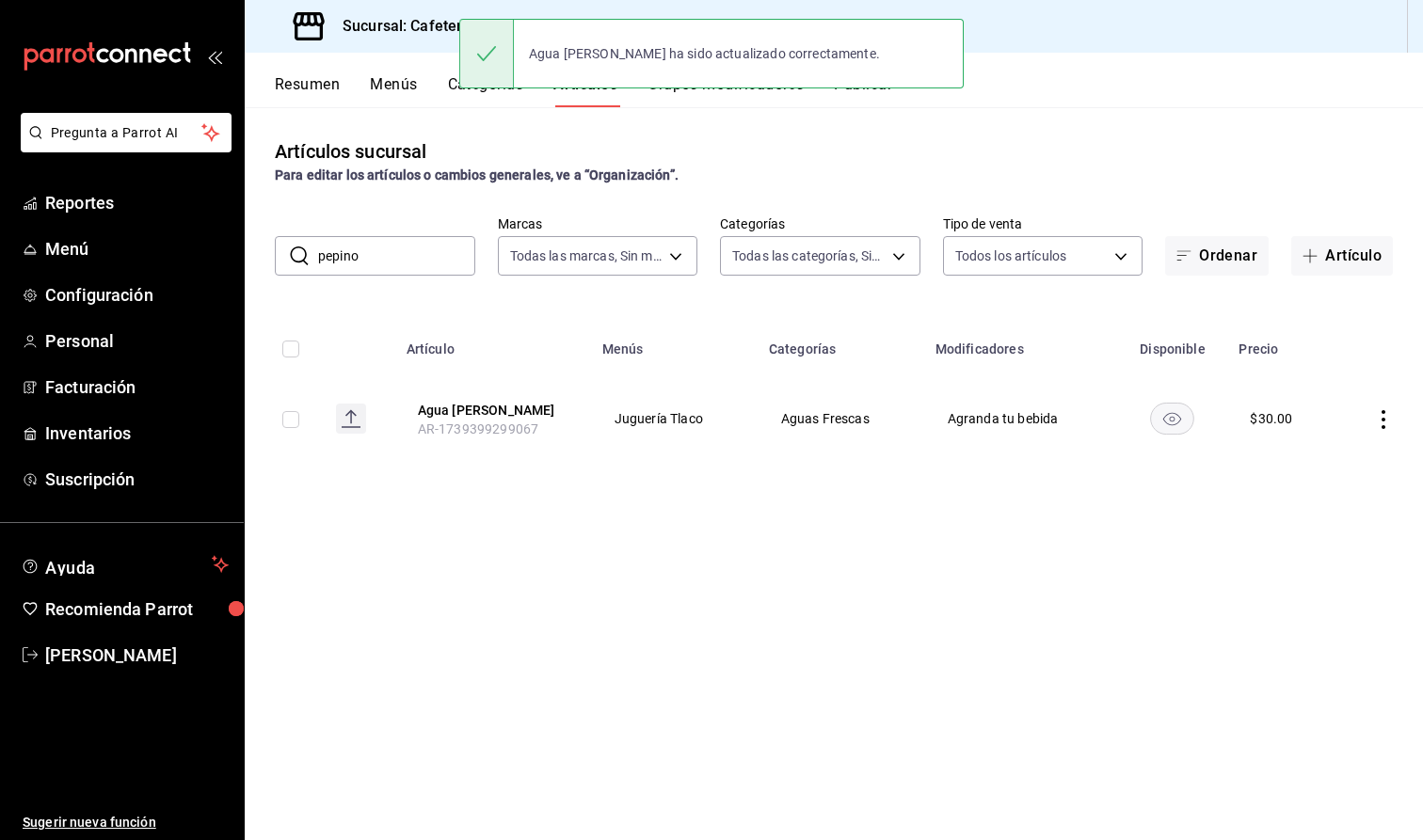 click on "pepino" at bounding box center [396, 256] 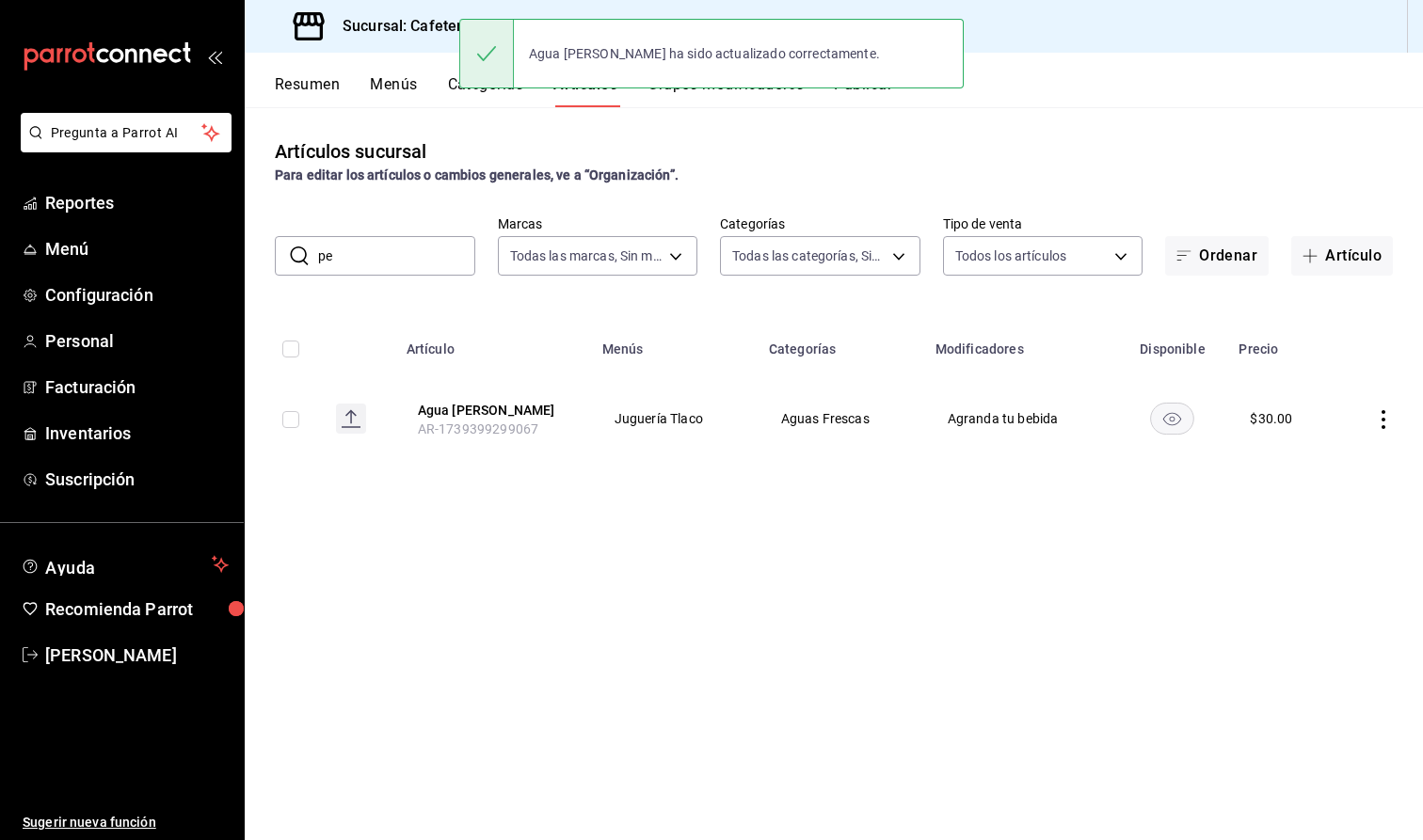 type on "p" 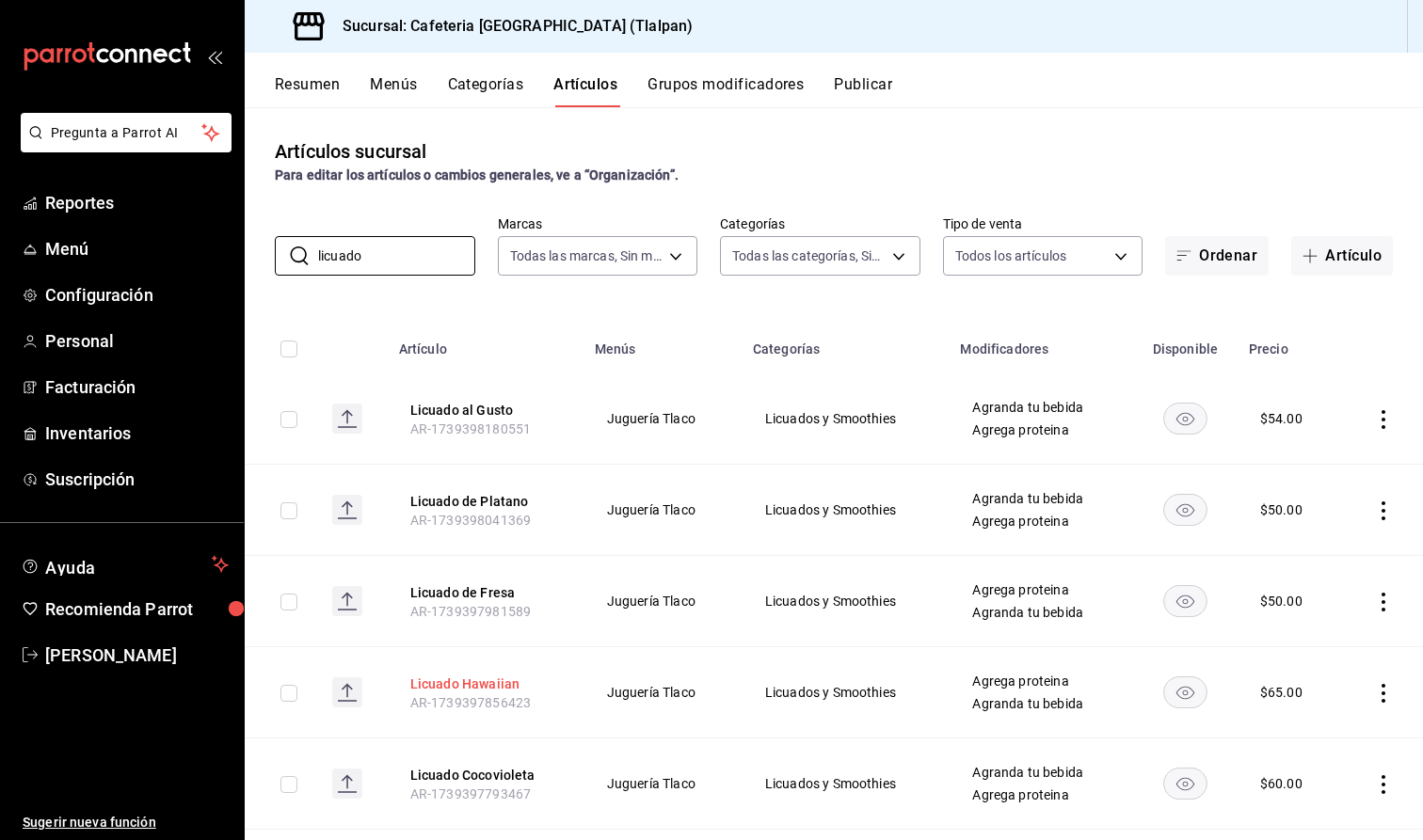 type on "licuado" 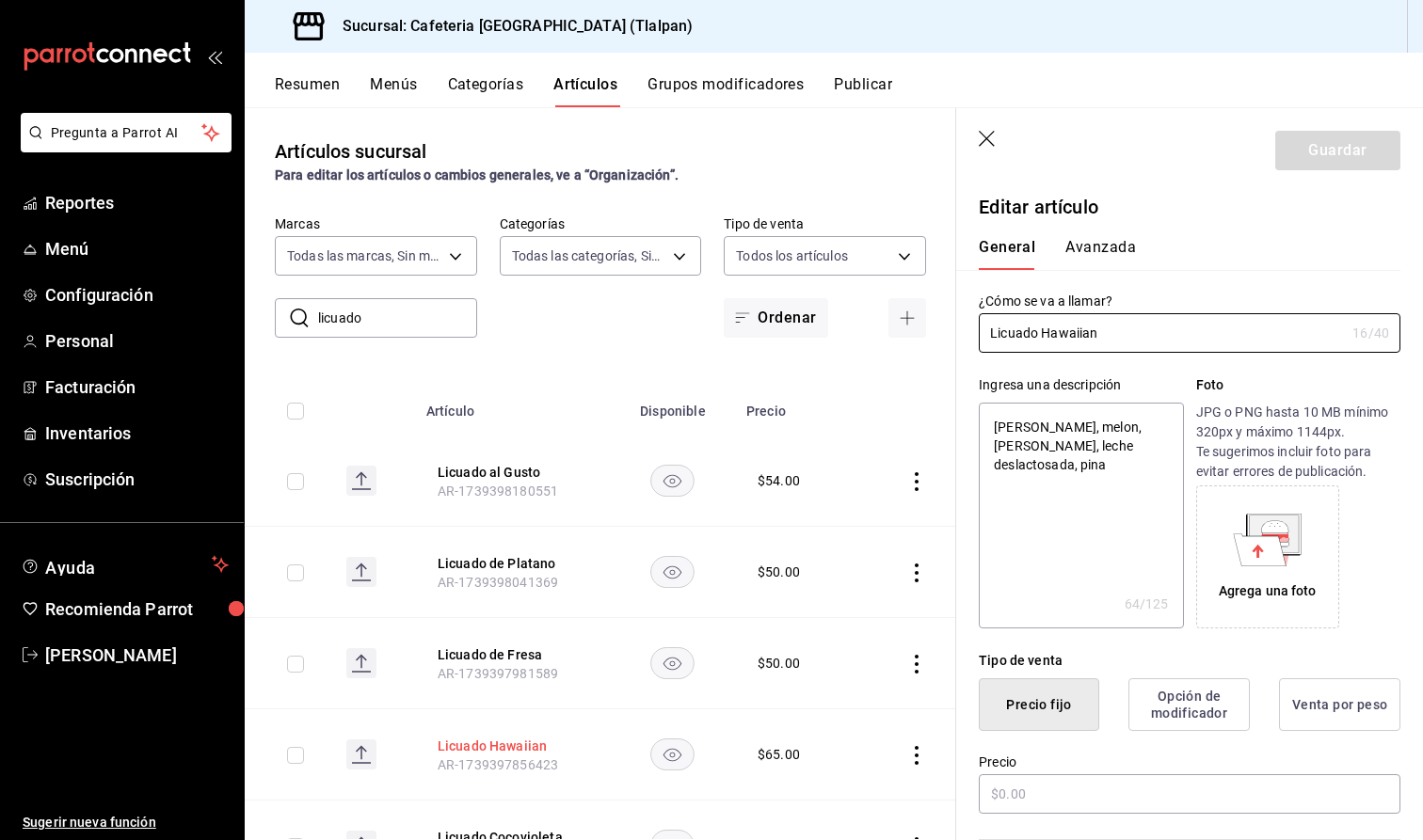 type on "x" 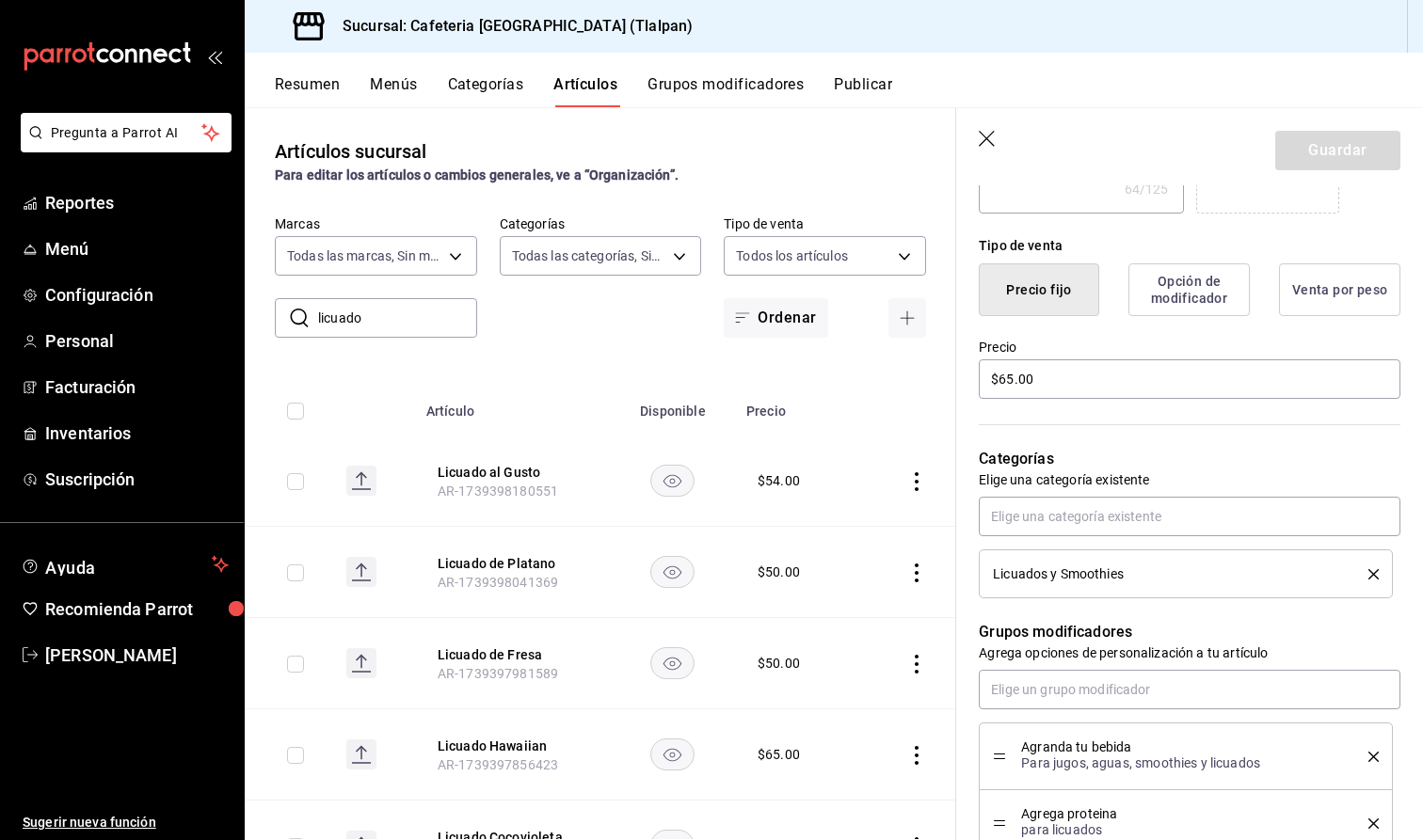 scroll, scrollTop: 419, scrollLeft: 0, axis: vertical 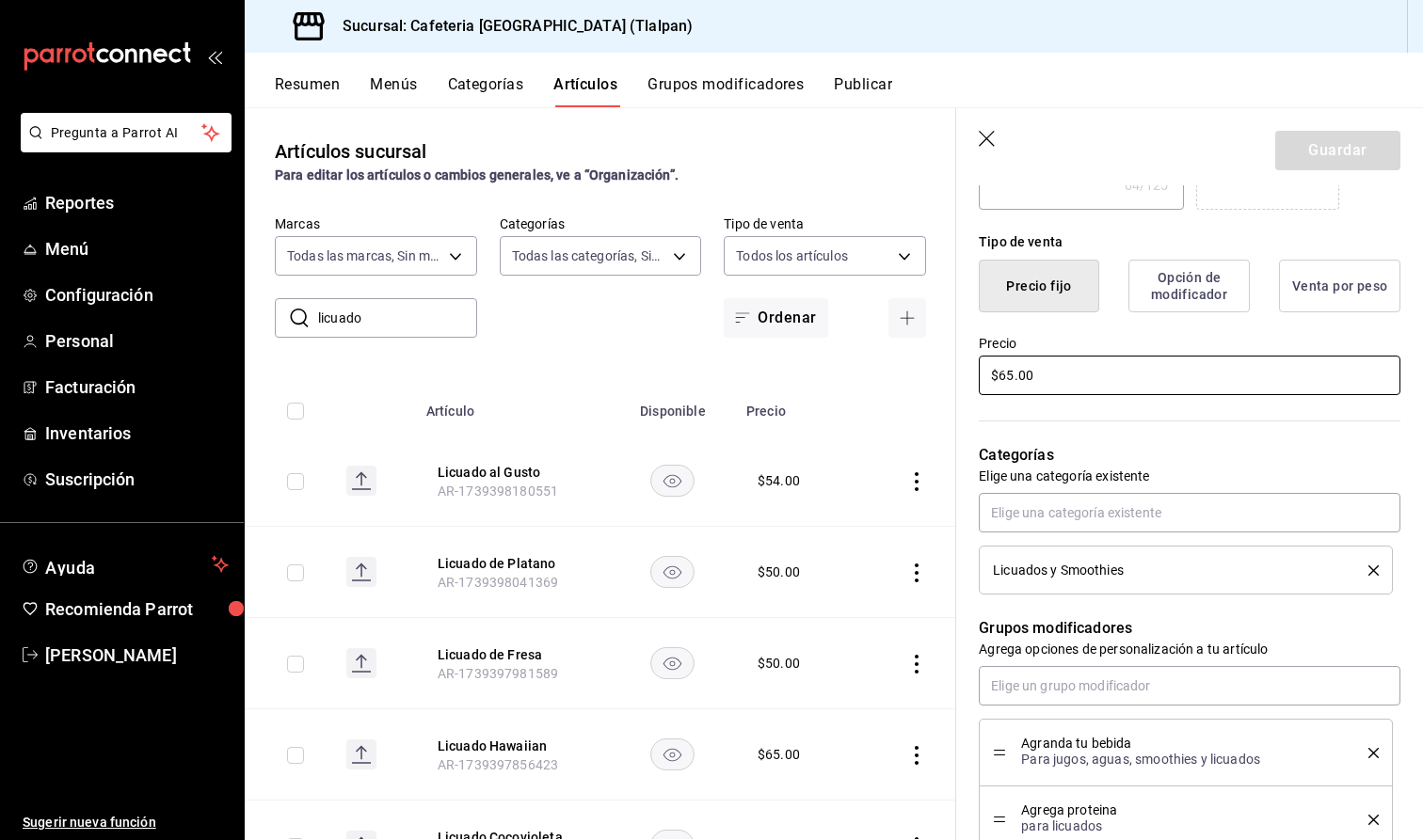 click on "$65.00" at bounding box center (1190, 375) 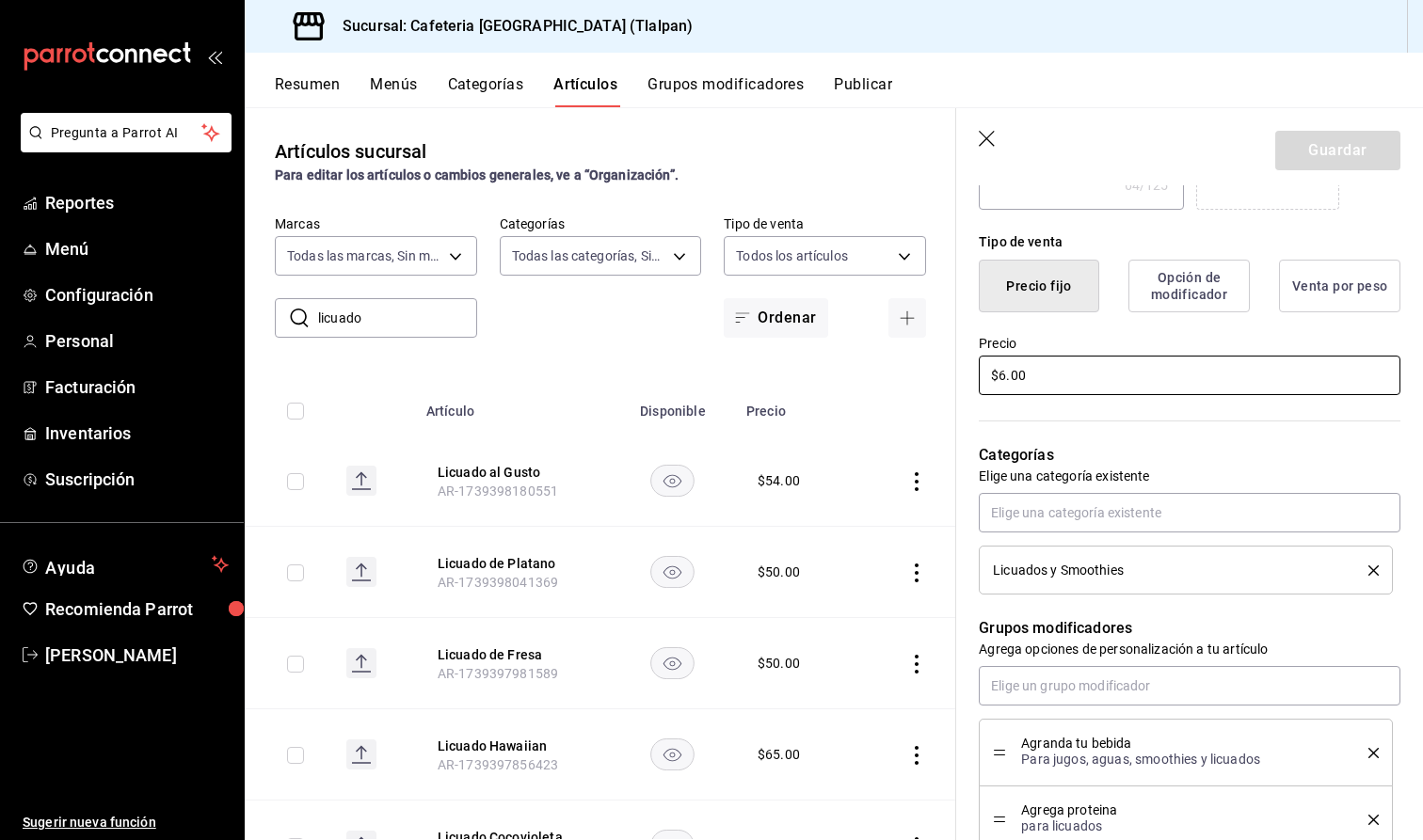 type on "x" 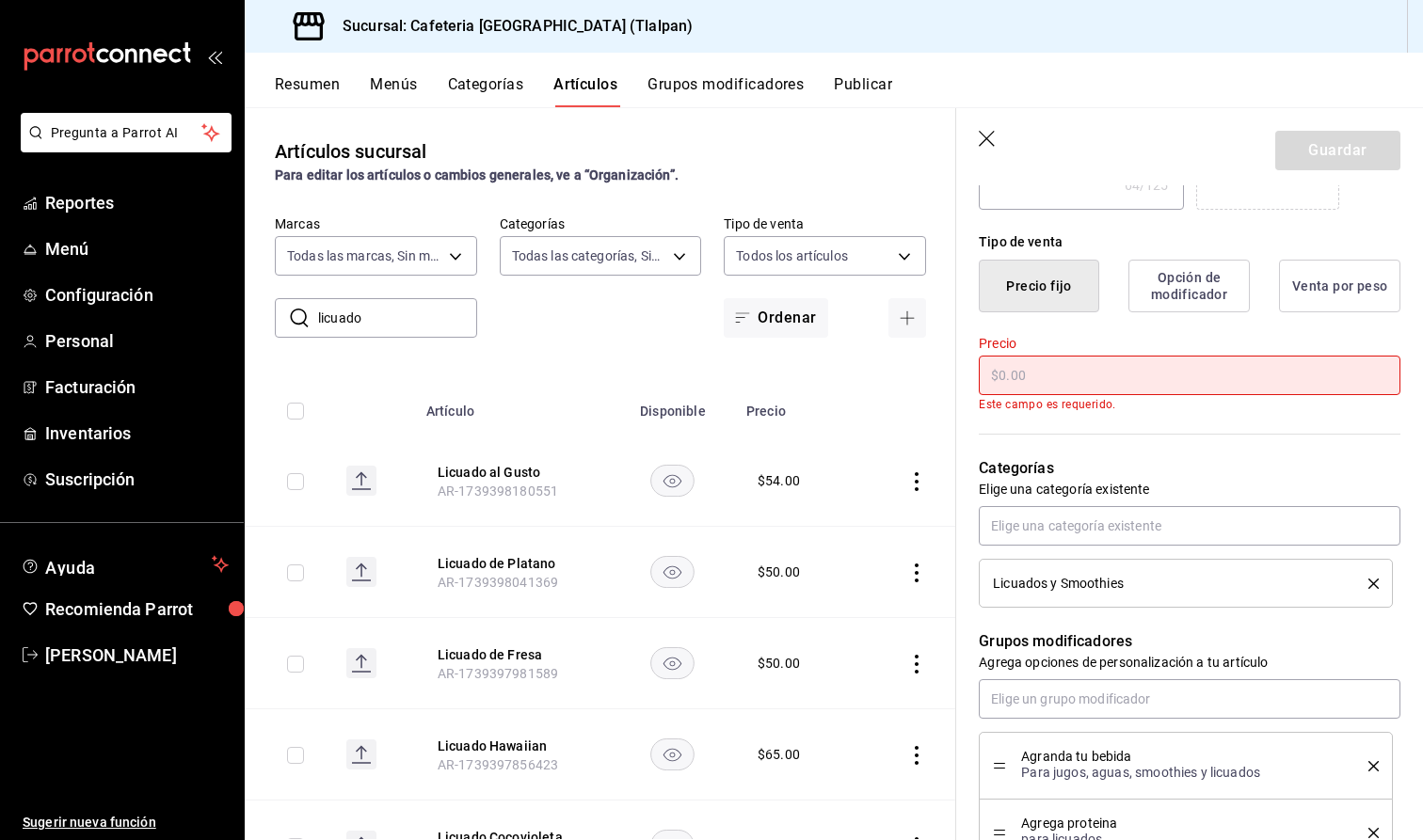 type on "x" 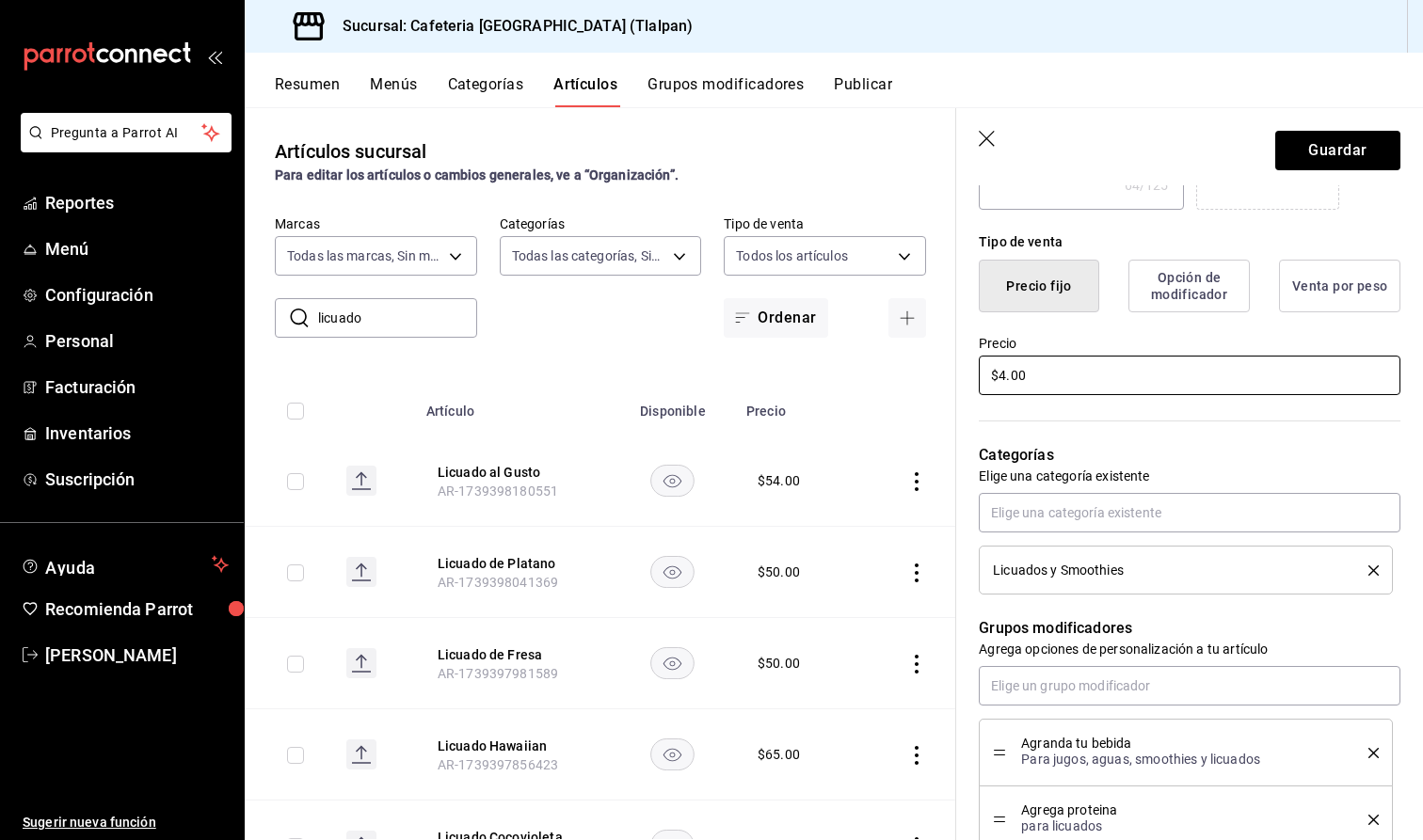 type on "x" 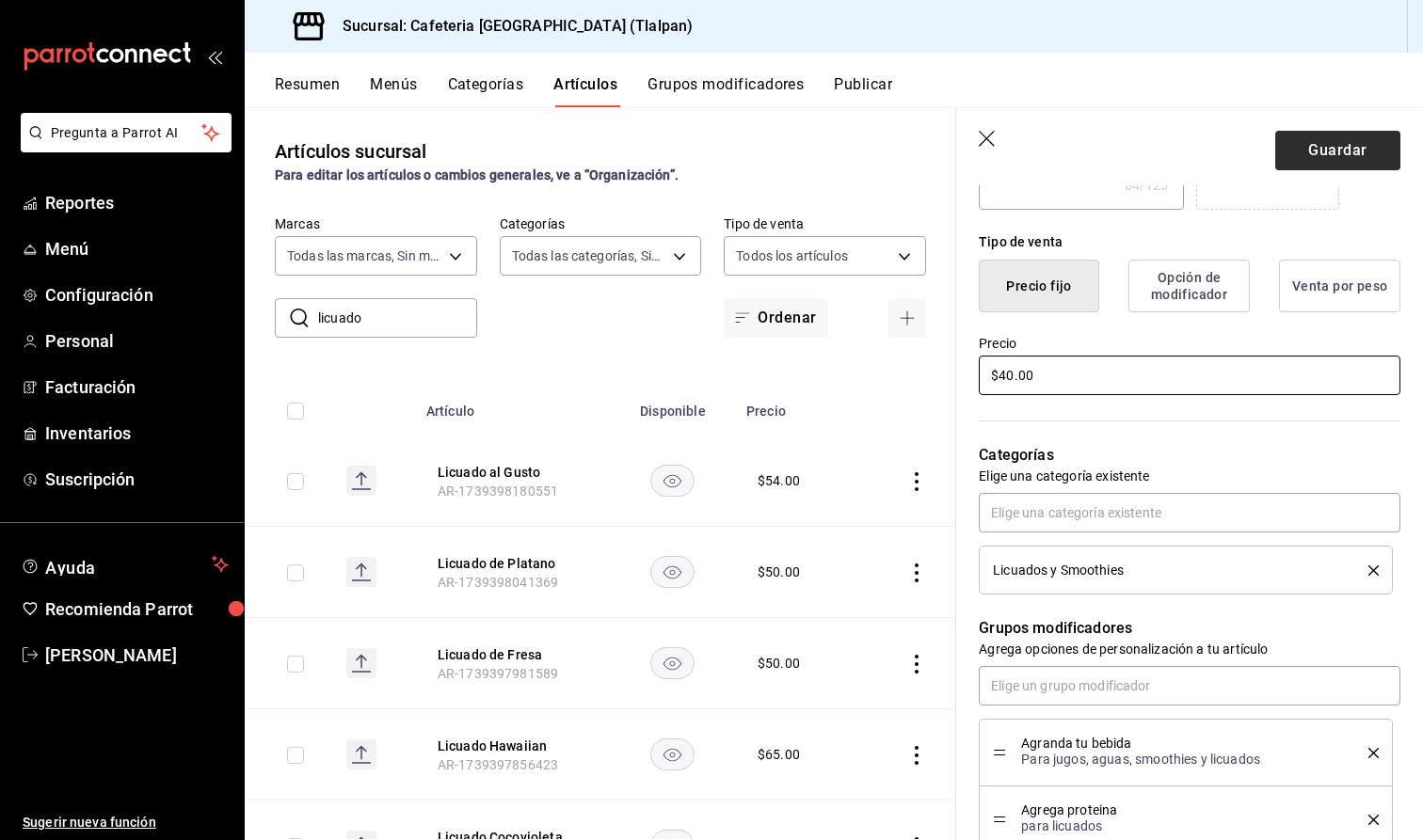type on "$40.00" 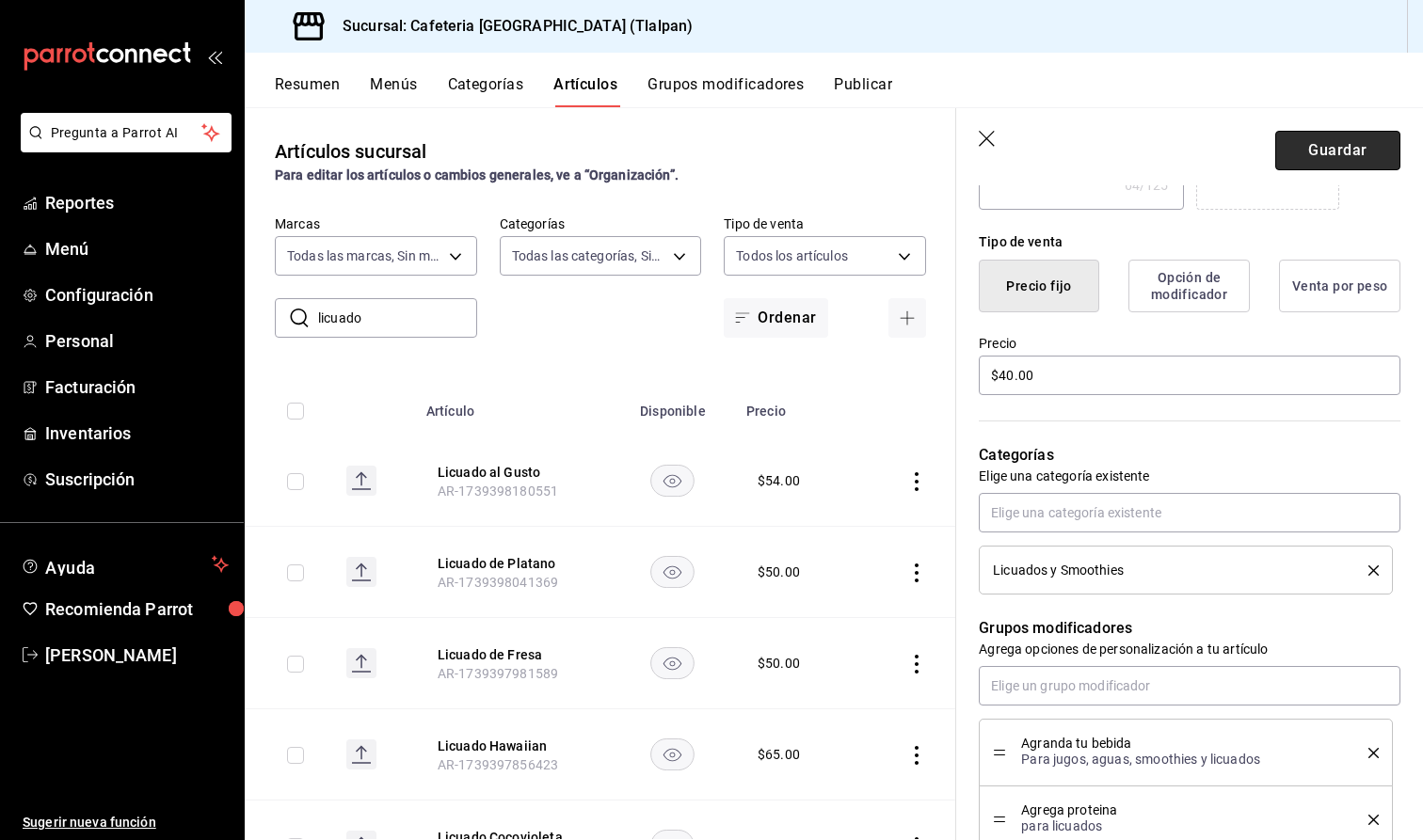 click on "Guardar" at bounding box center [1337, 151] 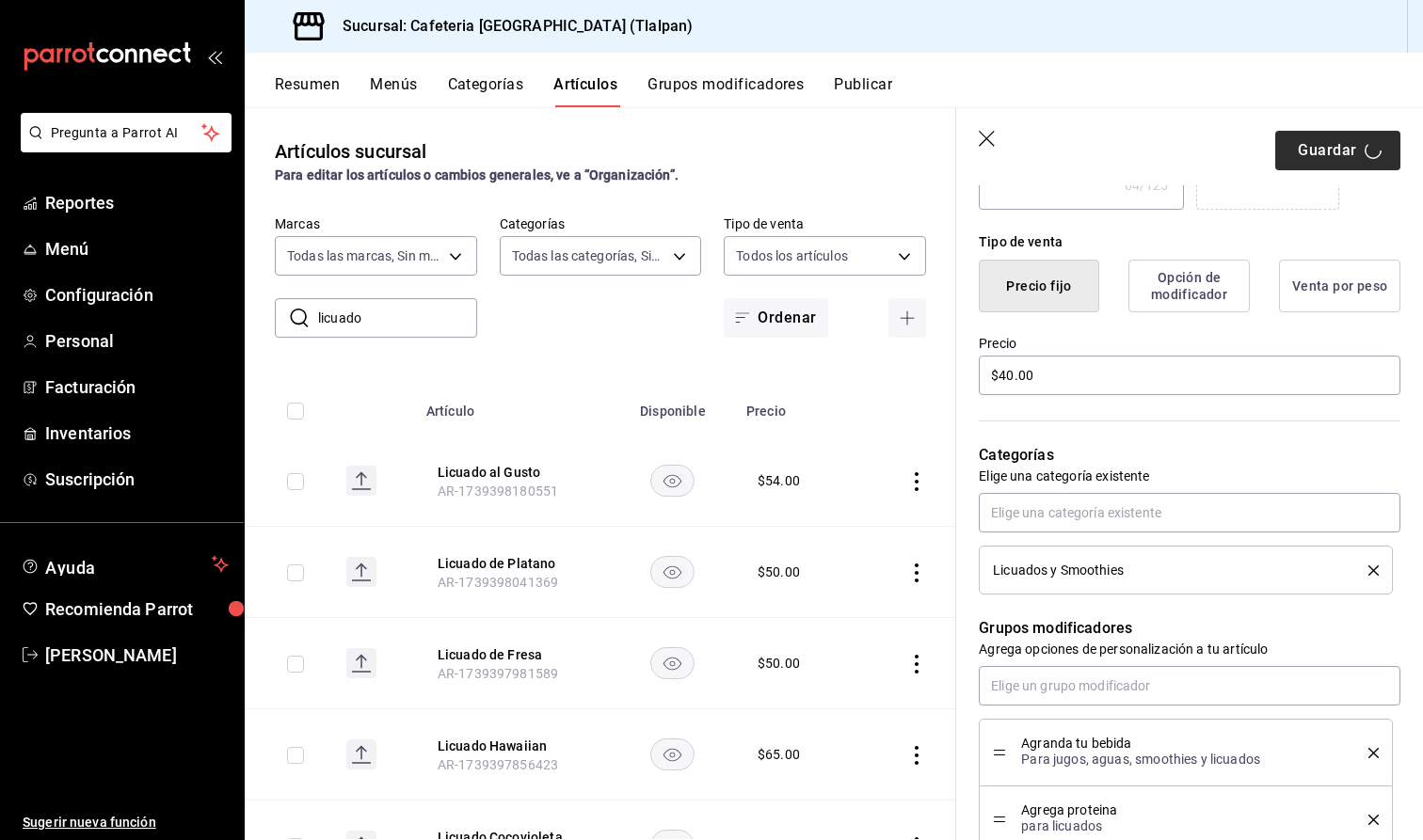 type on "x" 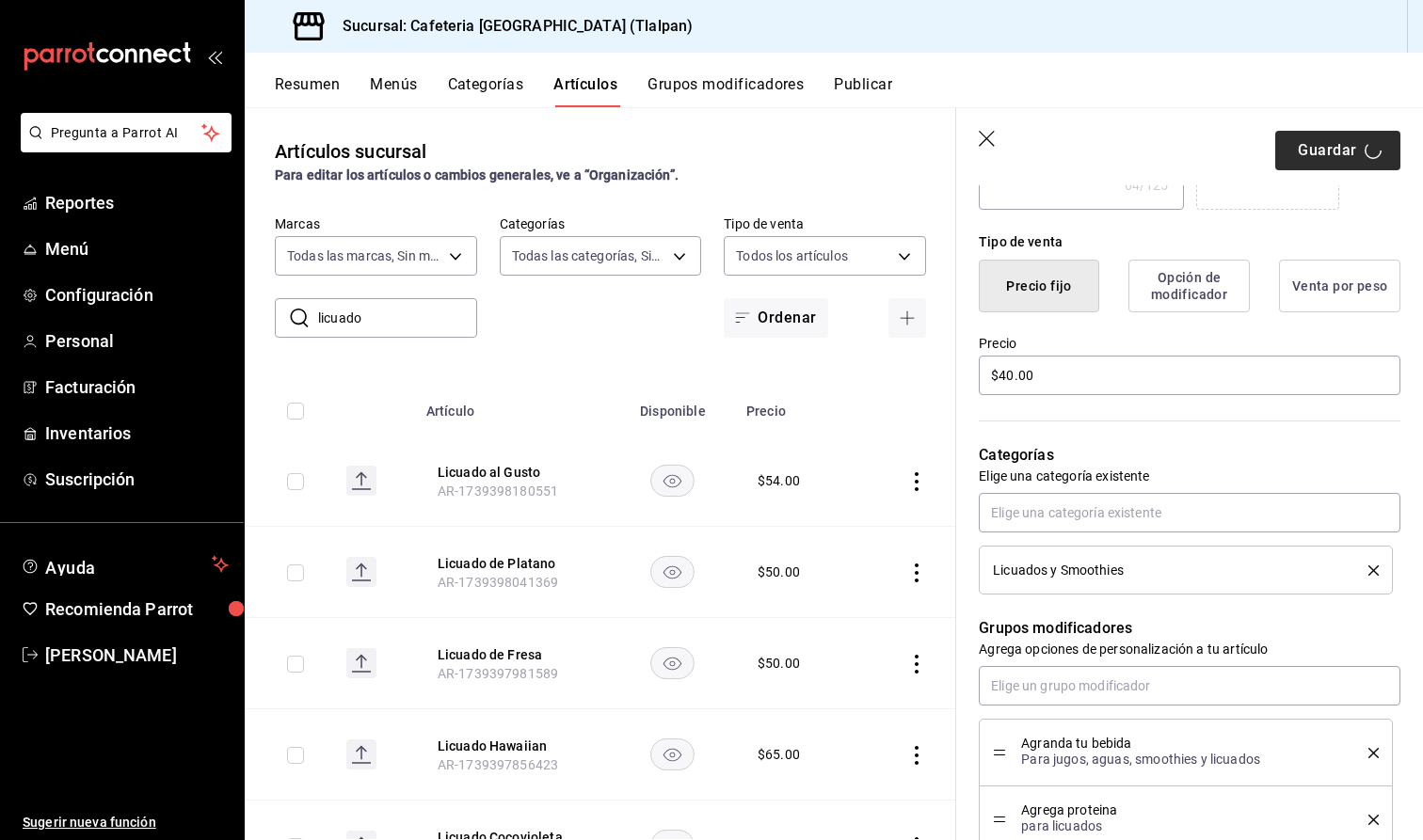 type 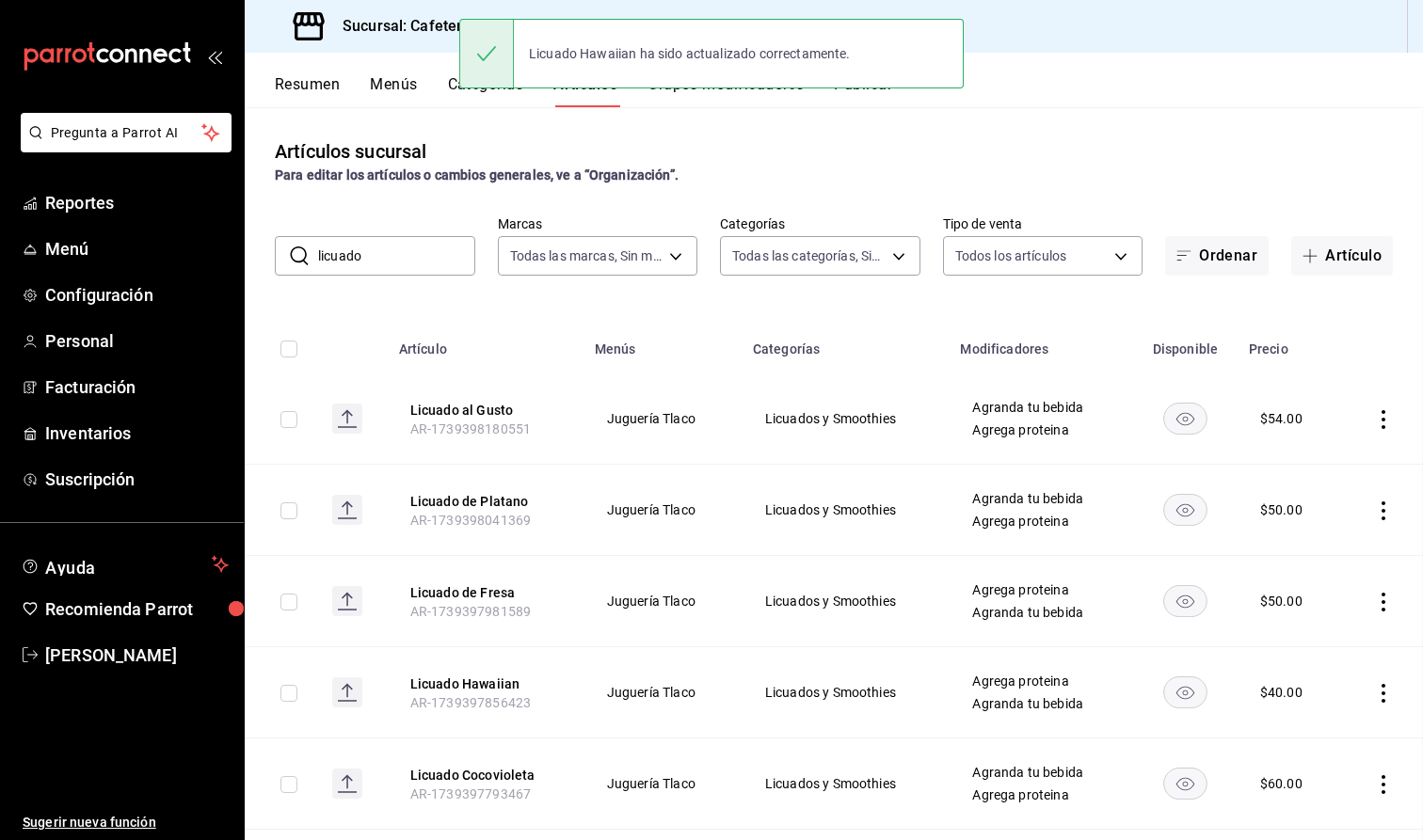 scroll, scrollTop: 0, scrollLeft: 0, axis: both 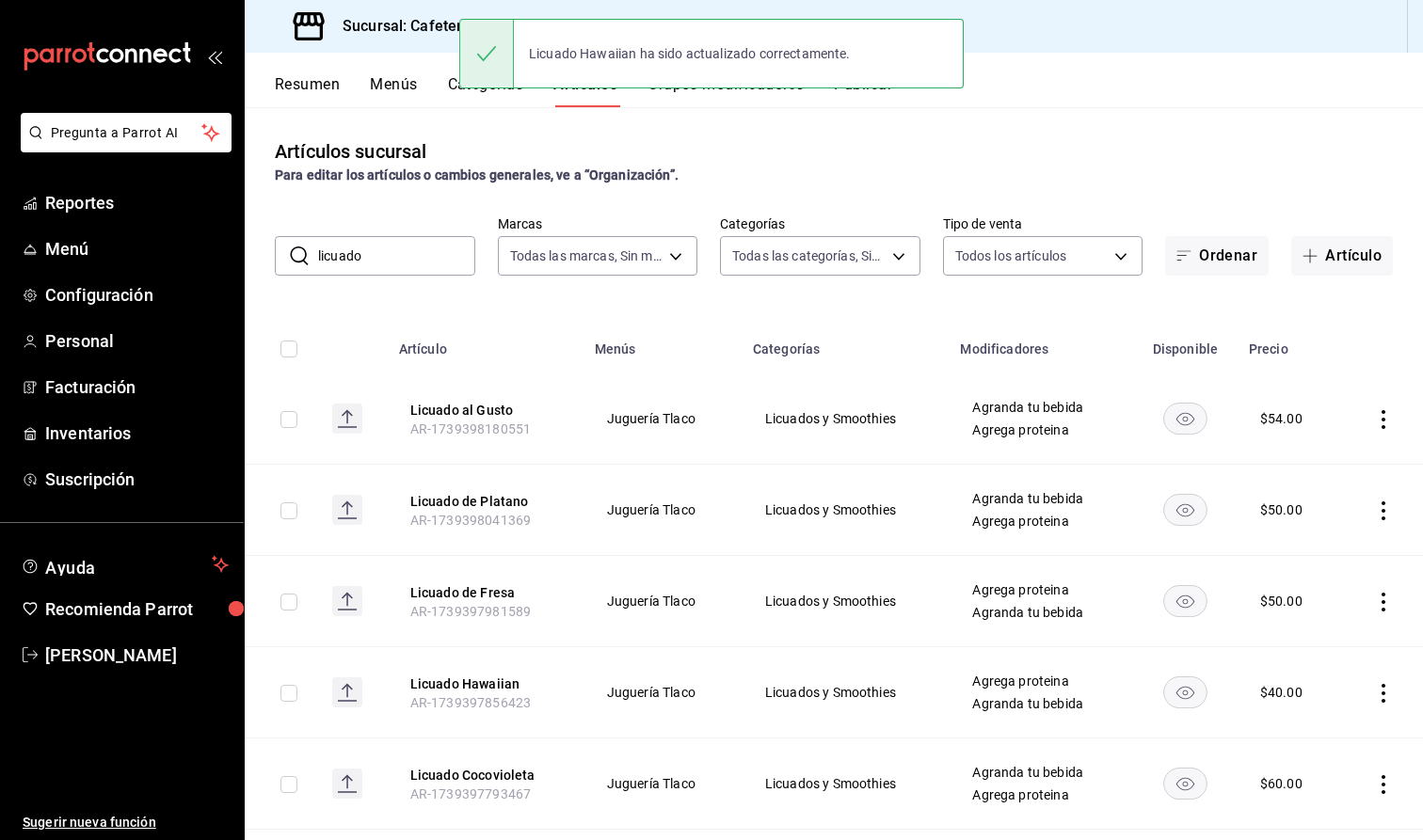 click on "licuado" at bounding box center [396, 256] 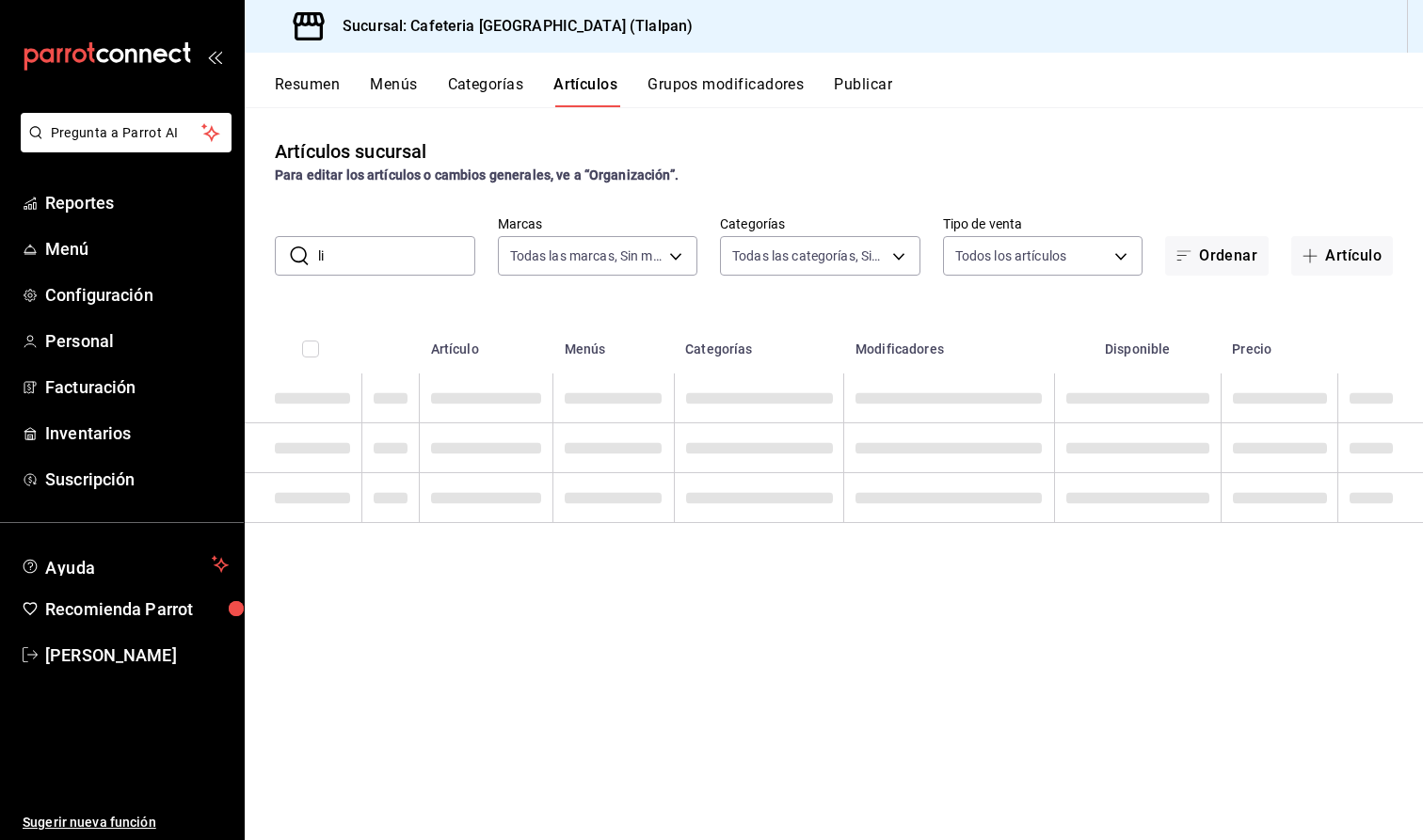 type on "l" 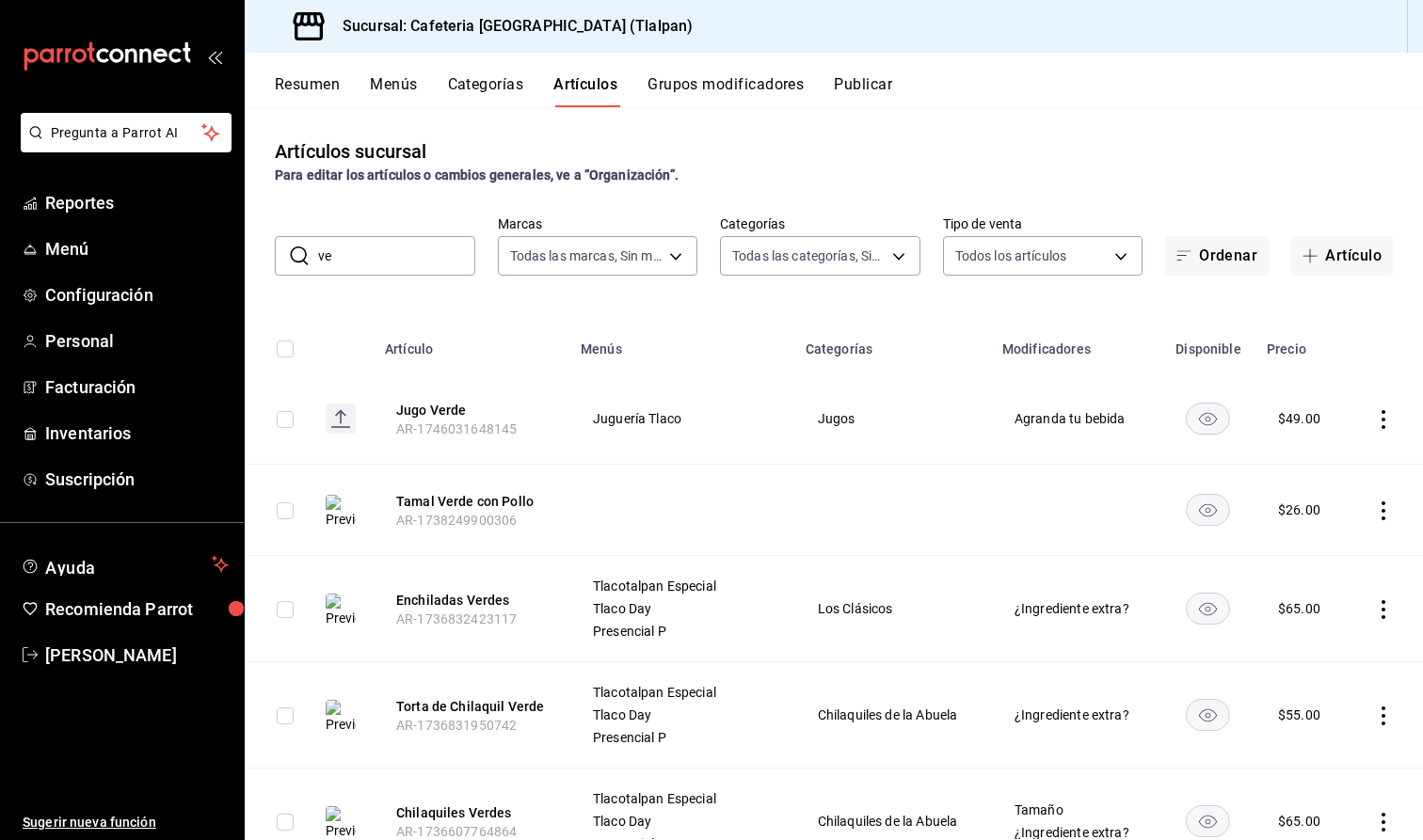 type on "v" 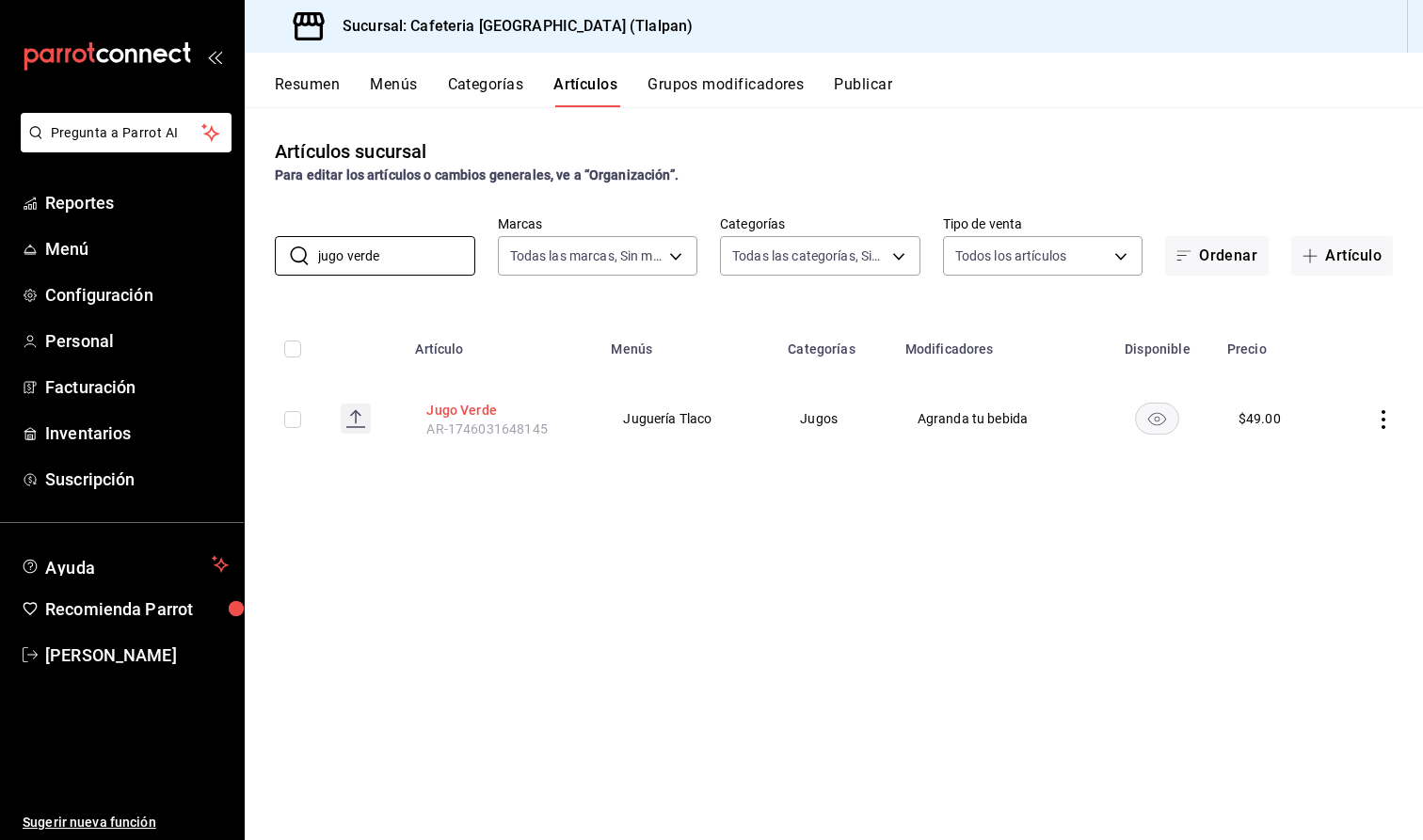 type on "jugo verde" 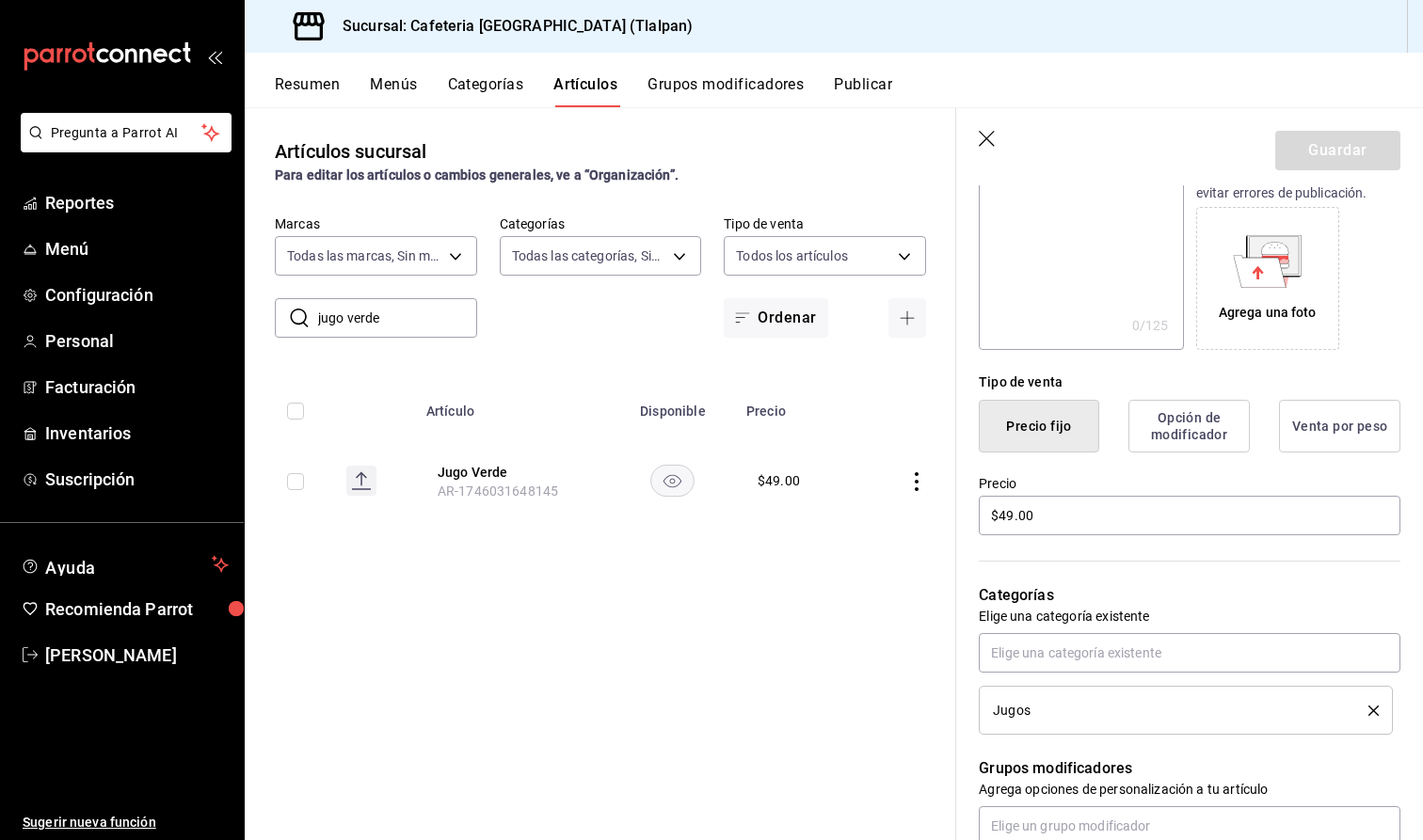 scroll, scrollTop: 279, scrollLeft: 0, axis: vertical 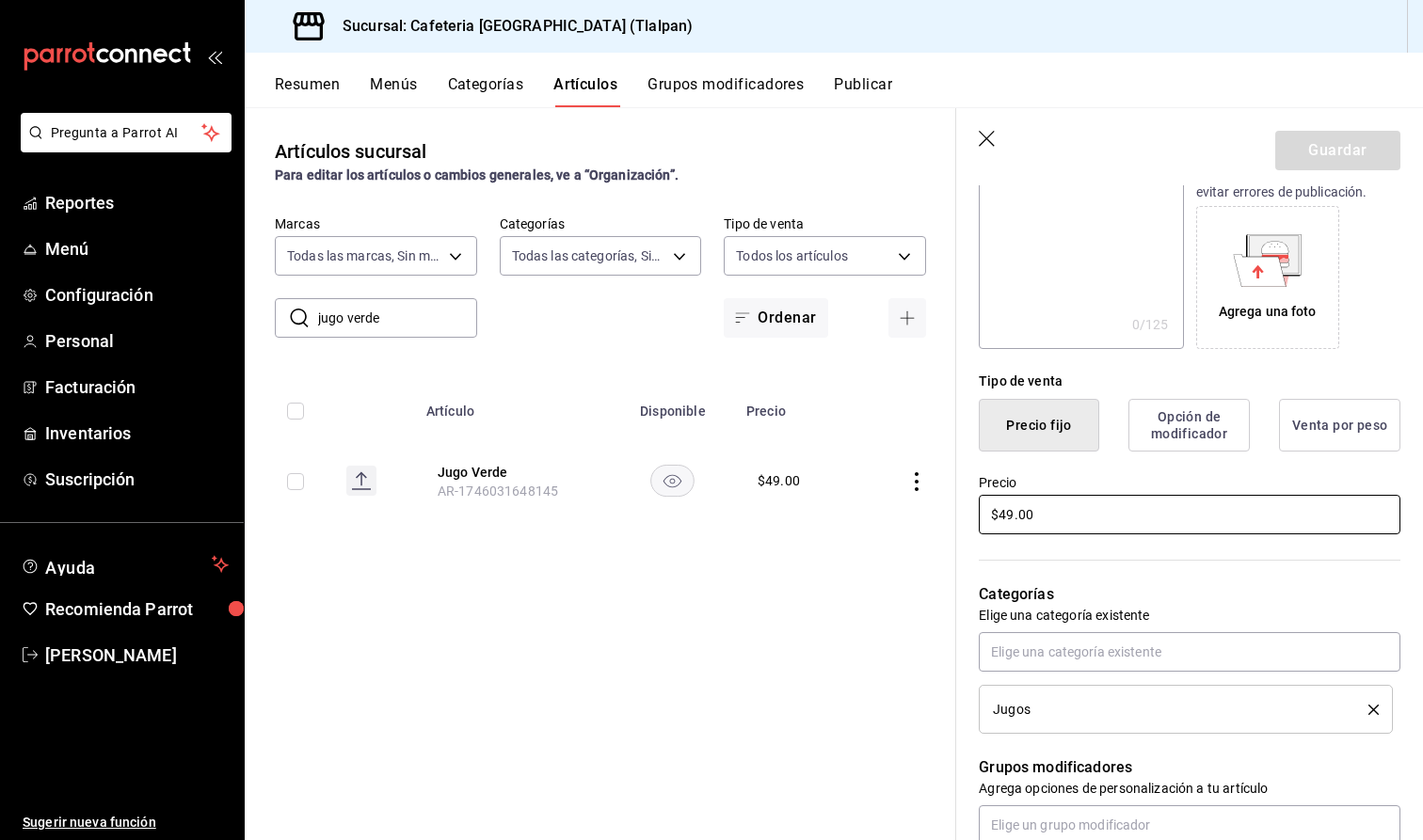 click on "$49.00" at bounding box center [1190, 515] 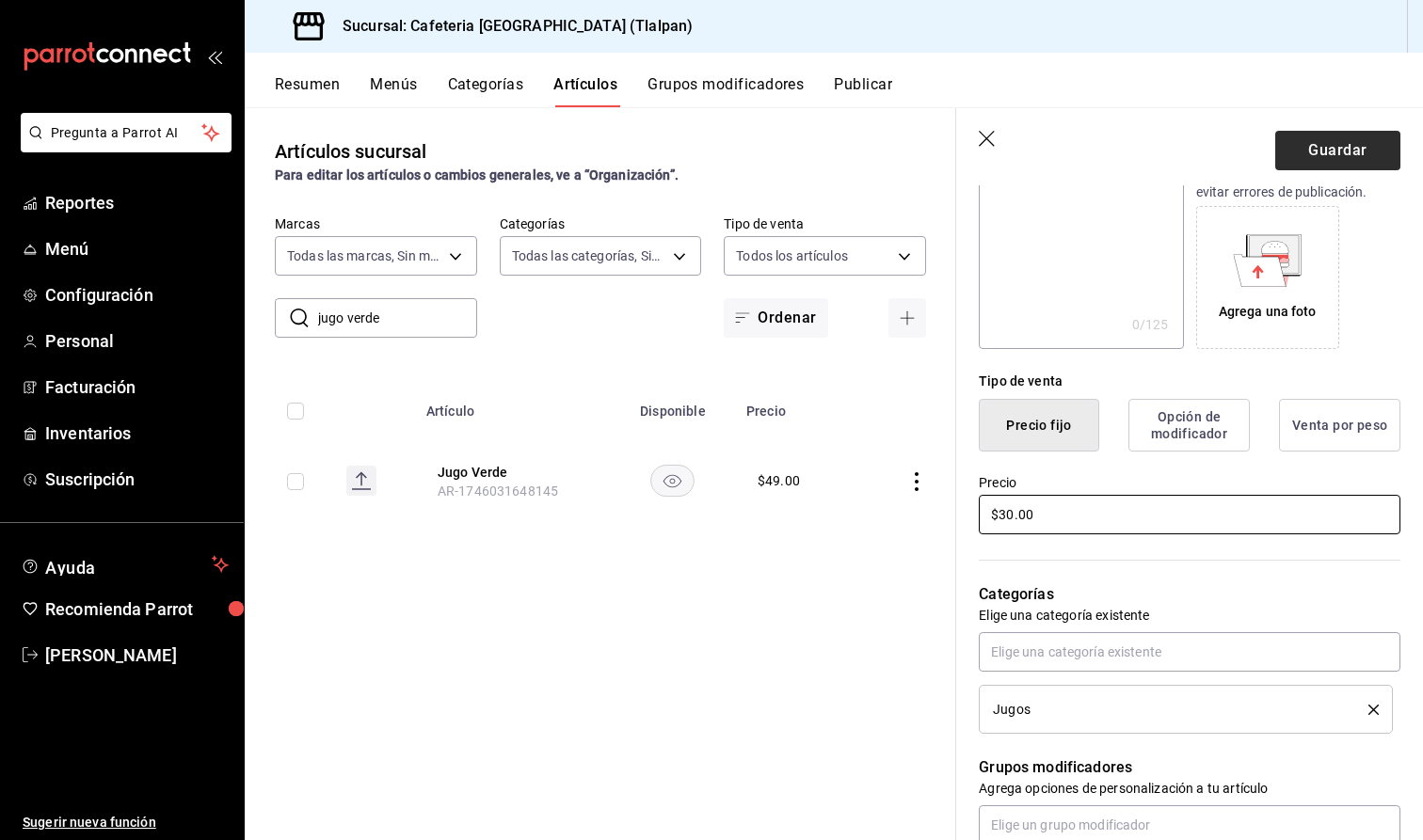 type on "$30.00" 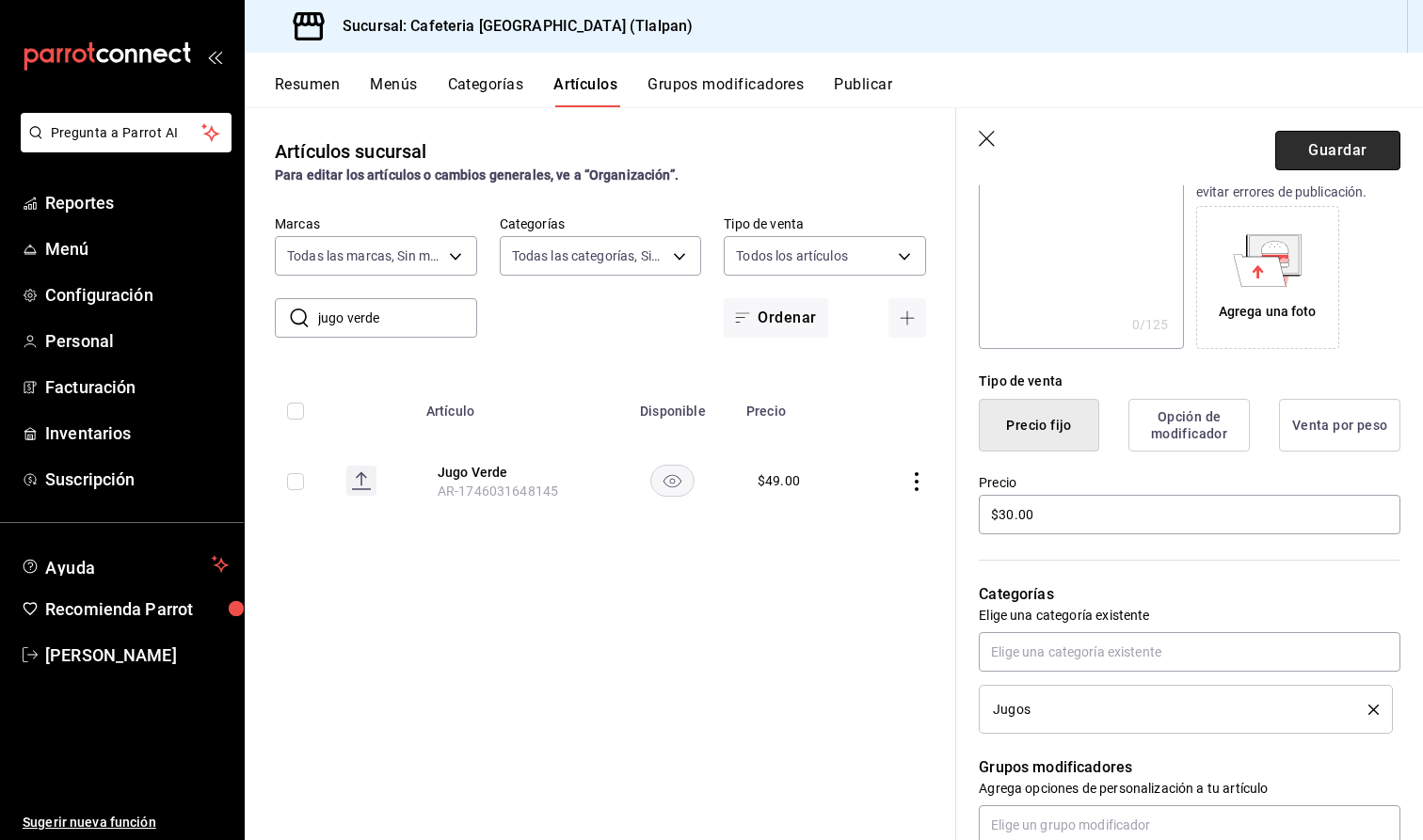 click on "Guardar" at bounding box center [1337, 151] 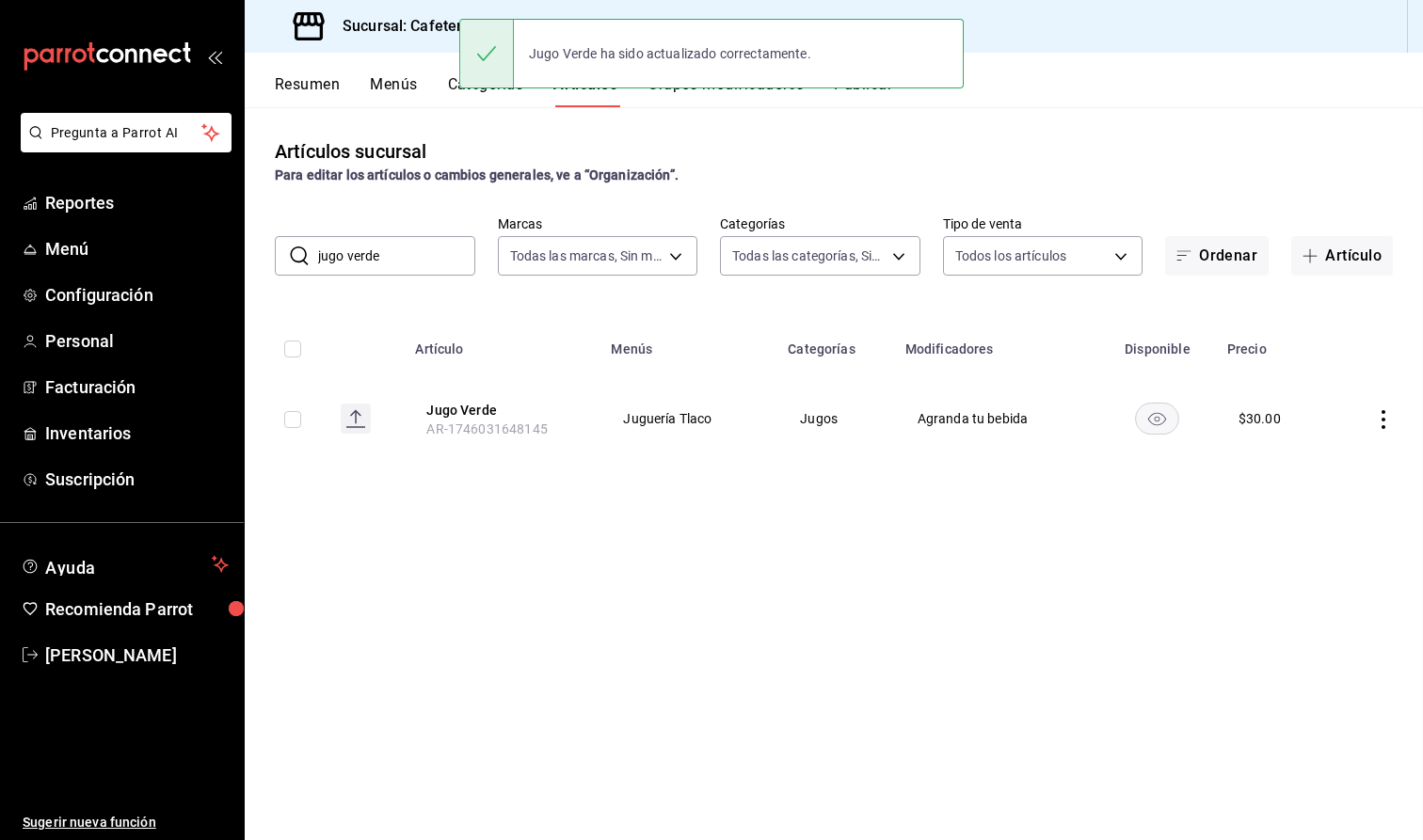 scroll, scrollTop: 0, scrollLeft: 0, axis: both 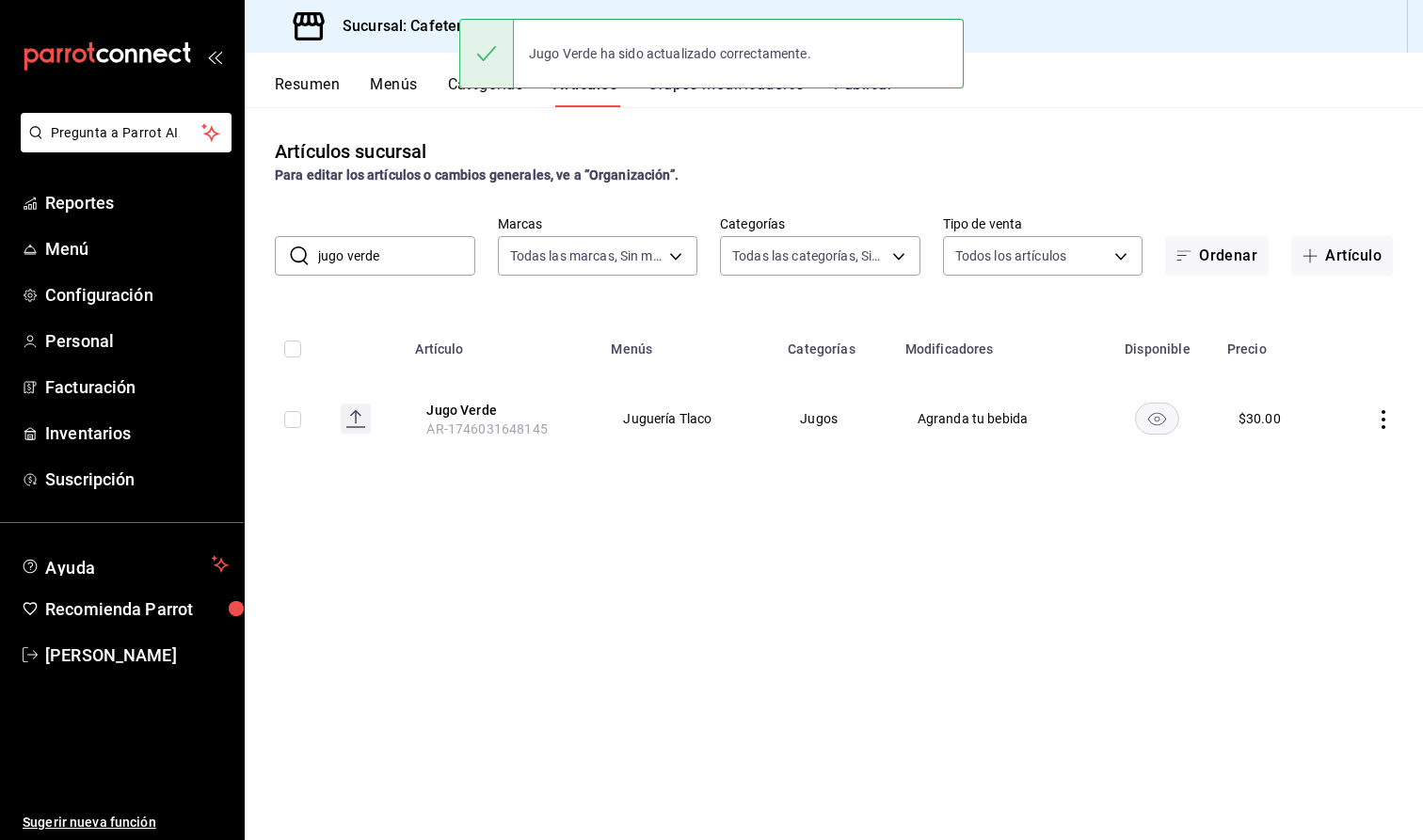 click on "jugo verde" at bounding box center [396, 256] 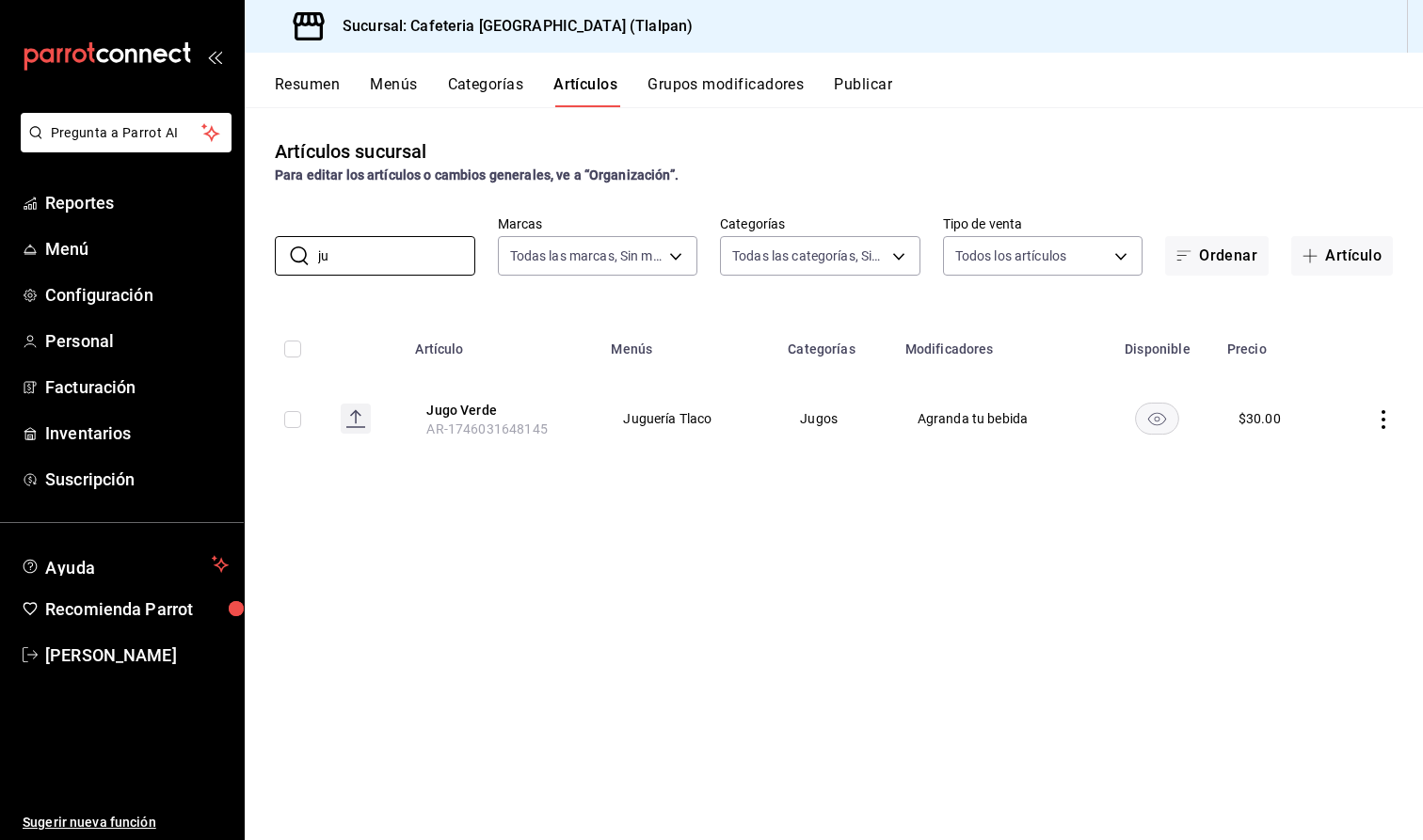 type on "j" 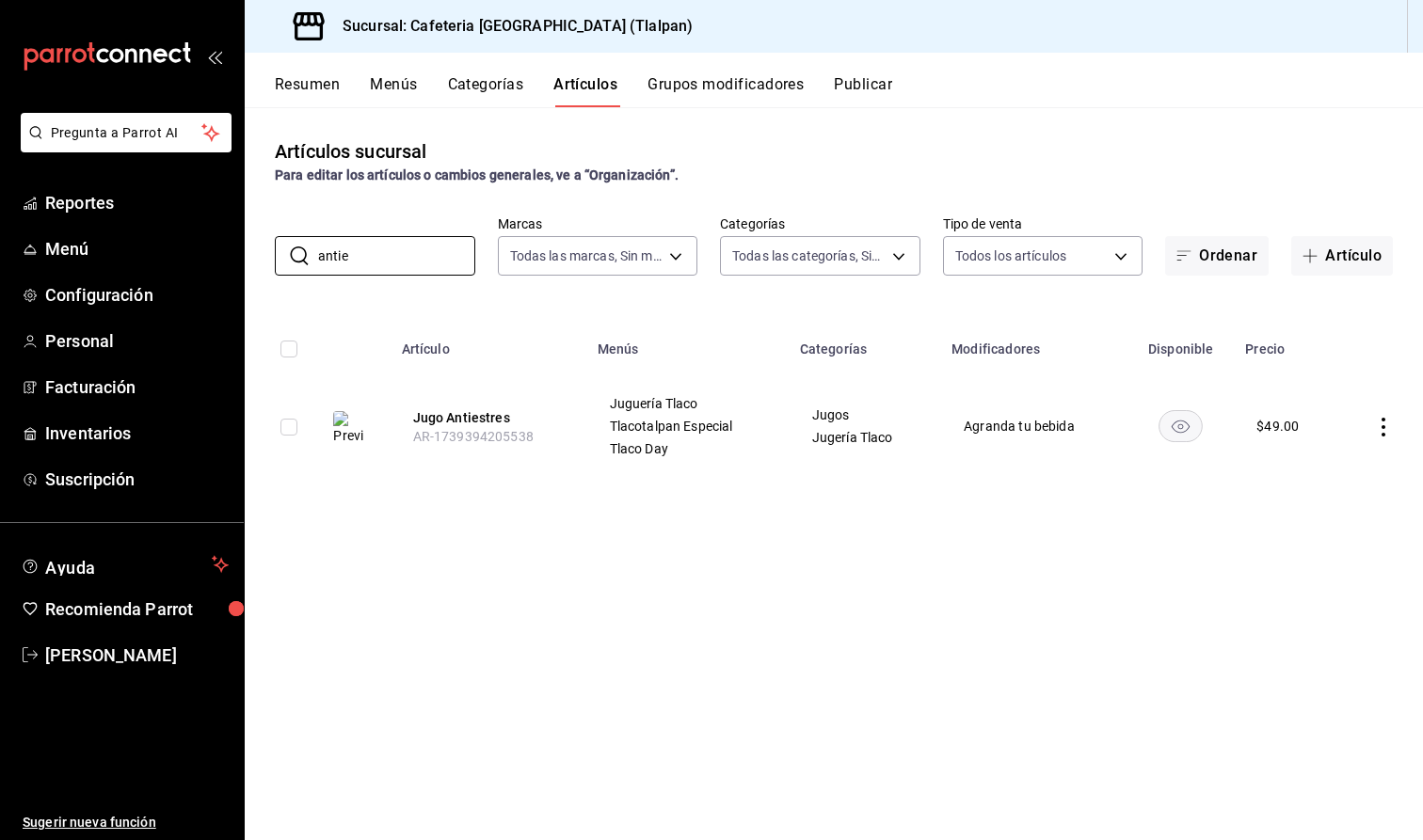type on "antie" 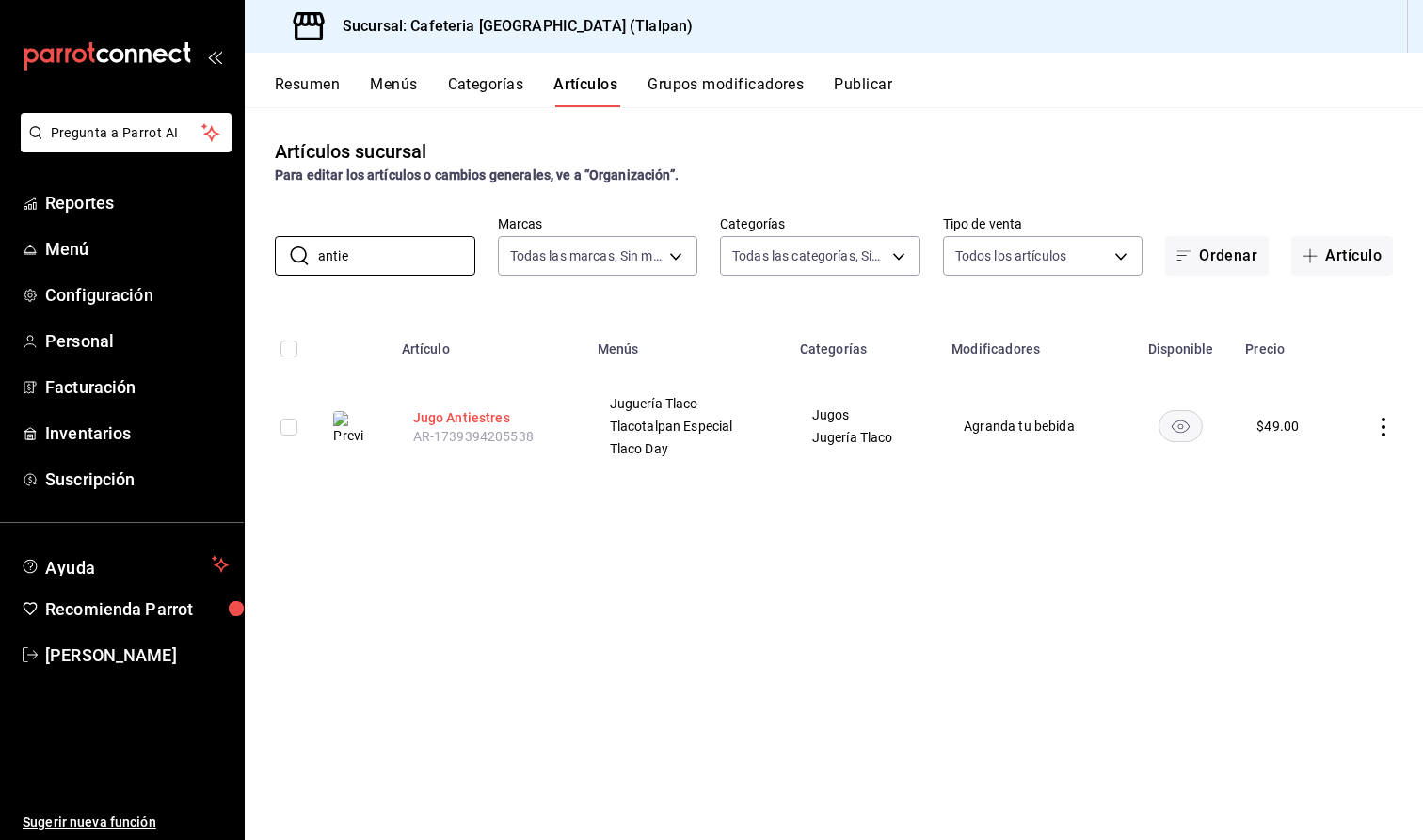 drag, startPoint x: 530, startPoint y: 317, endPoint x: 430, endPoint y: 418, distance: 142.1302 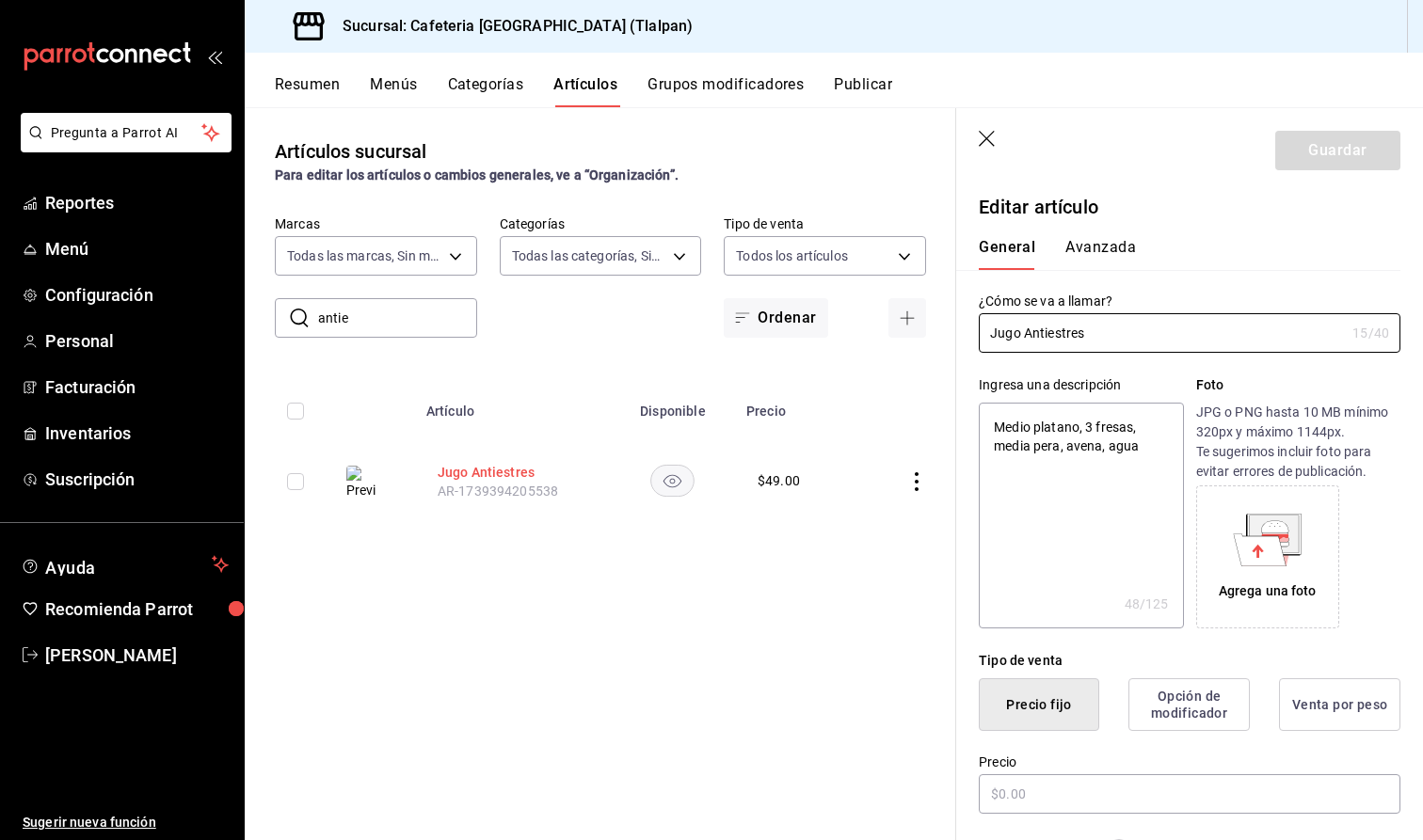 type on "x" 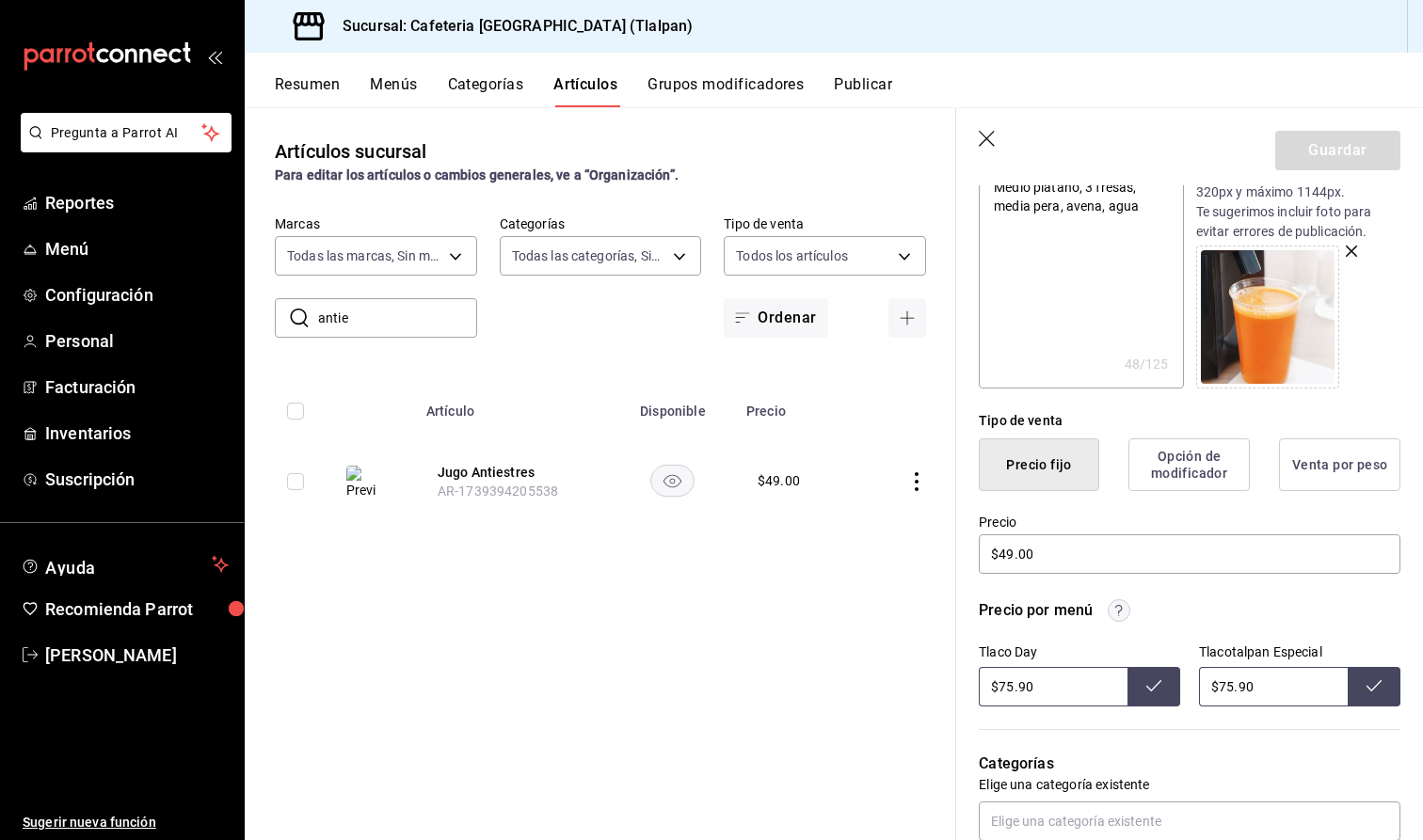 scroll, scrollTop: 257, scrollLeft: 0, axis: vertical 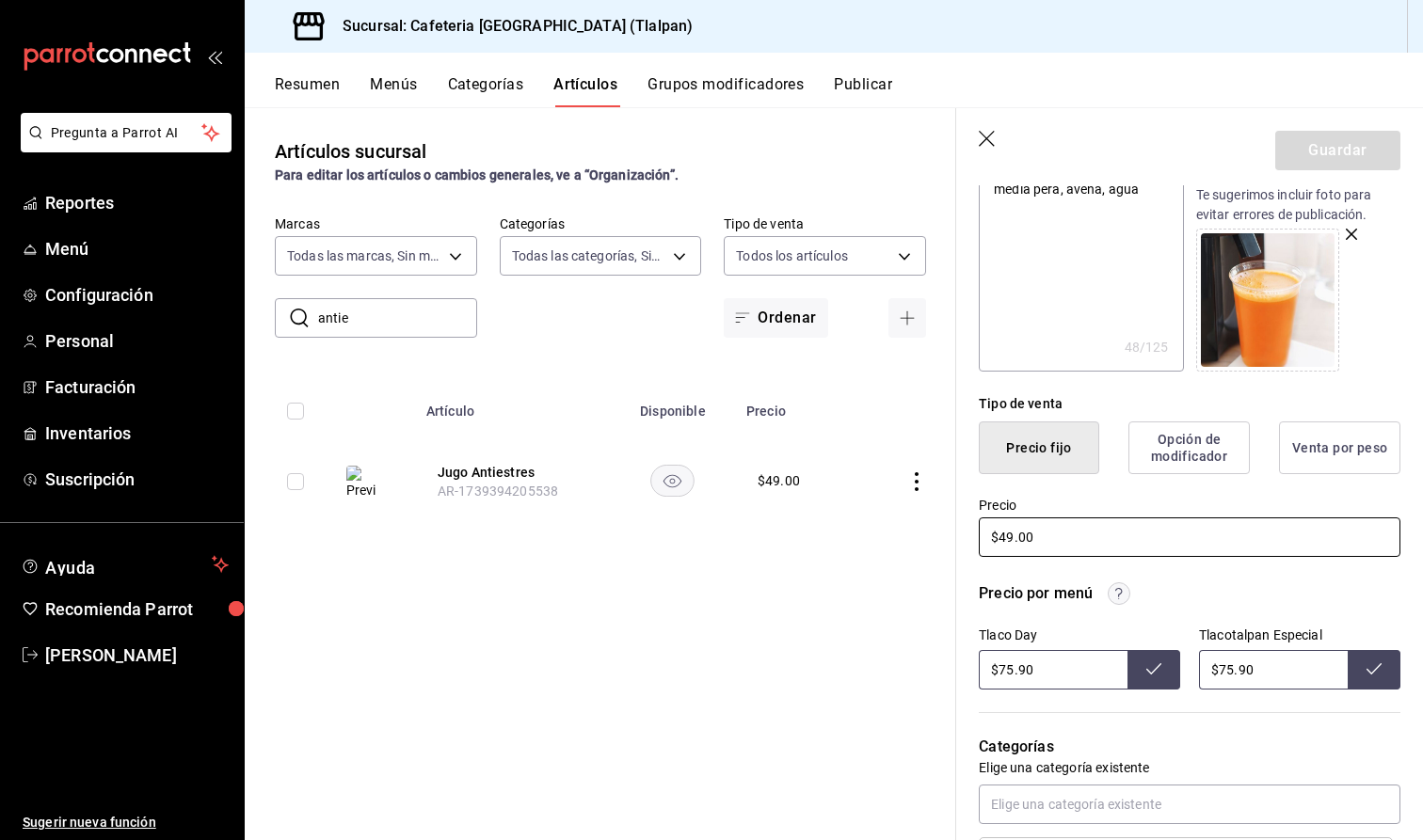 click on "$49.00" at bounding box center (1190, 537) 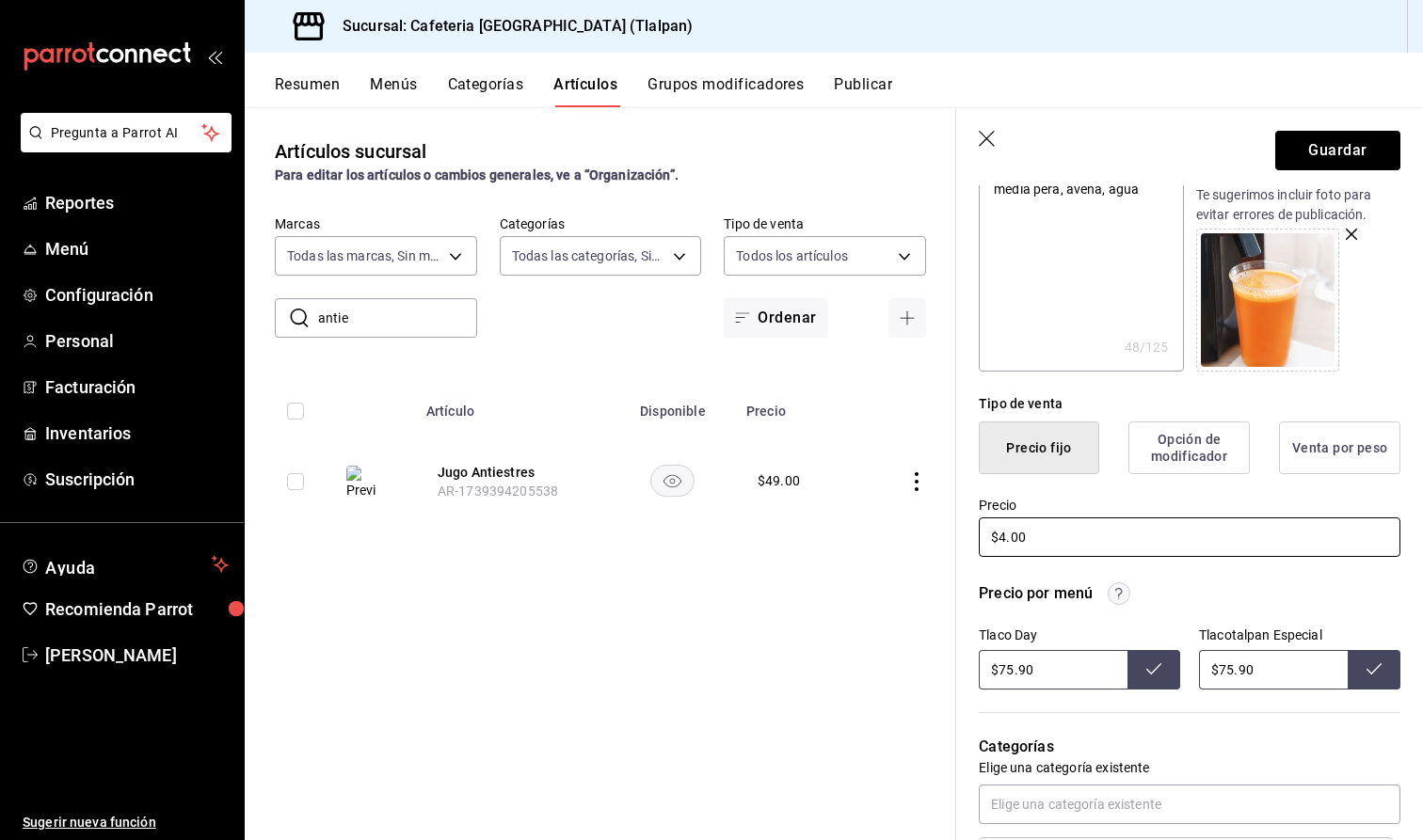 type on "x" 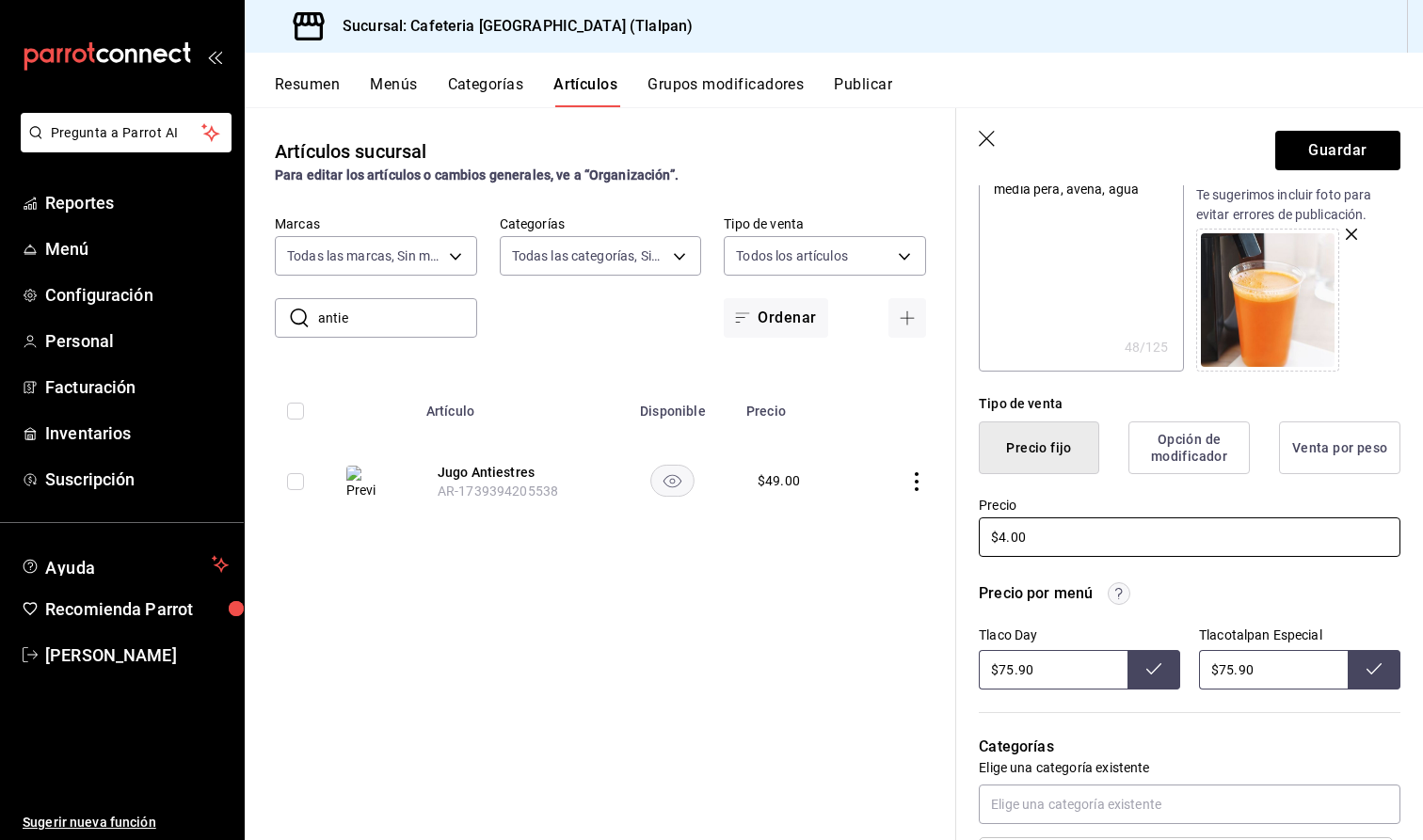 type 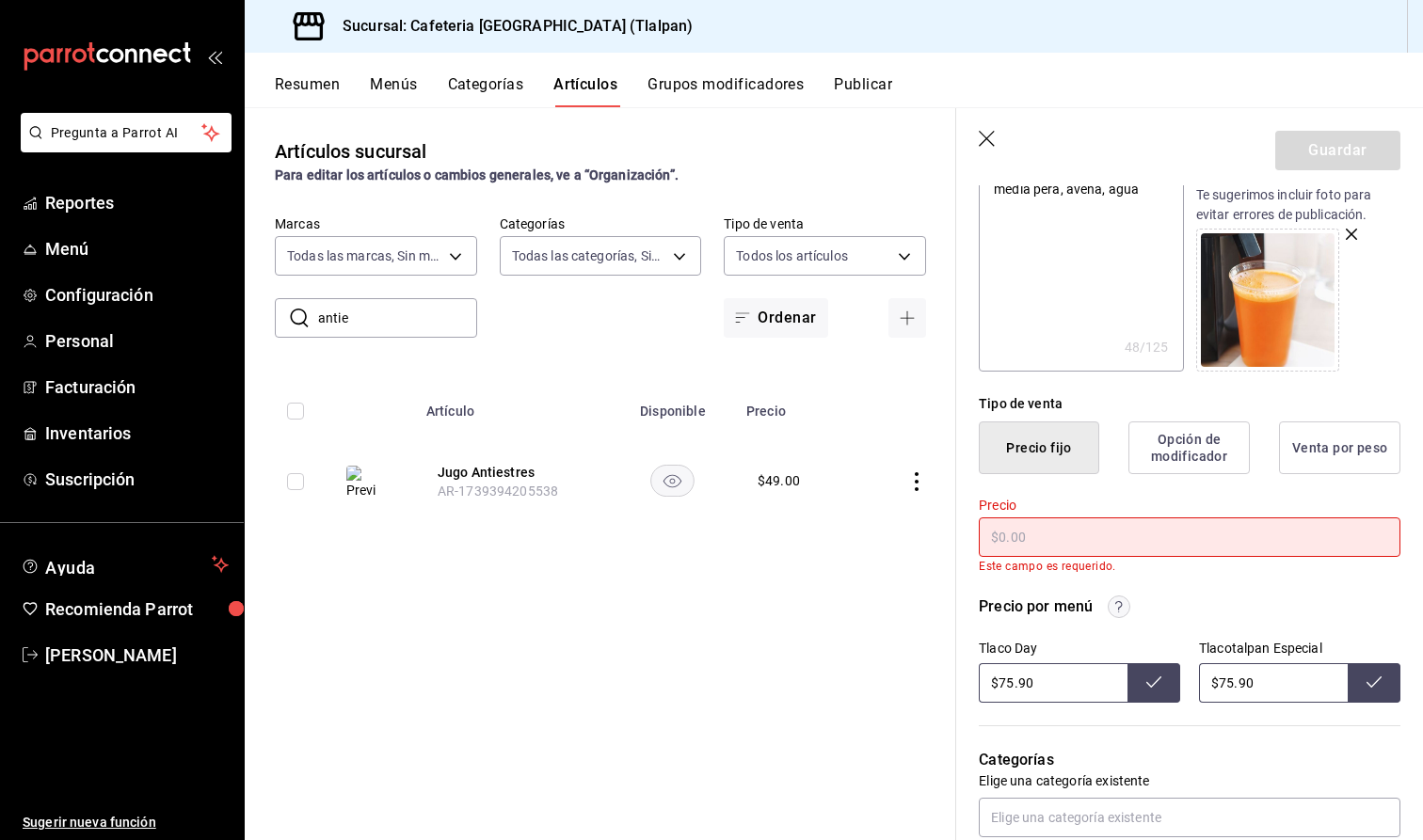 type on "x" 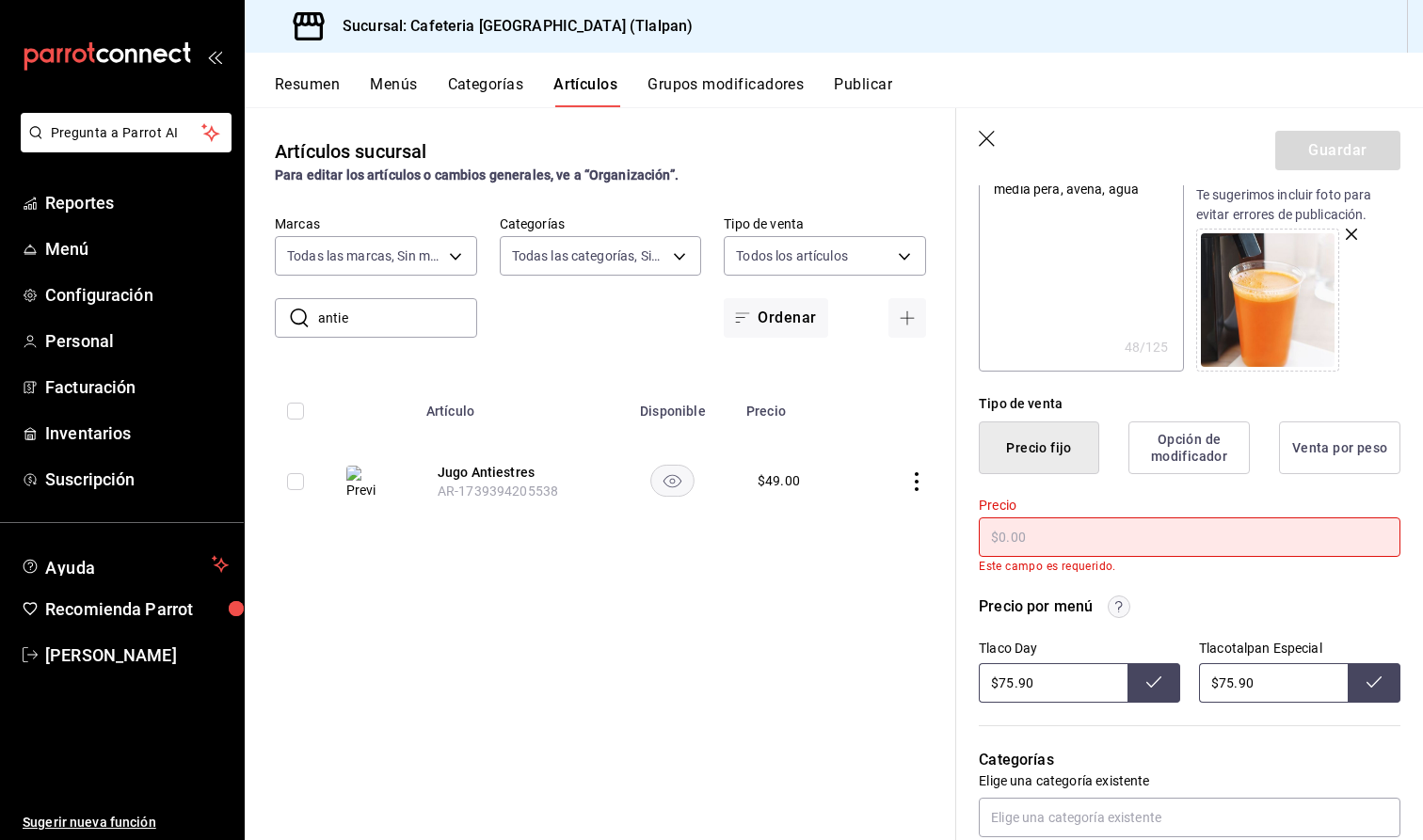 type on "$3.00" 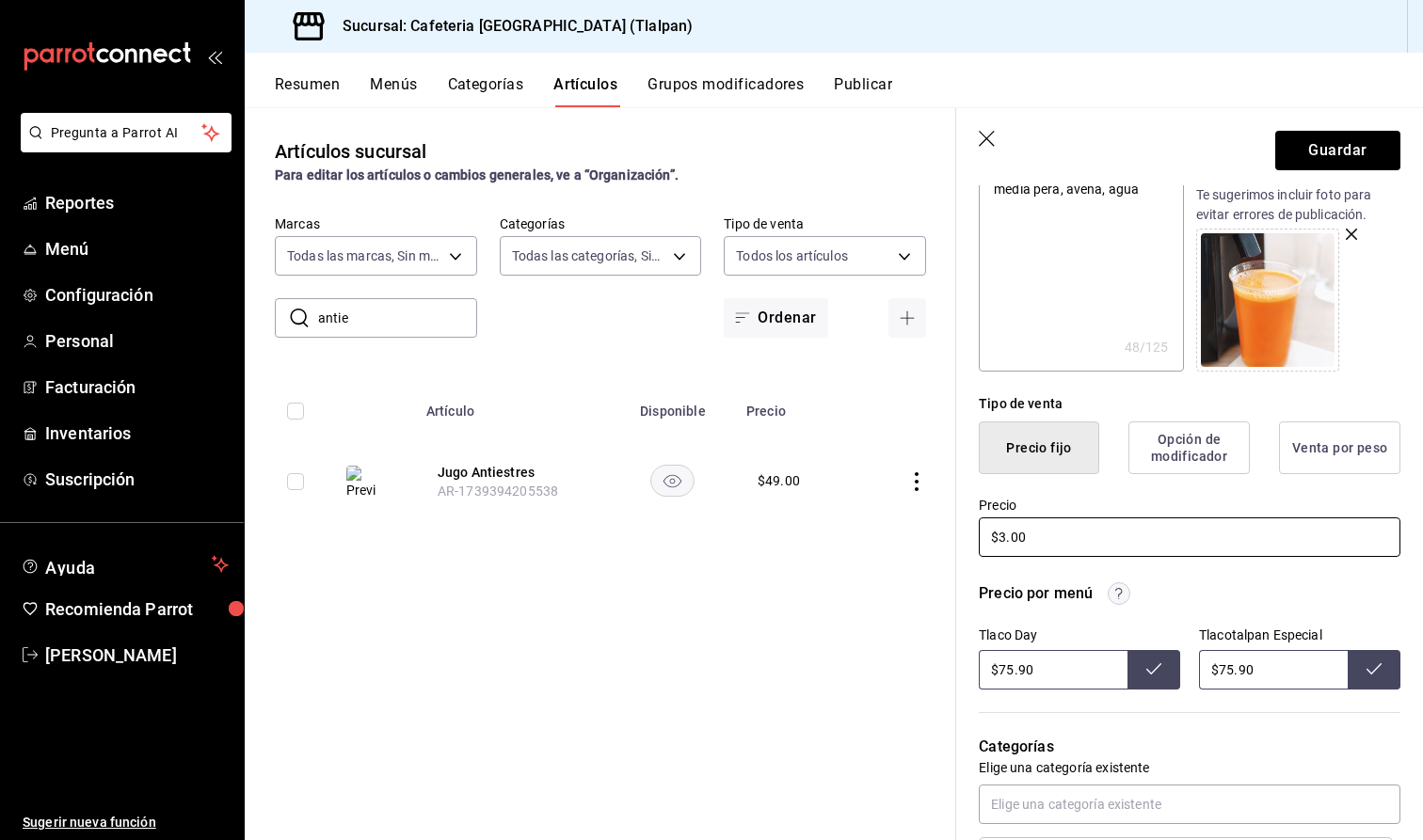 type on "x" 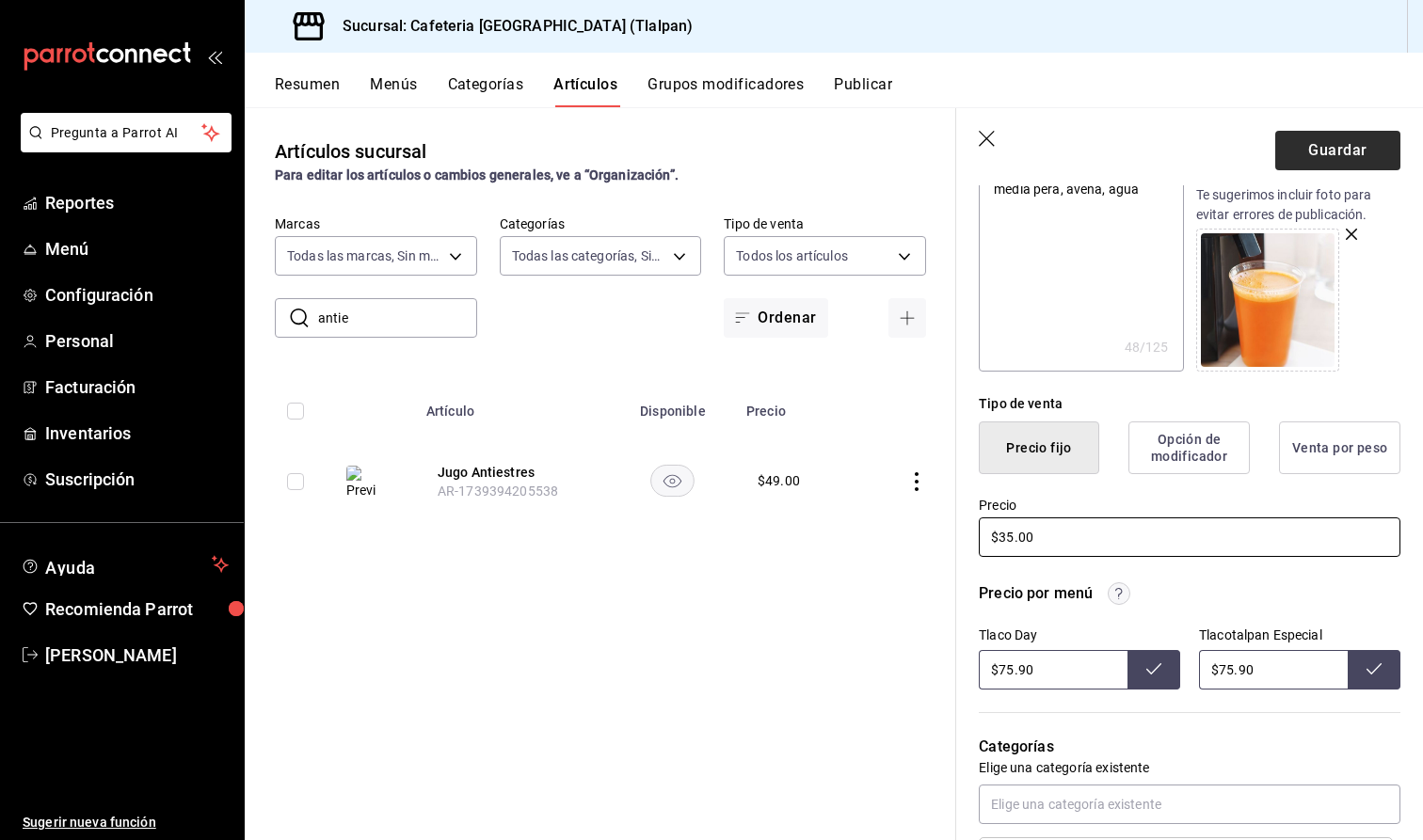 type on "$35.00" 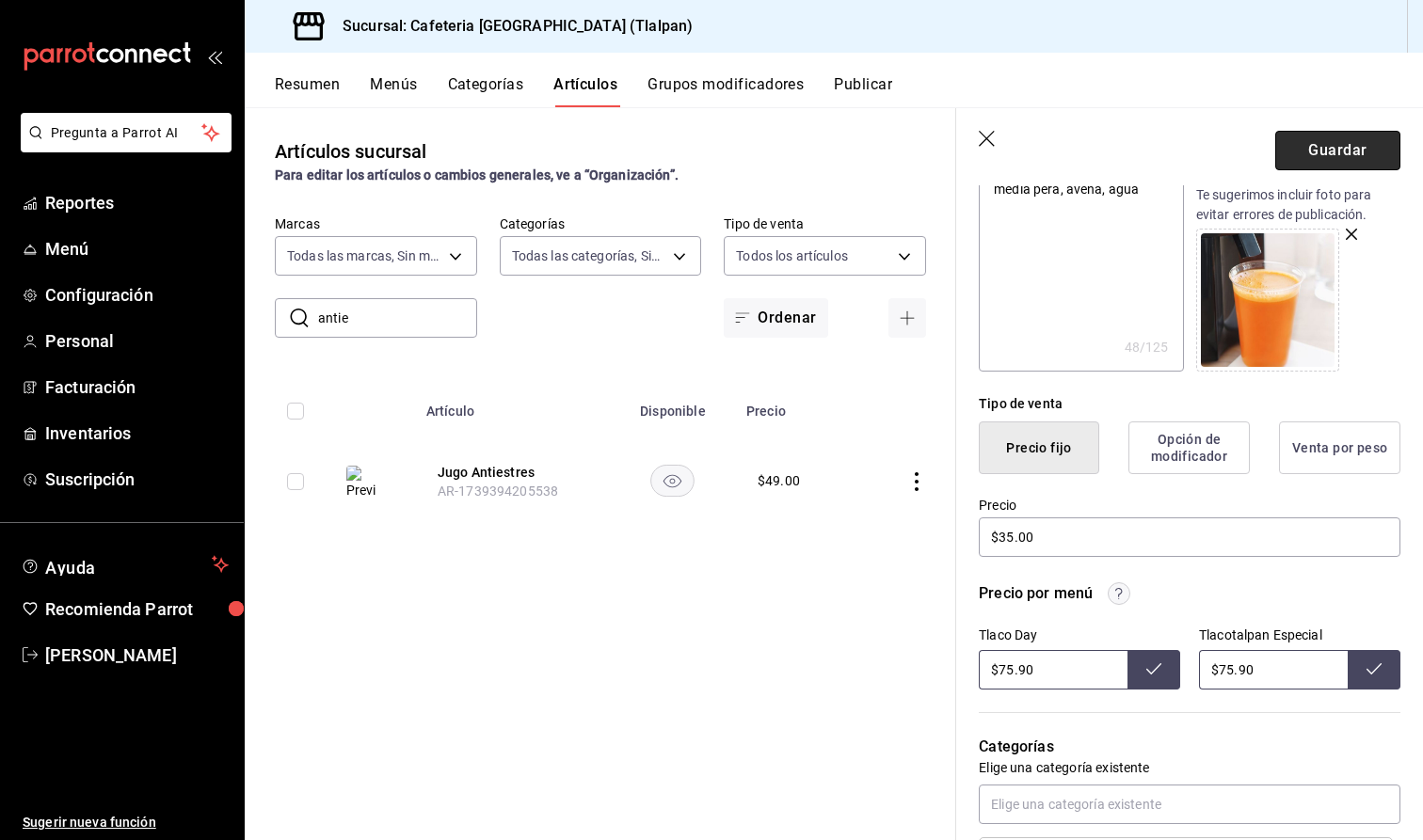 click on "Guardar" at bounding box center (1337, 151) 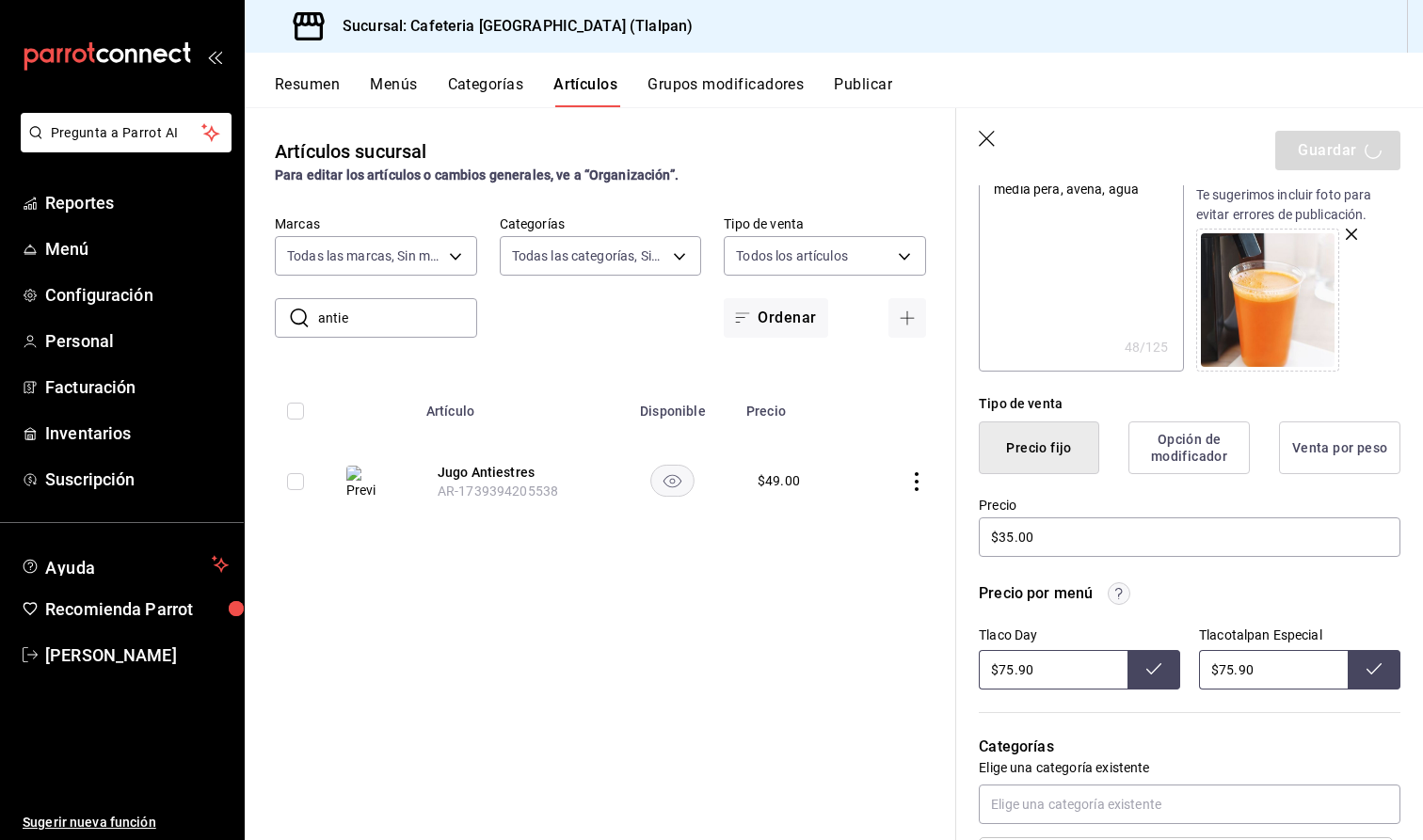 type on "x" 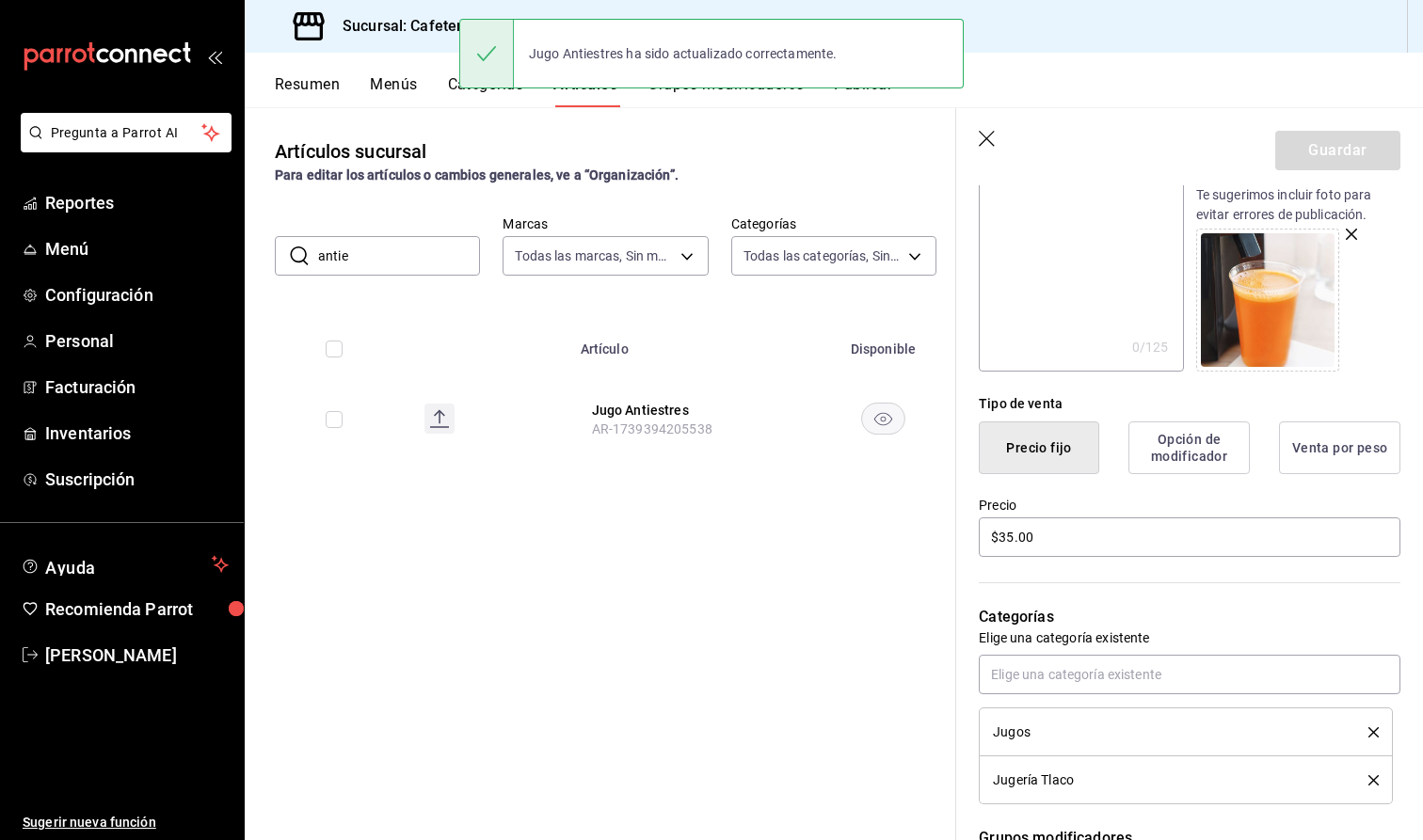 scroll, scrollTop: 0, scrollLeft: 0, axis: both 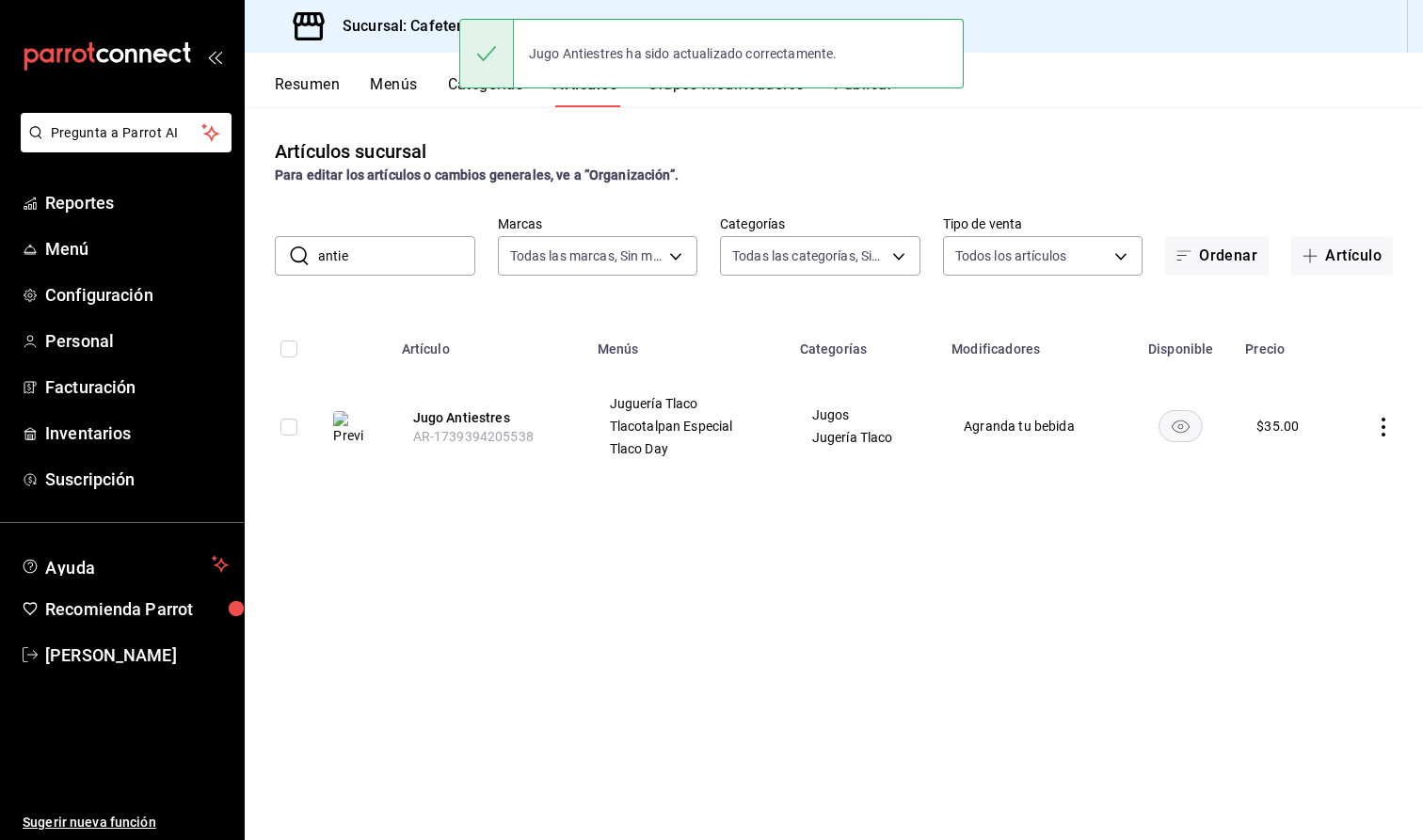 click on "antie" at bounding box center [396, 256] 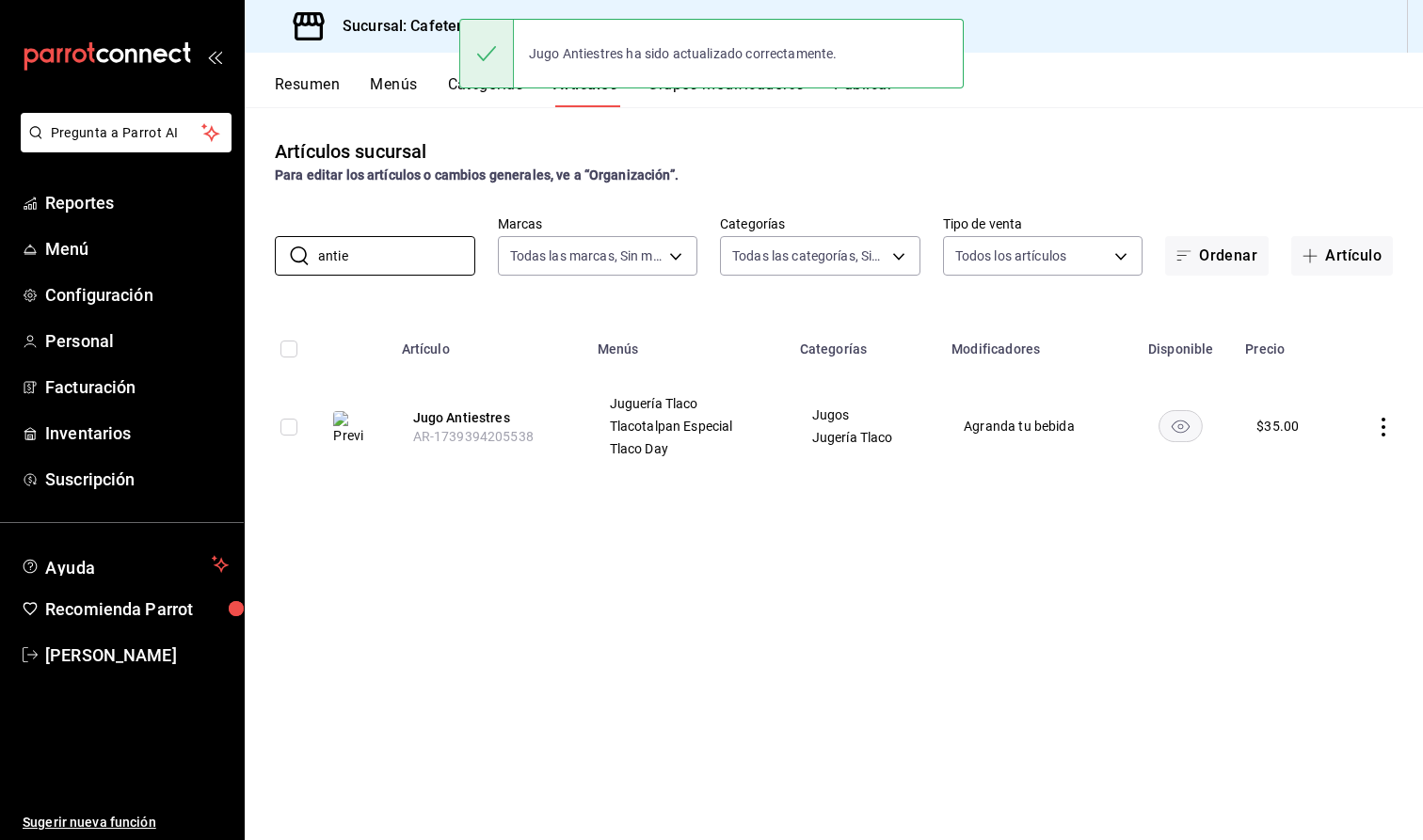 scroll, scrollTop: 0, scrollLeft: 0, axis: both 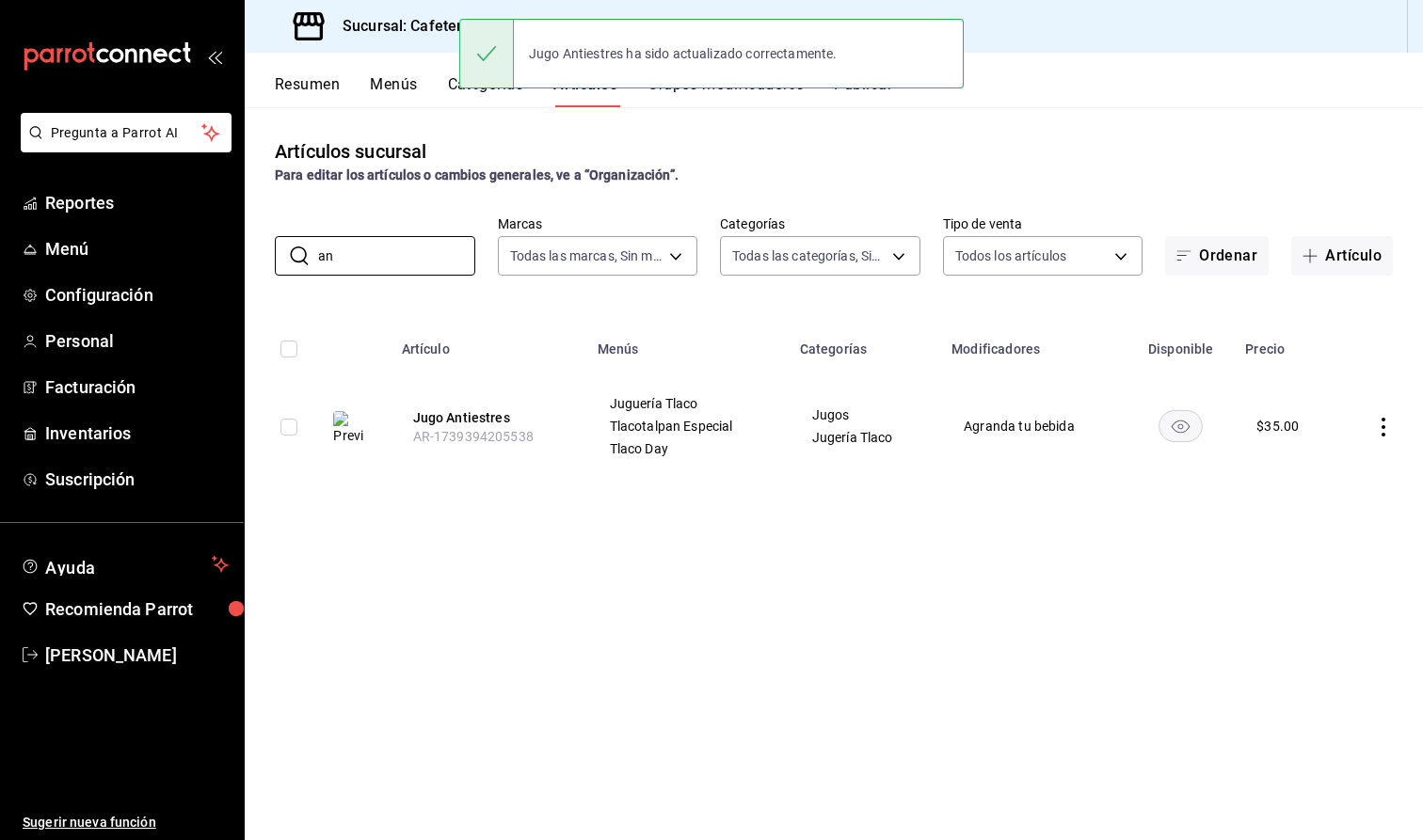 type on "a" 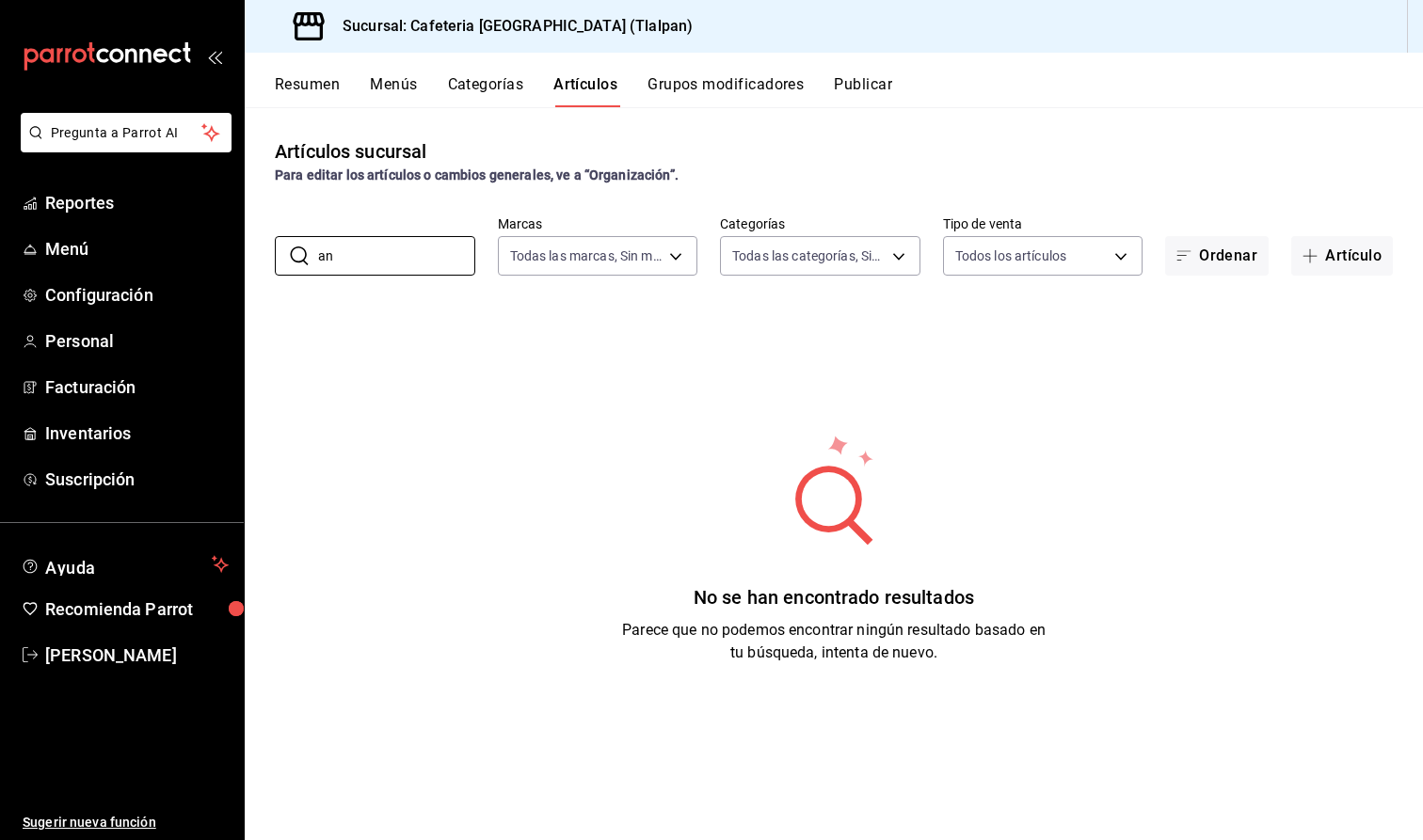 type on "a" 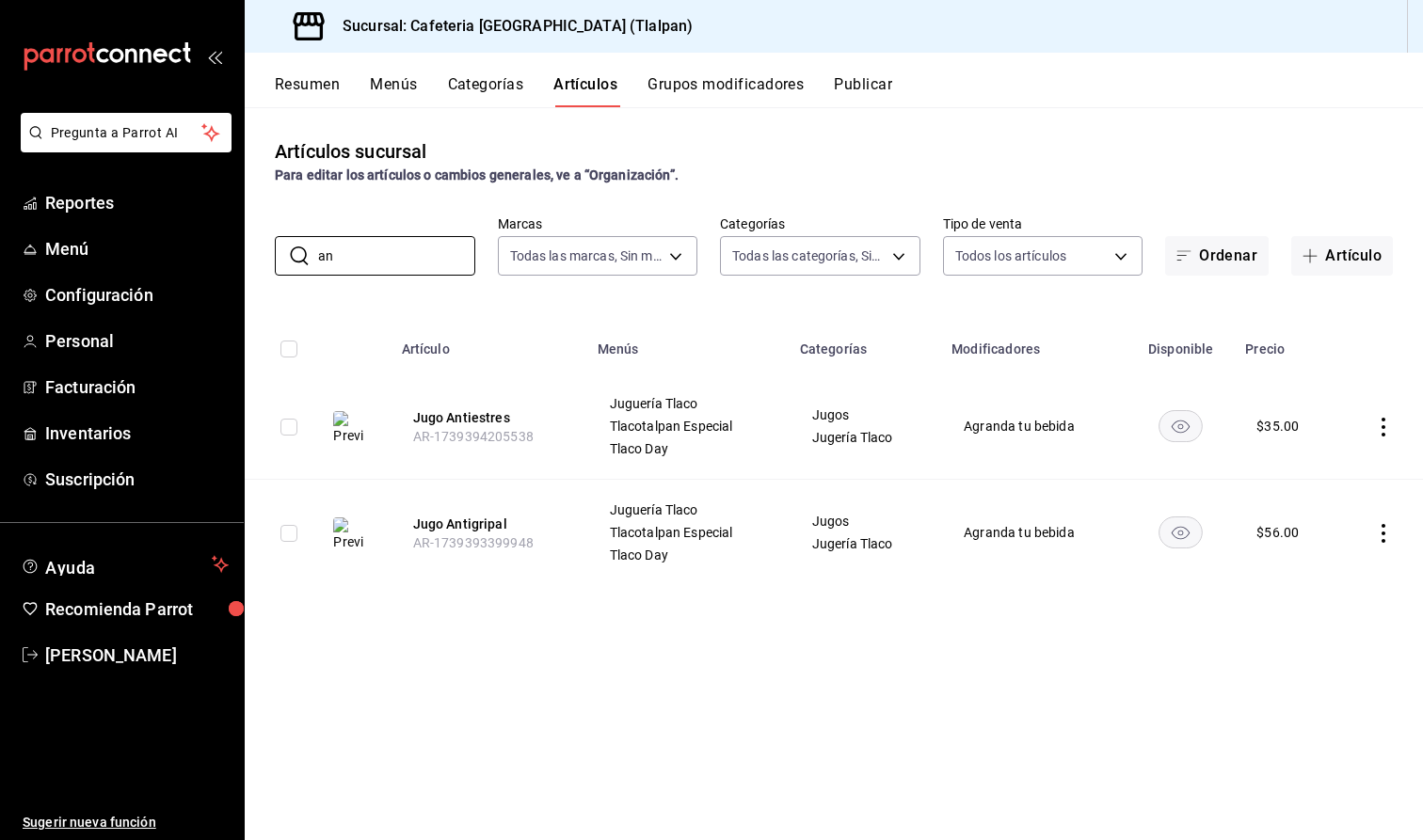 type on "a" 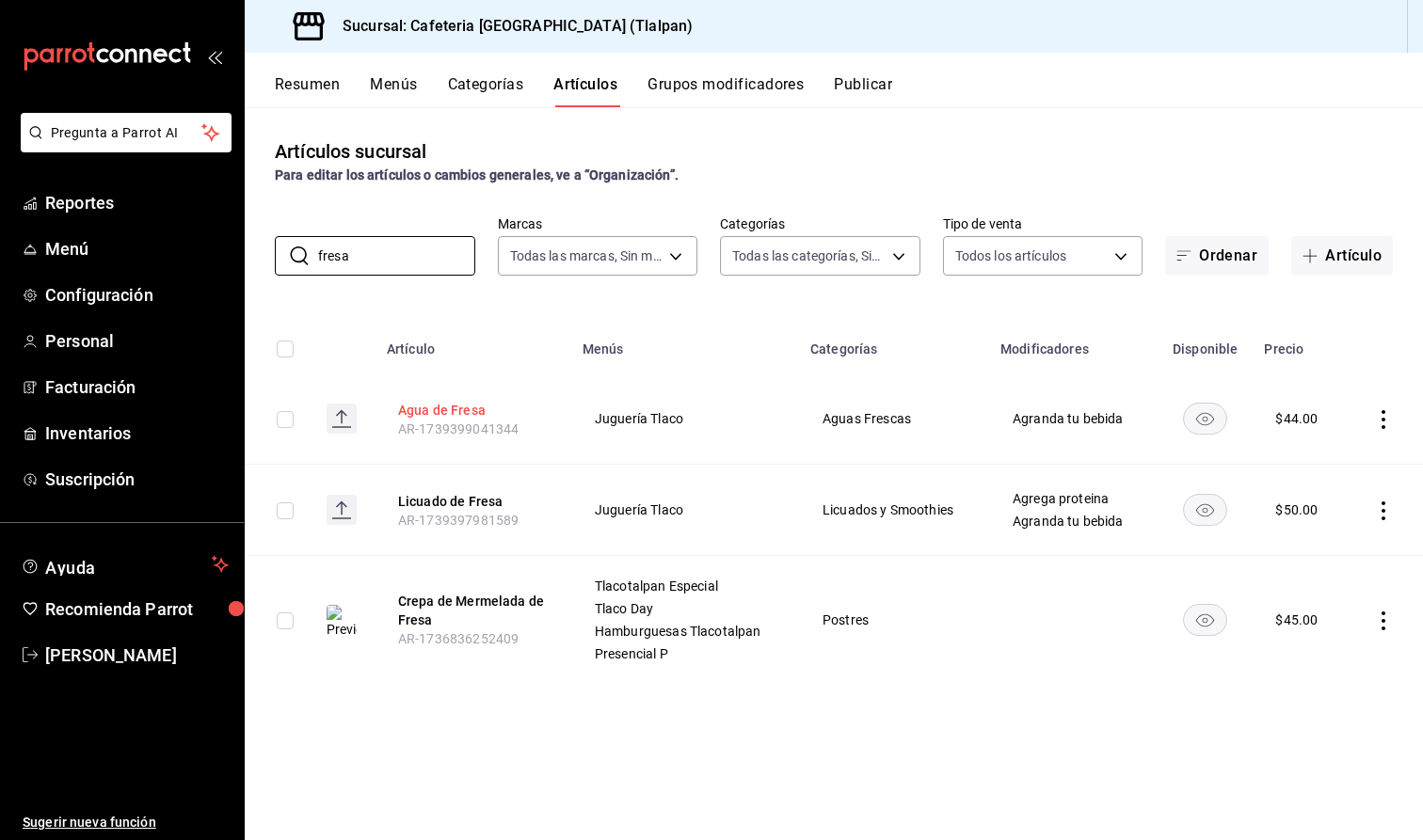 type on "fresa" 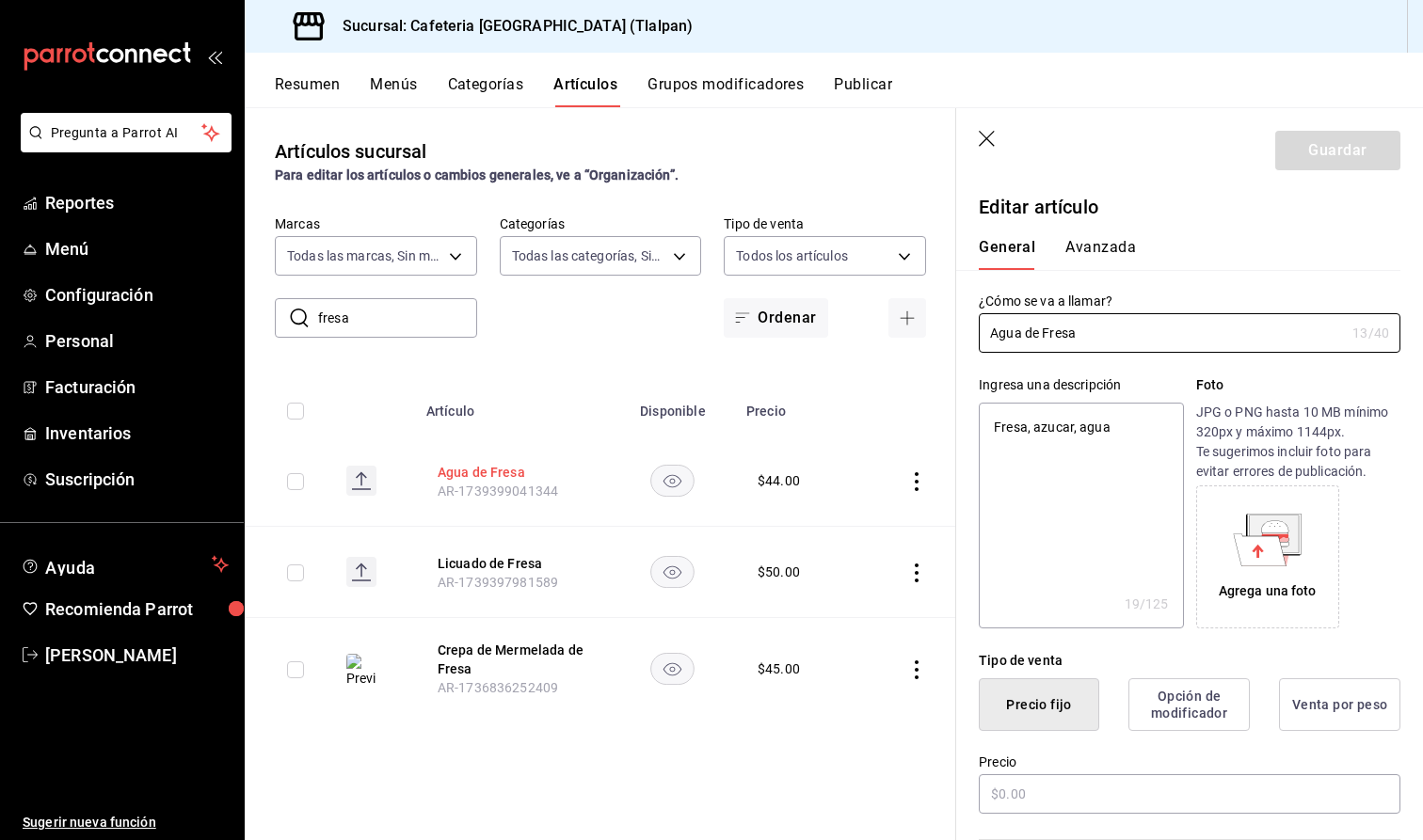 type on "x" 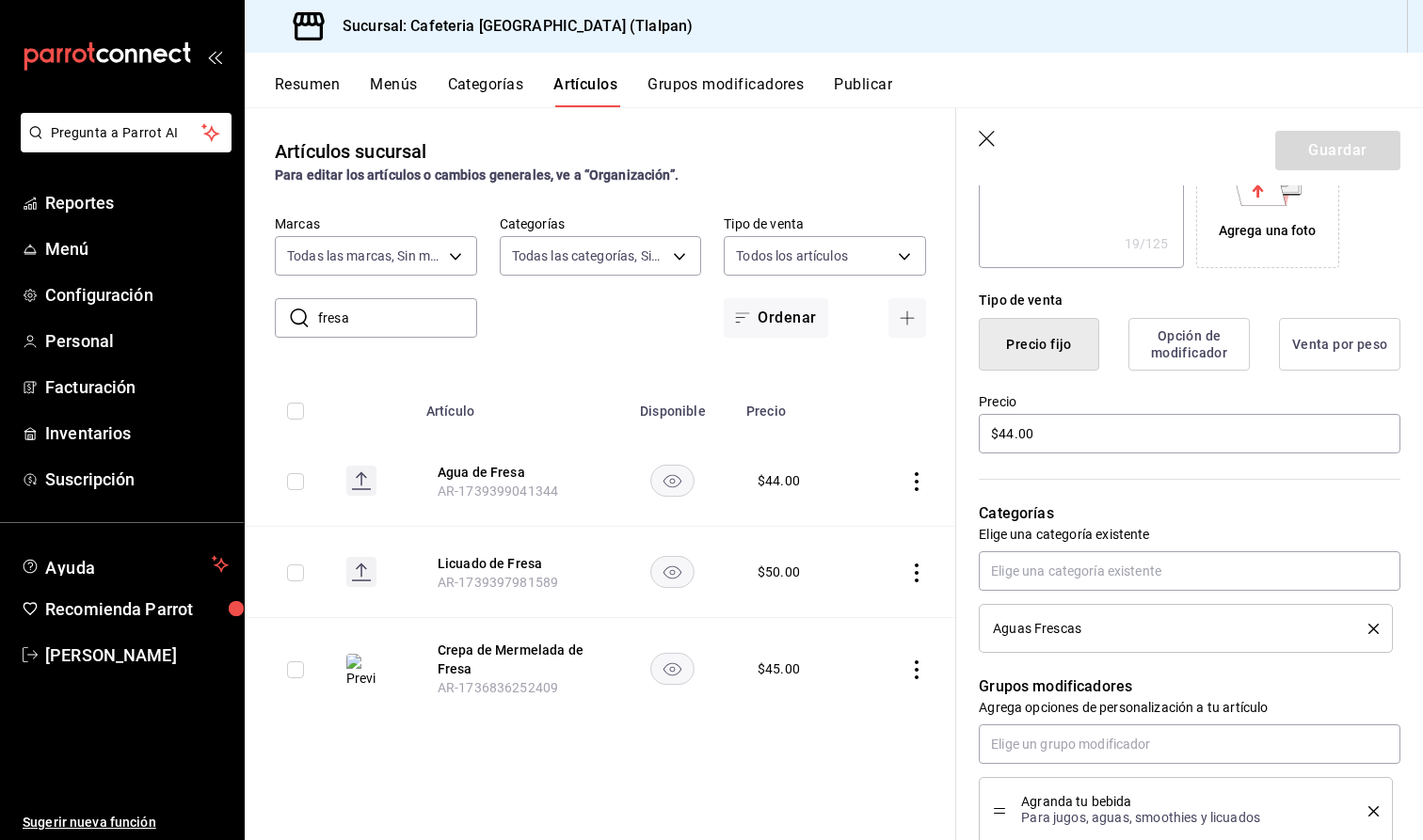 scroll, scrollTop: 366, scrollLeft: 0, axis: vertical 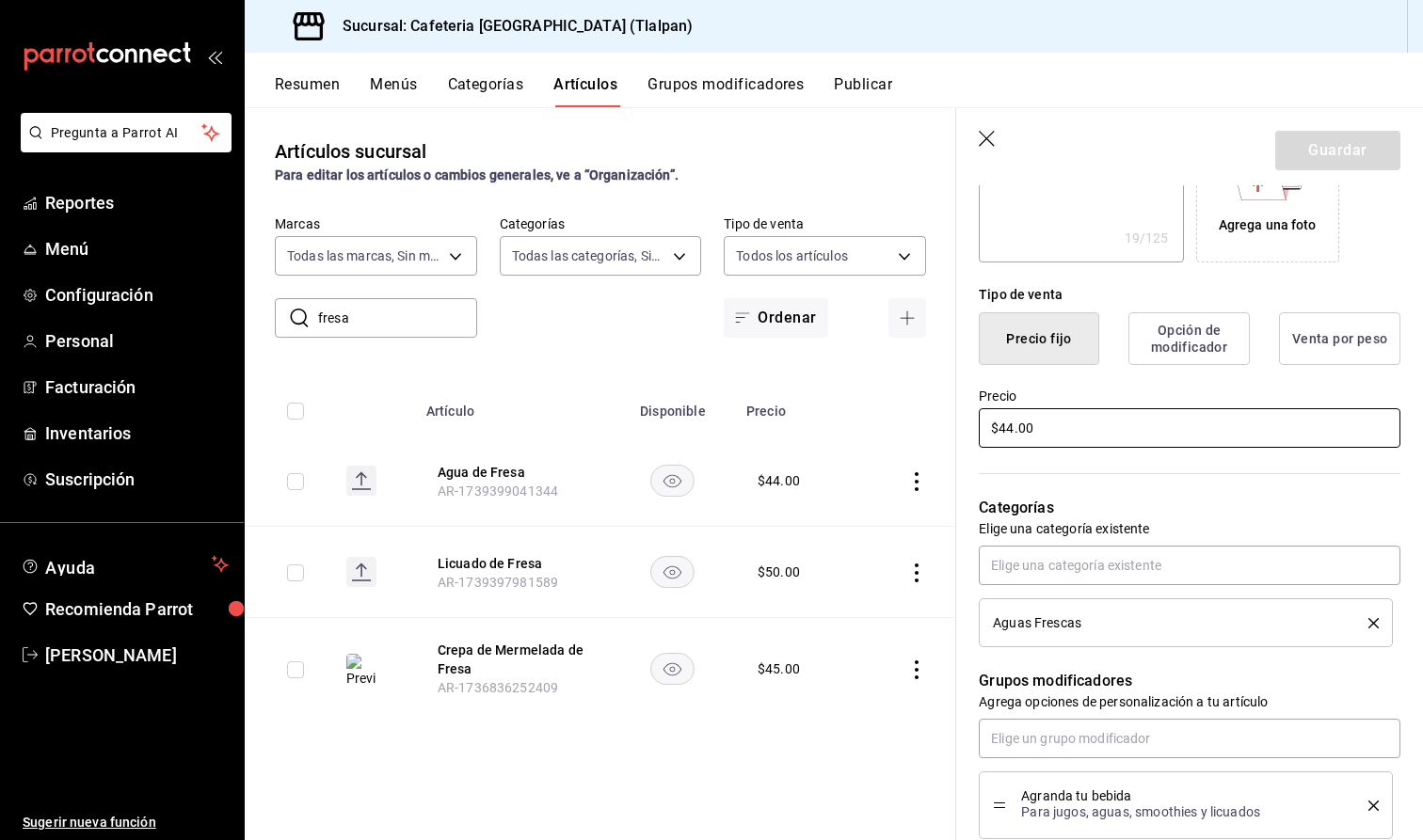 click on "$44.00" at bounding box center (1190, 428) 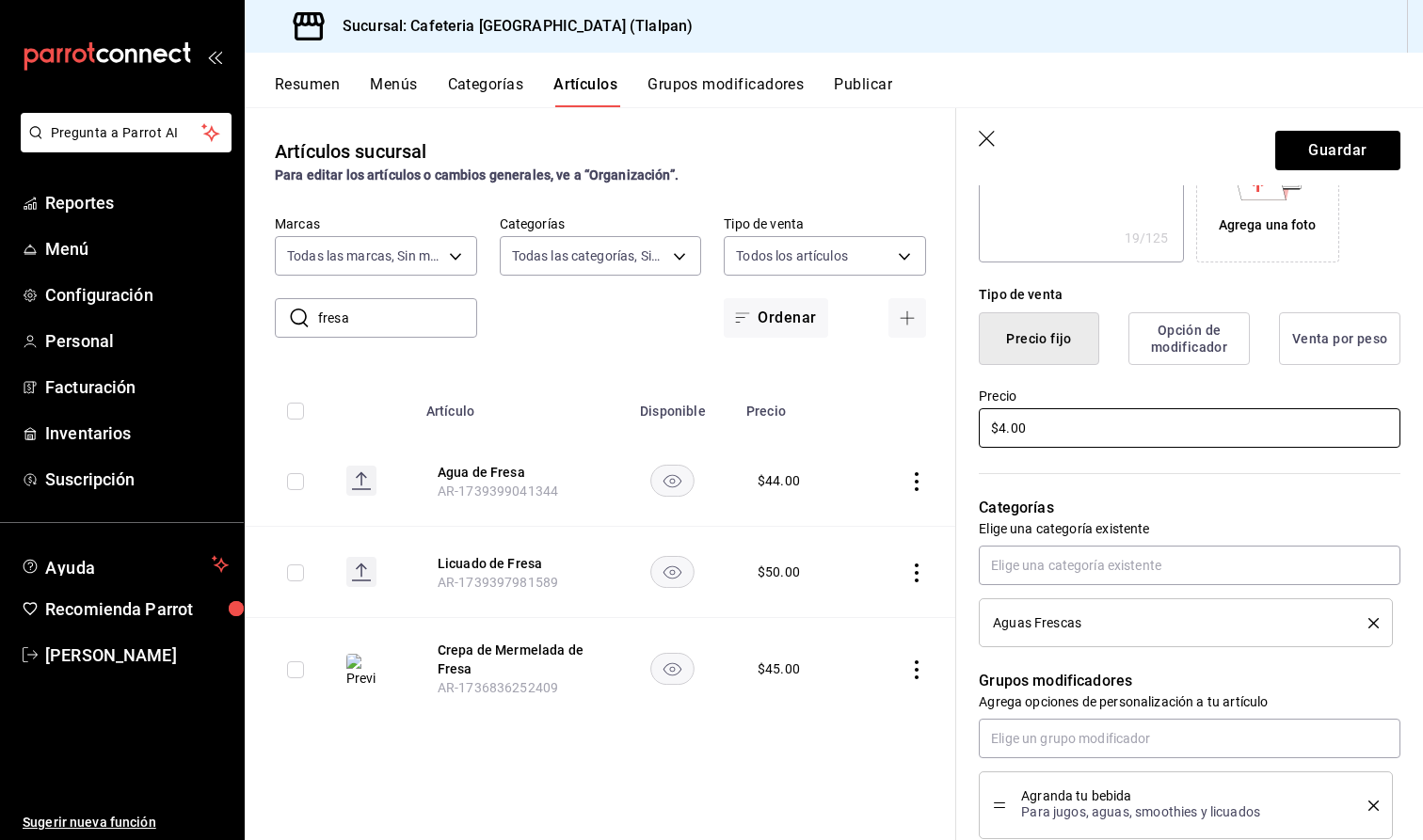 type on "x" 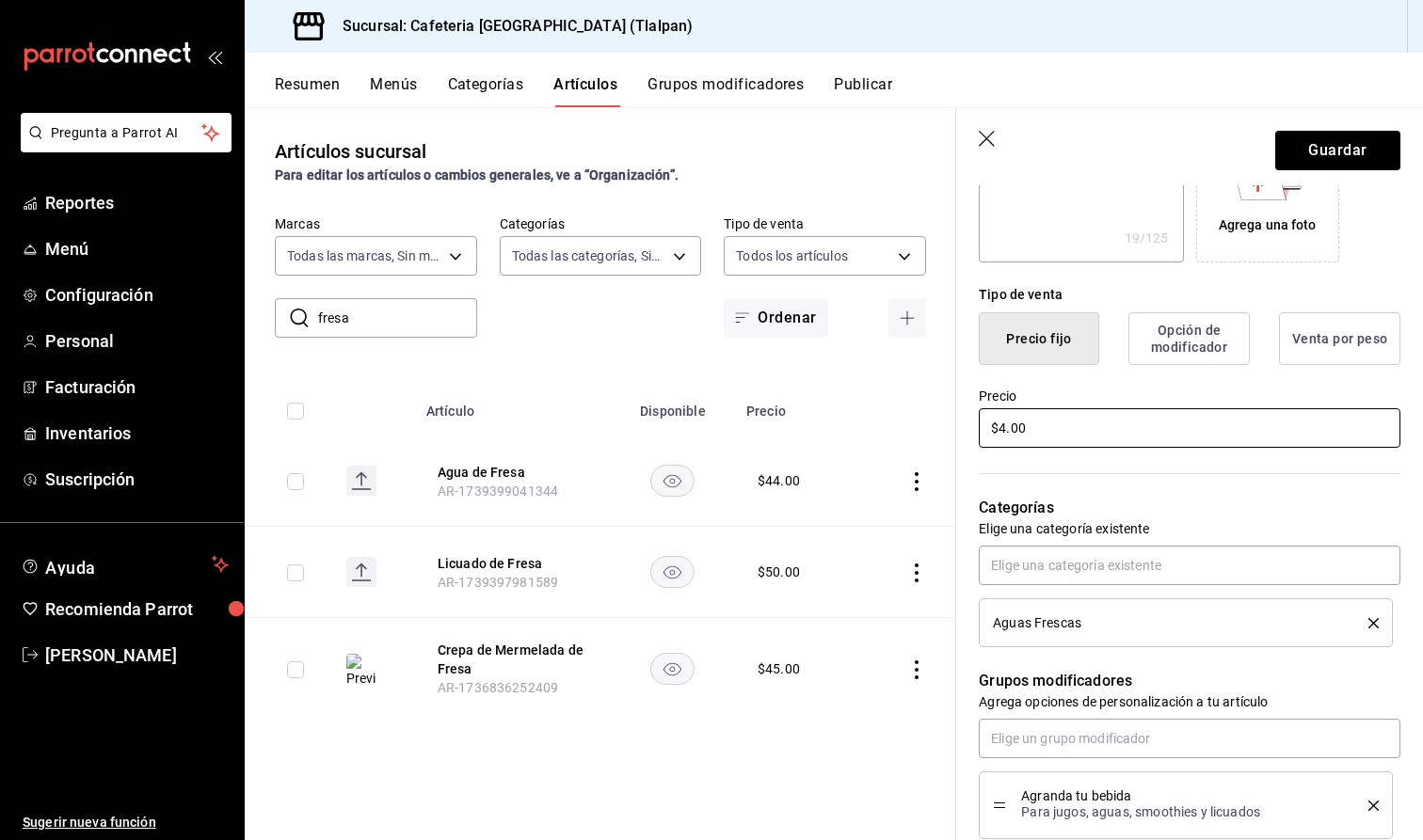 type 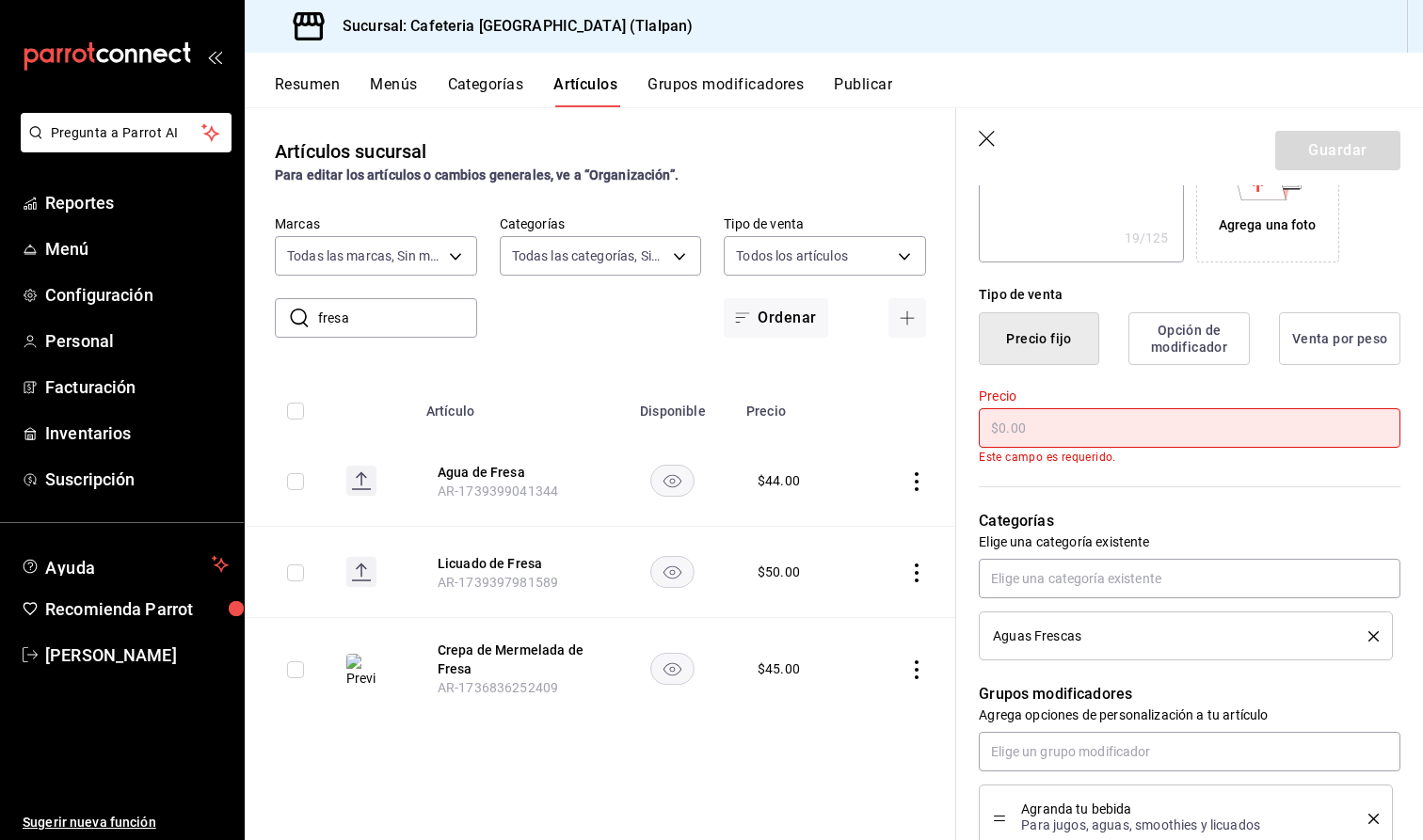 type on "x" 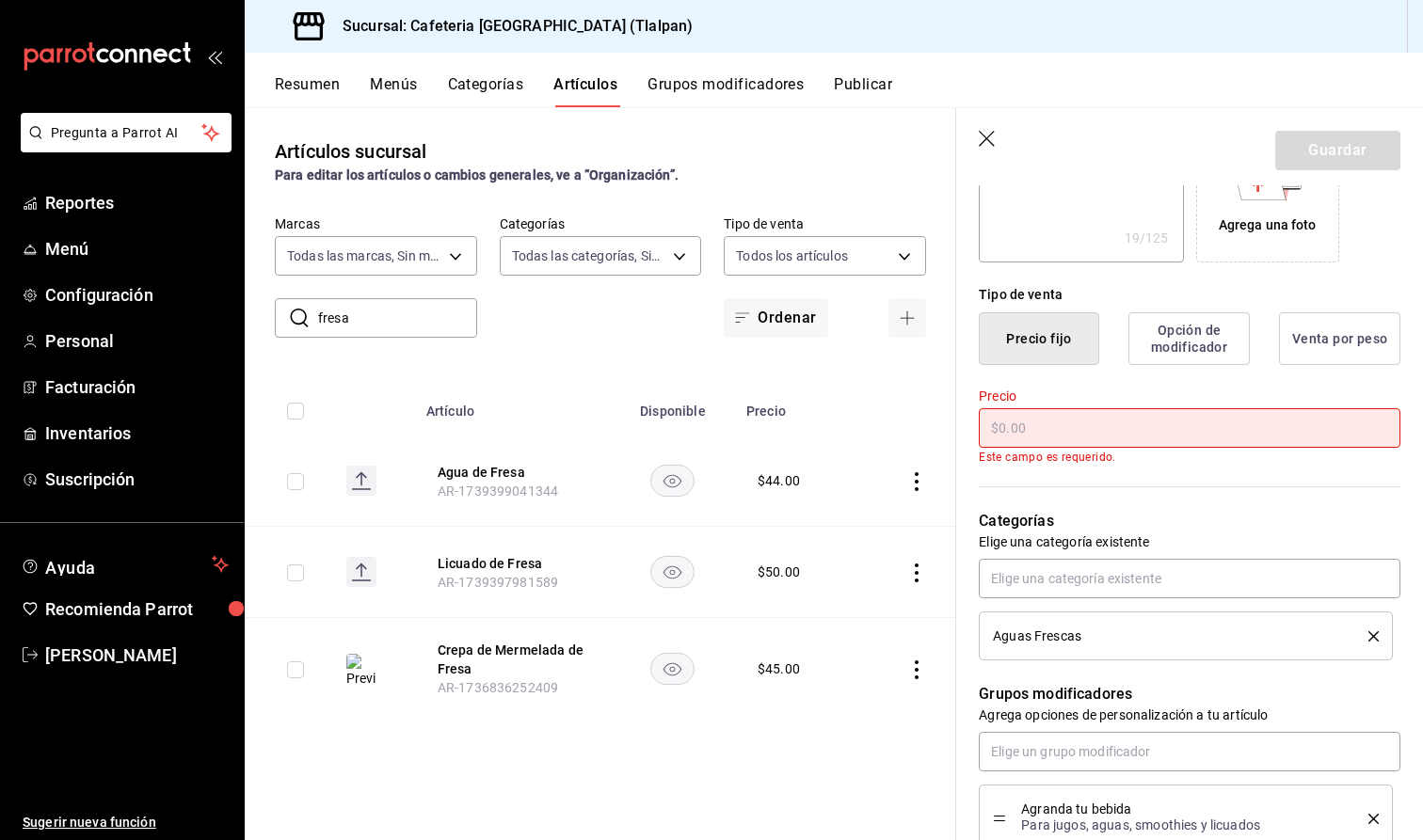 type on "$3.00" 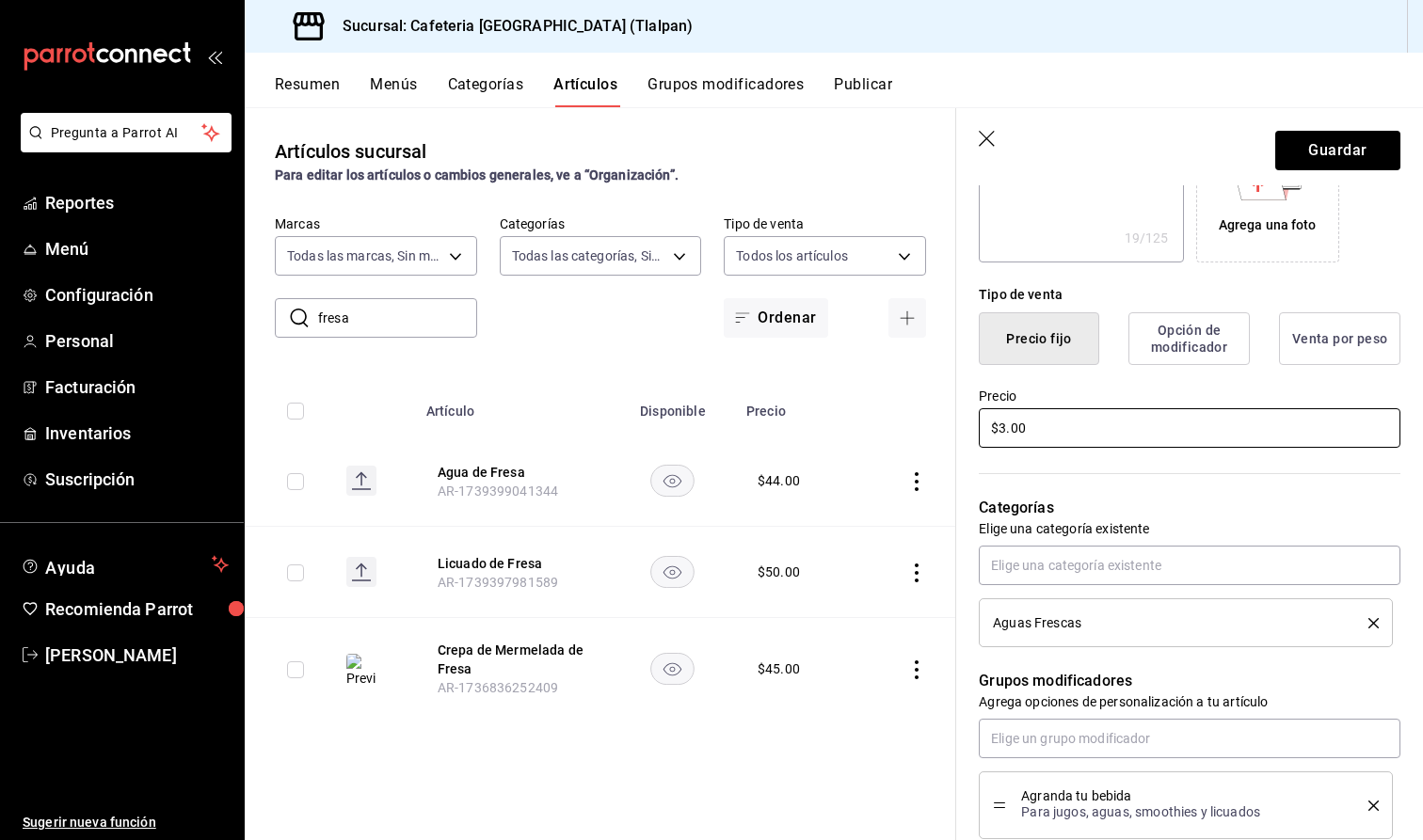 type on "x" 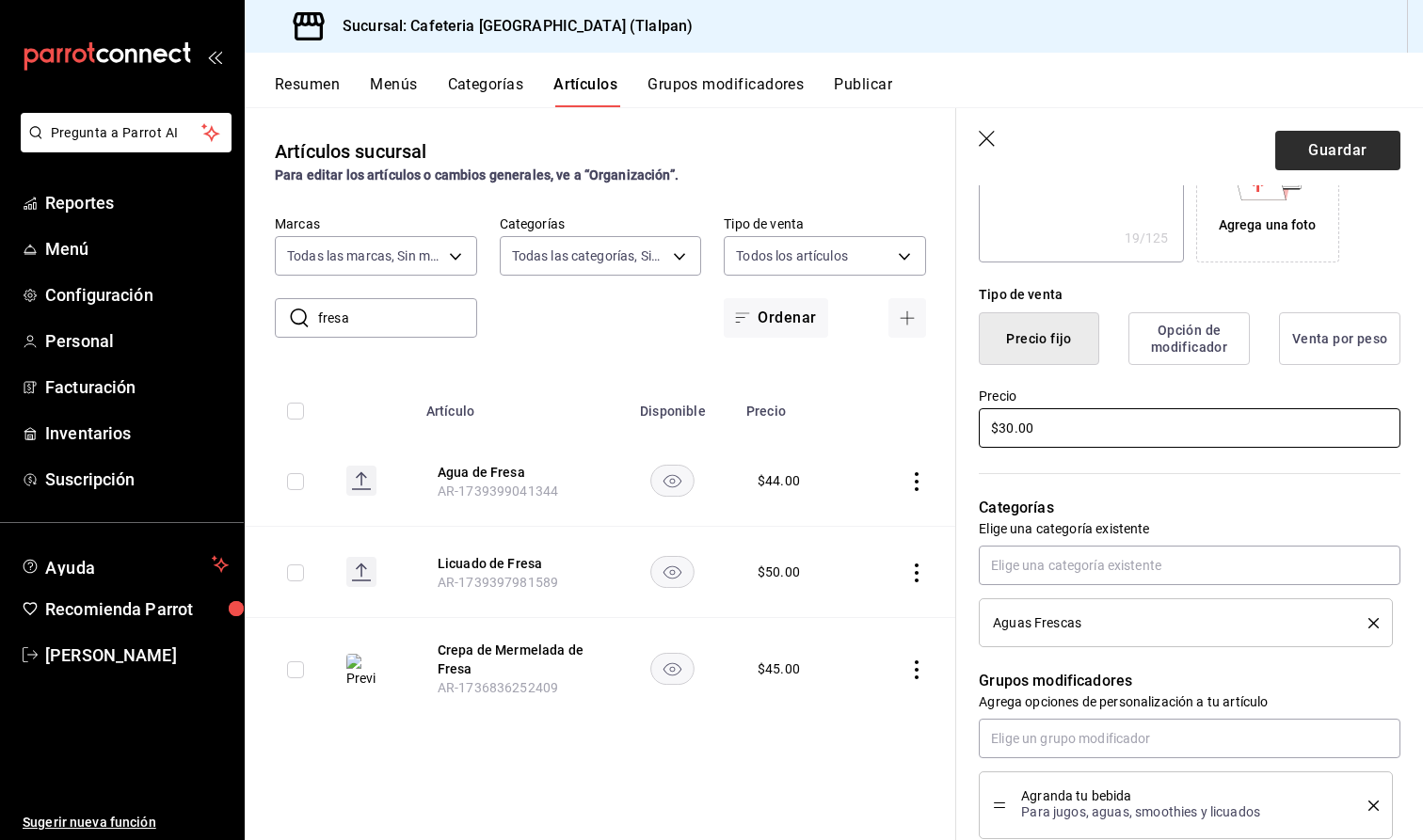 type on "$30.00" 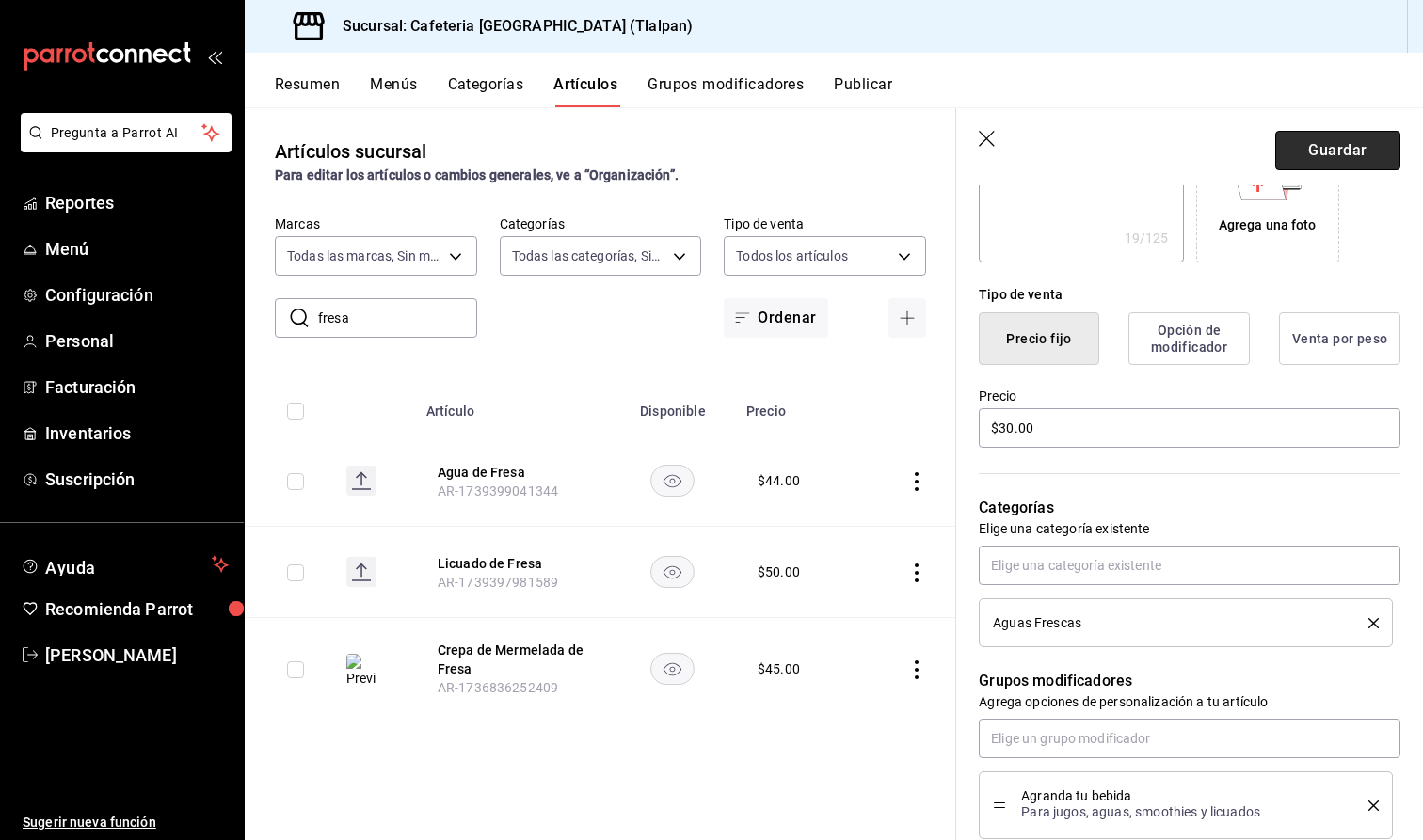 click on "Guardar" at bounding box center [1337, 151] 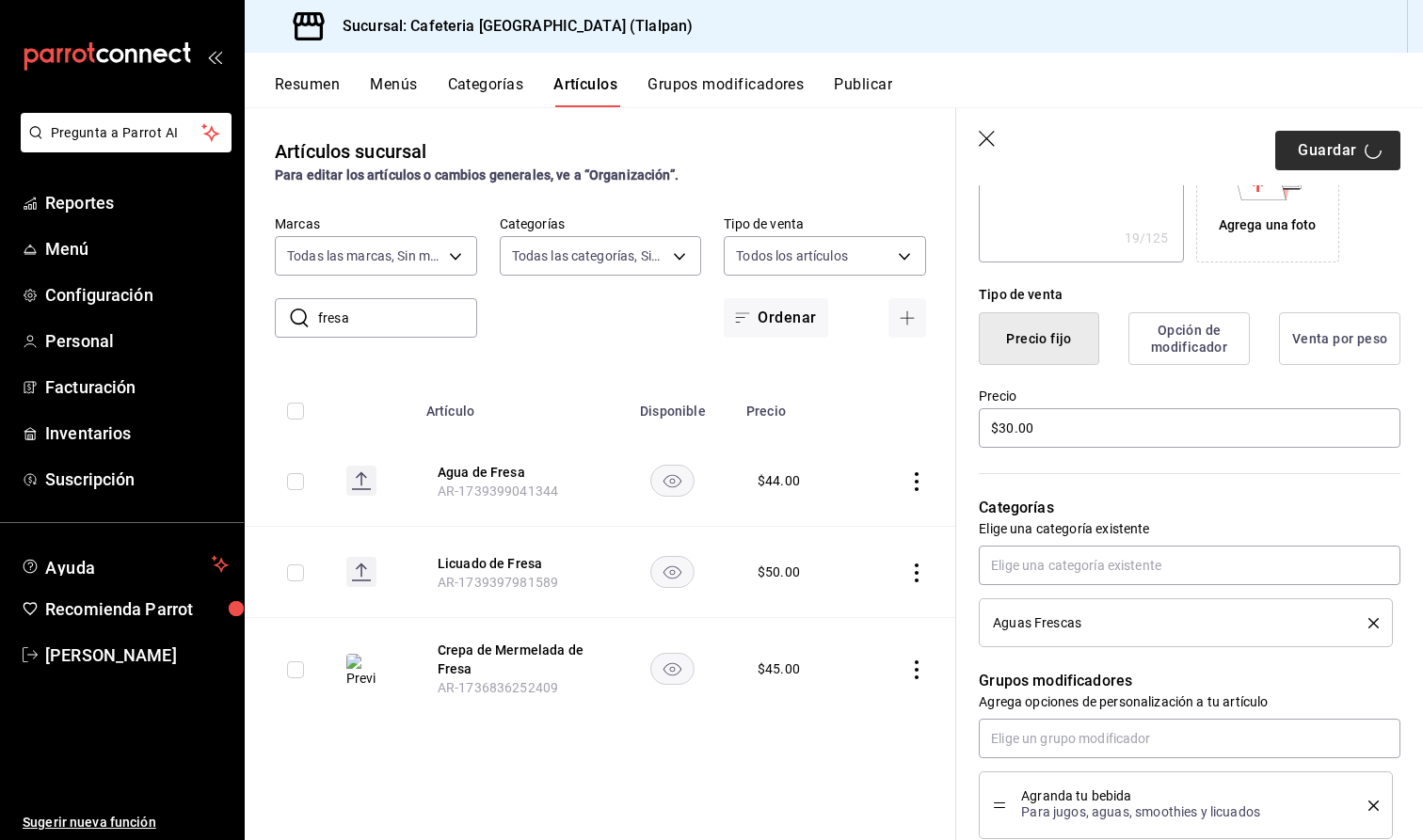 type on "x" 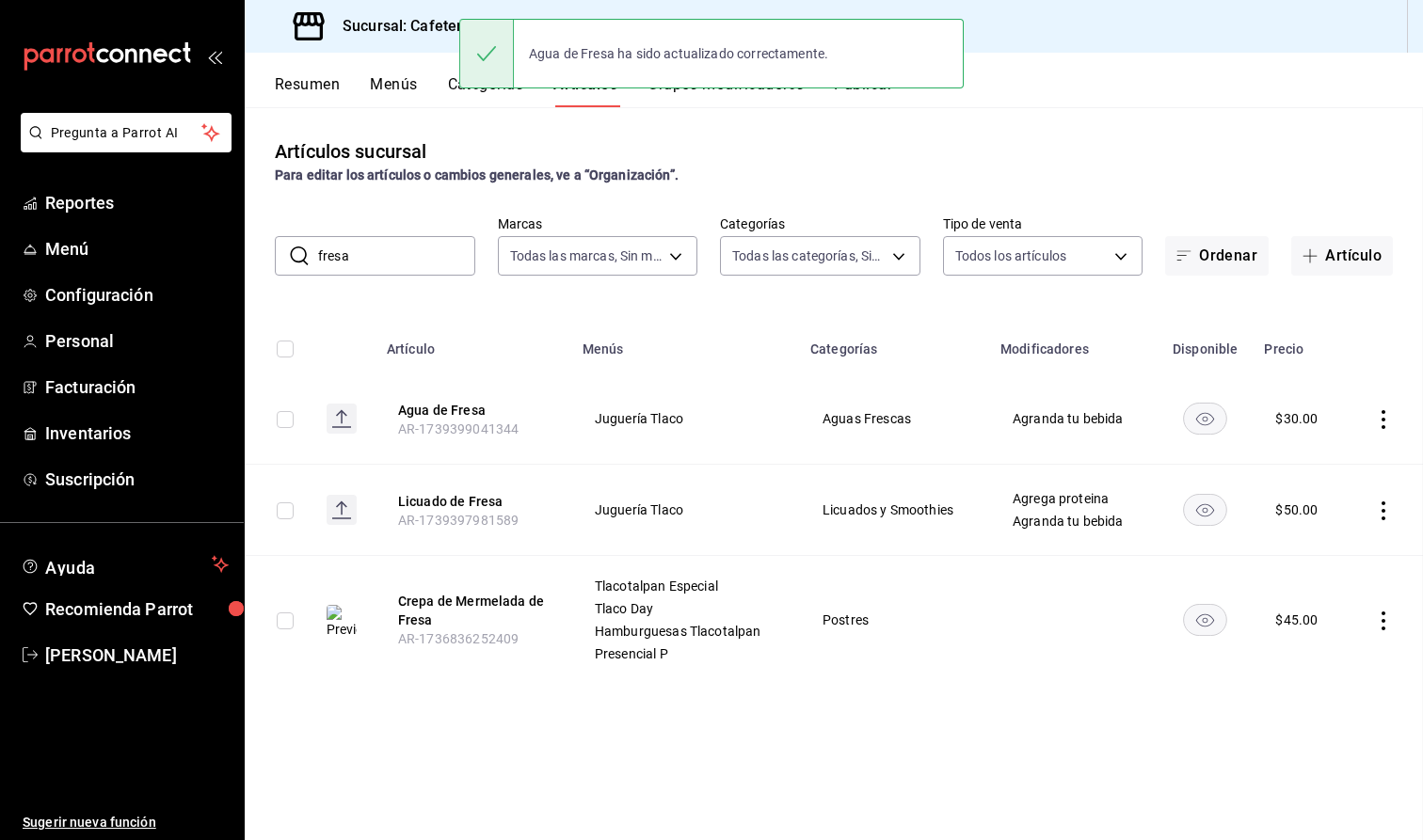 scroll, scrollTop: 0, scrollLeft: 0, axis: both 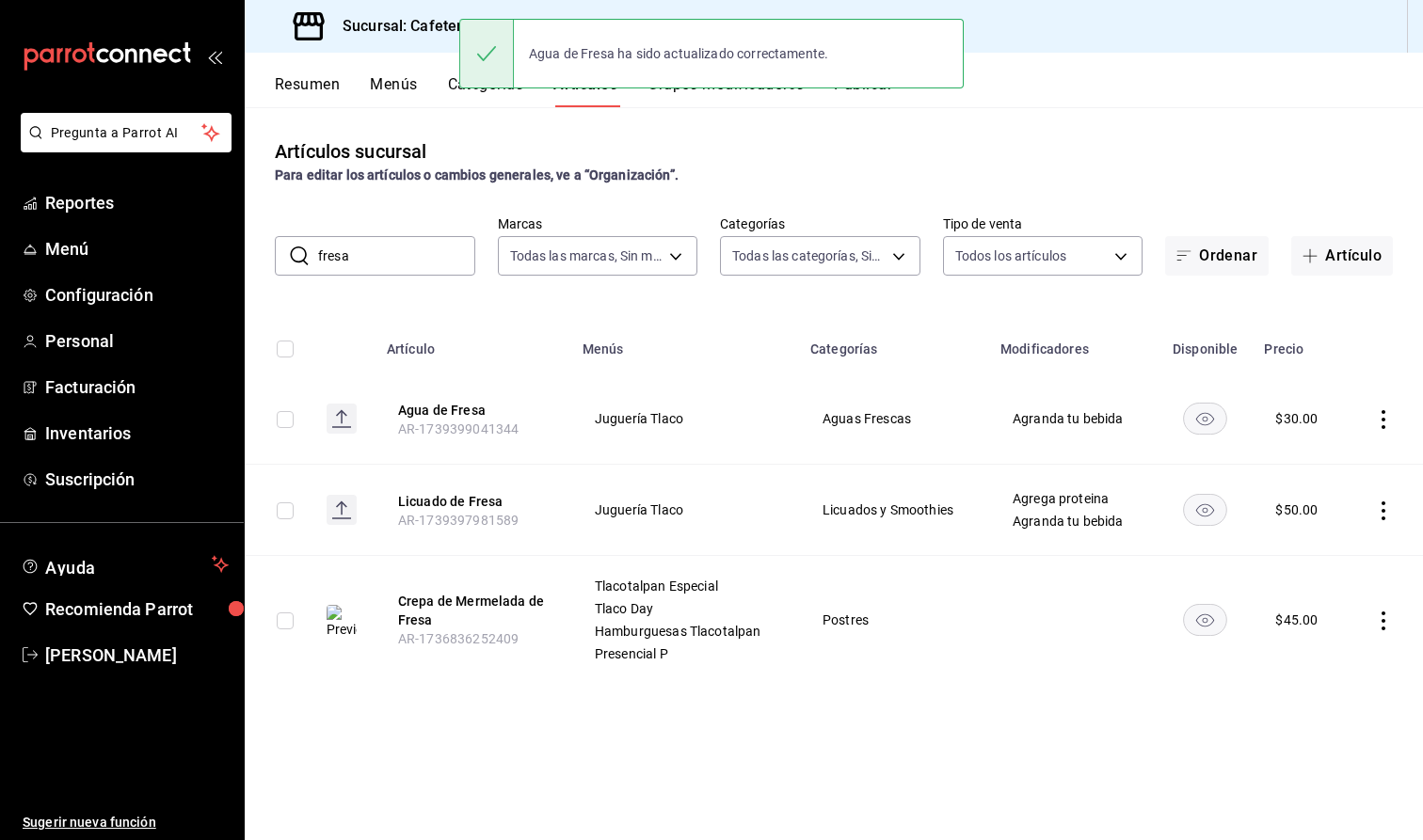 click on "fresa" at bounding box center [396, 256] 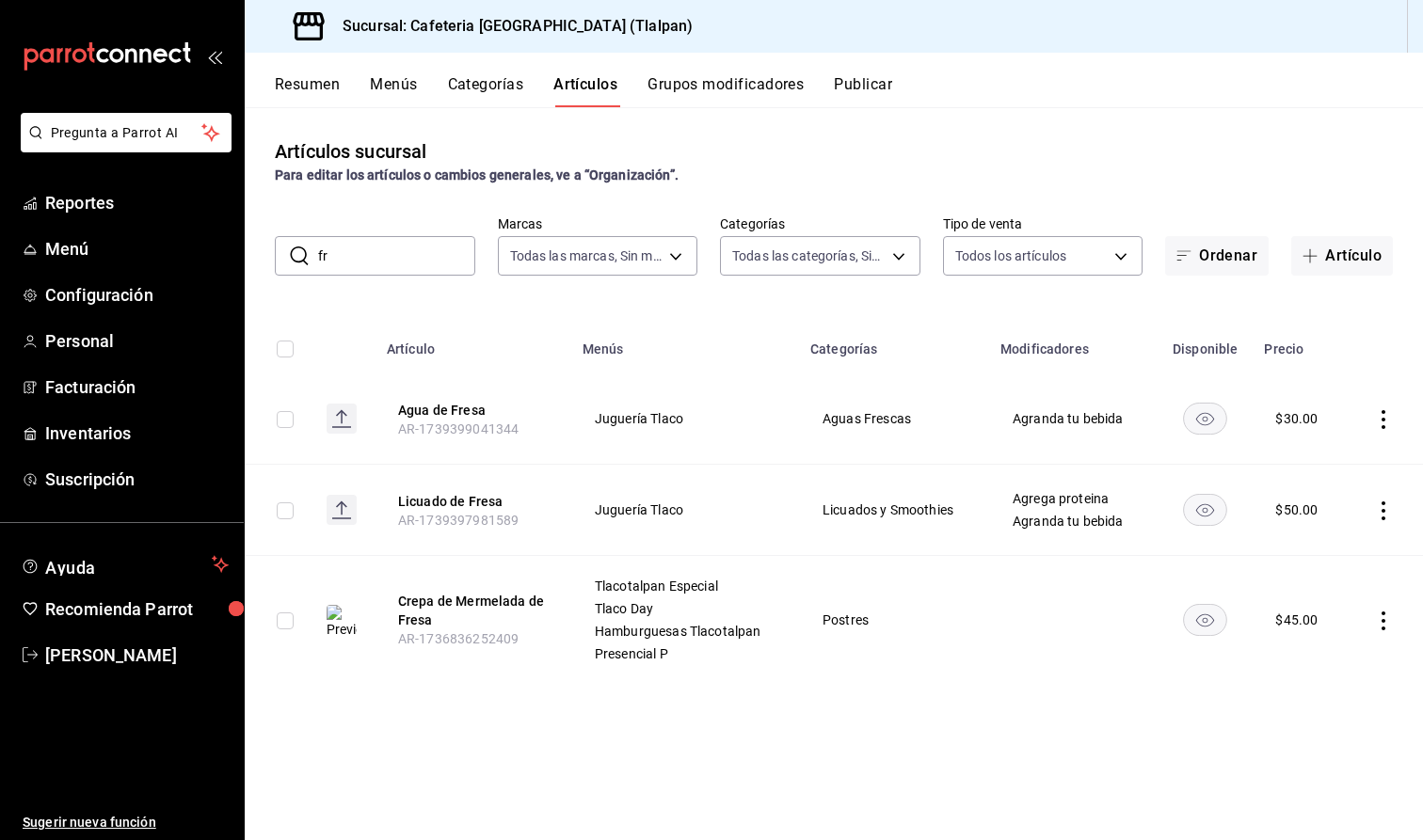 type on "f" 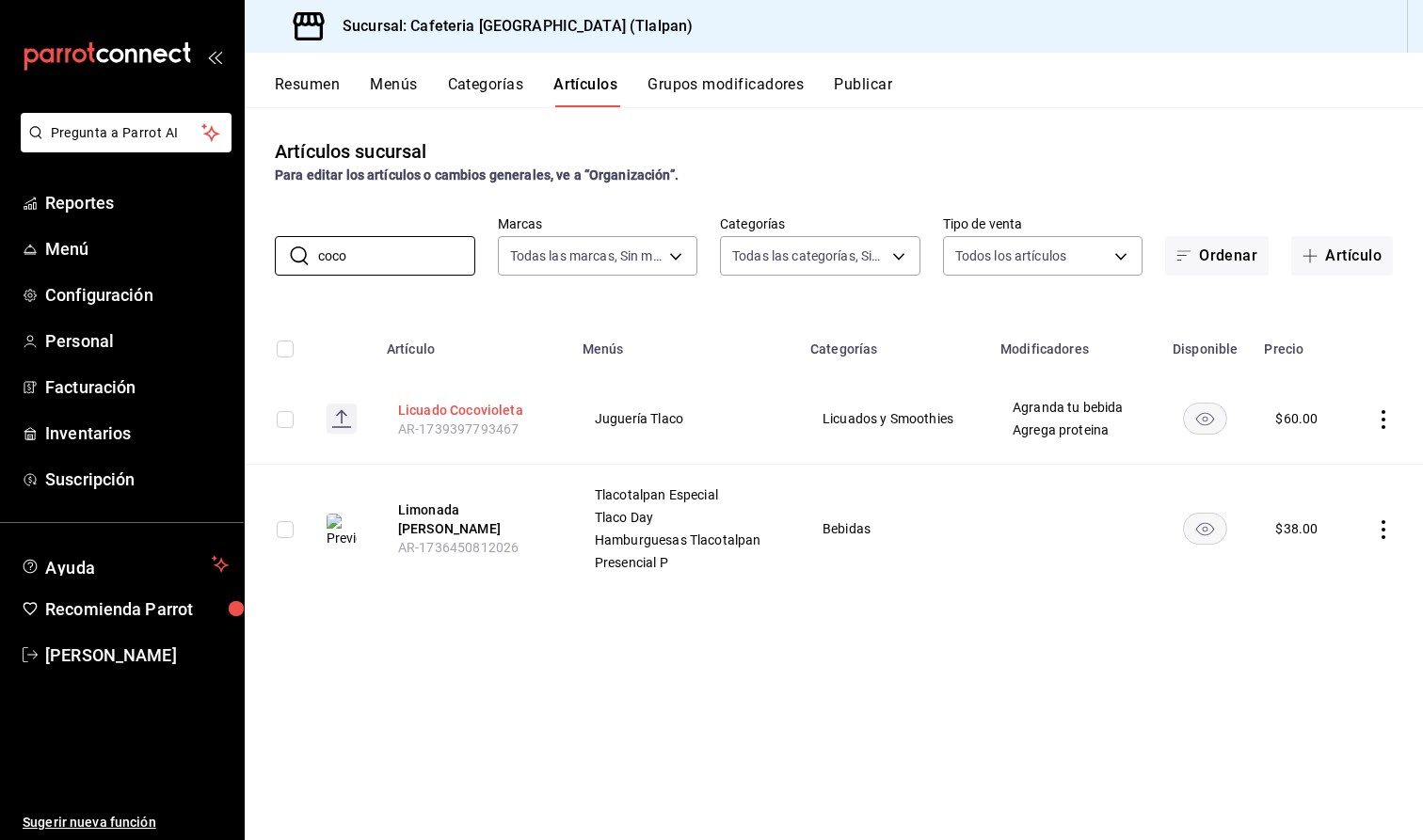 type on "coco" 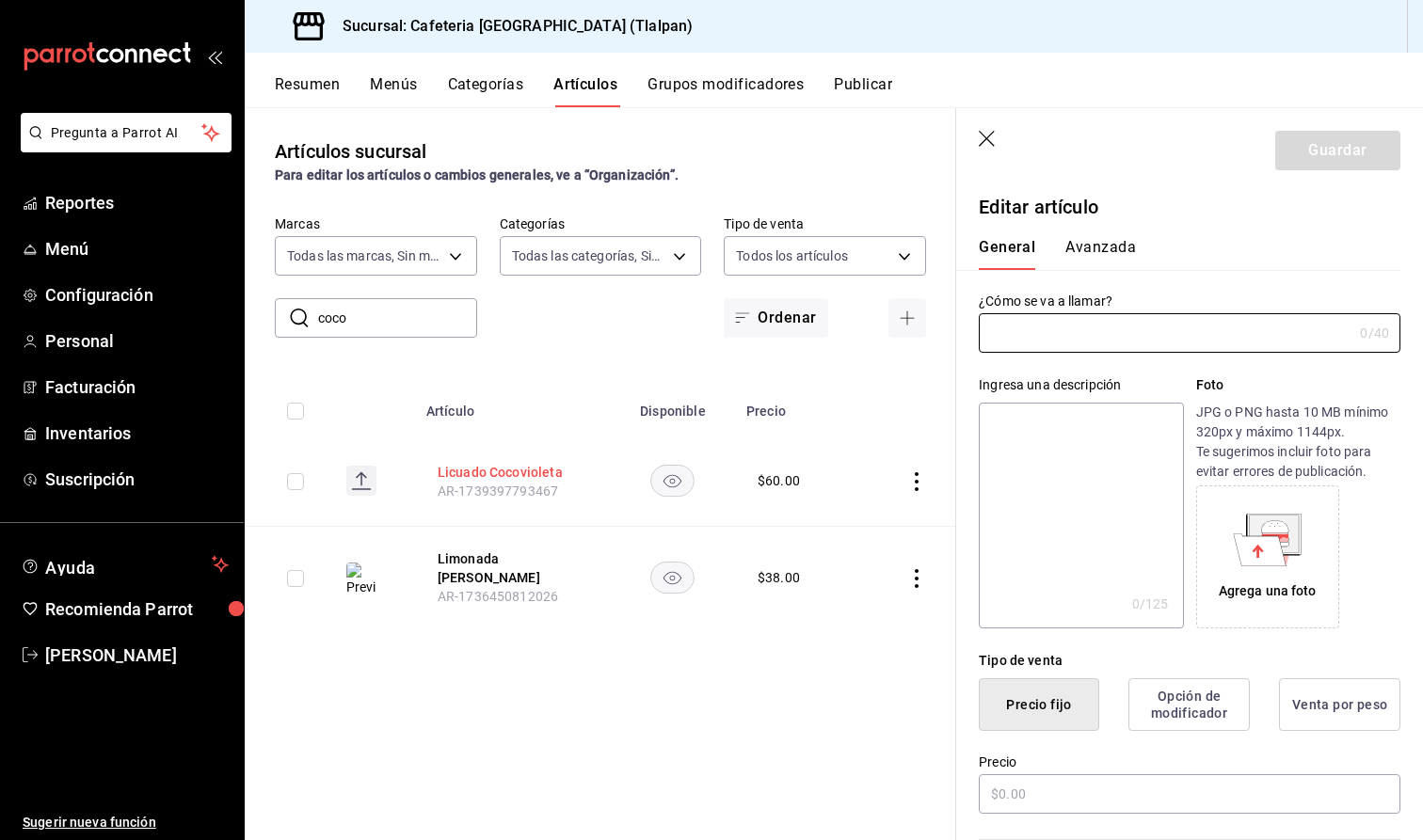 type on "Licuado Cocovioleta" 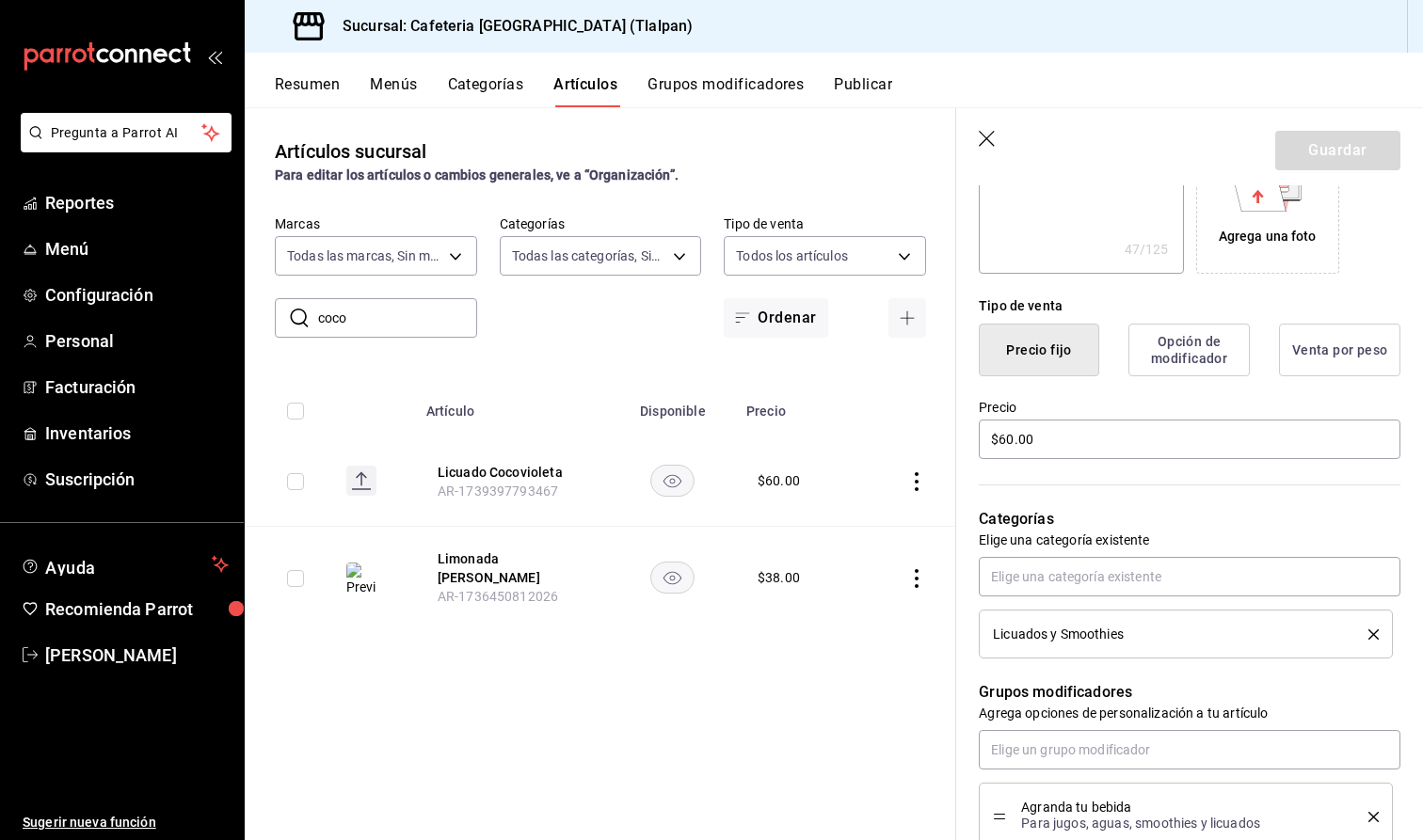 scroll, scrollTop: 397, scrollLeft: 0, axis: vertical 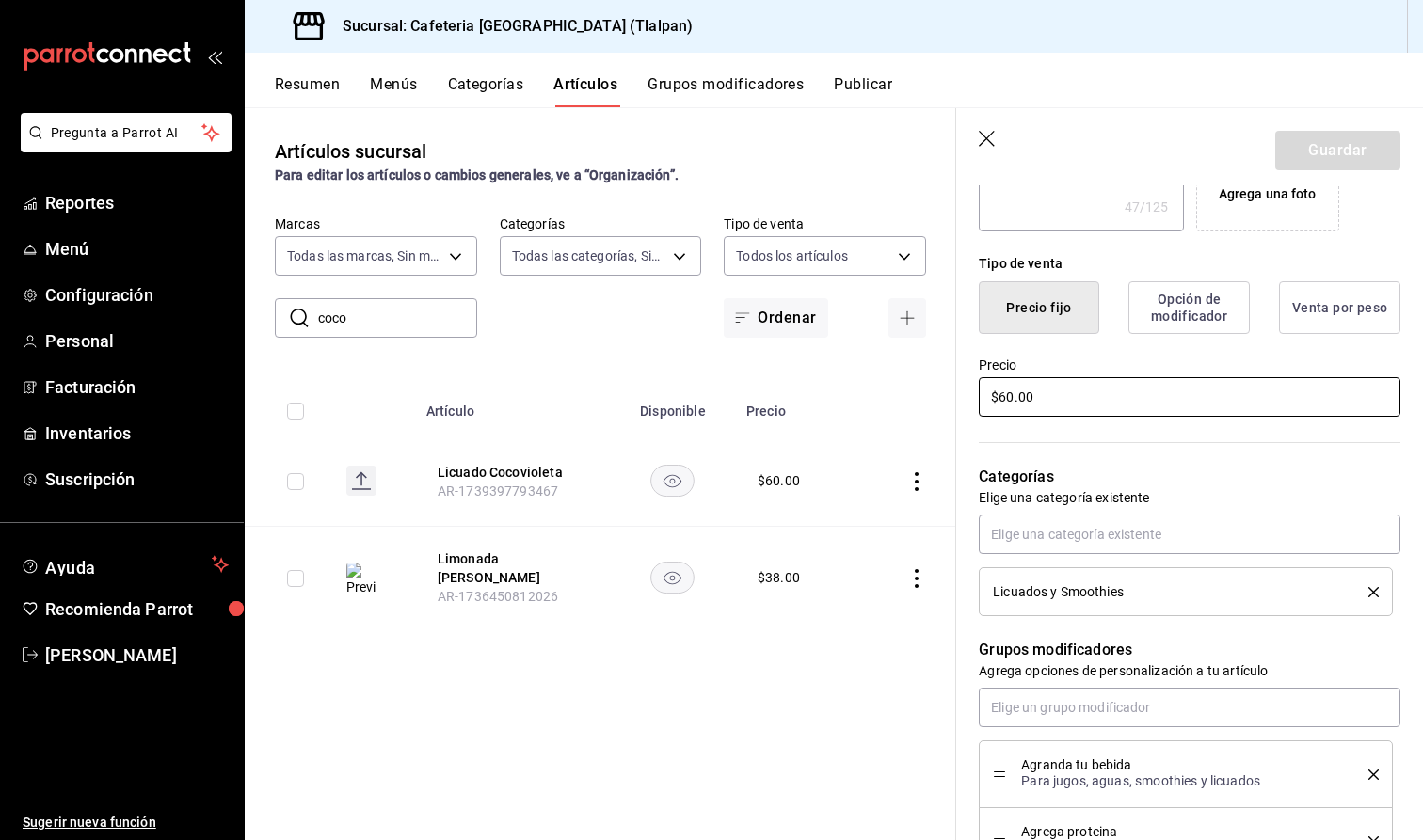 click on "$60.00" at bounding box center [1190, 397] 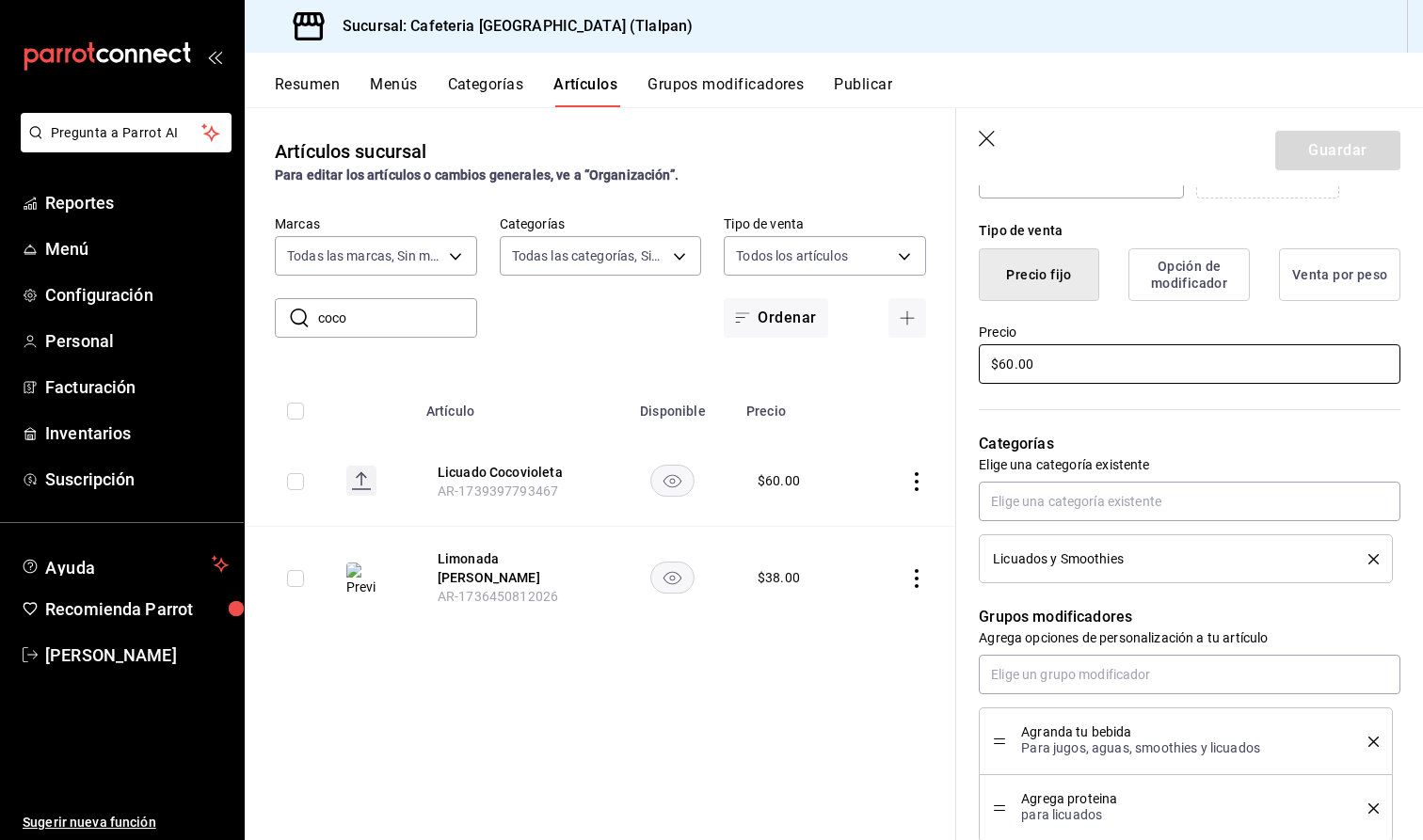 scroll, scrollTop: 393, scrollLeft: 0, axis: vertical 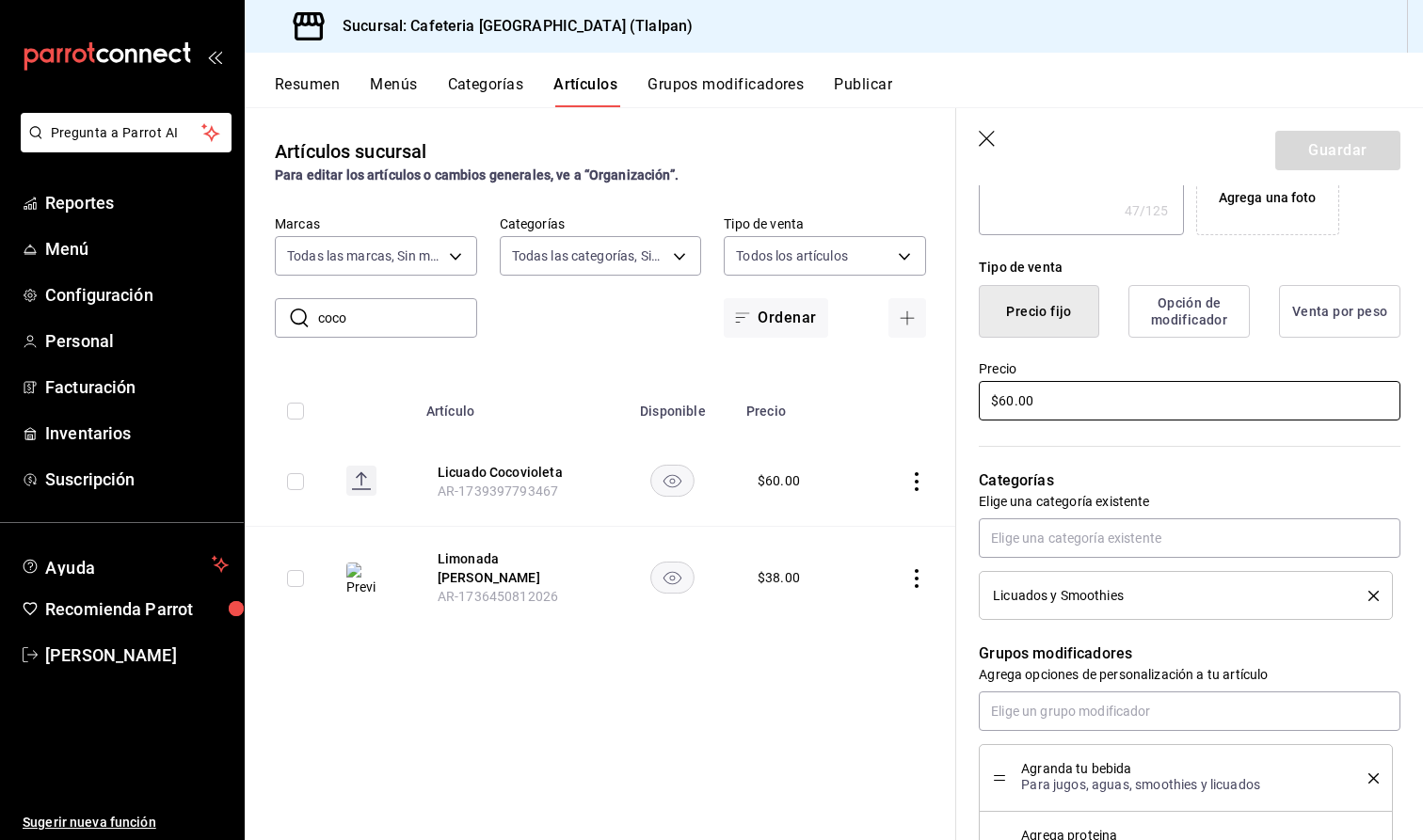 type on "$6.00" 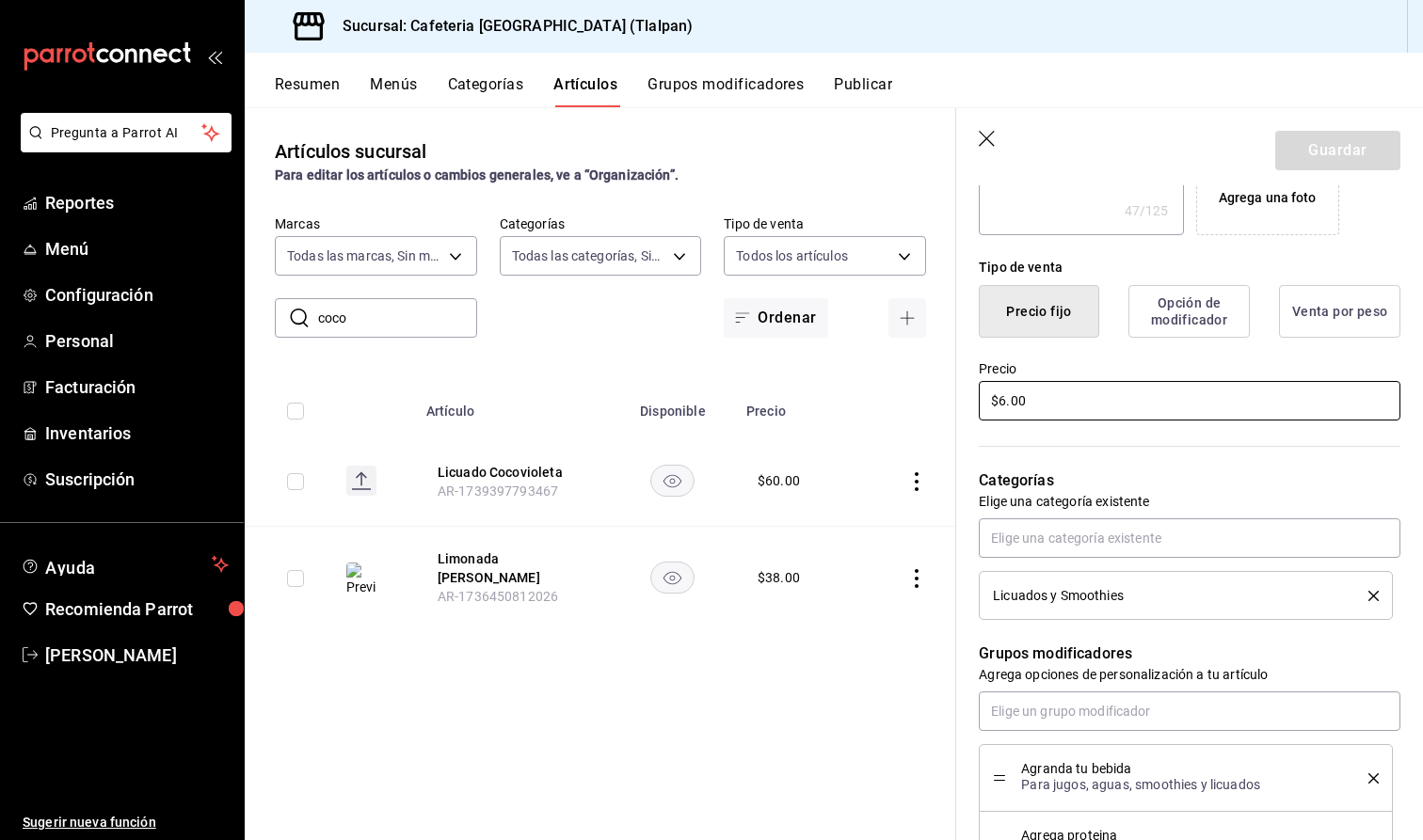 type on "x" 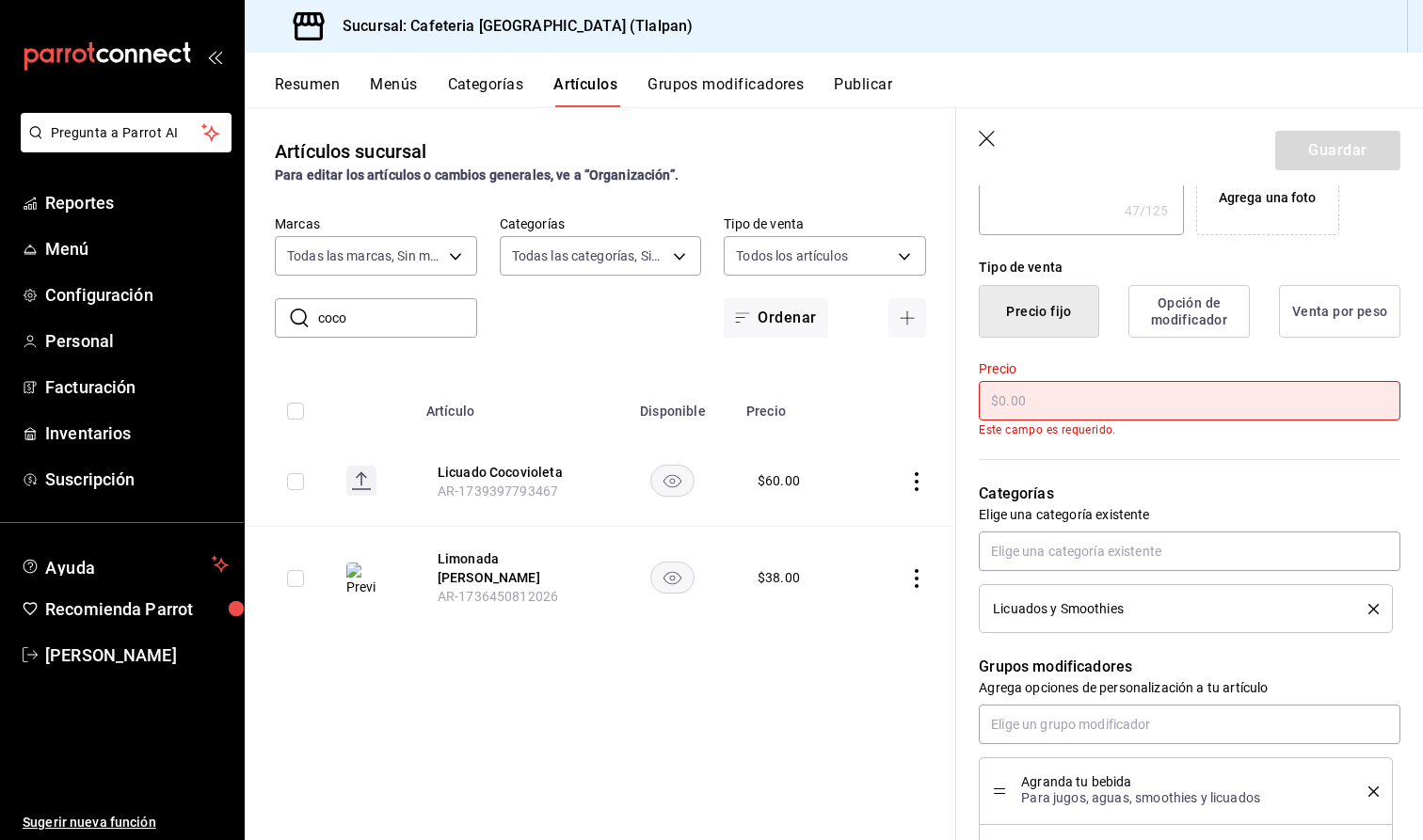 type on "x" 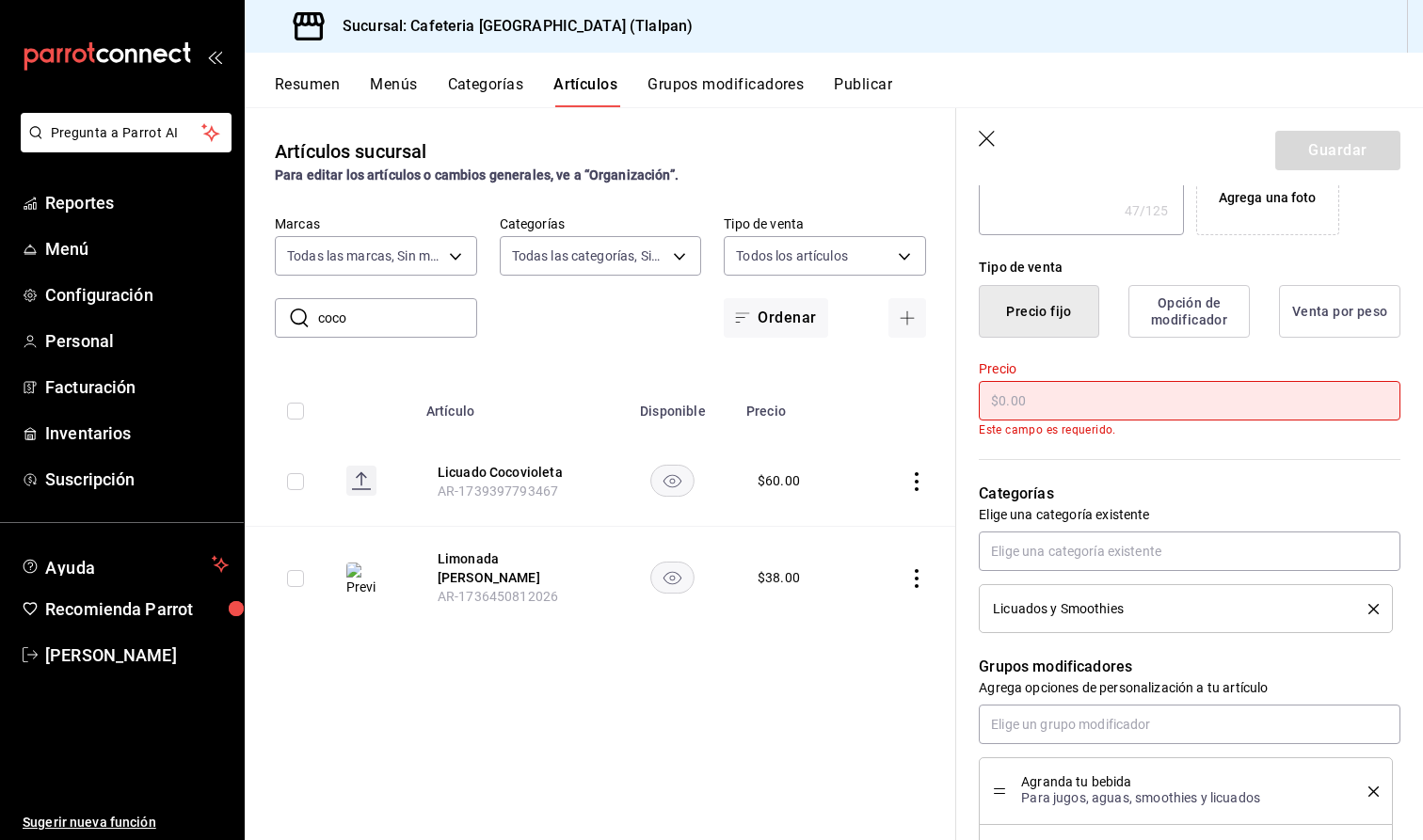 type on "$4.00" 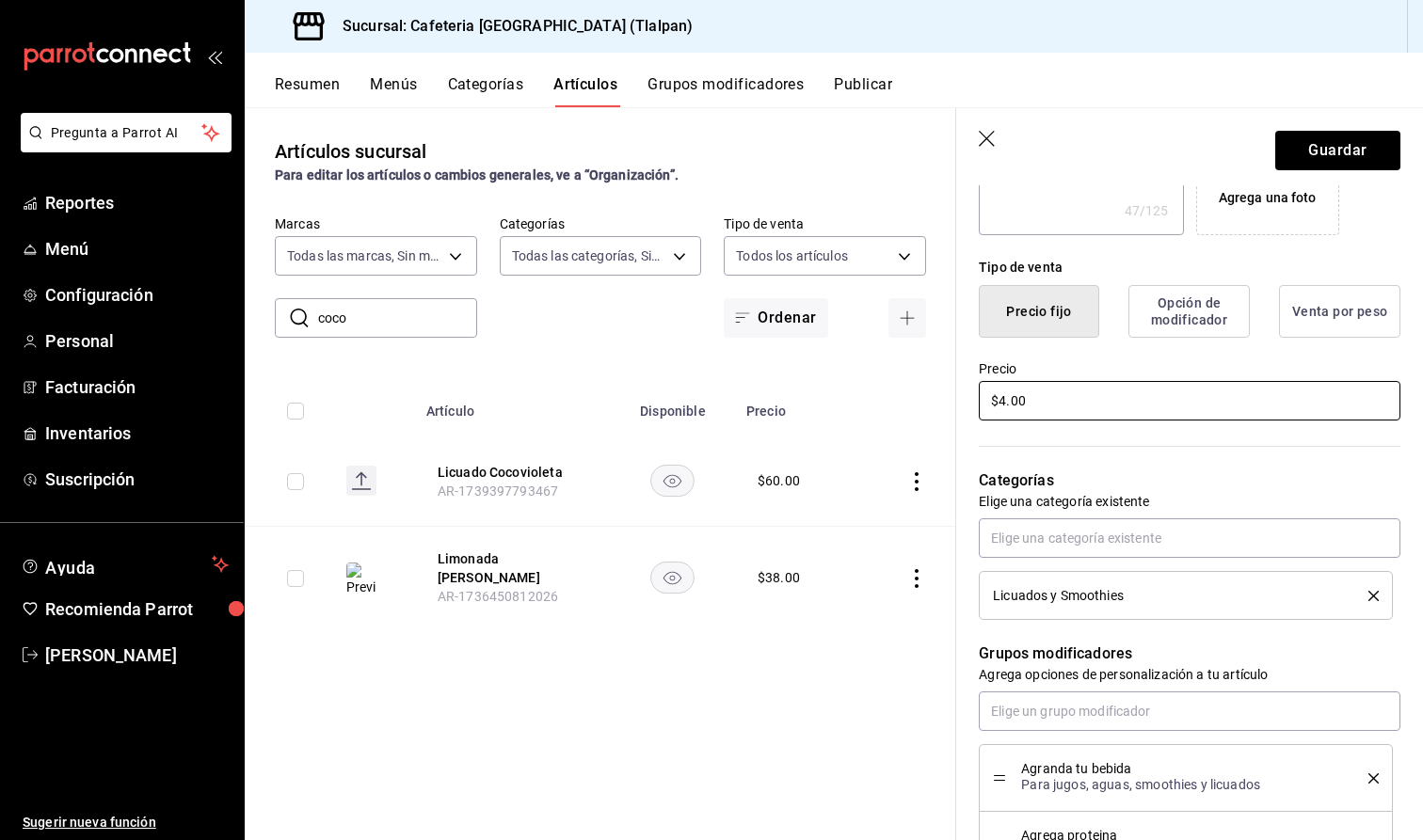type on "x" 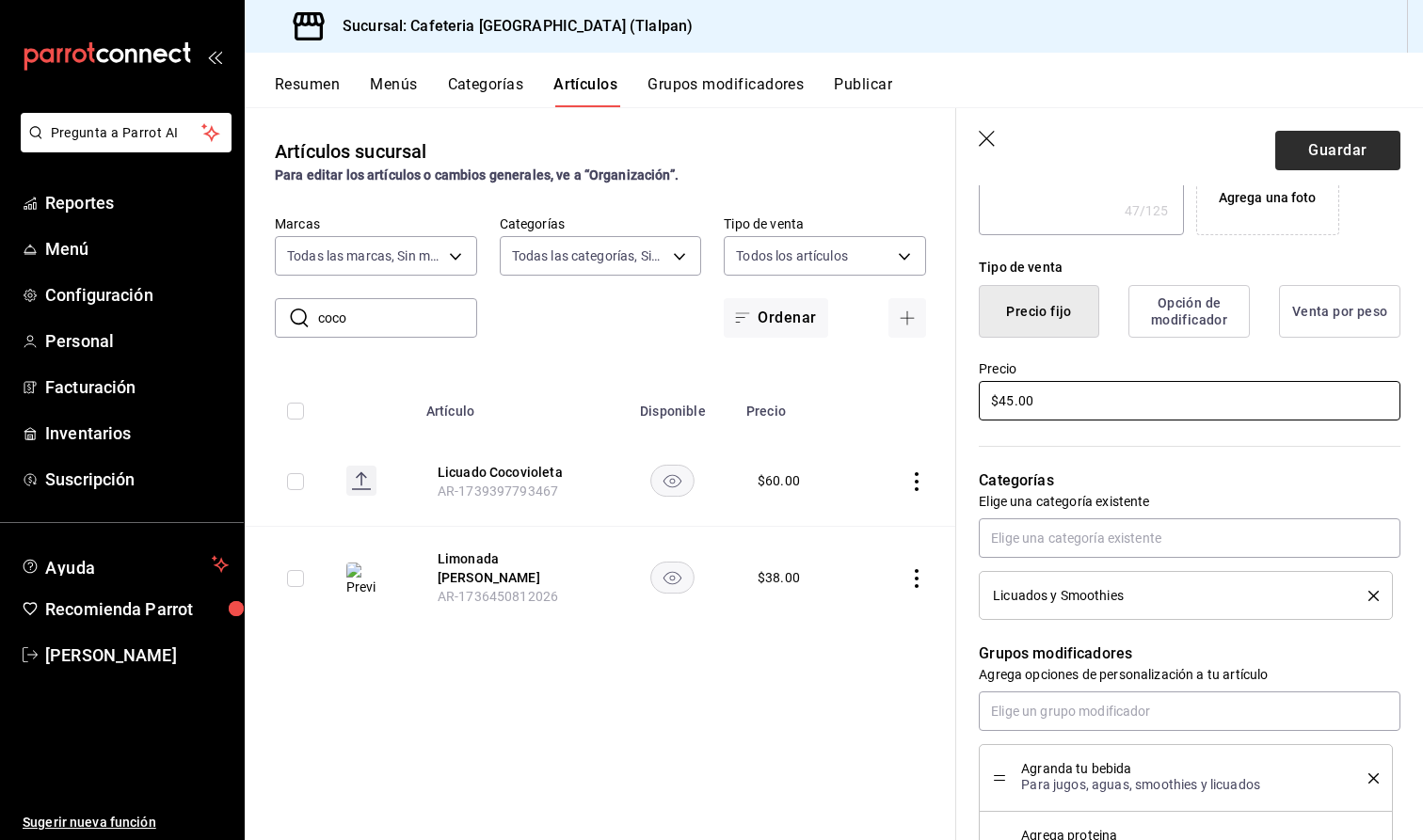 type on "$45.00" 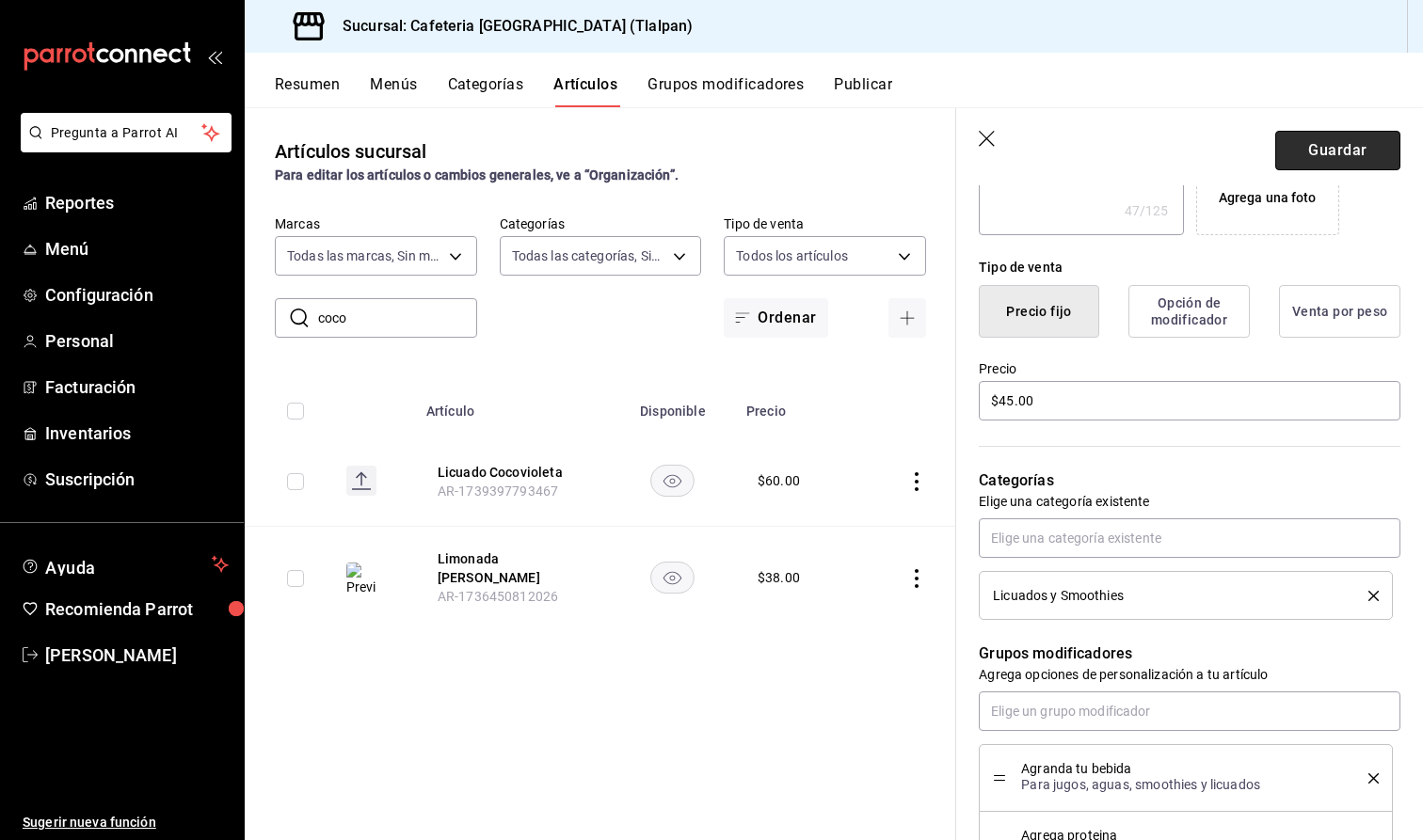click on "Guardar" at bounding box center [1337, 151] 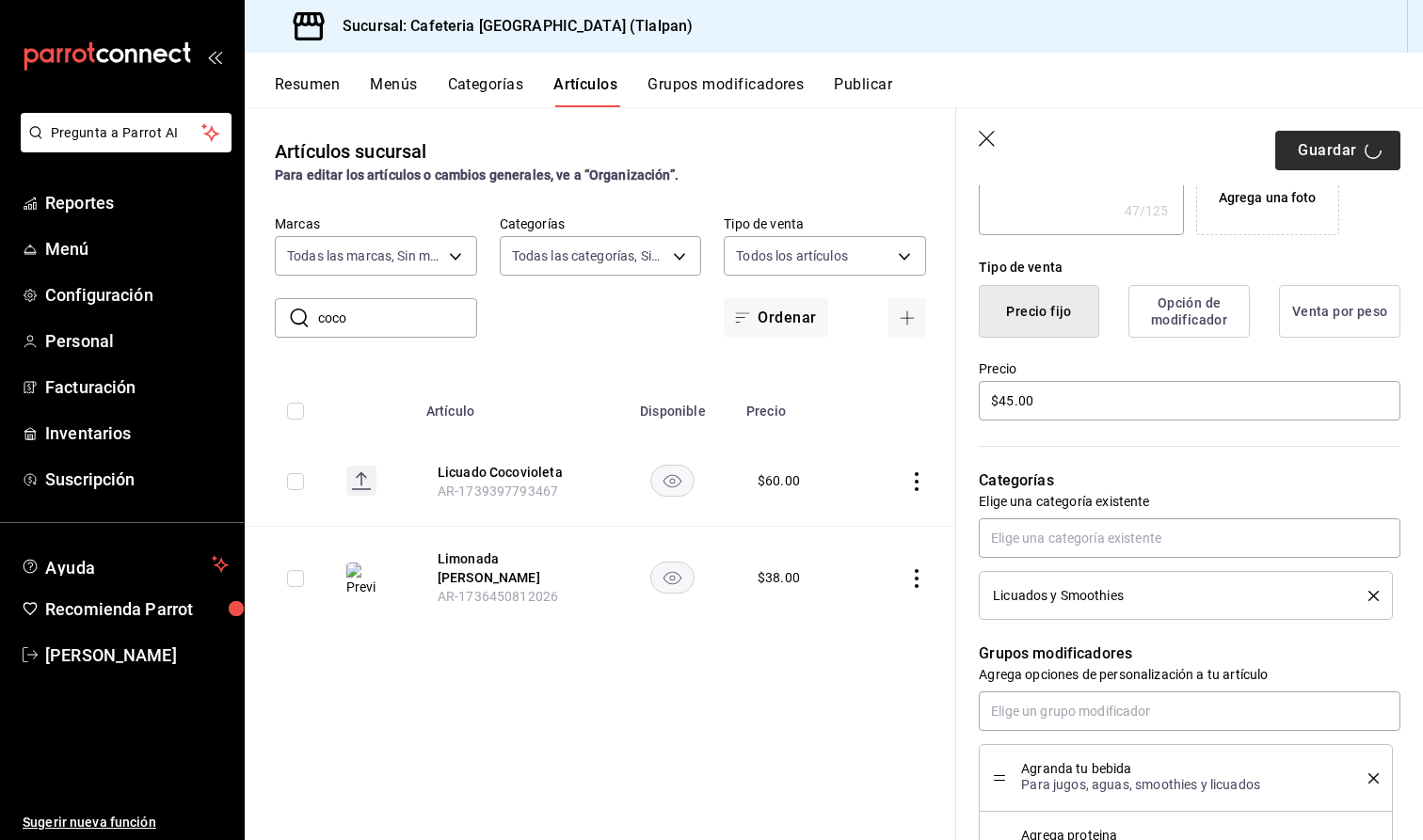 type on "x" 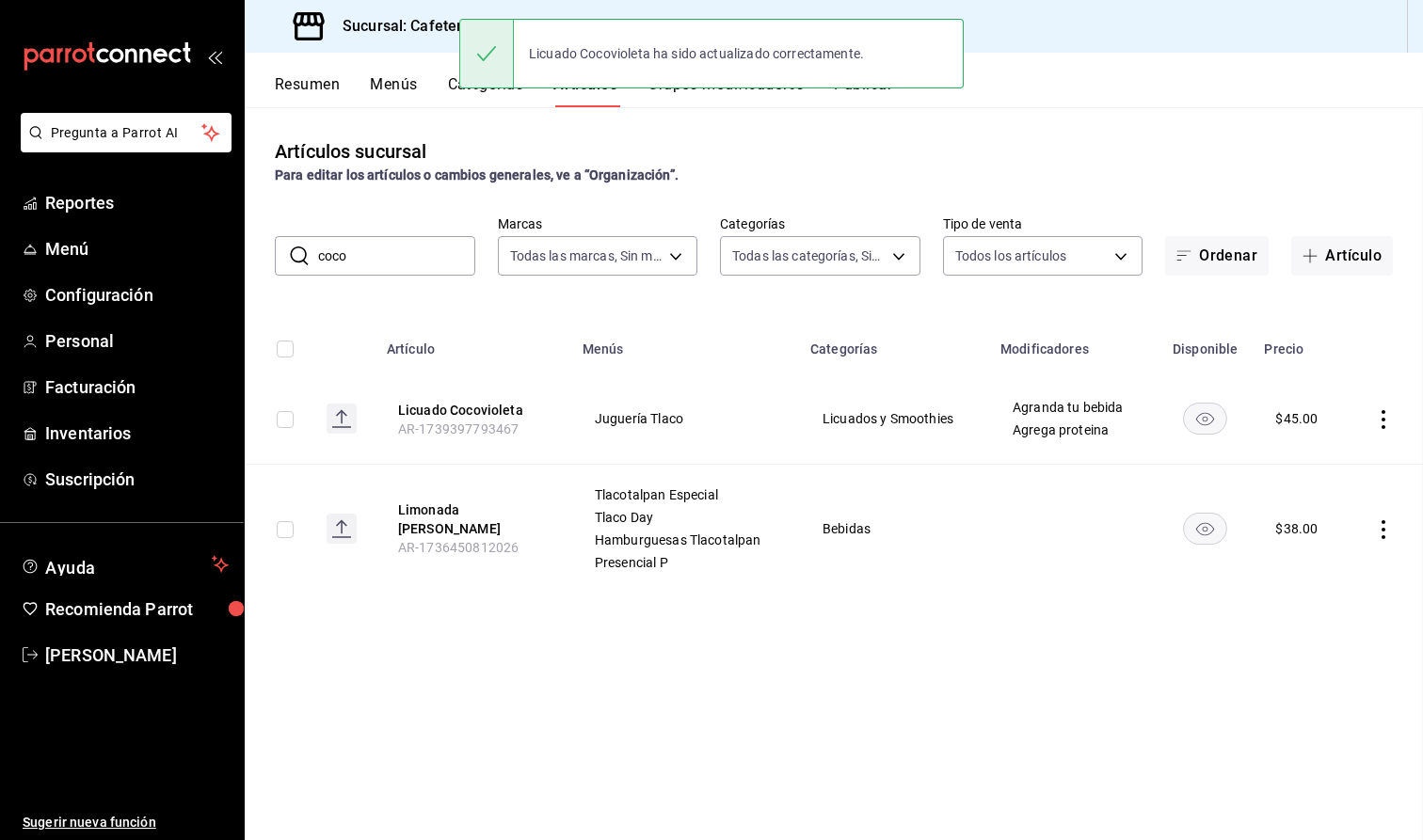 scroll, scrollTop: 0, scrollLeft: 0, axis: both 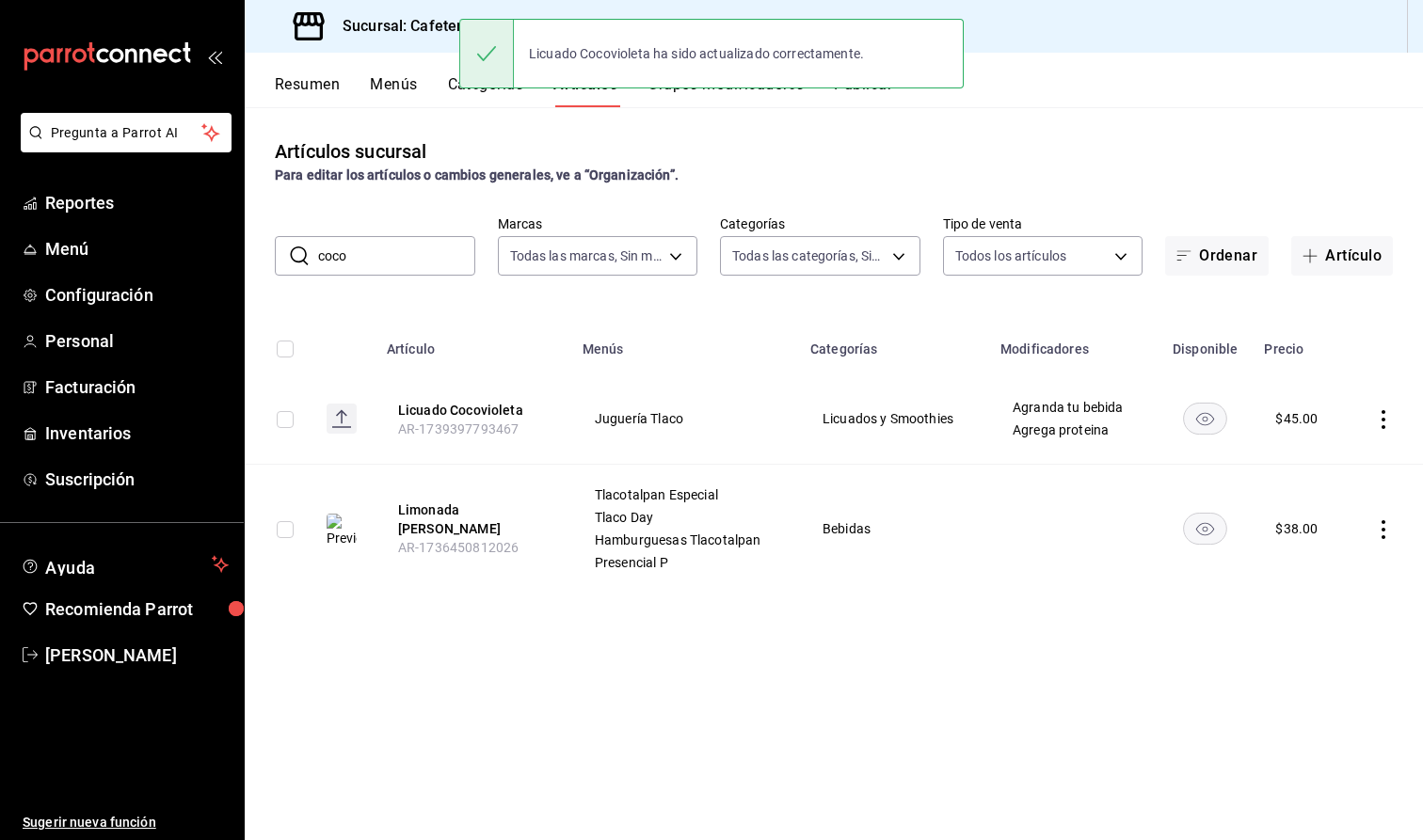 click on "coco" at bounding box center [396, 256] 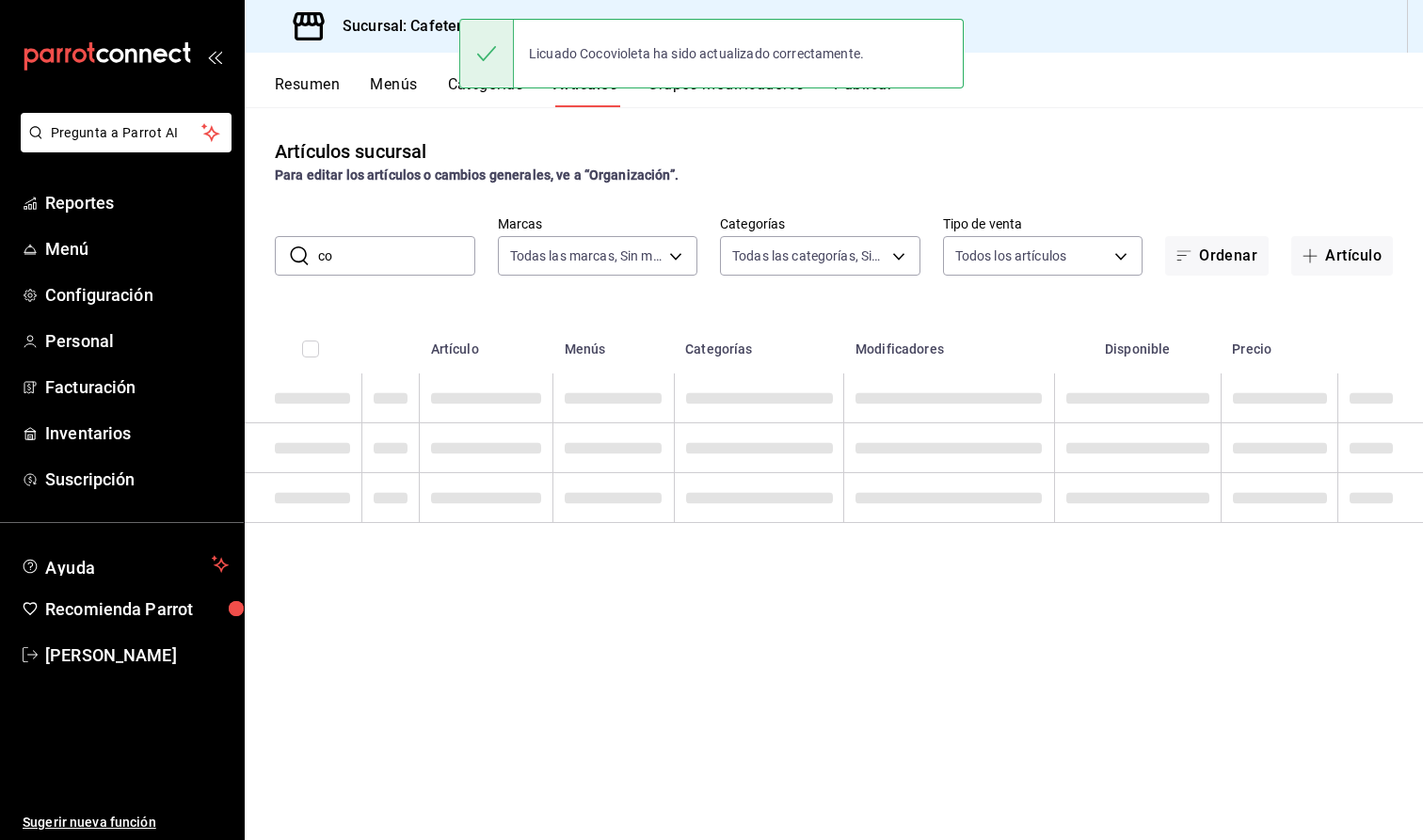 type on "c" 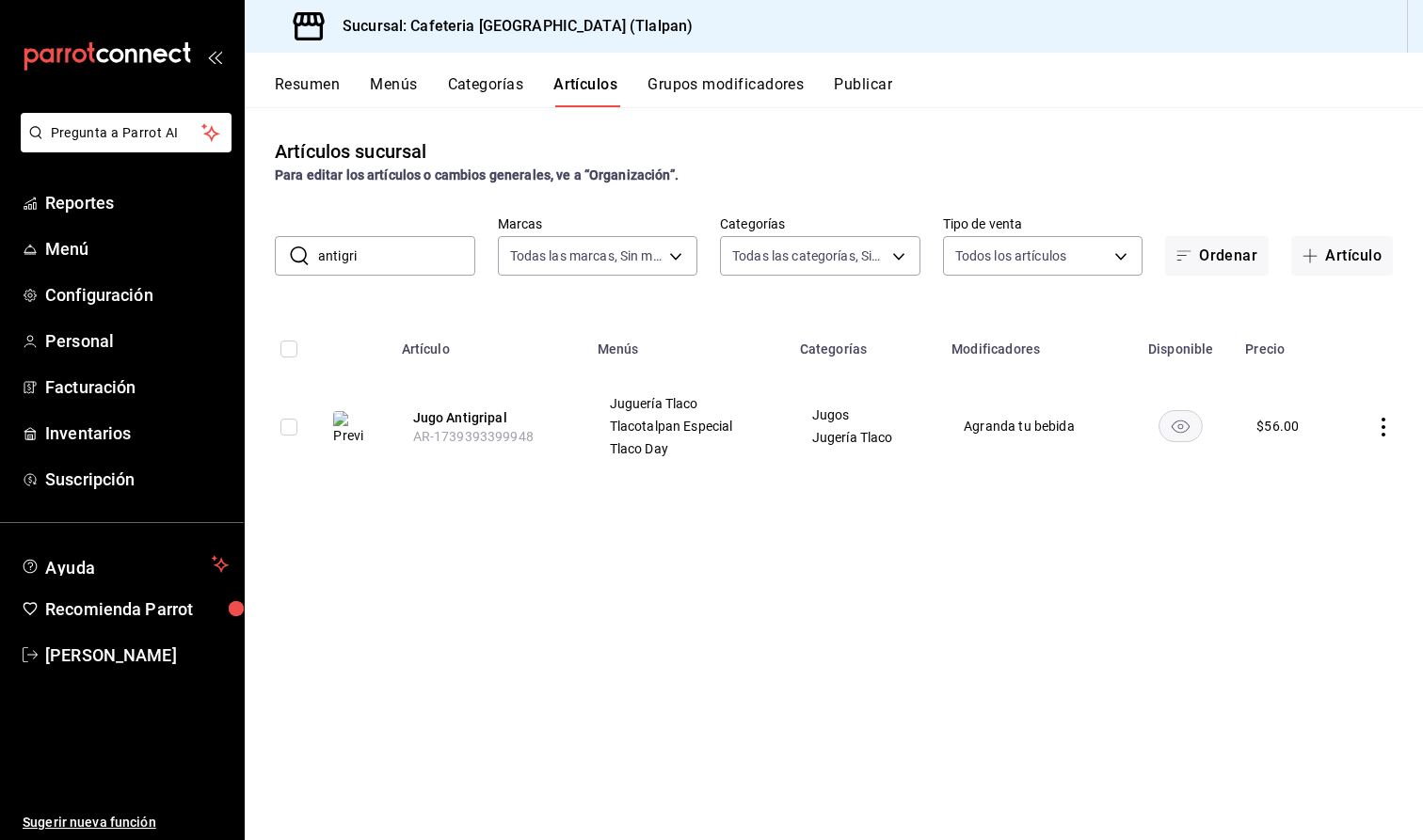 type on "antigri" 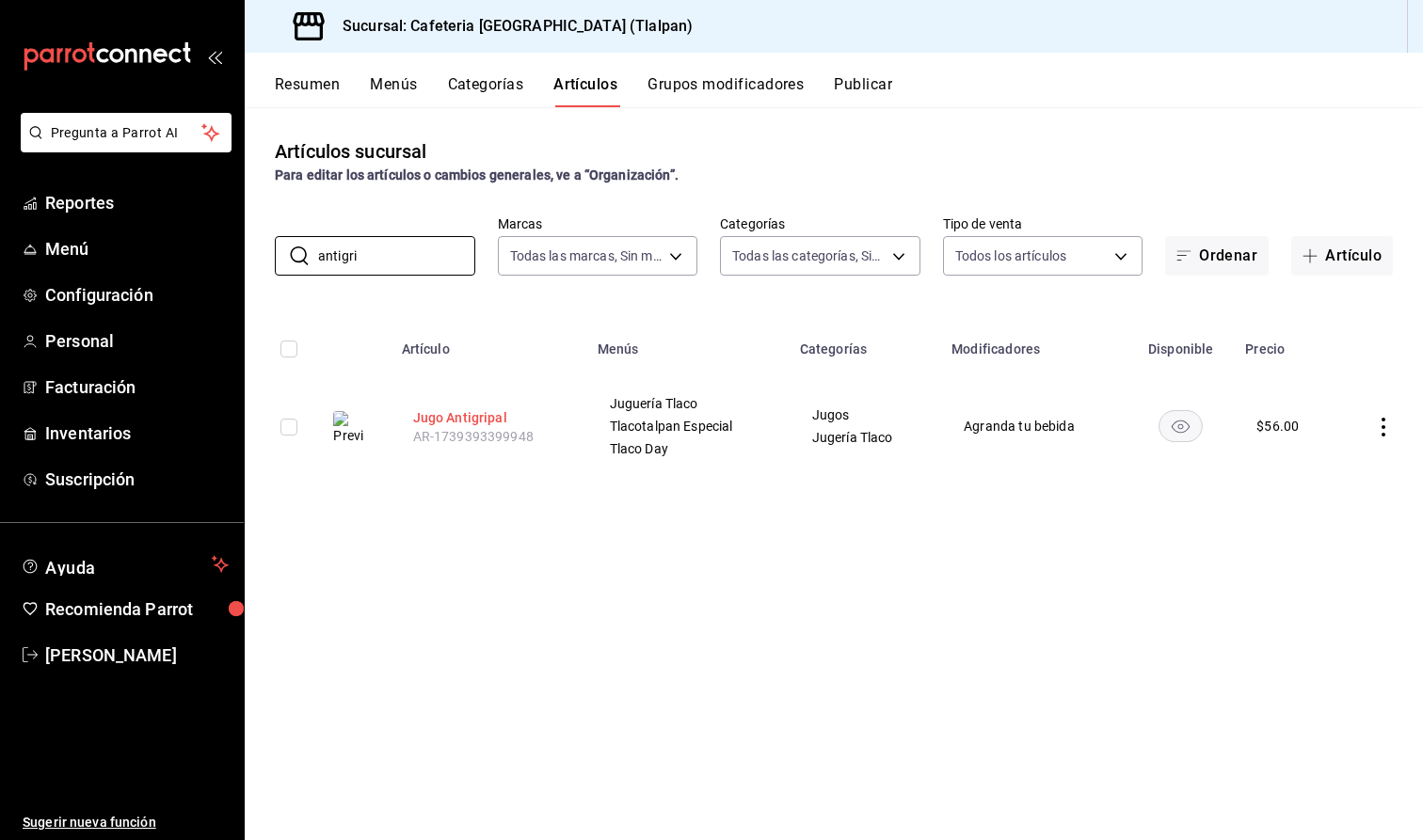 drag, startPoint x: 385, startPoint y: 248, endPoint x: 462, endPoint y: 422, distance: 190.2761 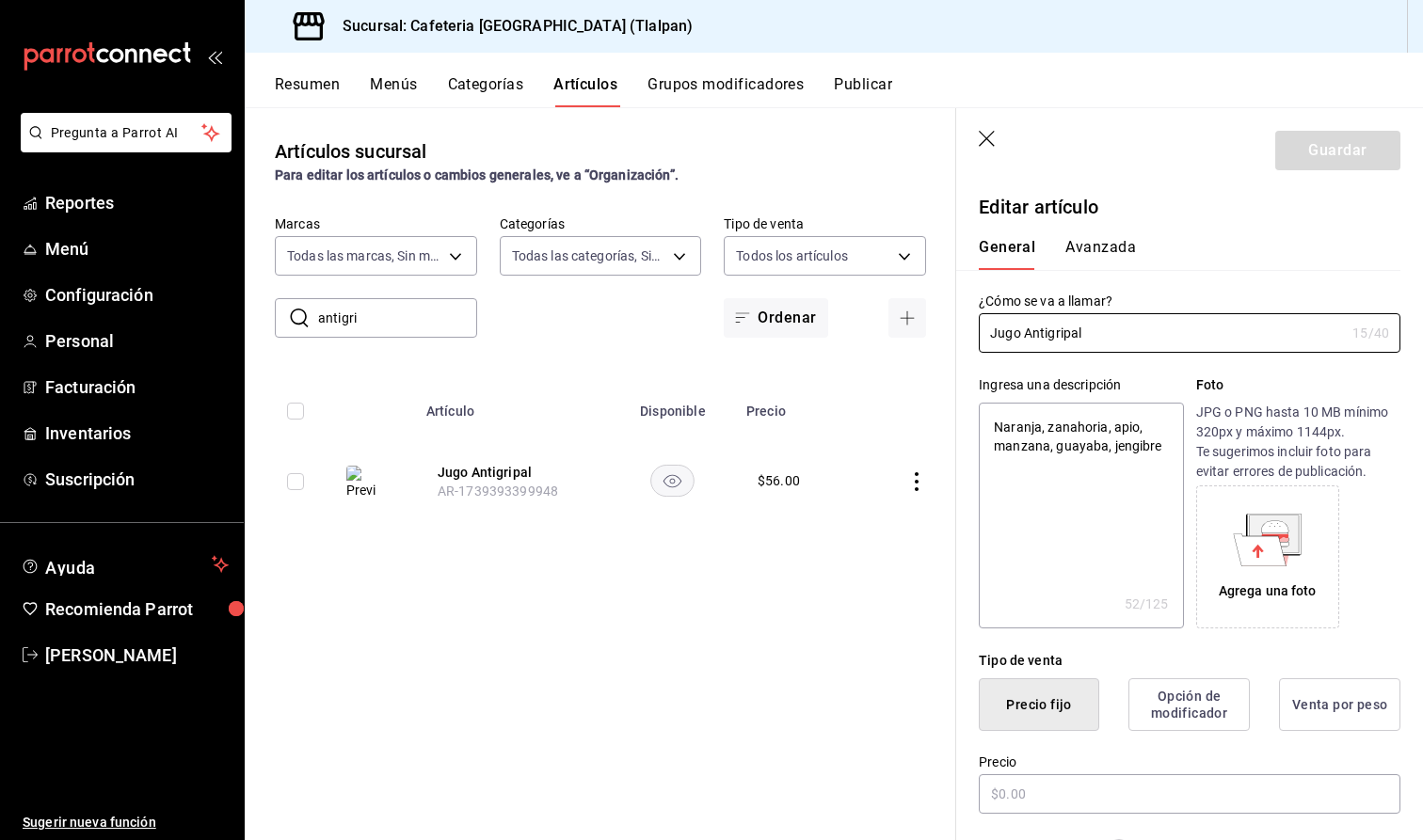 type on "x" 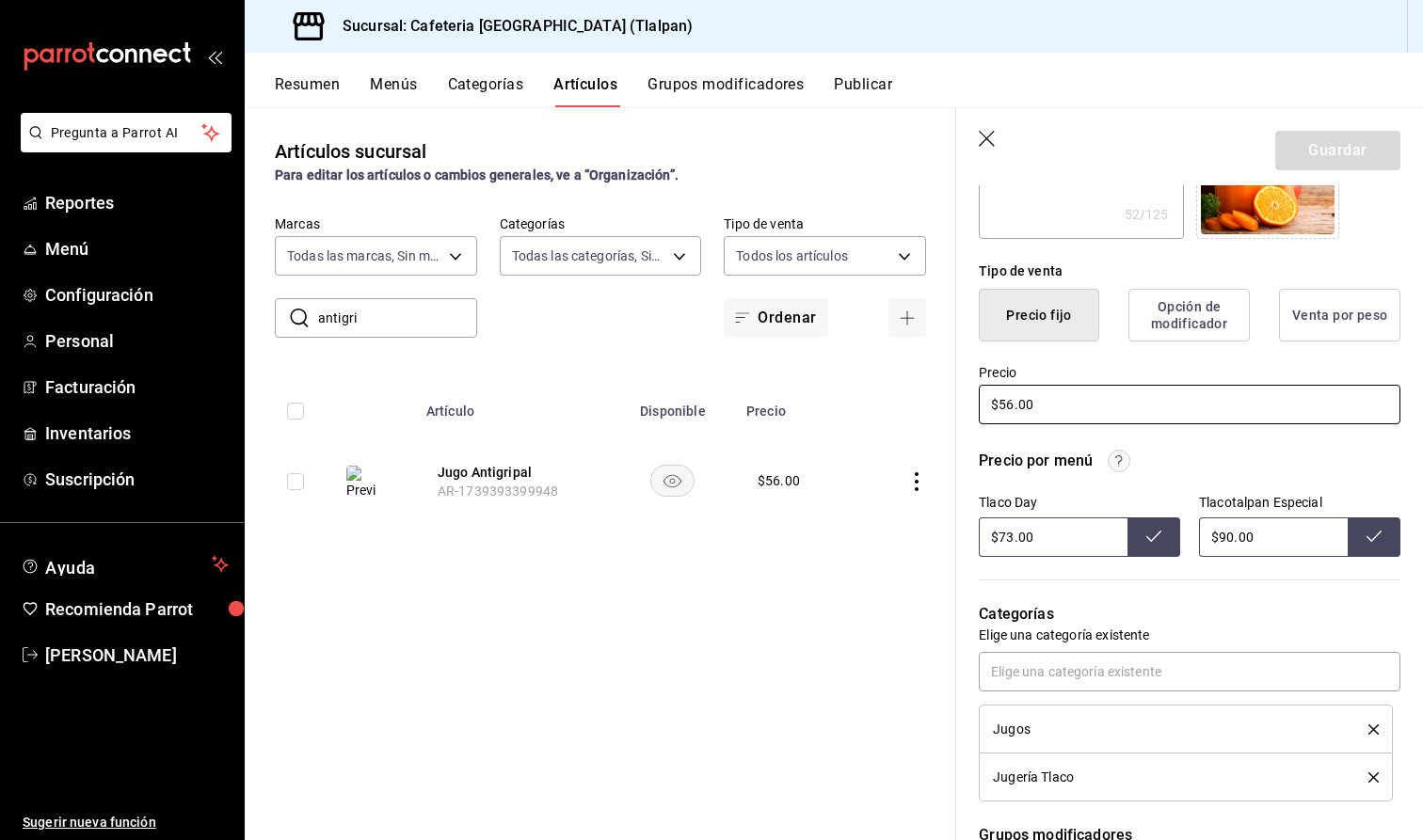 scroll, scrollTop: 388, scrollLeft: 0, axis: vertical 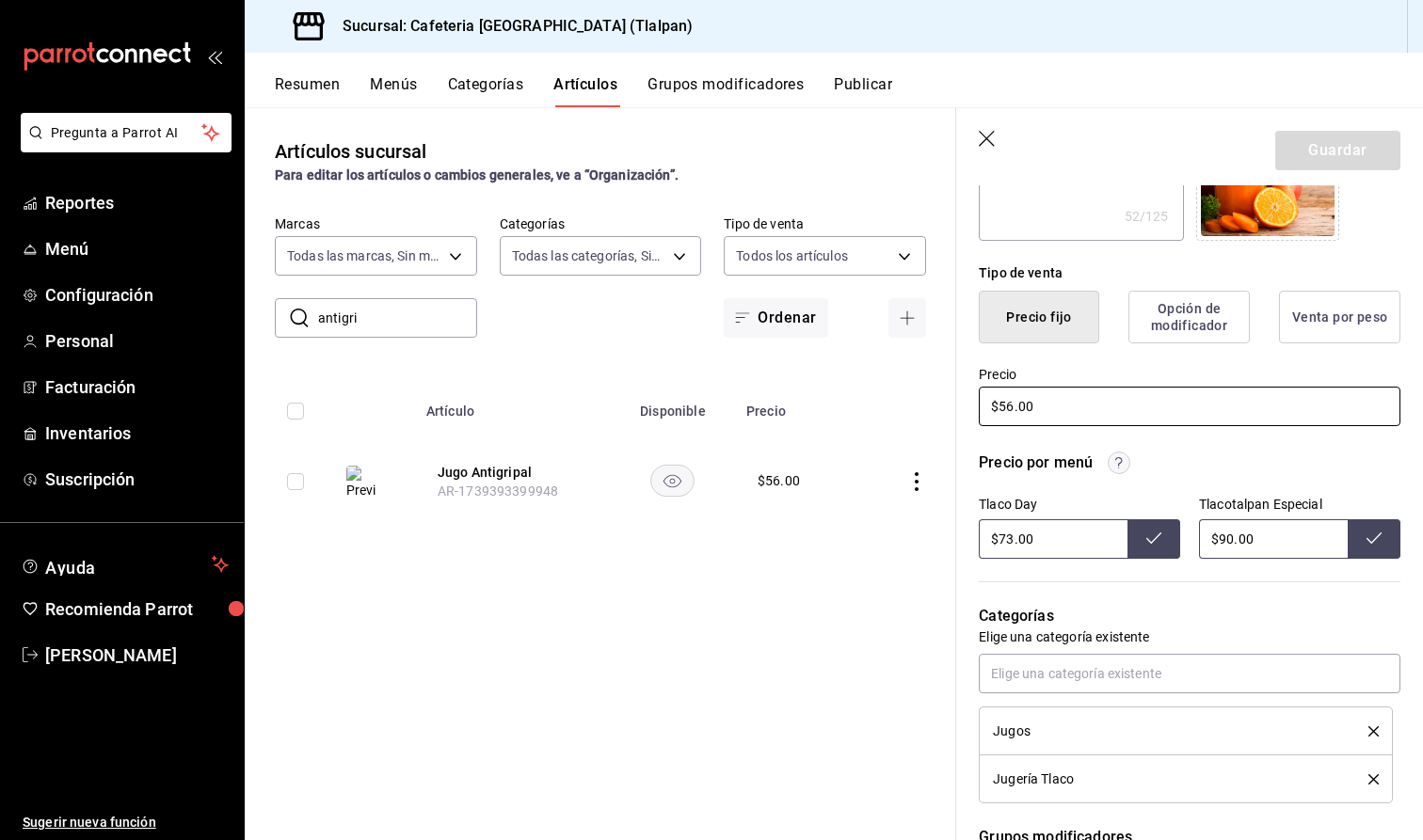click on "$56.00" at bounding box center [1190, 406] 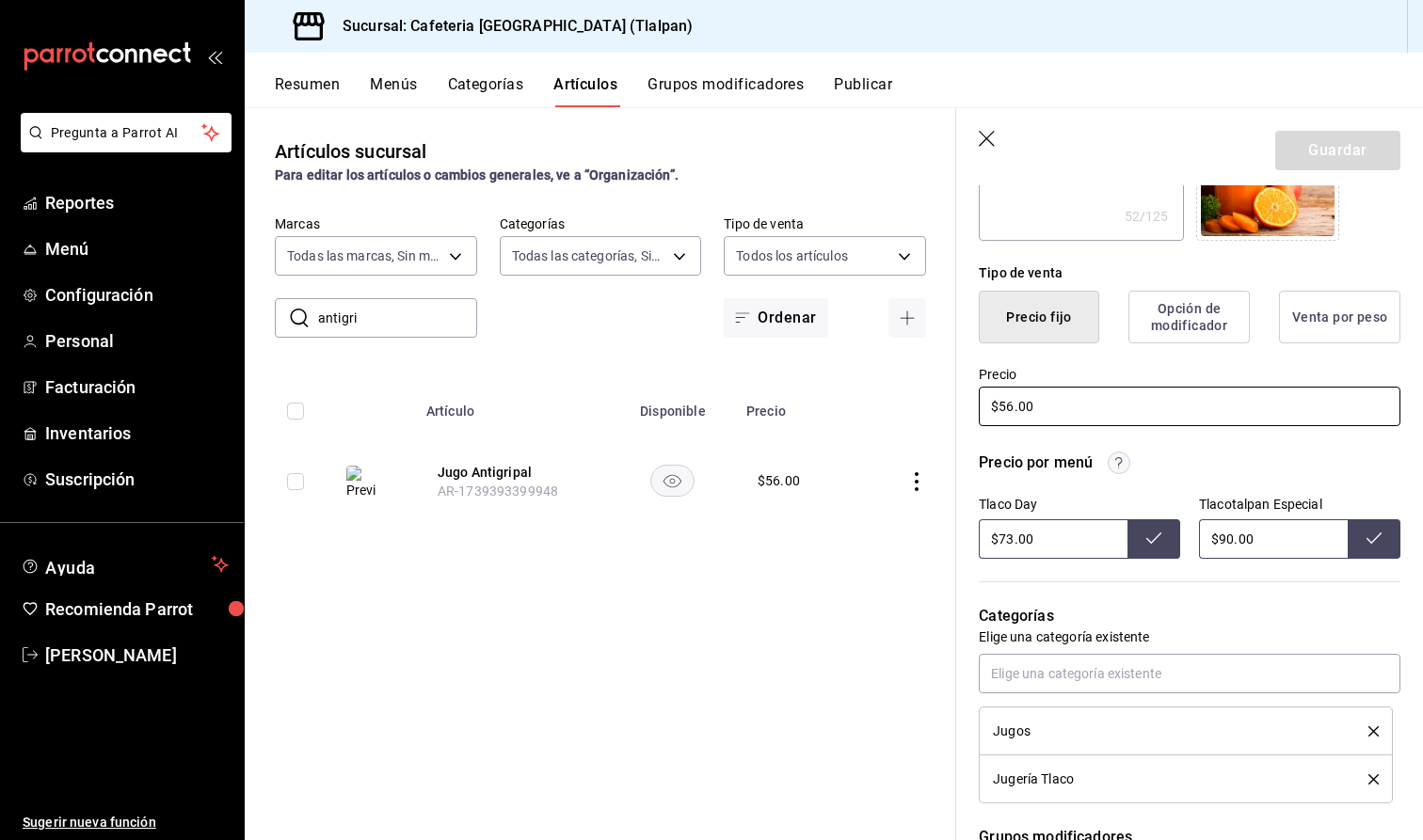 click on "$56.00" at bounding box center (1190, 406) 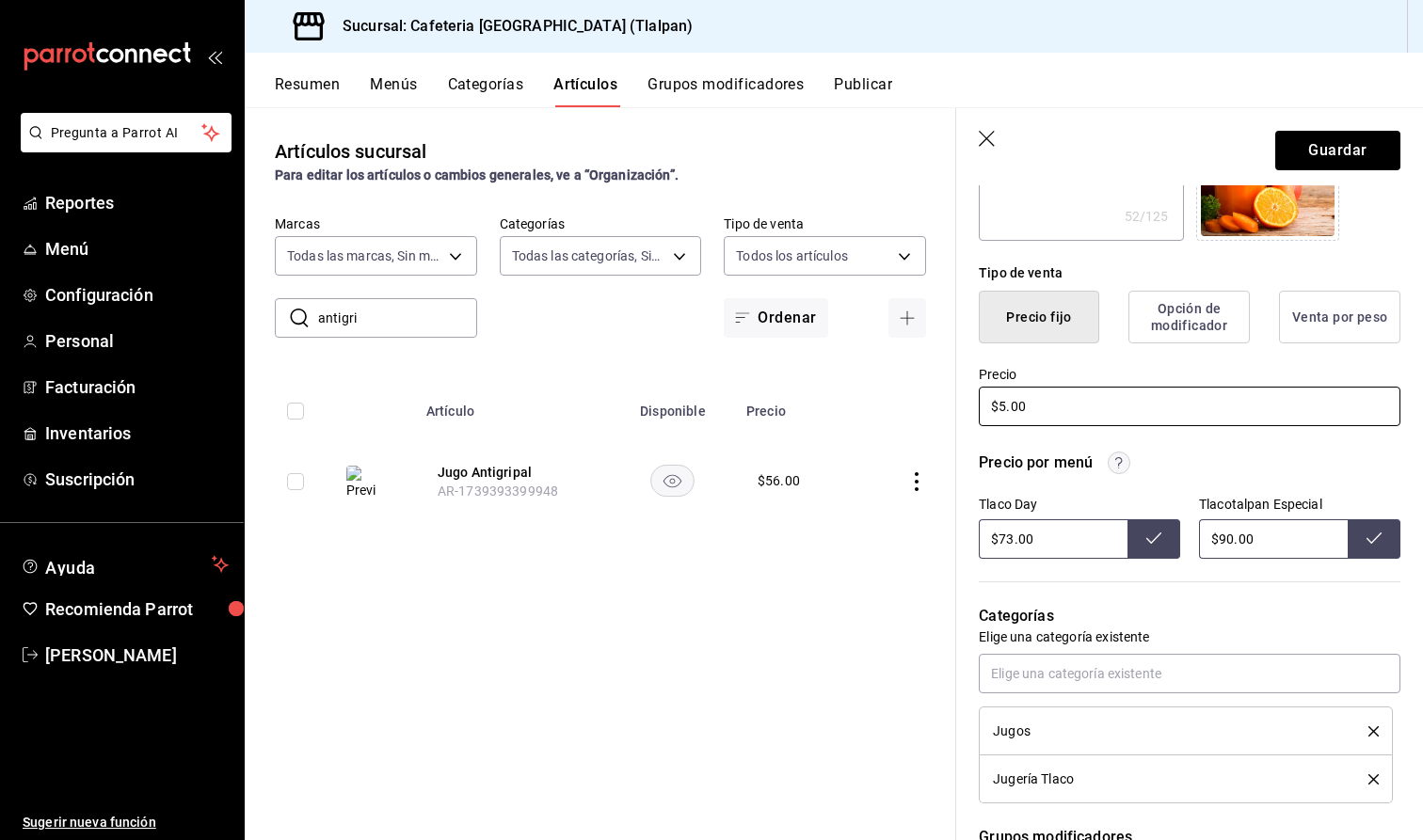 type on "x" 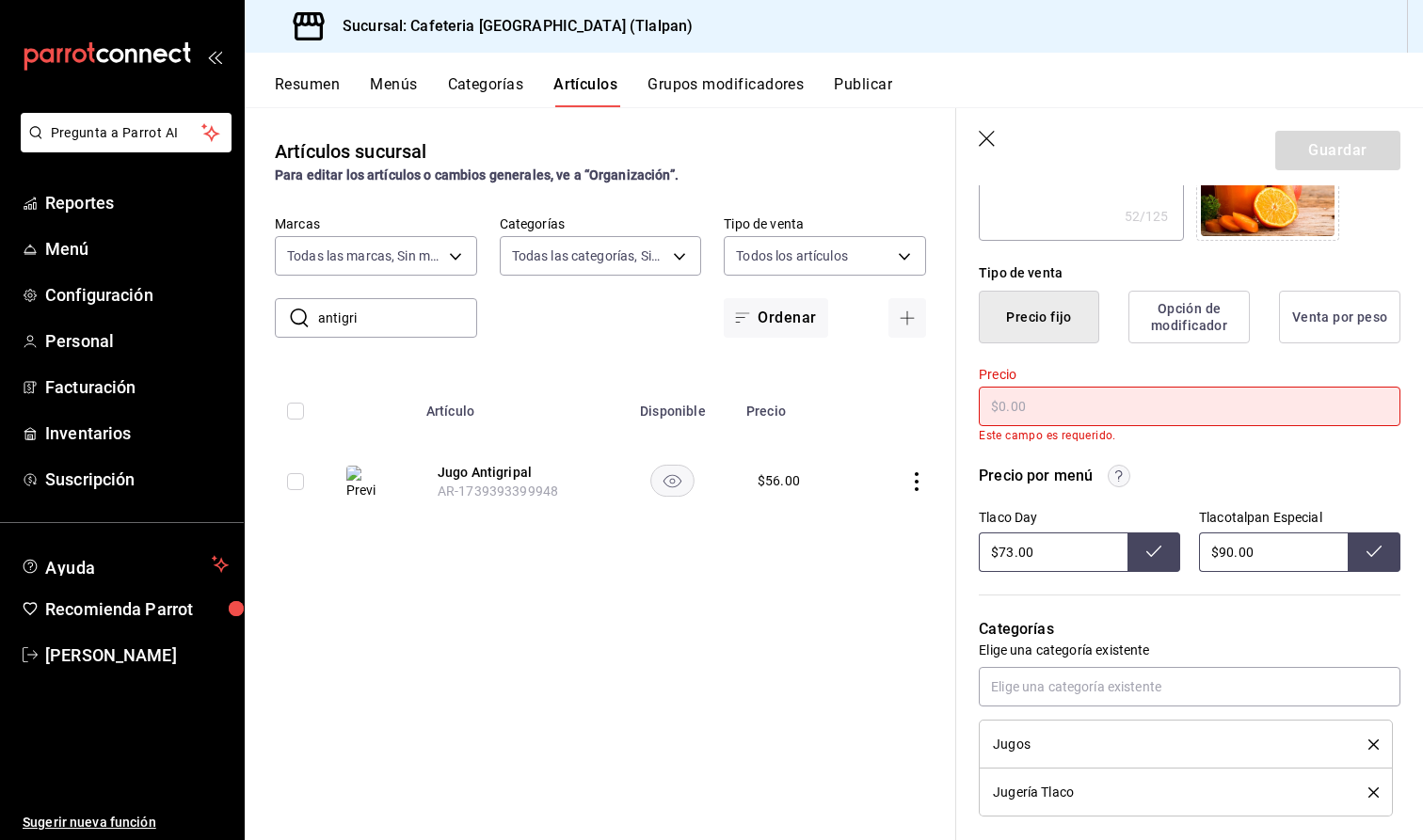 type on "x" 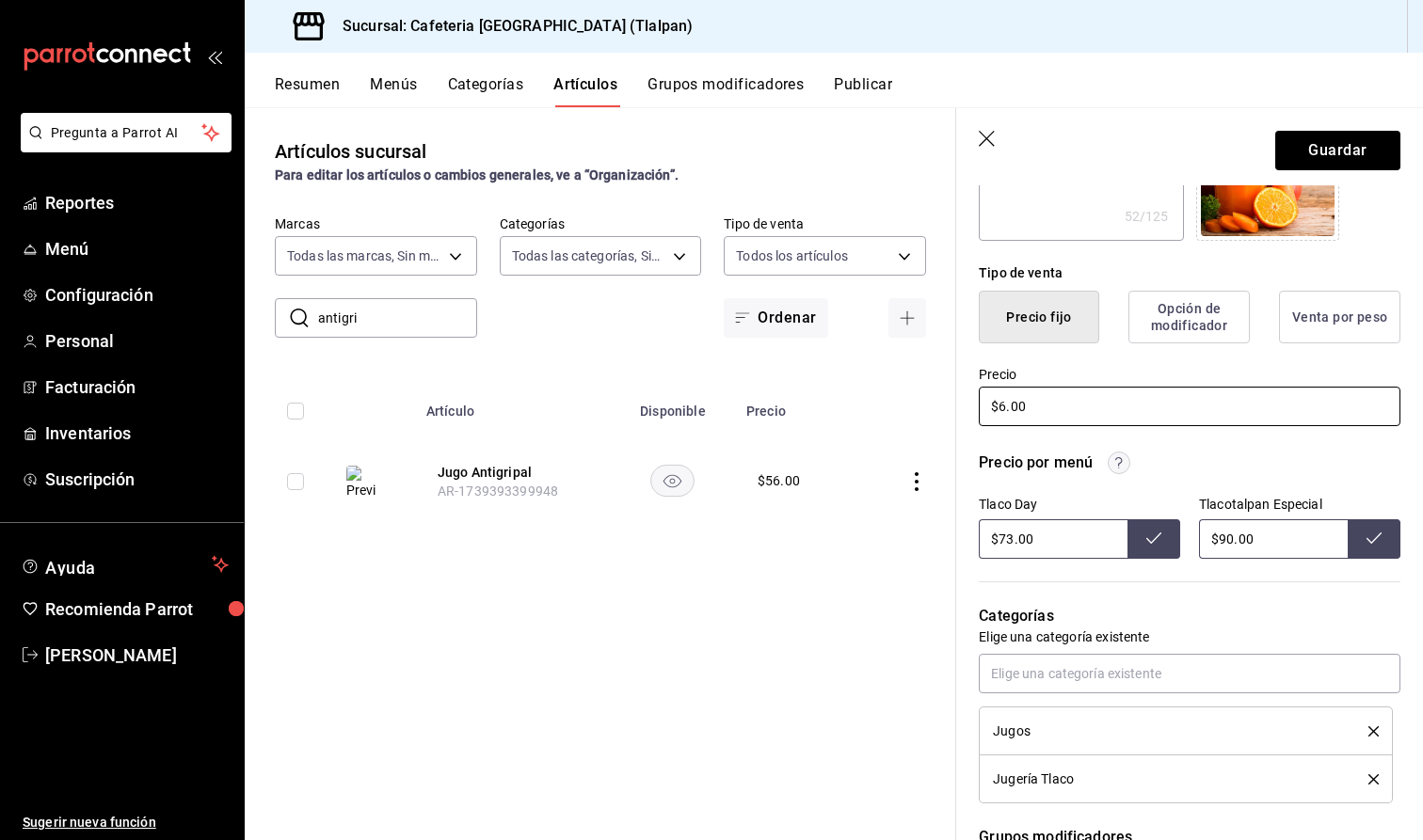 type on "x" 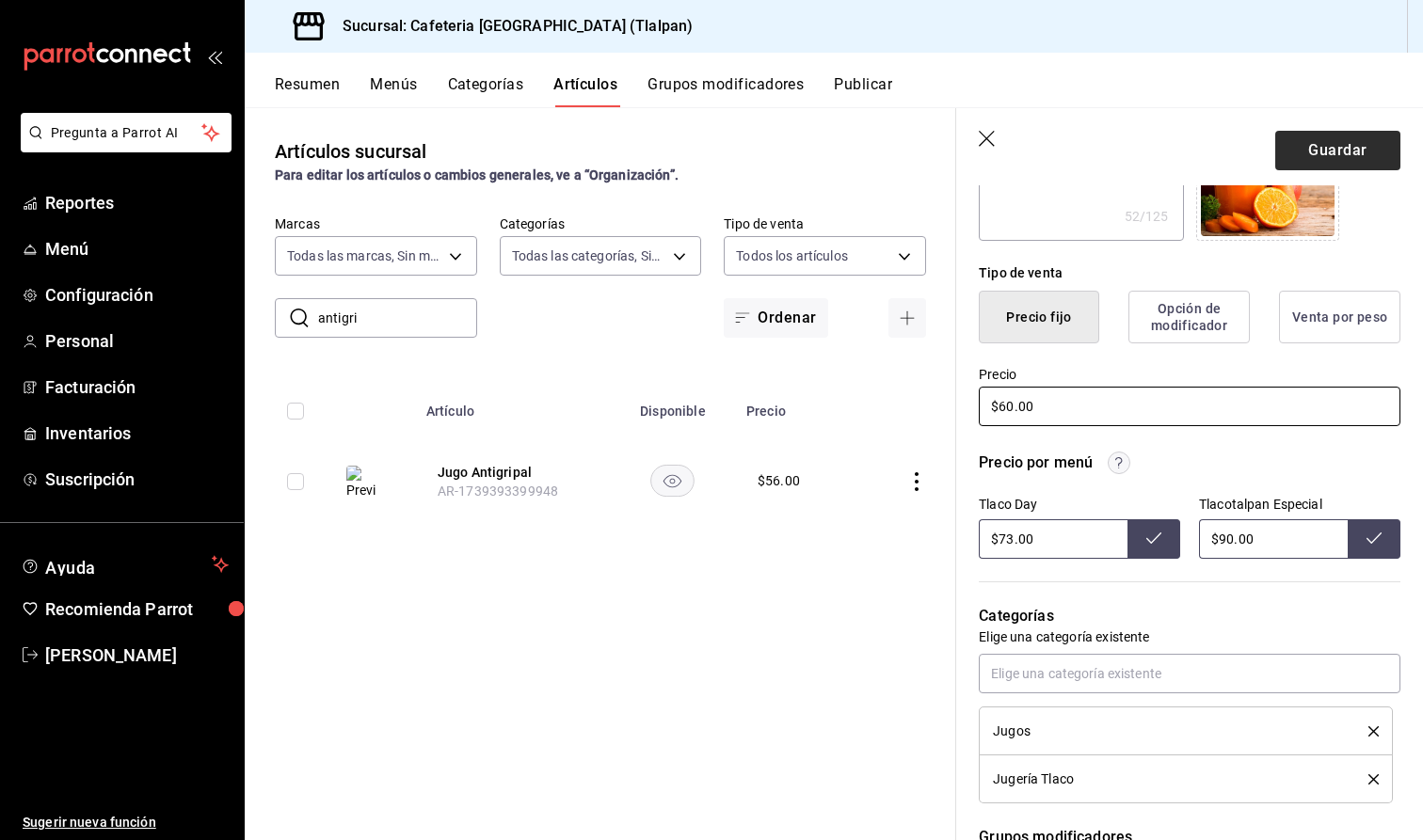 type on "$60.00" 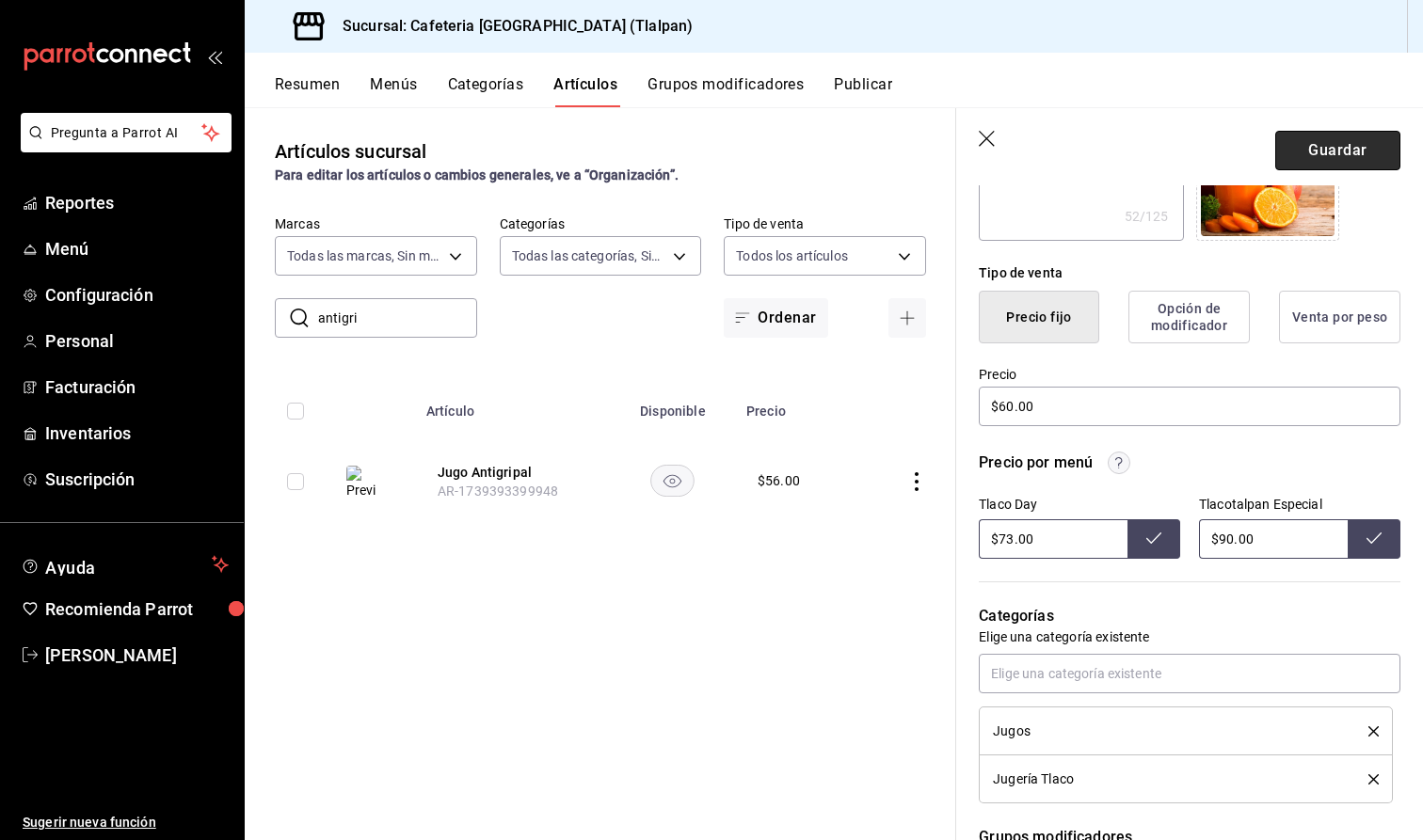 click on "Guardar" at bounding box center (1337, 151) 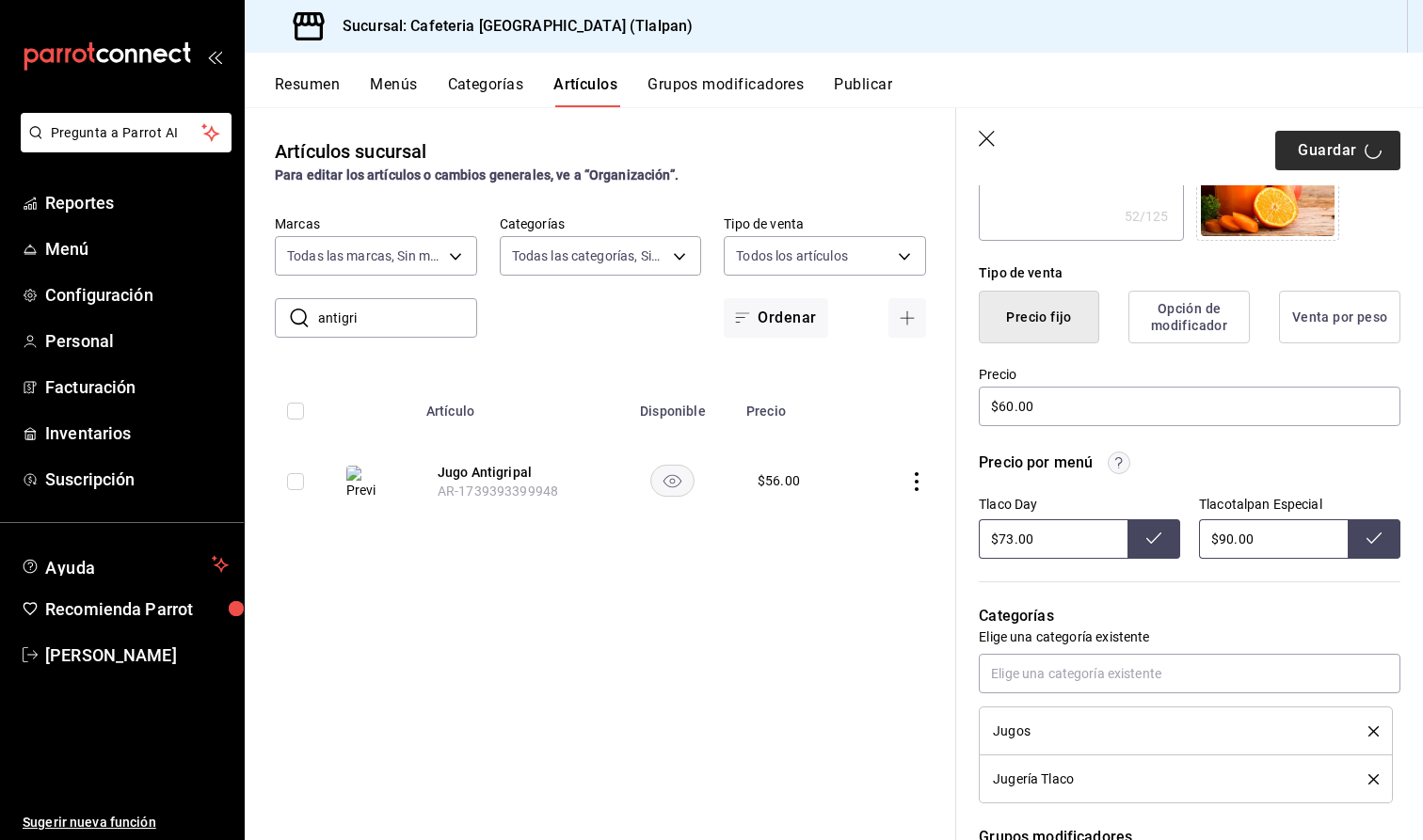 type on "x" 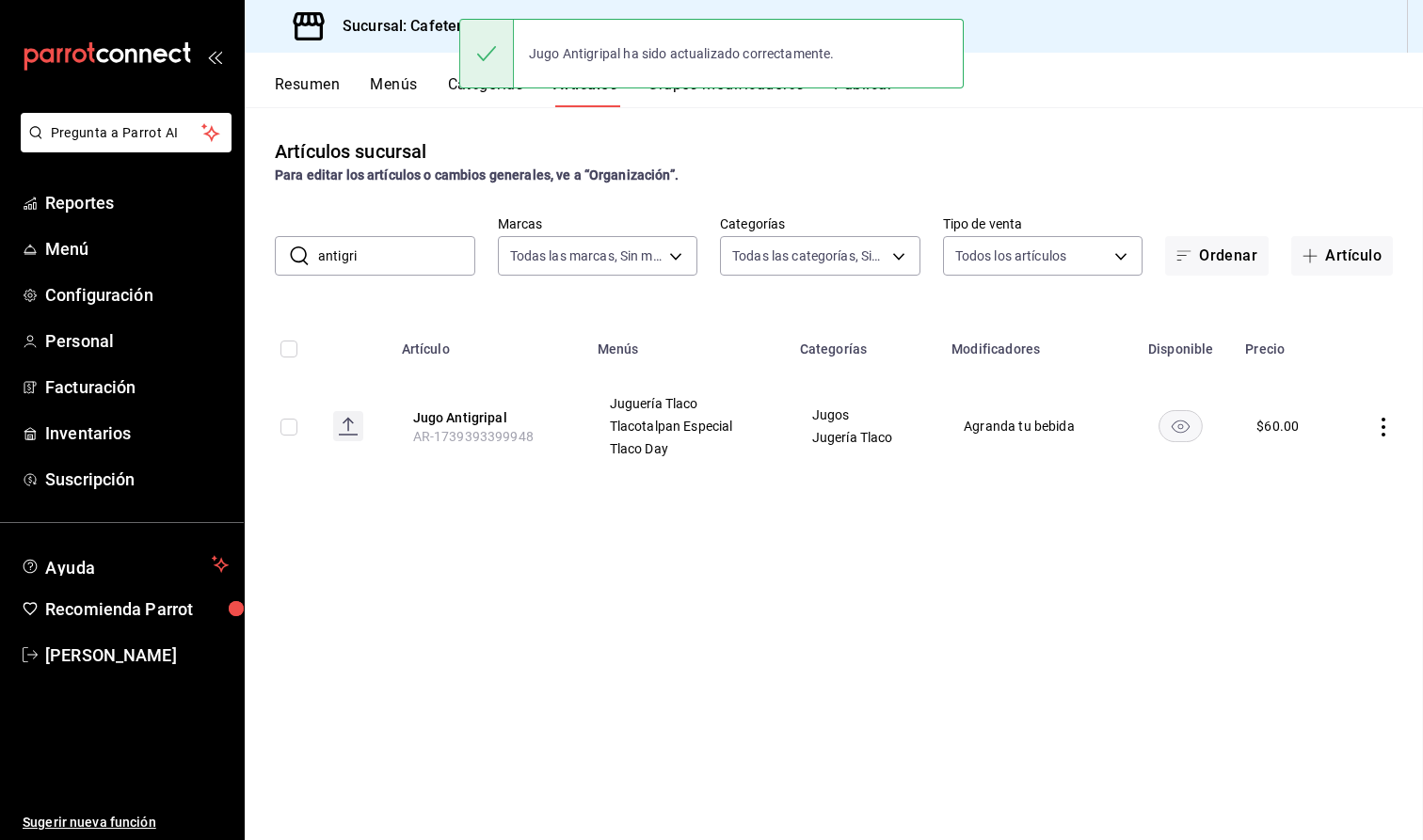 scroll, scrollTop: 0, scrollLeft: 0, axis: both 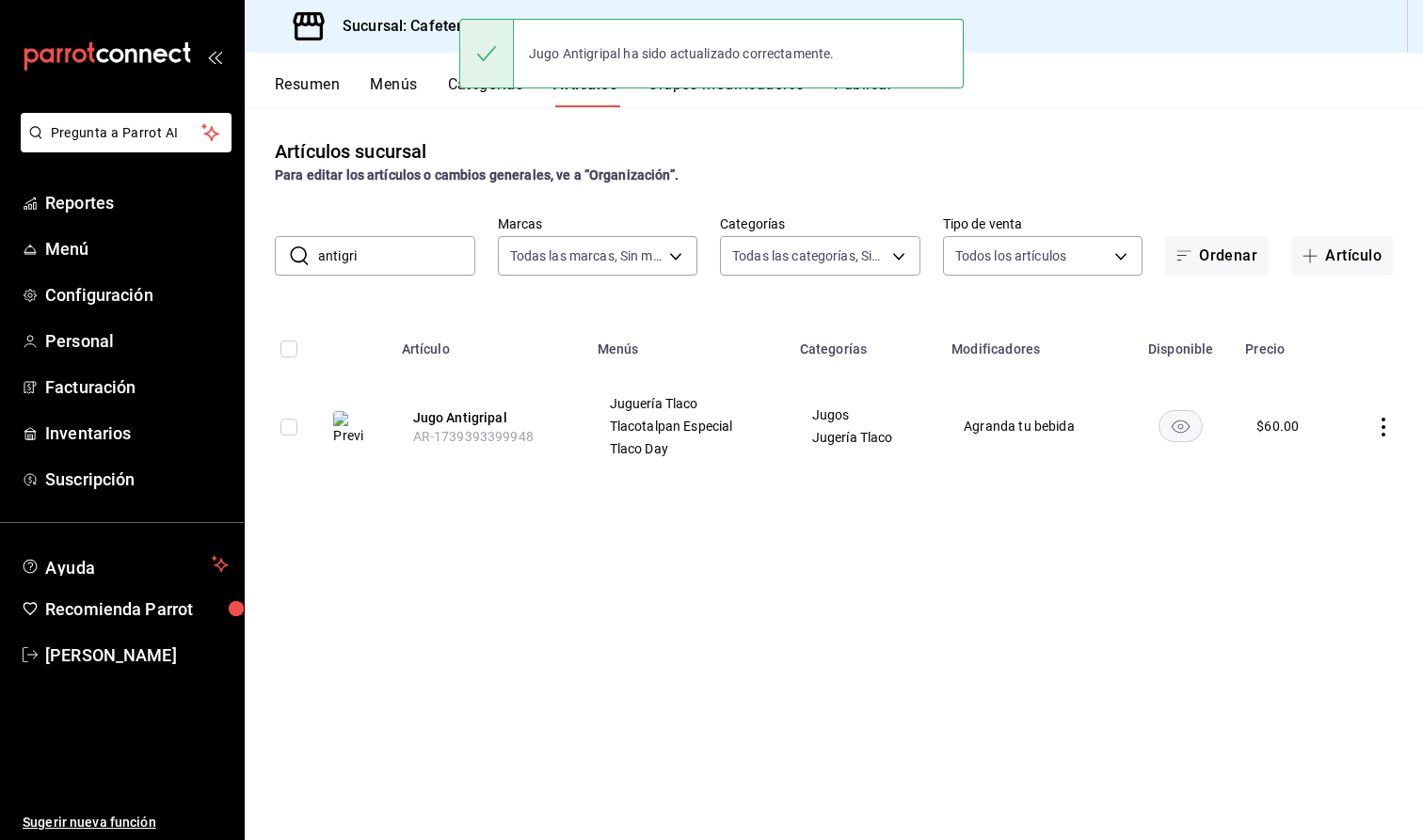 click on "antigri" at bounding box center [396, 256] 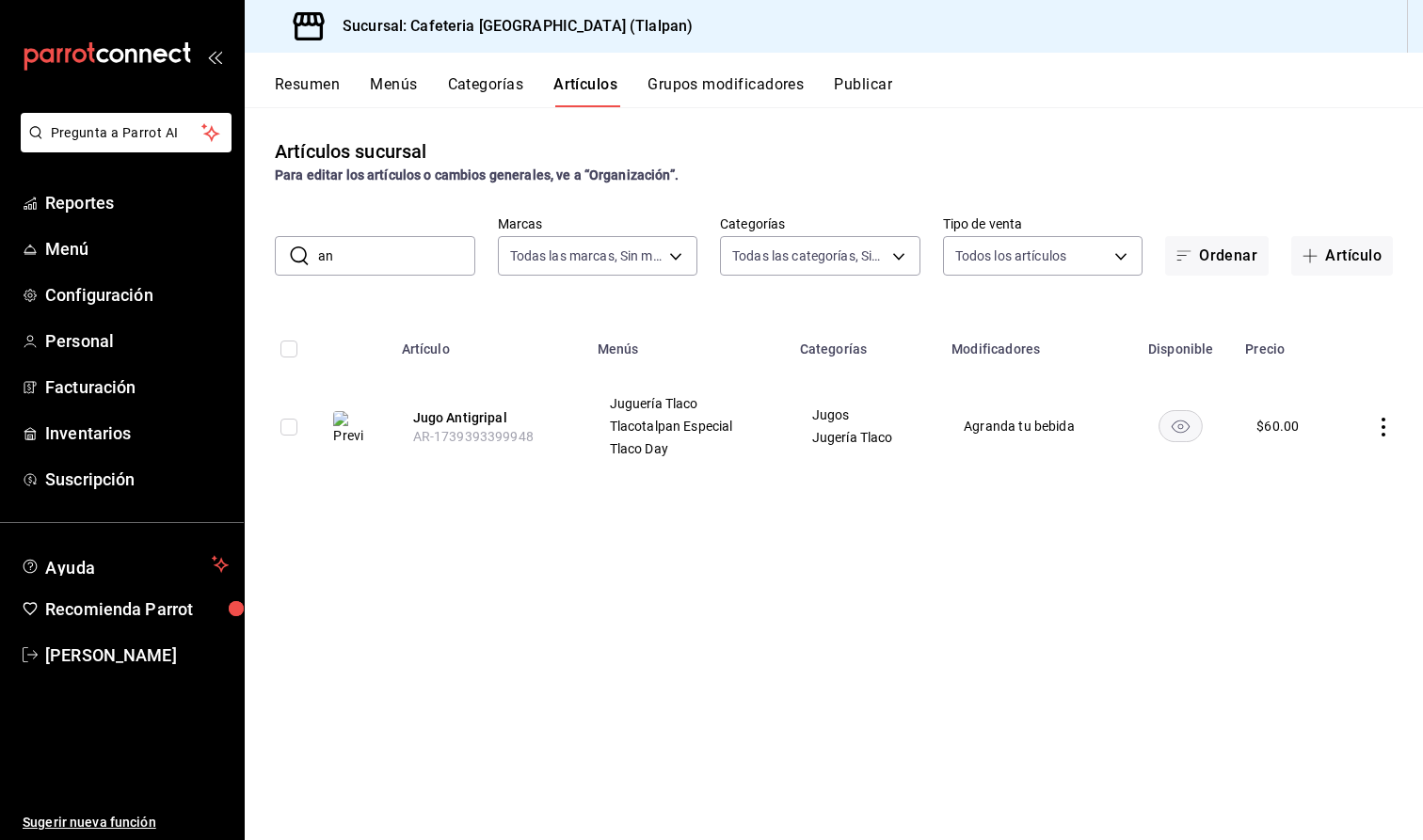 type on "a" 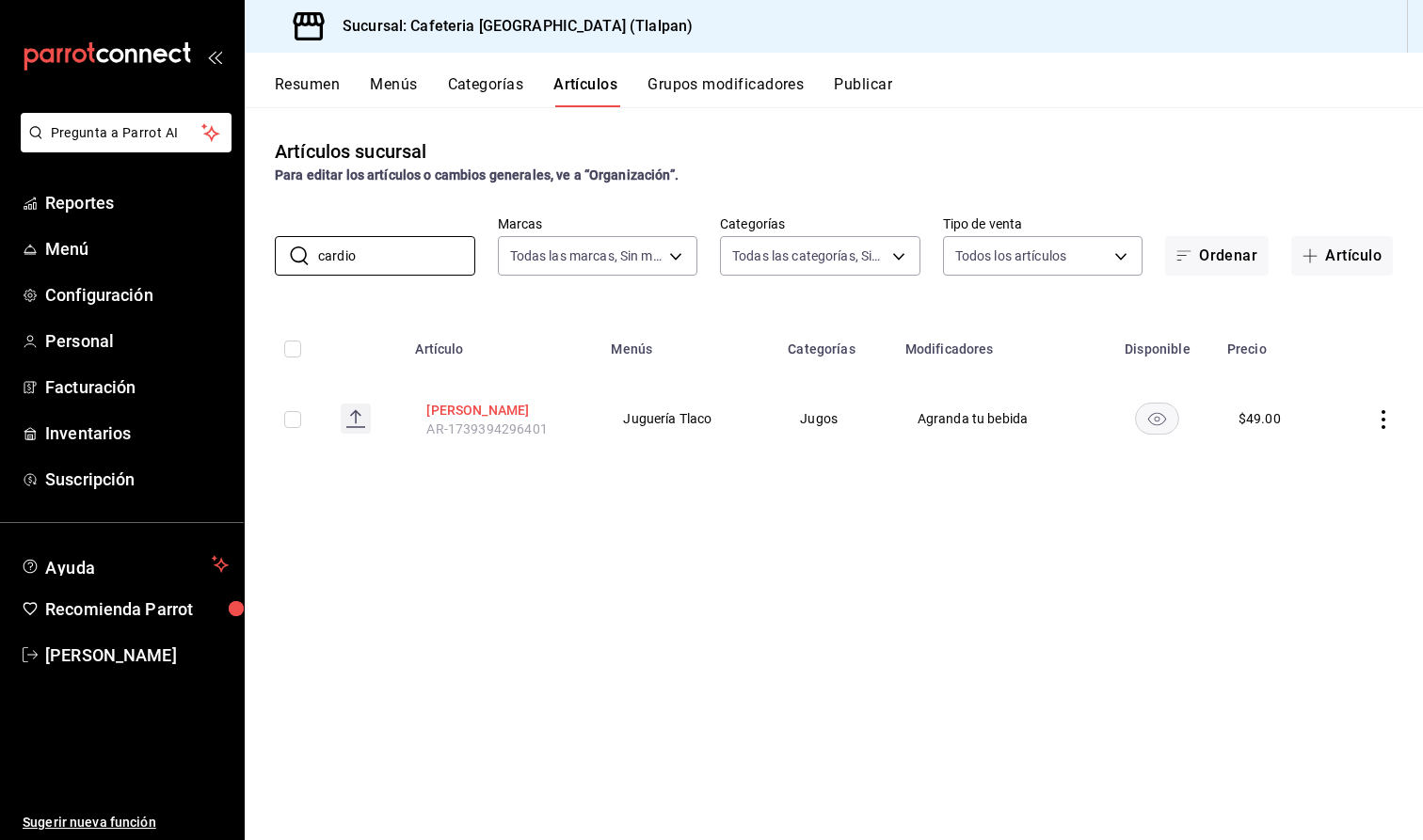 type on "cardio" 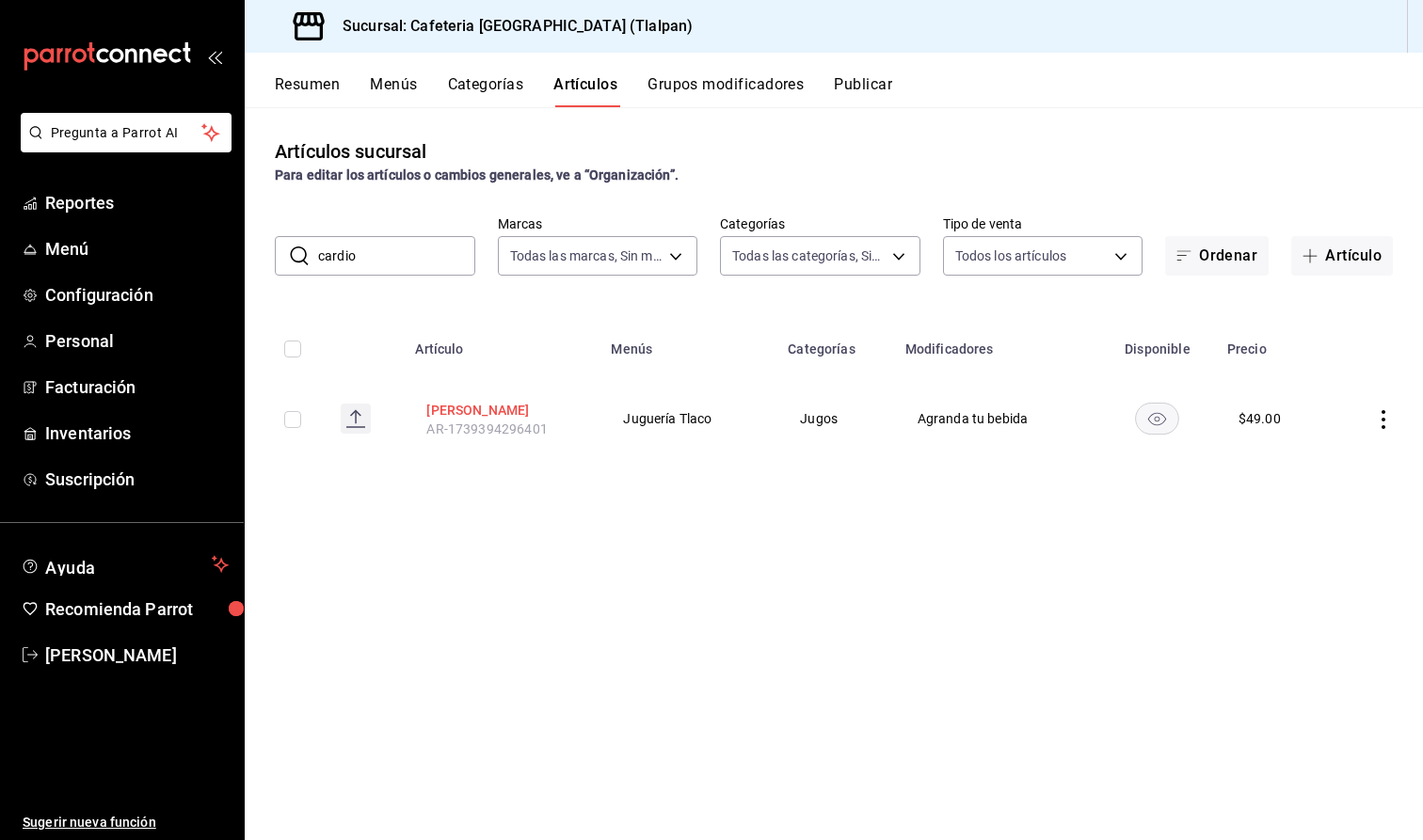click on "[PERSON_NAME]" at bounding box center [502, 410] 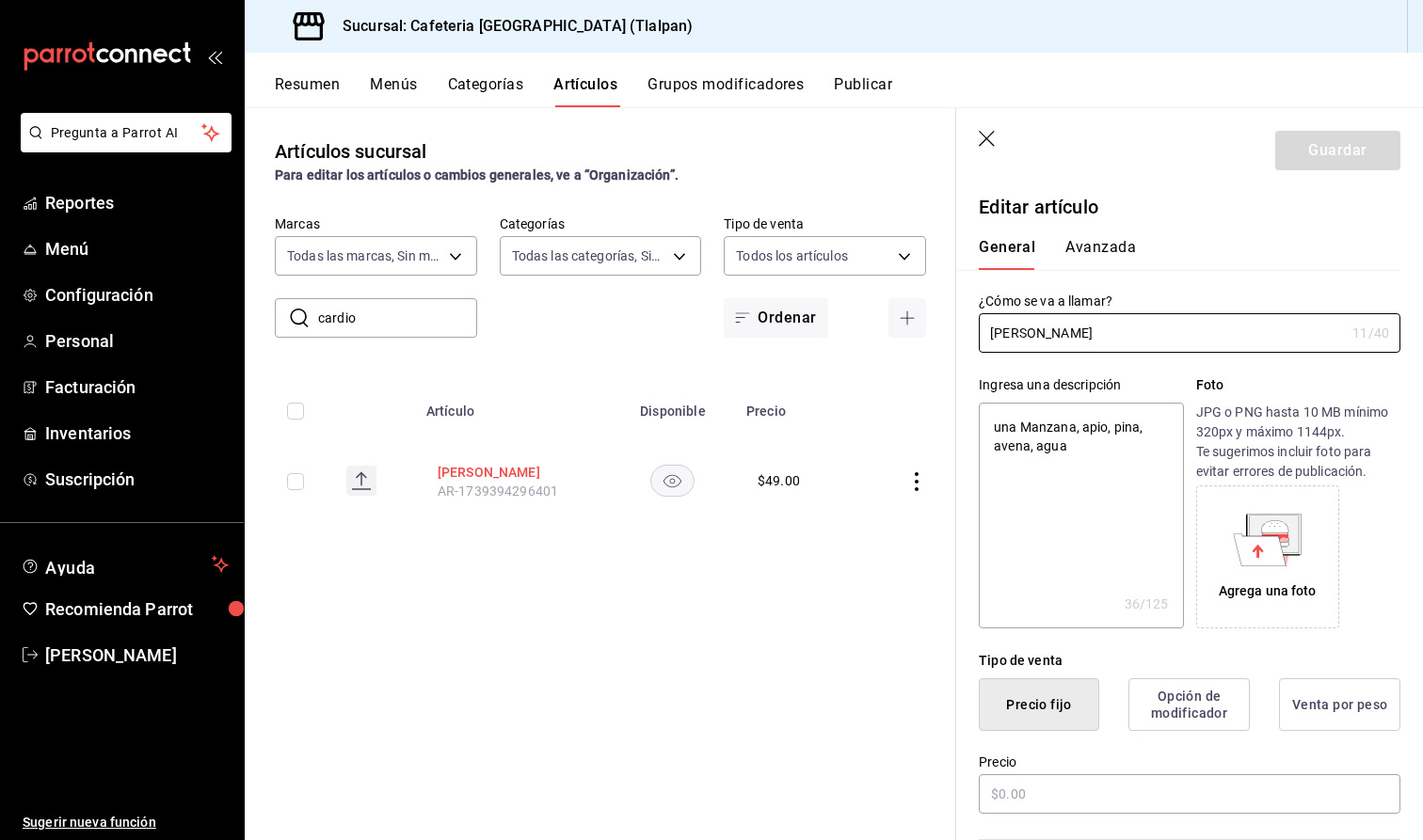 type on "x" 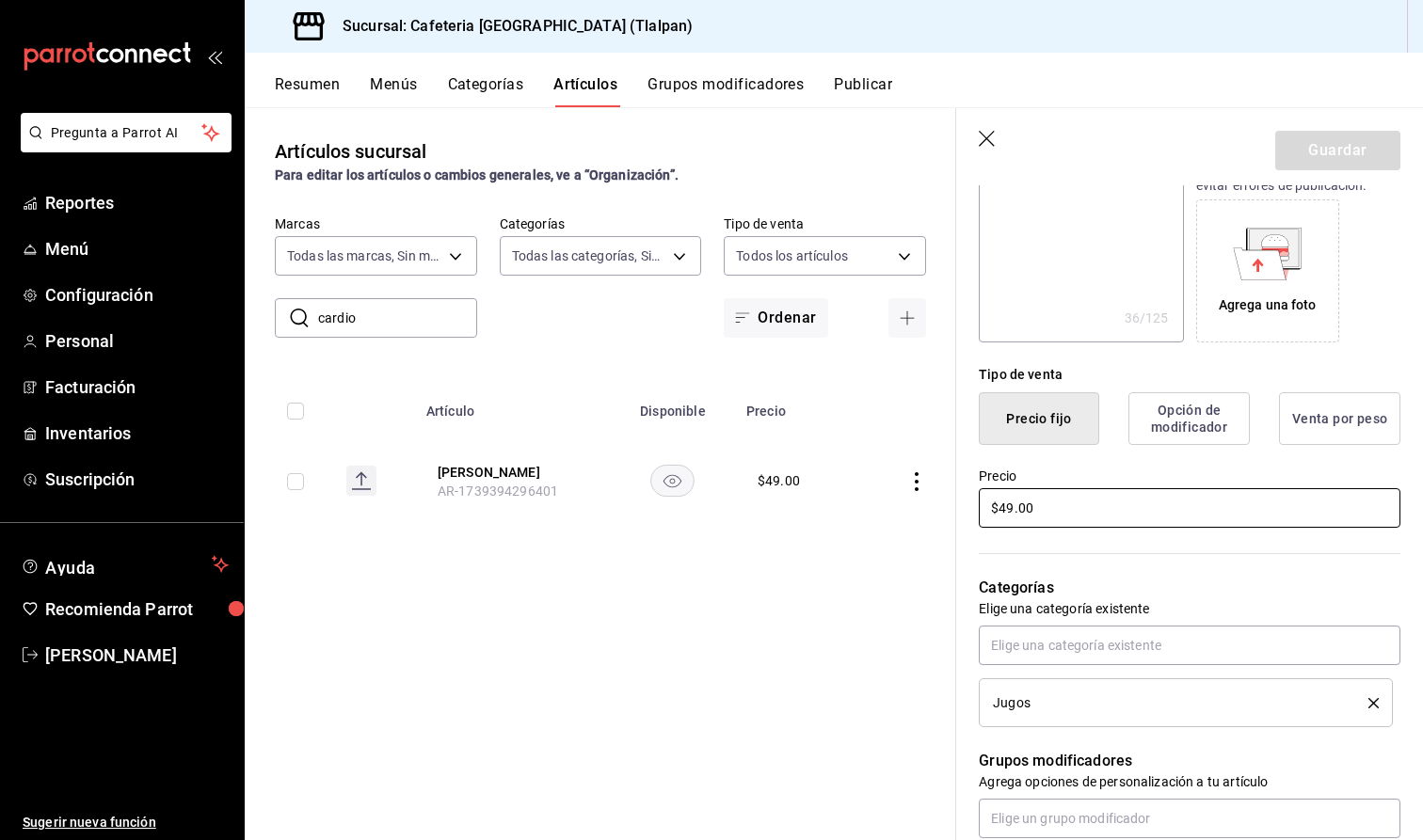 scroll, scrollTop: 301, scrollLeft: 0, axis: vertical 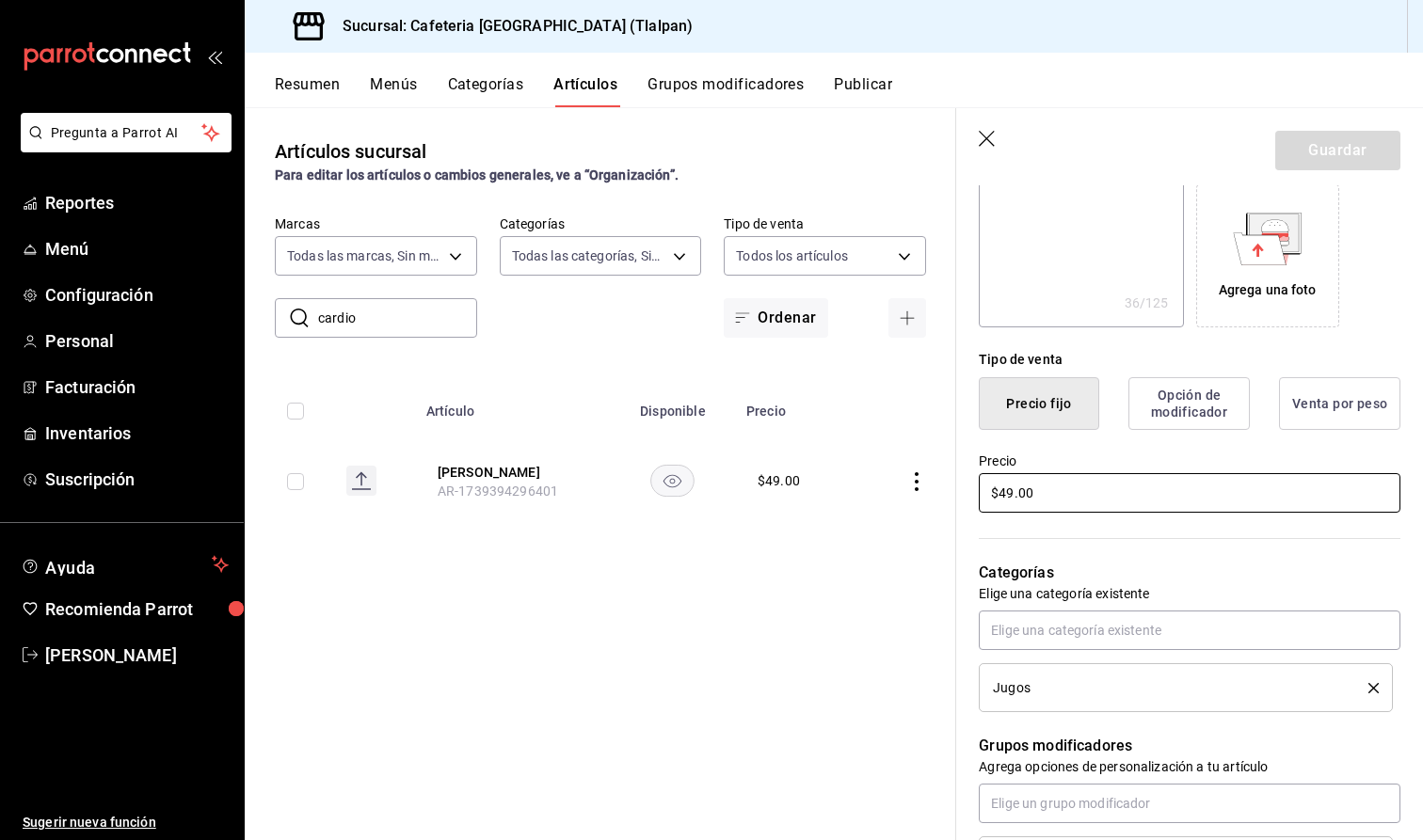 click on "$49.00" at bounding box center (1190, 493) 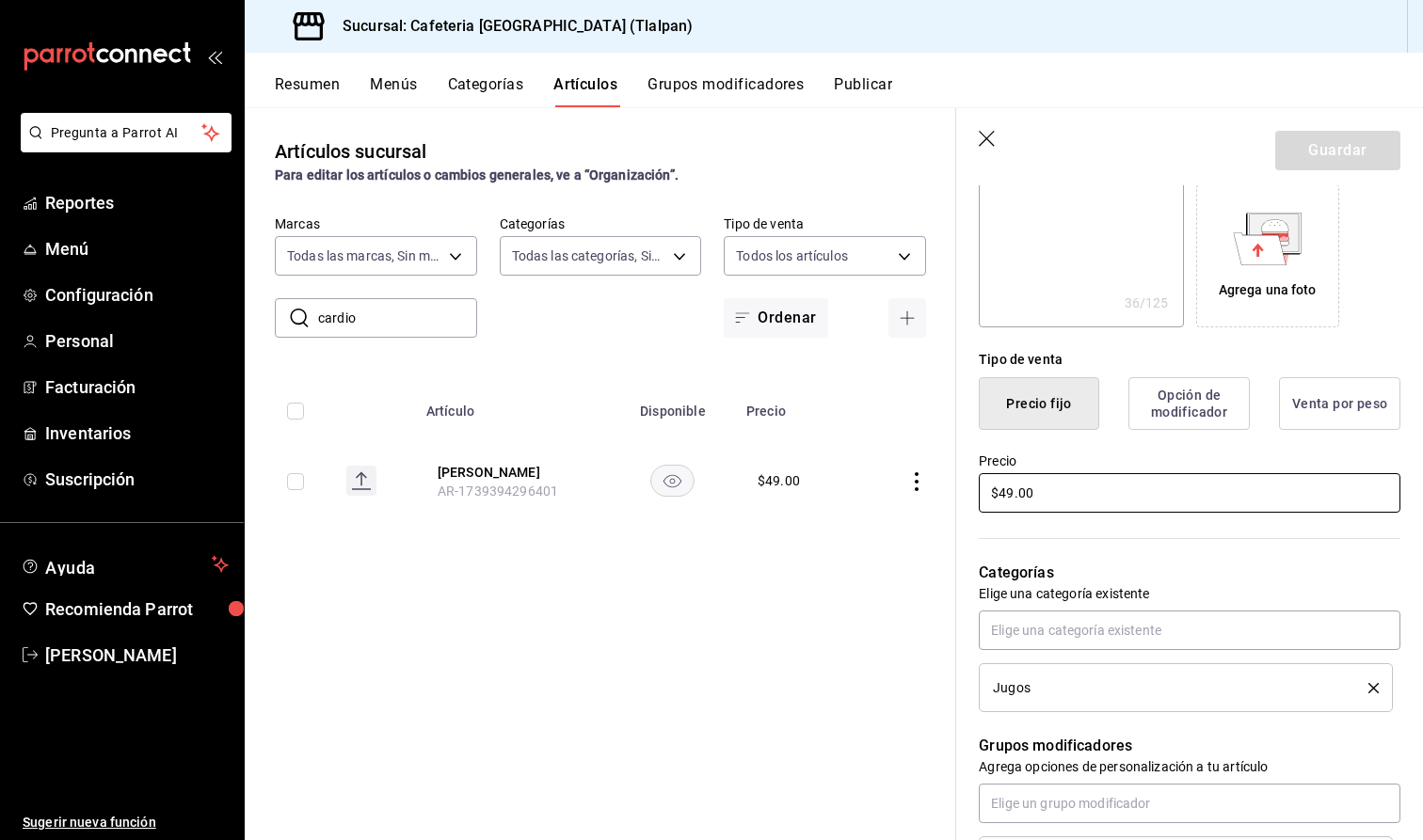 type on "x" 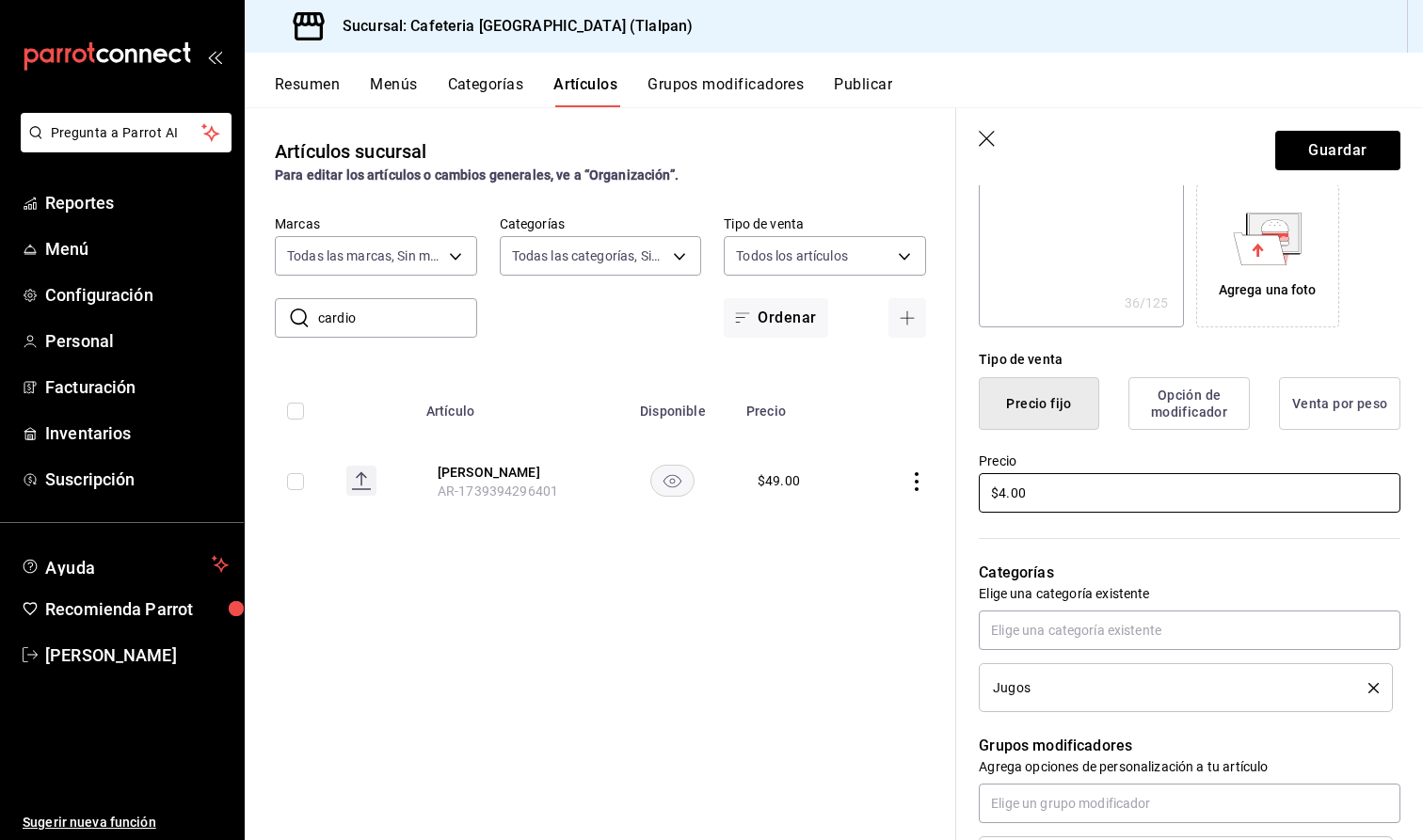 type on "x" 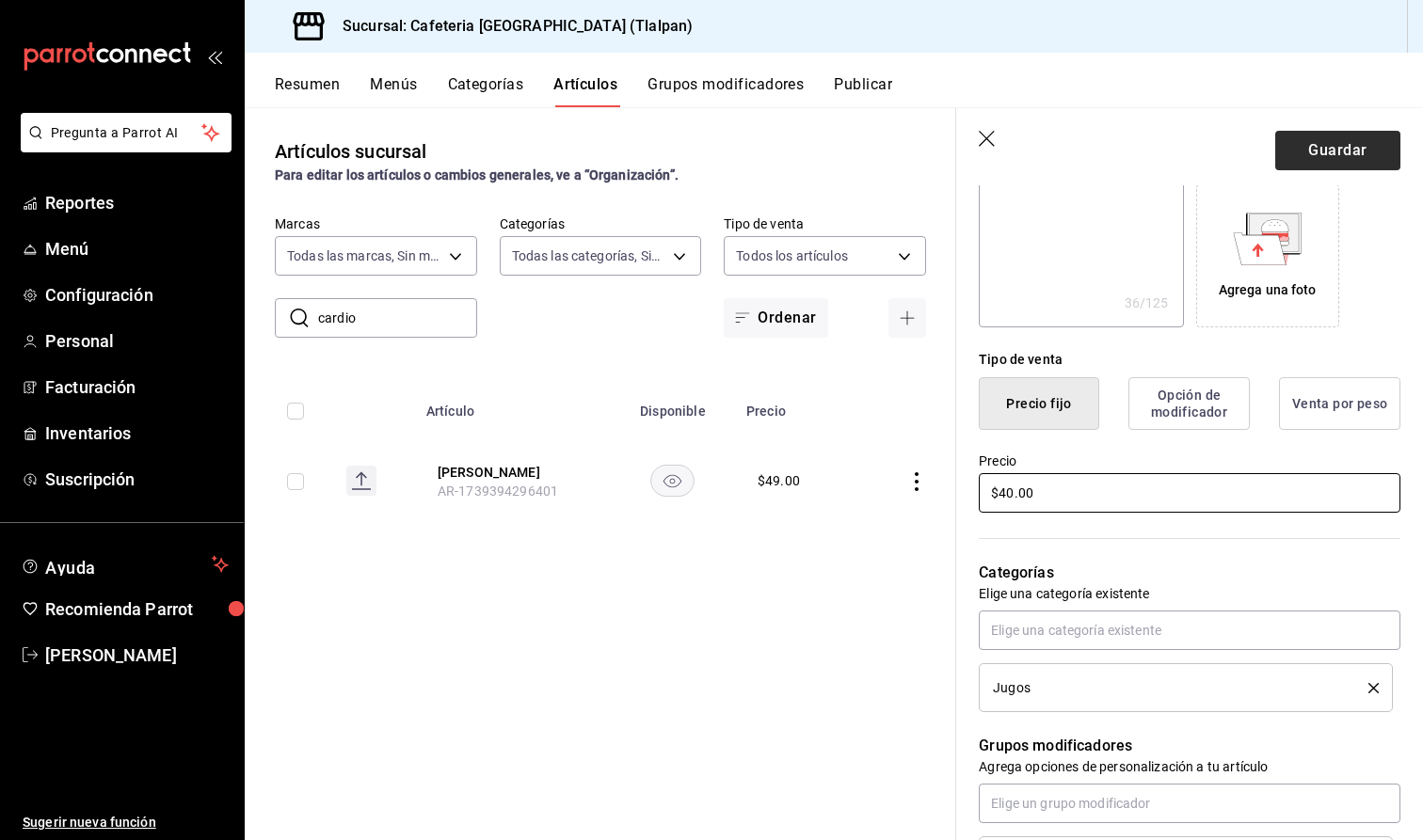 type on "$40.00" 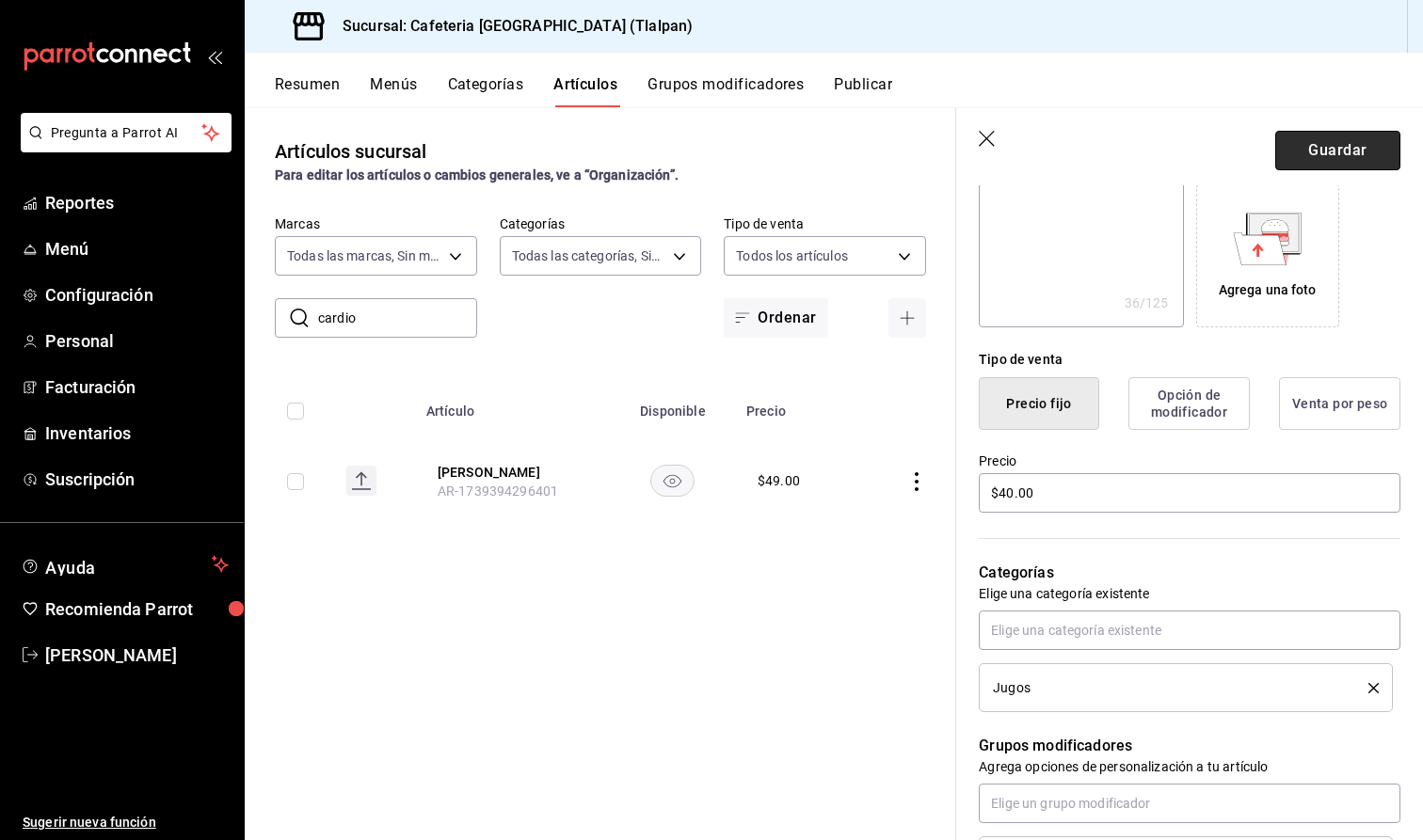 click on "Guardar" at bounding box center (1337, 151) 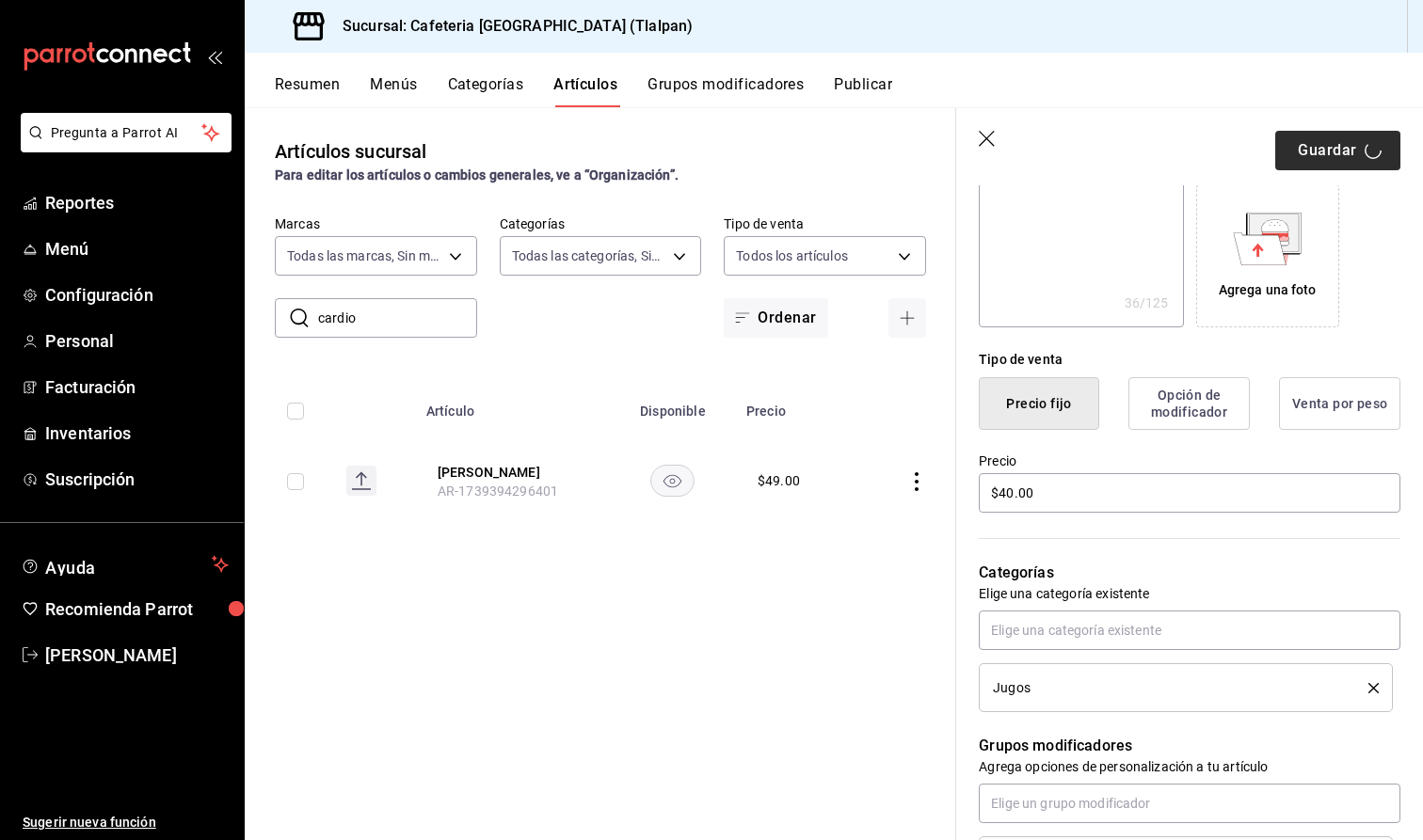 type on "x" 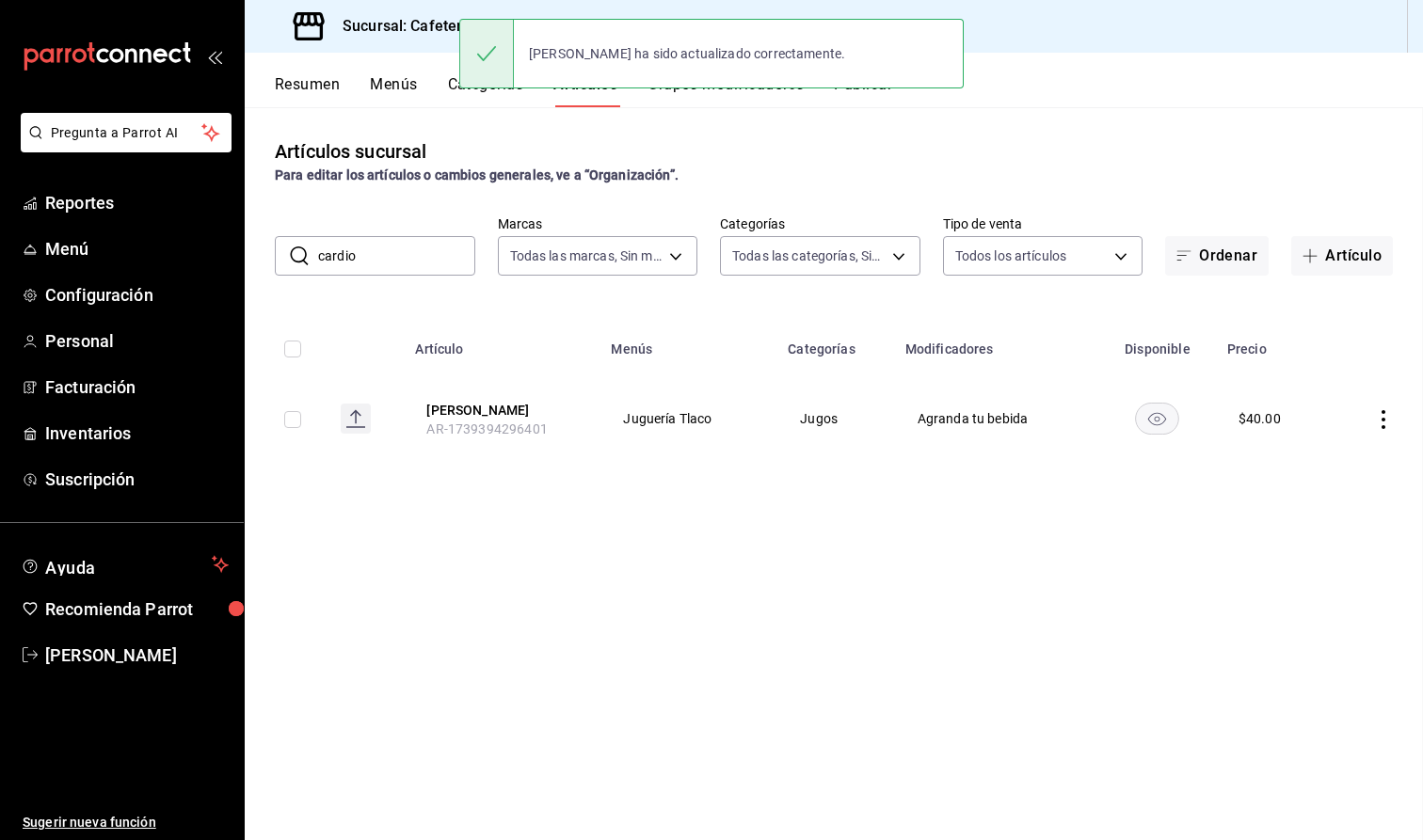 scroll, scrollTop: 0, scrollLeft: 0, axis: both 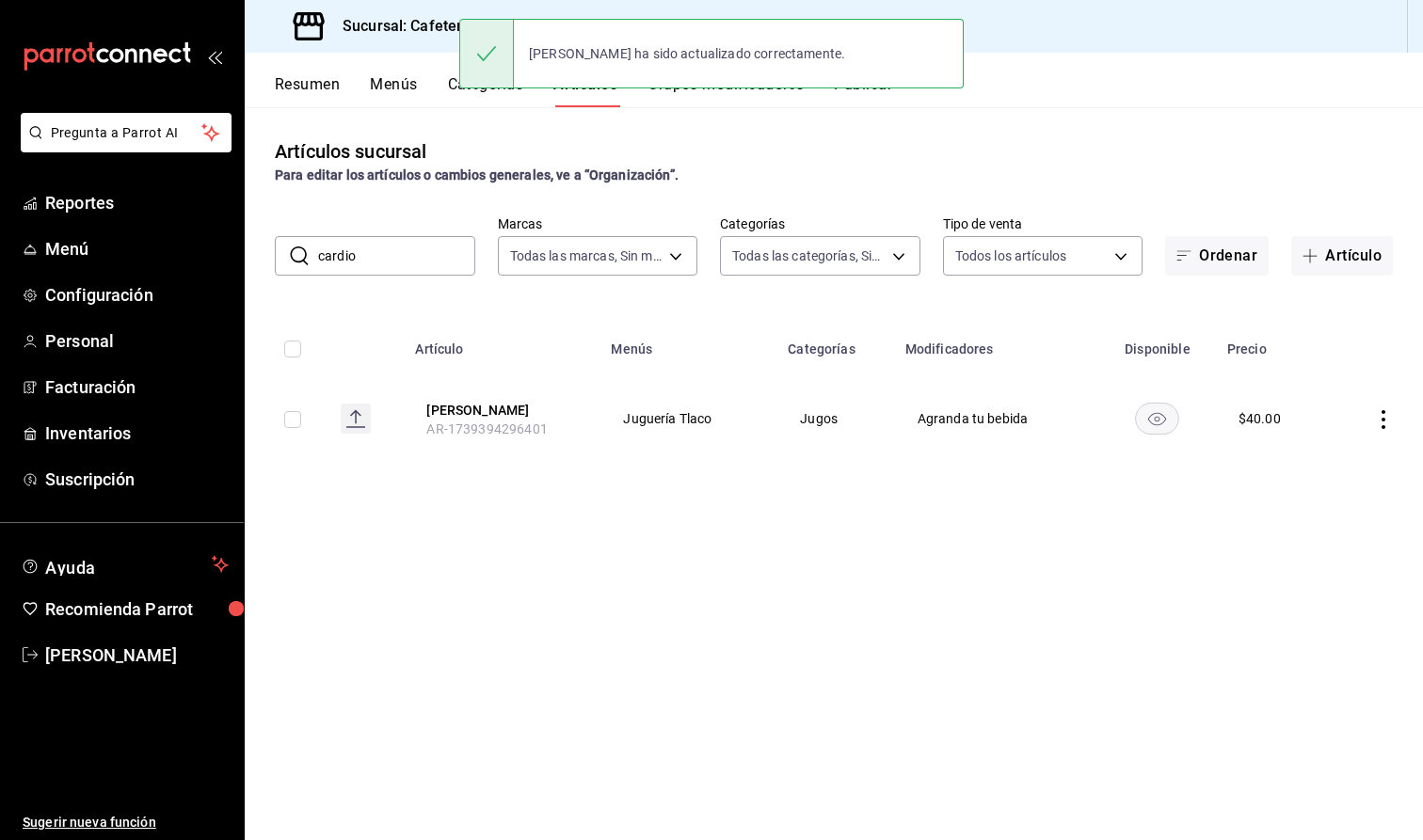 click on "cardio" at bounding box center [396, 256] 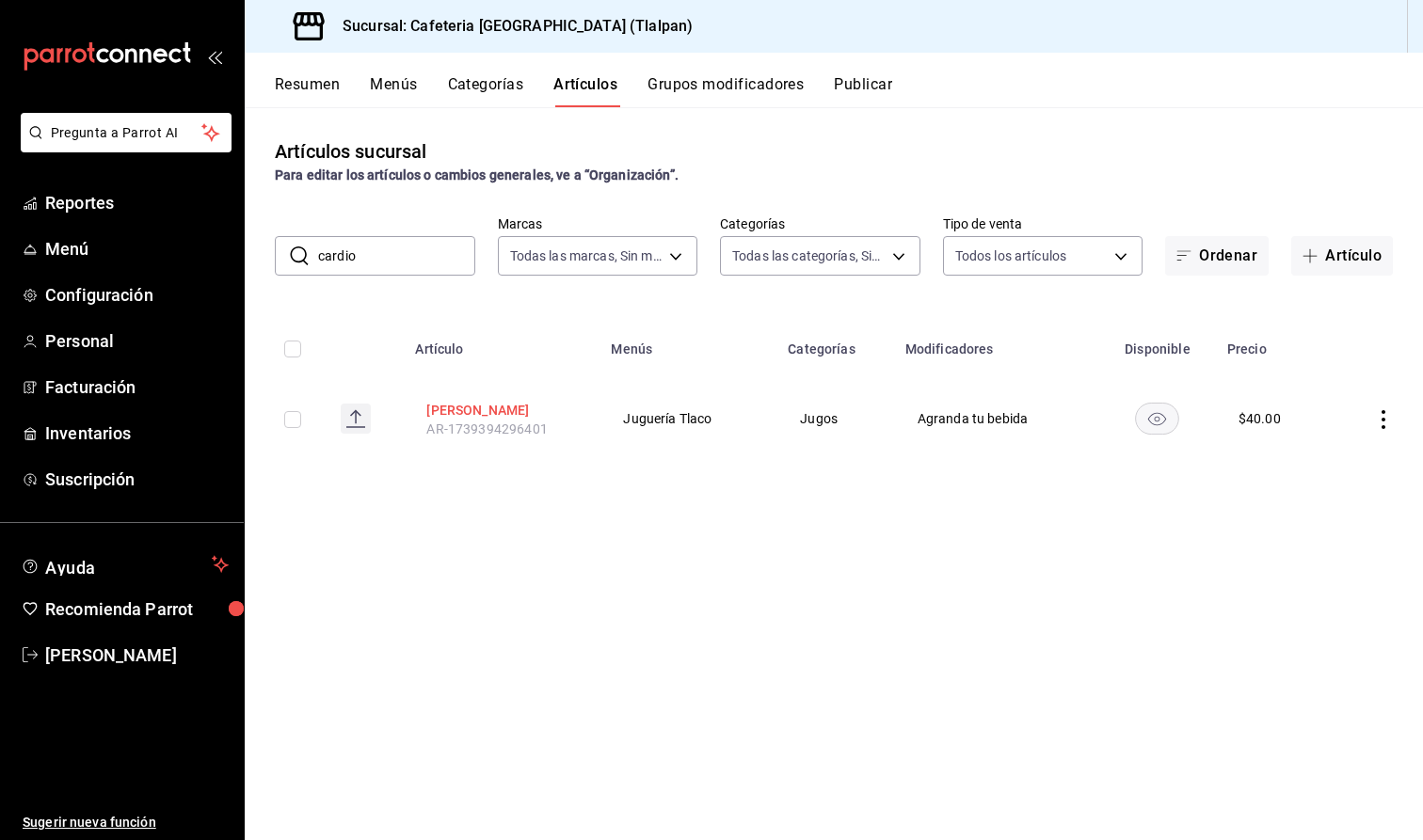 click on "[PERSON_NAME]" at bounding box center (502, 410) 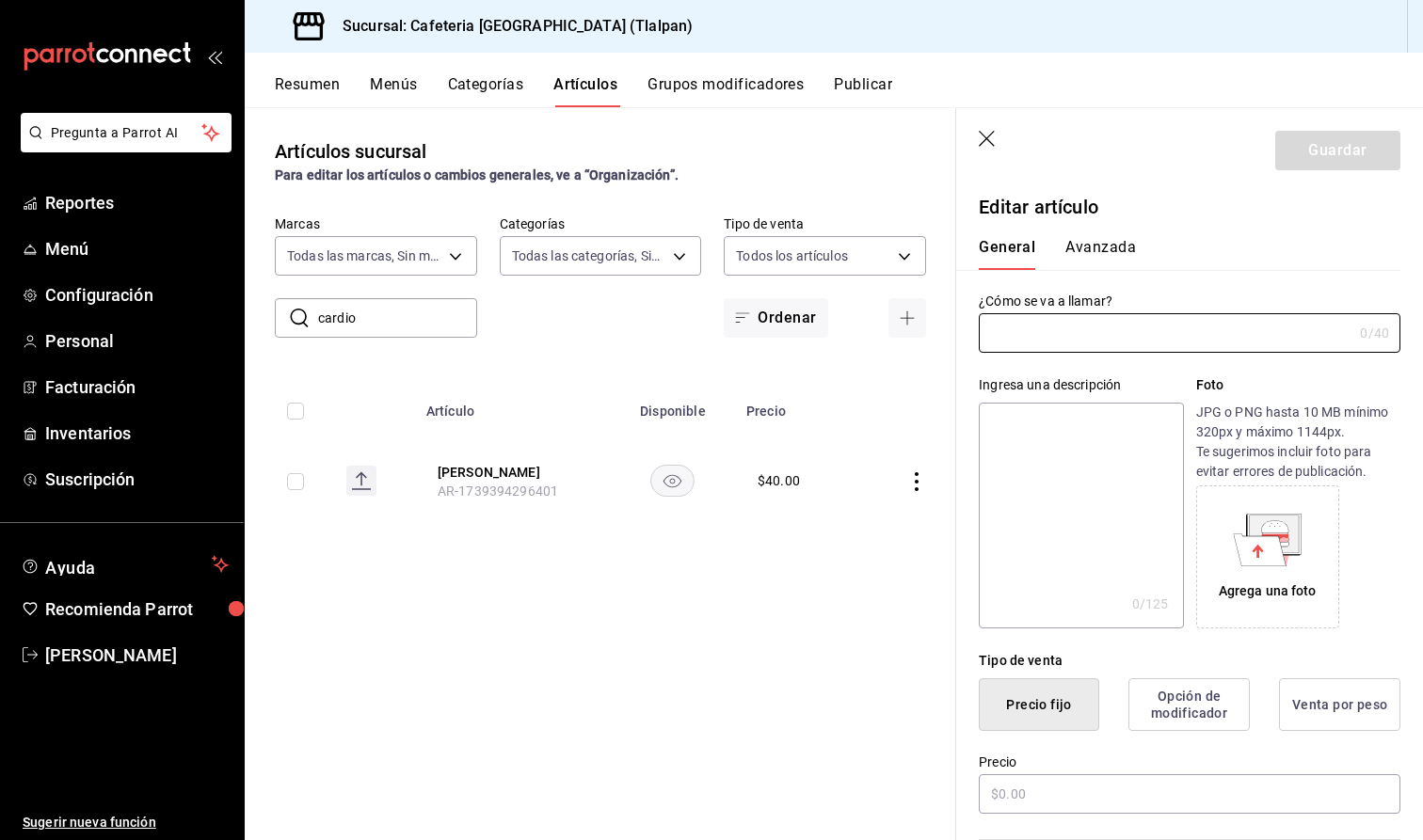 type on "[PERSON_NAME]" 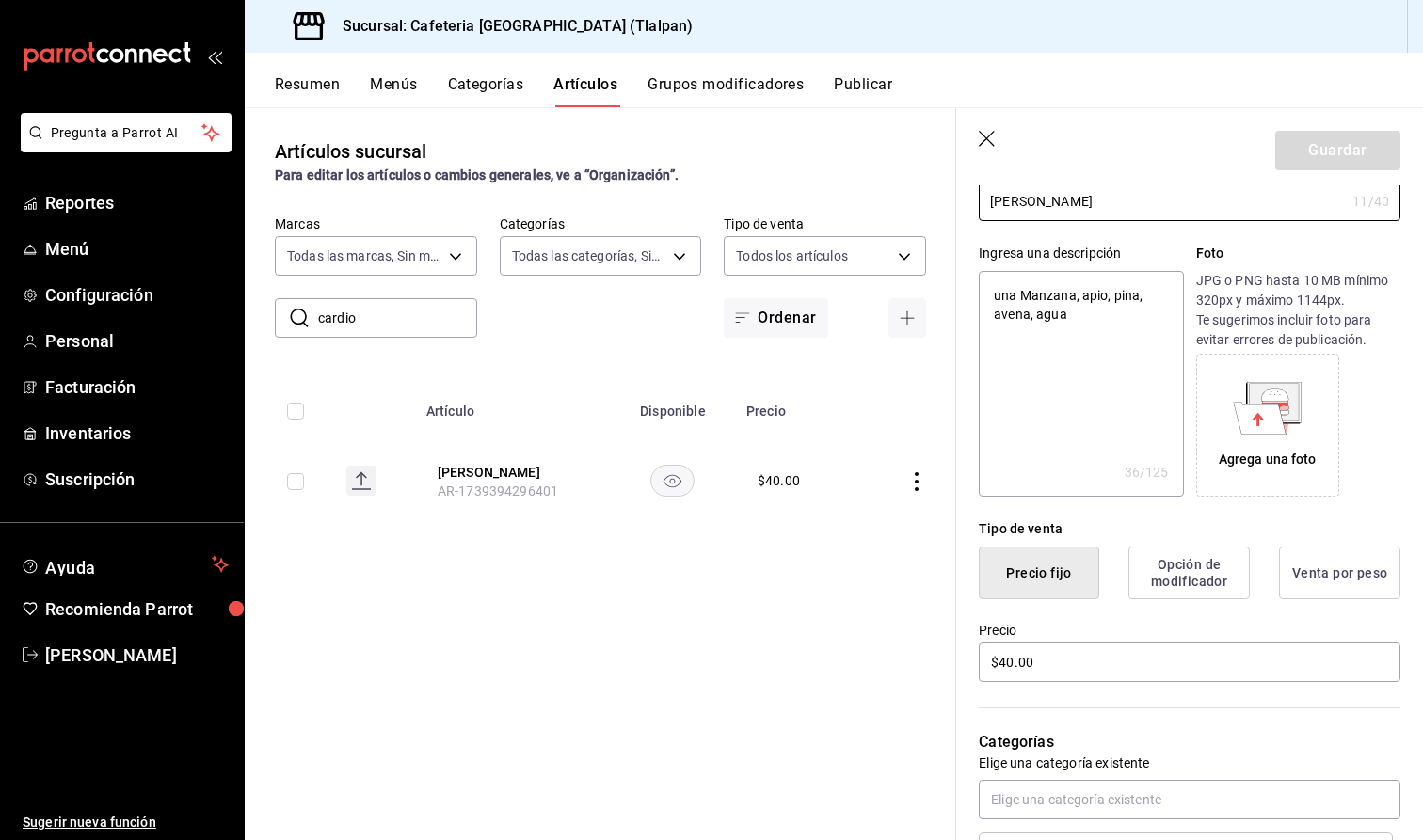 scroll, scrollTop: 185, scrollLeft: 0, axis: vertical 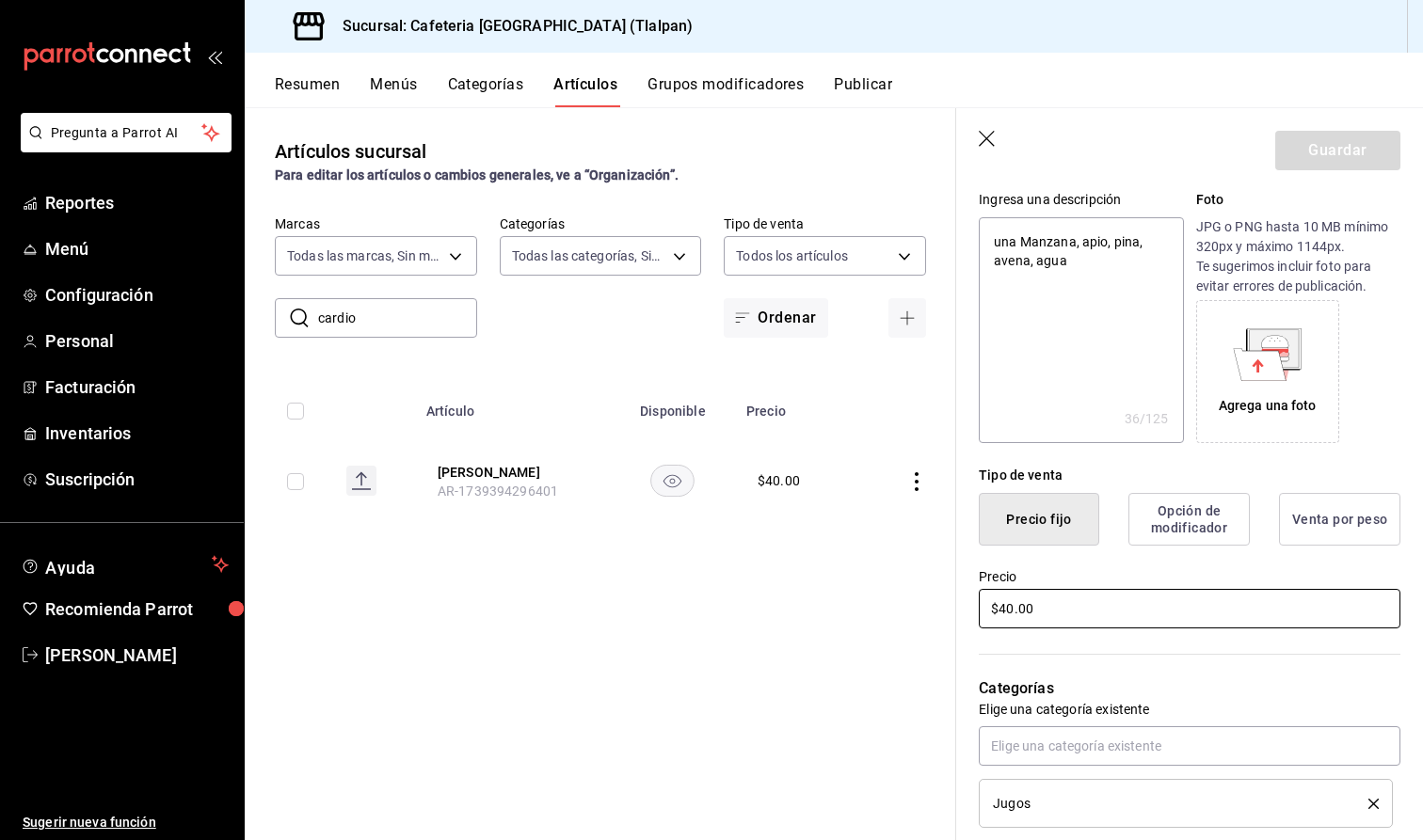 click on "$40.00" at bounding box center [1190, 609] 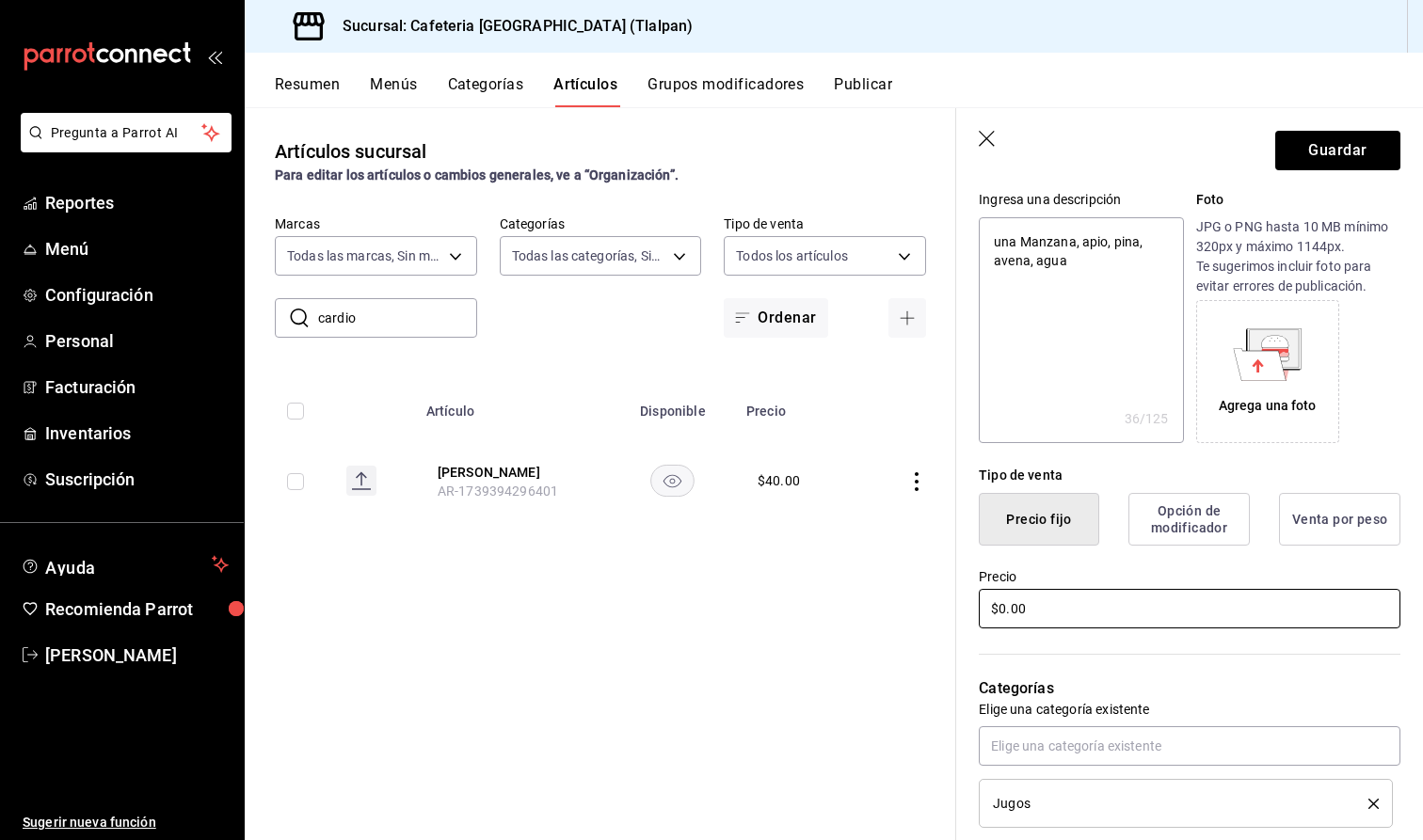 type on "x" 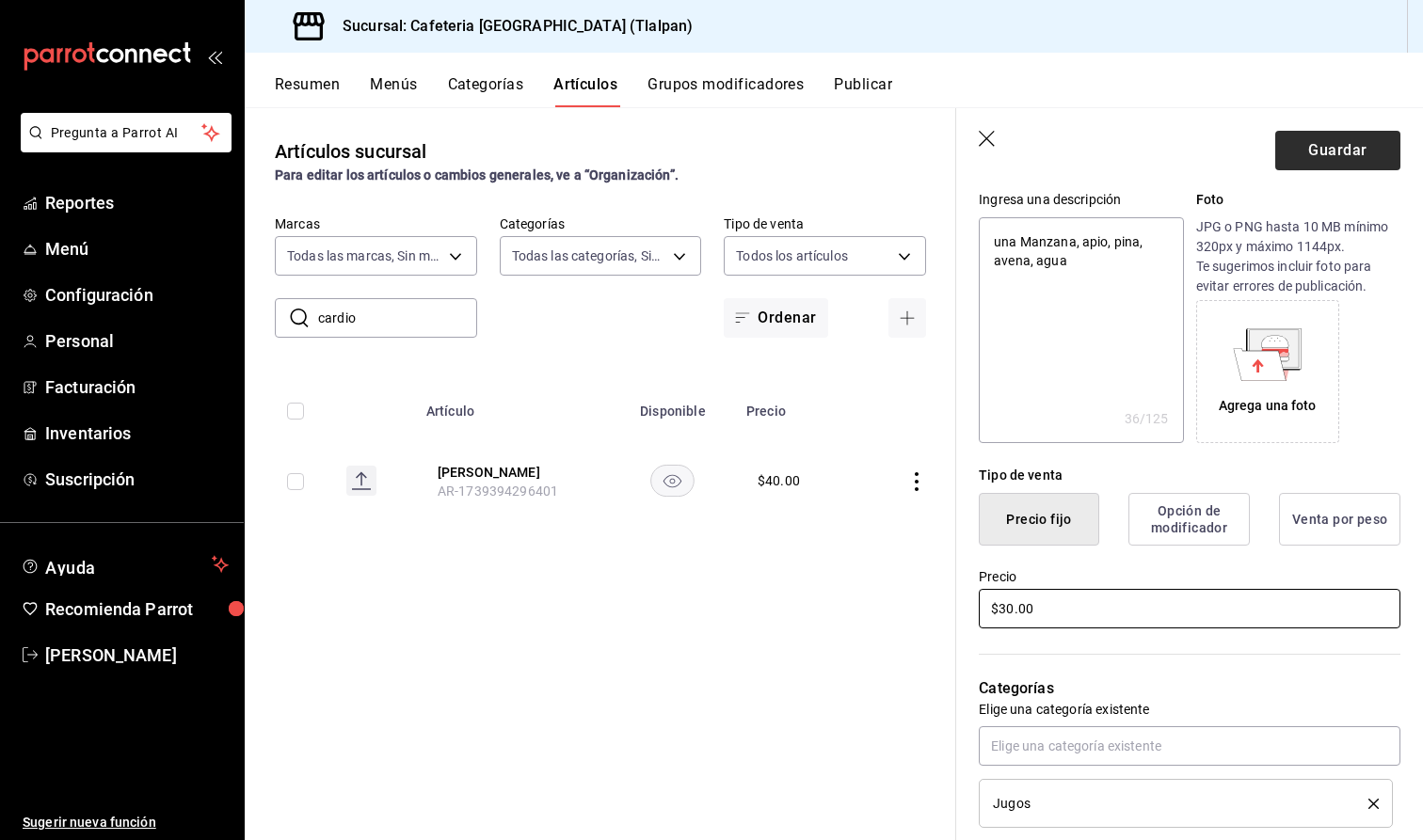 type on "$30.00" 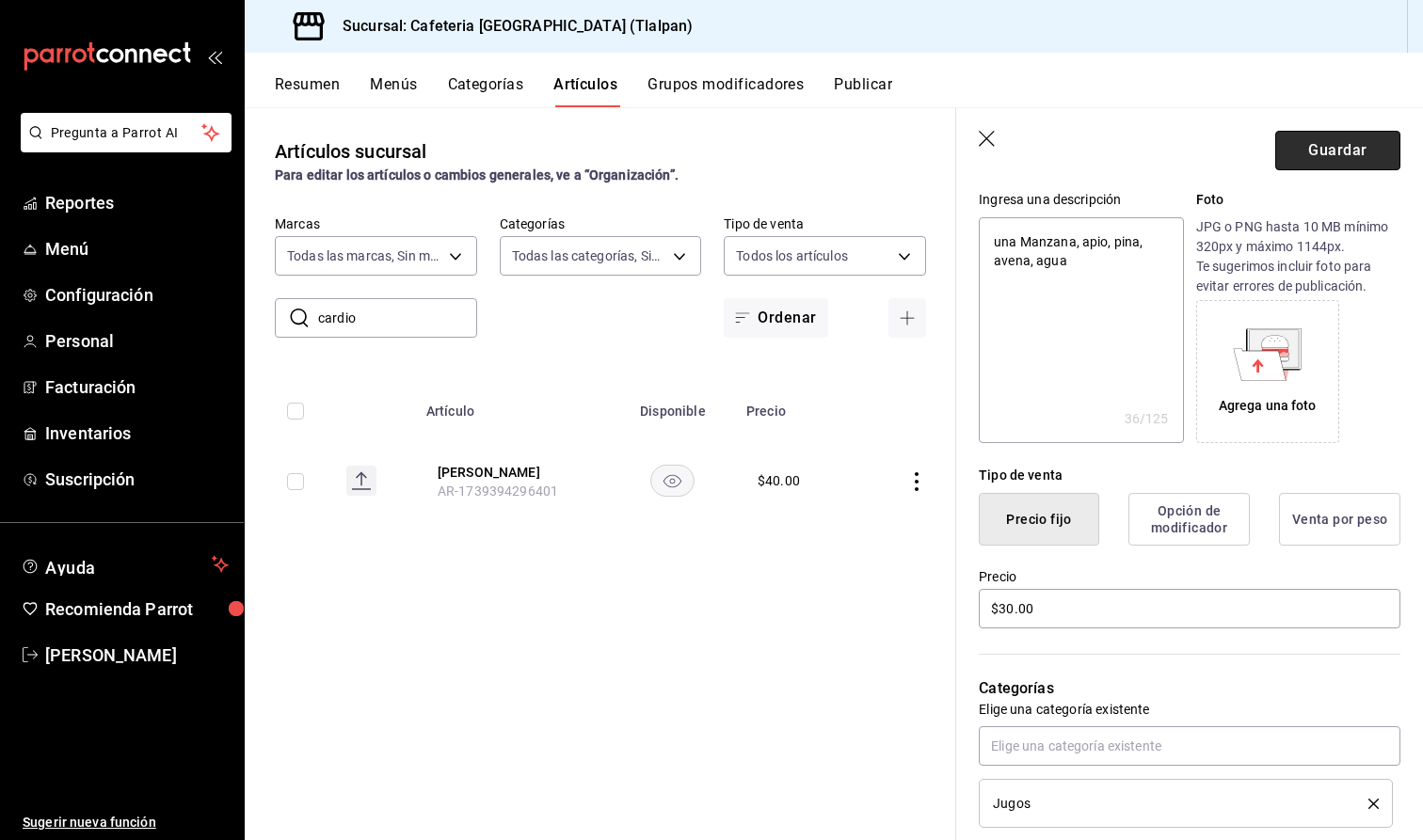 click on "Guardar" at bounding box center [1337, 151] 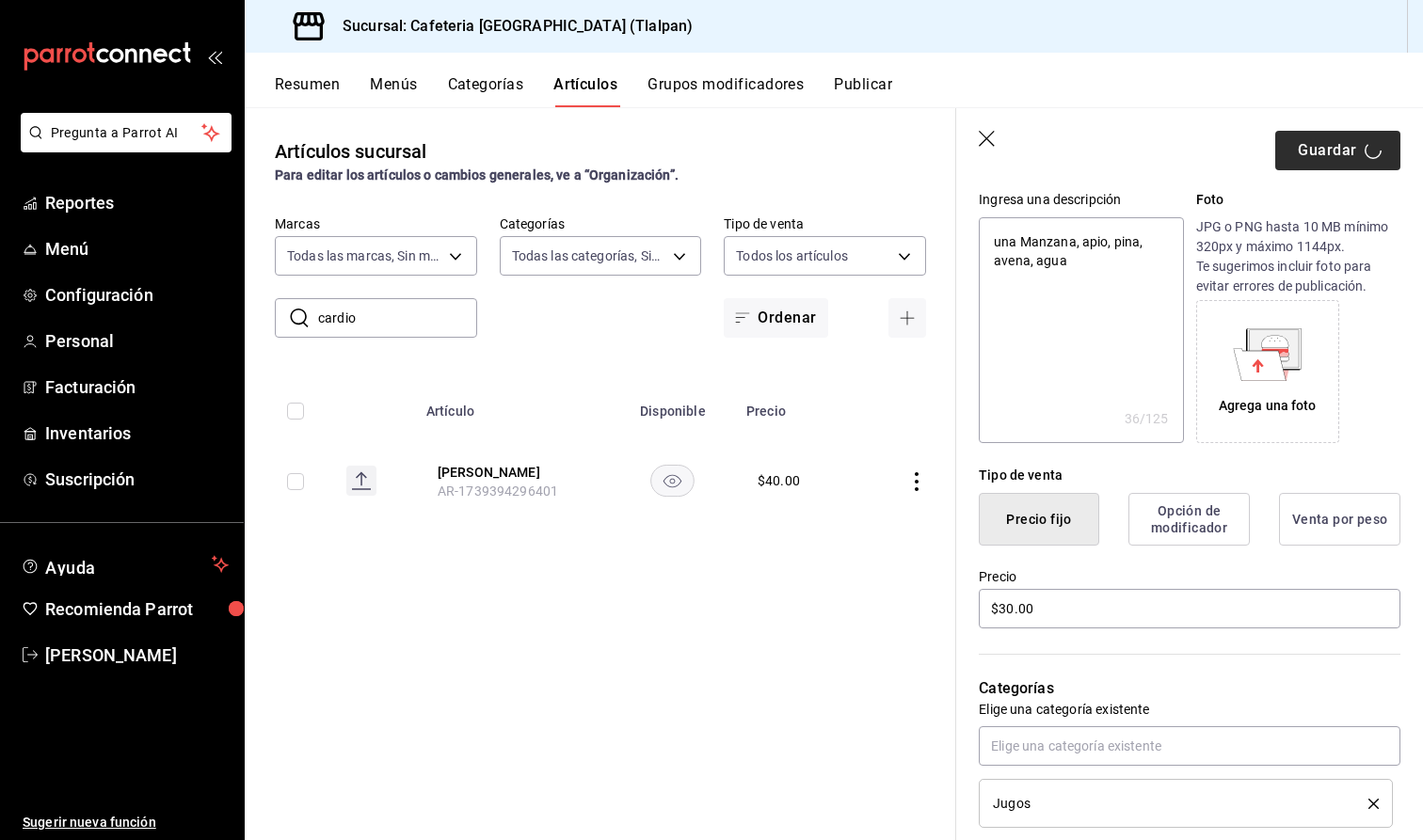 type on "x" 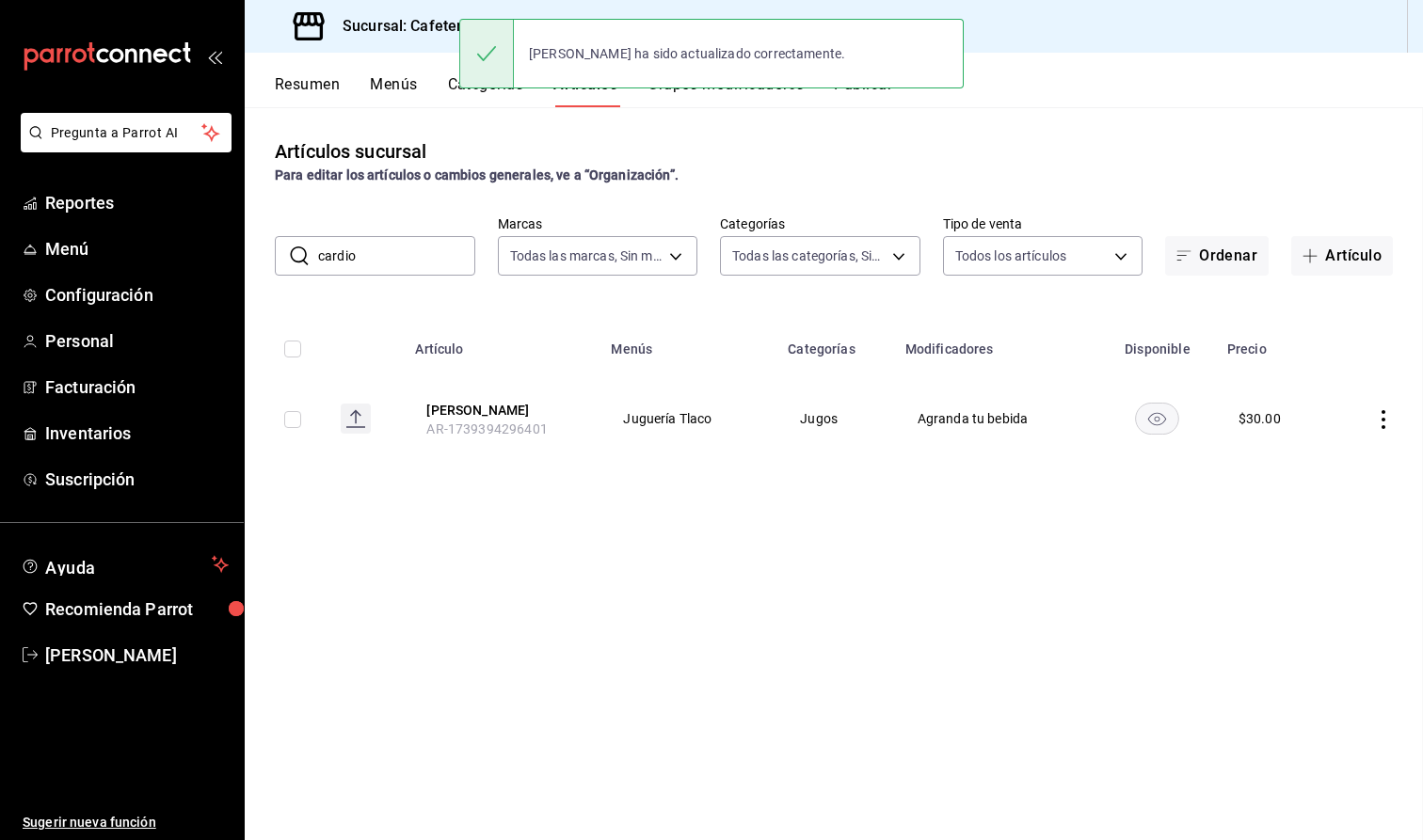 scroll, scrollTop: 0, scrollLeft: 0, axis: both 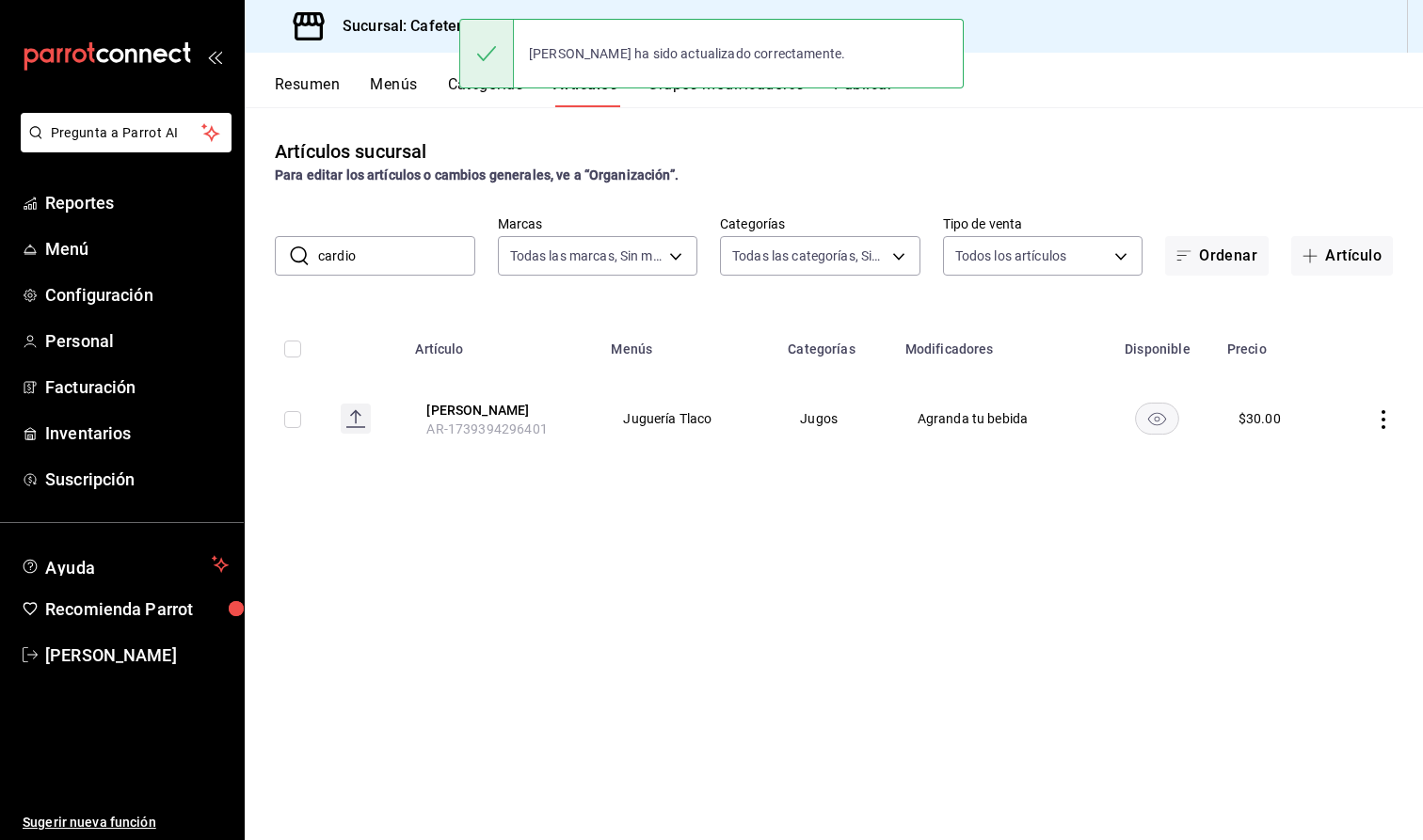 click on "cardio" at bounding box center (396, 256) 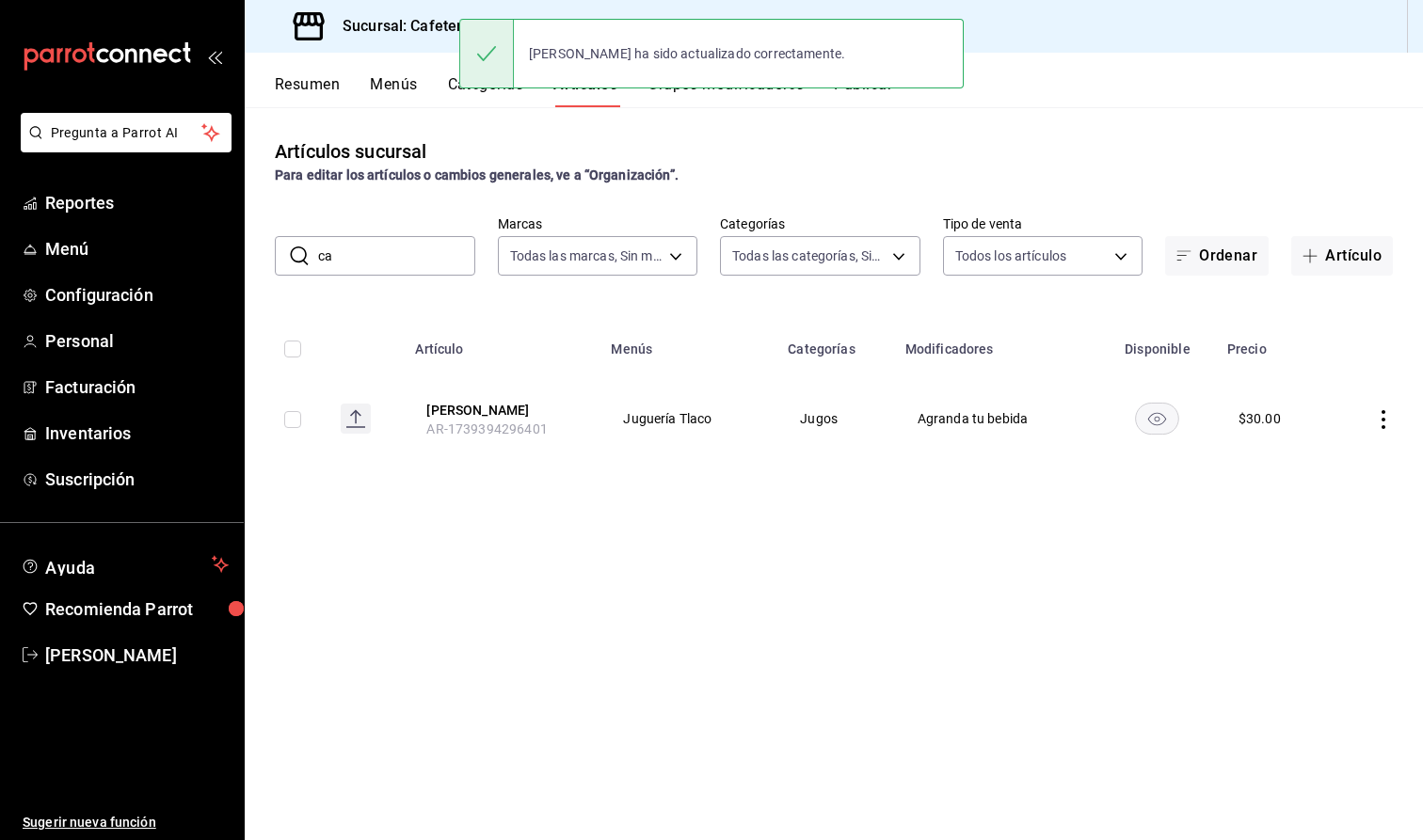 type on "c" 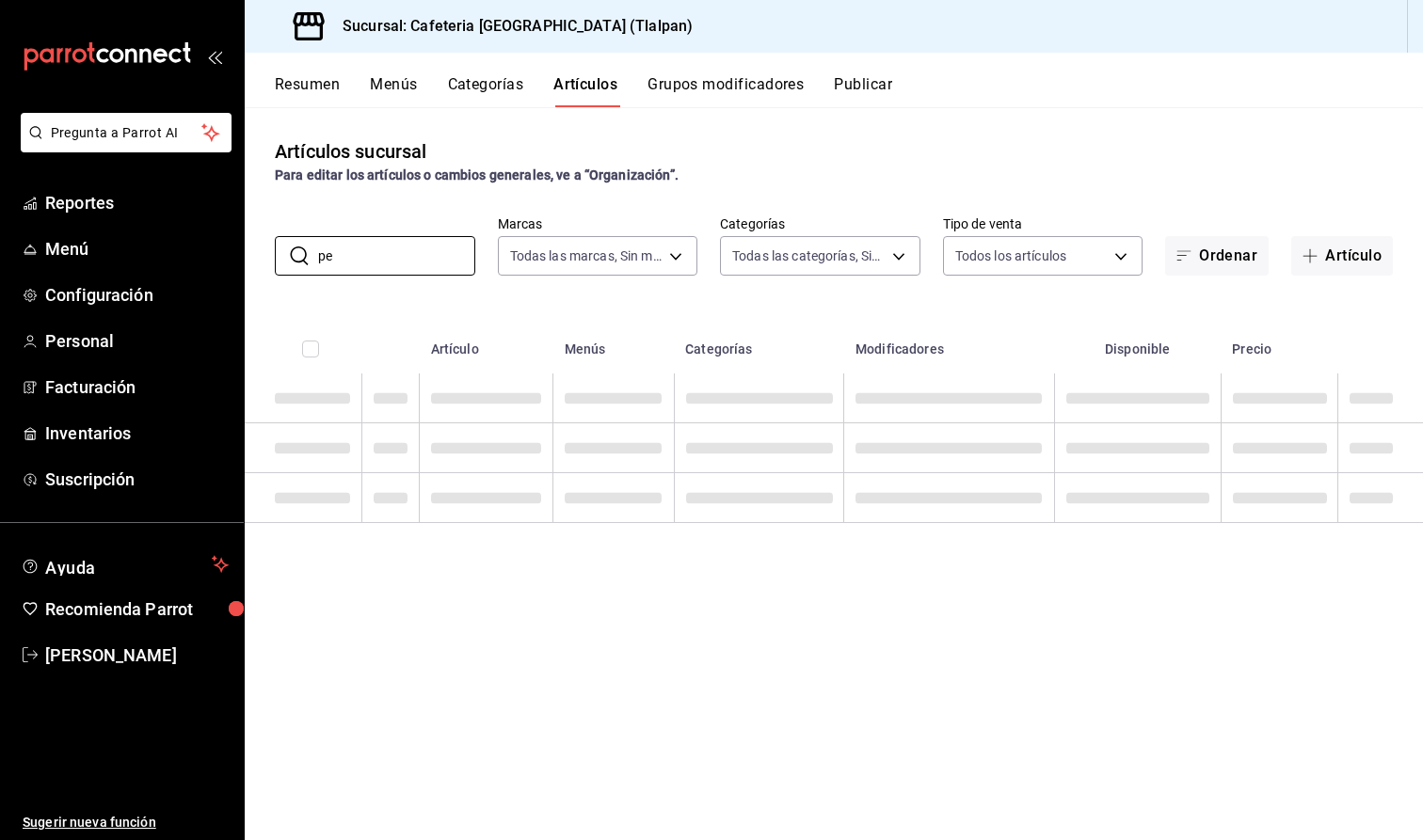 type on "p" 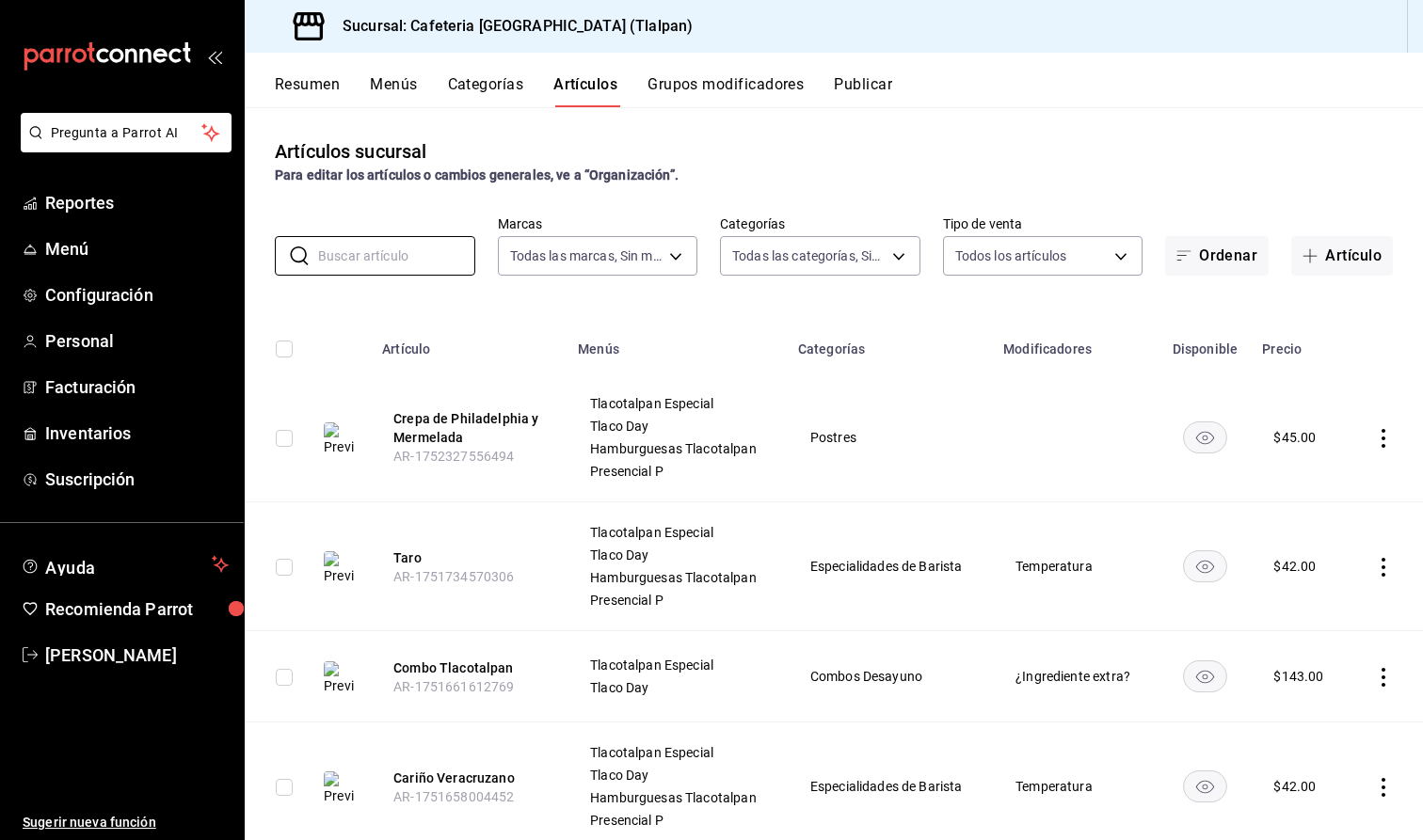 type on "a" 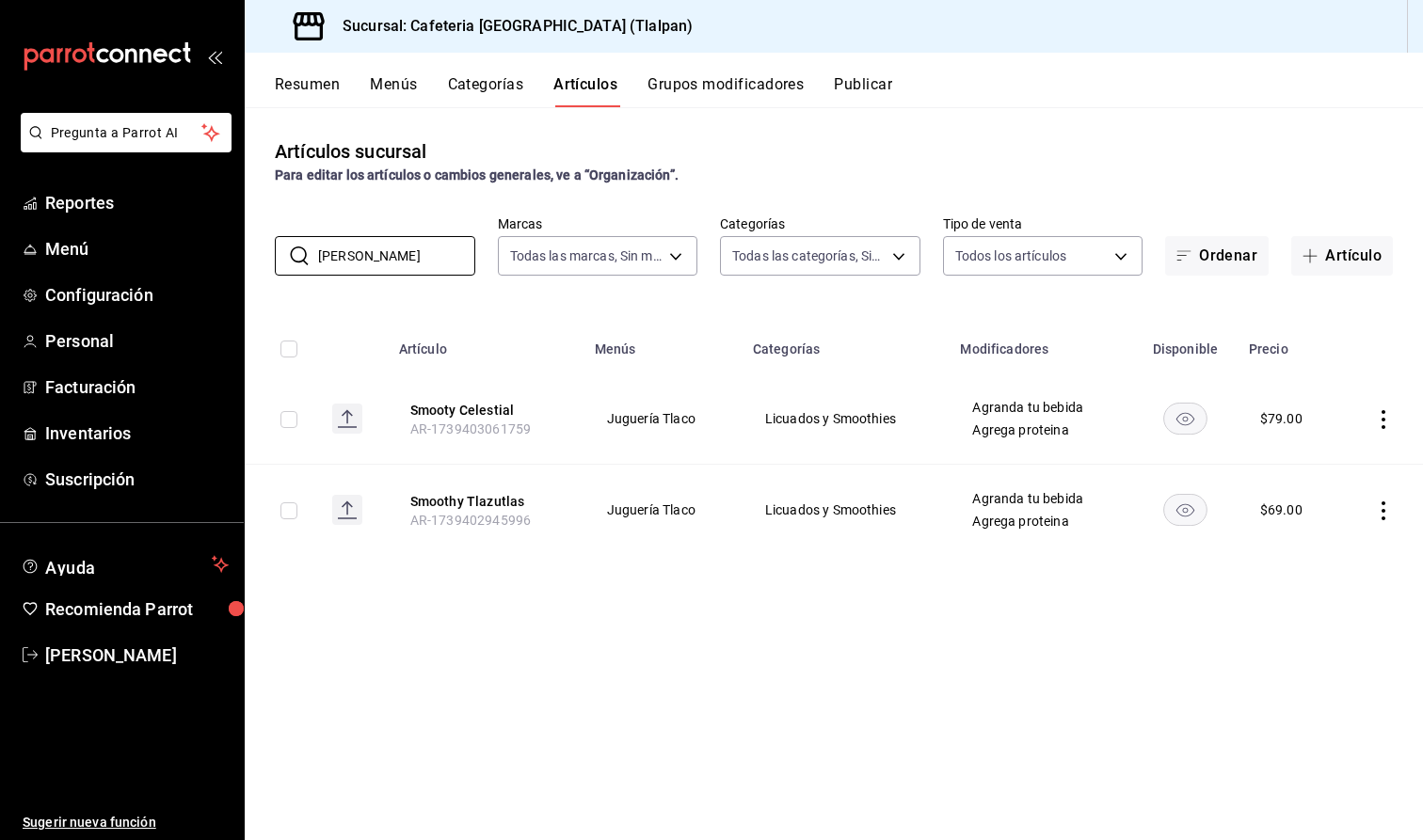 type on "[PERSON_NAME]" 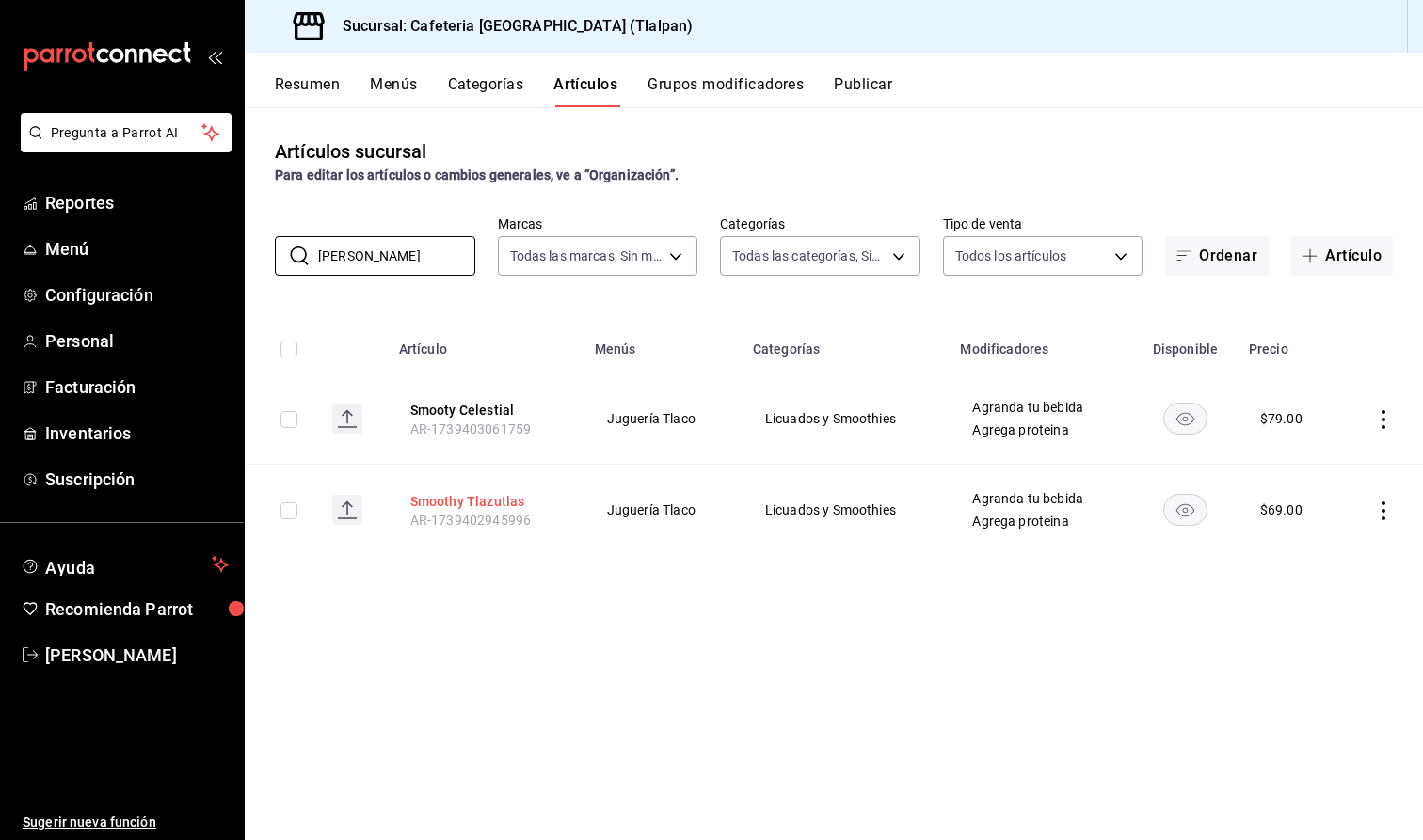 drag, startPoint x: 373, startPoint y: 324, endPoint x: 448, endPoint y: 502, distance: 193.15538 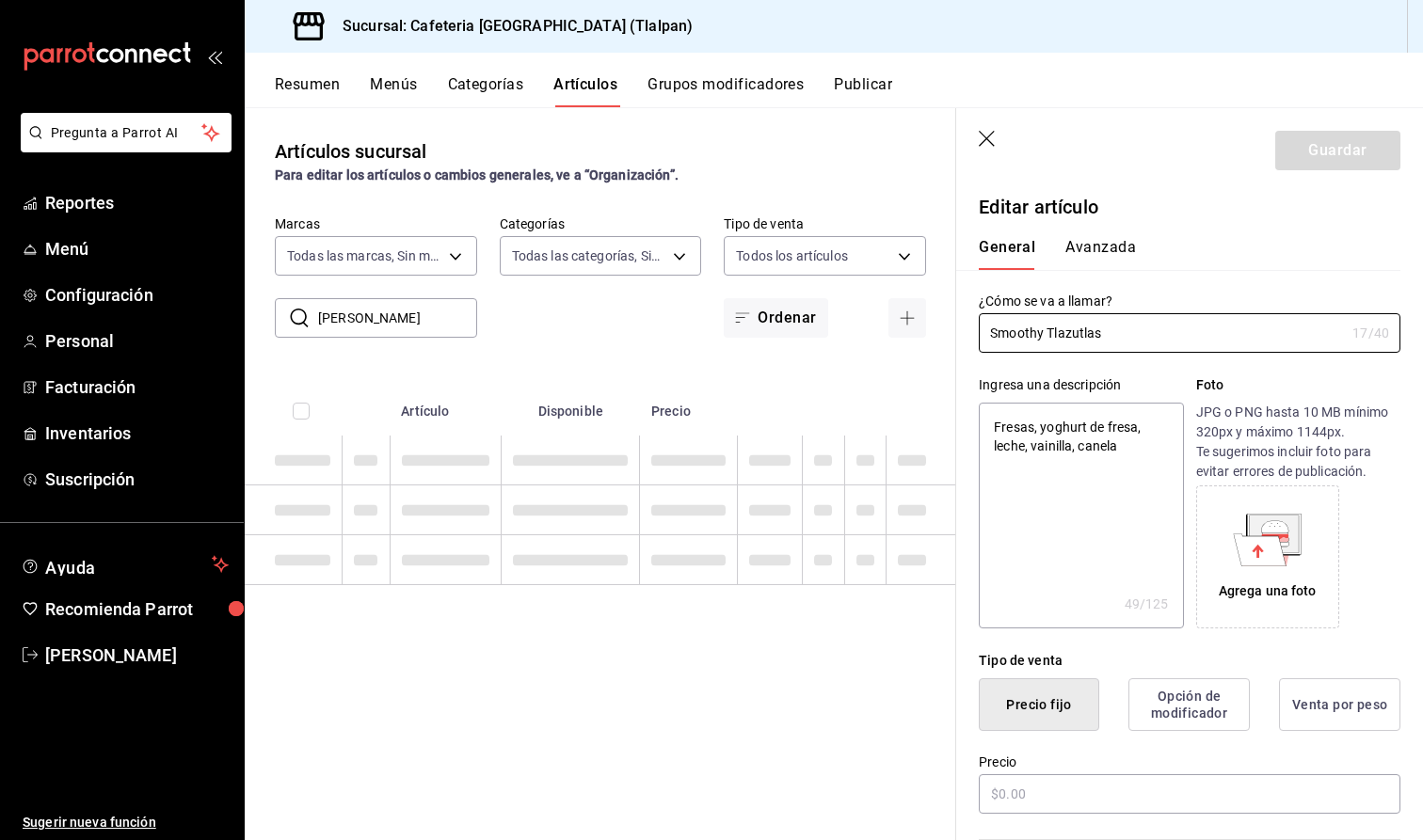 type on "x" 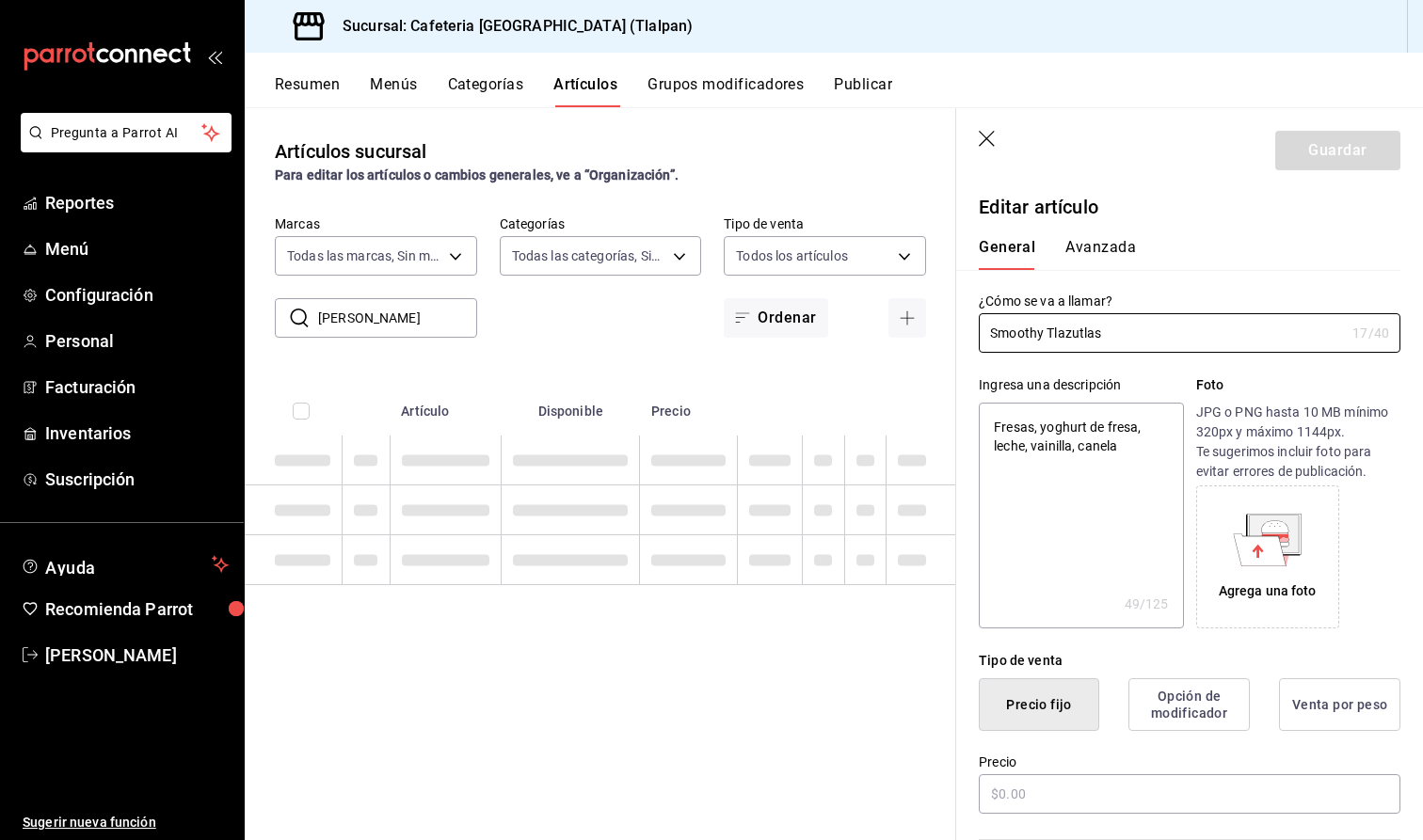 type on "$69.00" 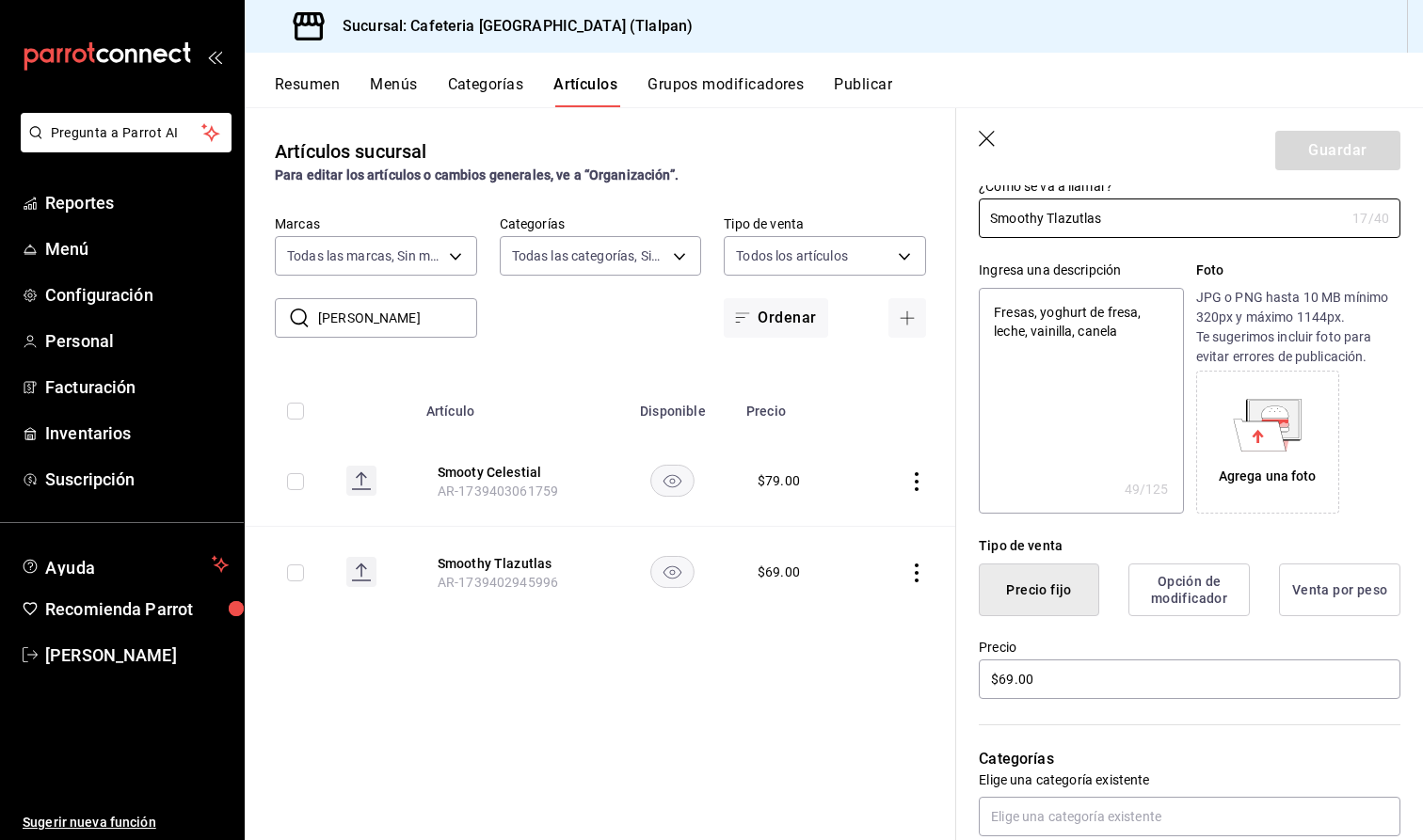 scroll, scrollTop: 138, scrollLeft: 0, axis: vertical 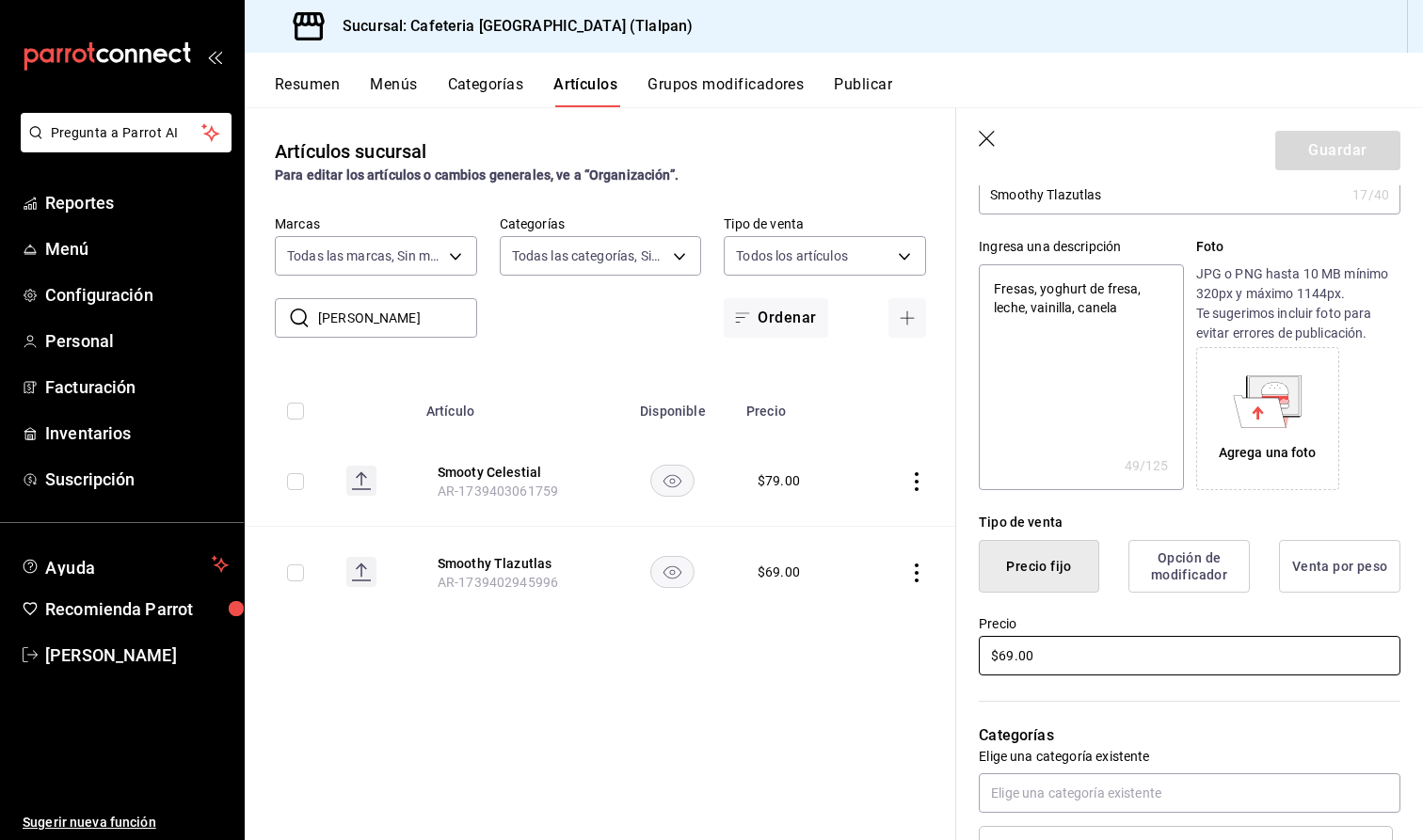 click on "$69.00" at bounding box center (1190, 656) 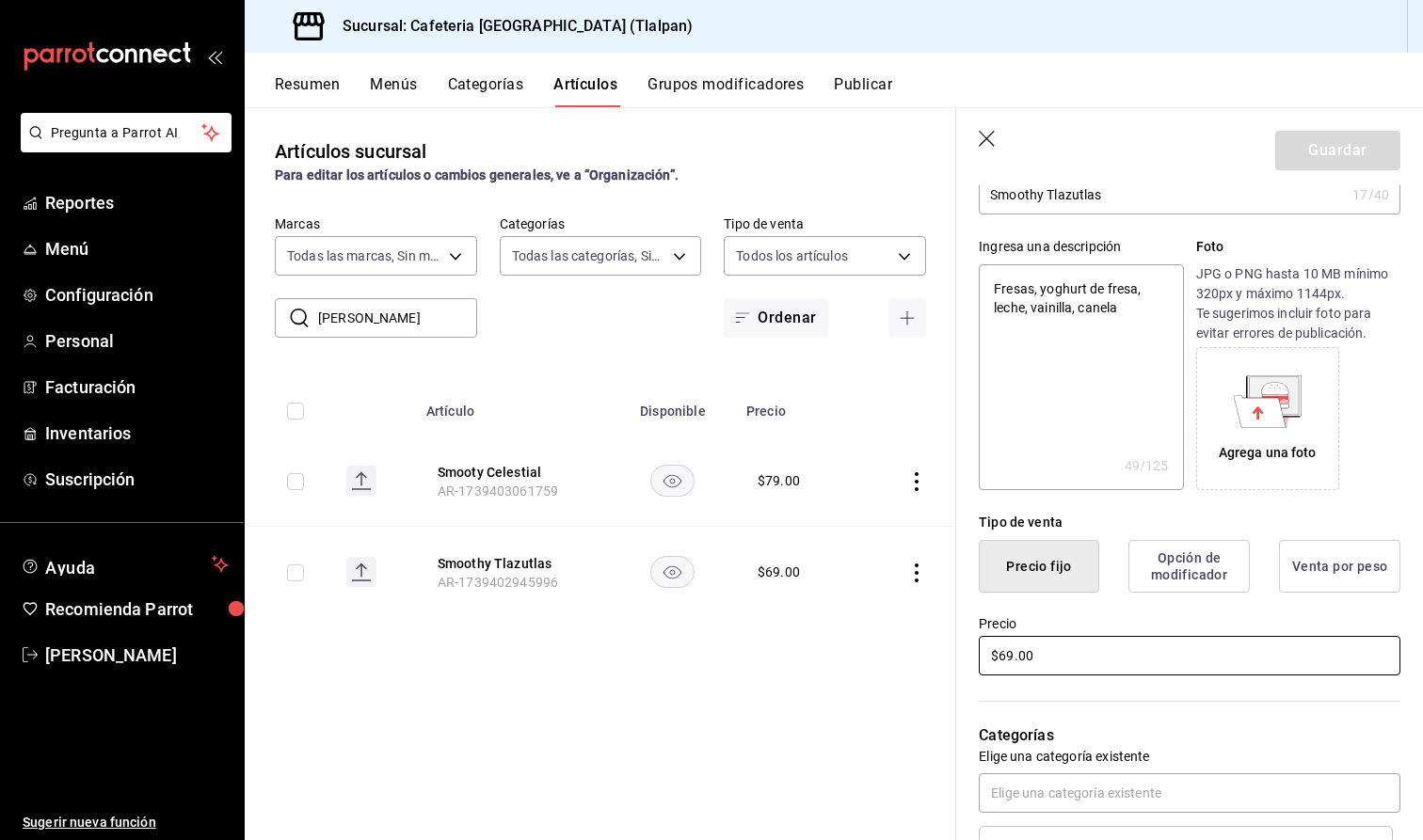 type on "x" 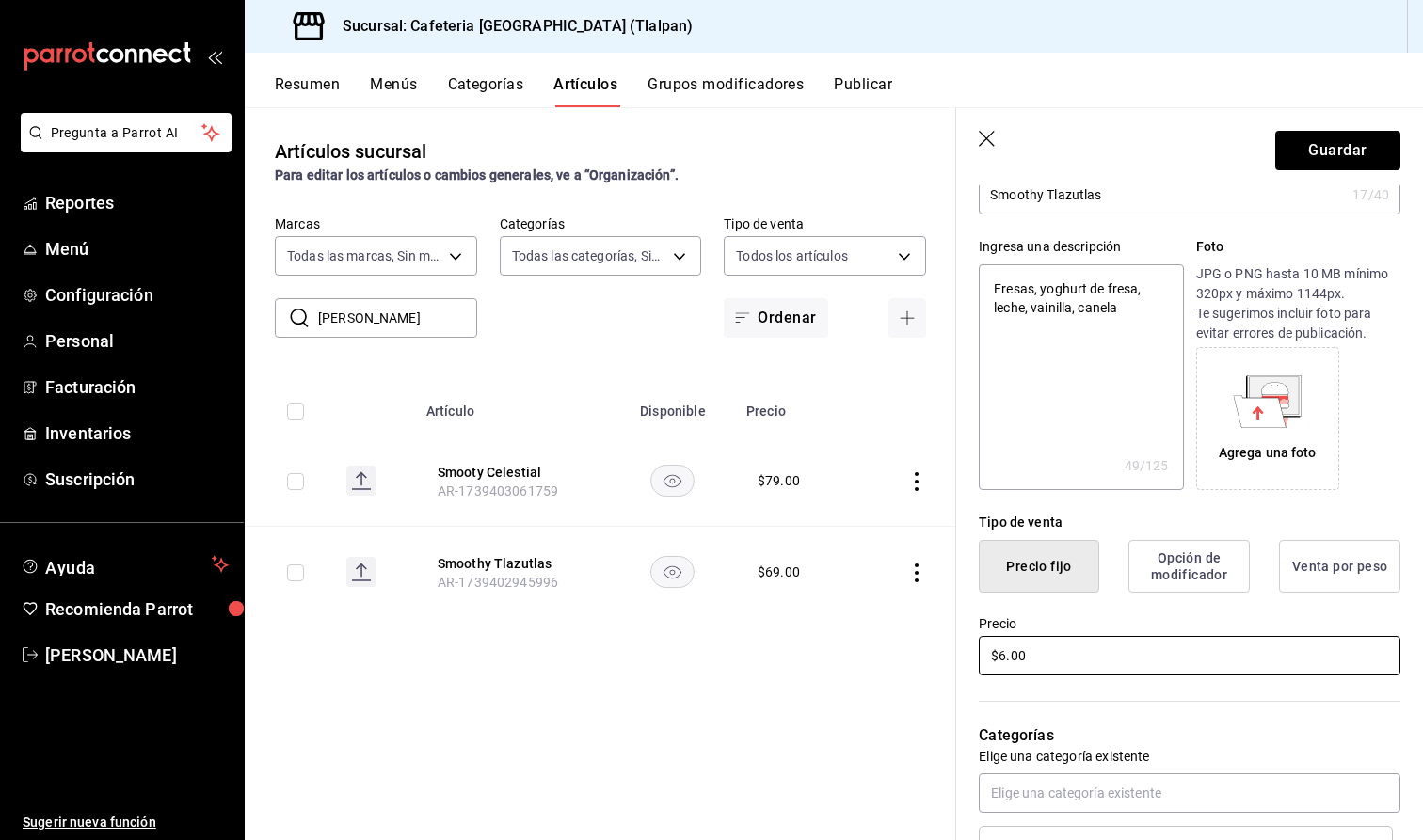 type on "x" 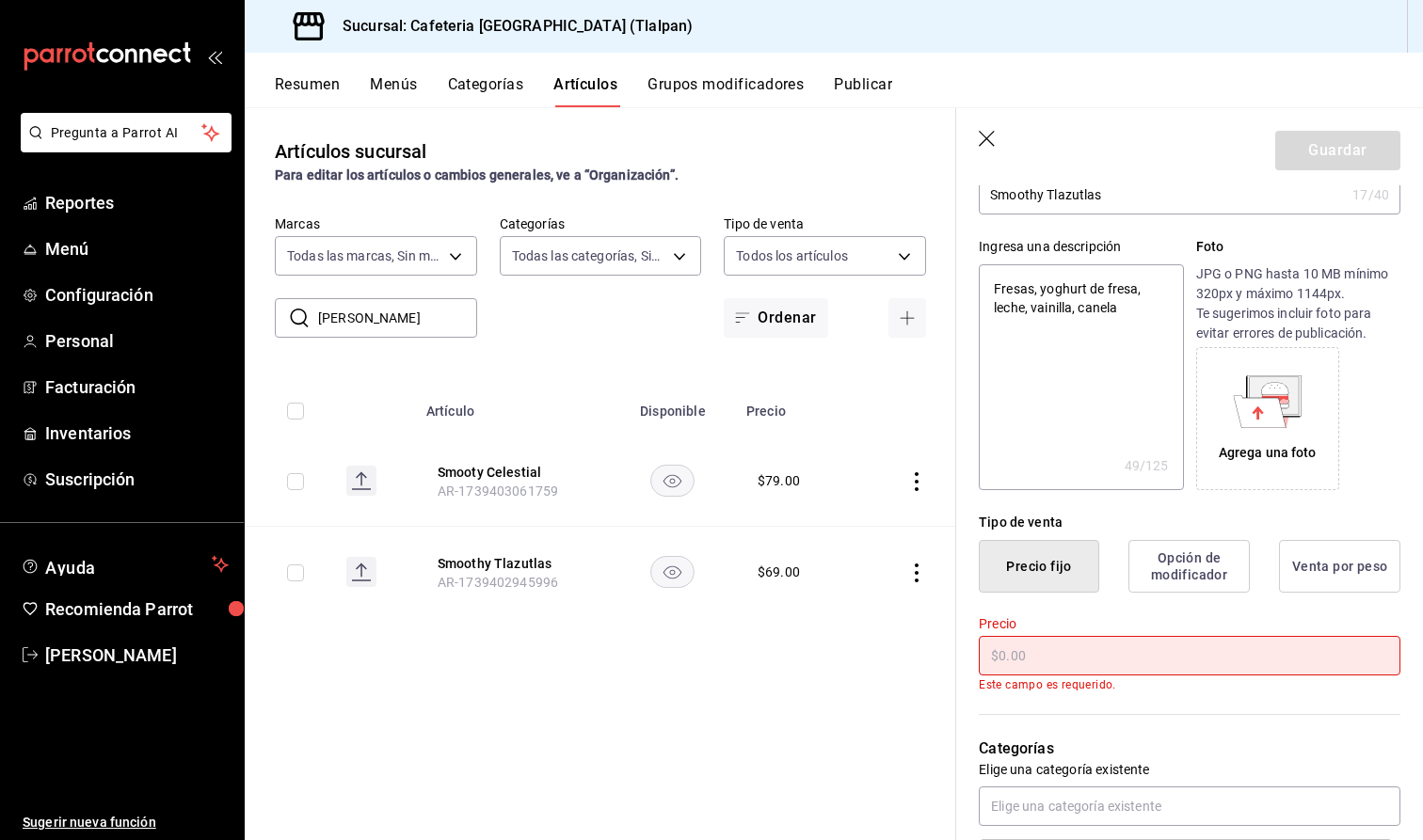 type on "x" 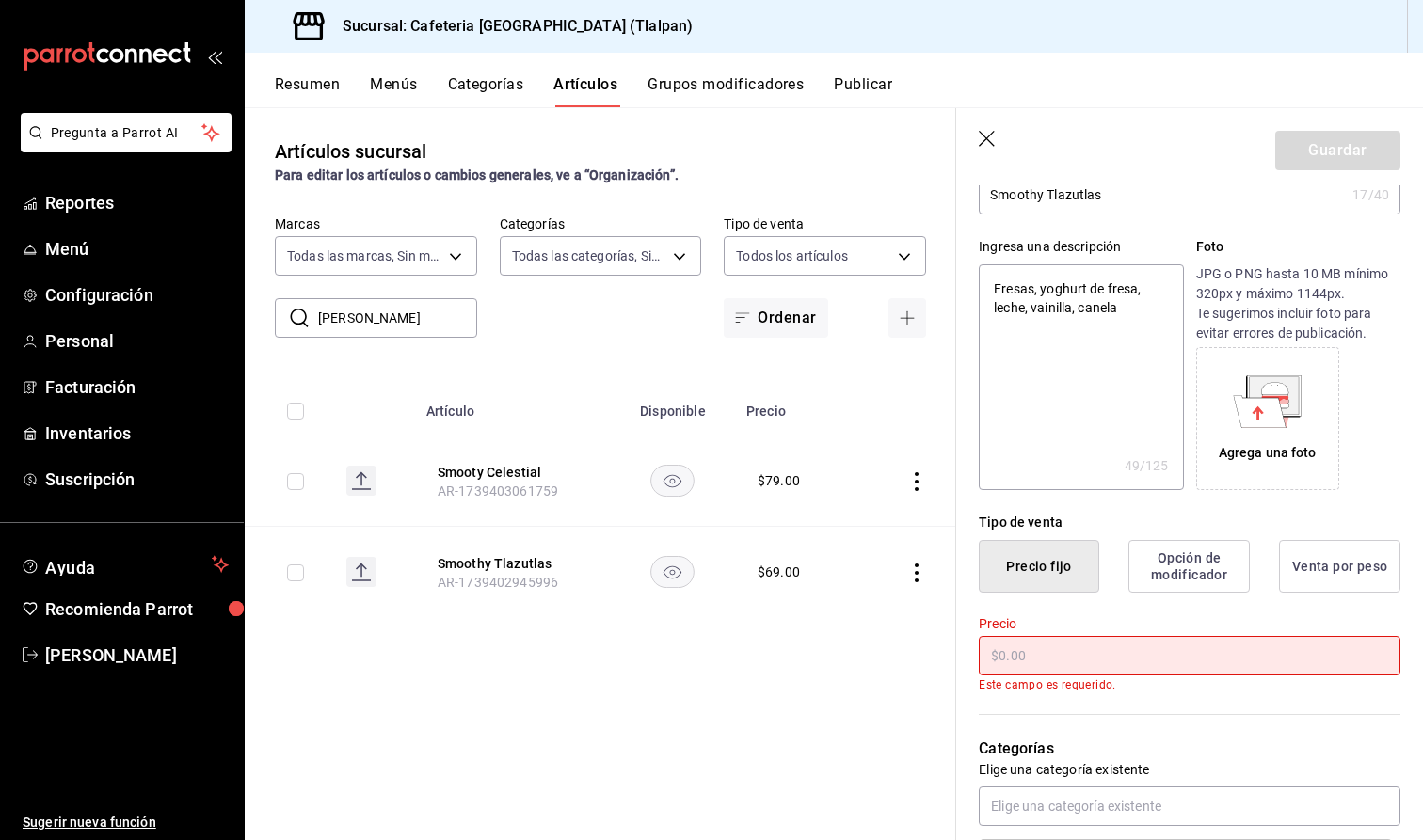 type on "$7.00" 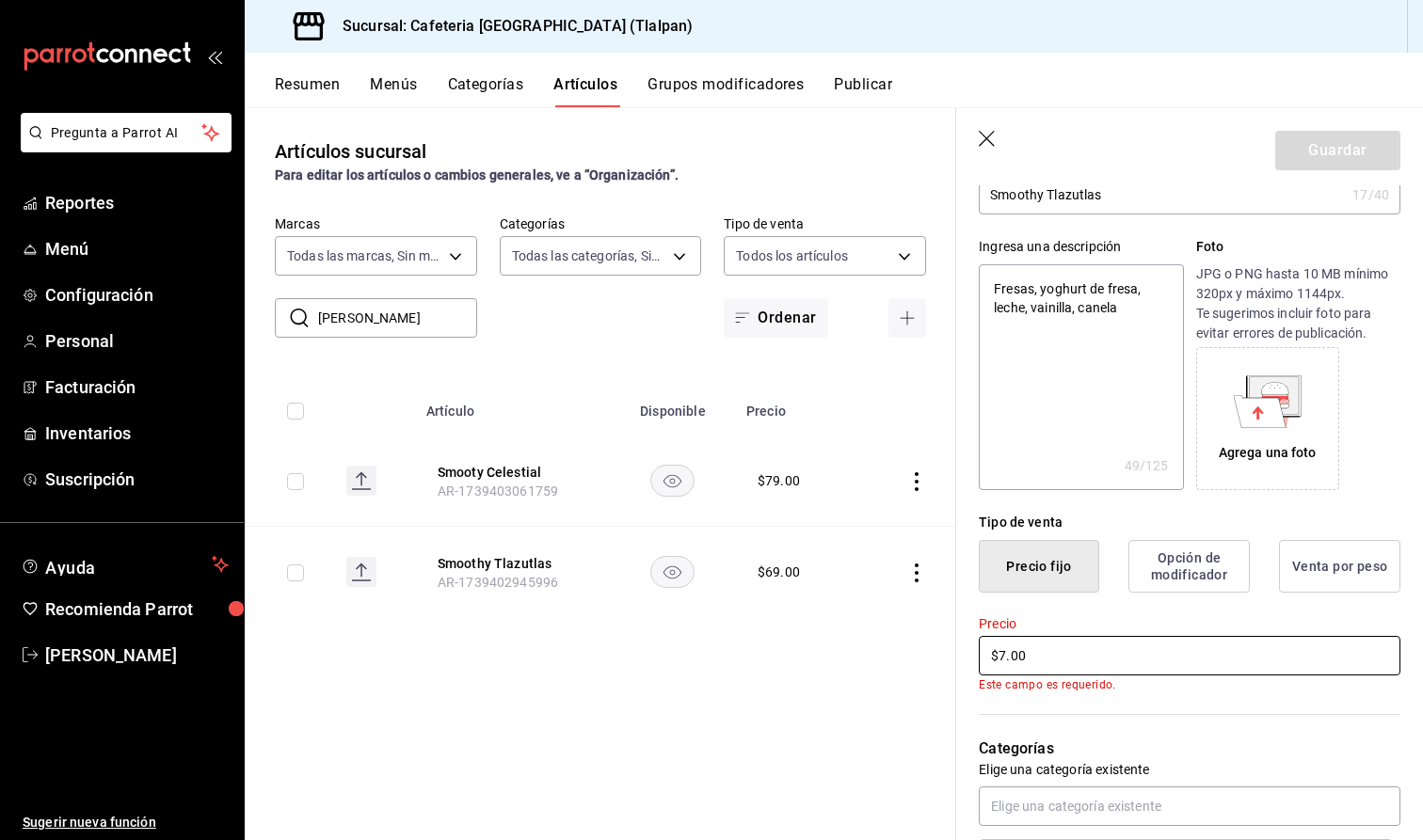 type on "x" 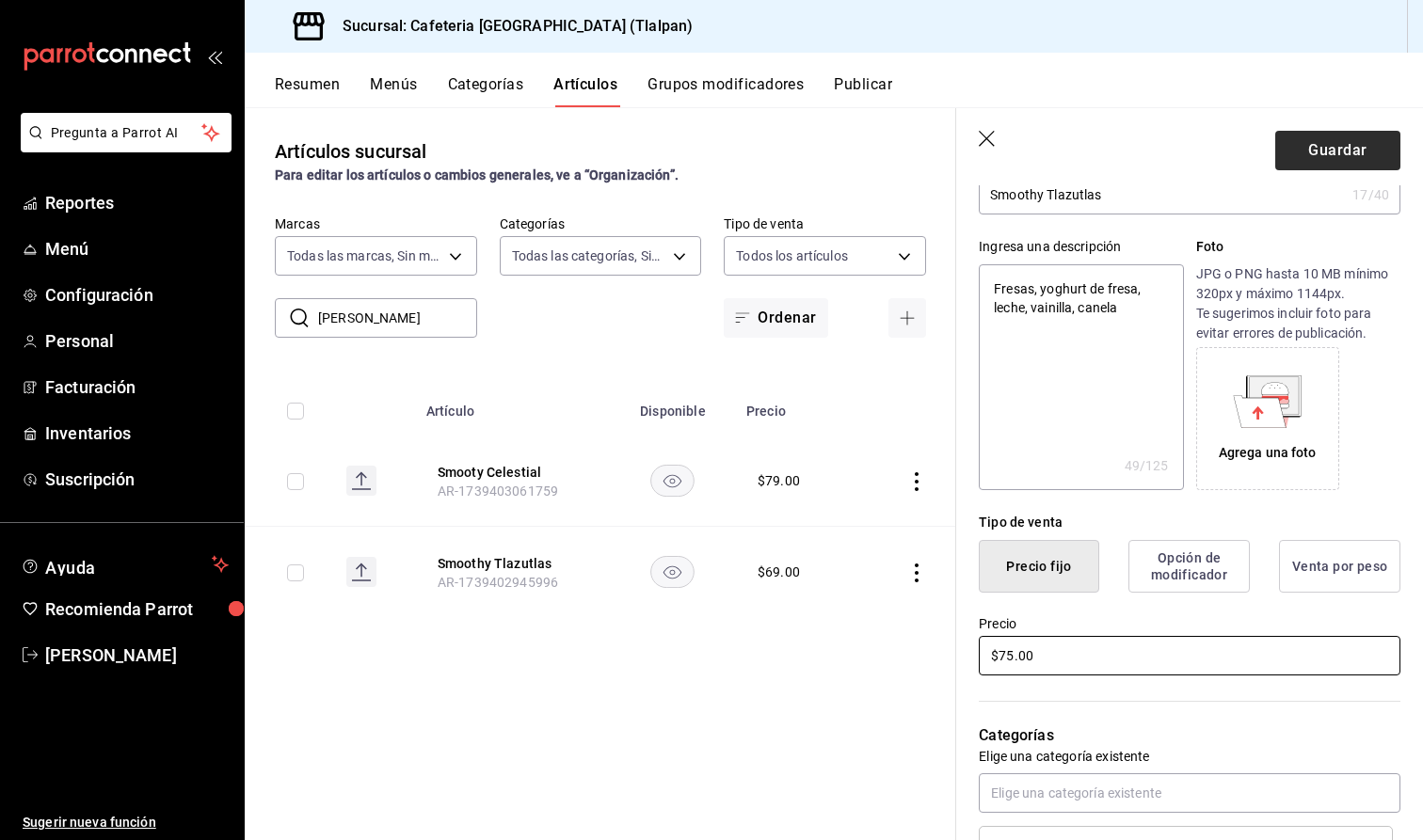 type on "$75.00" 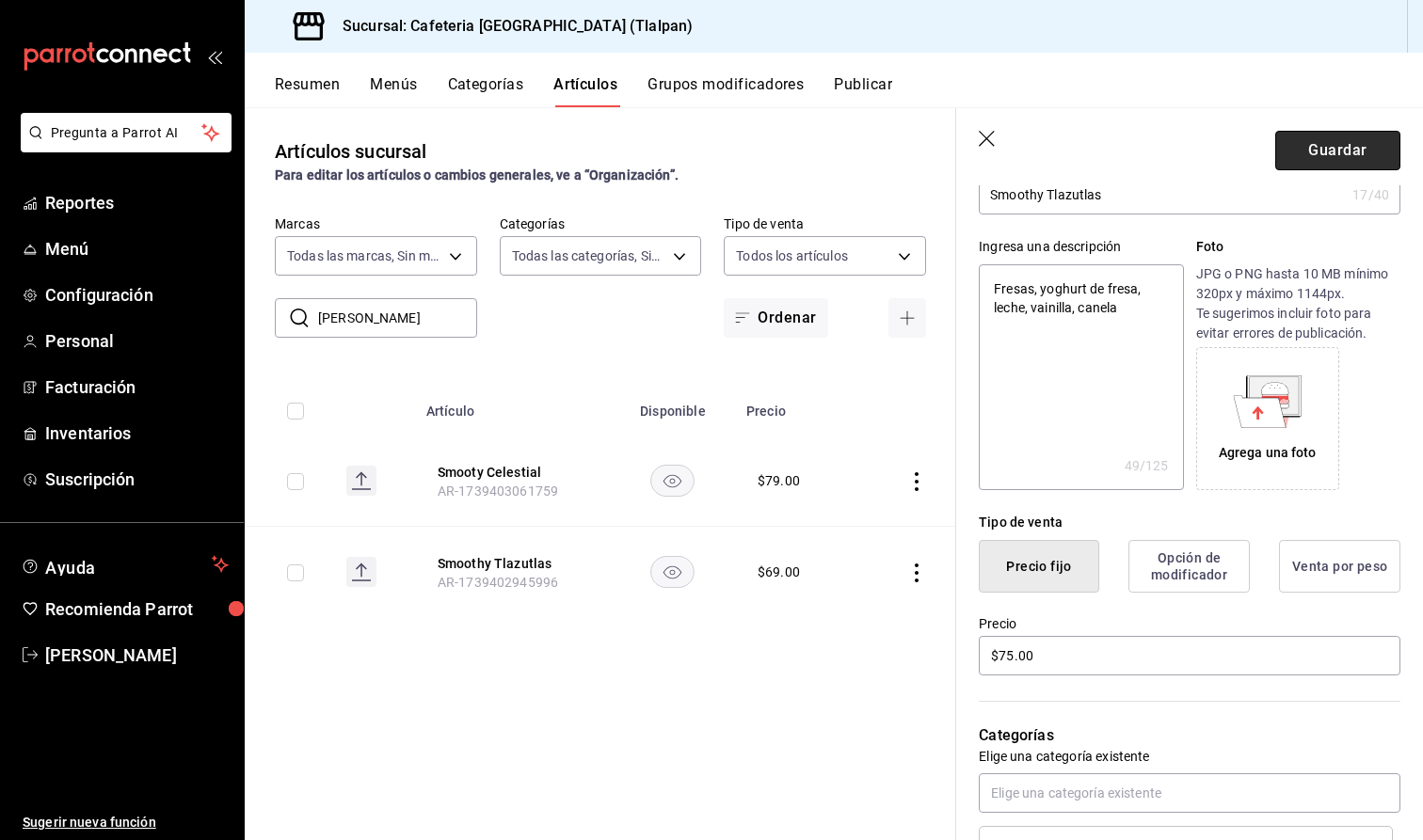 click on "Guardar" at bounding box center [1337, 151] 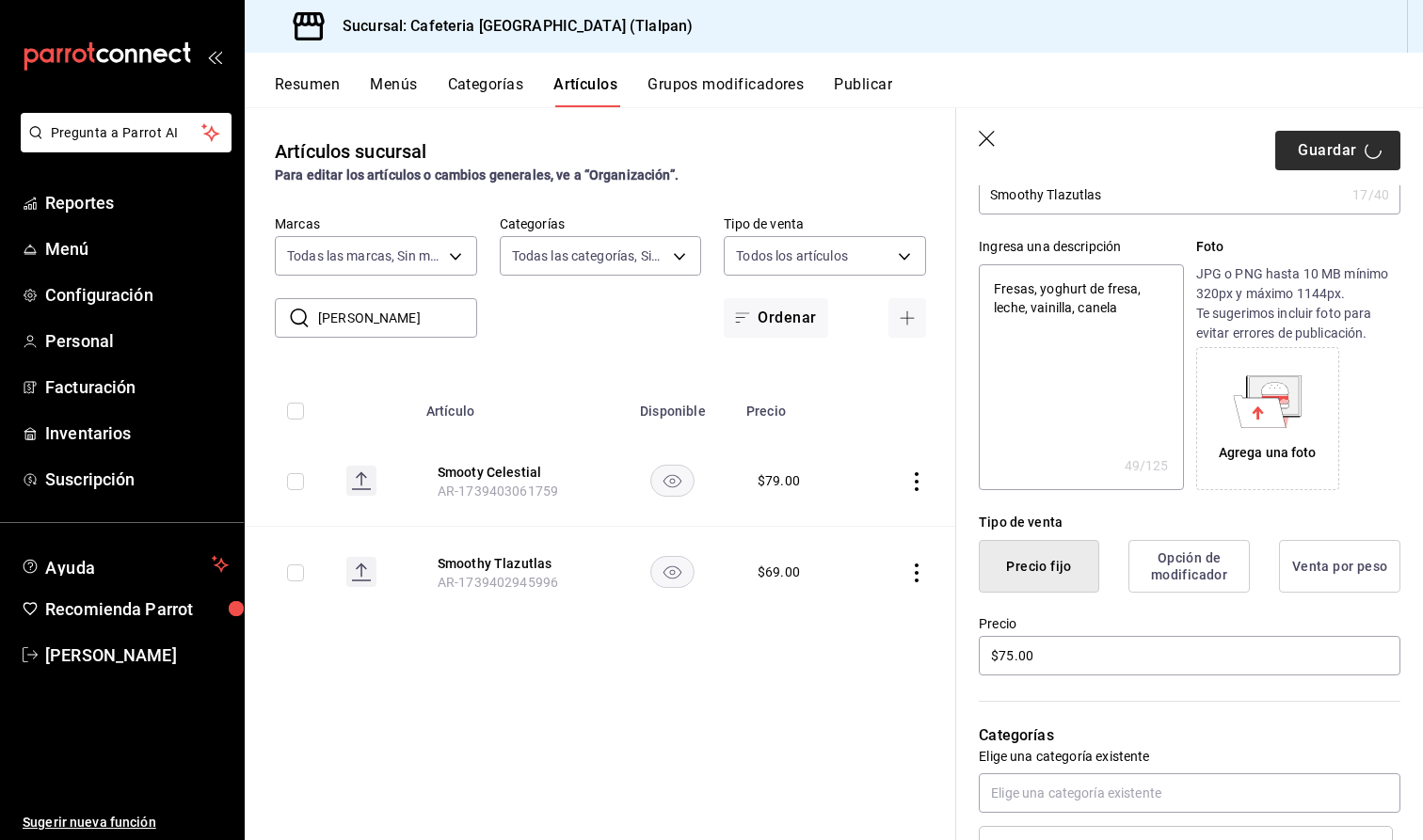 type on "x" 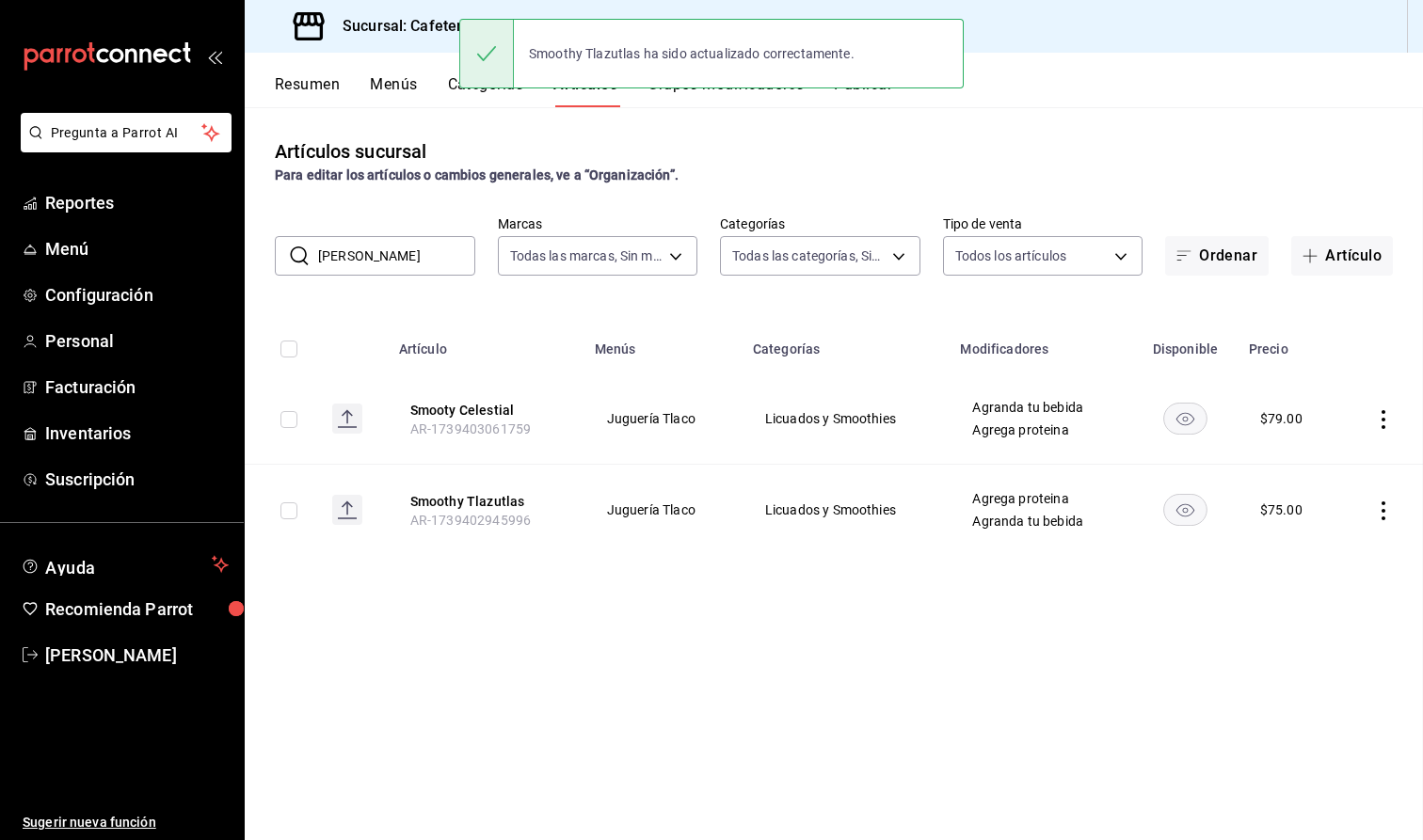 scroll, scrollTop: 0, scrollLeft: 0, axis: both 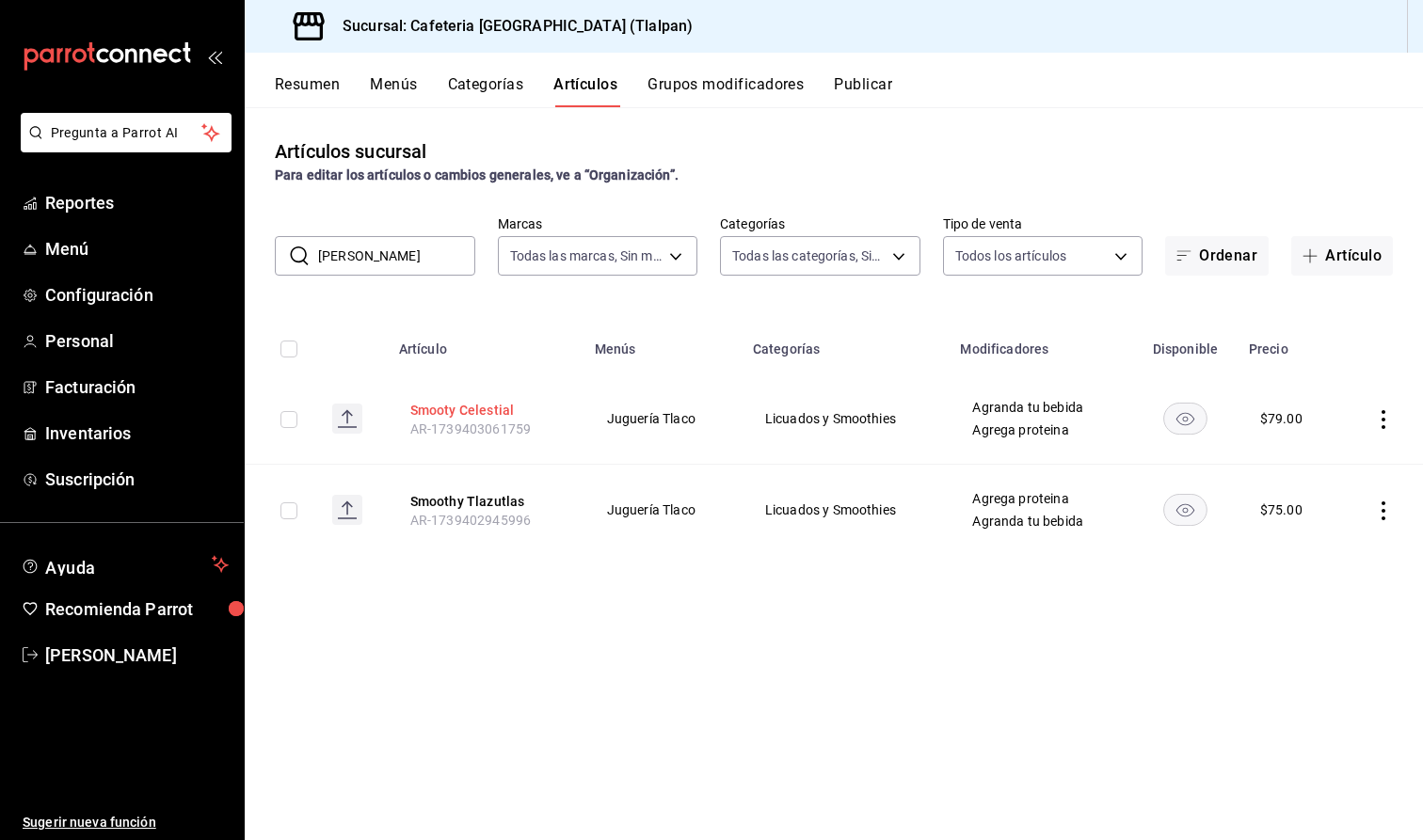 click on "Smooty Celestial" at bounding box center [486, 410] 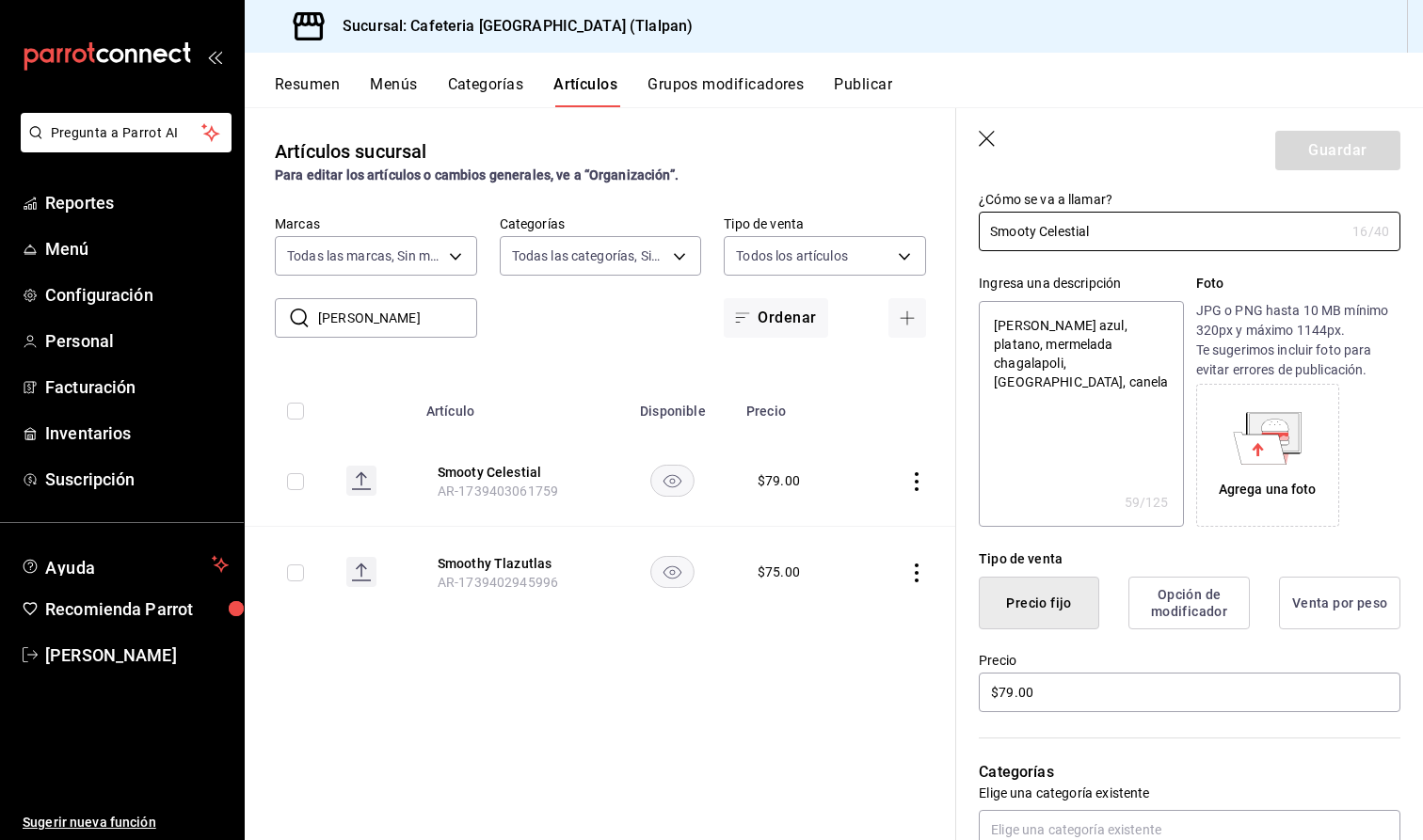 scroll, scrollTop: 166, scrollLeft: 0, axis: vertical 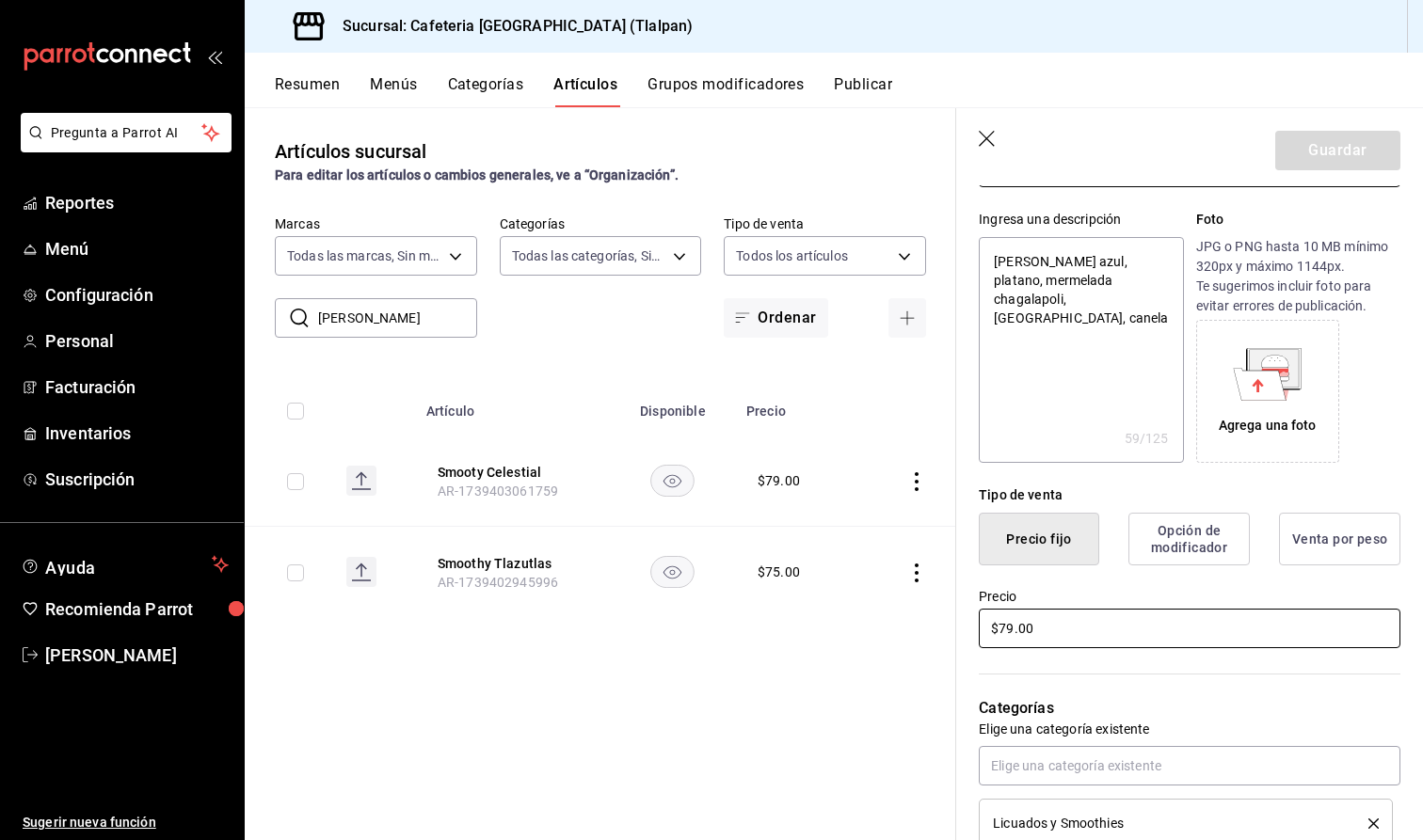 click on "$79.00" at bounding box center [1190, 628] 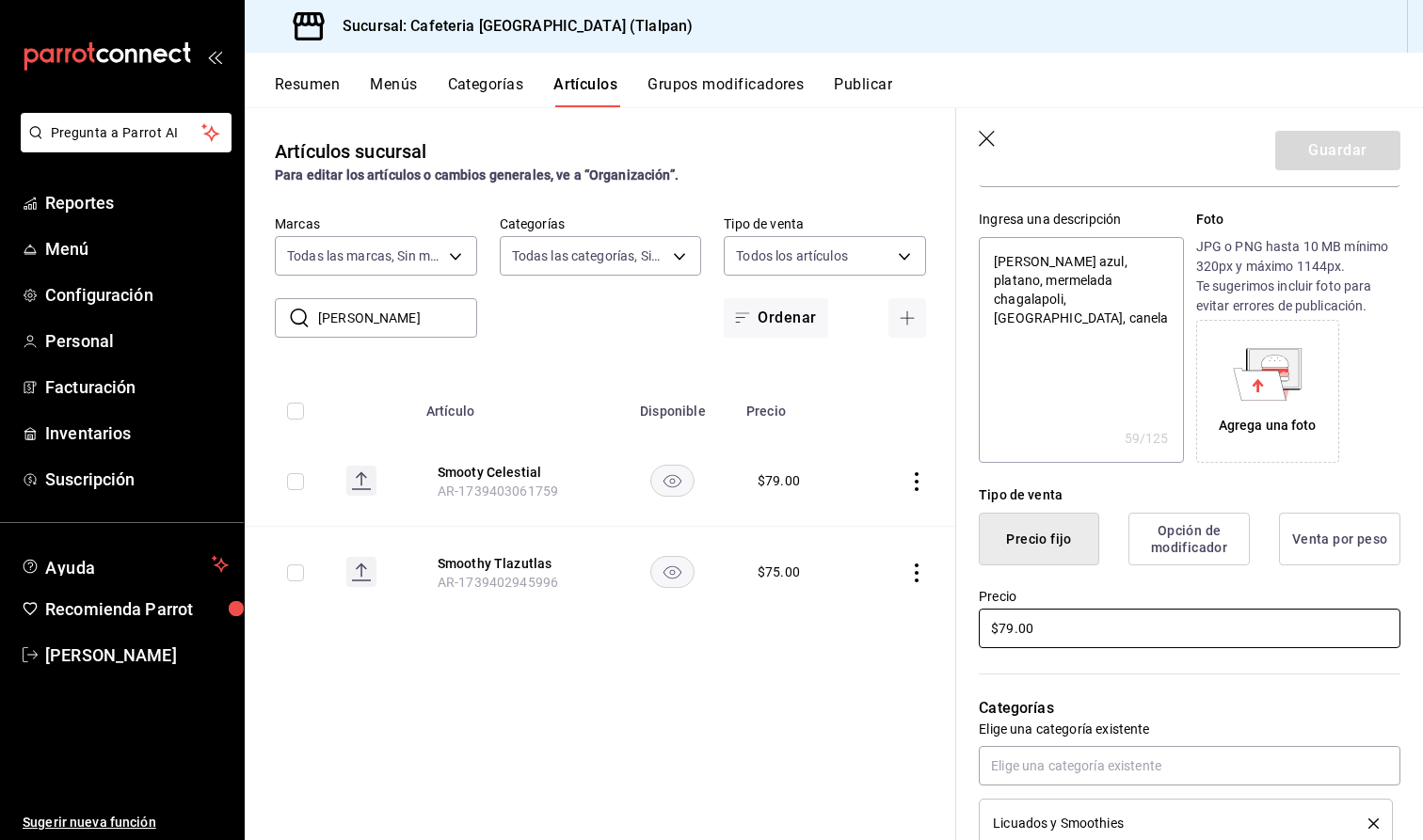 type on "x" 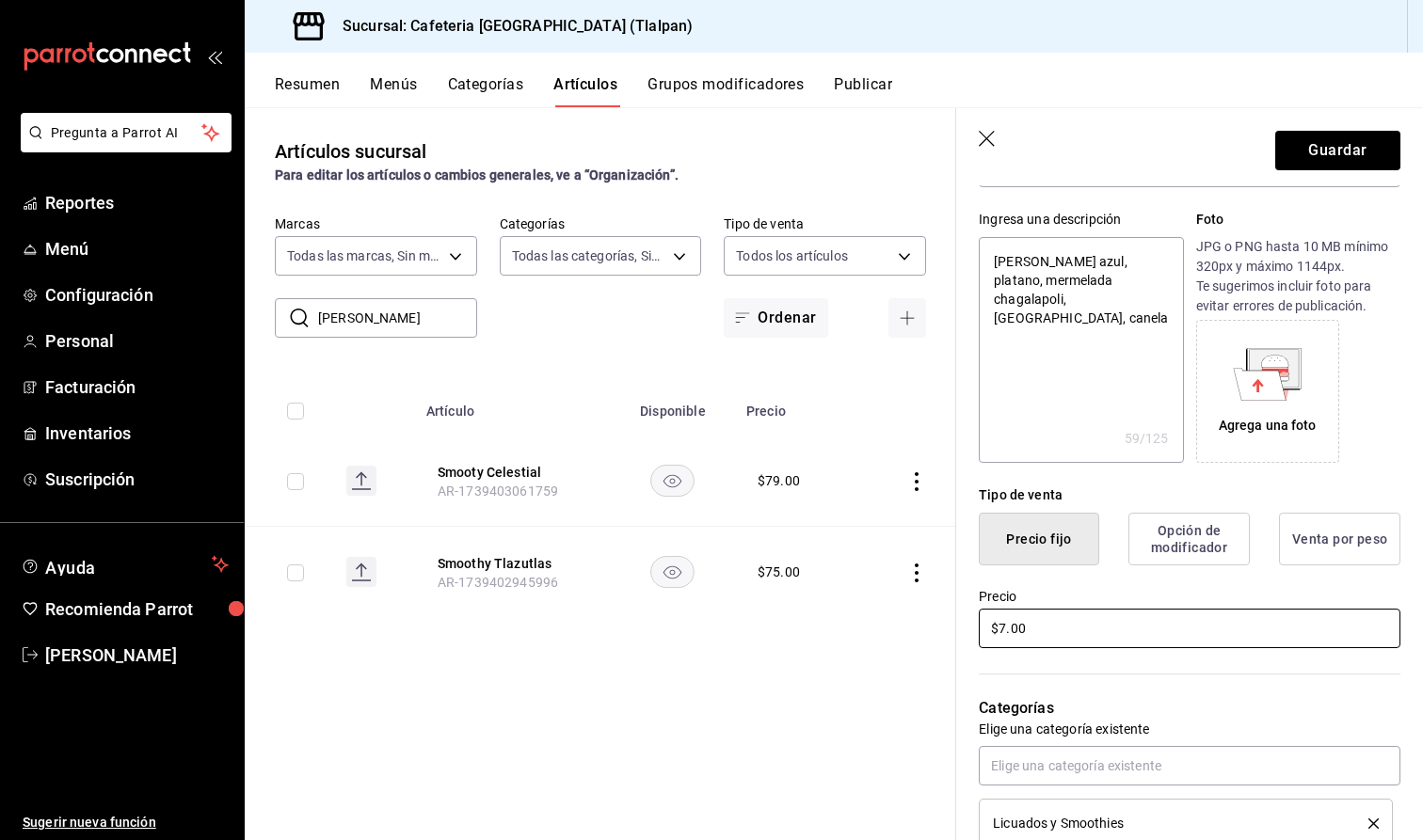 type on "x" 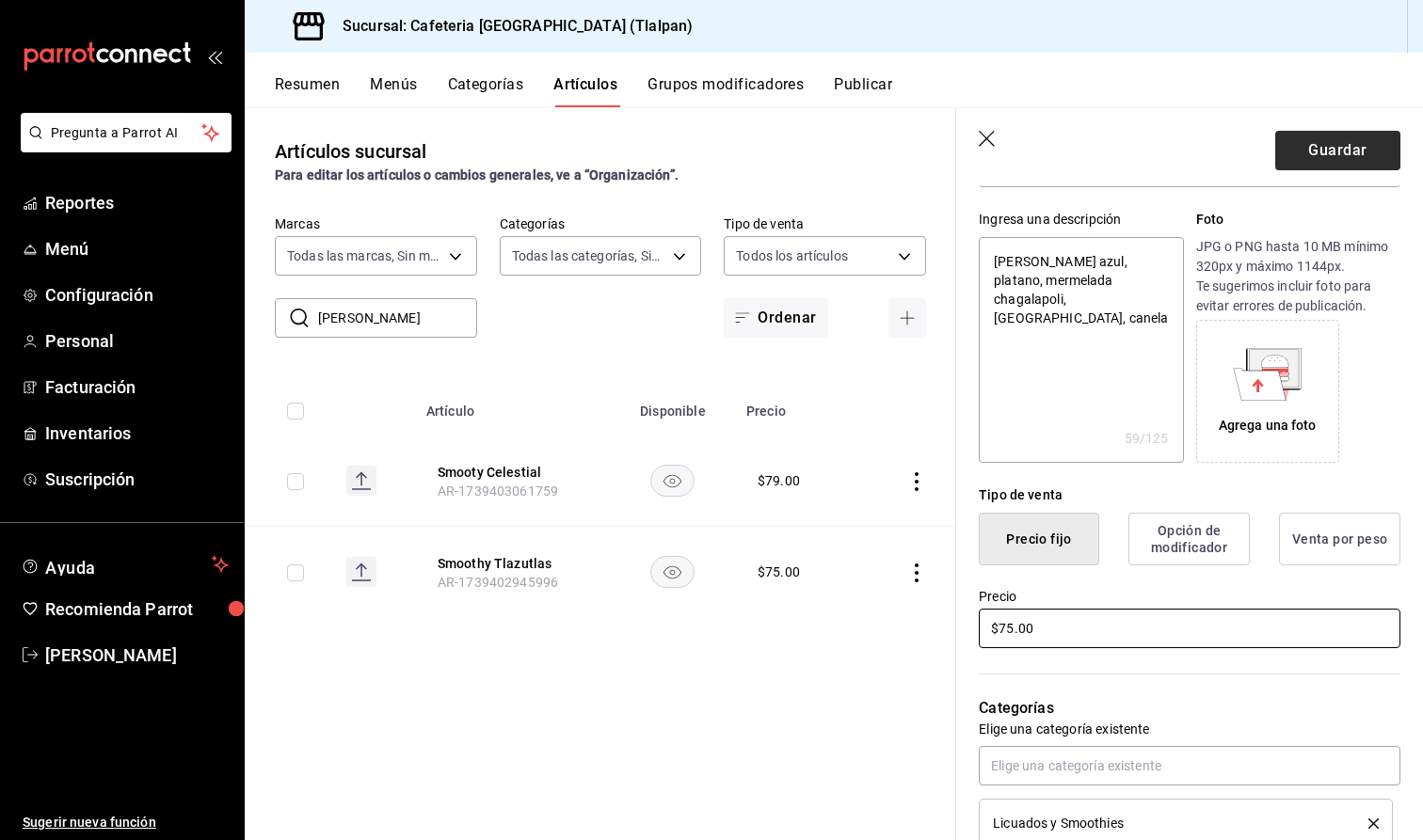 type on "$75.00" 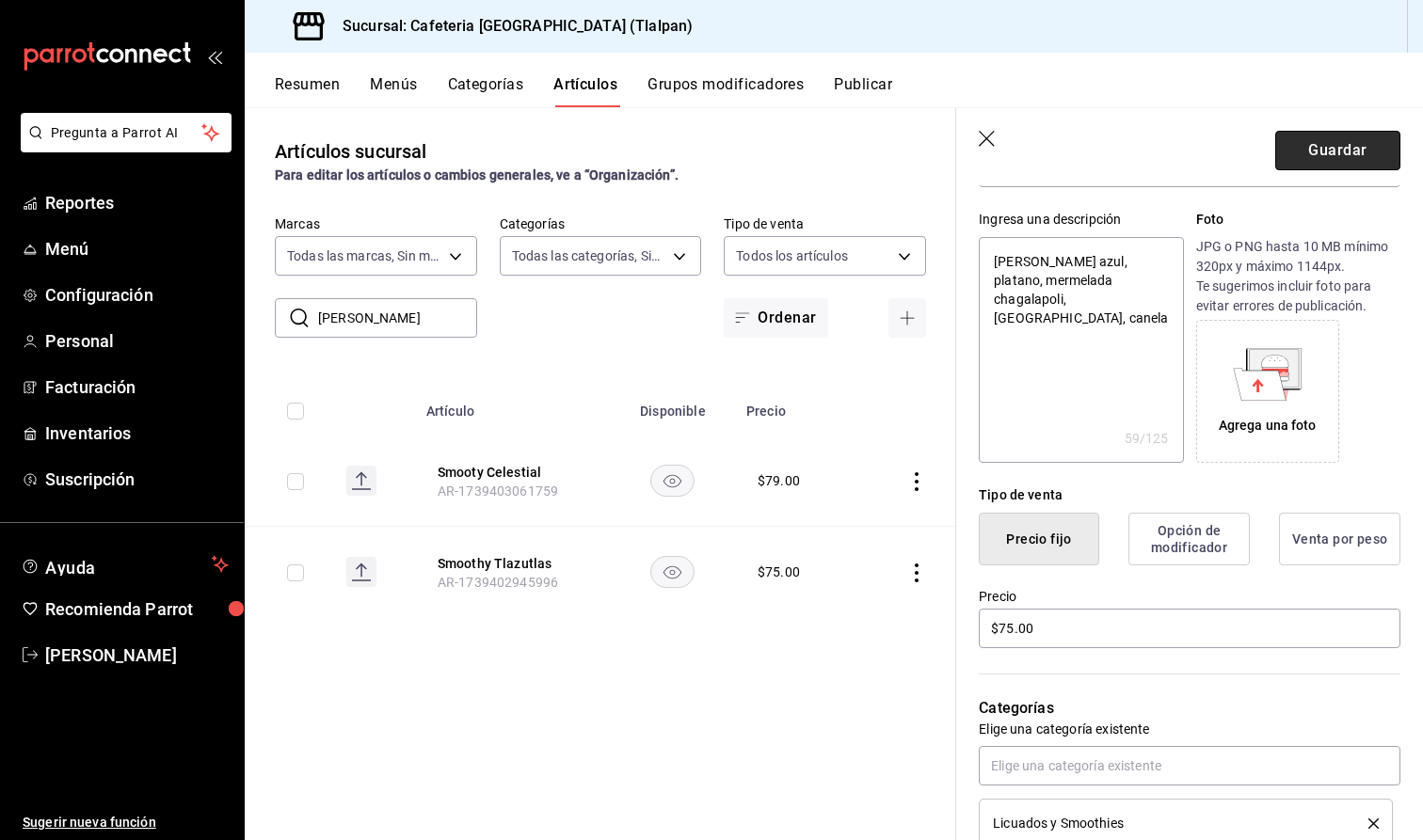 click on "Guardar" at bounding box center (1337, 151) 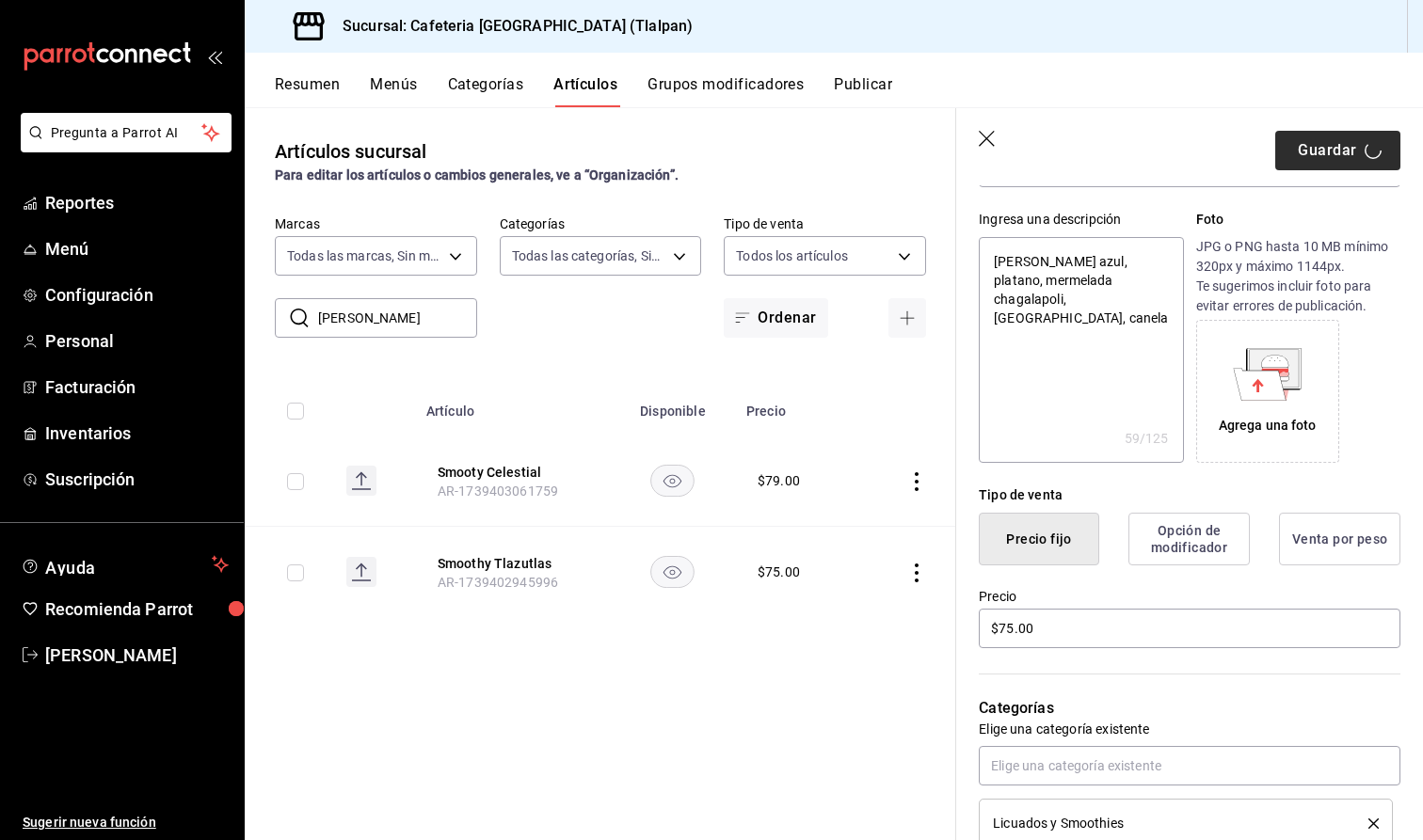type on "x" 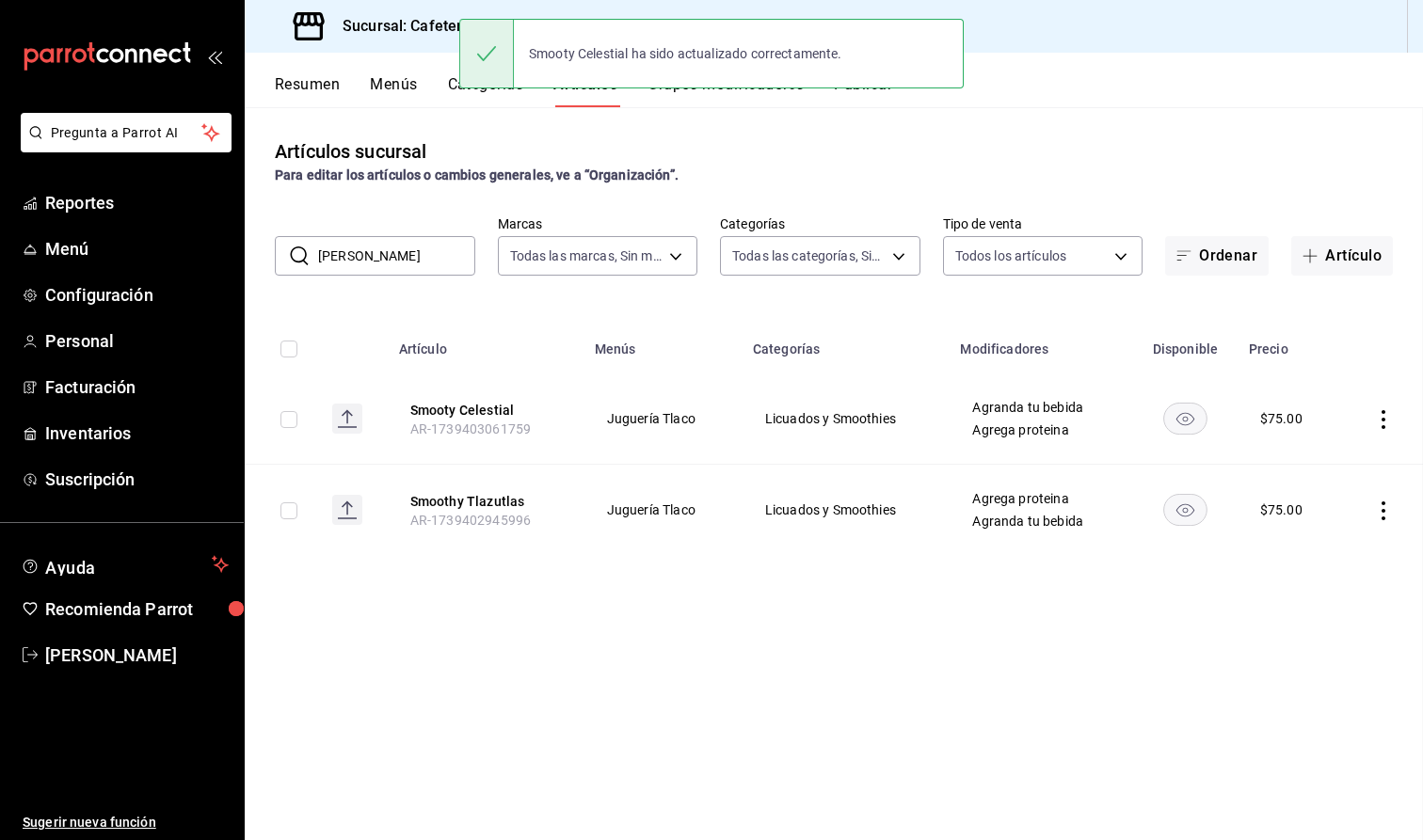 scroll, scrollTop: 0, scrollLeft: 0, axis: both 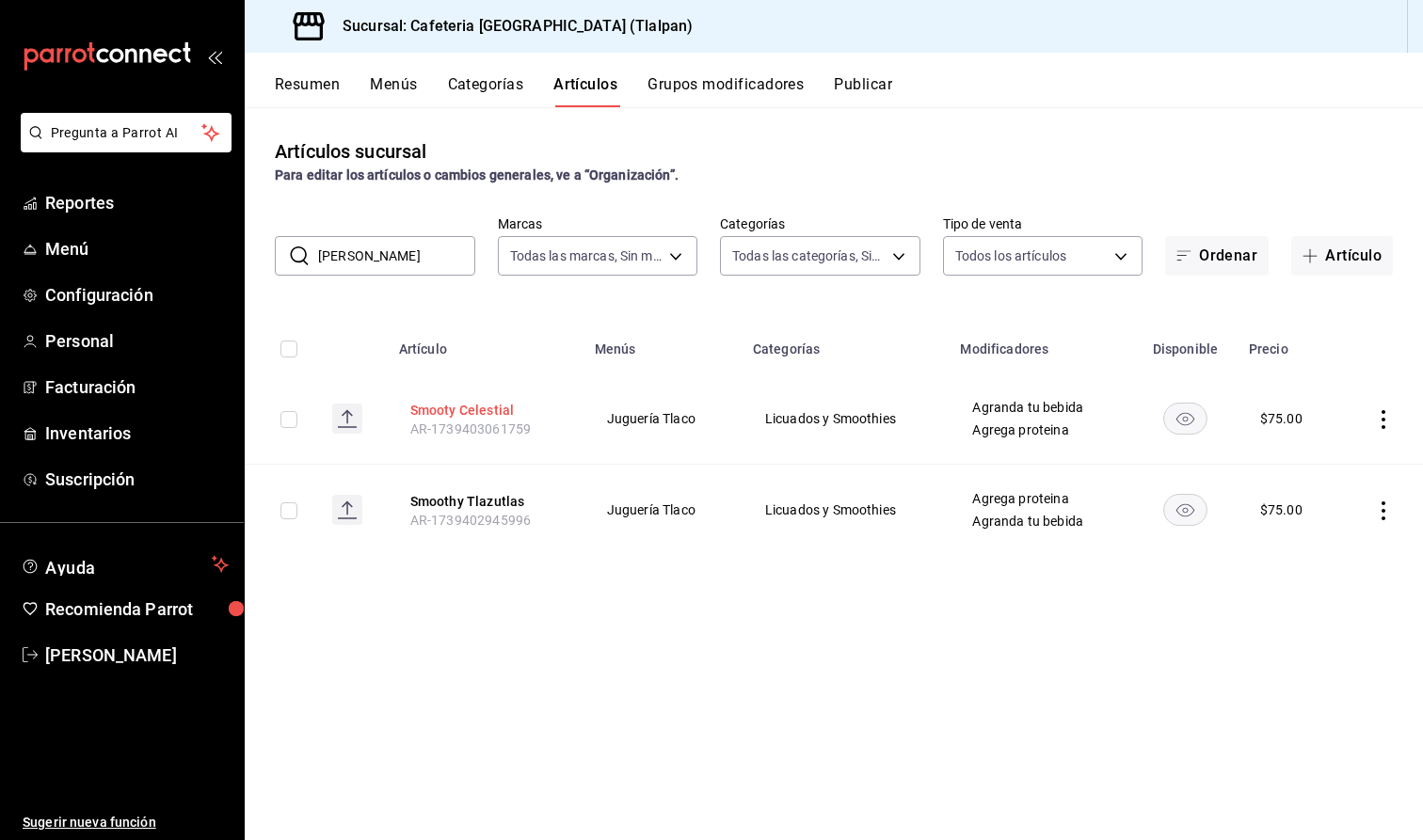 click on "Smooty Celestial" at bounding box center (486, 410) 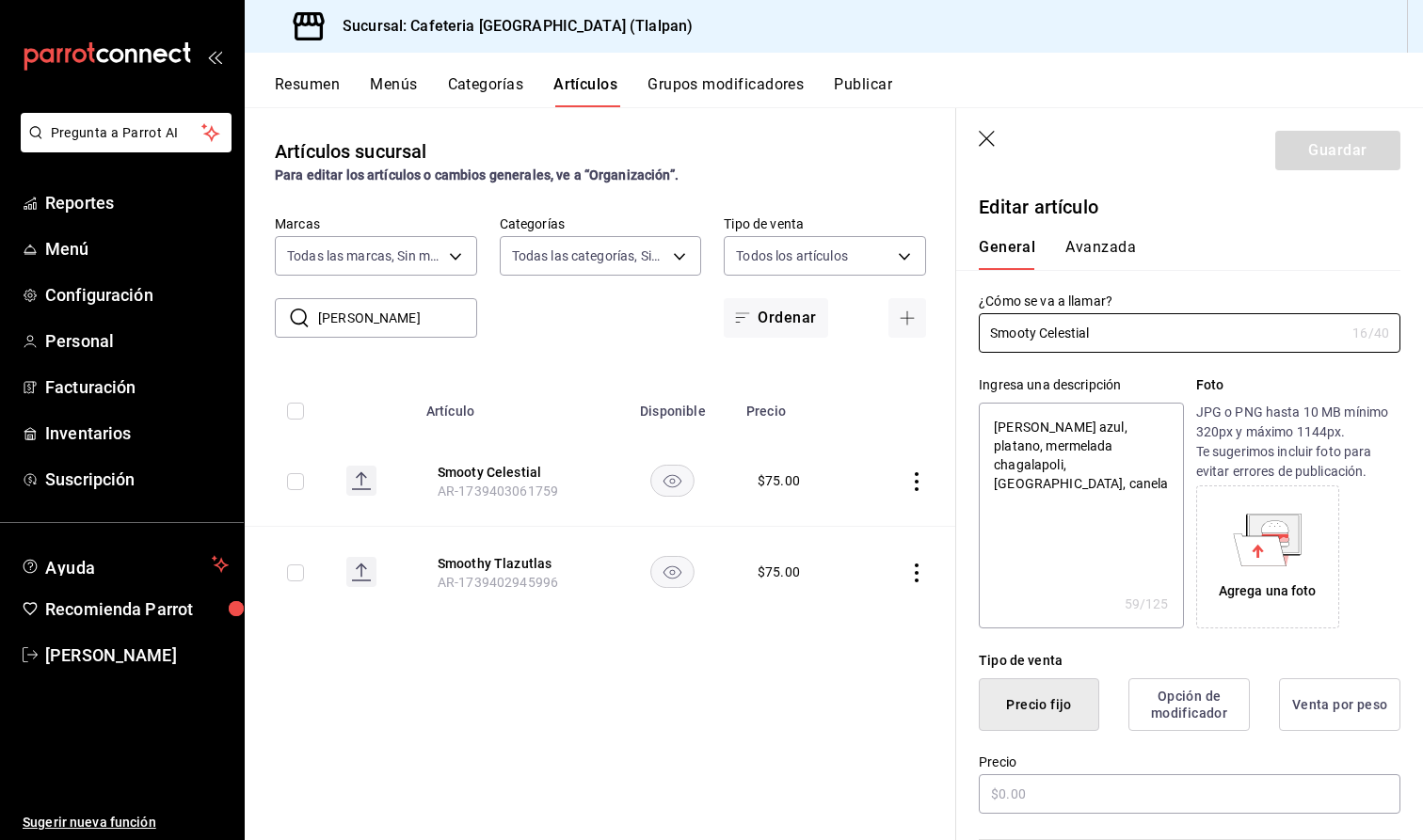 type on "x" 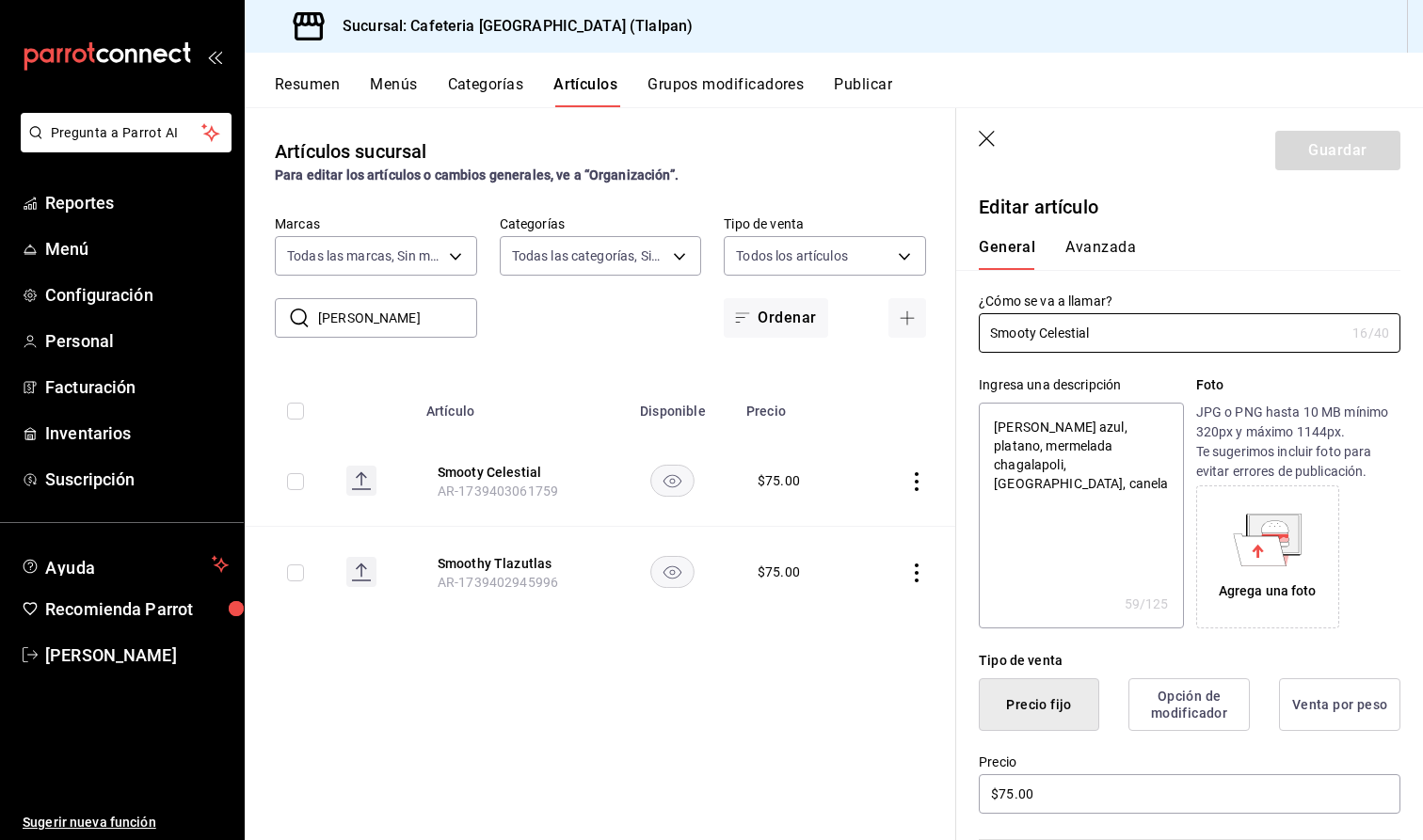 scroll, scrollTop: 0, scrollLeft: 0, axis: both 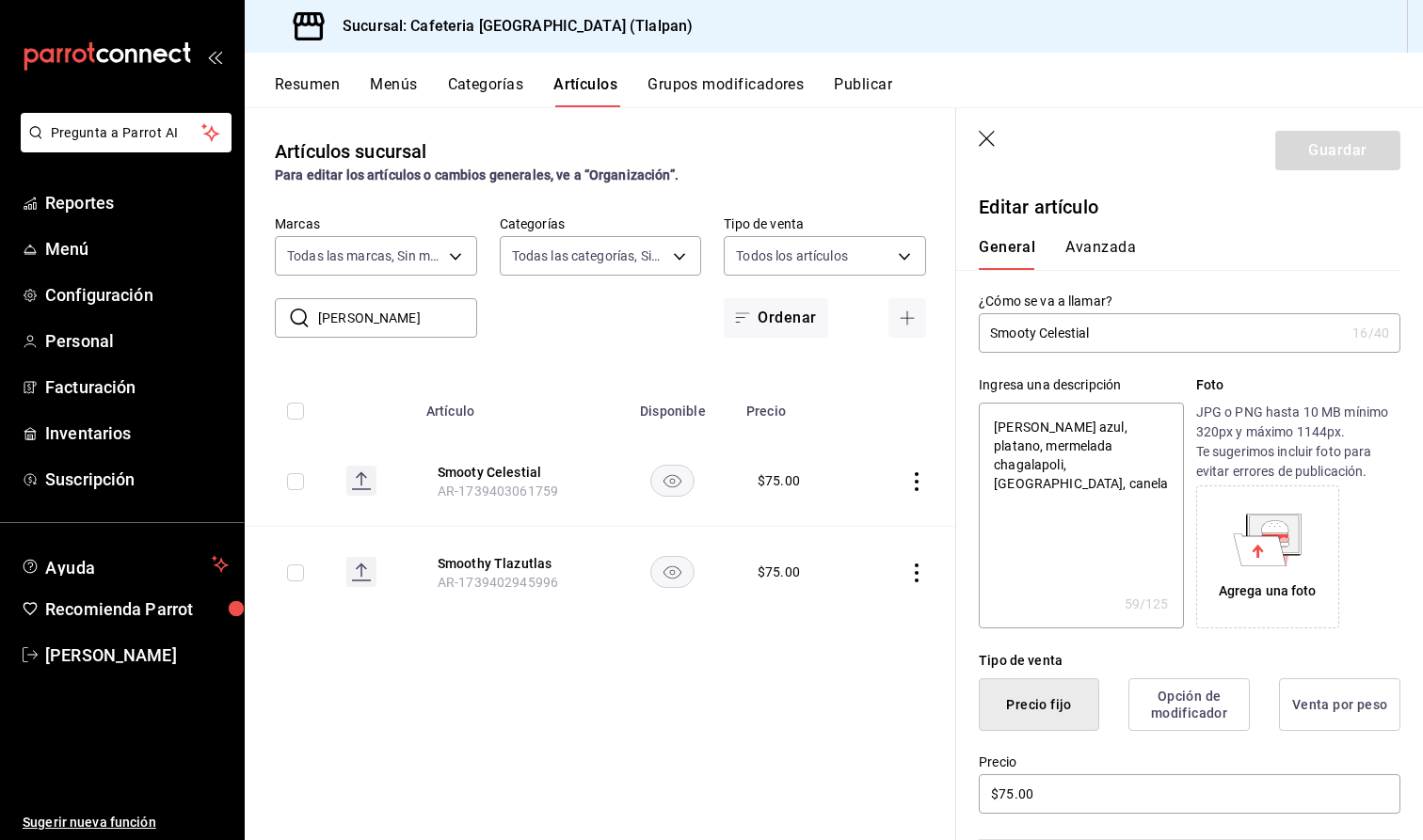 click 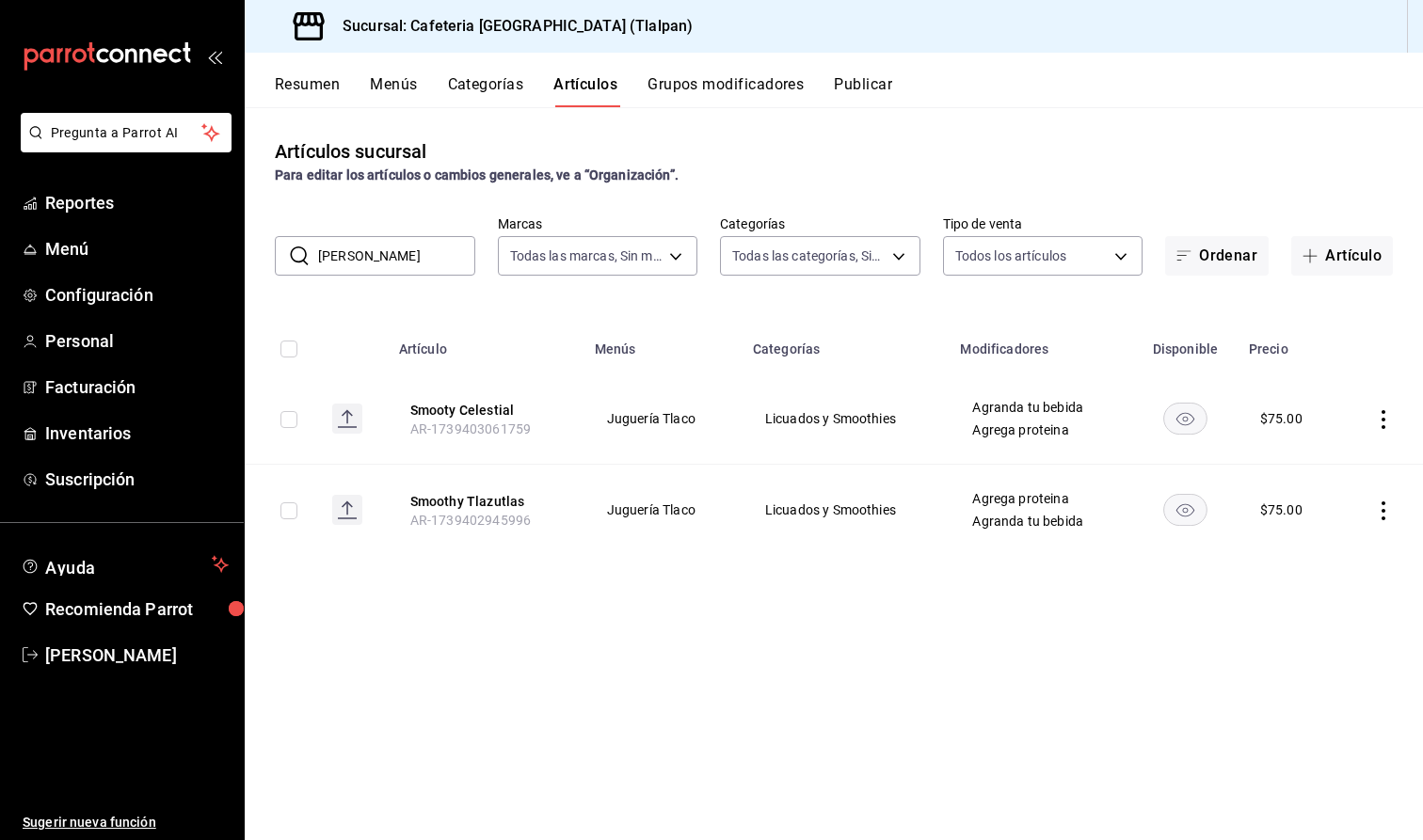 click on "[PERSON_NAME]" at bounding box center [396, 256] 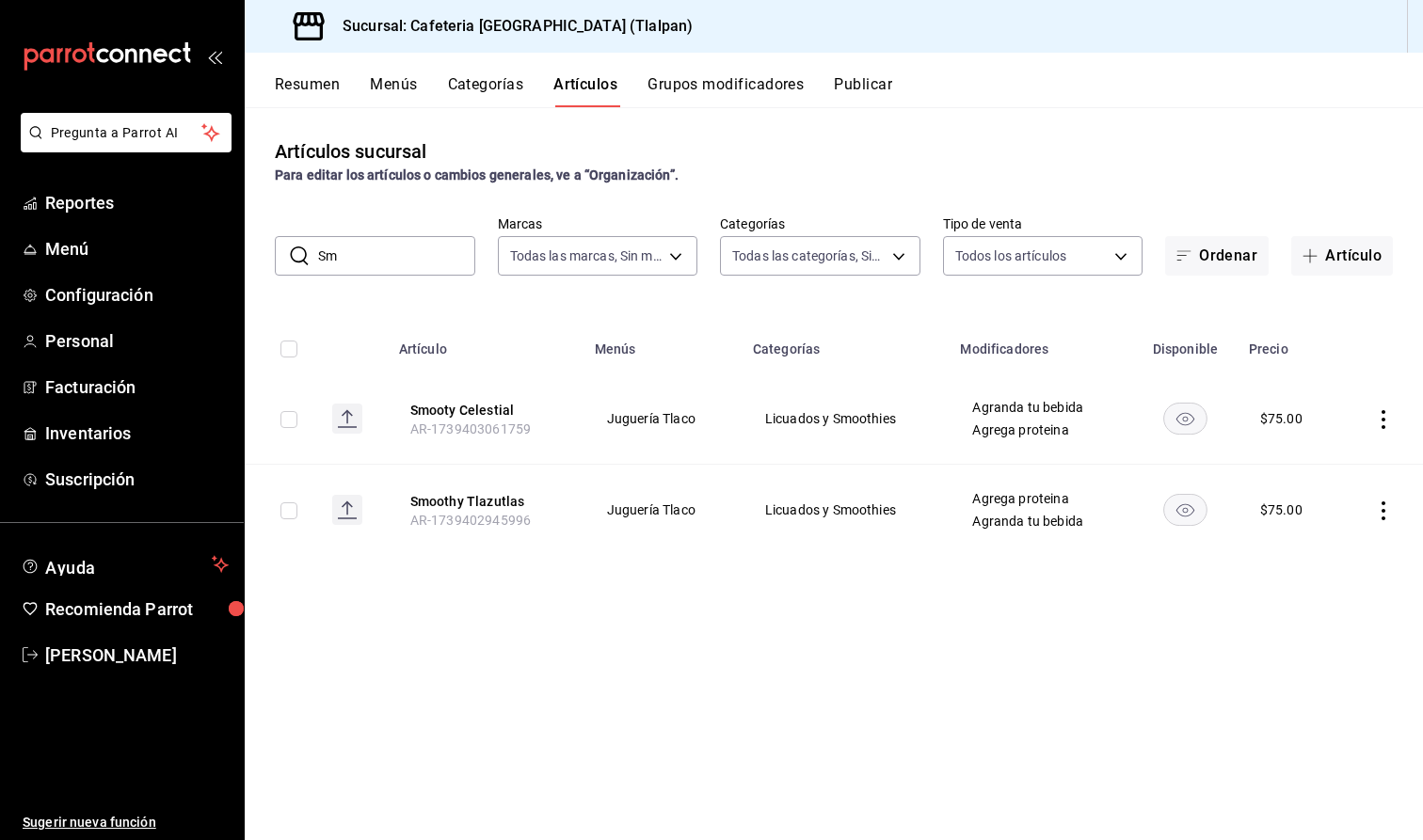 type on "S" 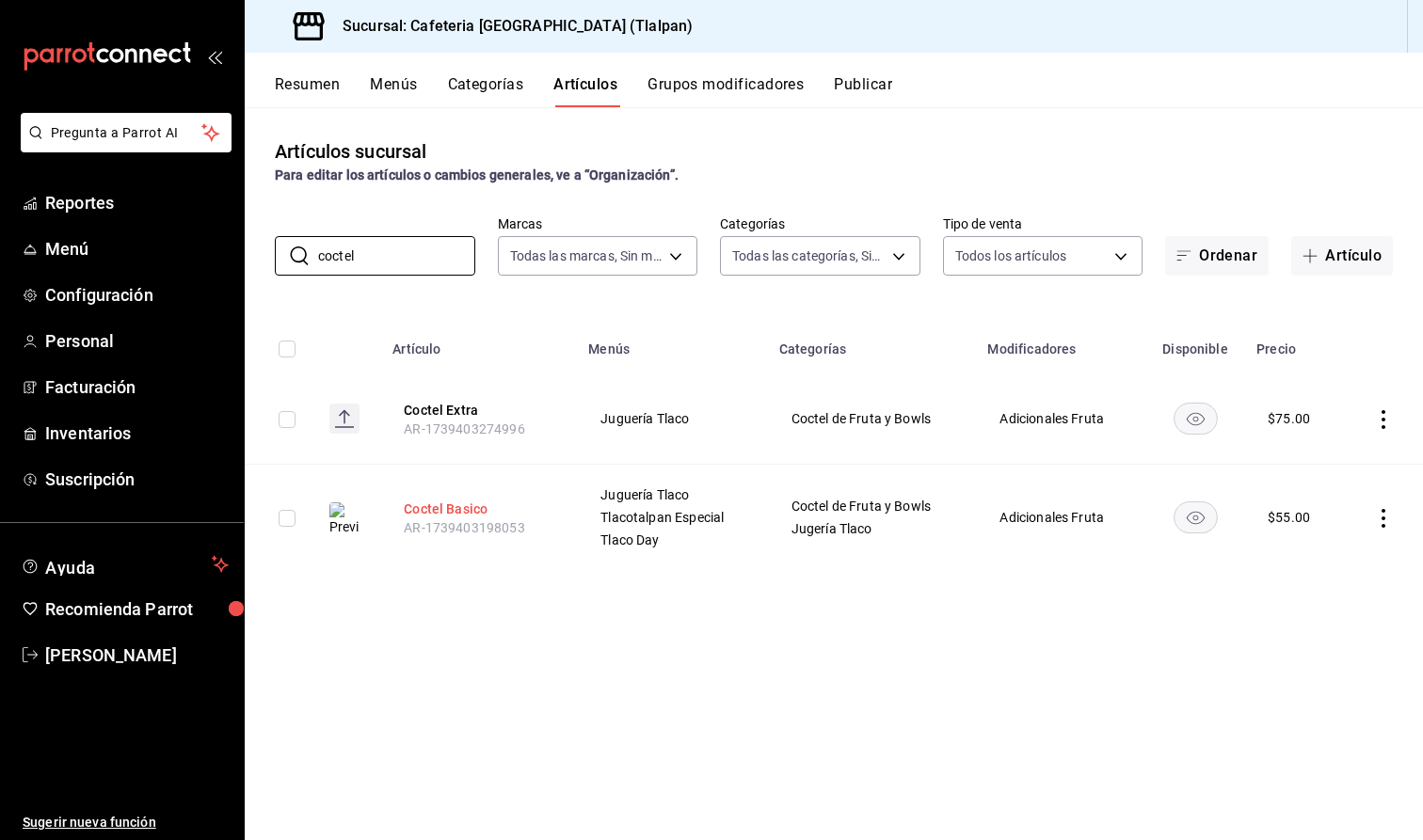 type on "coctel" 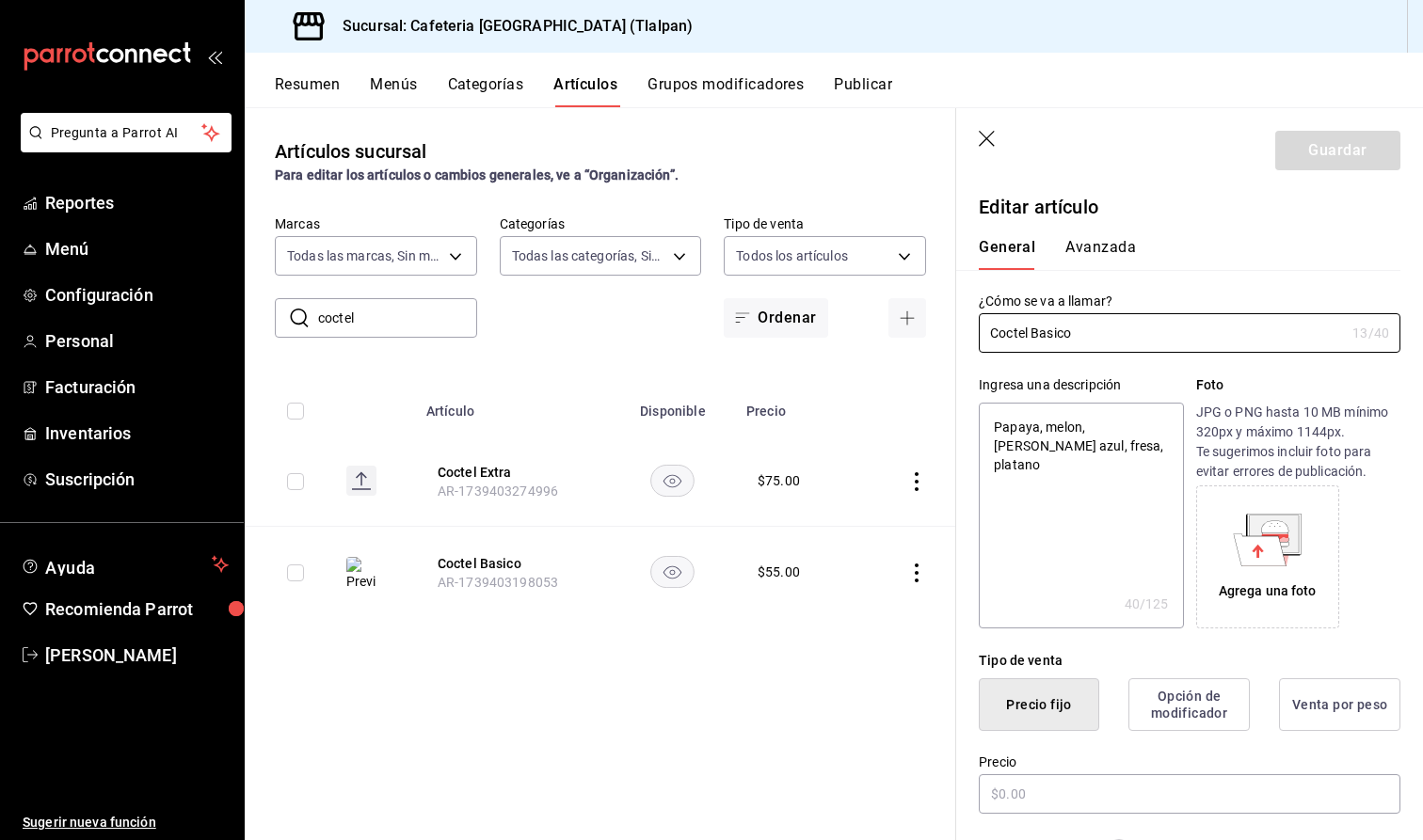 type on "x" 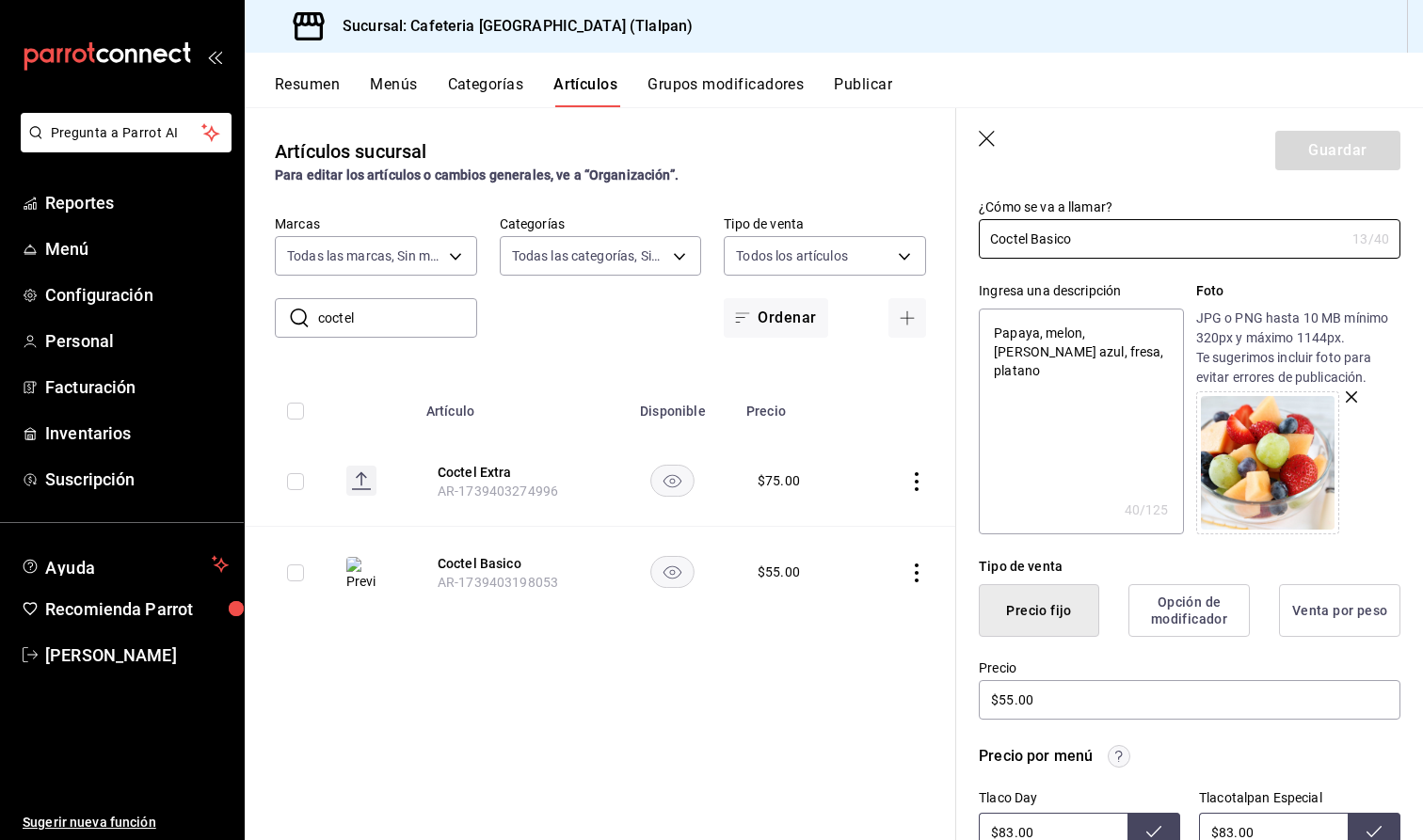scroll, scrollTop: 103, scrollLeft: 0, axis: vertical 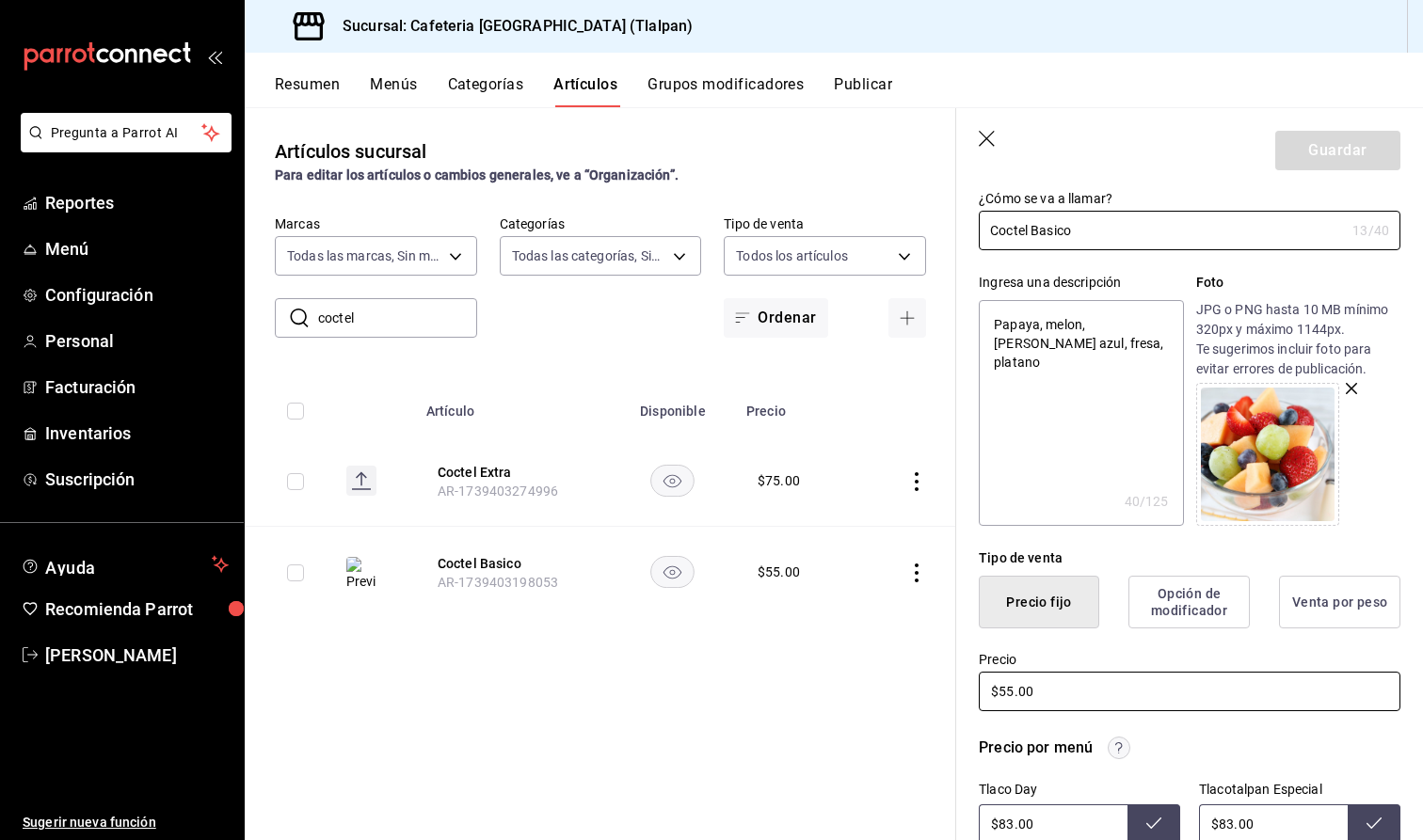 click on "$55.00" at bounding box center [1190, 691] 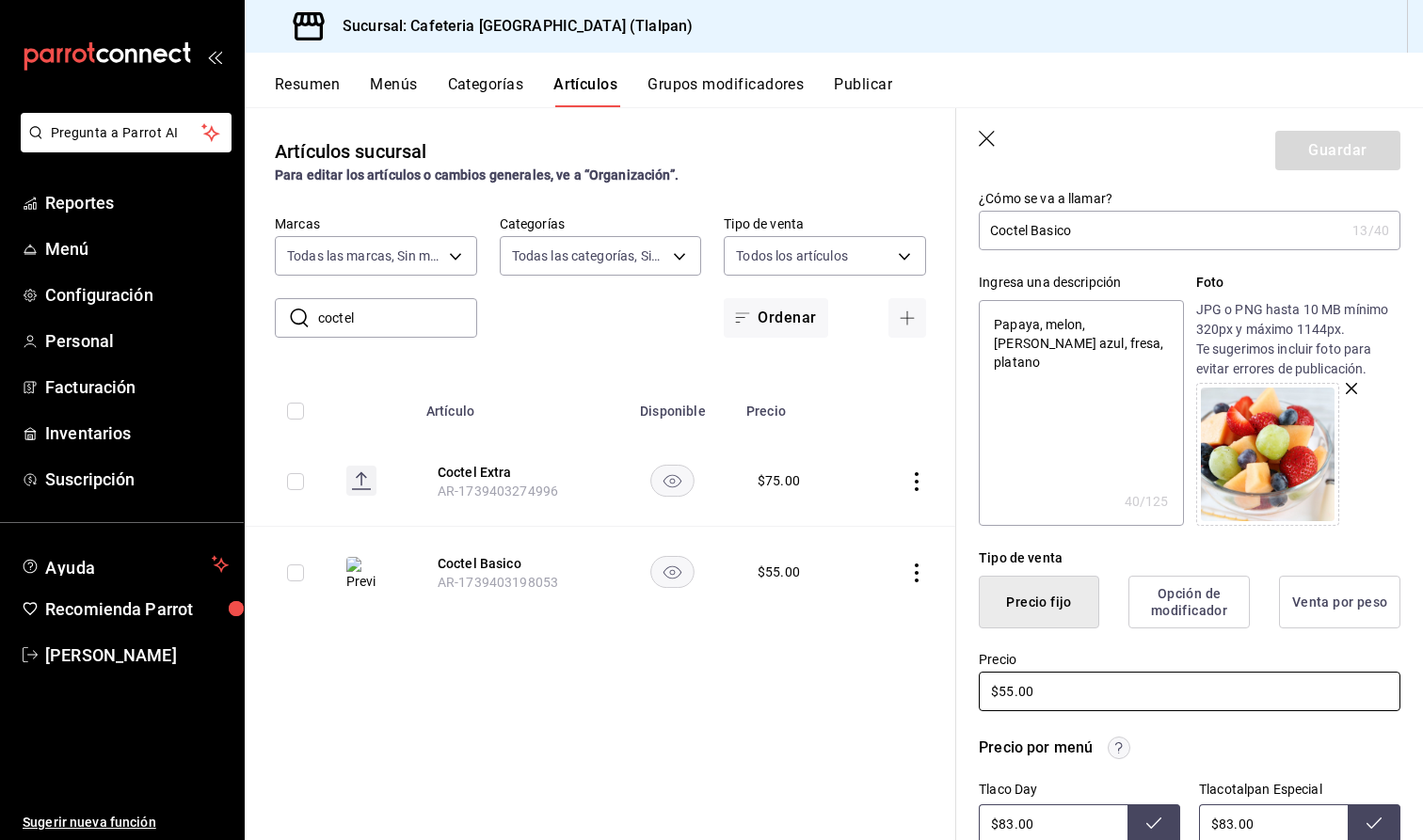 type on "x" 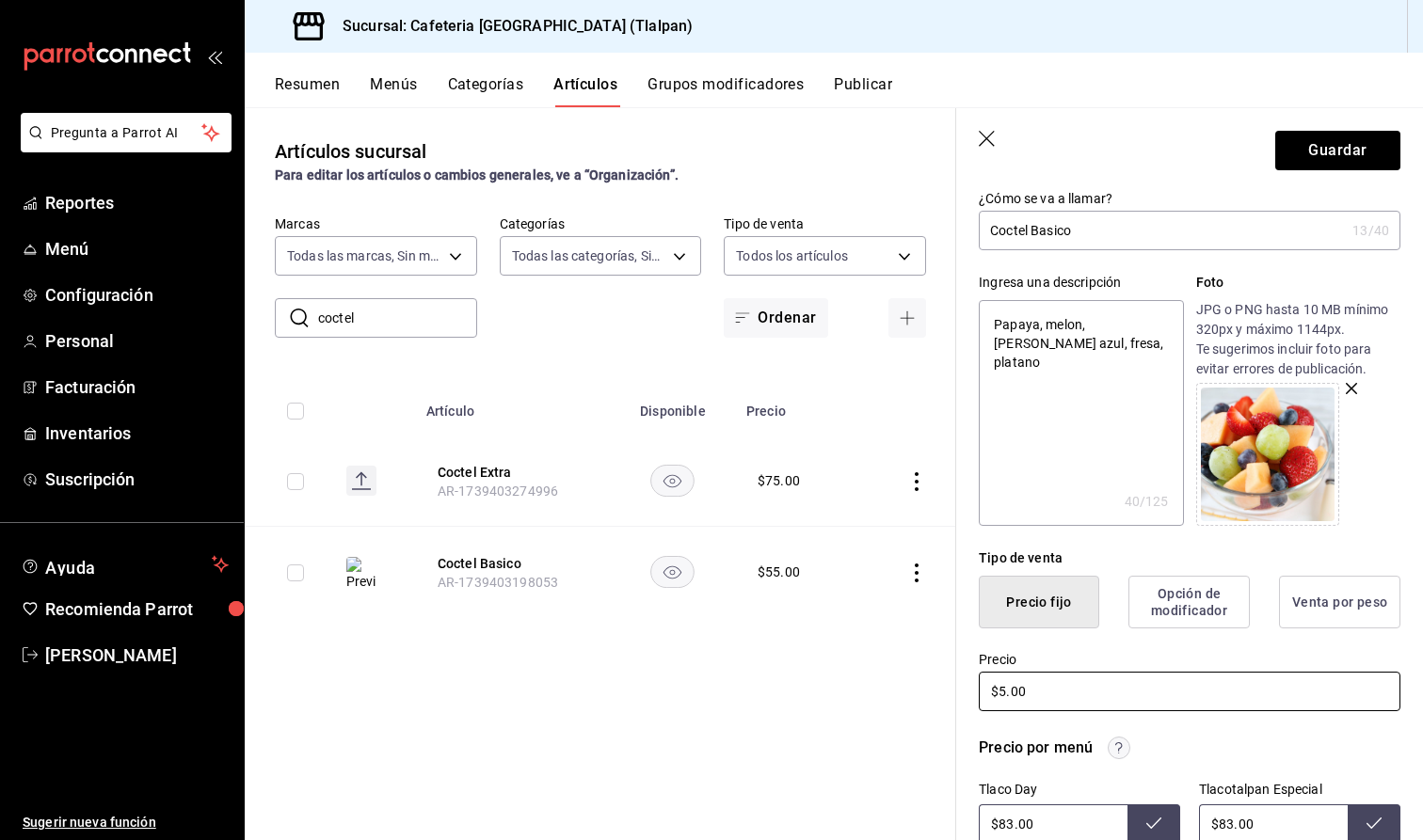 type on "x" 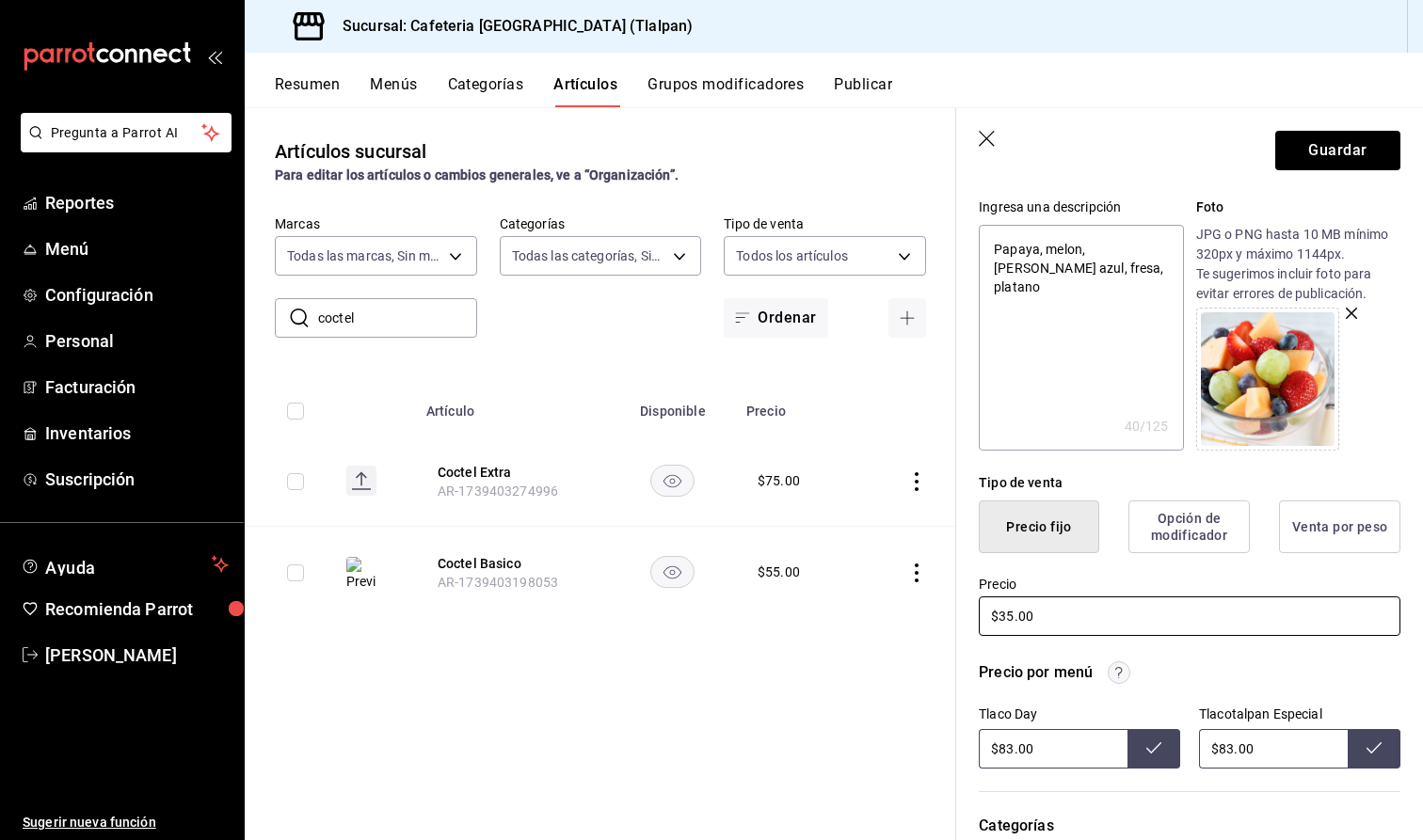 scroll, scrollTop: 180, scrollLeft: 0, axis: vertical 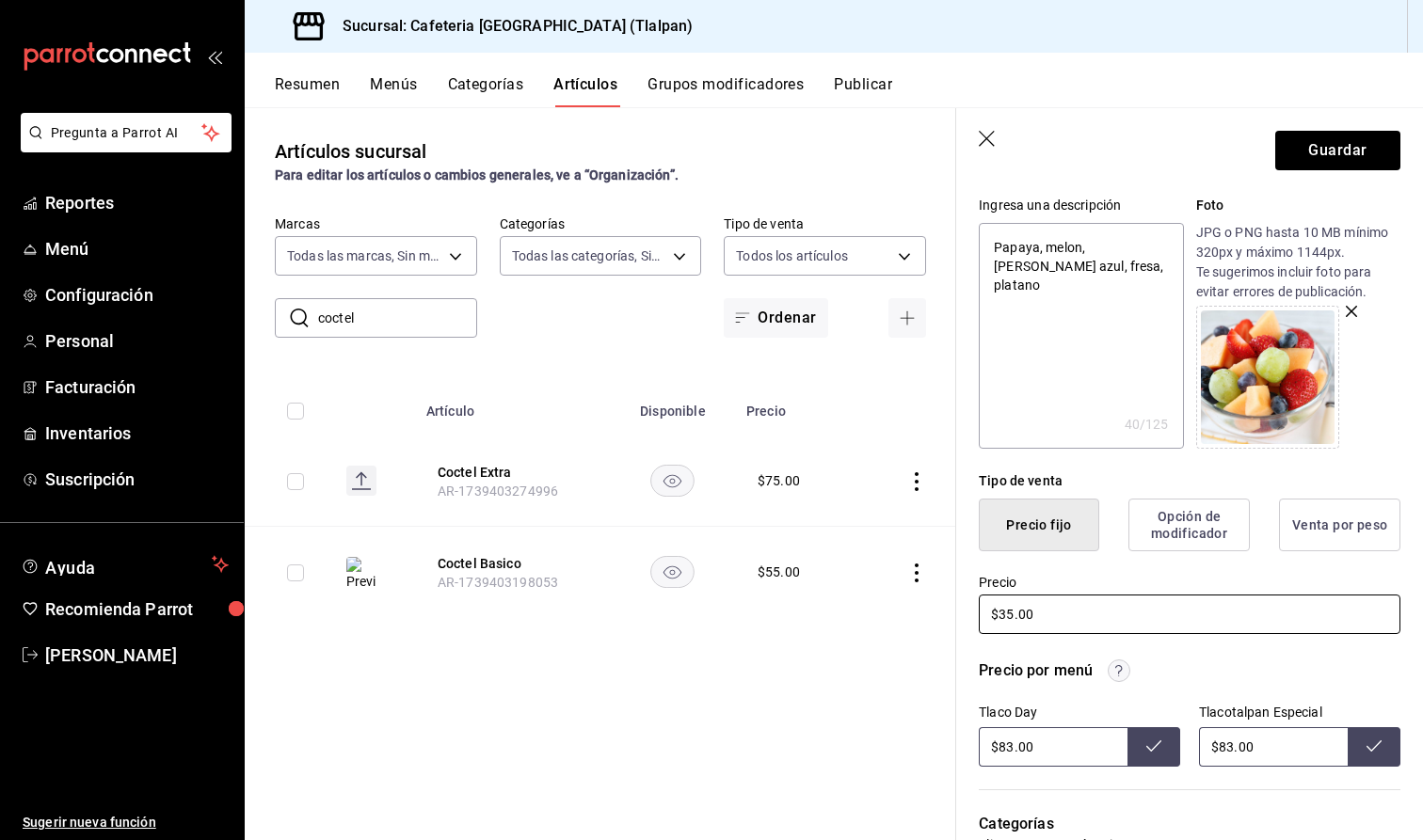 type on "x" 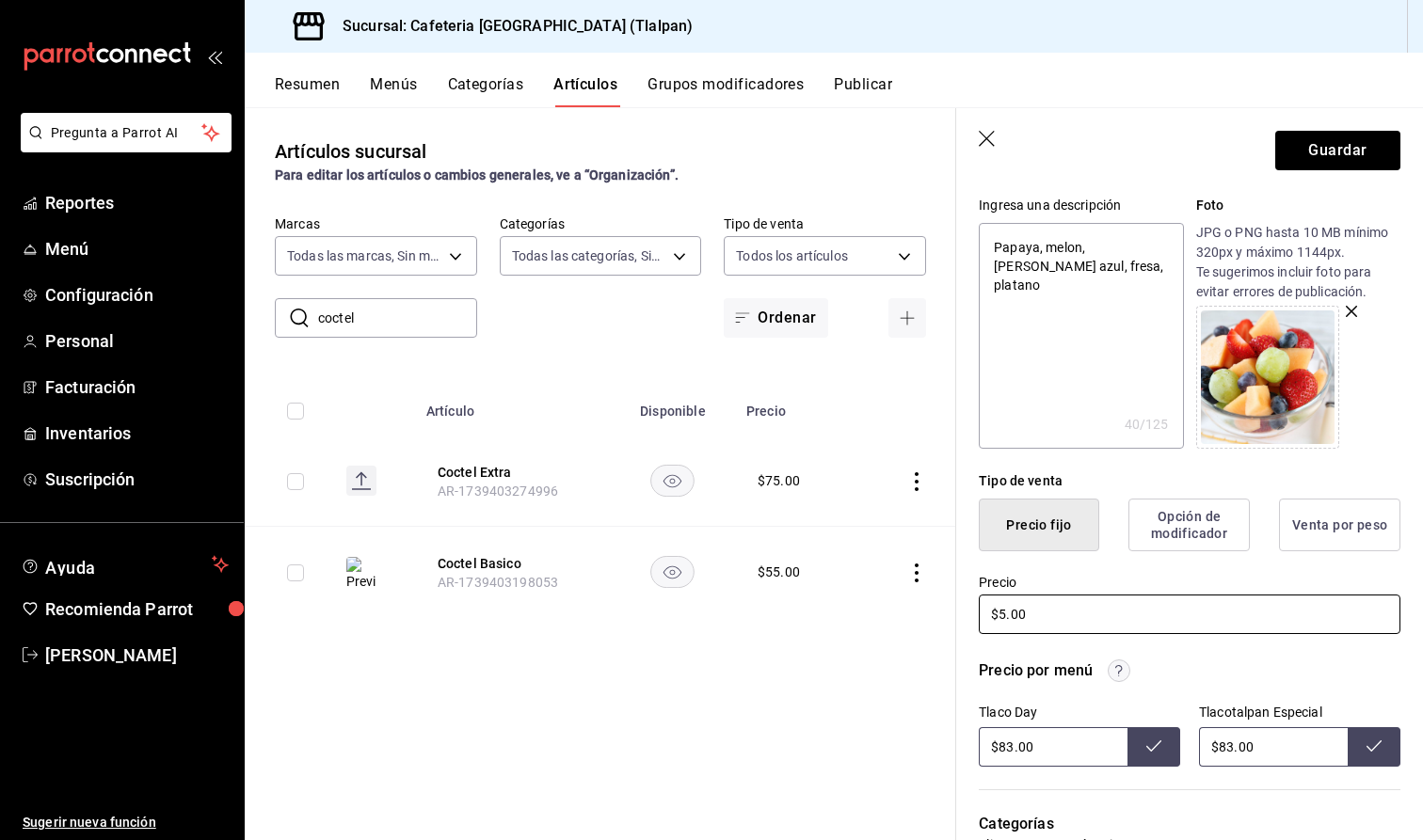 type on "x" 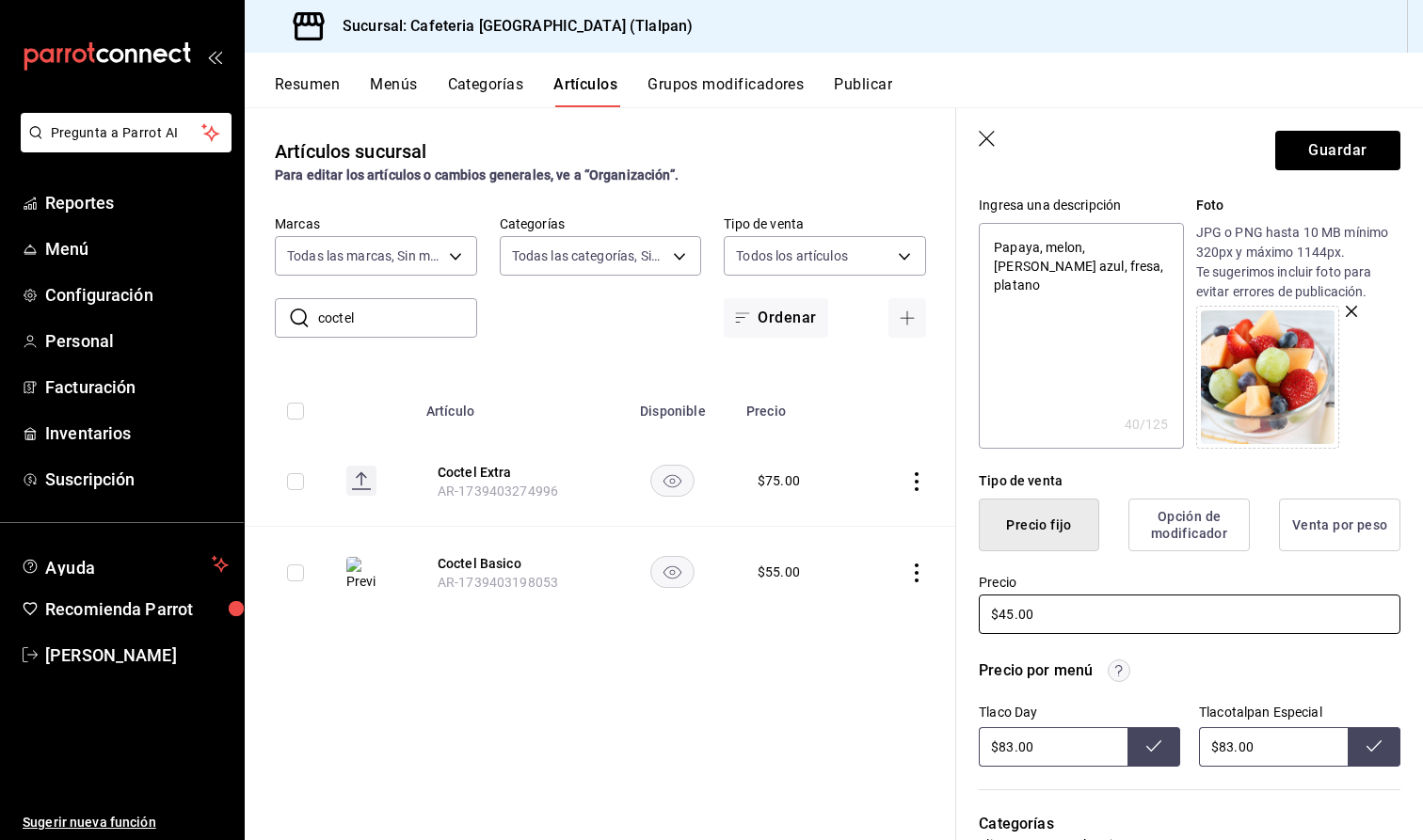 click on "$45.00" at bounding box center (1190, 614) 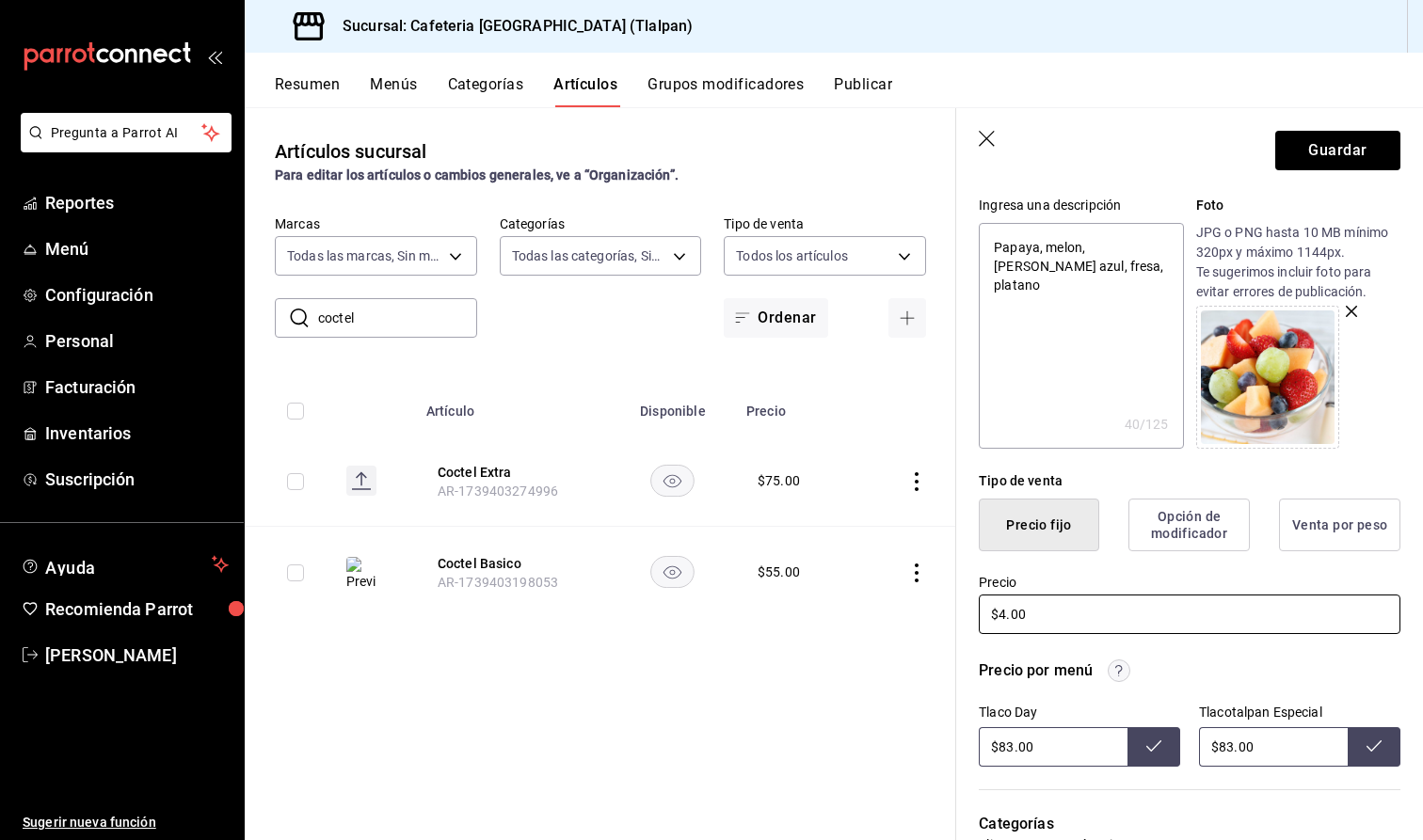 type on "x" 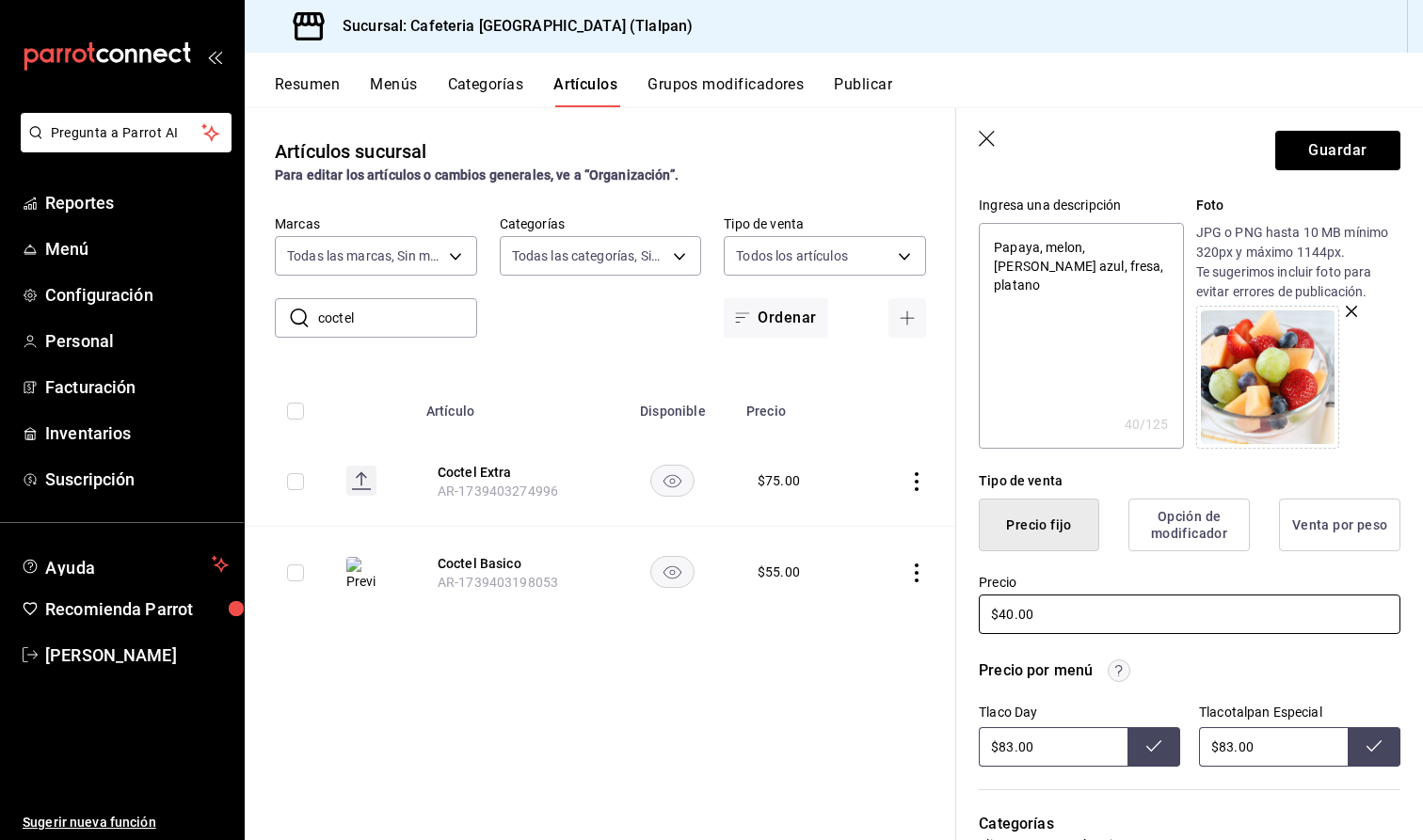 type on "$40.00" 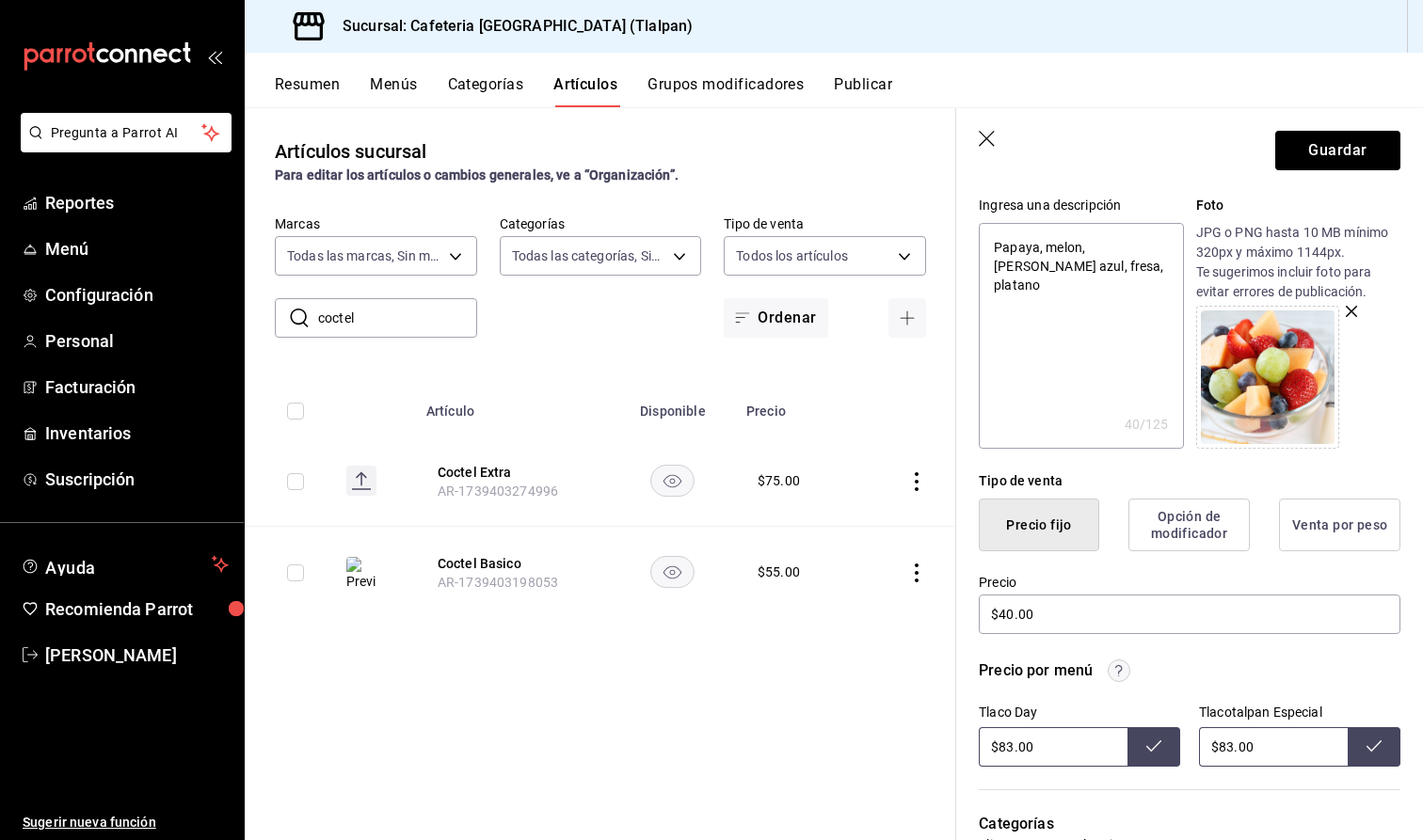 click on "Precio por menú Tlaco Day $83.00 Tlacotalpan Especial $83.00" at bounding box center [1190, 713] 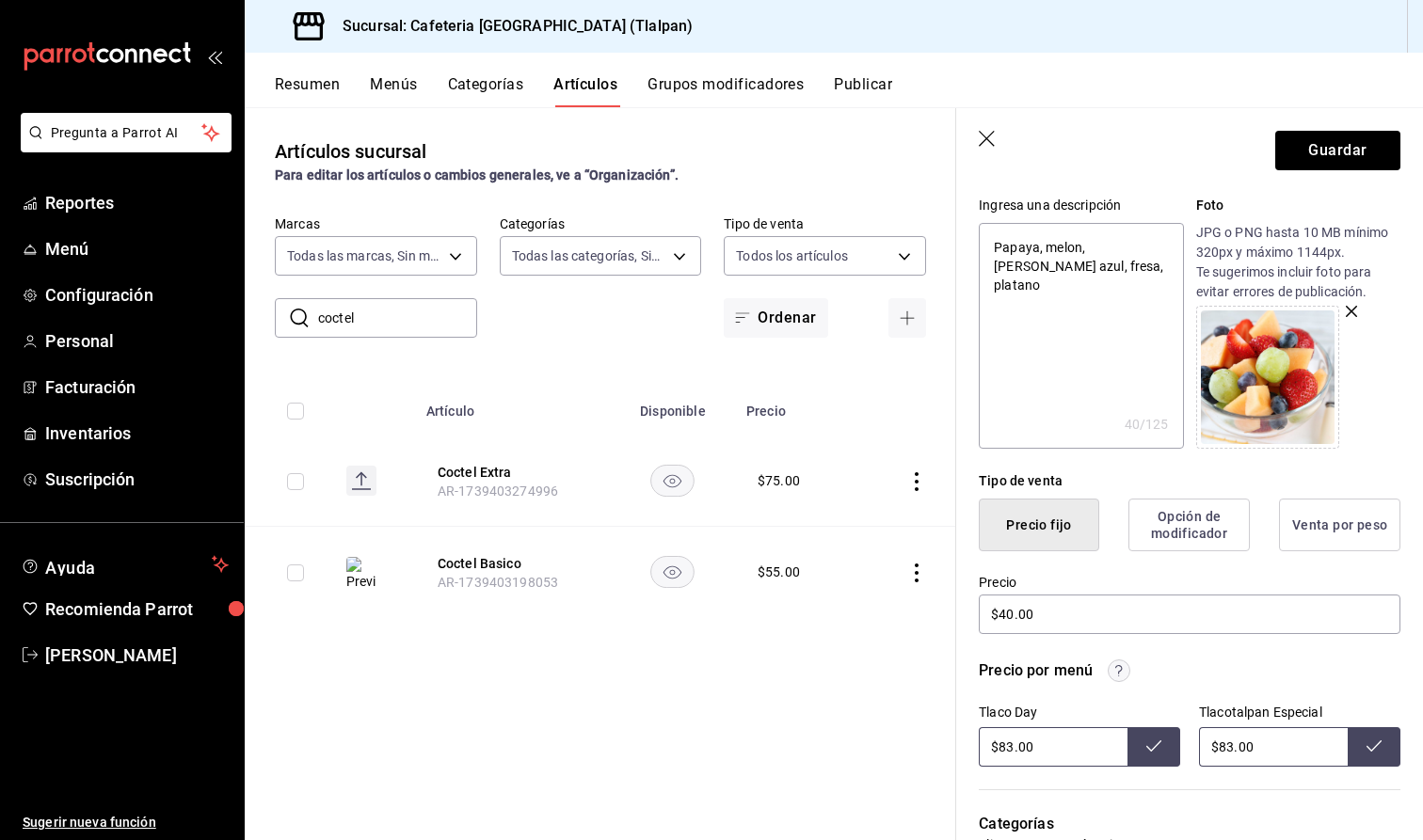 type on "$8.00" 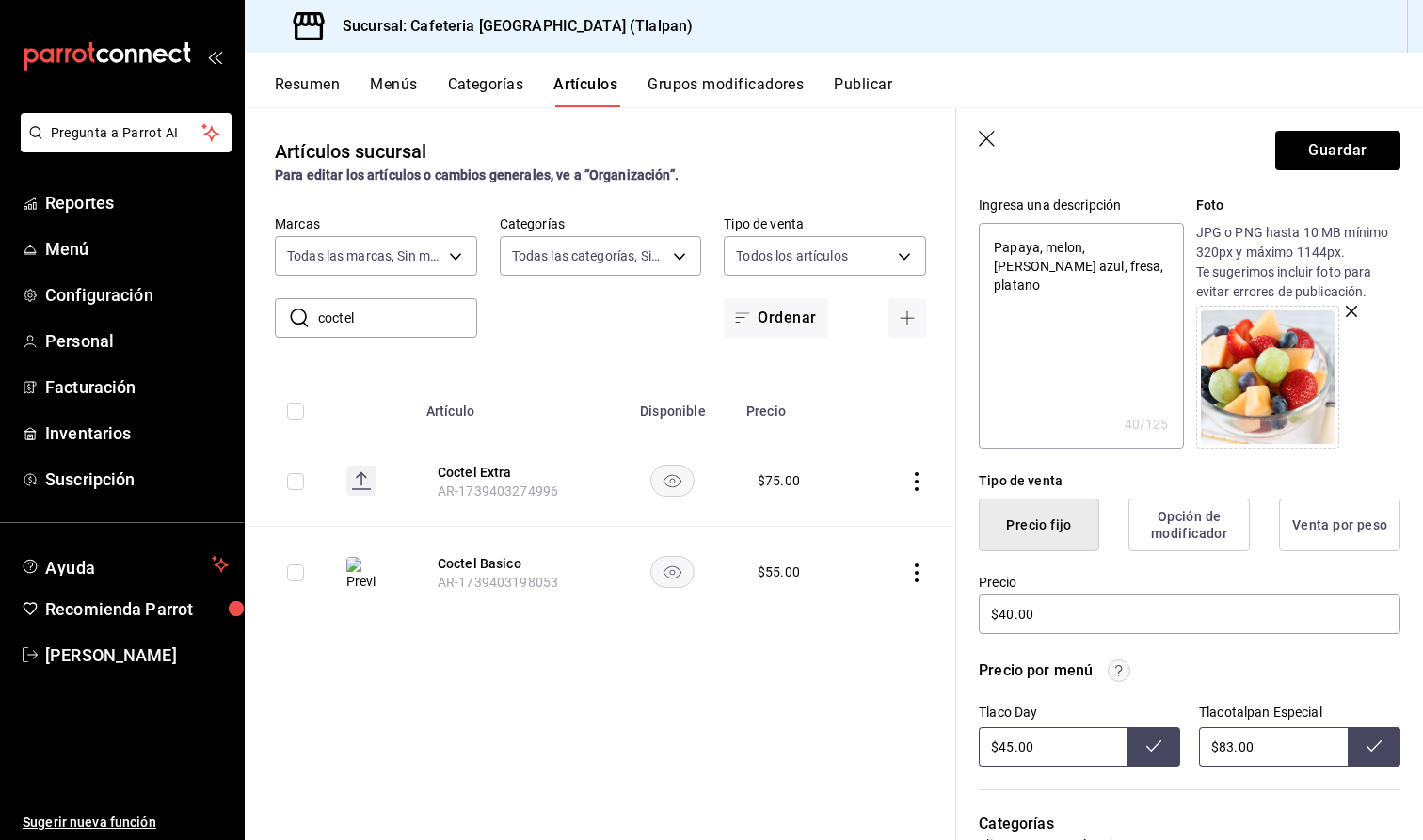 click on "$83.00" at bounding box center (1273, 747) 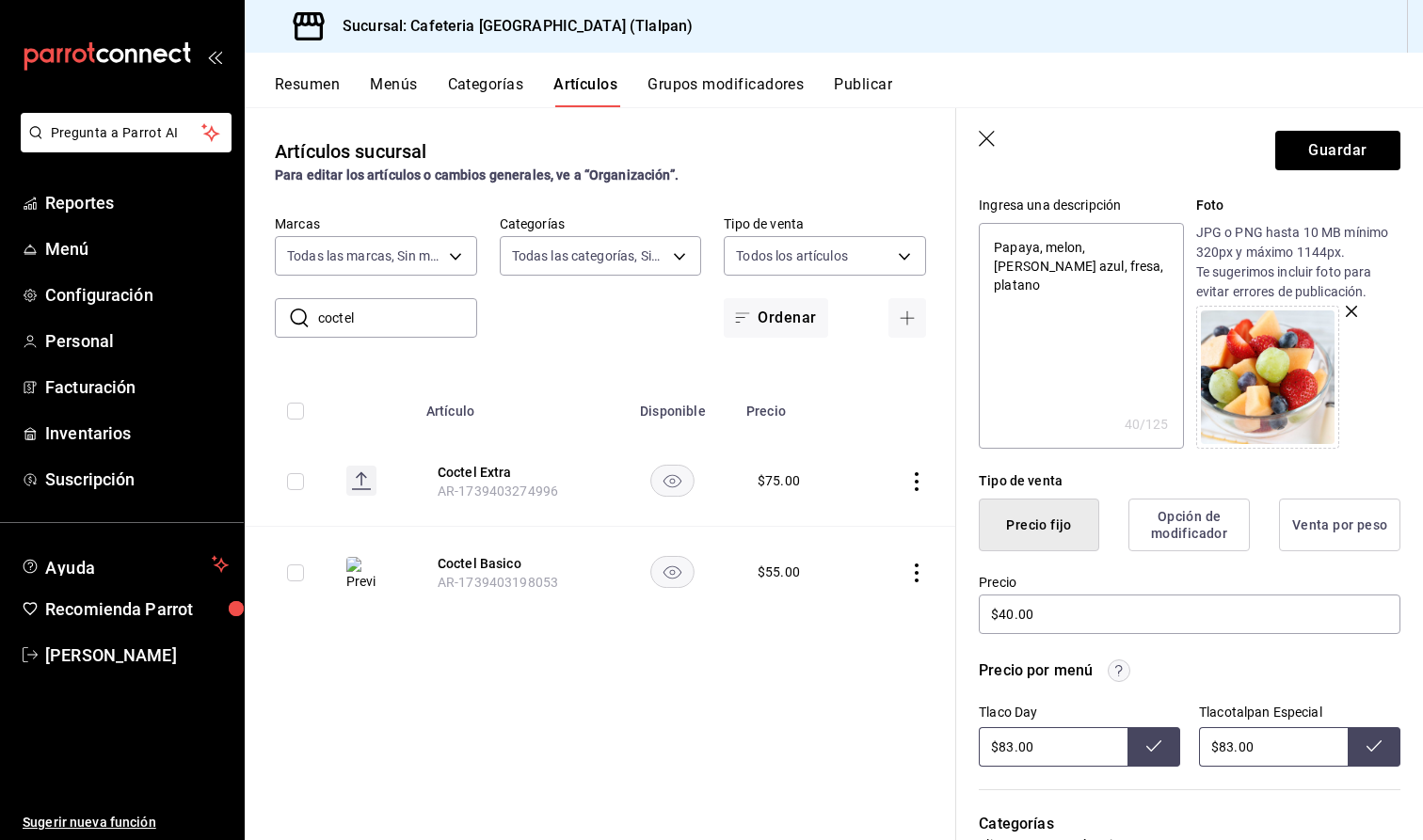 click on "$83.00" at bounding box center (1053, 747) 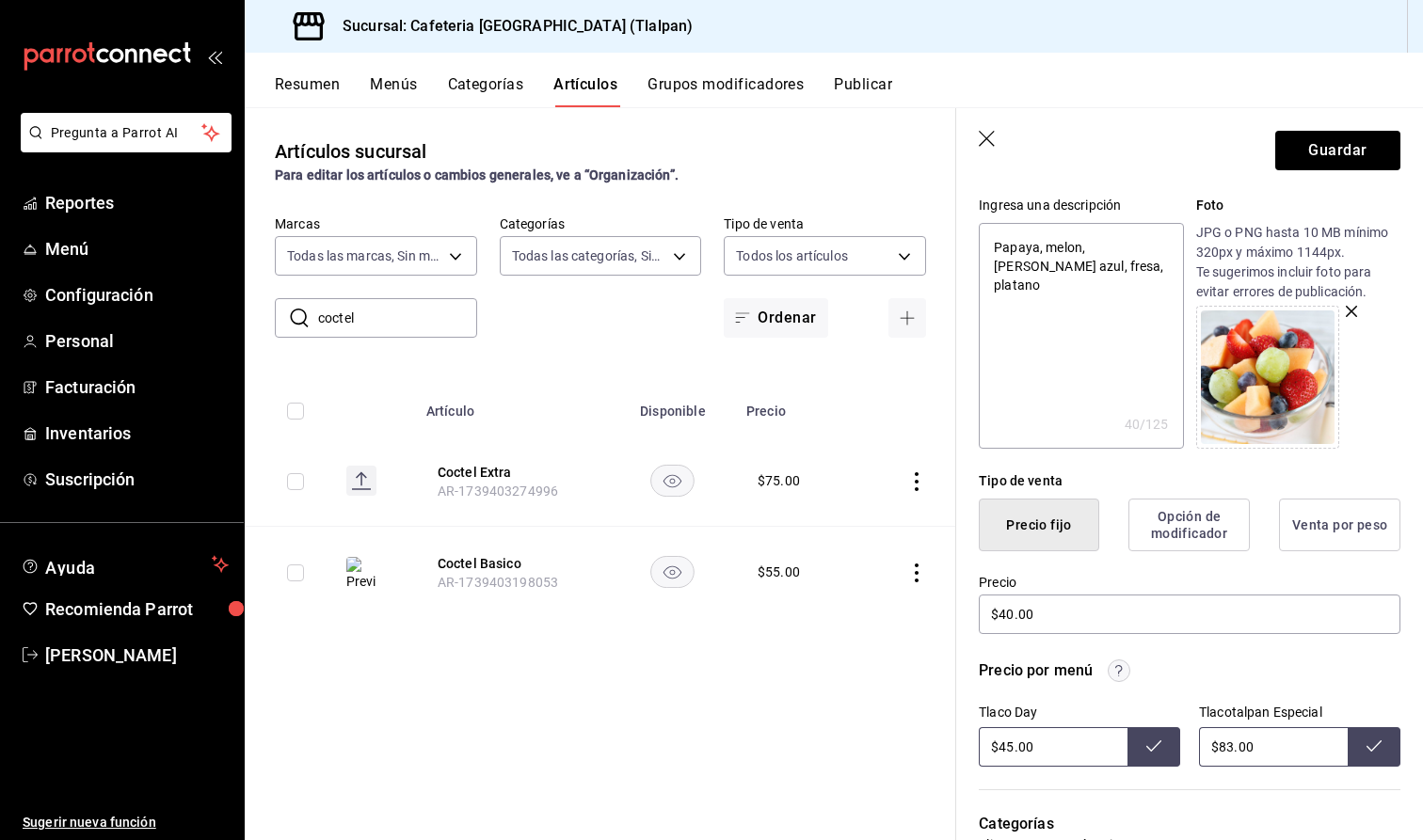 type on "$45.00" 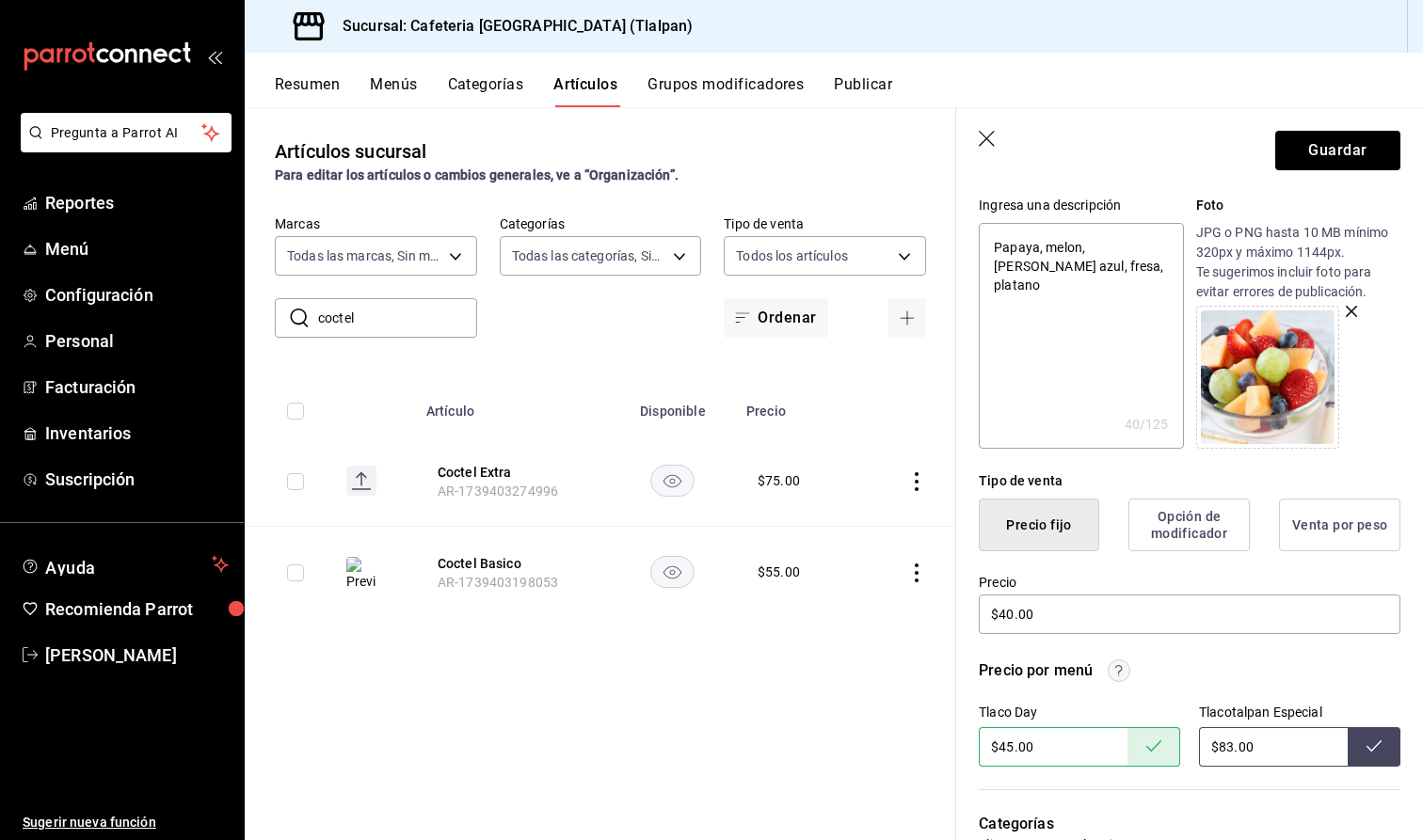 drag, startPoint x: 1233, startPoint y: 746, endPoint x: 1242, endPoint y: 771, distance: 26.57066 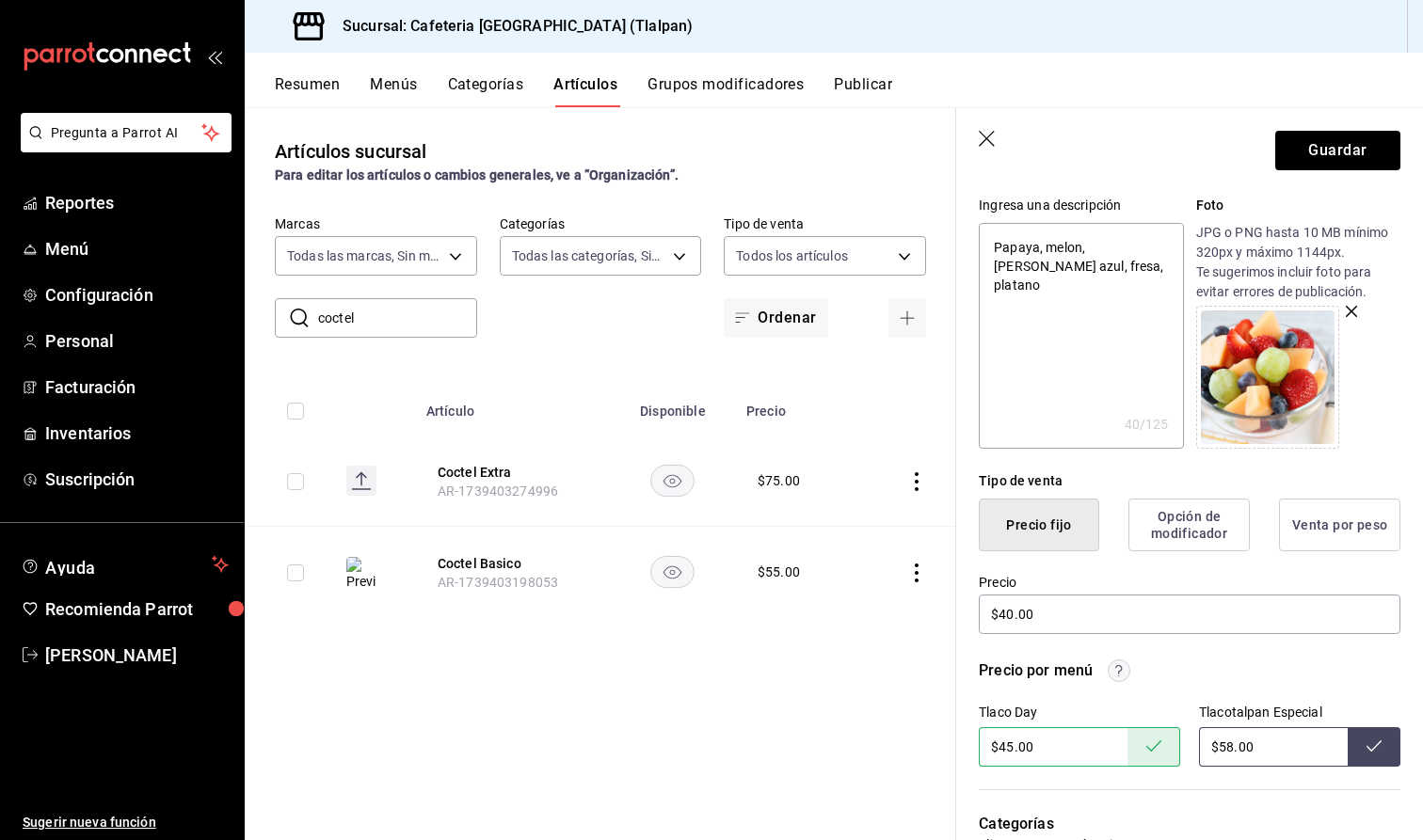 type on "$58.00" 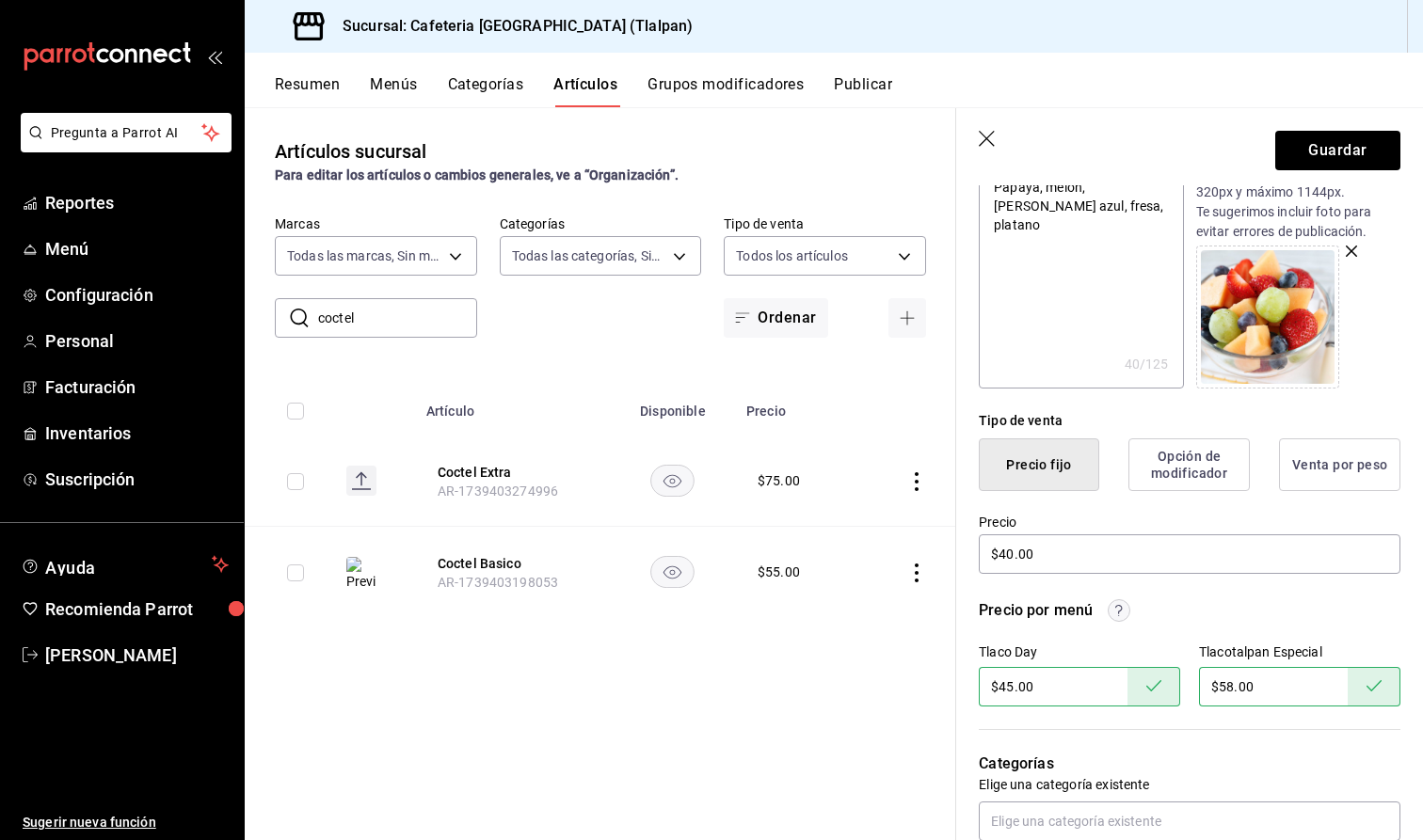 scroll, scrollTop: 252, scrollLeft: 0, axis: vertical 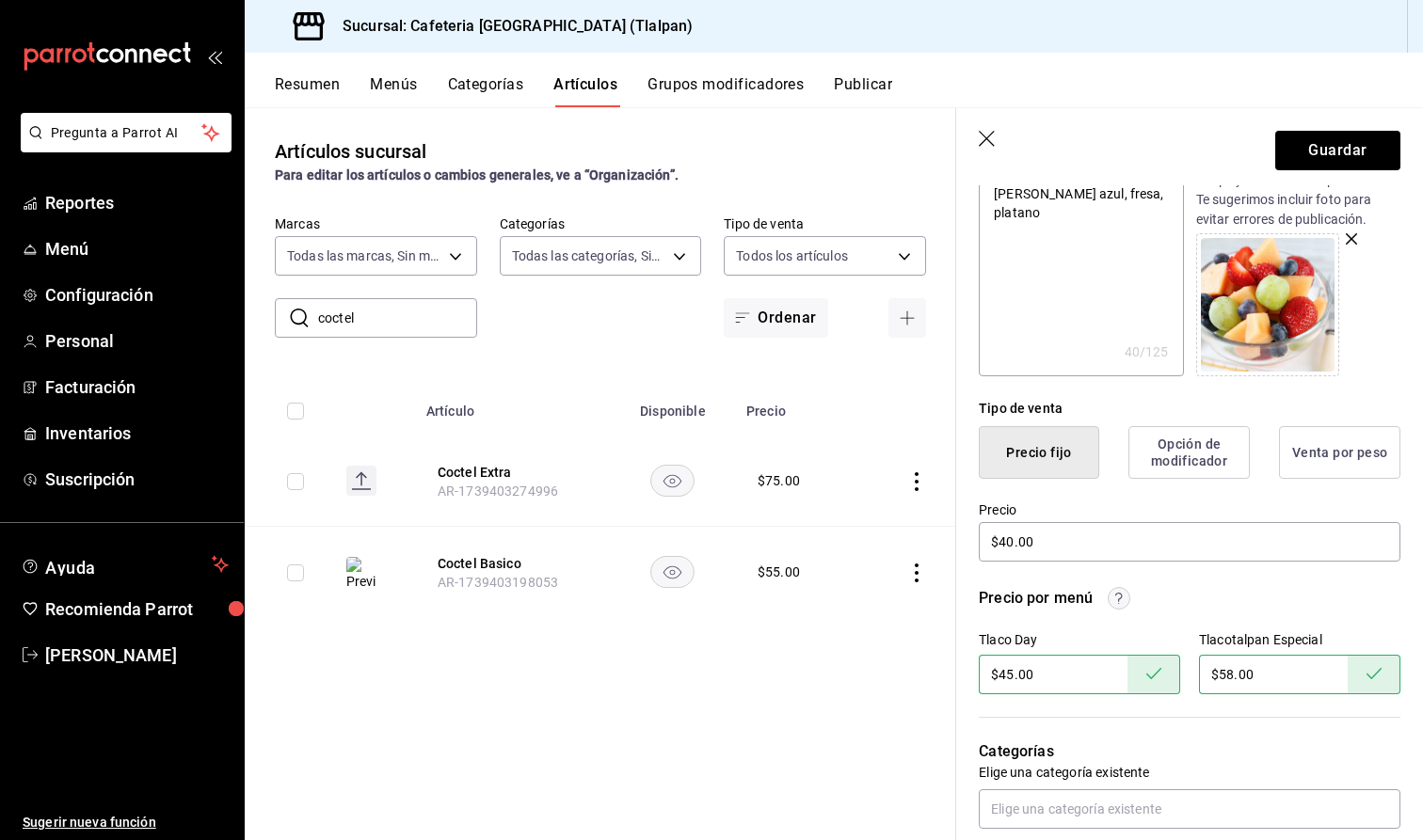 click on "Guardar" at bounding box center (1190, 147) 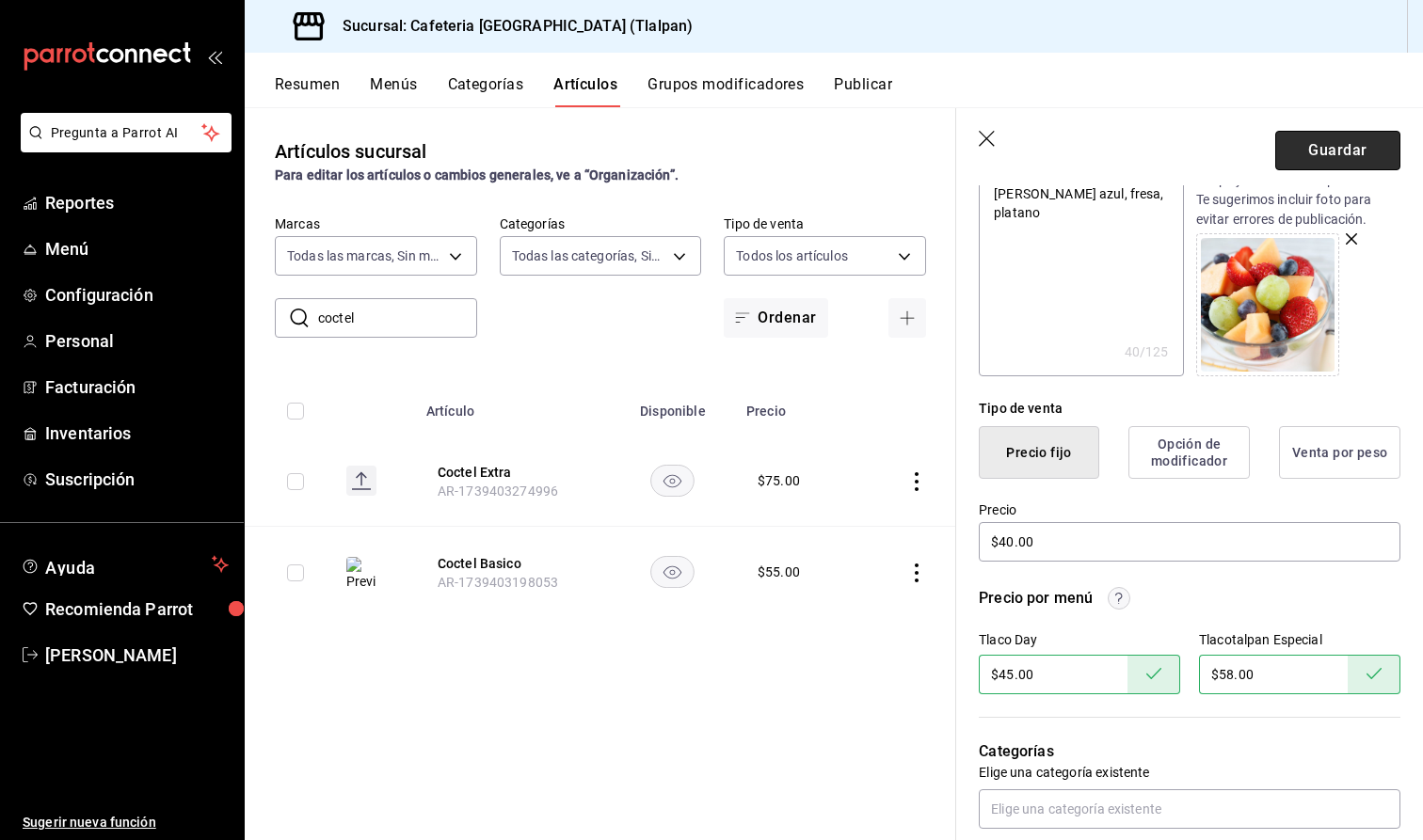 click on "Guardar" at bounding box center (1337, 151) 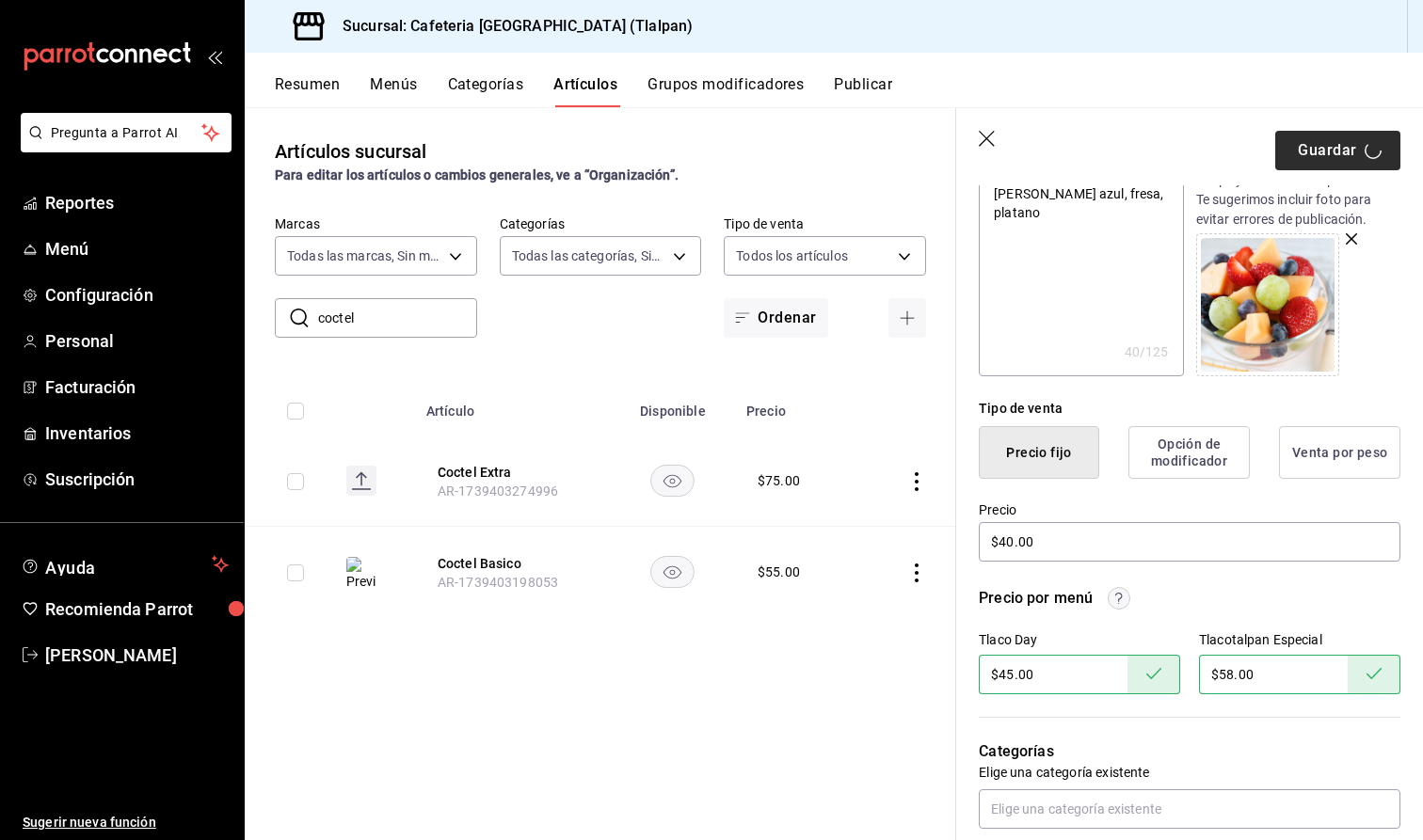 type on "x" 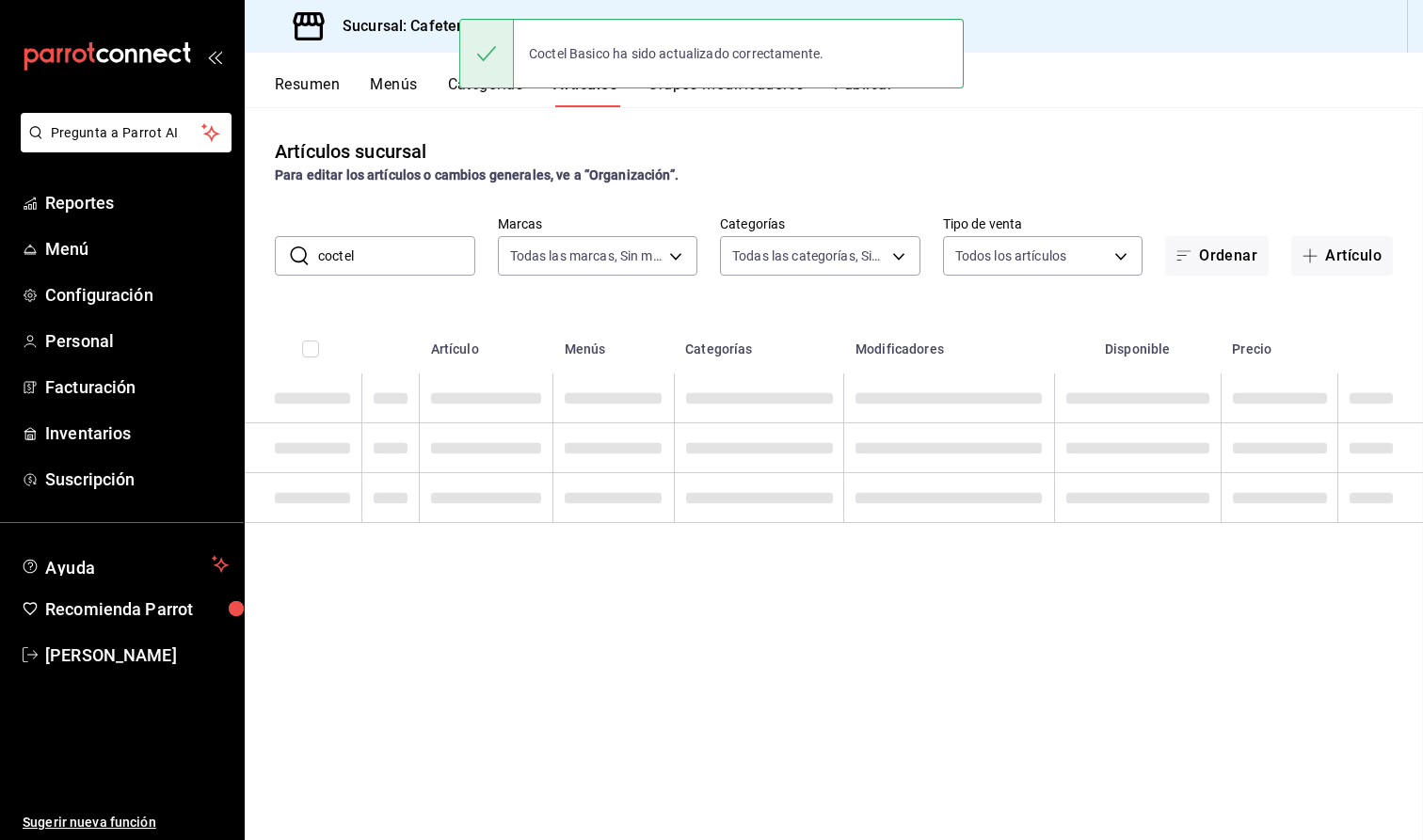 scroll, scrollTop: 0, scrollLeft: 0, axis: both 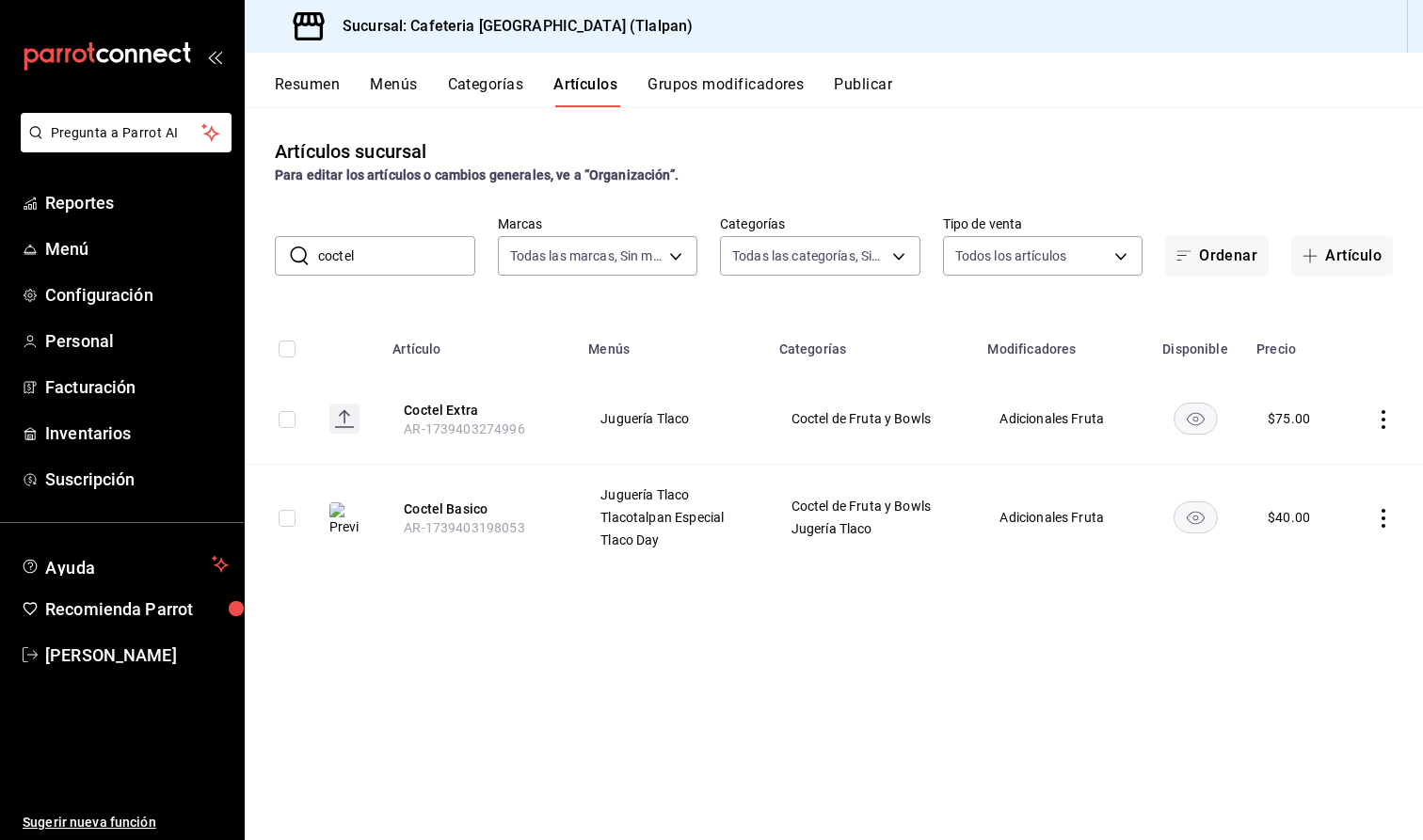 click 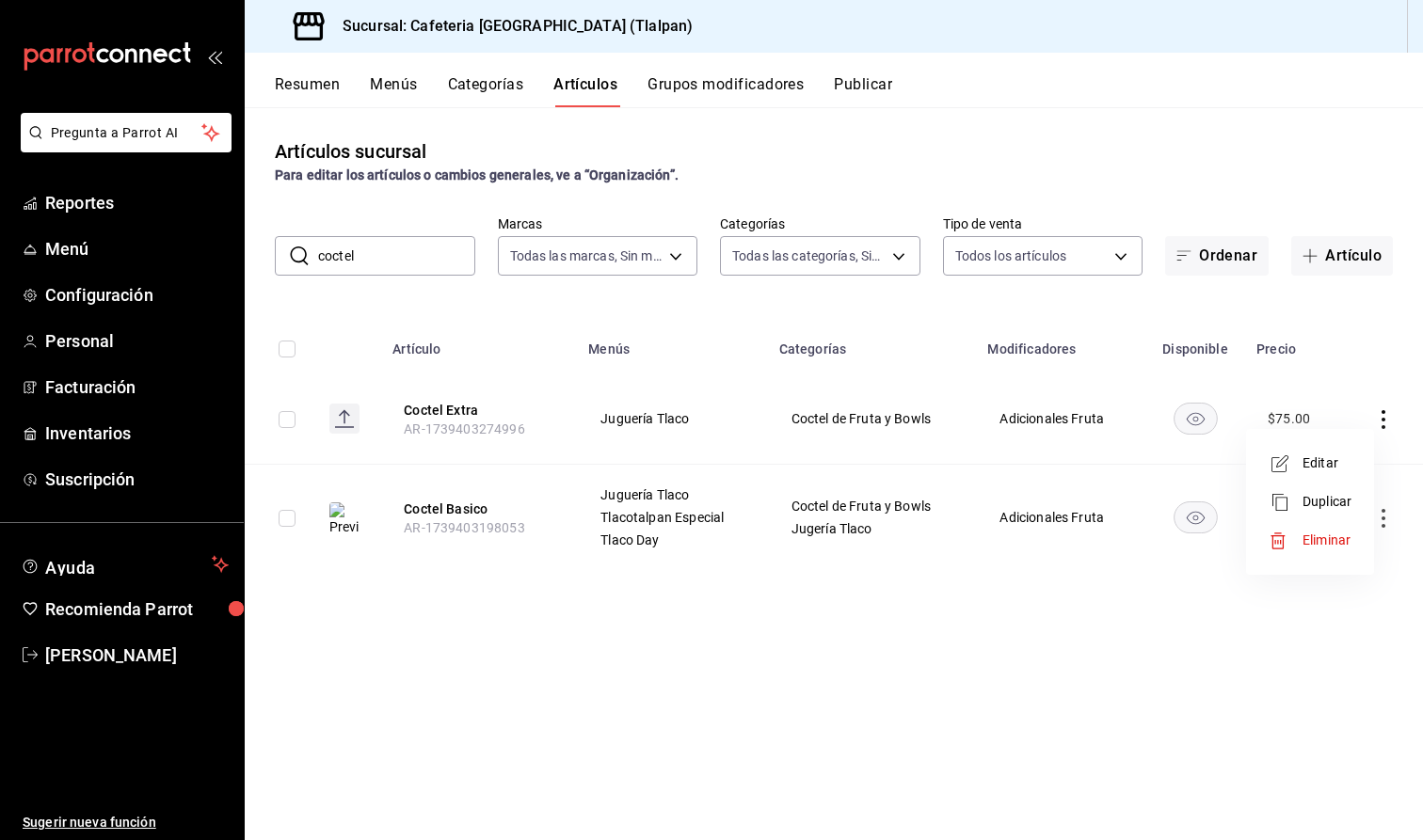click at bounding box center [712, 420] 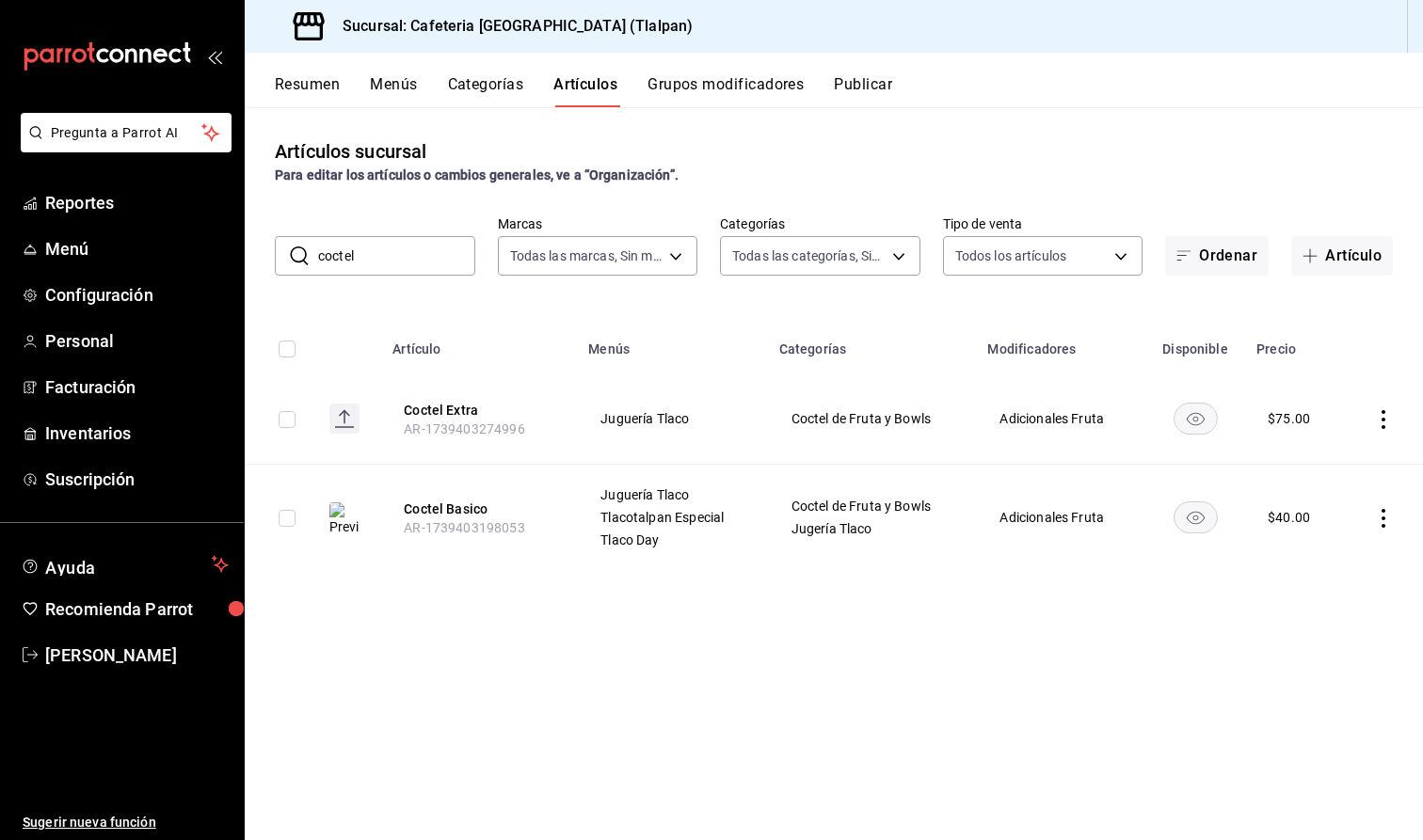 click 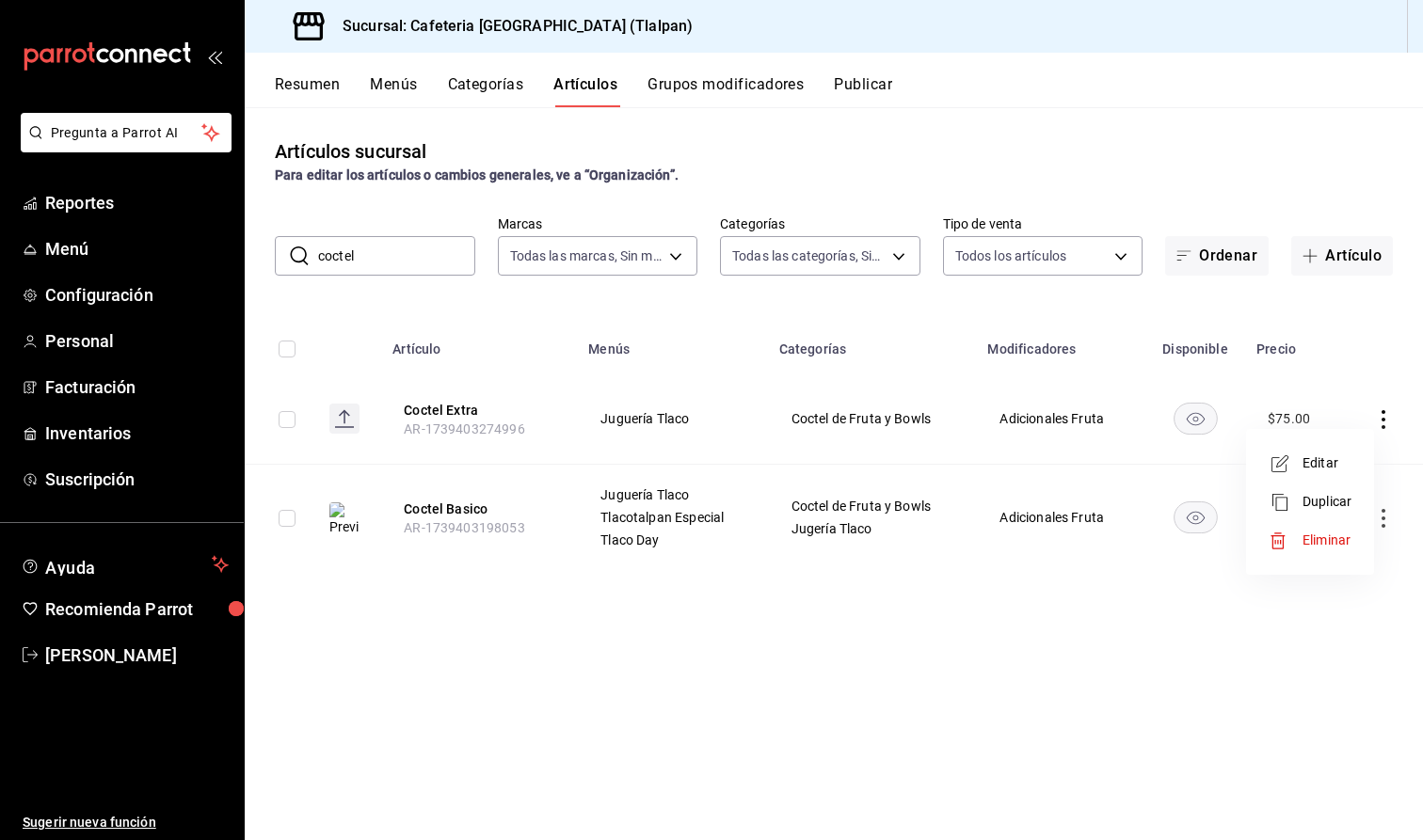 click on "Eliminar" at bounding box center (1310, 540) 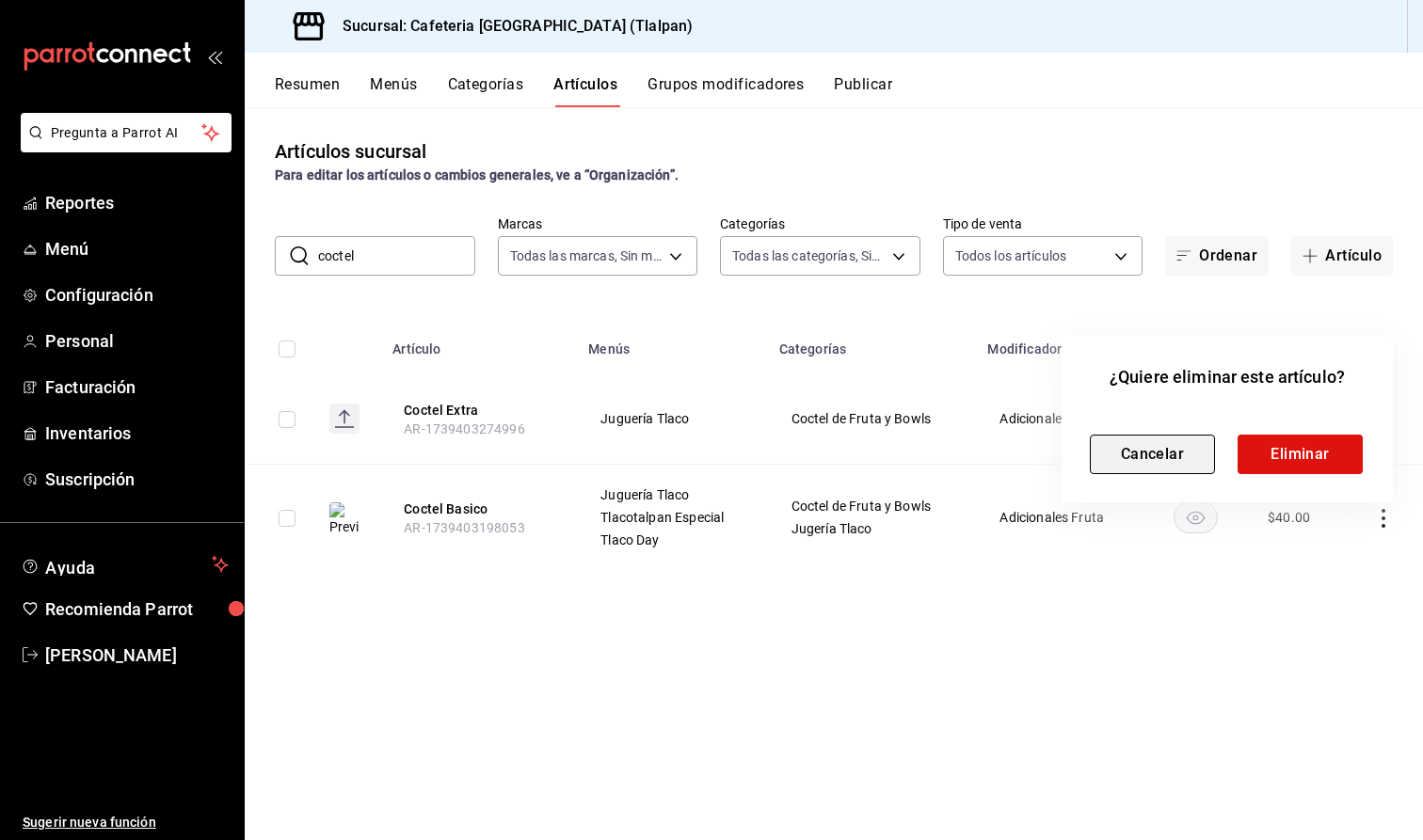click on "Cancelar" at bounding box center [1152, 454] 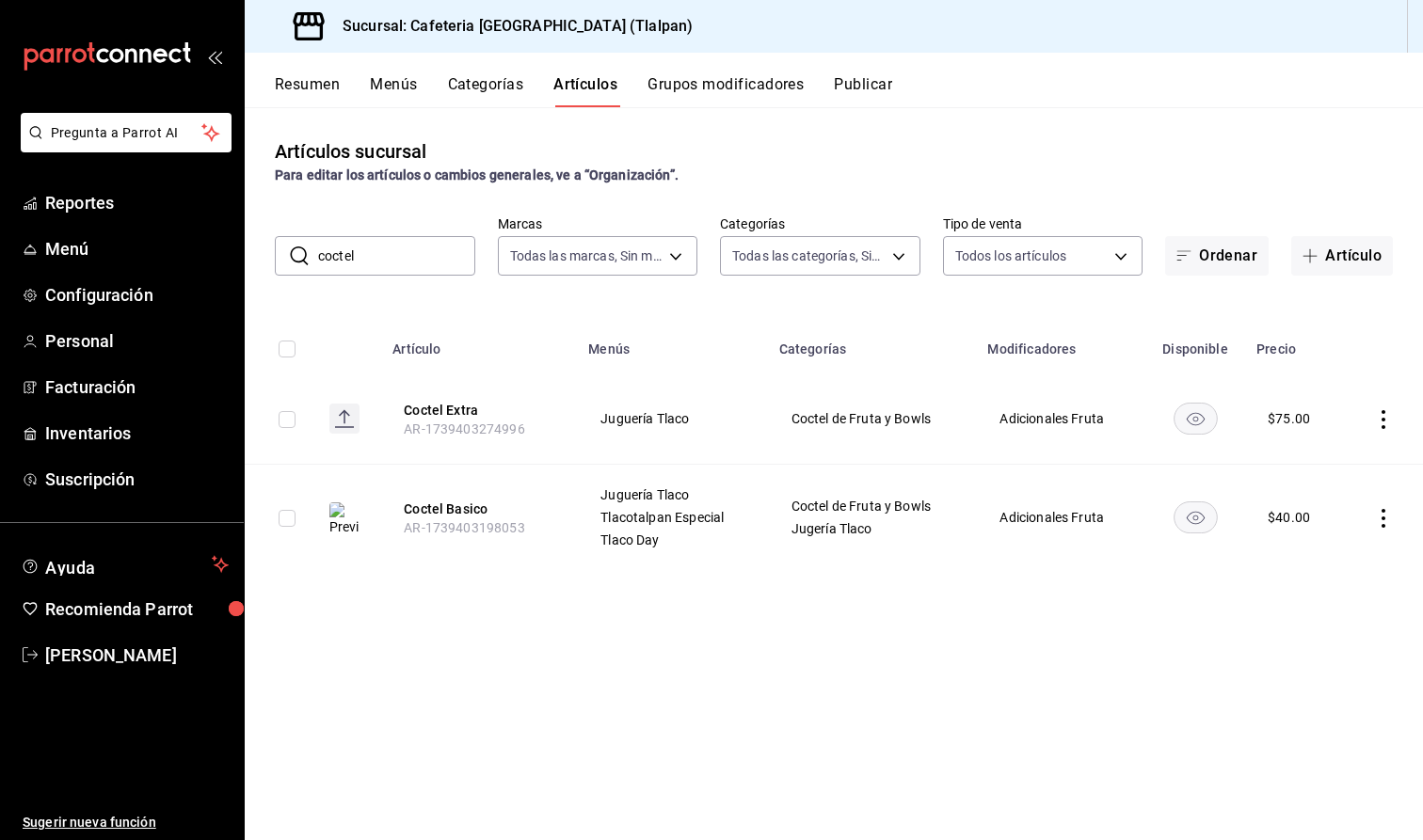 click at bounding box center [1383, 419] 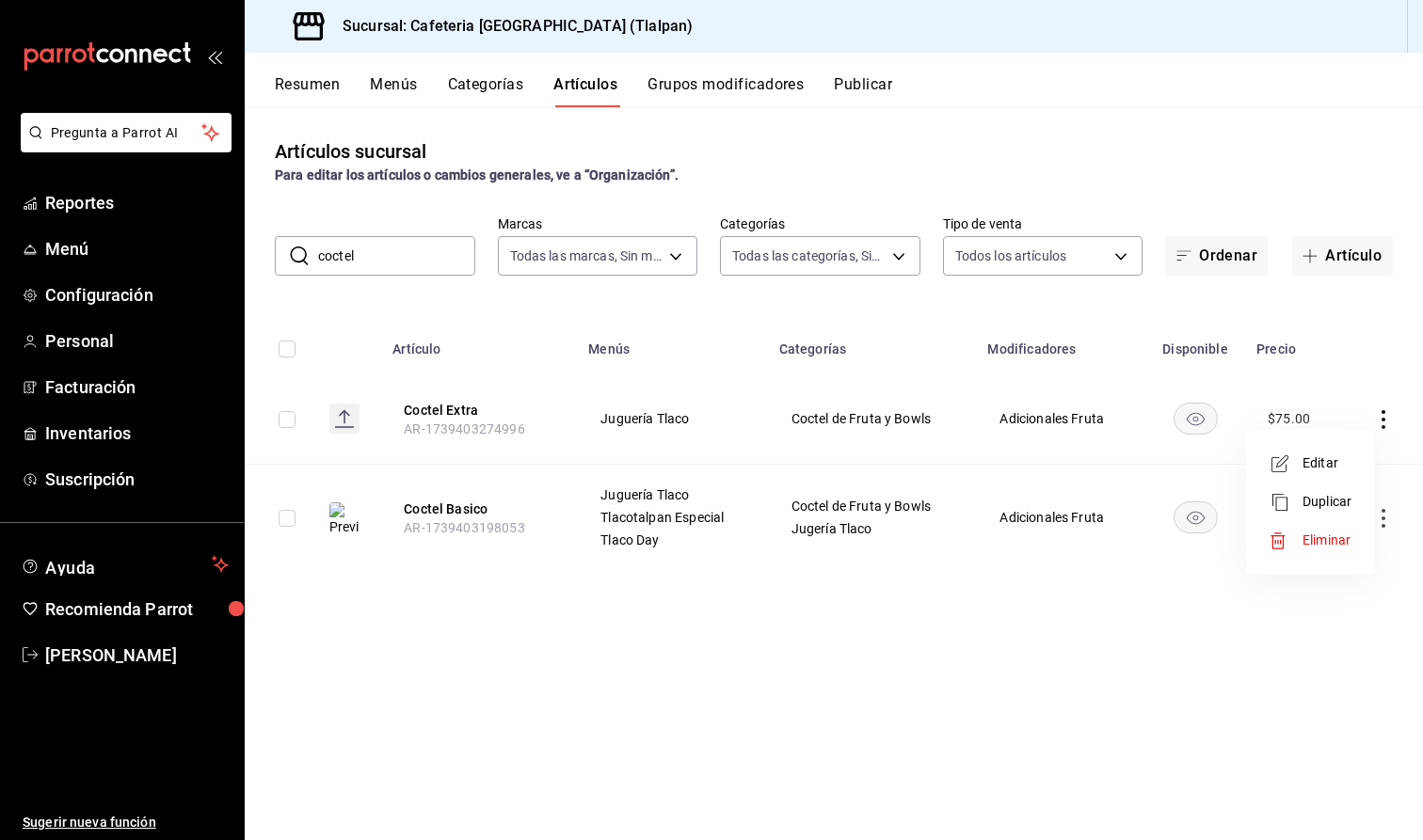 click on "Editar" at bounding box center [1327, 463] 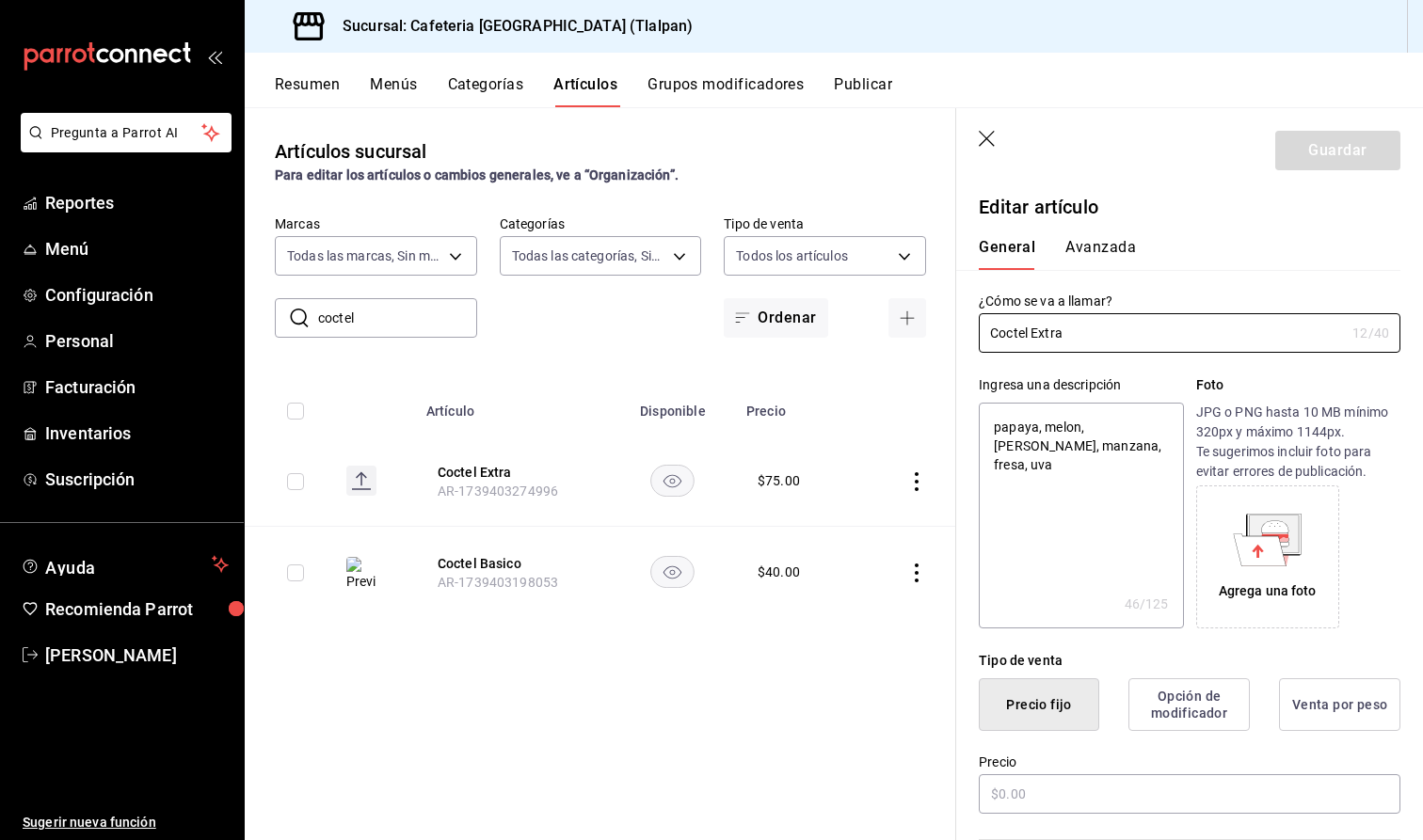 type on "x" 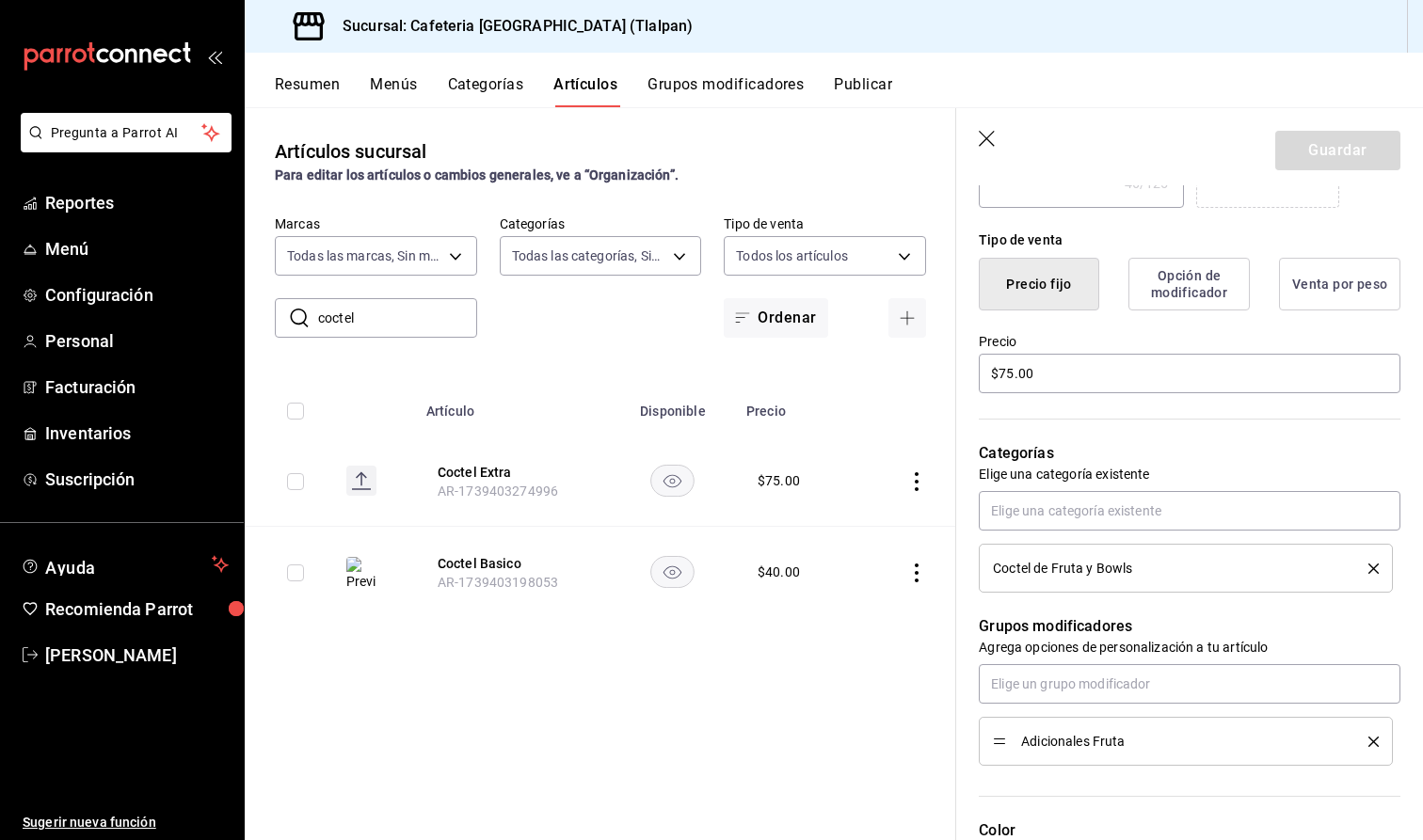 scroll, scrollTop: 426, scrollLeft: 0, axis: vertical 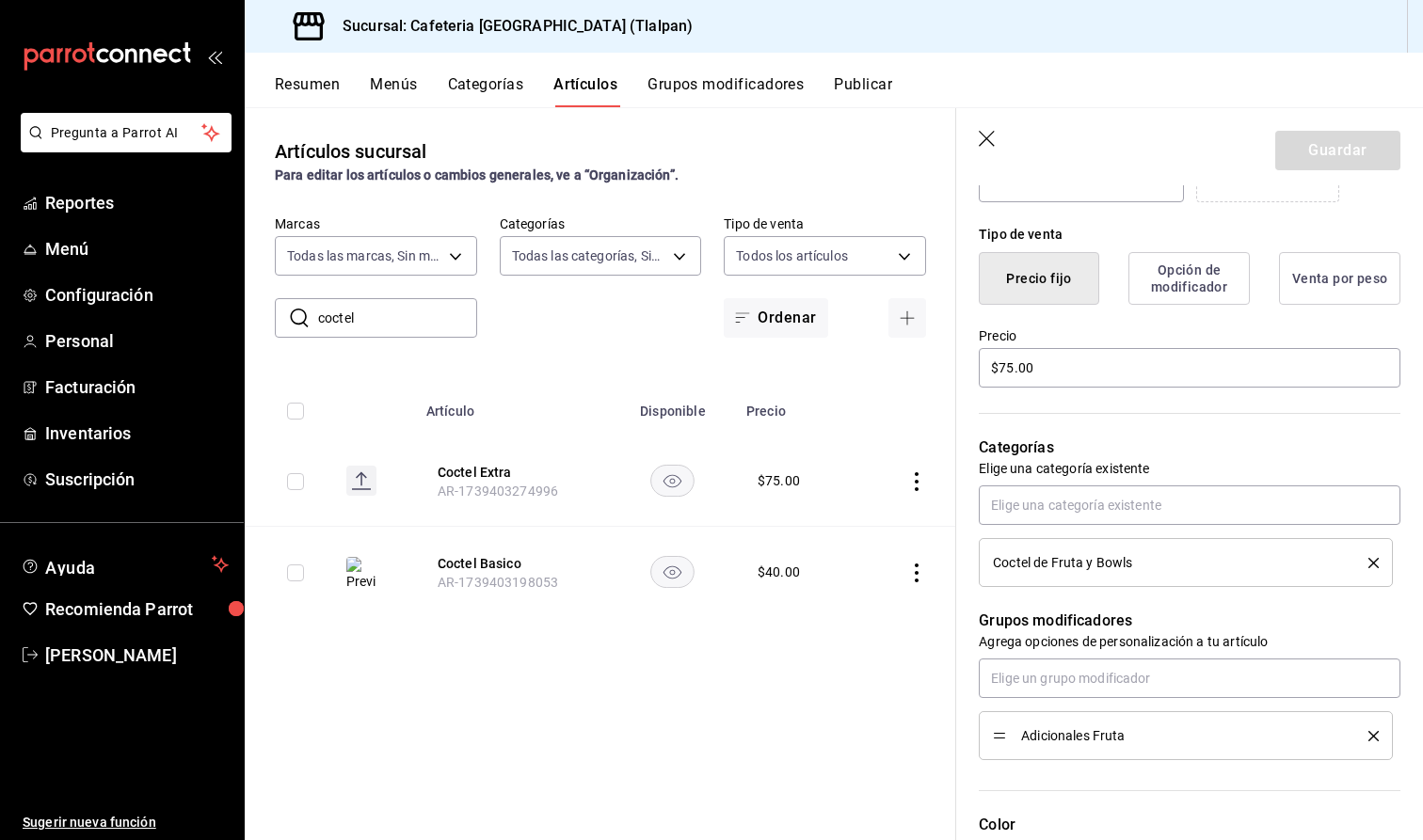 click at bounding box center [1367, 563] 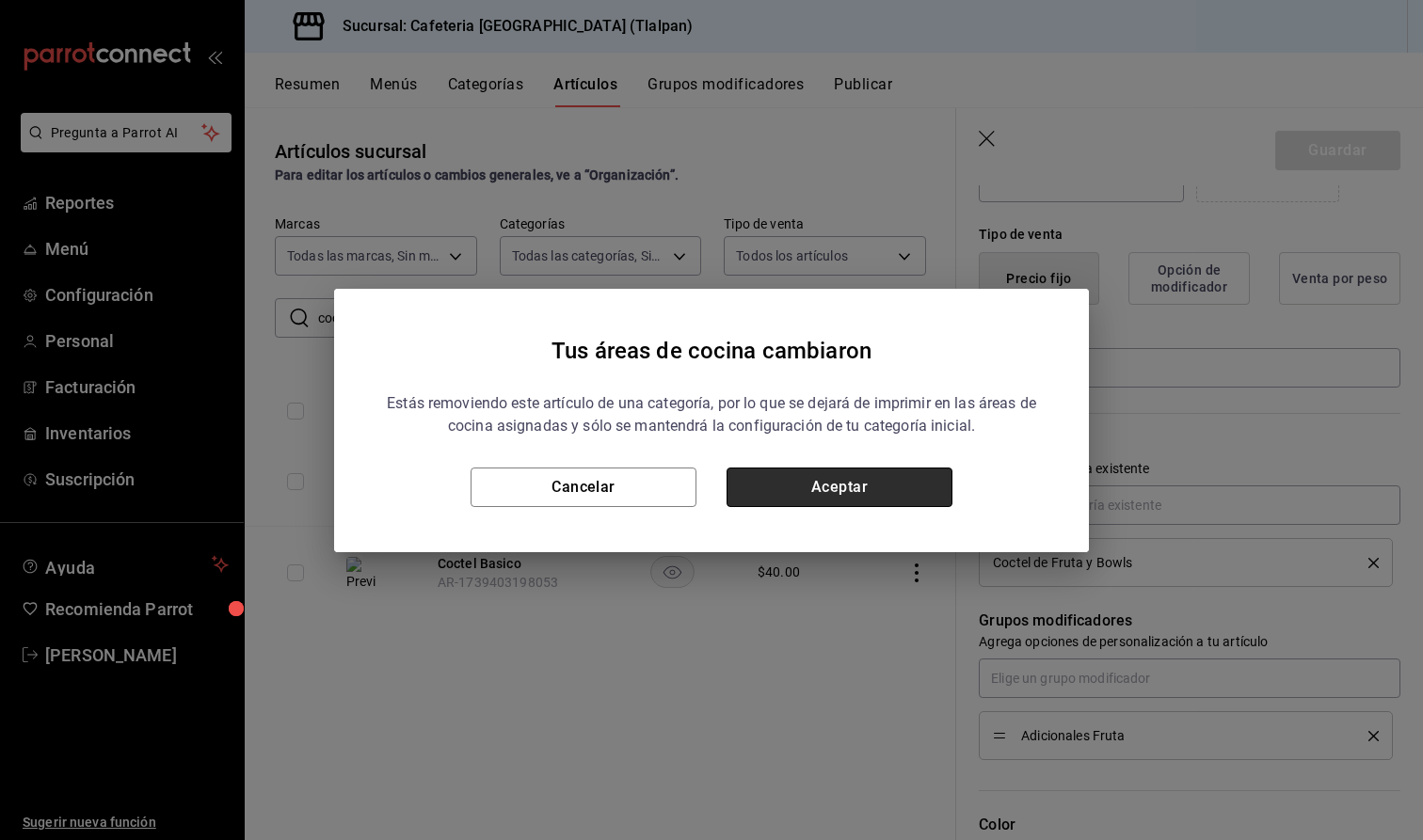 click on "Aceptar" at bounding box center [839, 487] 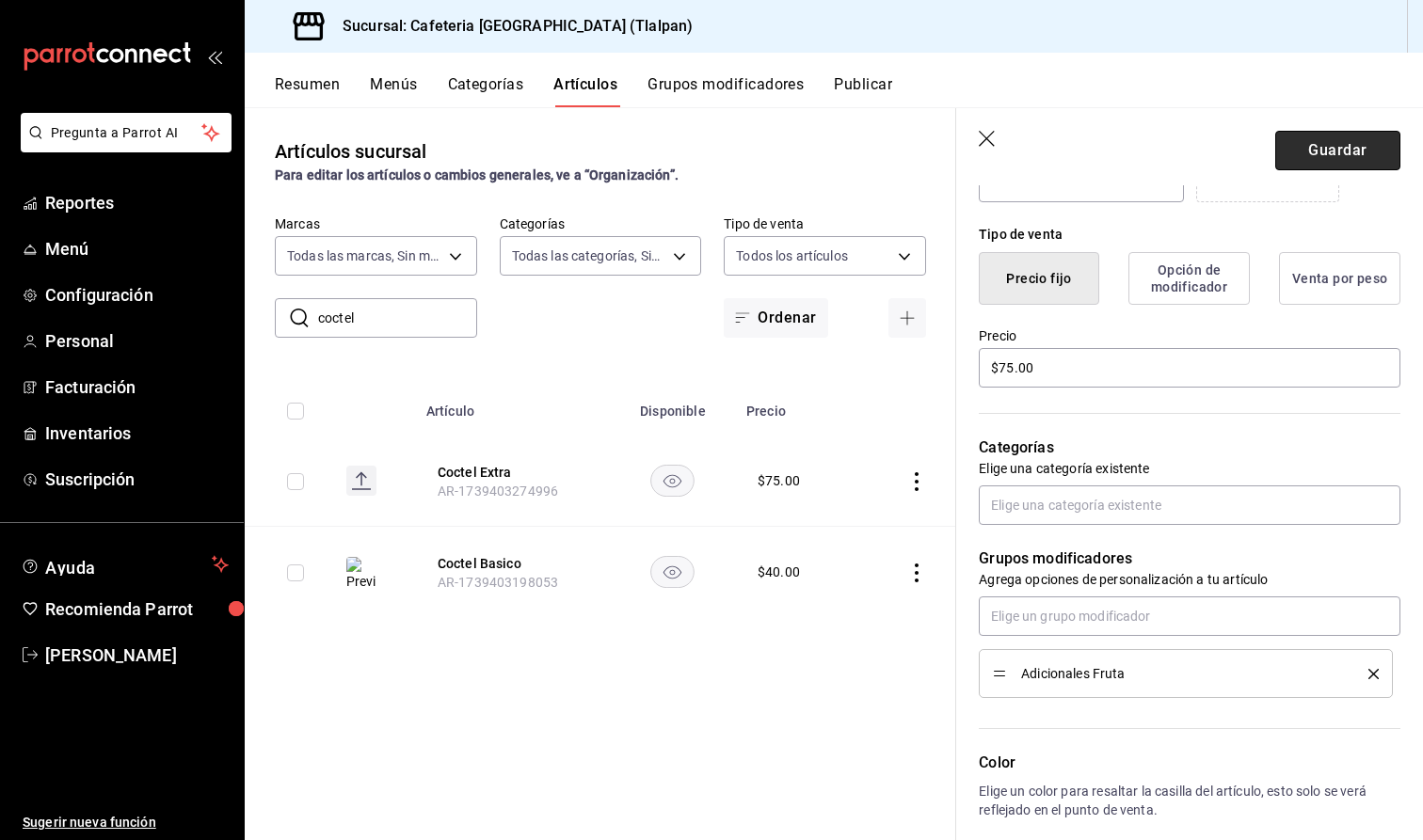 click on "Guardar" at bounding box center [1337, 151] 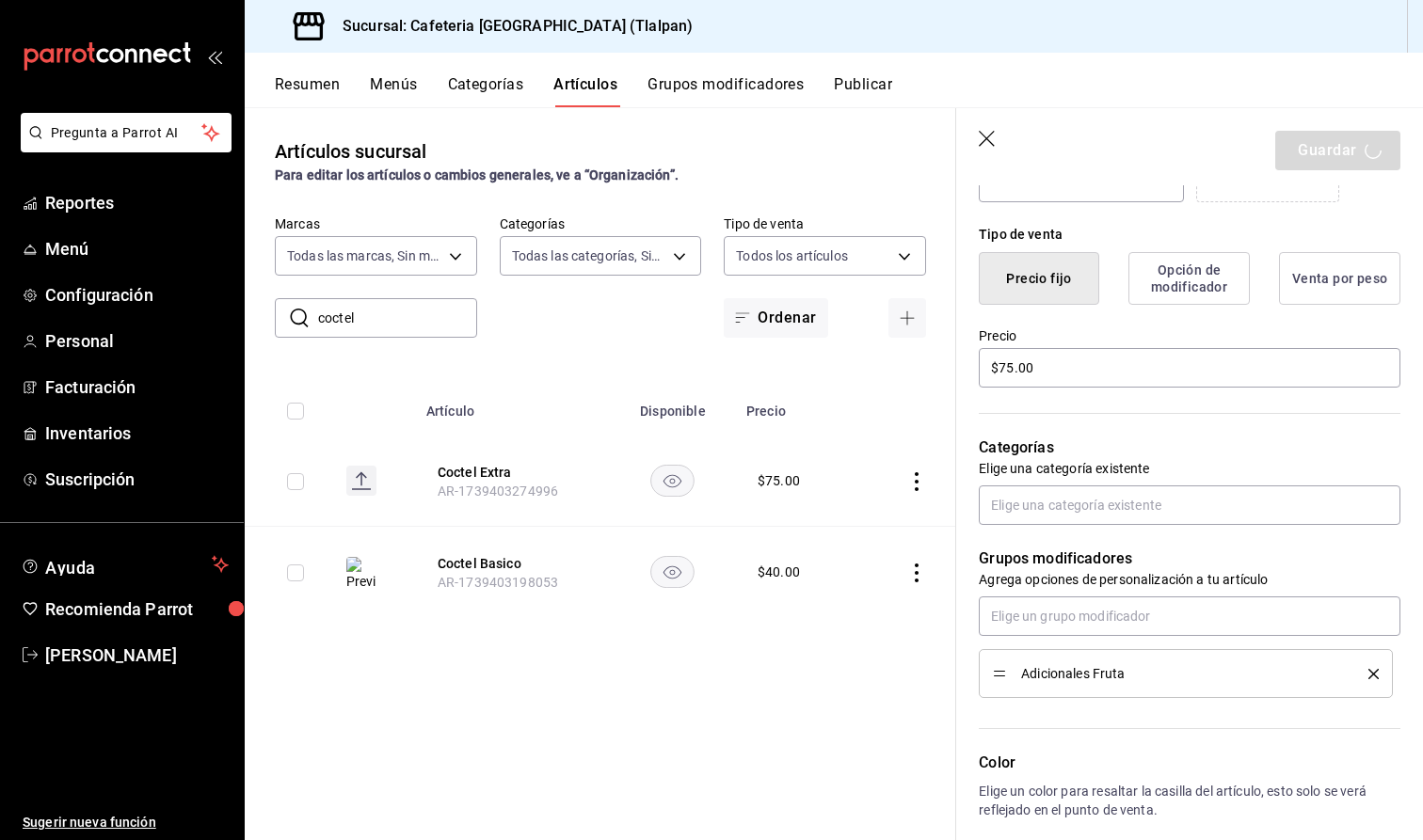 type on "x" 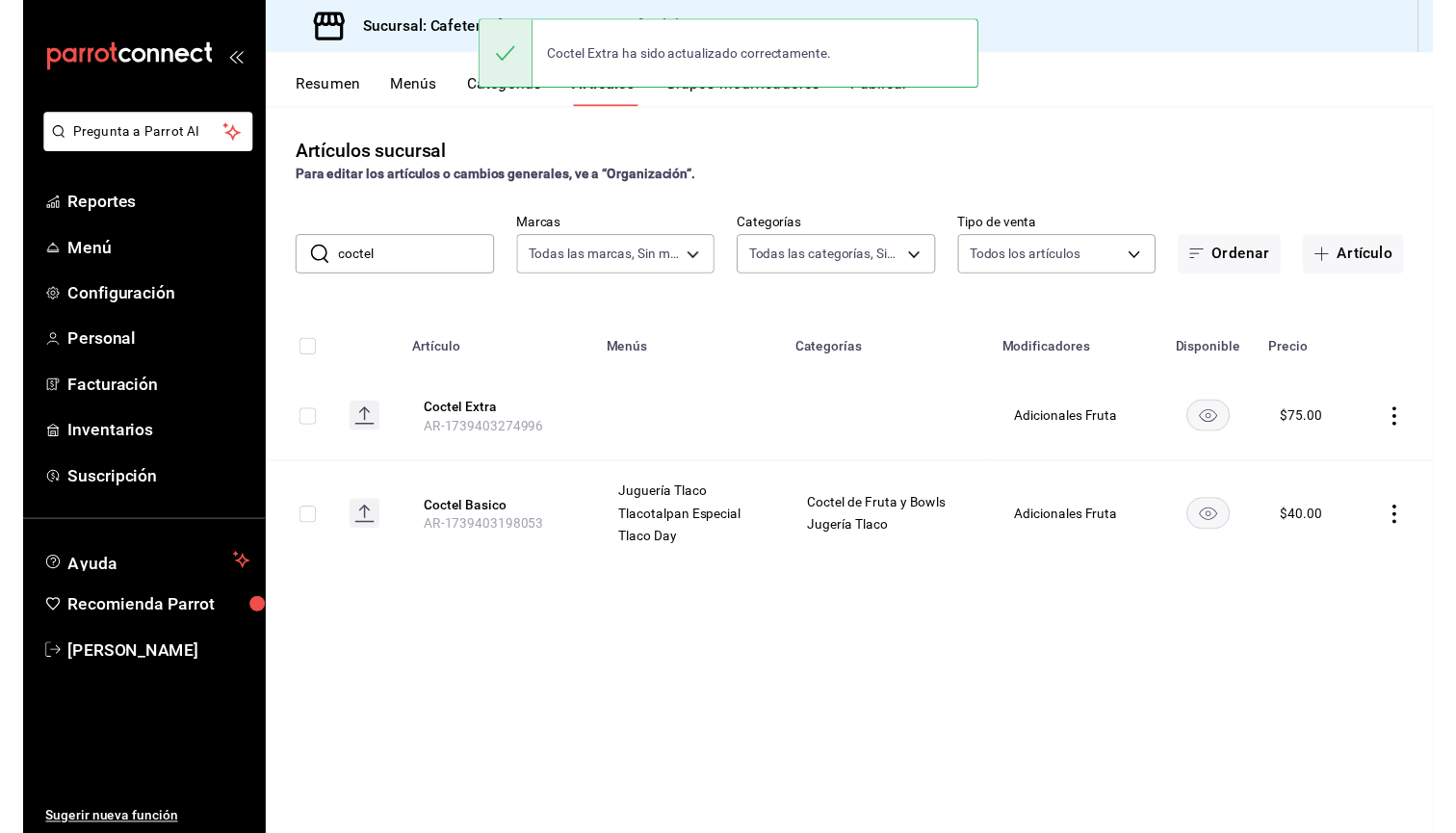 scroll, scrollTop: 0, scrollLeft: 0, axis: both 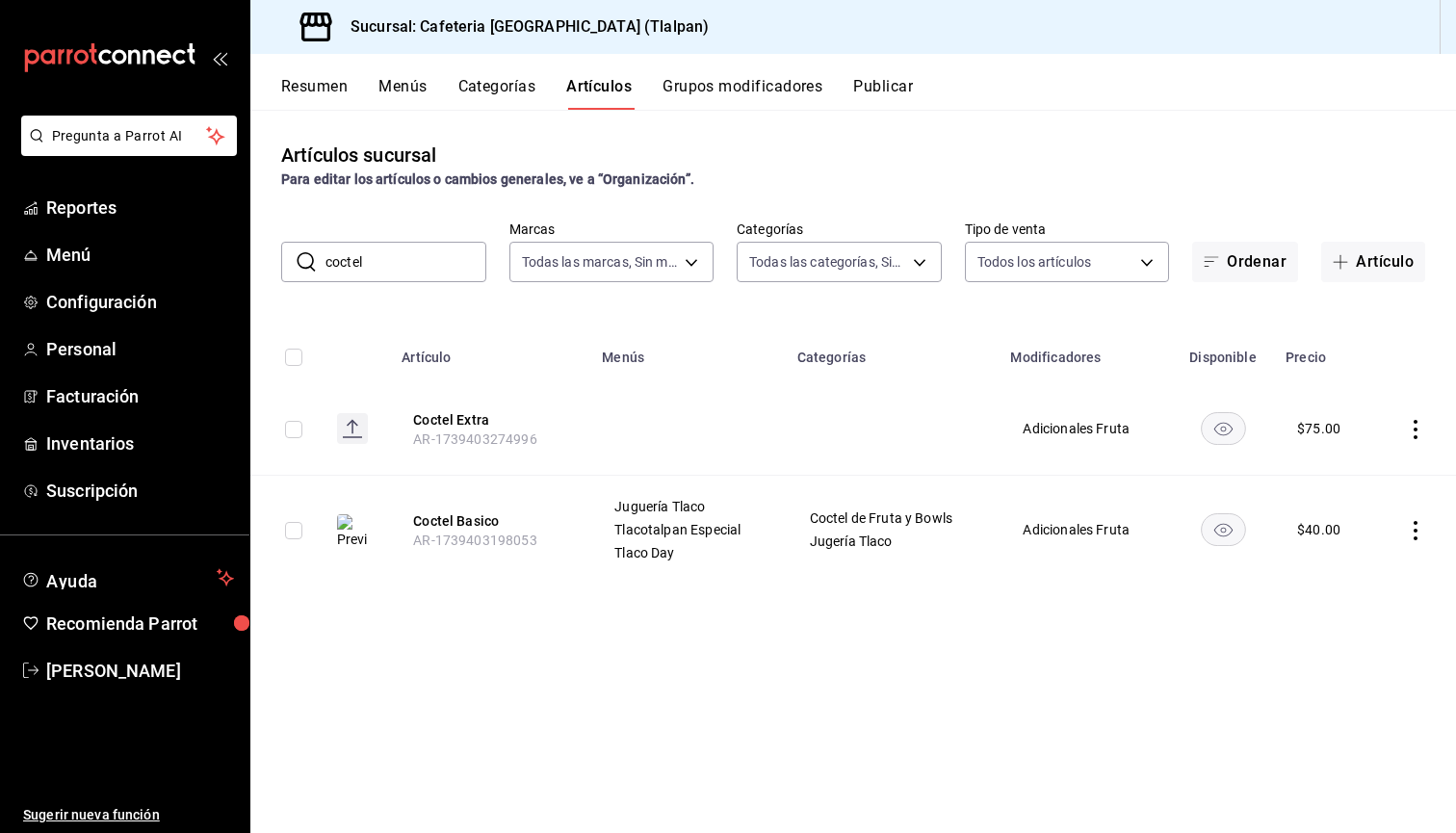click 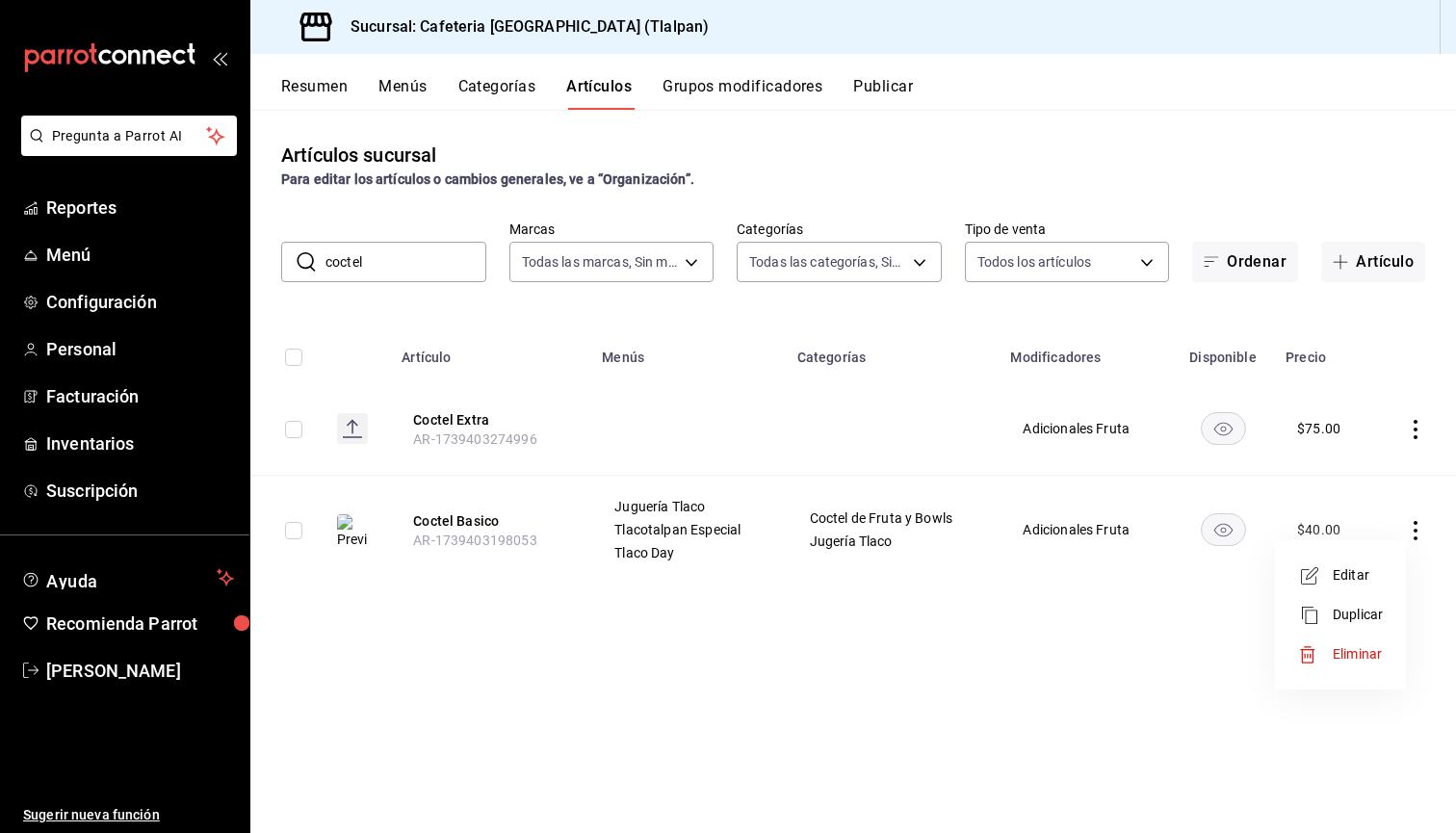 click on "Editar" at bounding box center [1358, 575] 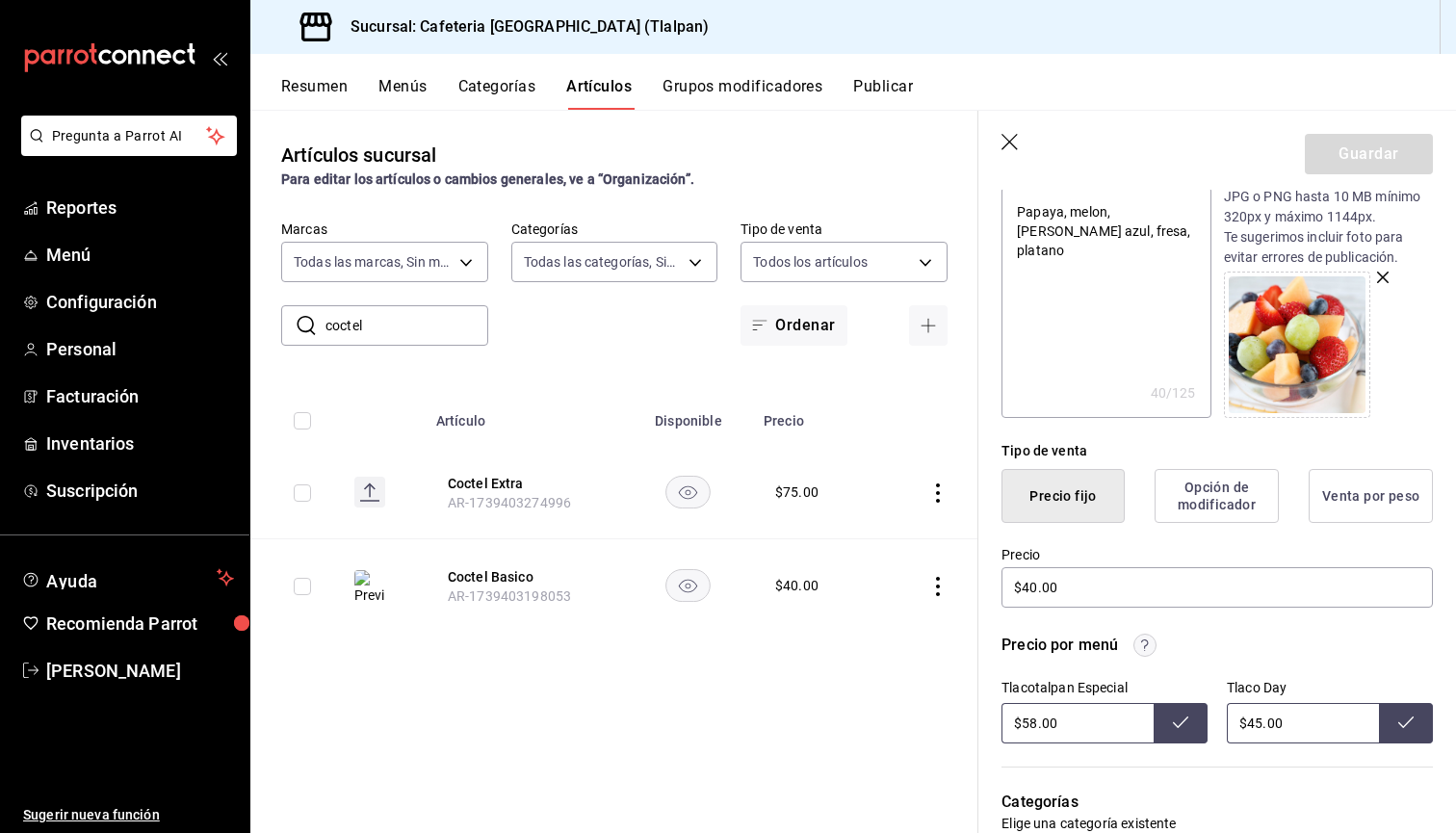 scroll, scrollTop: 257, scrollLeft: 0, axis: vertical 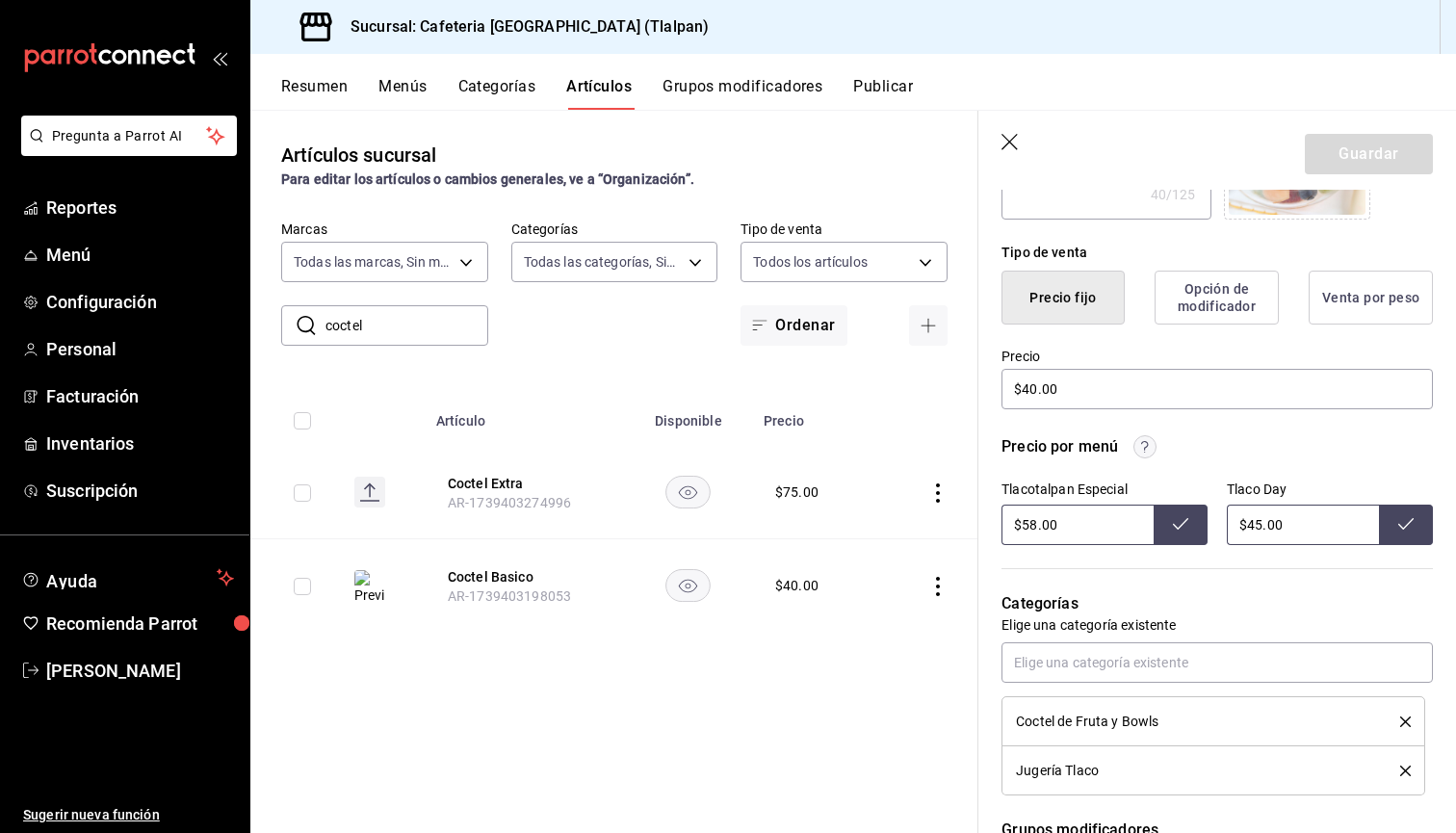 click on "coctel" at bounding box center [406, 325] 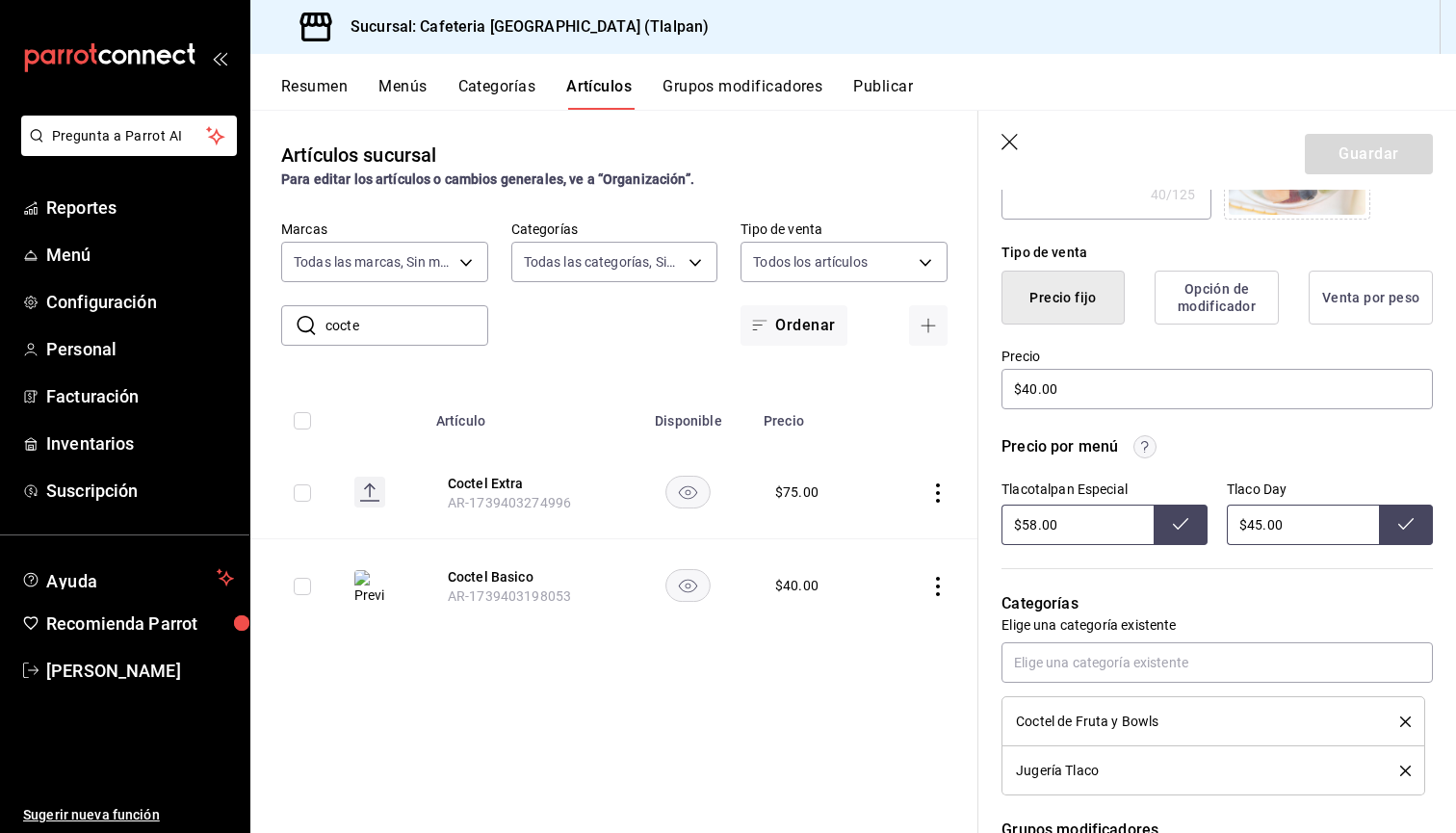 type on "coct" 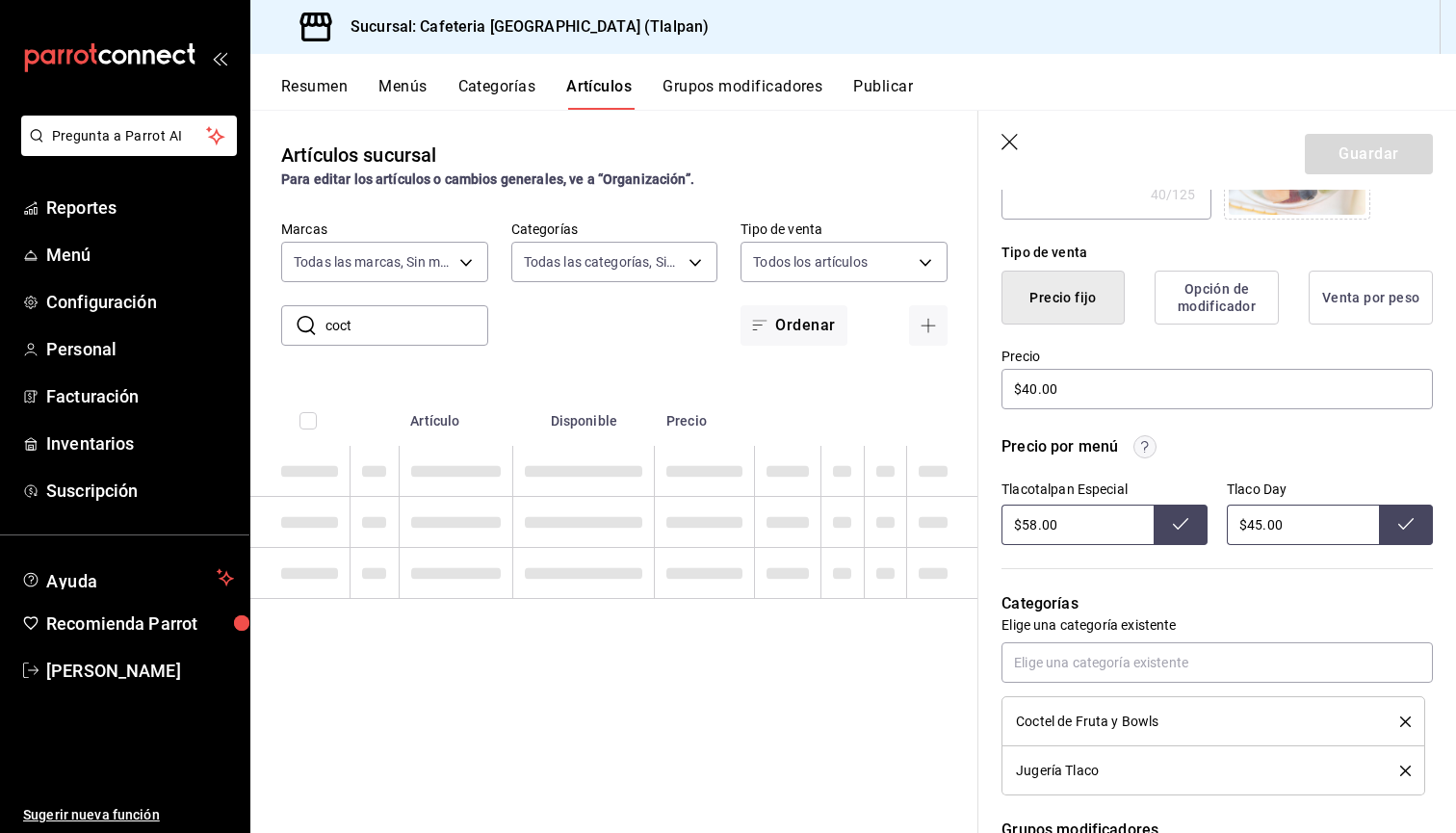 type on "coc" 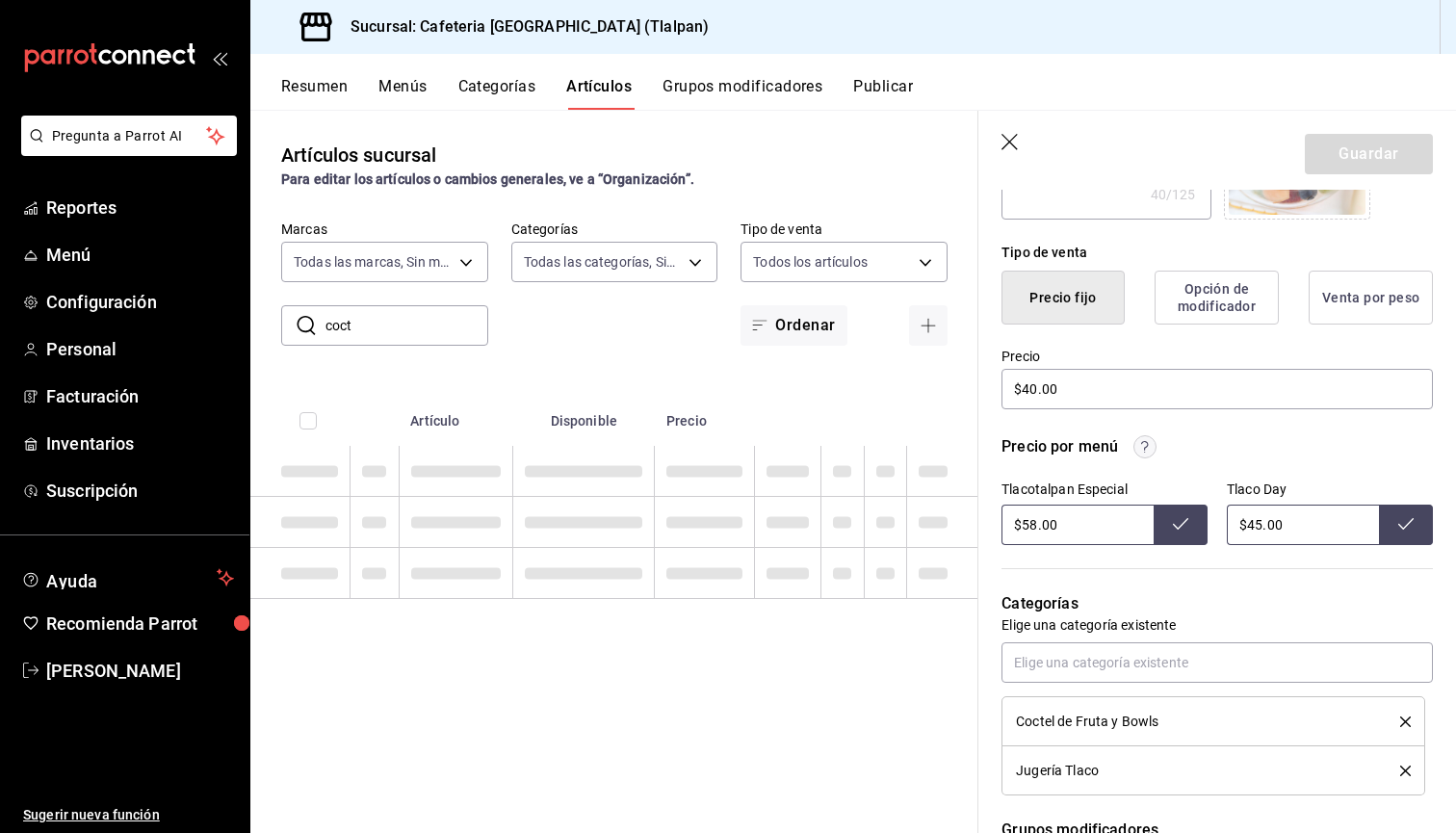 type on "x" 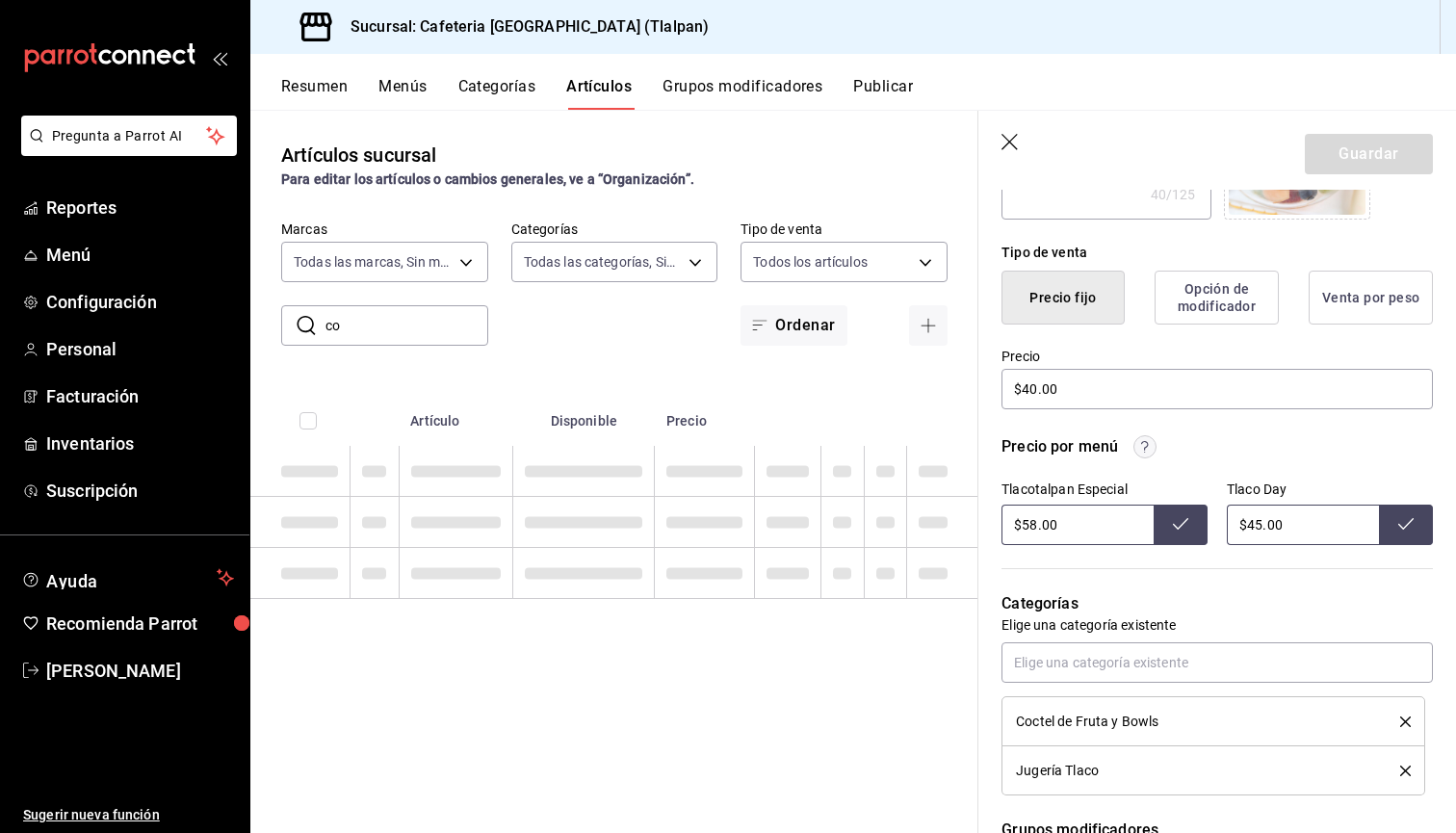 type on "c" 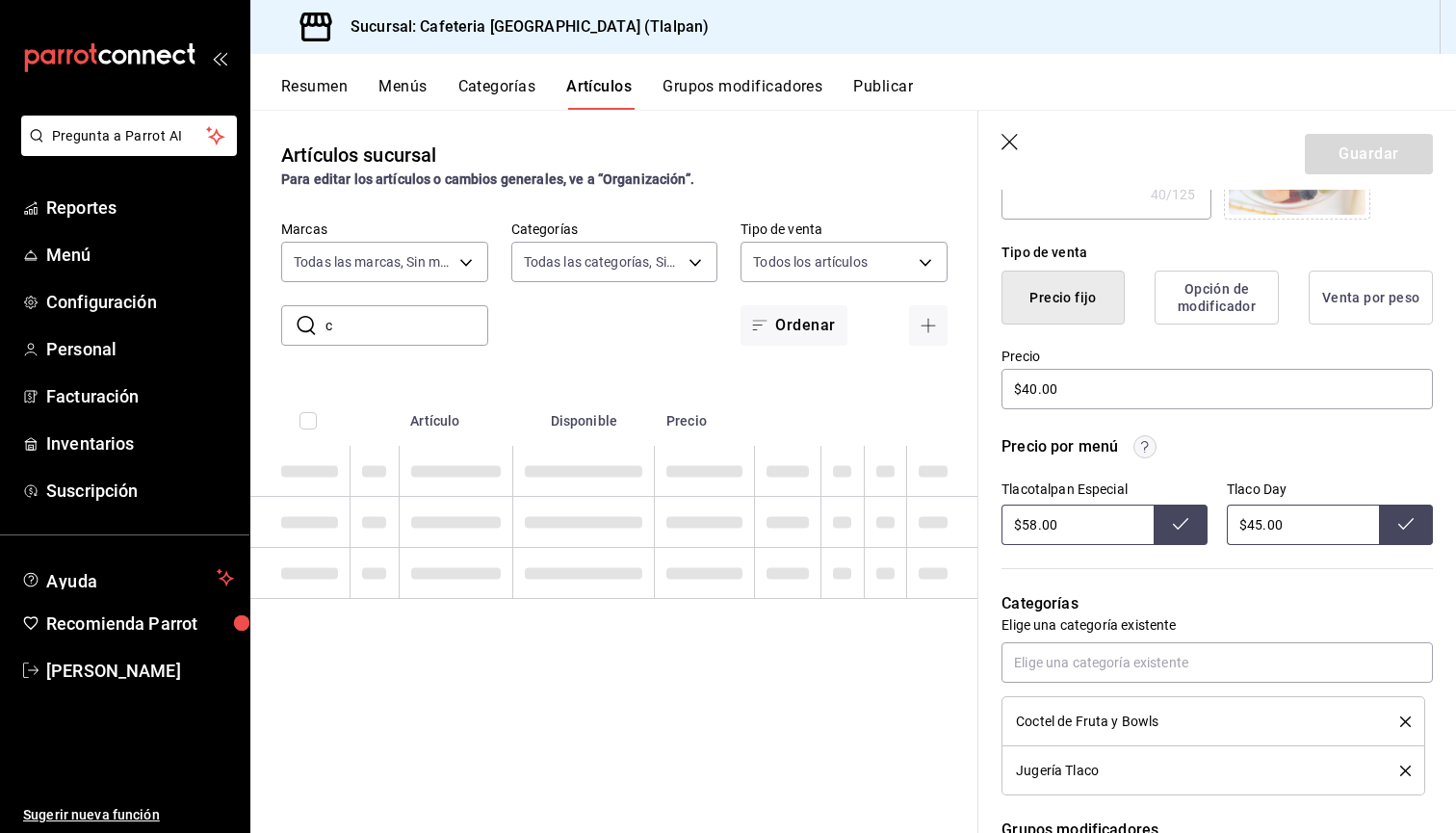 type on "x" 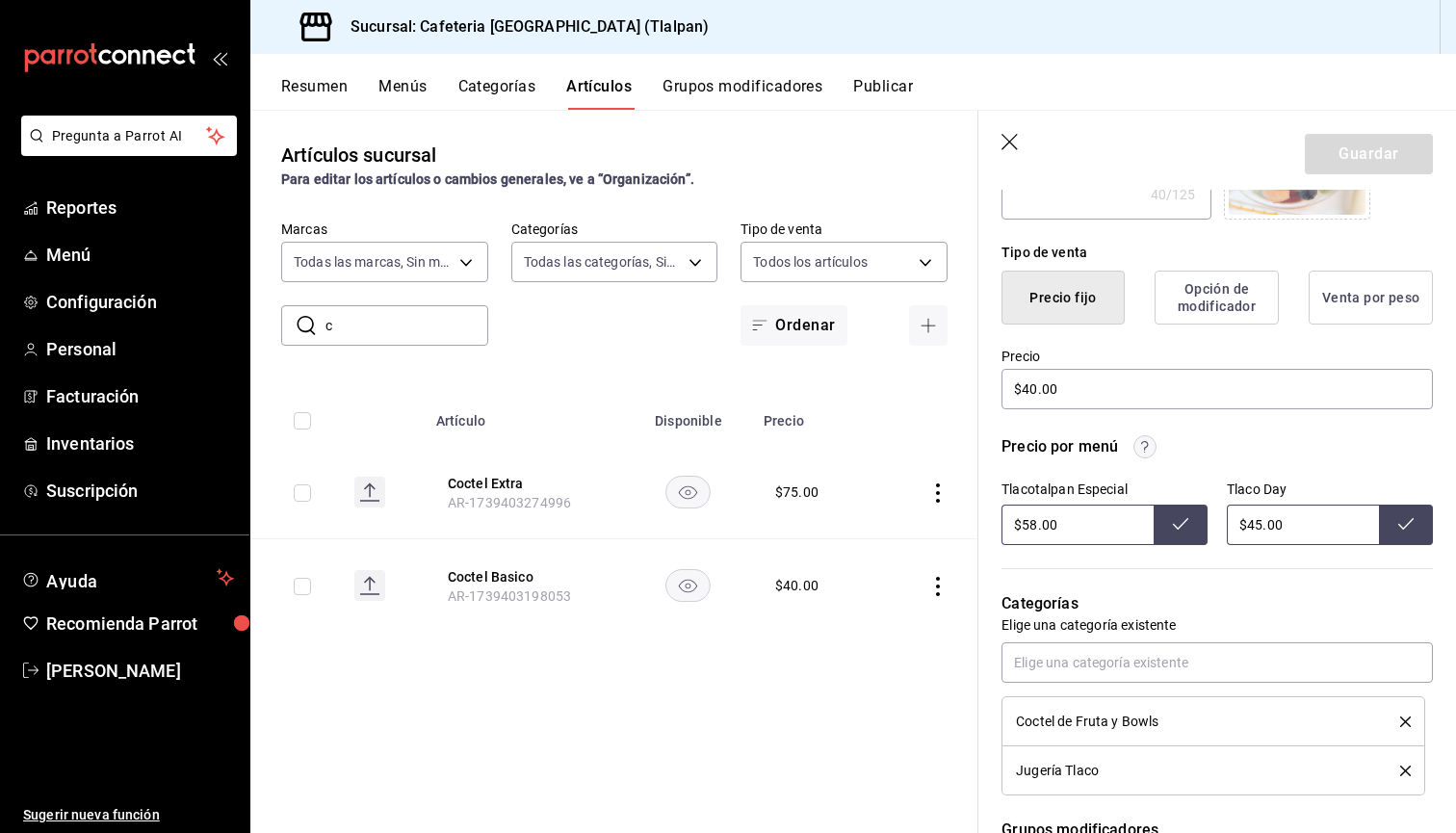 type 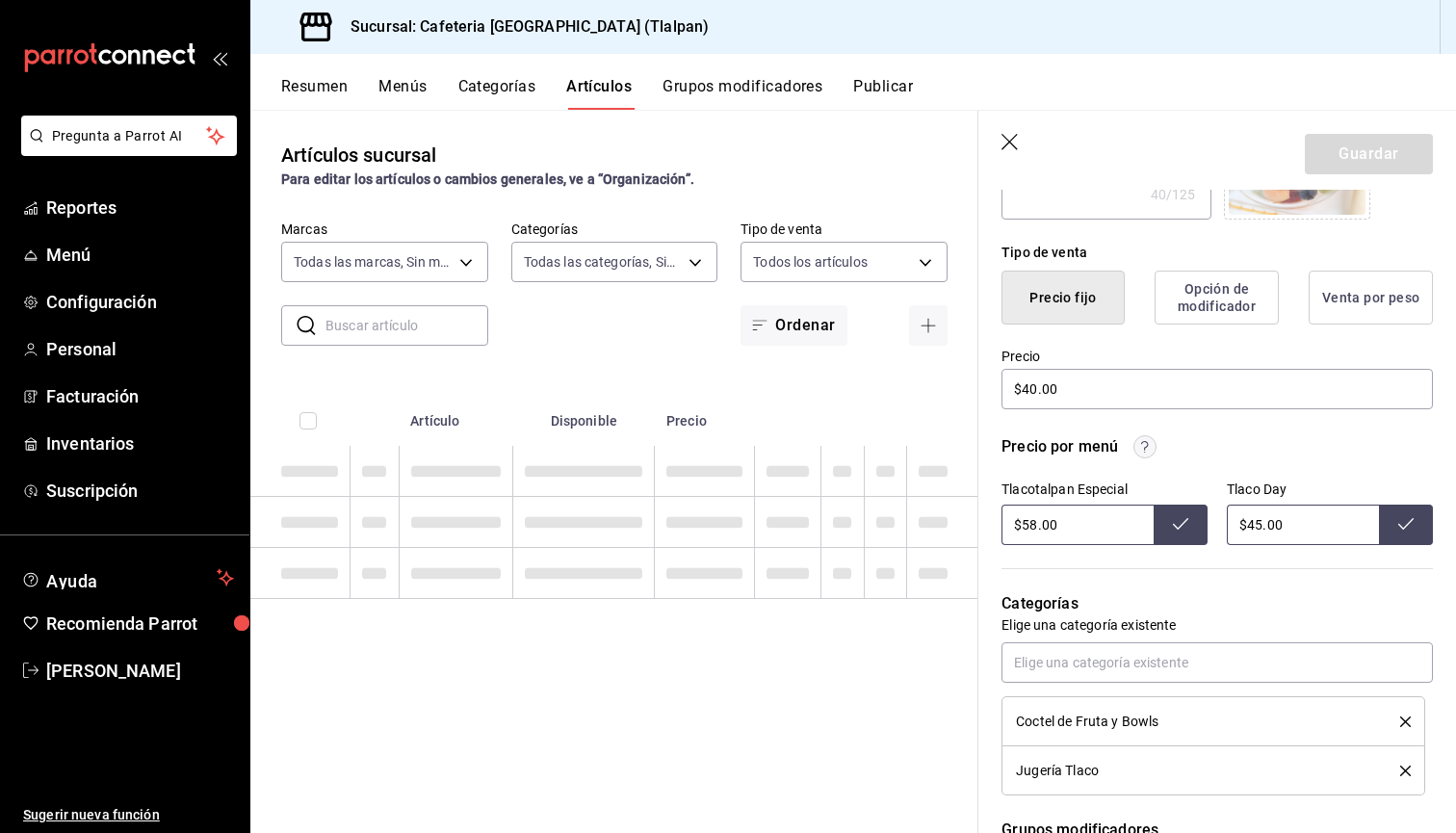 type on "x" 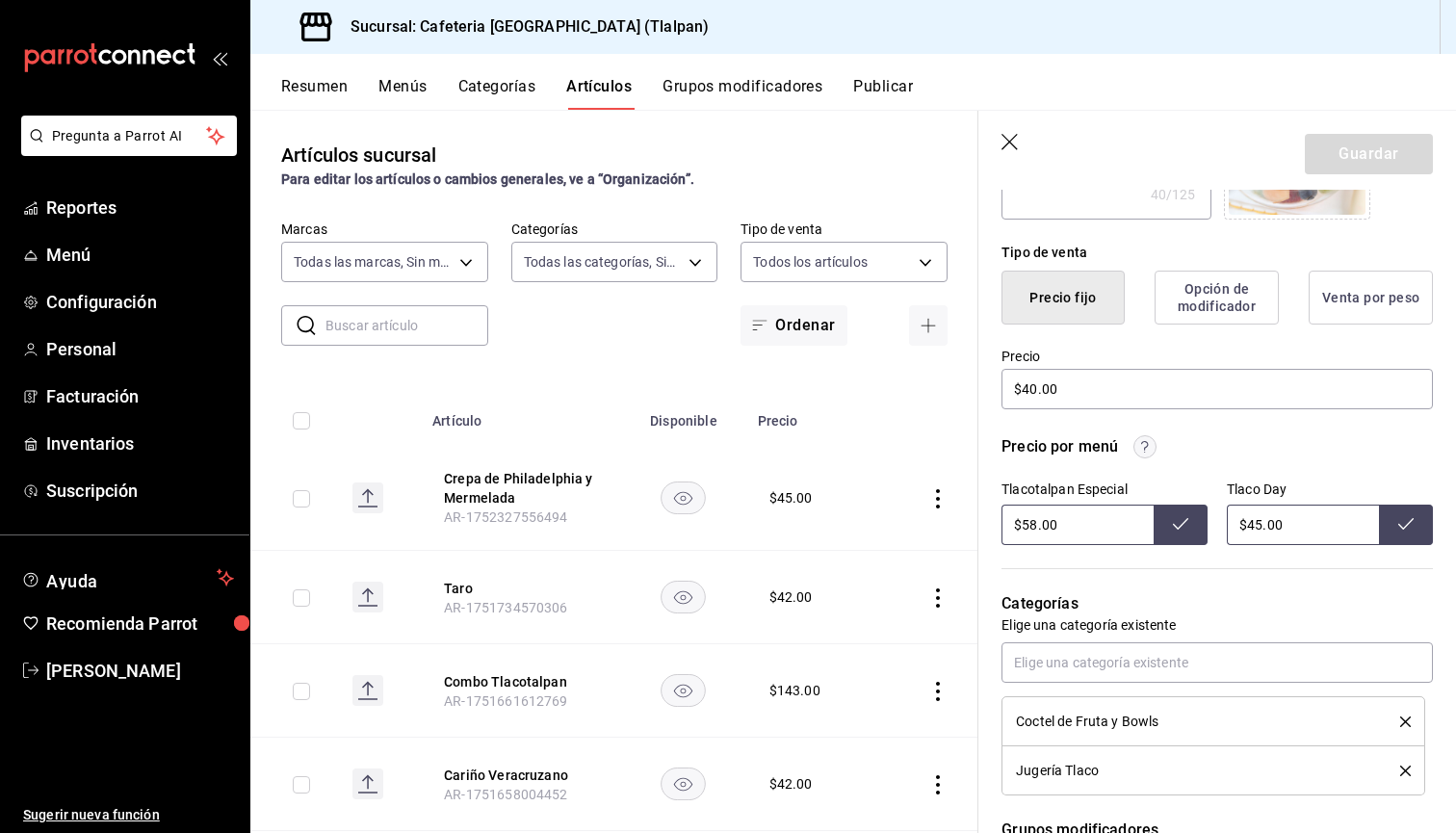 type on "g" 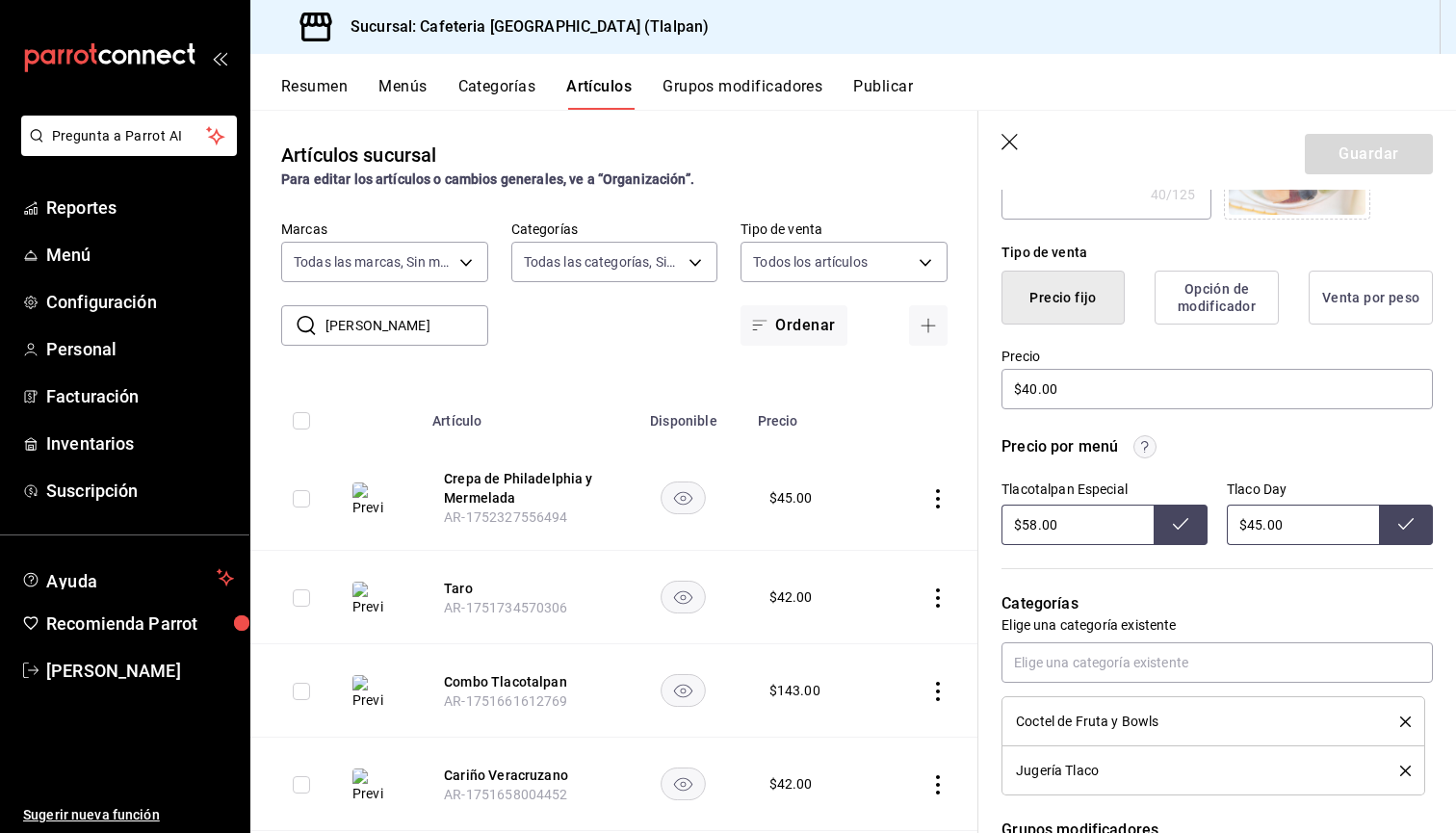 type on "gualich" 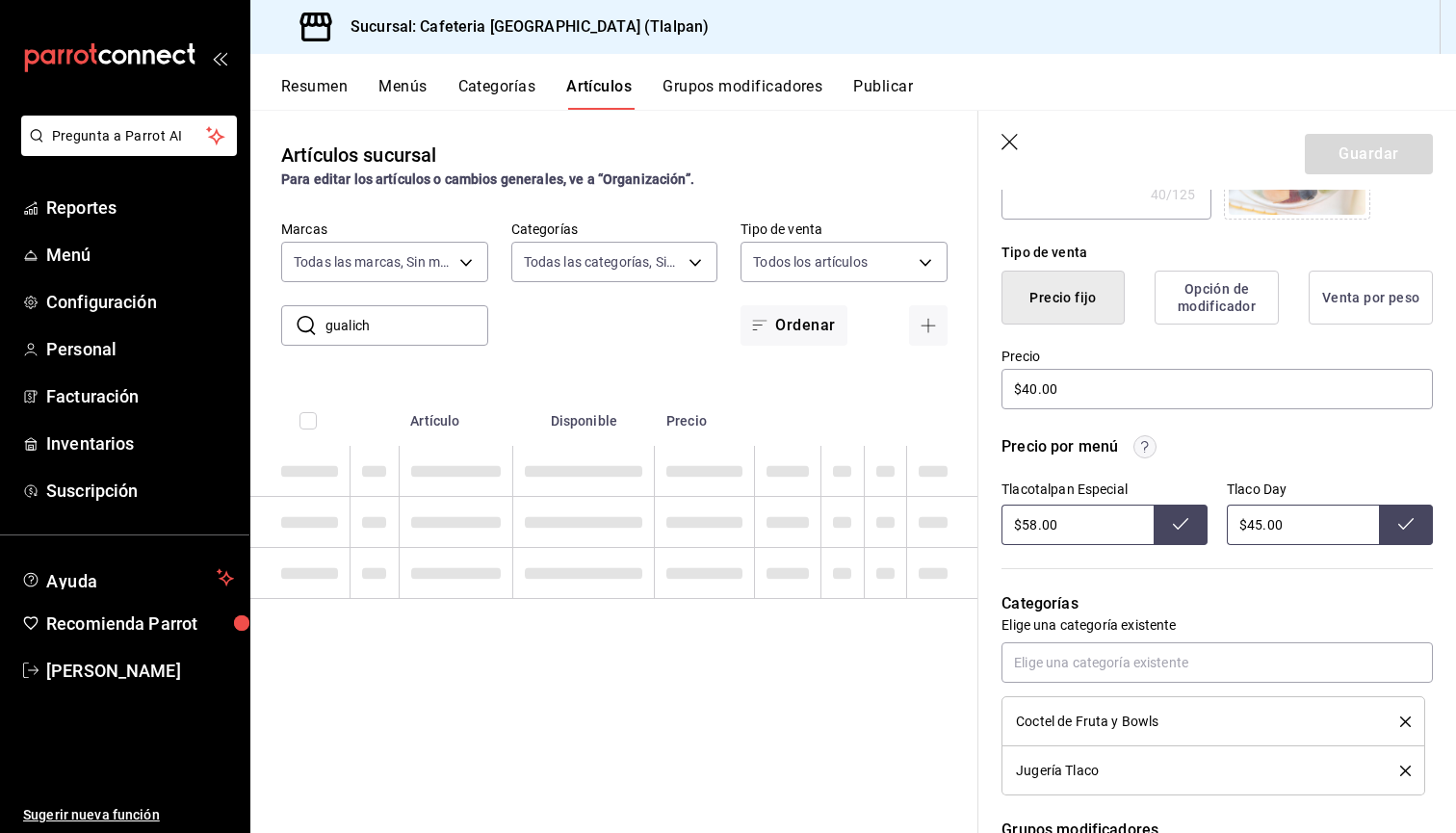 type on "x" 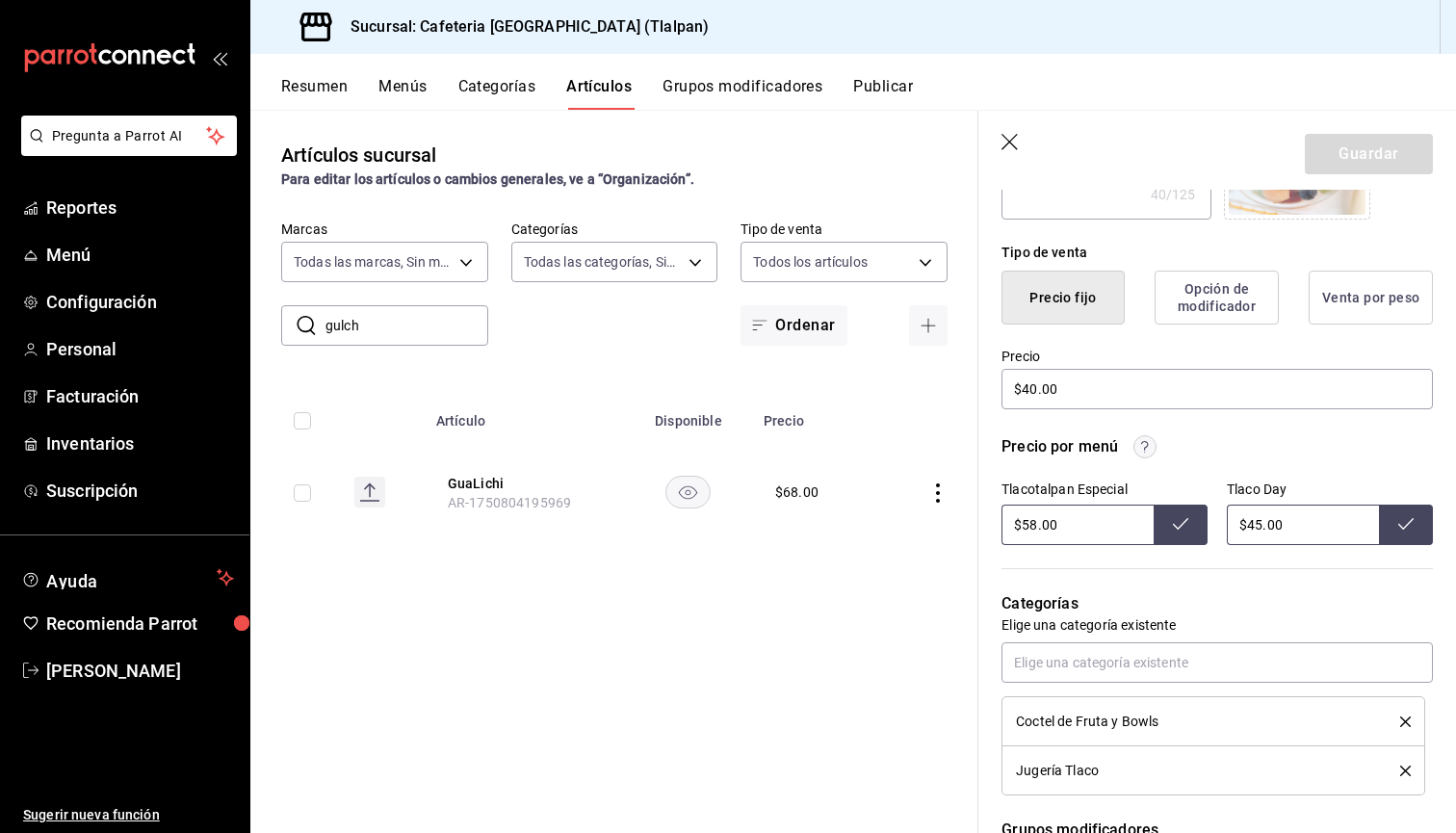 type on "gulch" 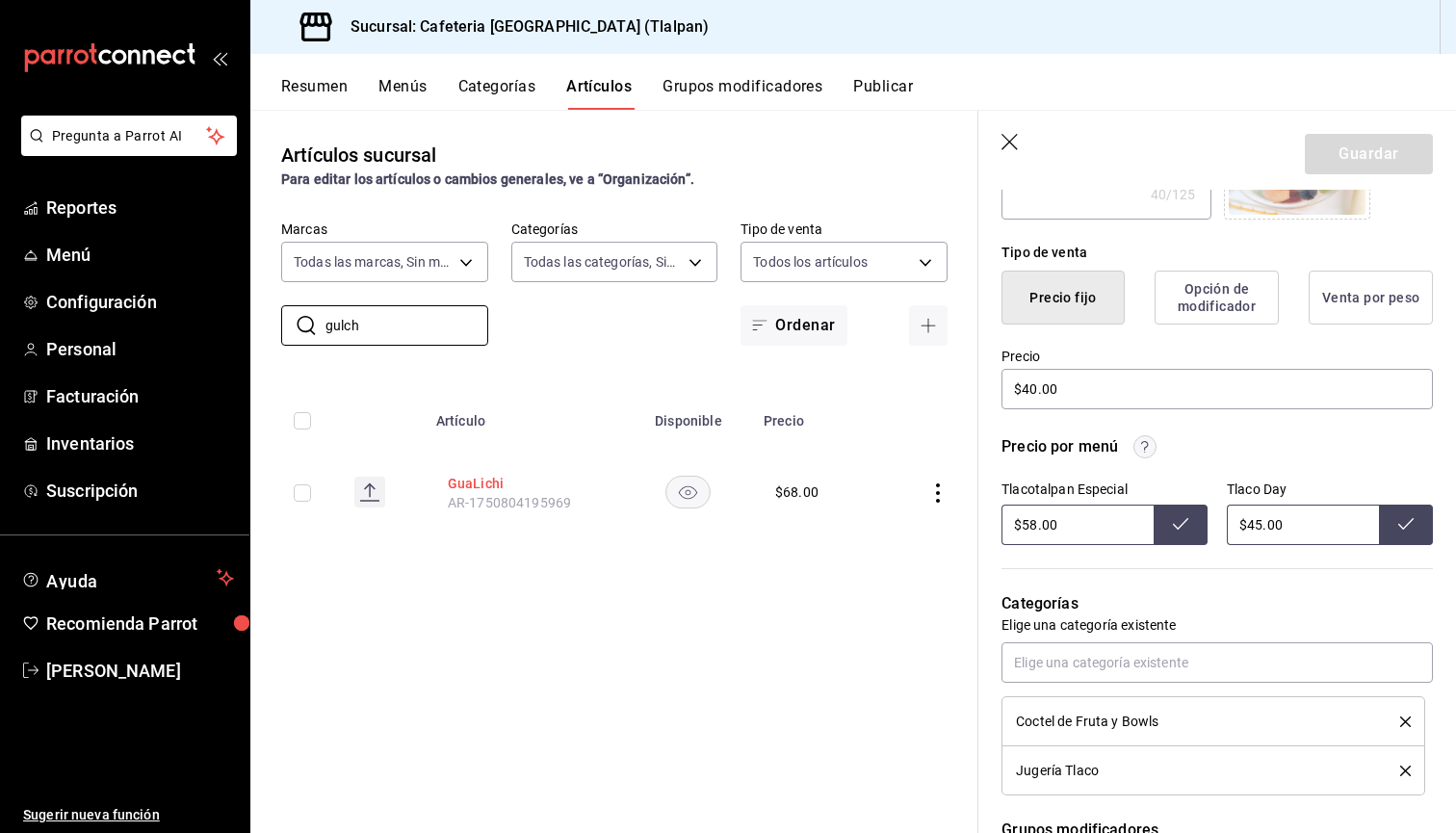 drag, startPoint x: 394, startPoint y: 320, endPoint x: 478, endPoint y: 485, distance: 185.15129 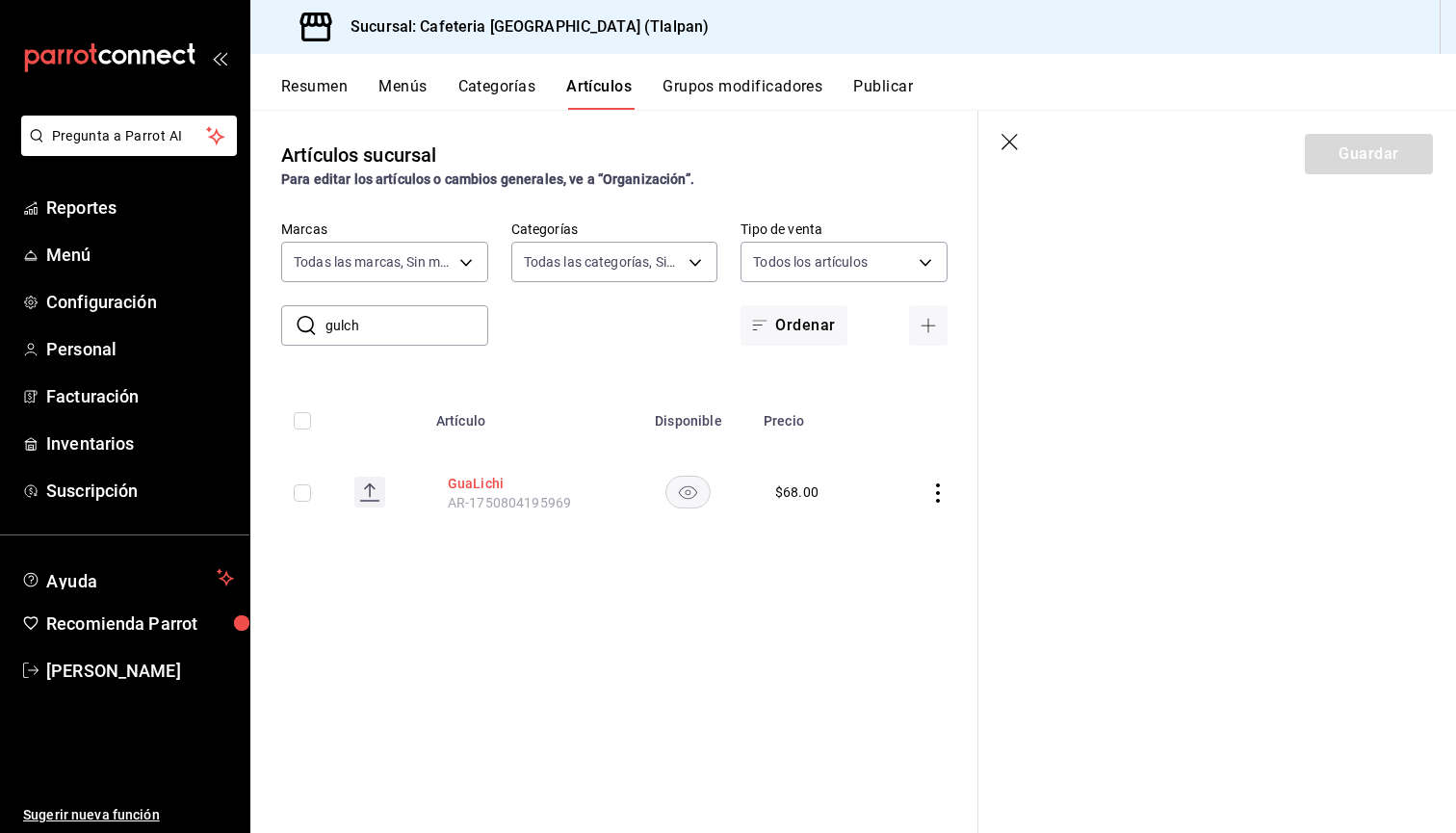 scroll, scrollTop: 0, scrollLeft: 0, axis: both 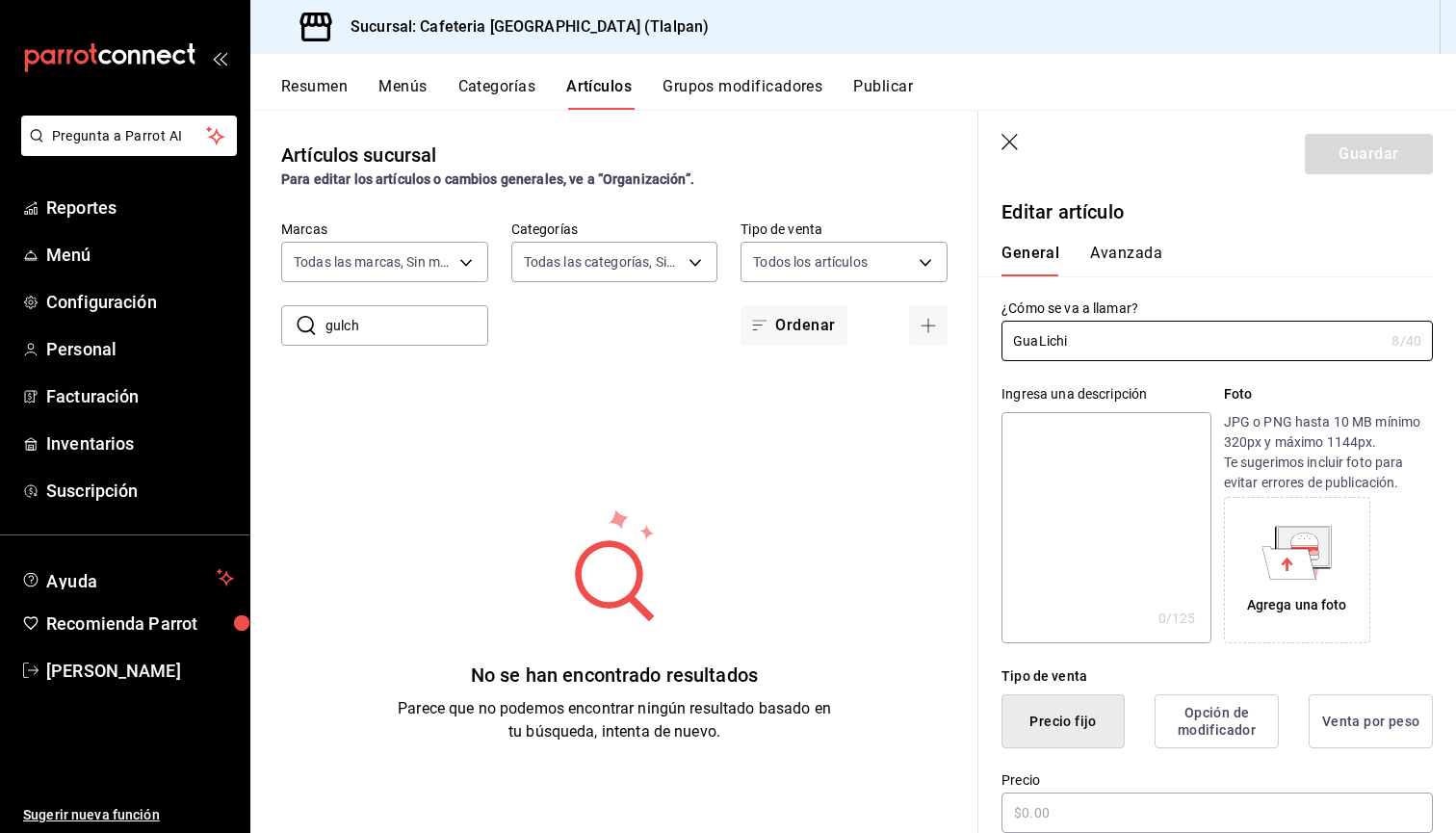 type on "$68.00" 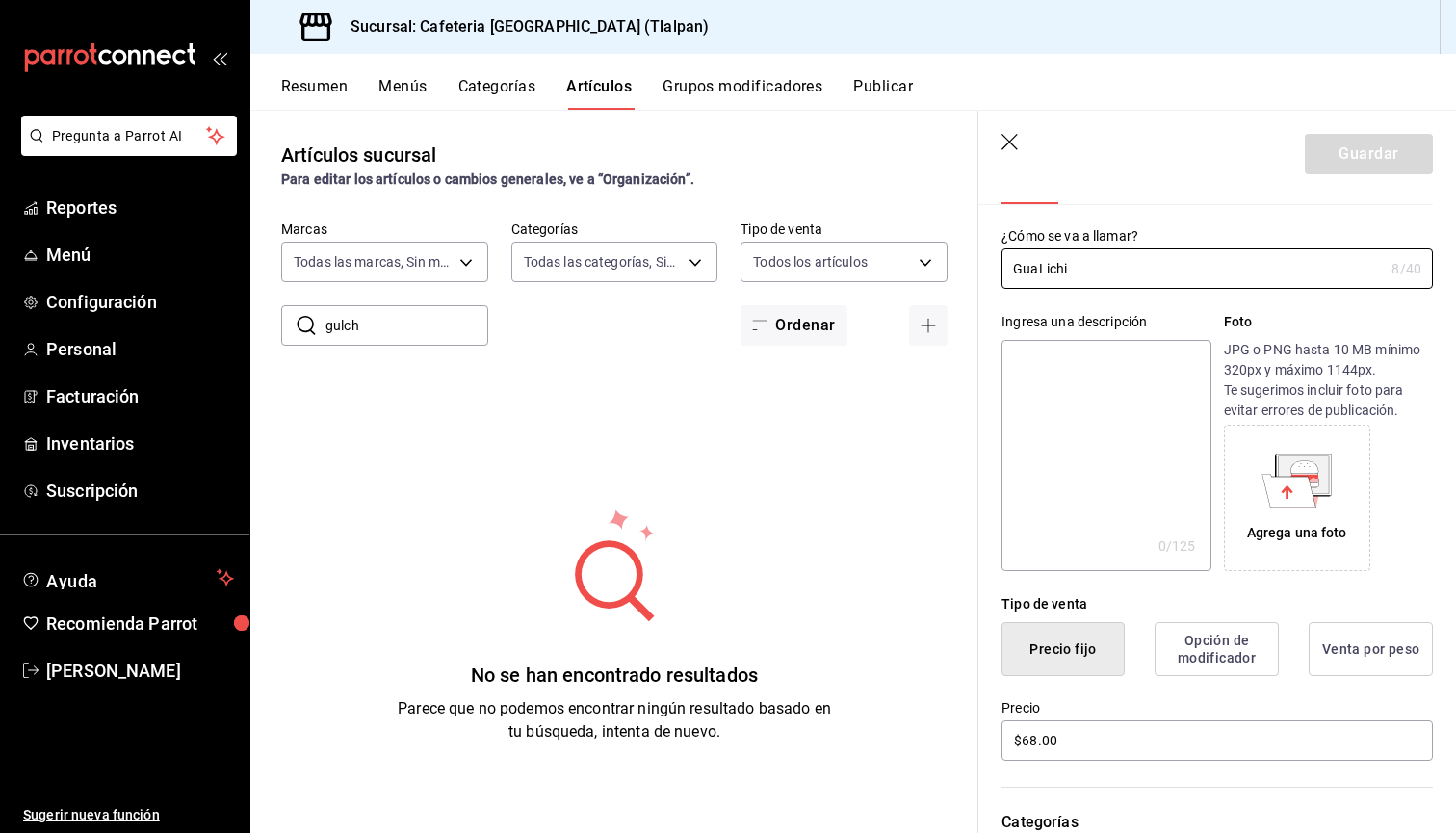 scroll, scrollTop: 76, scrollLeft: 0, axis: vertical 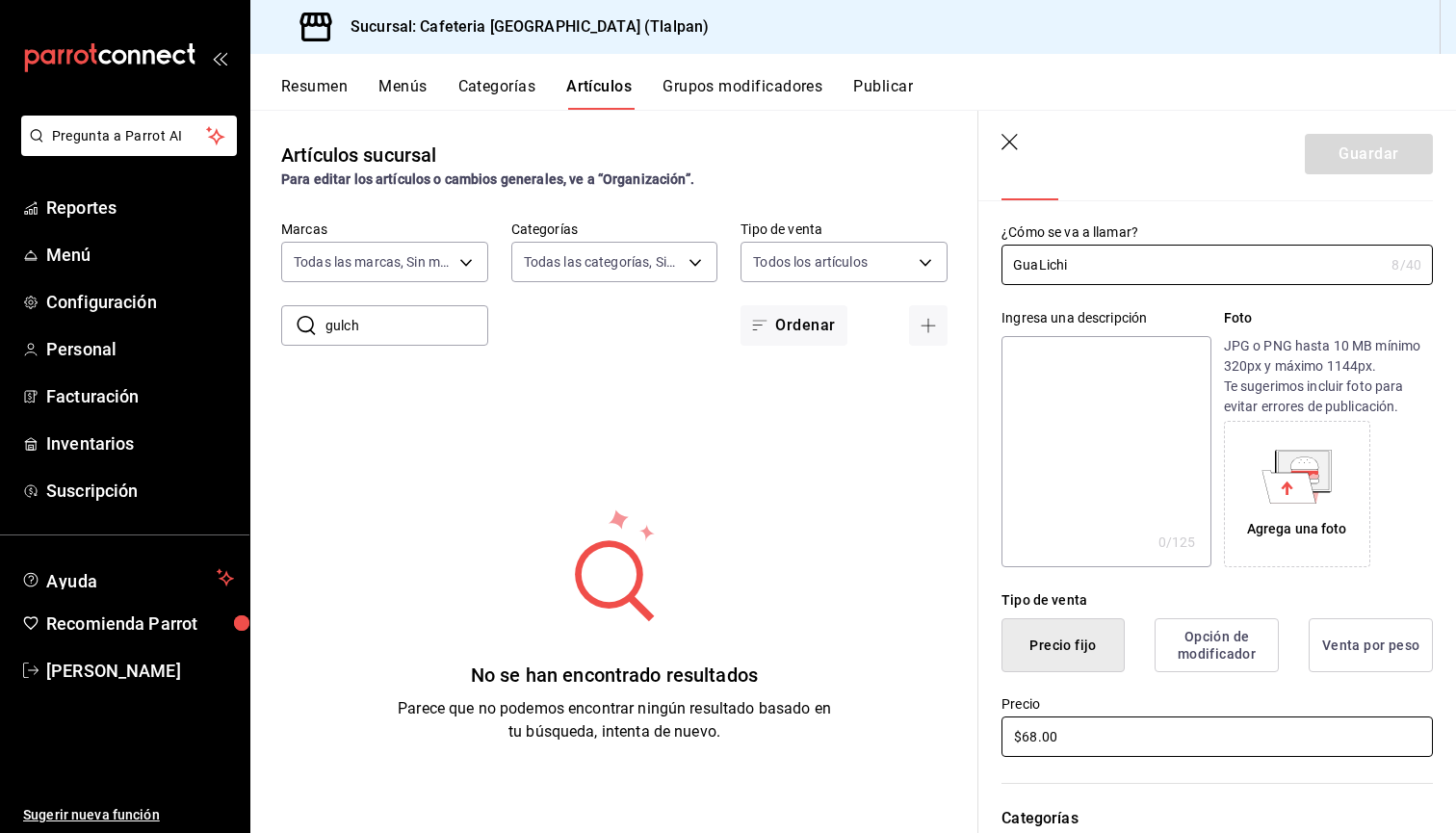 click on "$68.00" at bounding box center (1217, 737) 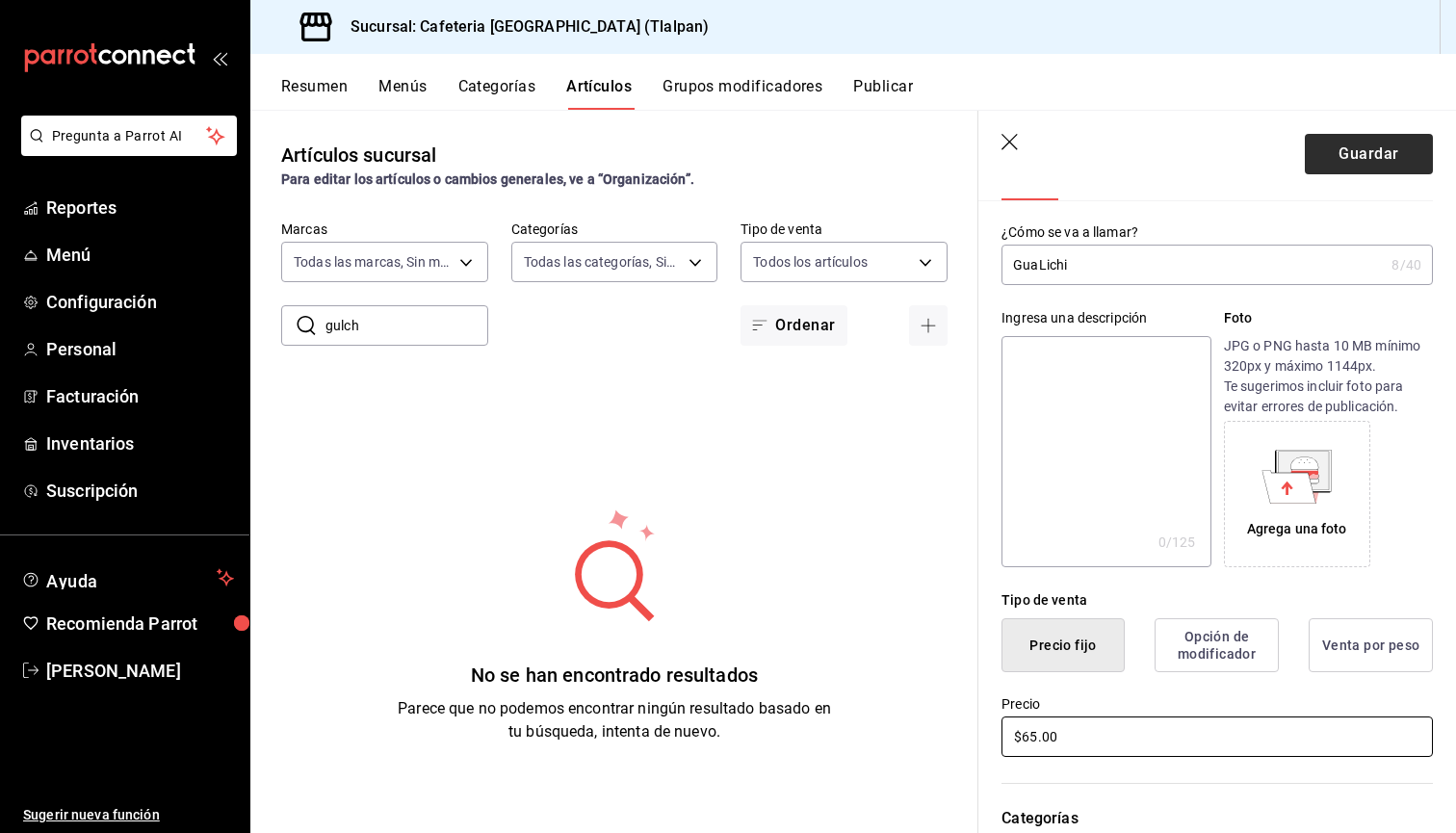 type on "$65.00" 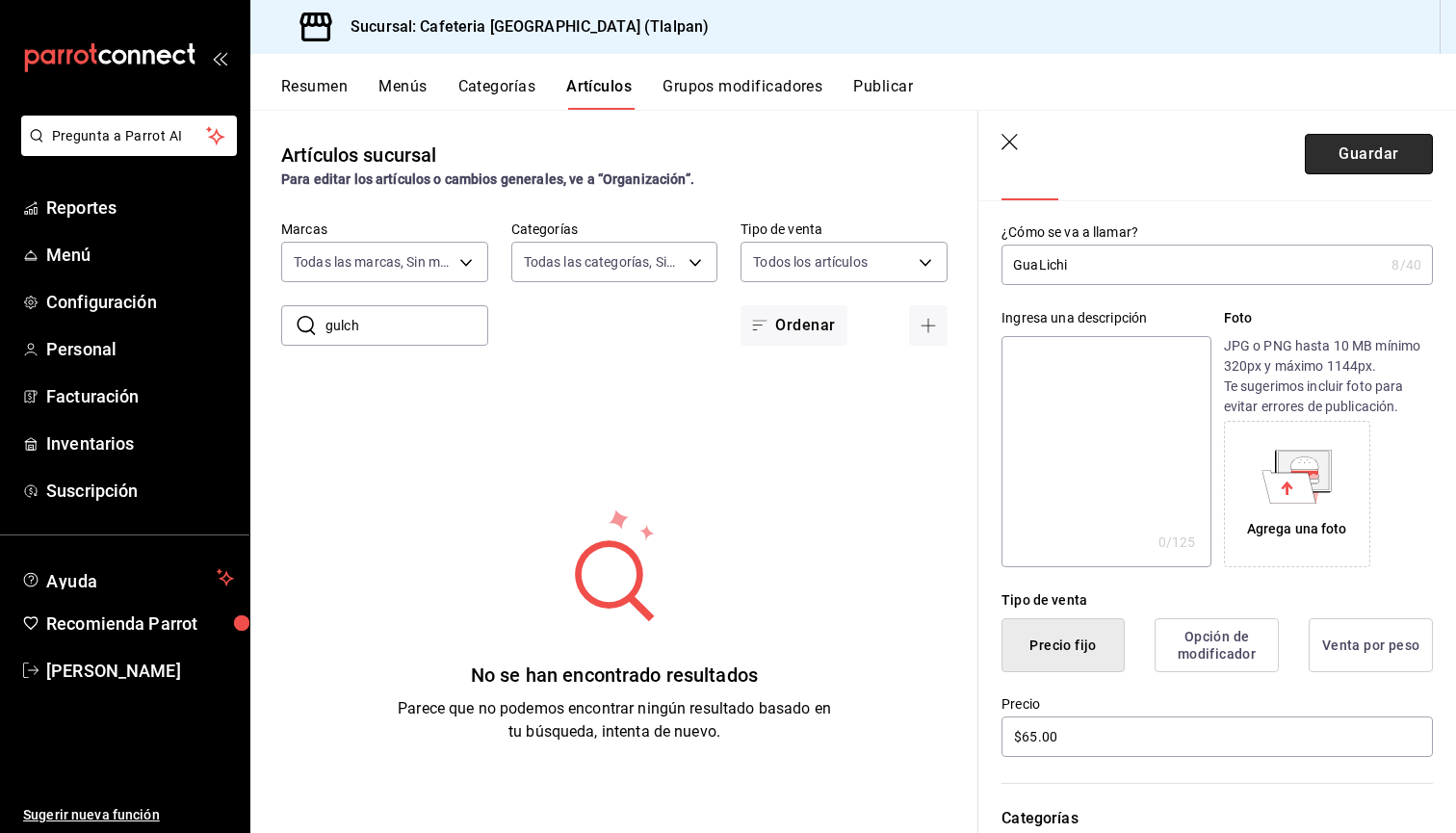 click on "Guardar" at bounding box center [1368, 154] 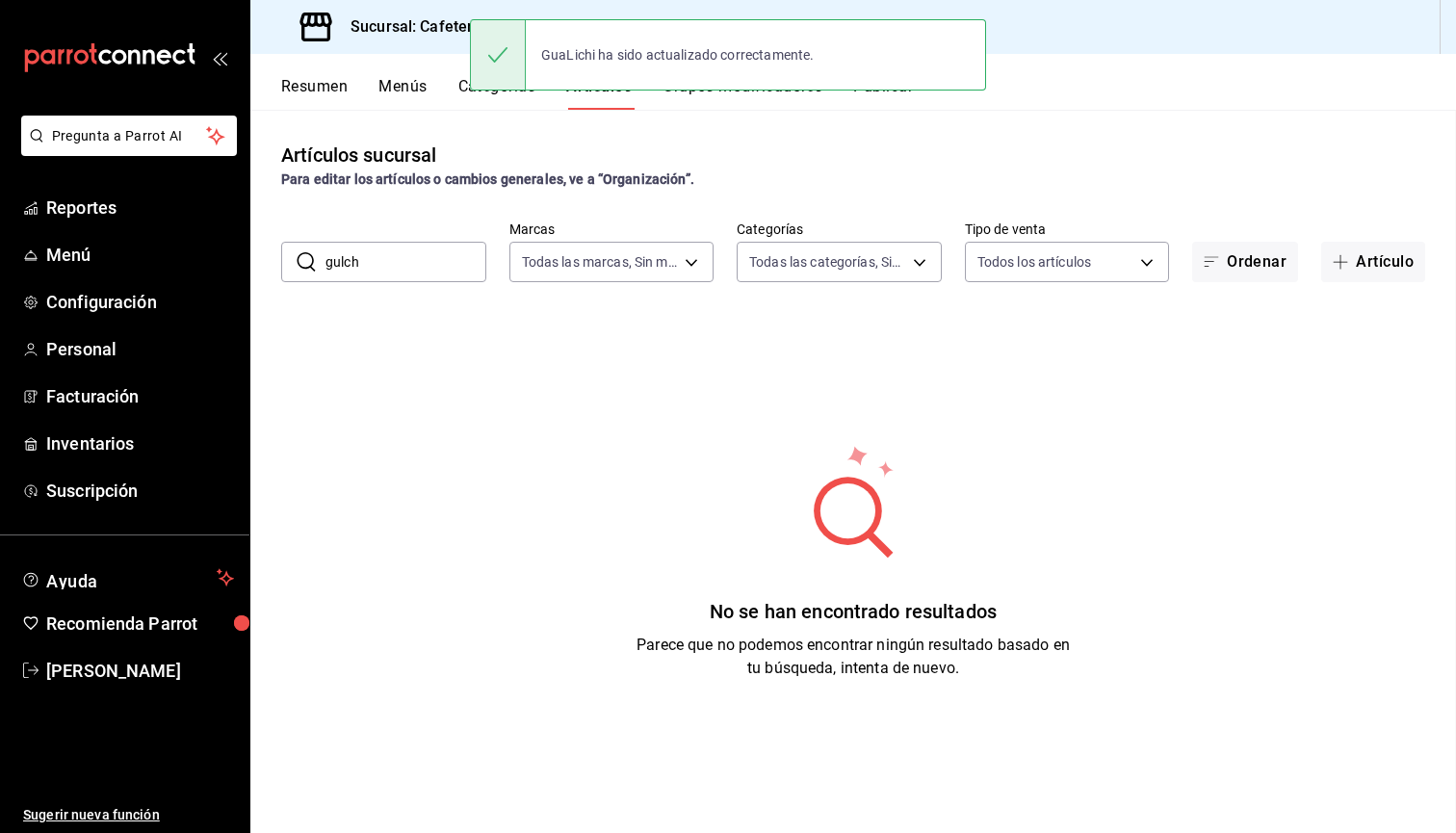 scroll, scrollTop: 0, scrollLeft: 0, axis: both 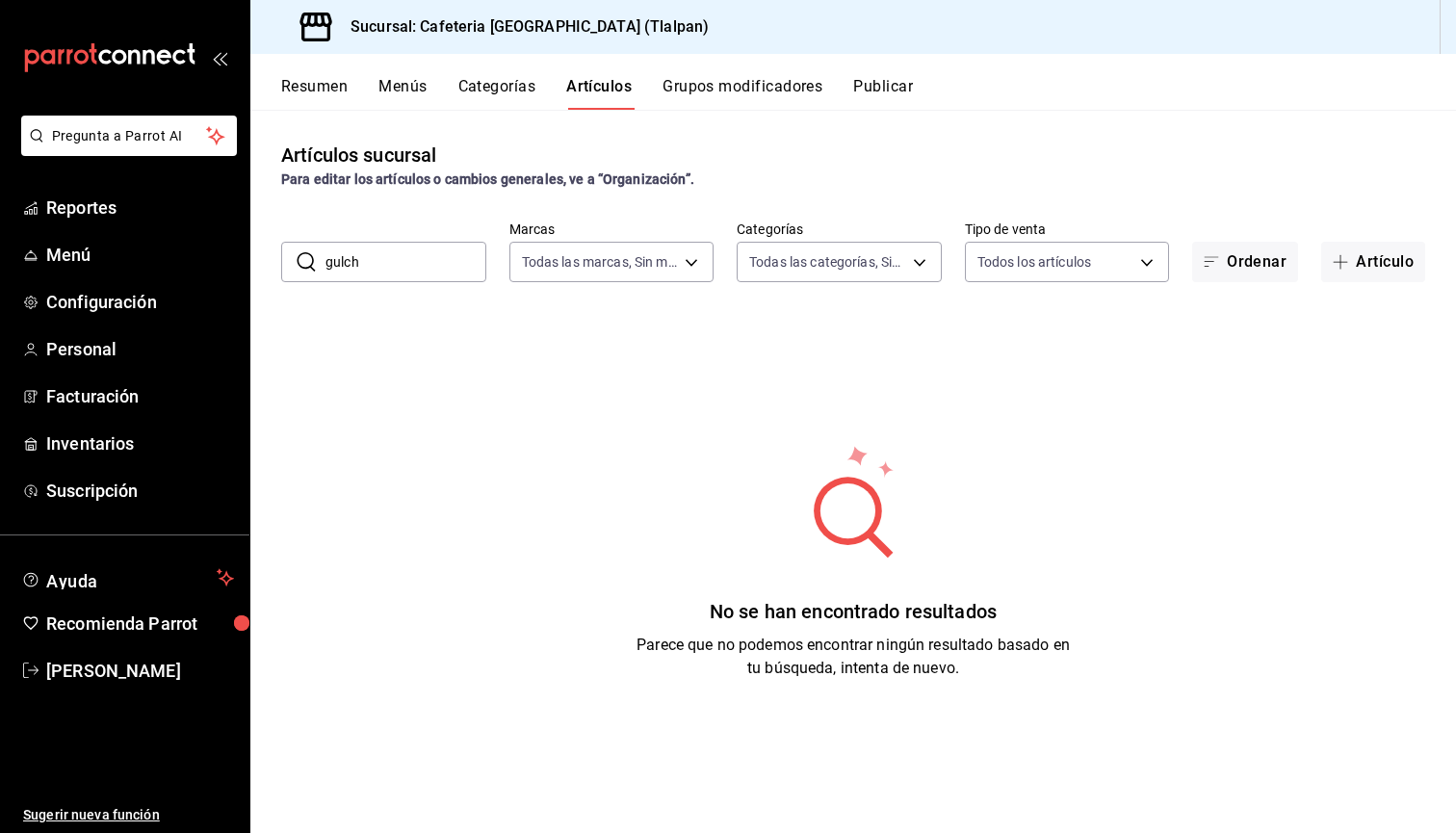 click on "gulch" at bounding box center [405, 262] 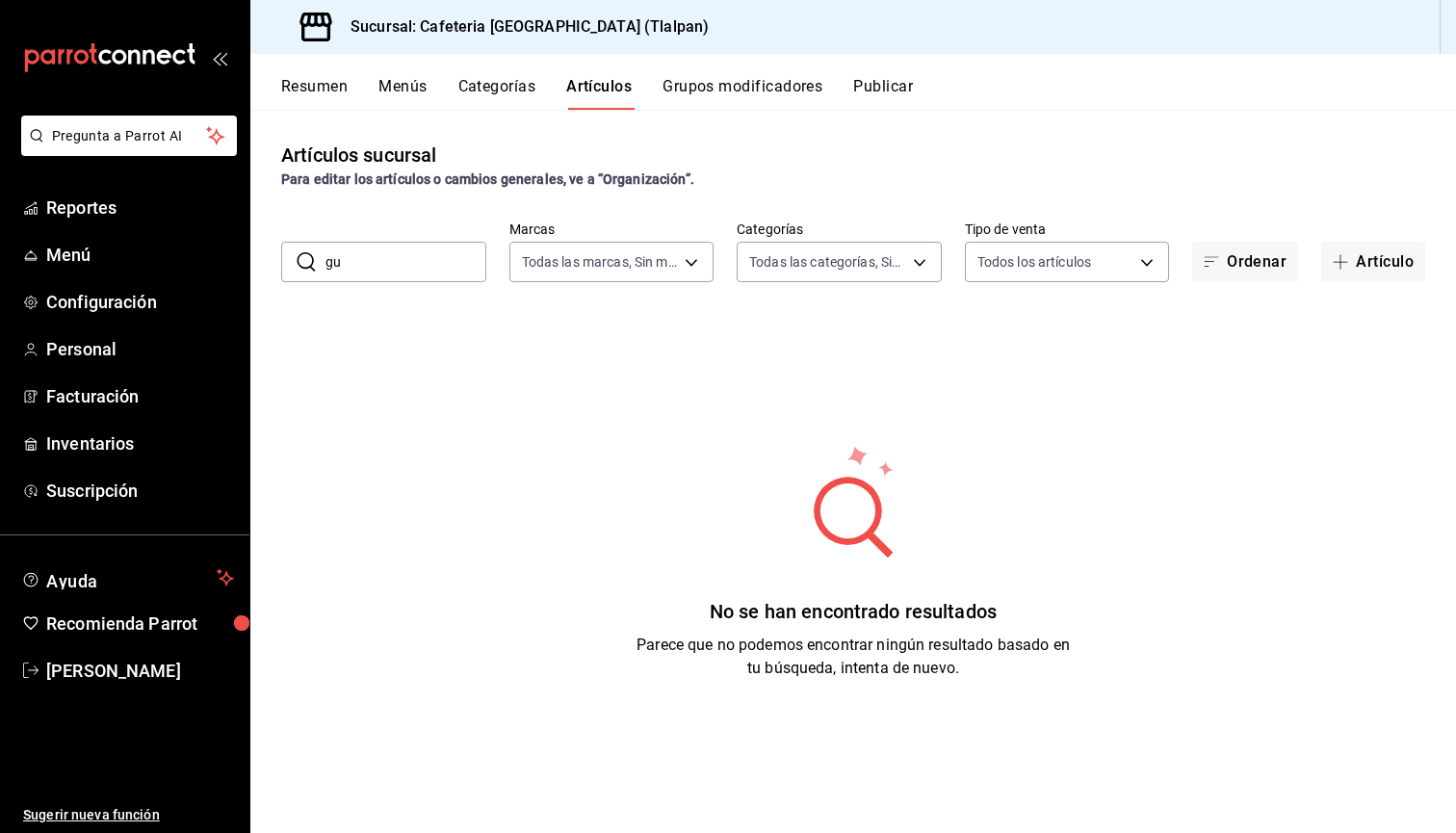 type on "g" 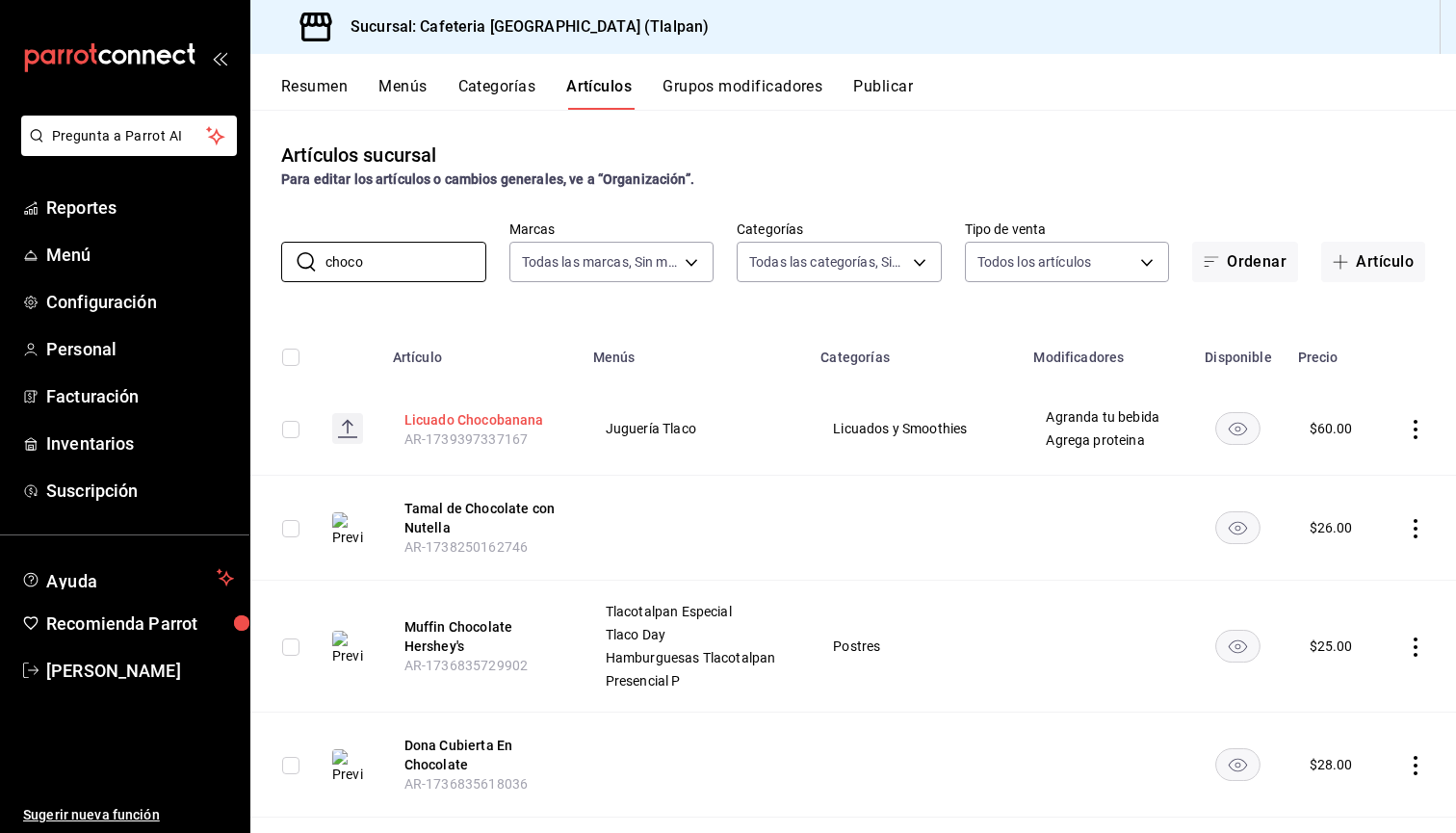 type on "choco" 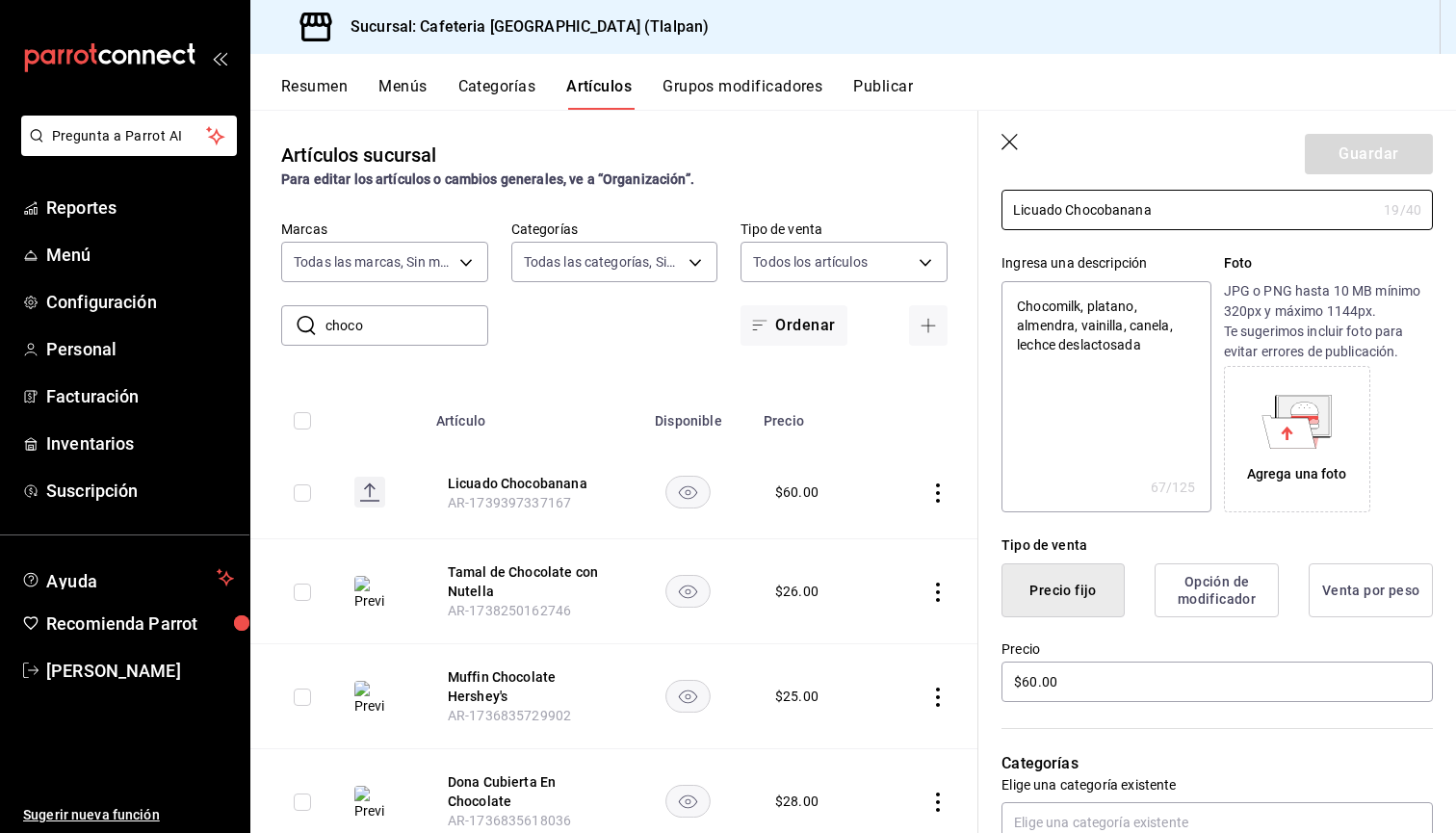 scroll, scrollTop: 136, scrollLeft: 0, axis: vertical 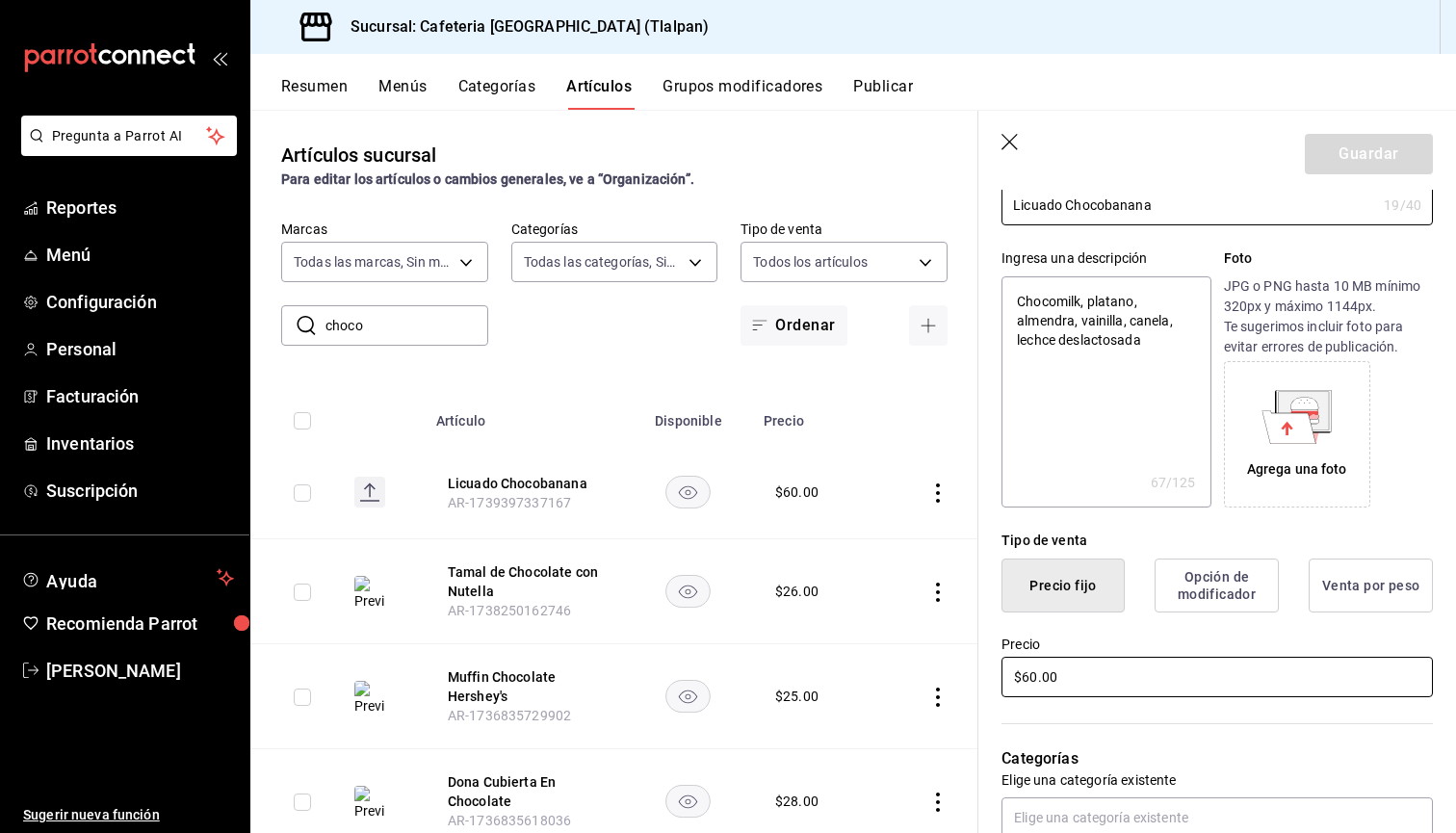 click on "$60.00" at bounding box center [1217, 677] 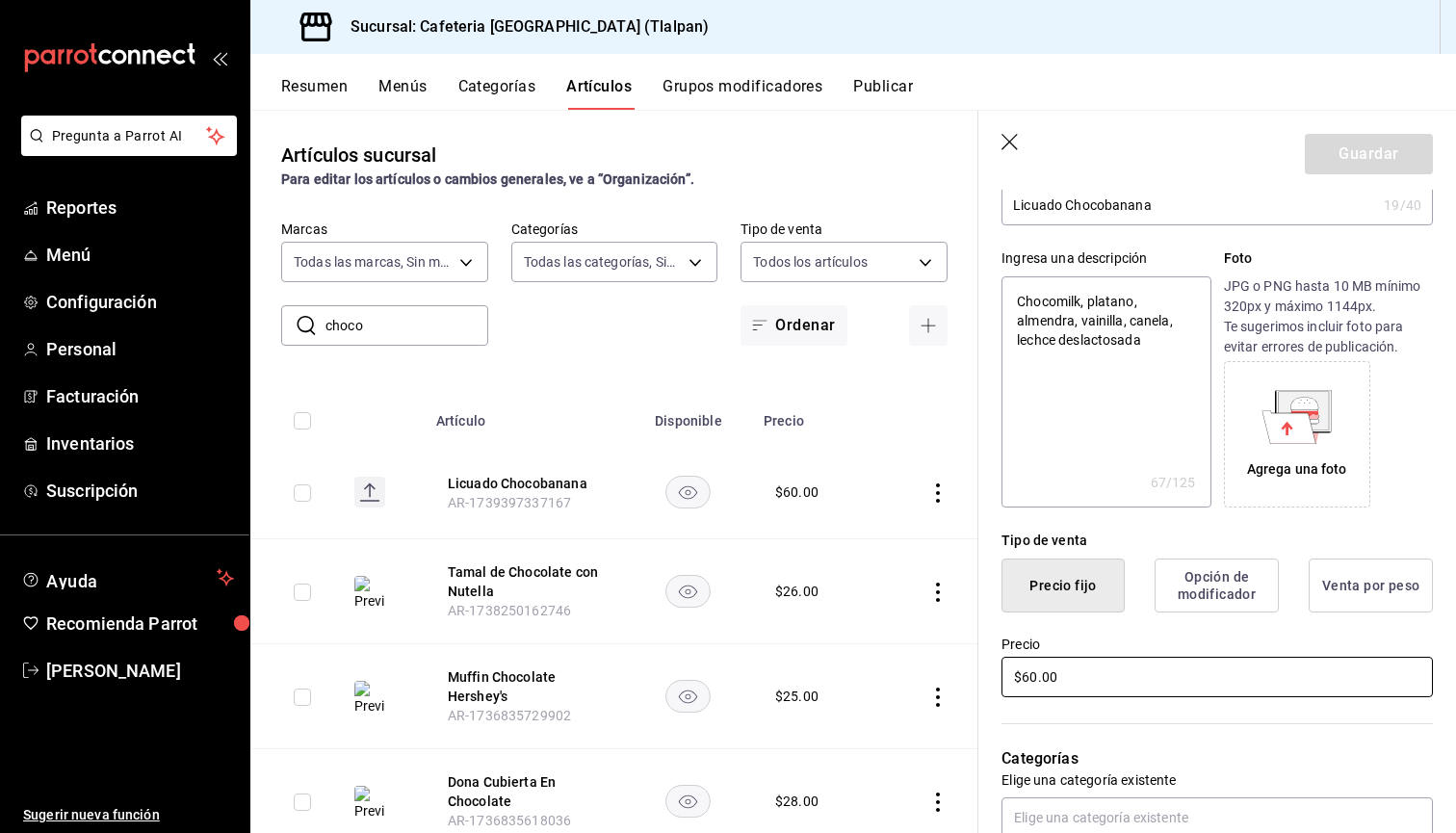 type on "x" 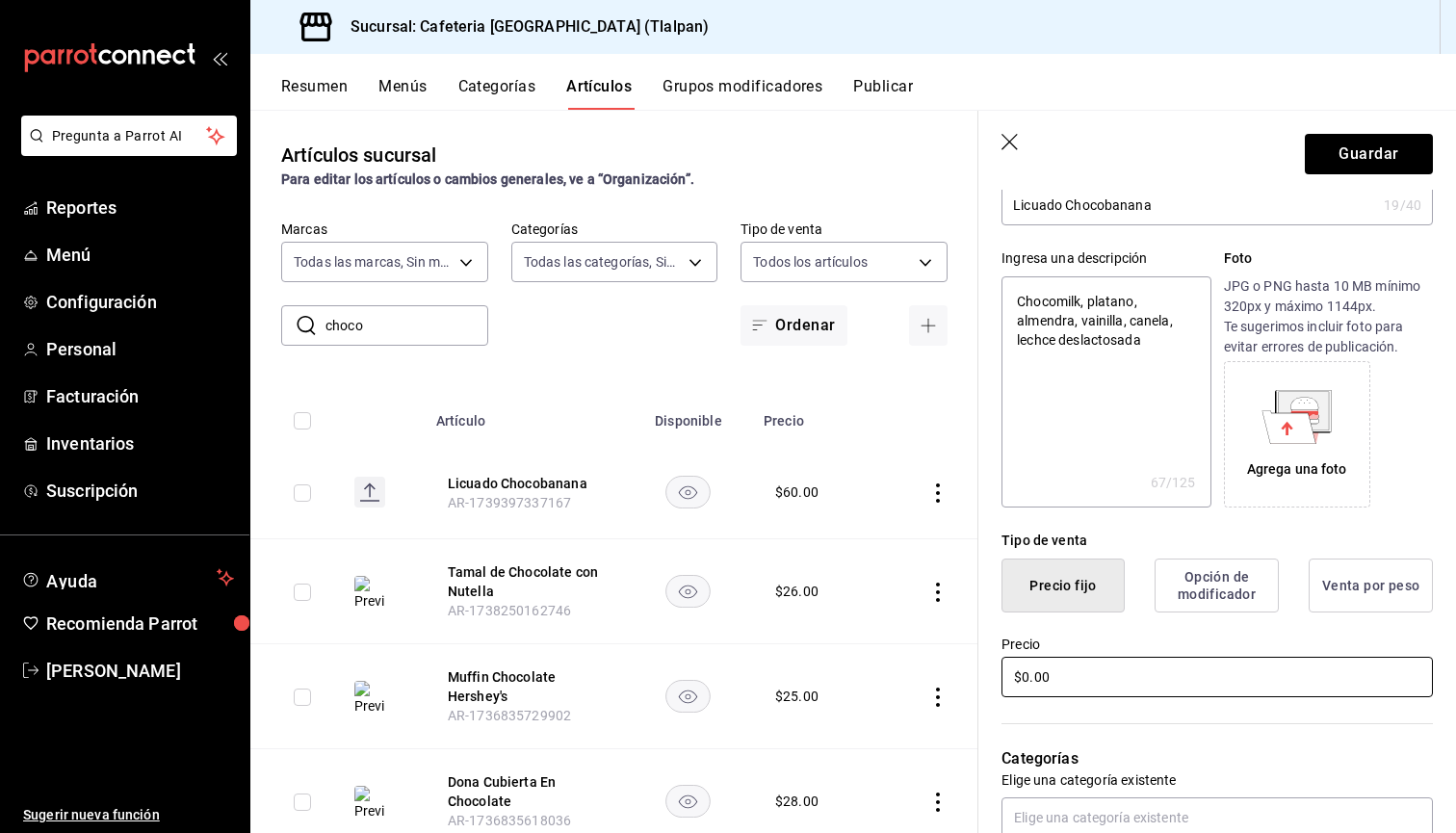 type on "x" 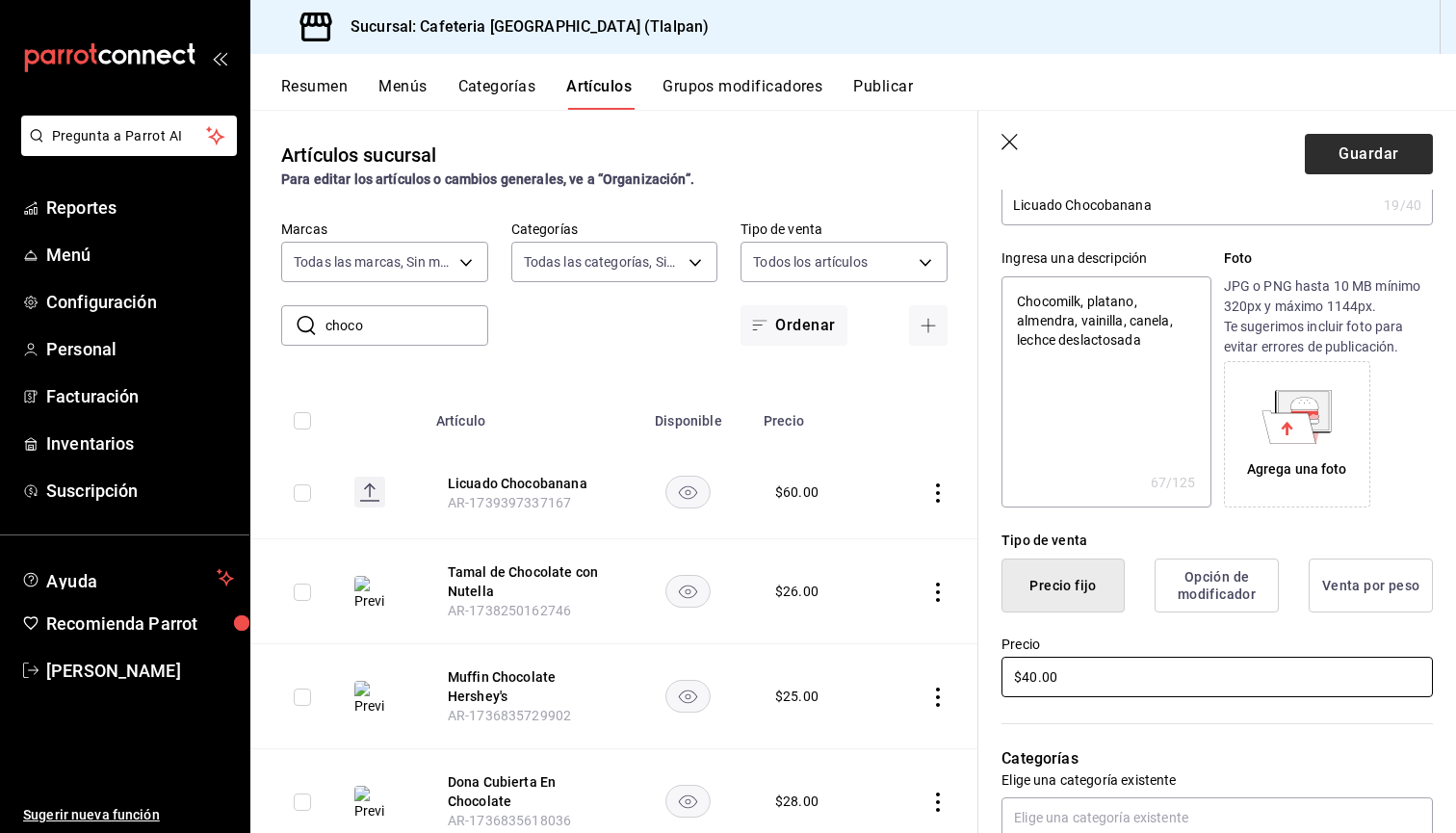 type on "$40.00" 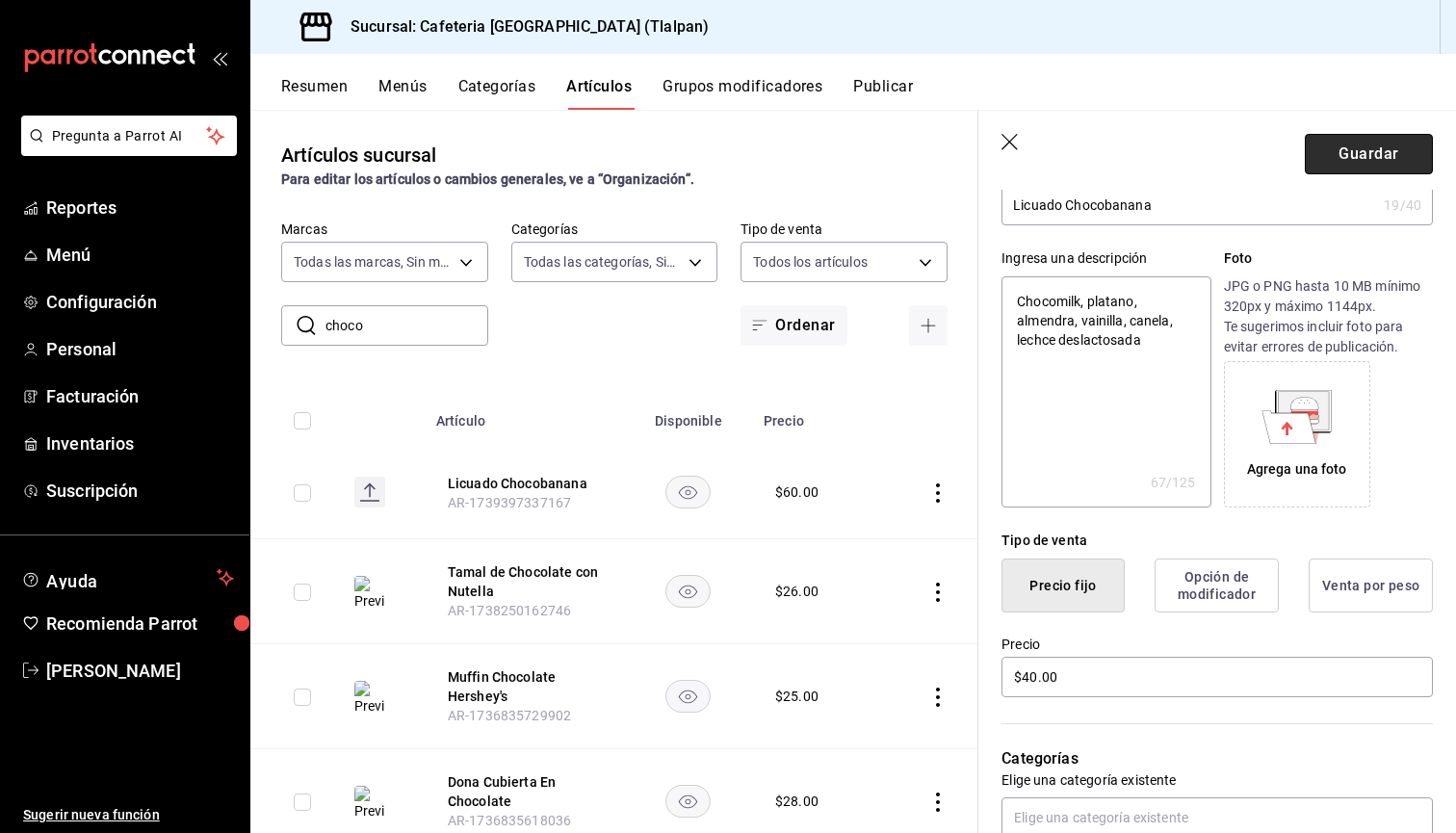 click on "Guardar" at bounding box center [1368, 154] 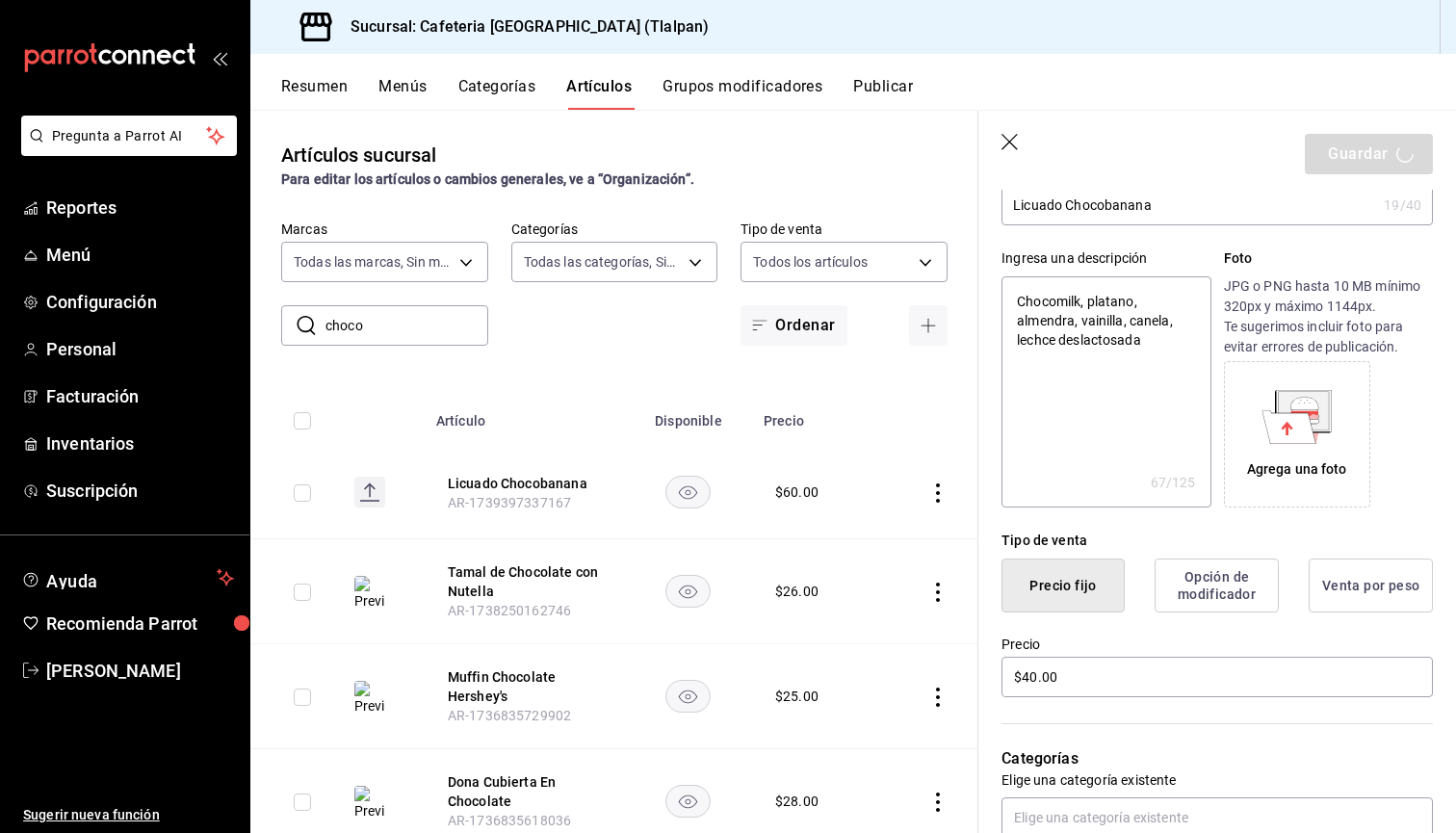 type on "x" 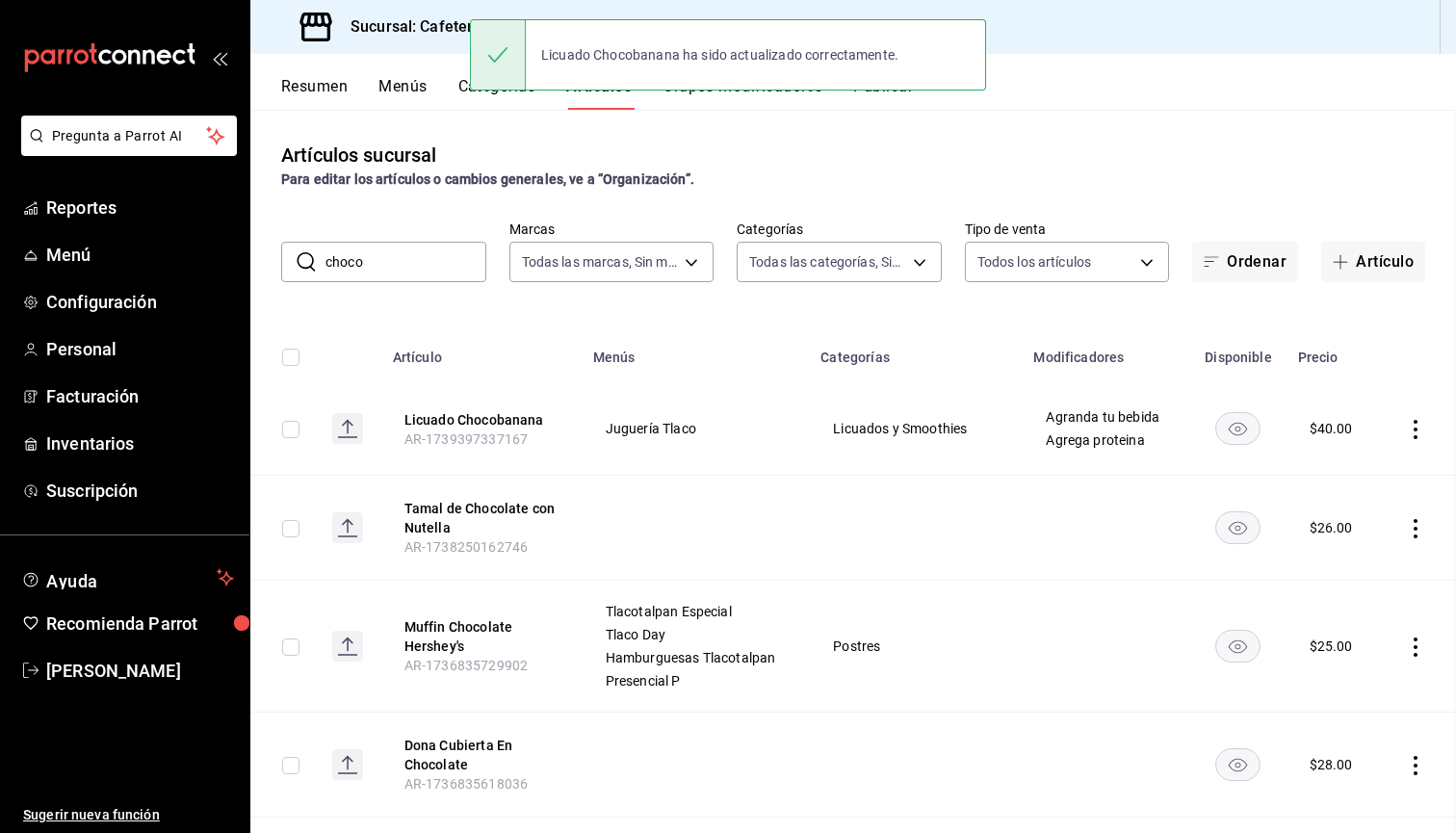 scroll, scrollTop: 0, scrollLeft: 0, axis: both 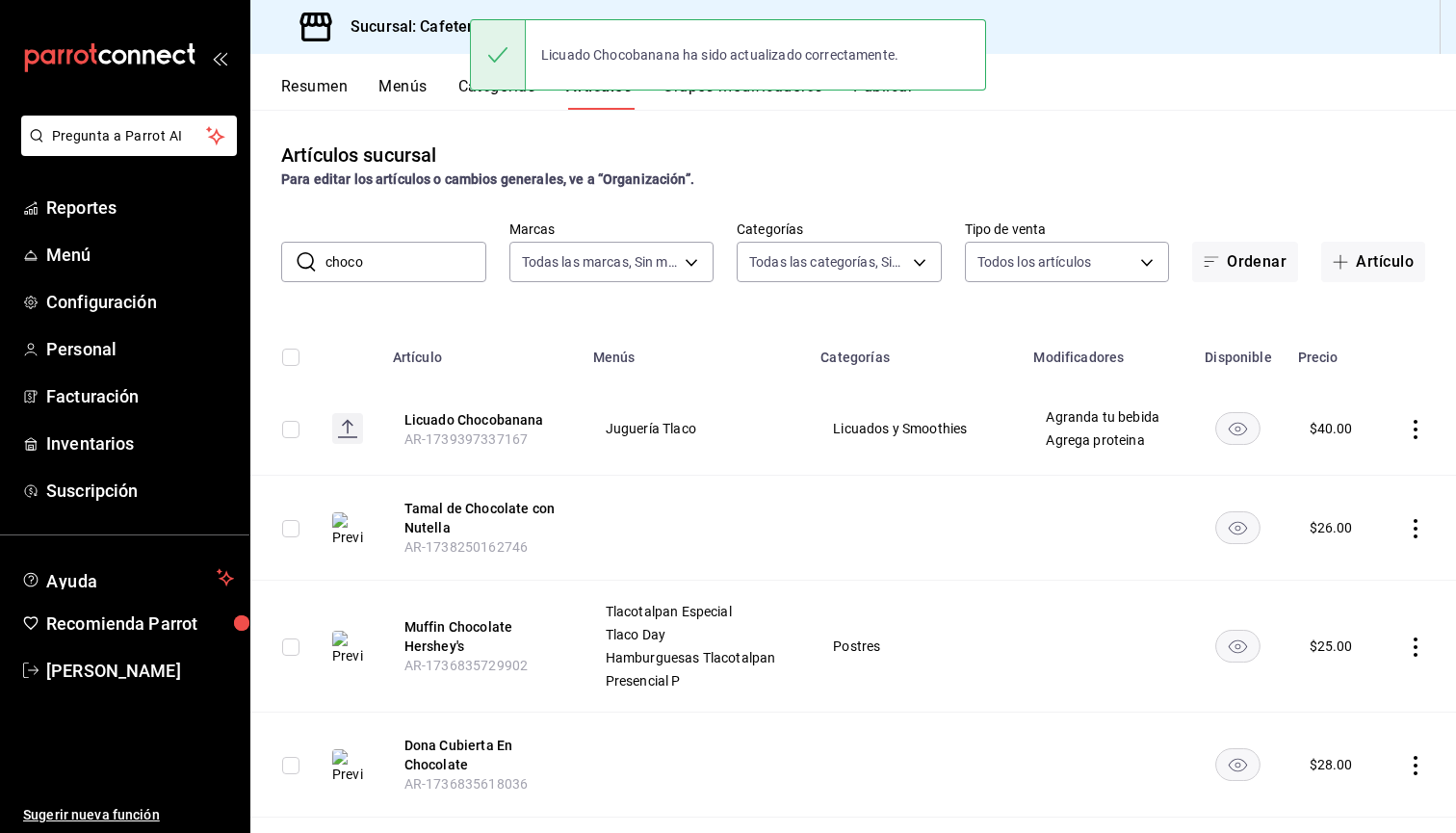 click on "choco" at bounding box center [405, 262] 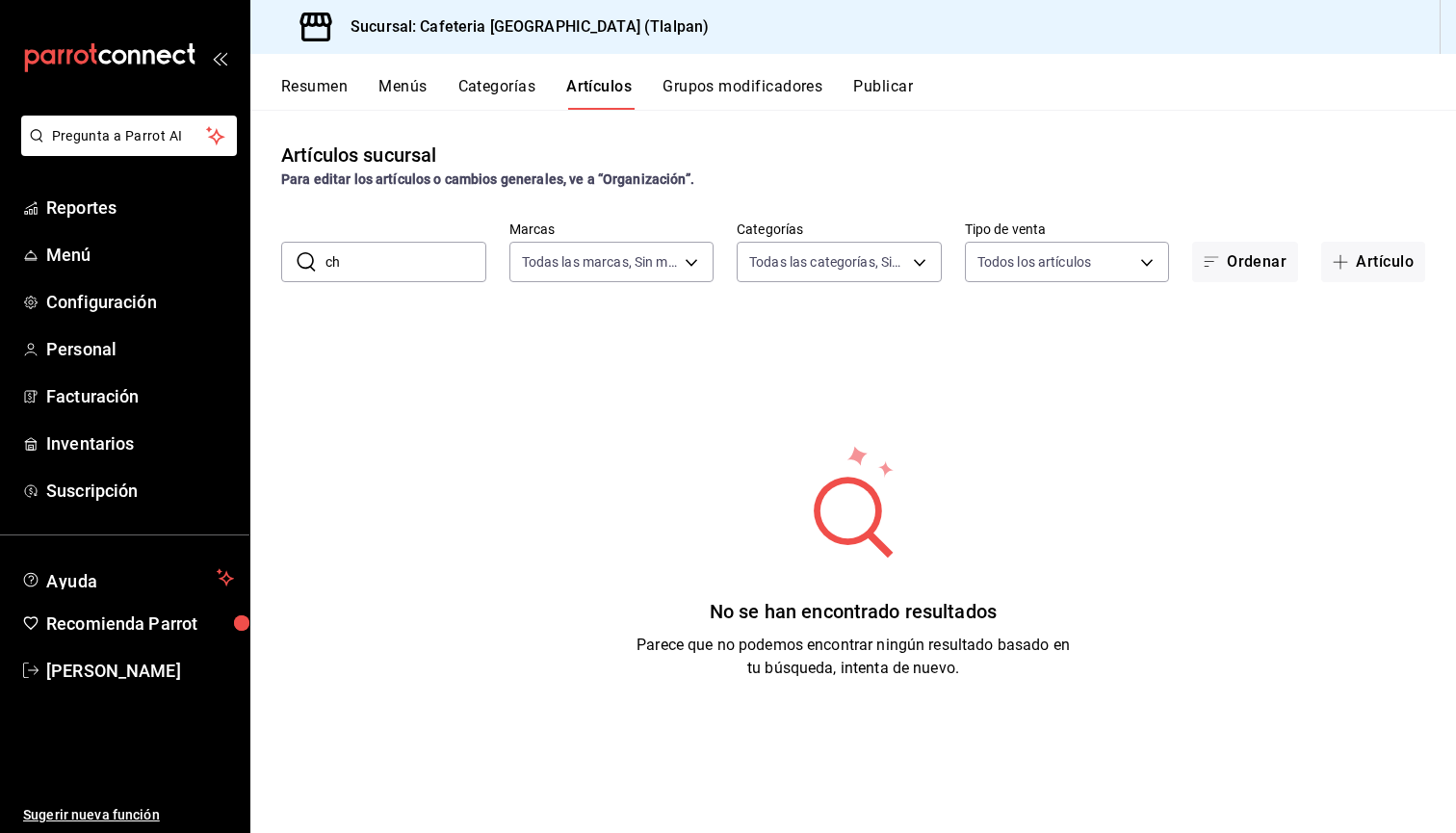 type on "c" 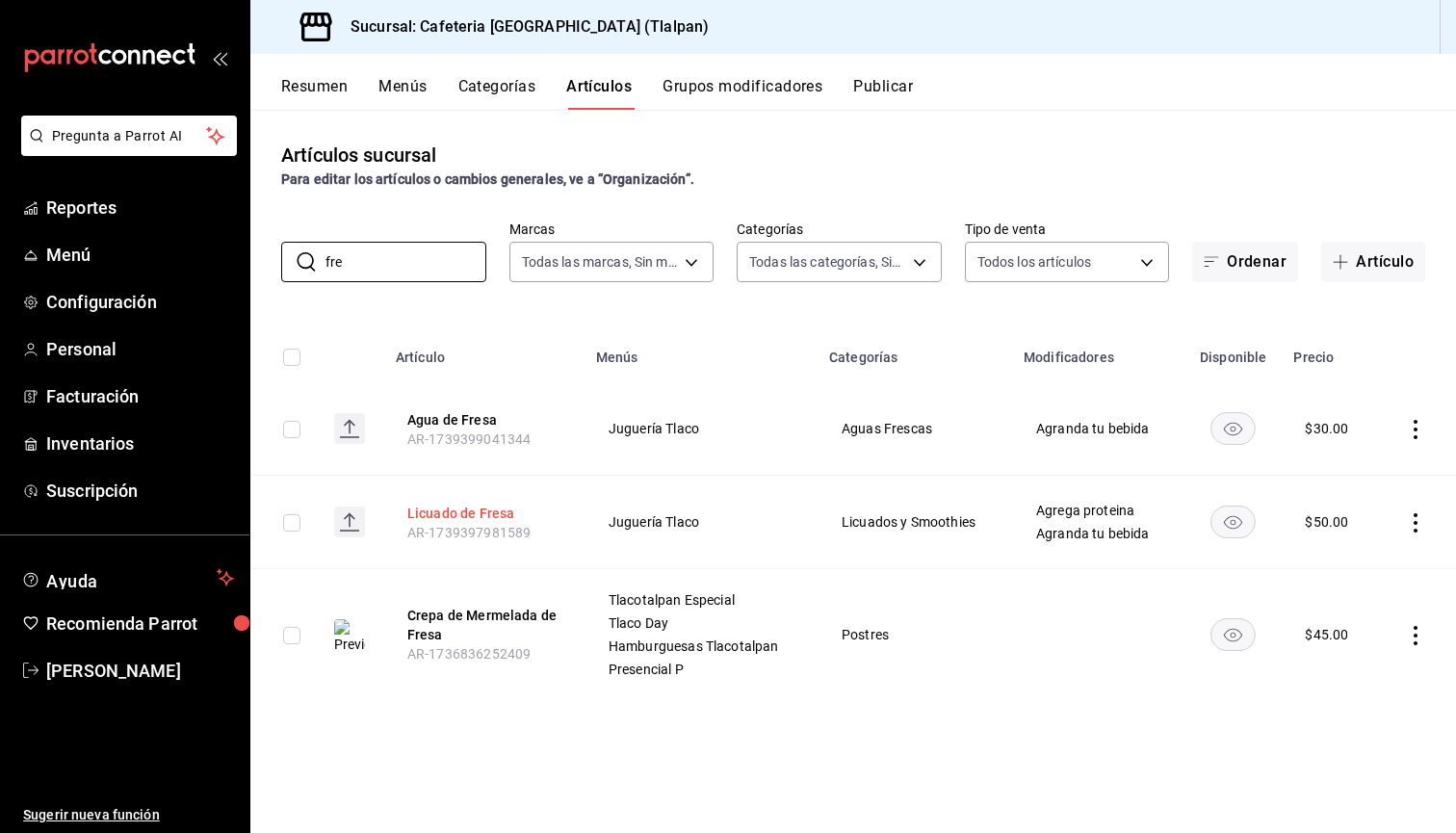 type on "fre" 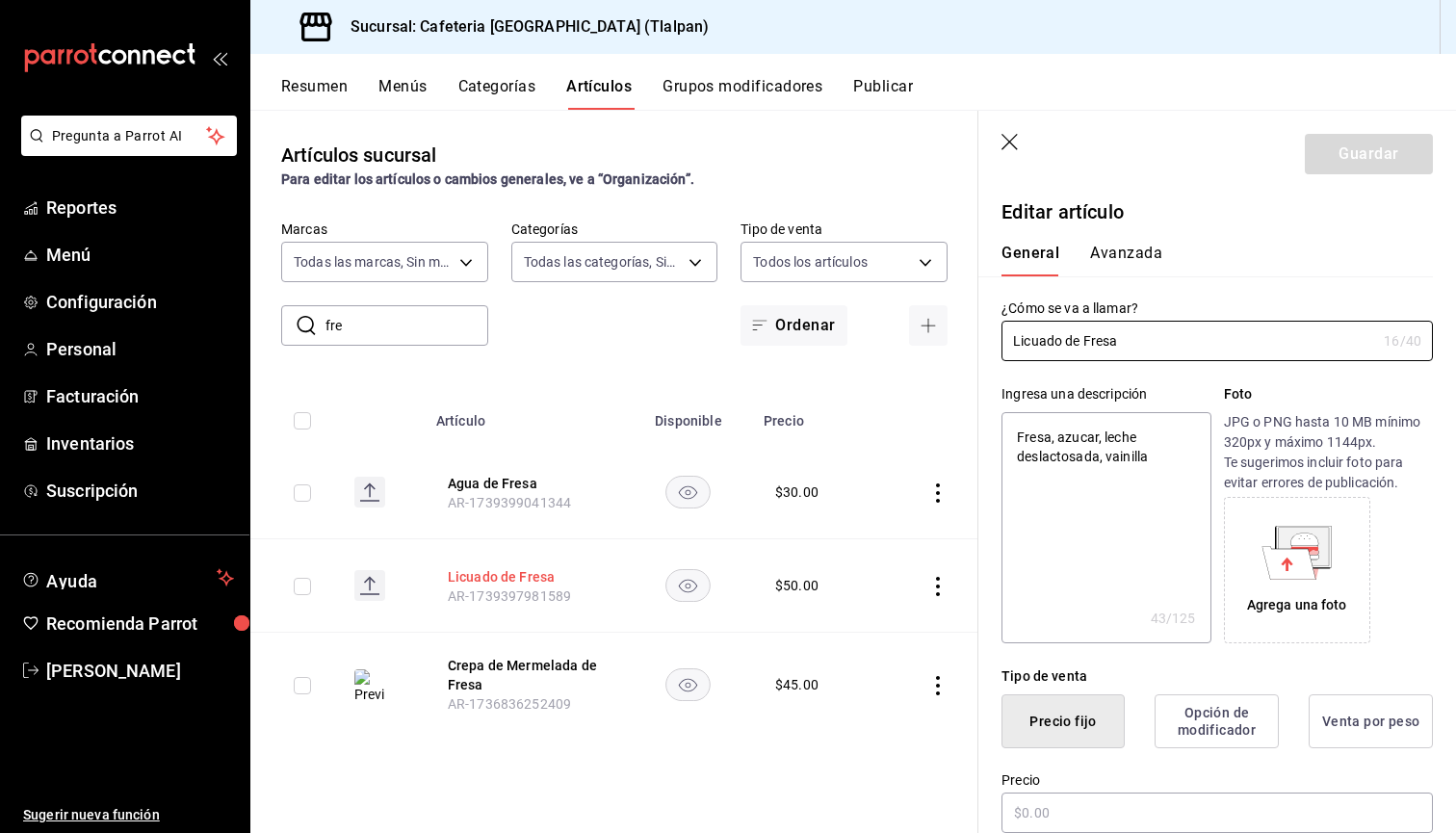 type on "x" 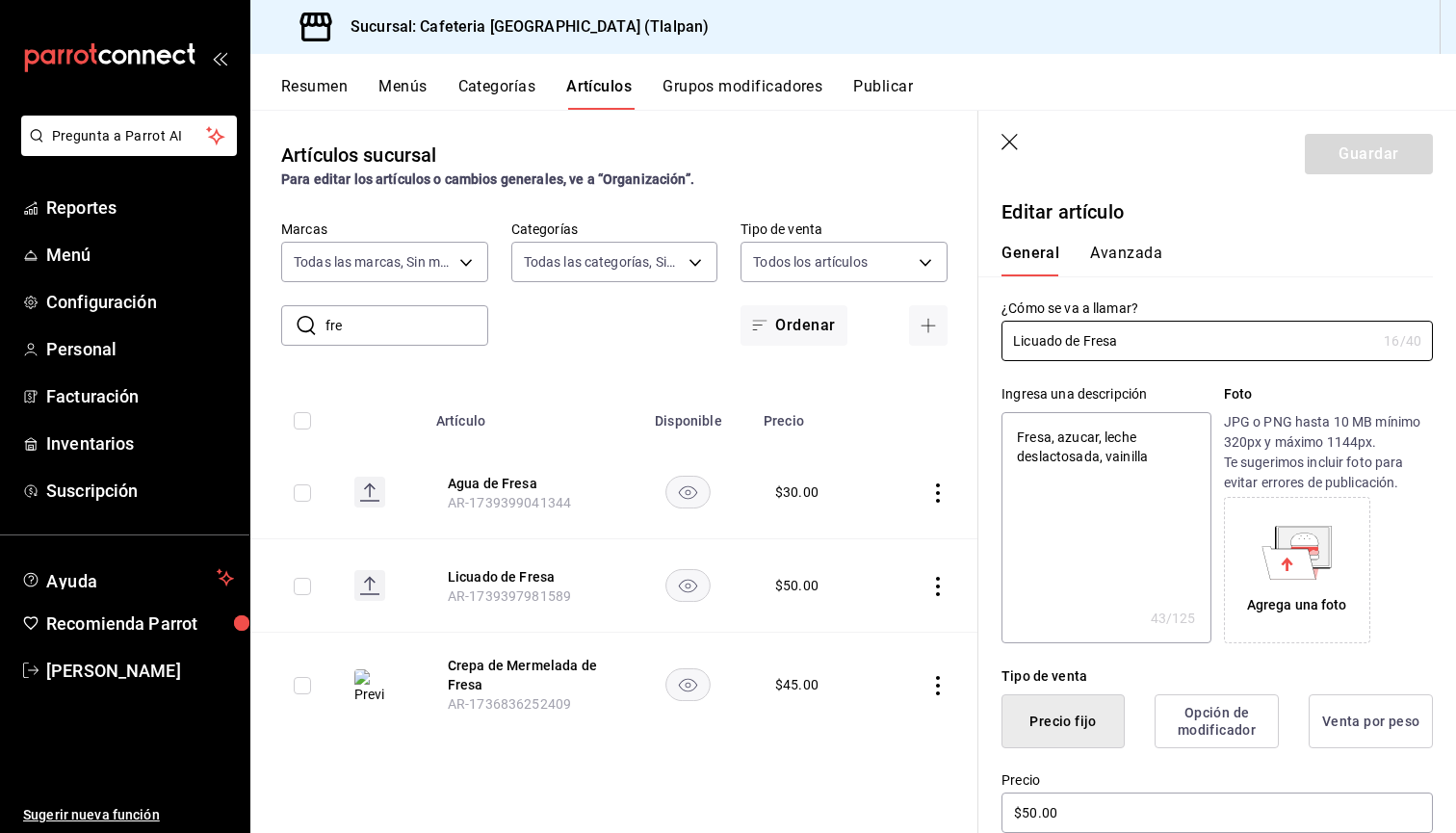click on "fre" at bounding box center [406, 325] 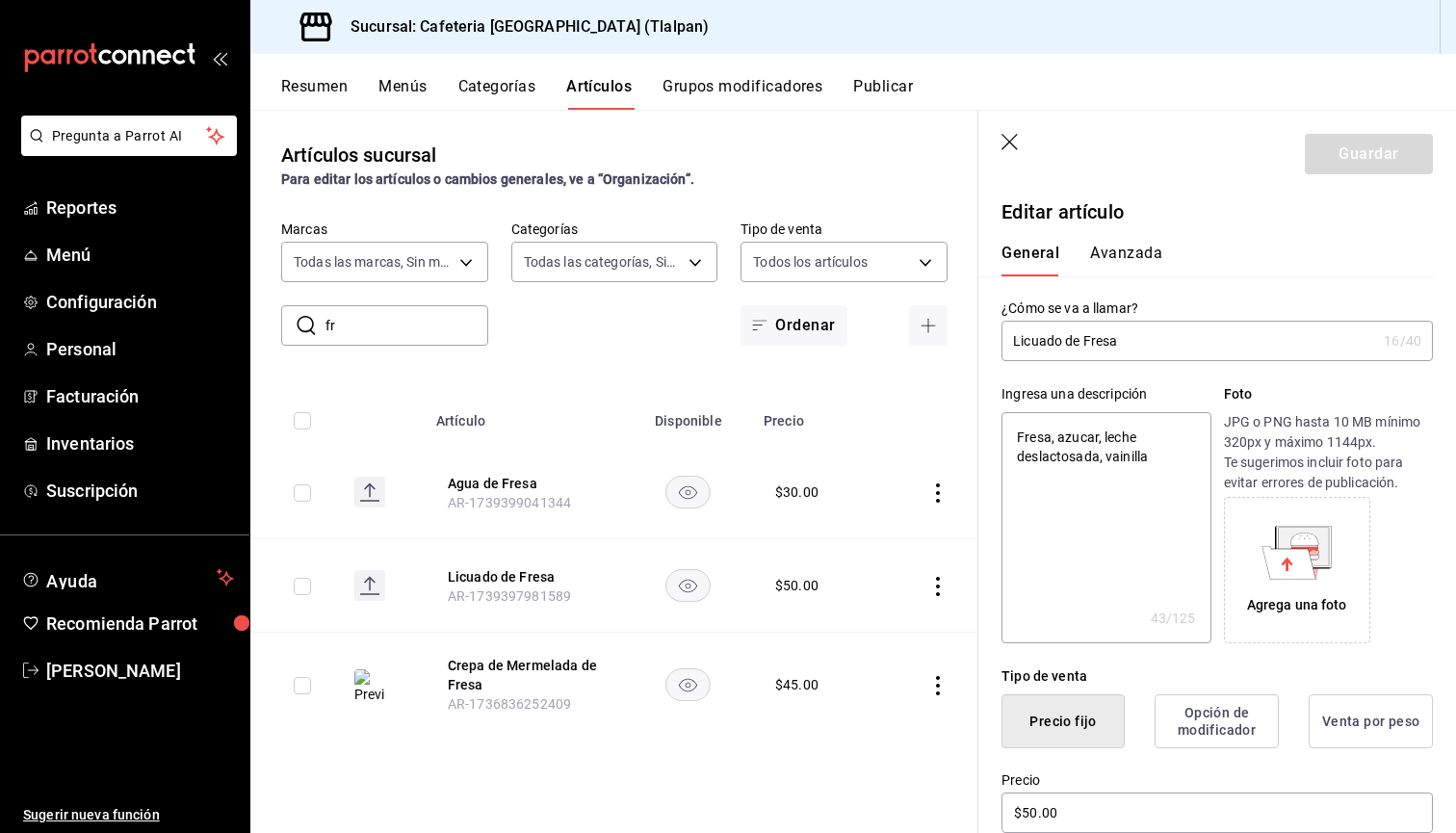 type on "f" 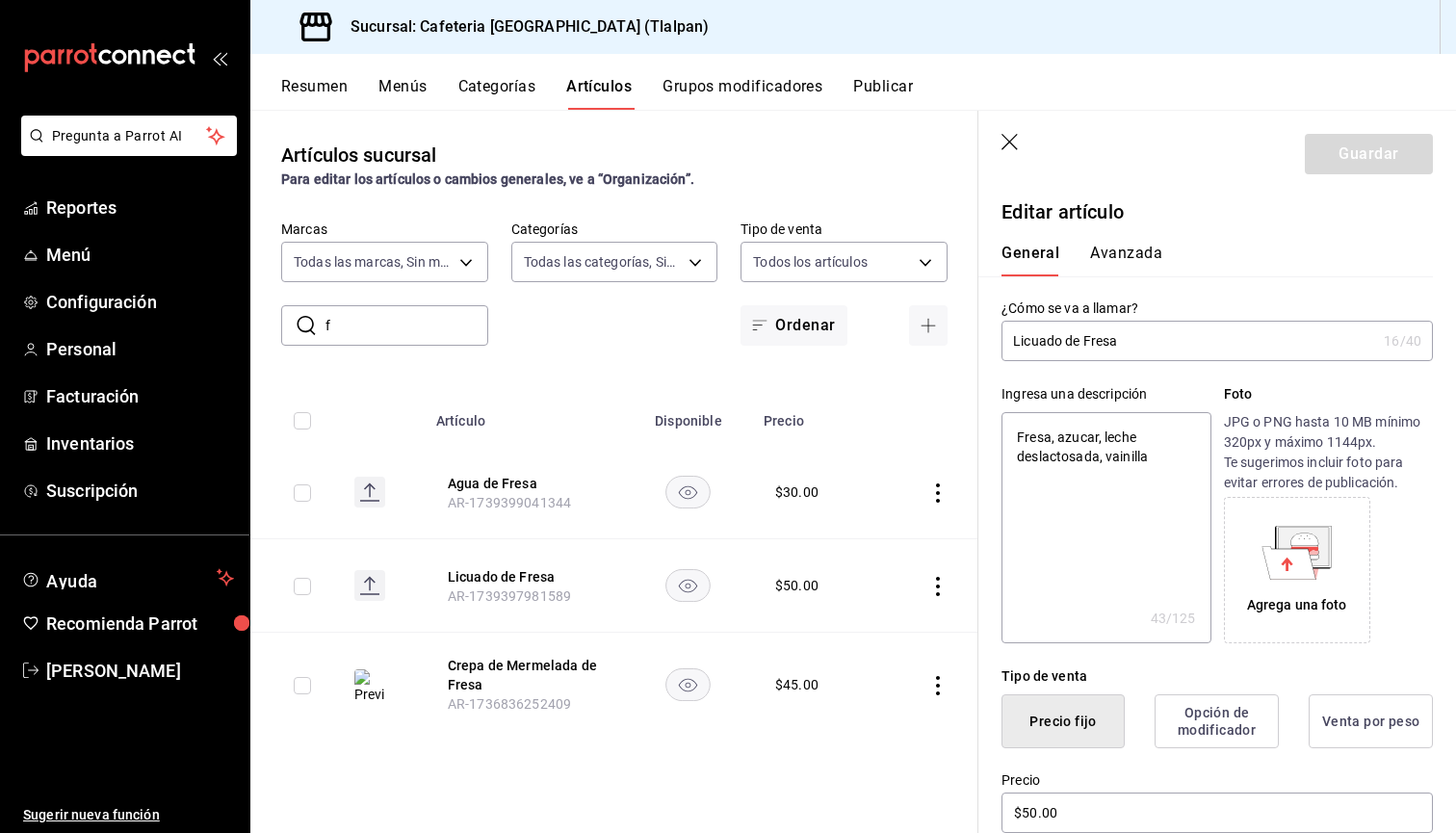type 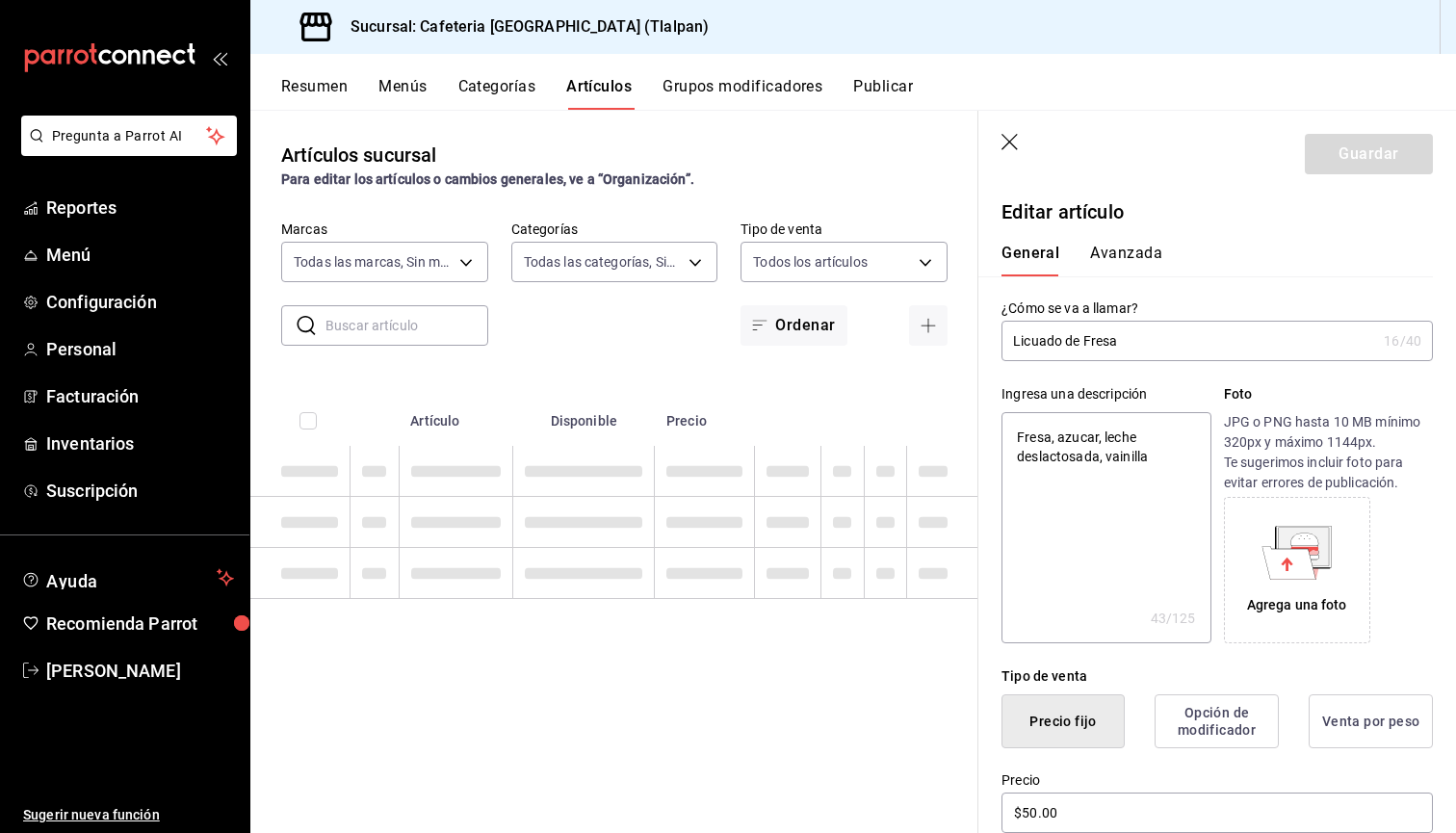 type on "x" 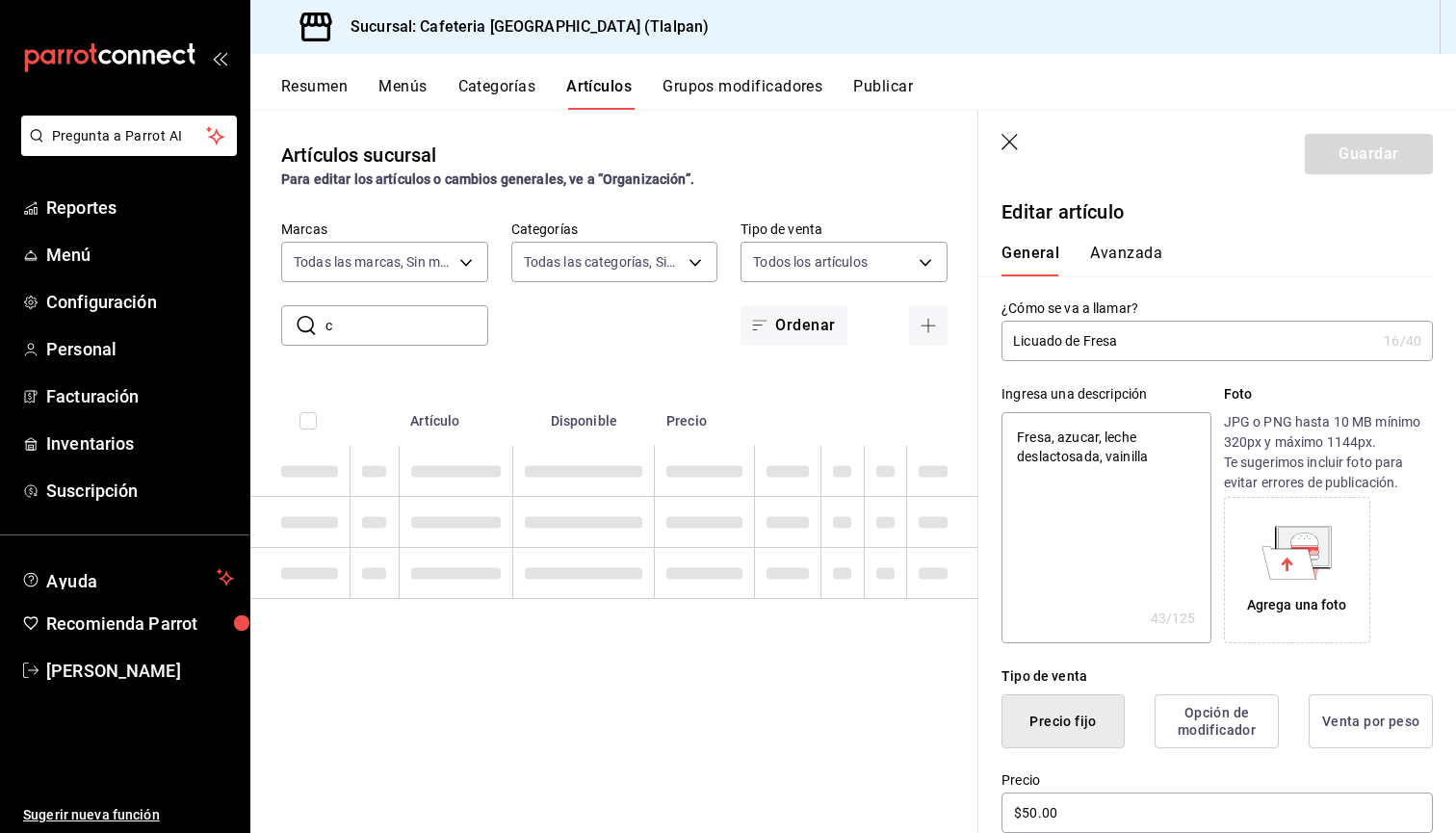 type on "ch" 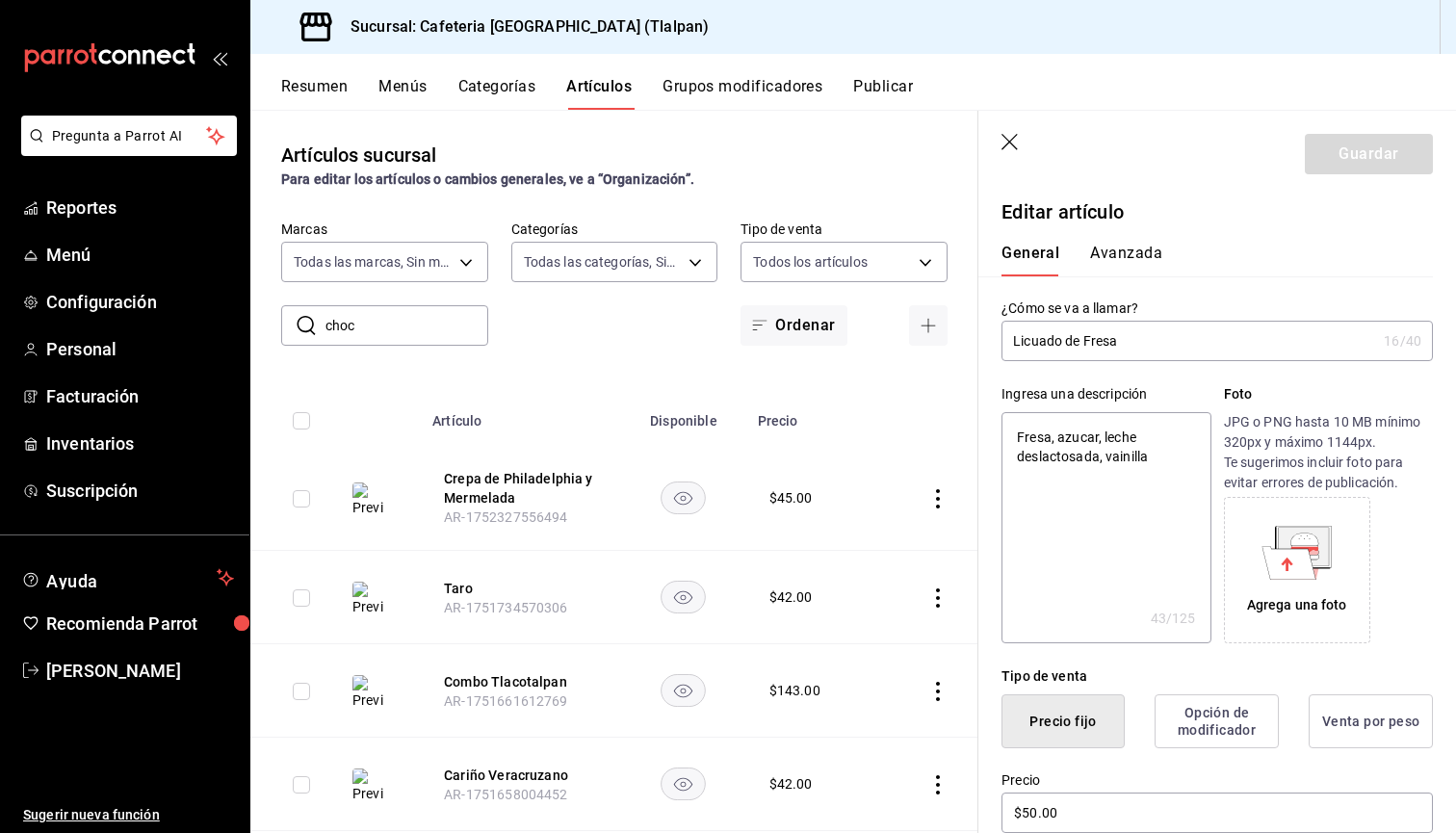 type on "choco" 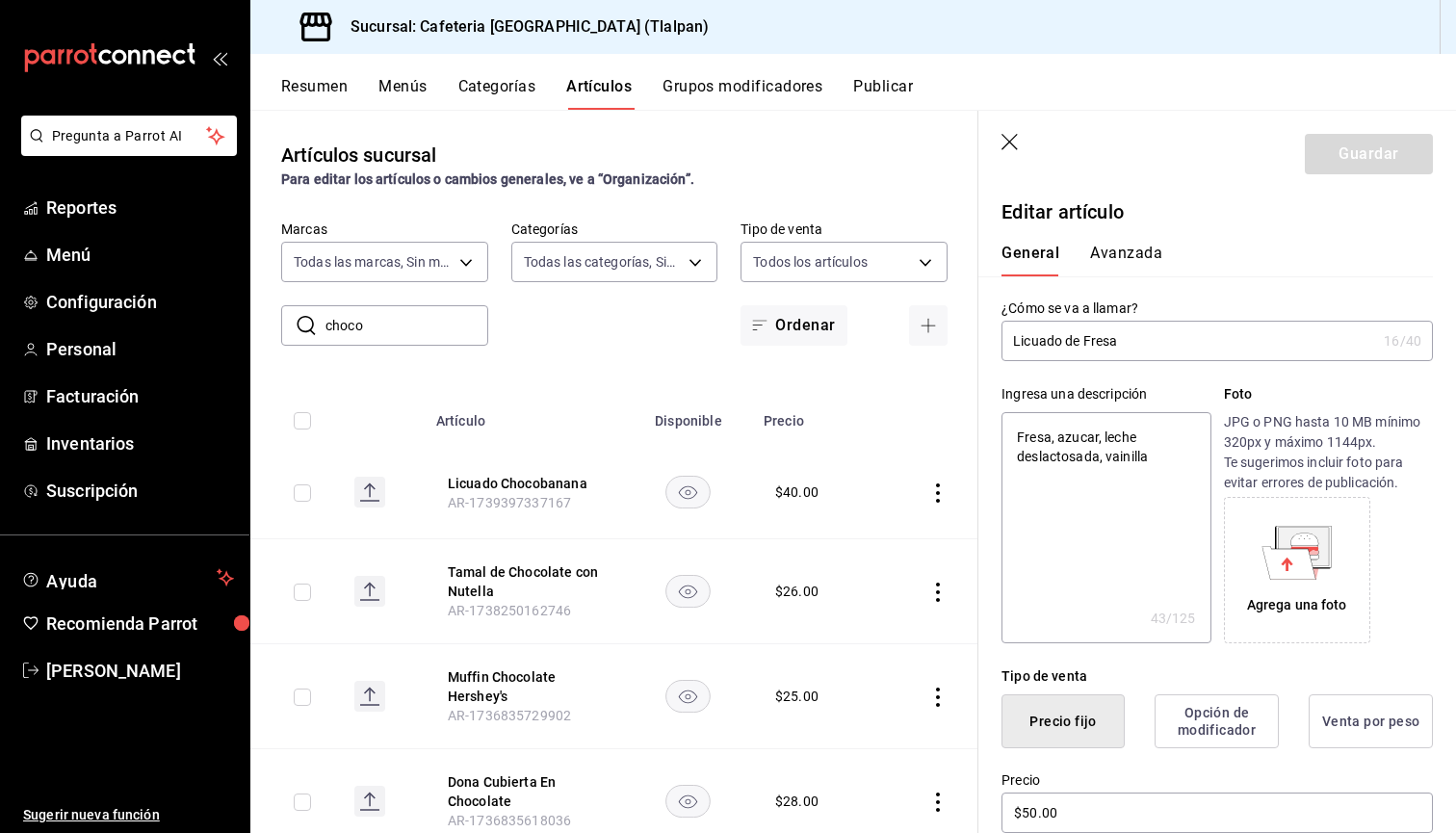 type on "x" 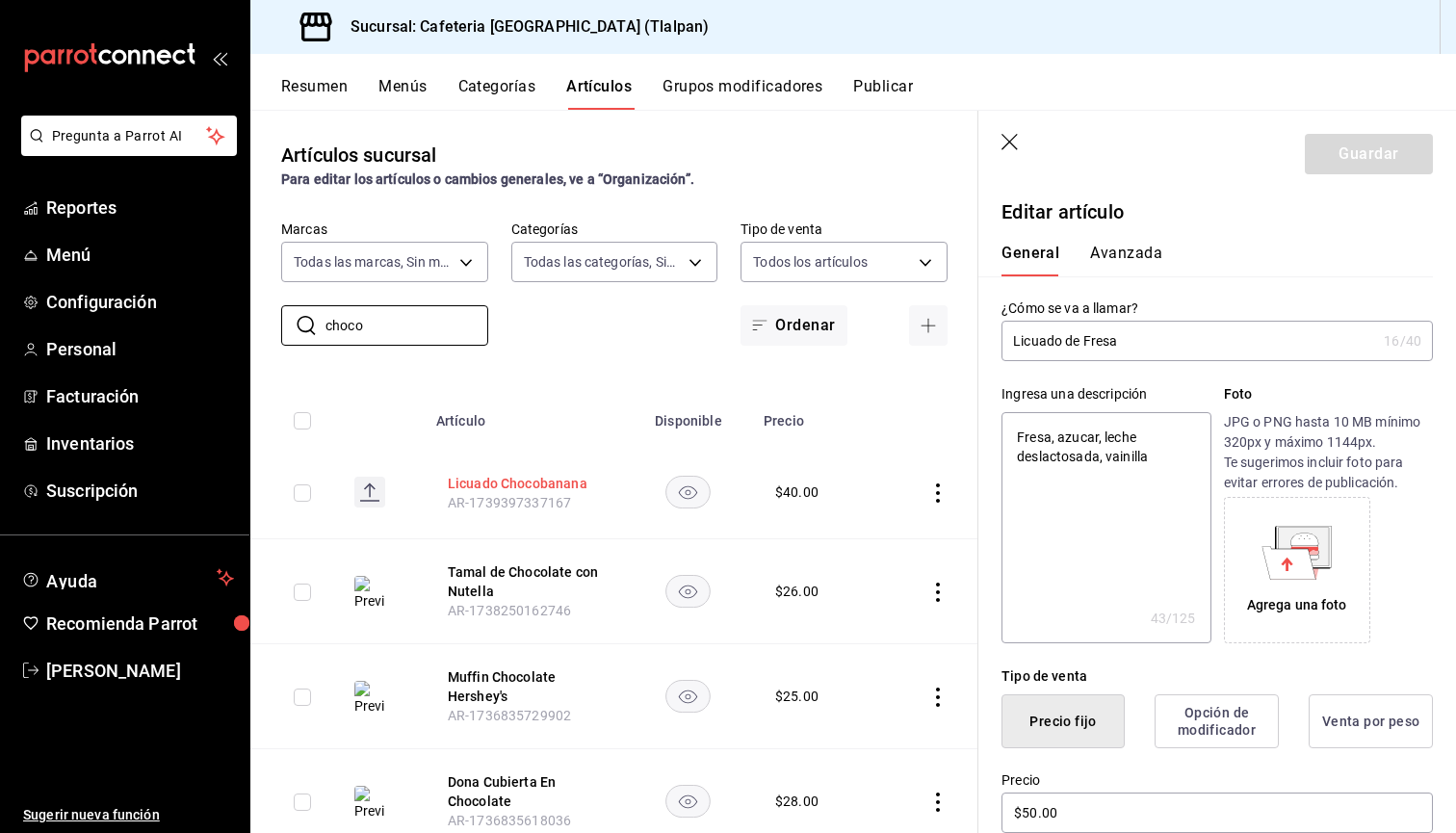 type on "choco" 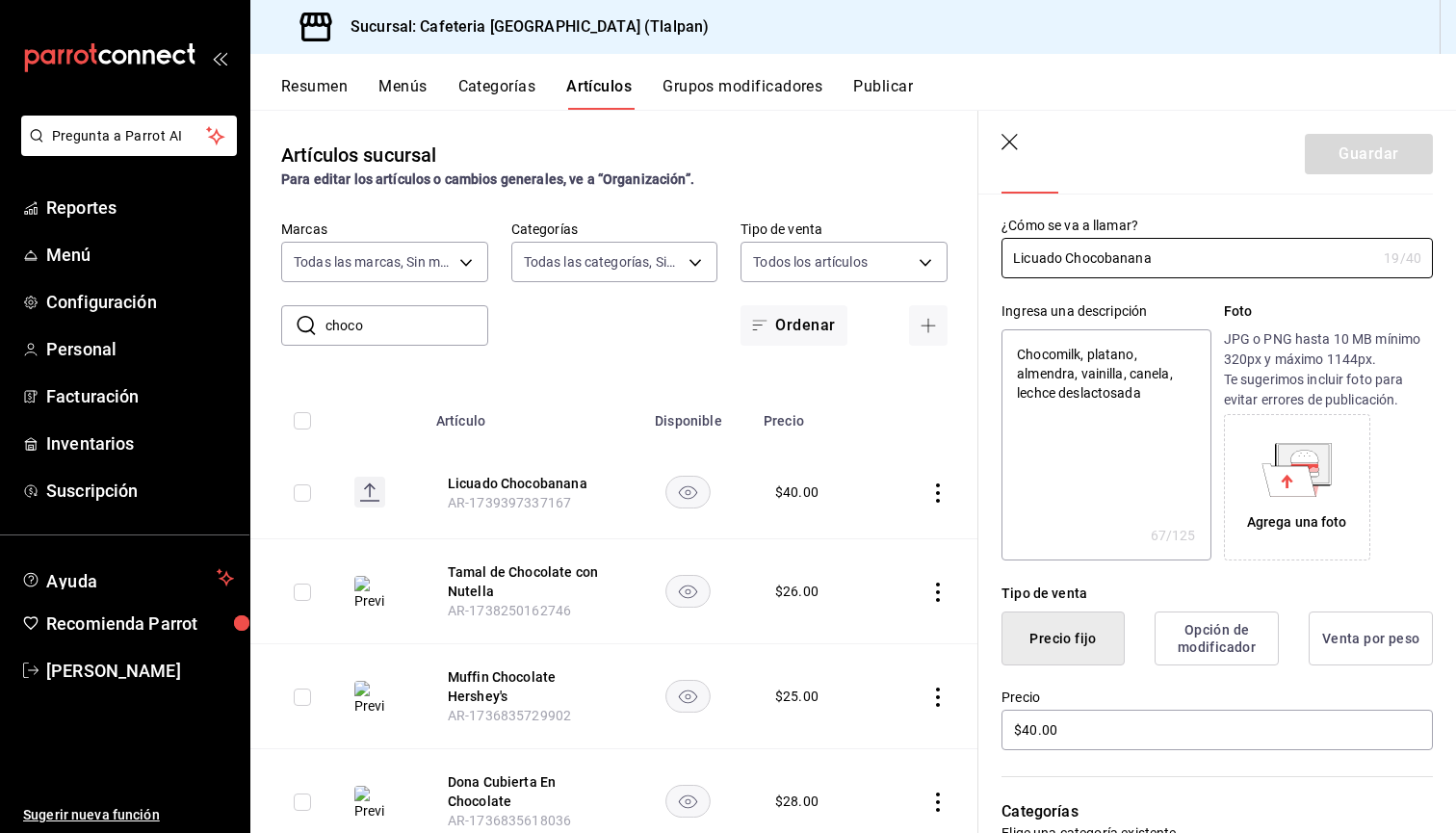 scroll, scrollTop: 100, scrollLeft: 0, axis: vertical 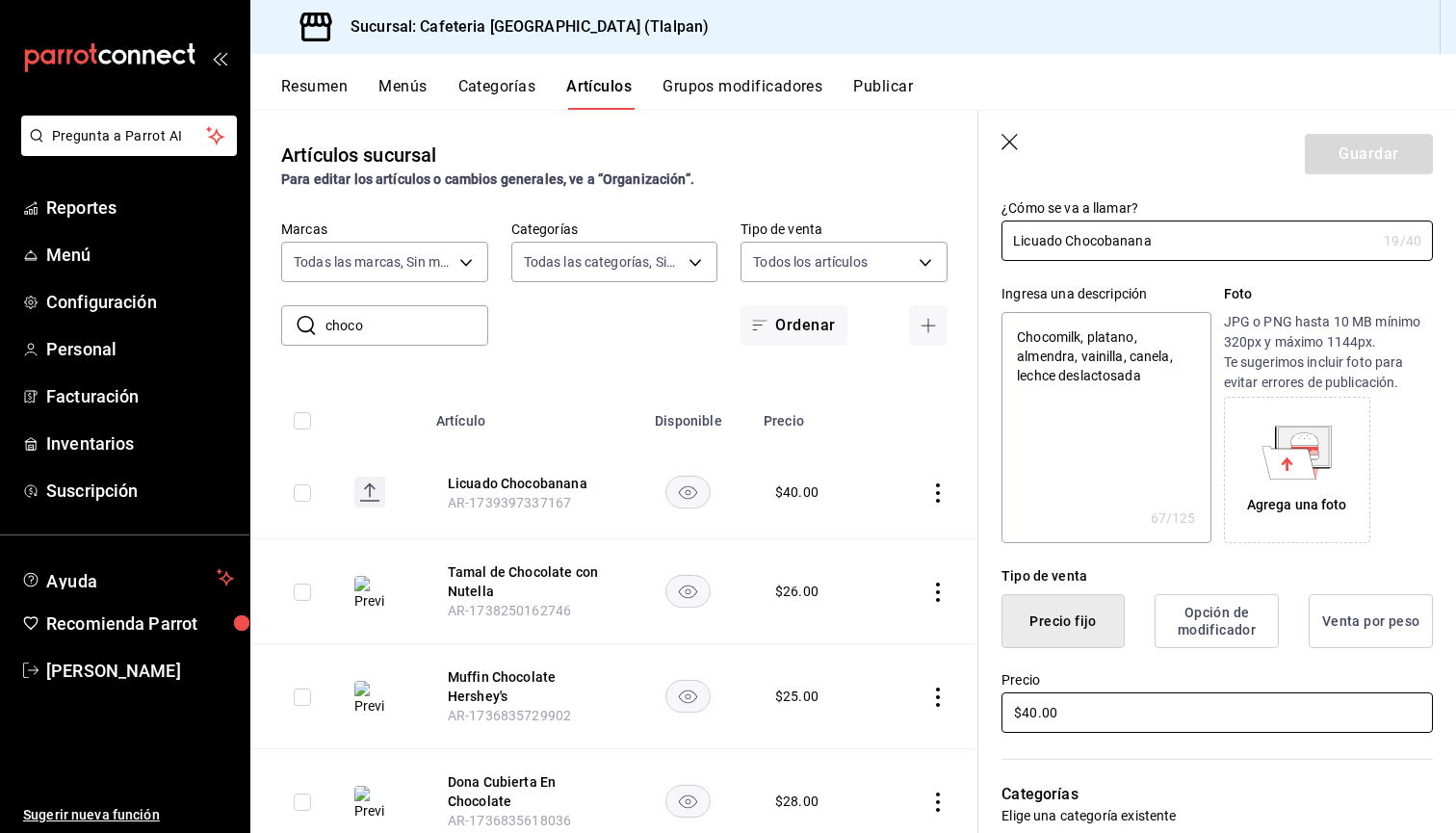 click on "$40.00" at bounding box center (1217, 713) 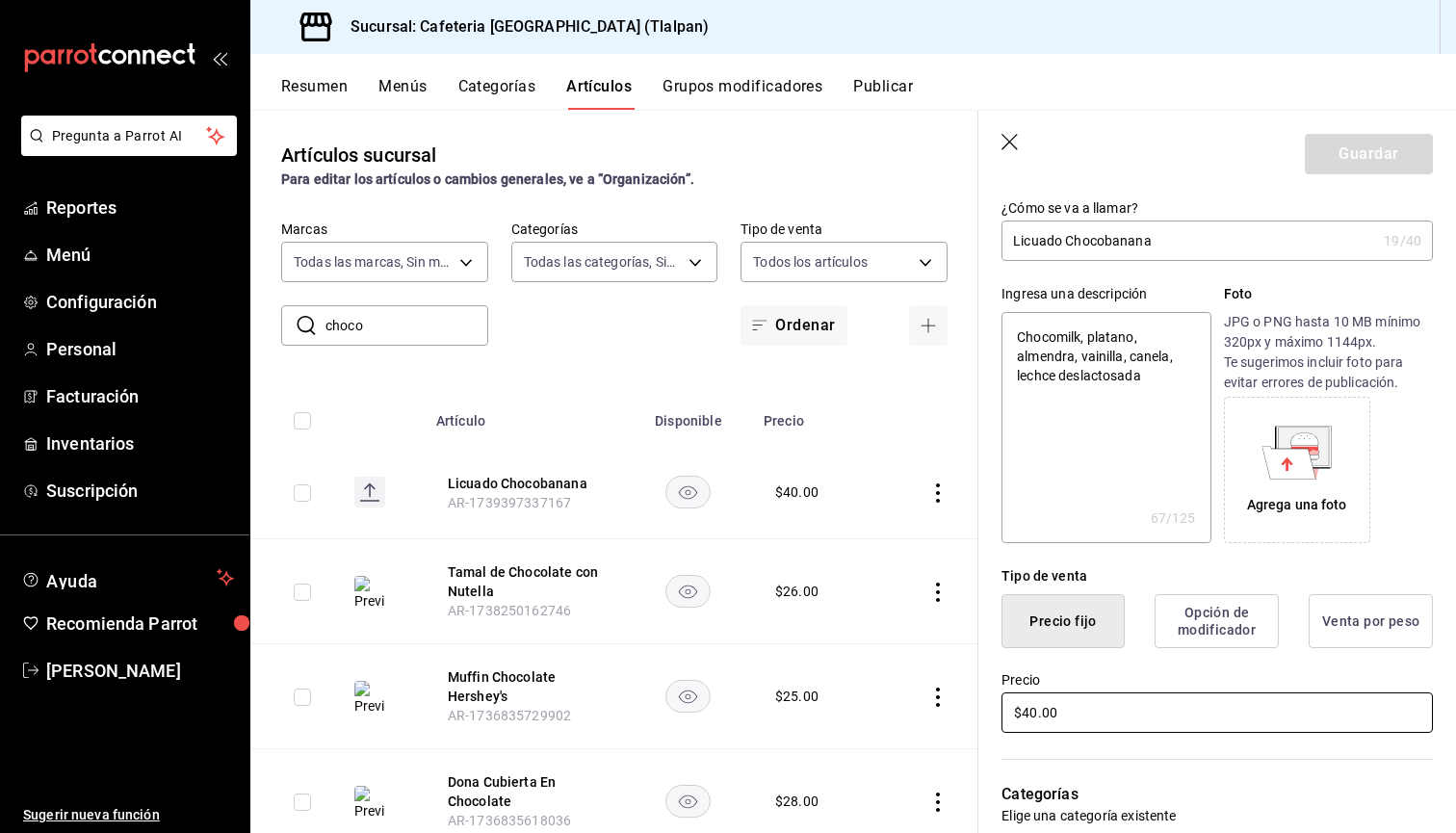 type on "x" 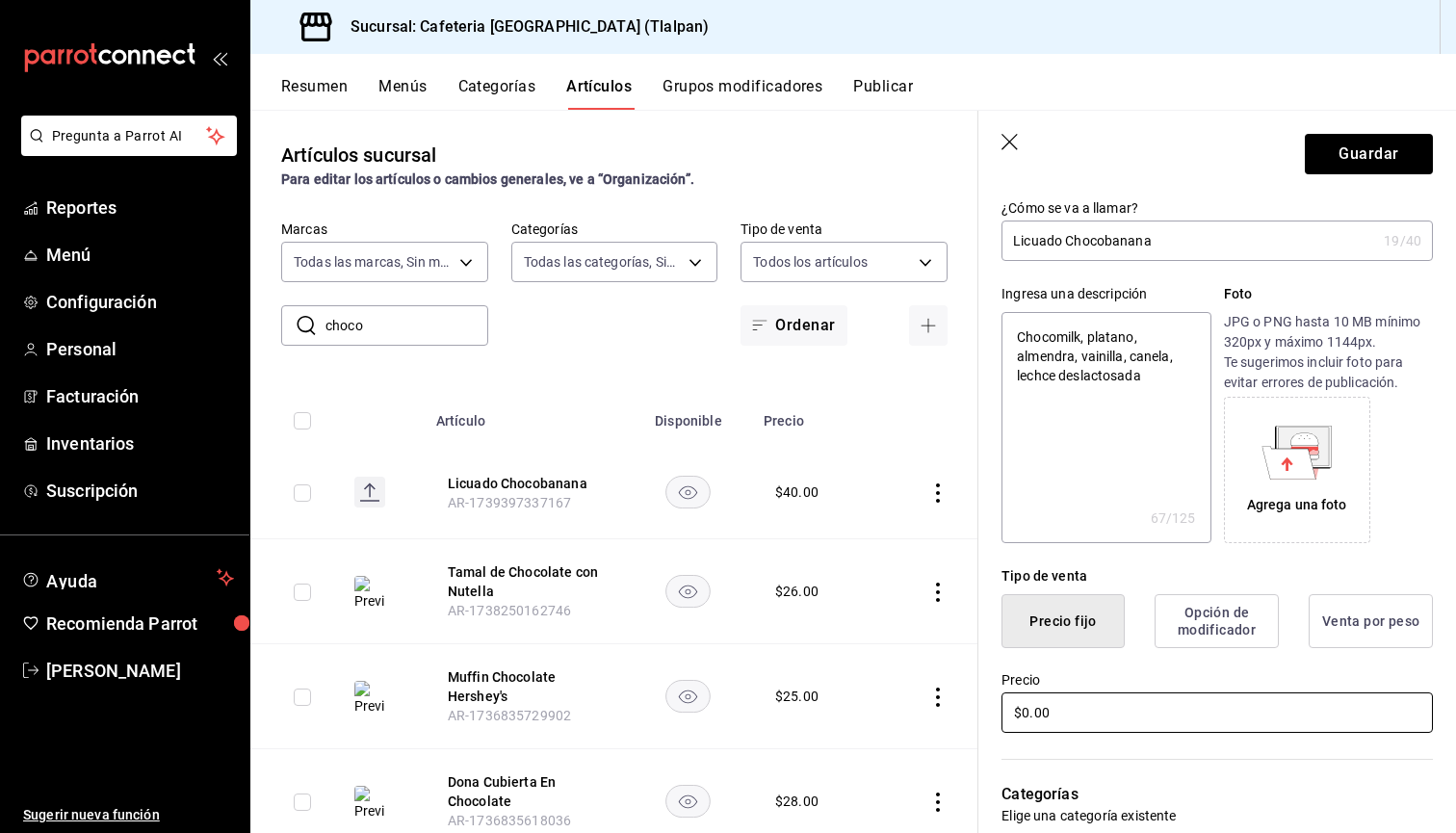type on "x" 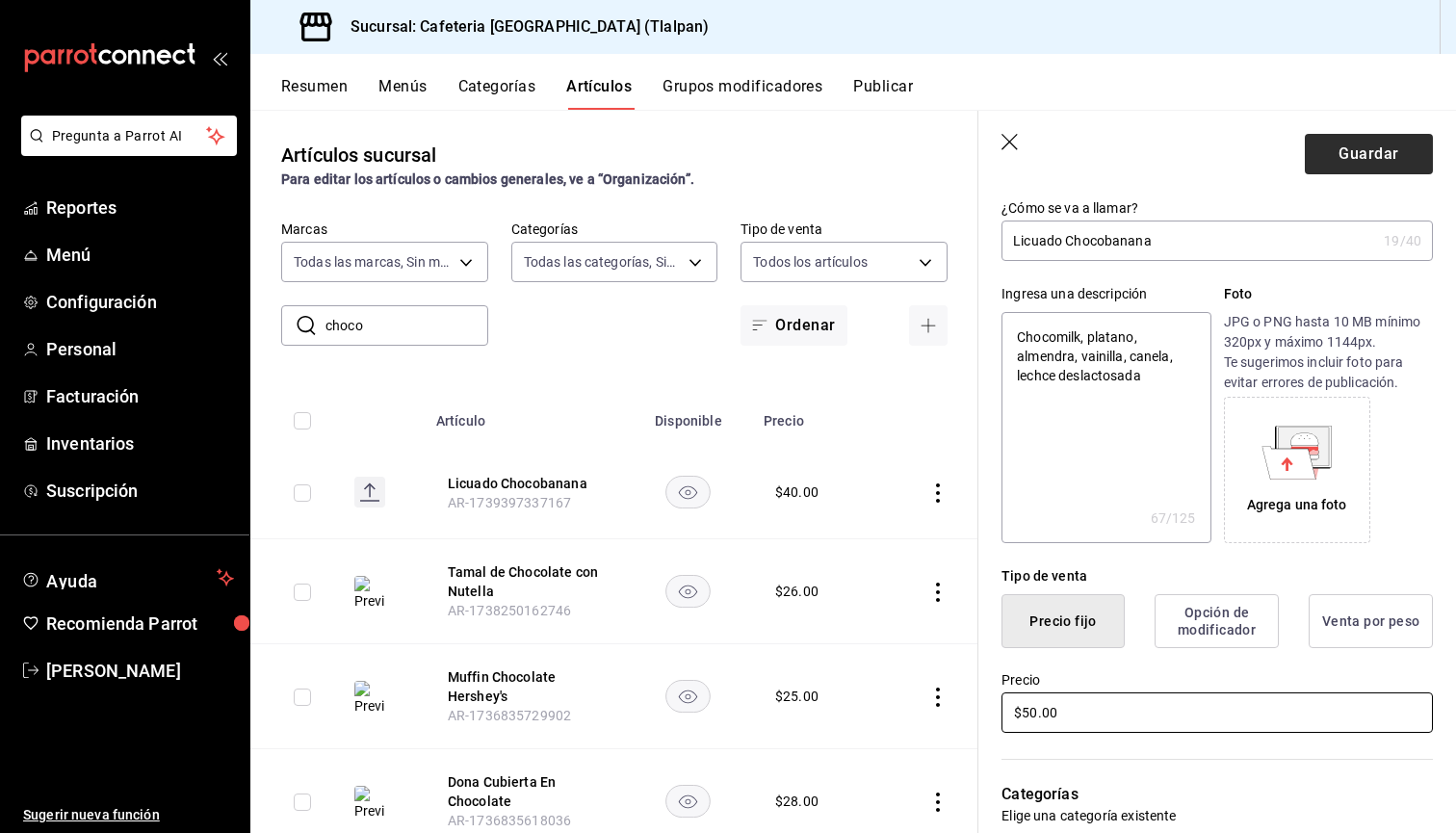 type on "$50.00" 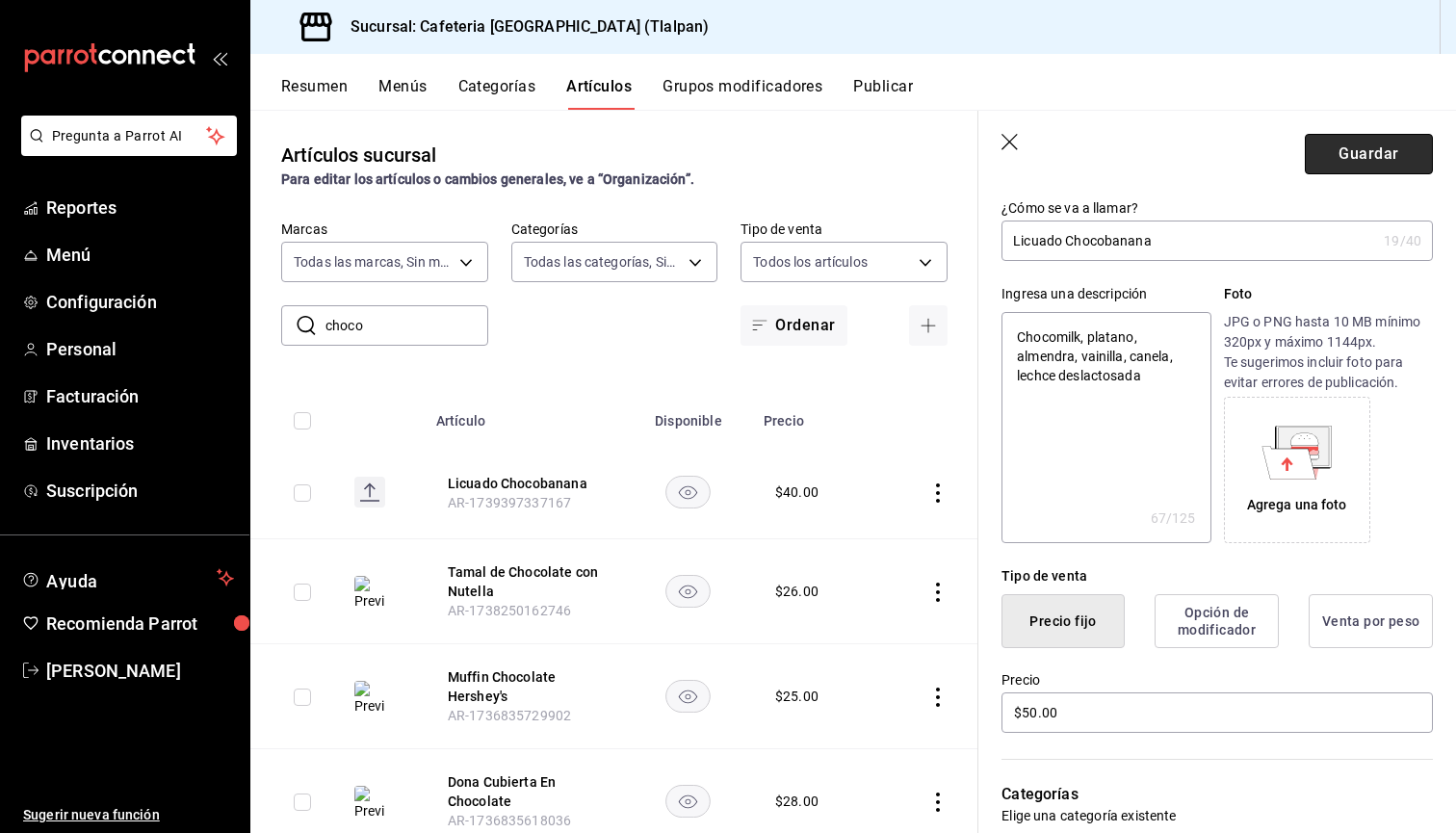 click on "Guardar" at bounding box center [1368, 154] 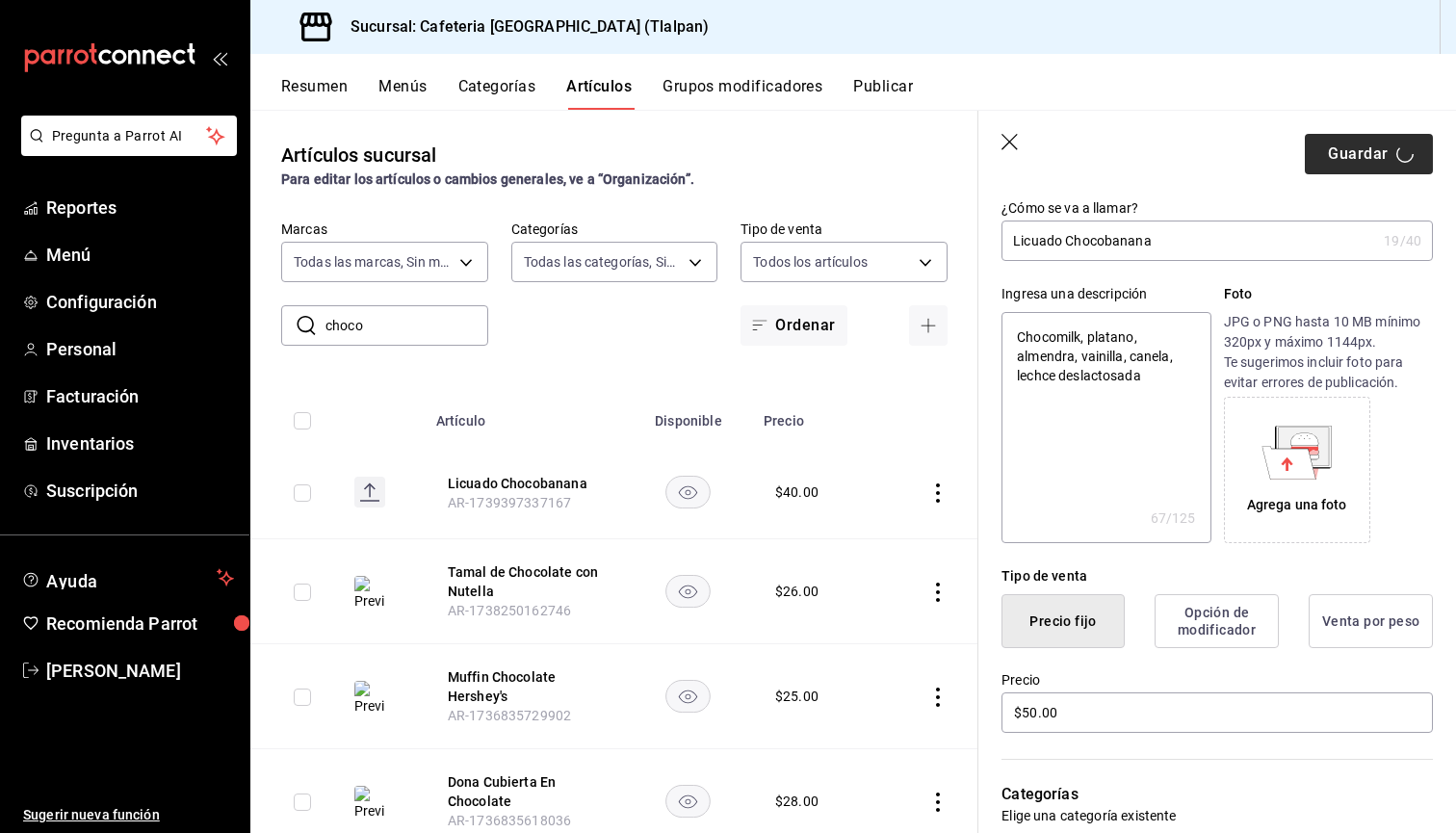 type on "x" 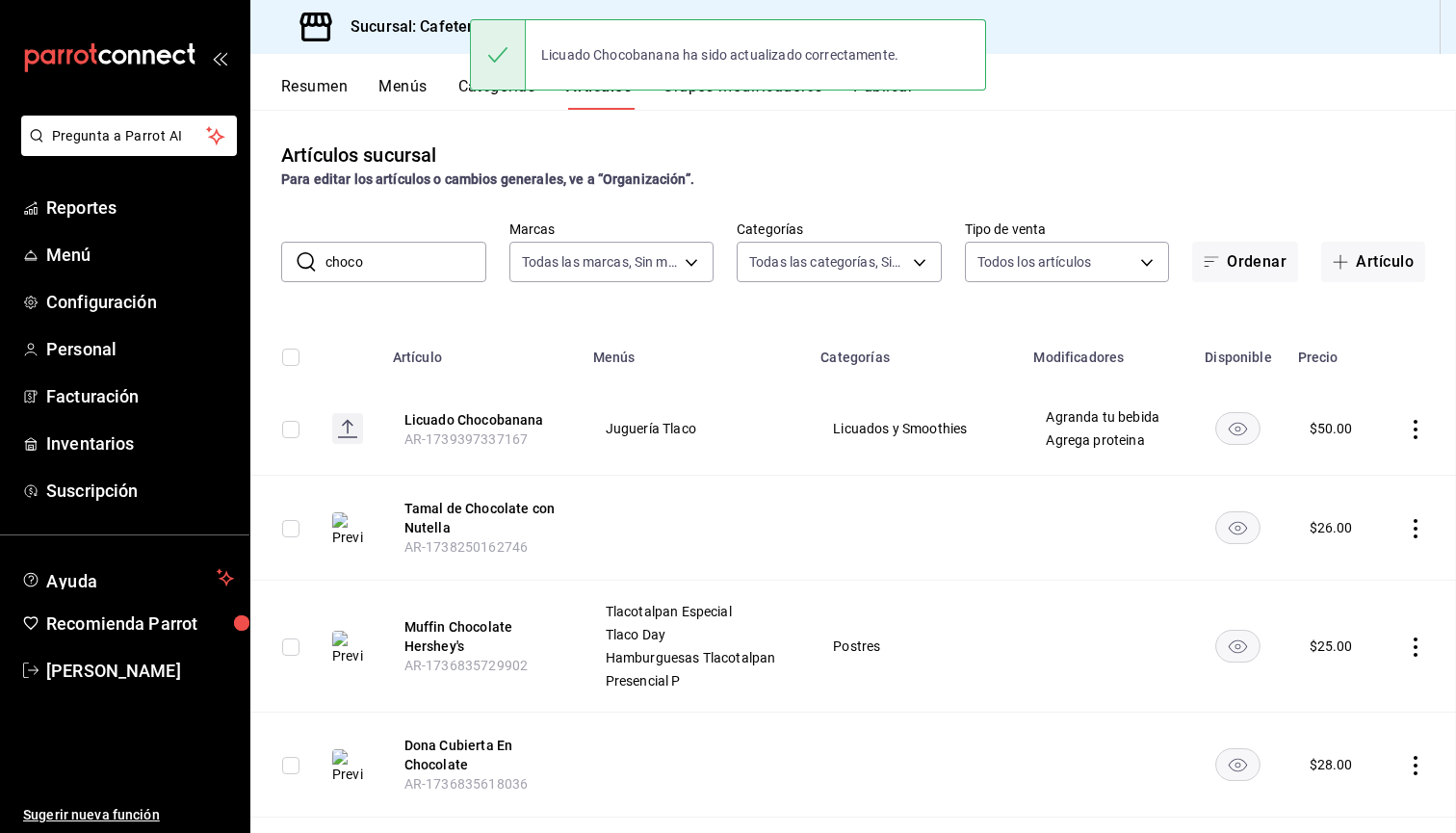 scroll, scrollTop: 0, scrollLeft: 0, axis: both 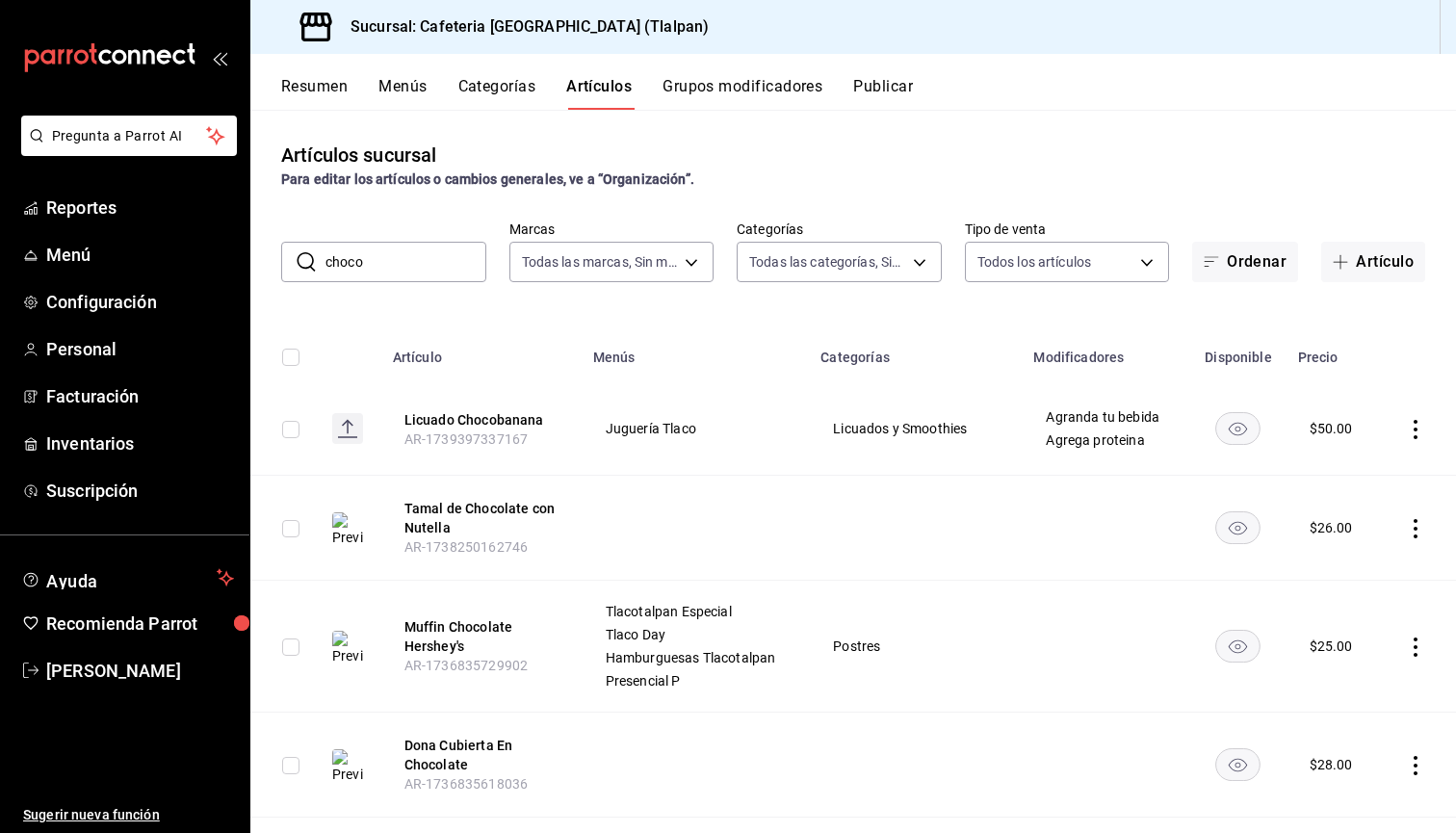 click on "choco" at bounding box center [405, 262] 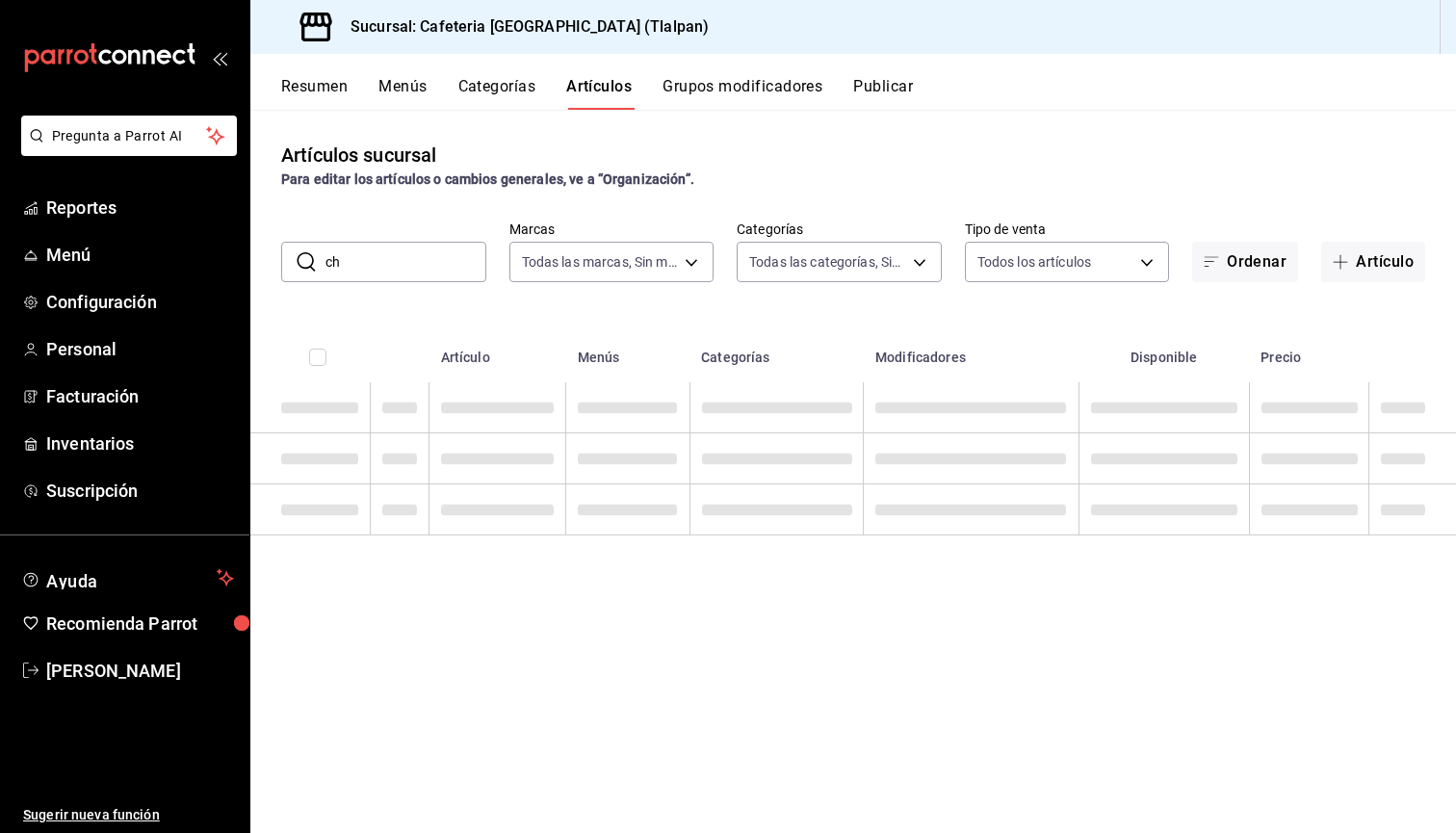 type on "c" 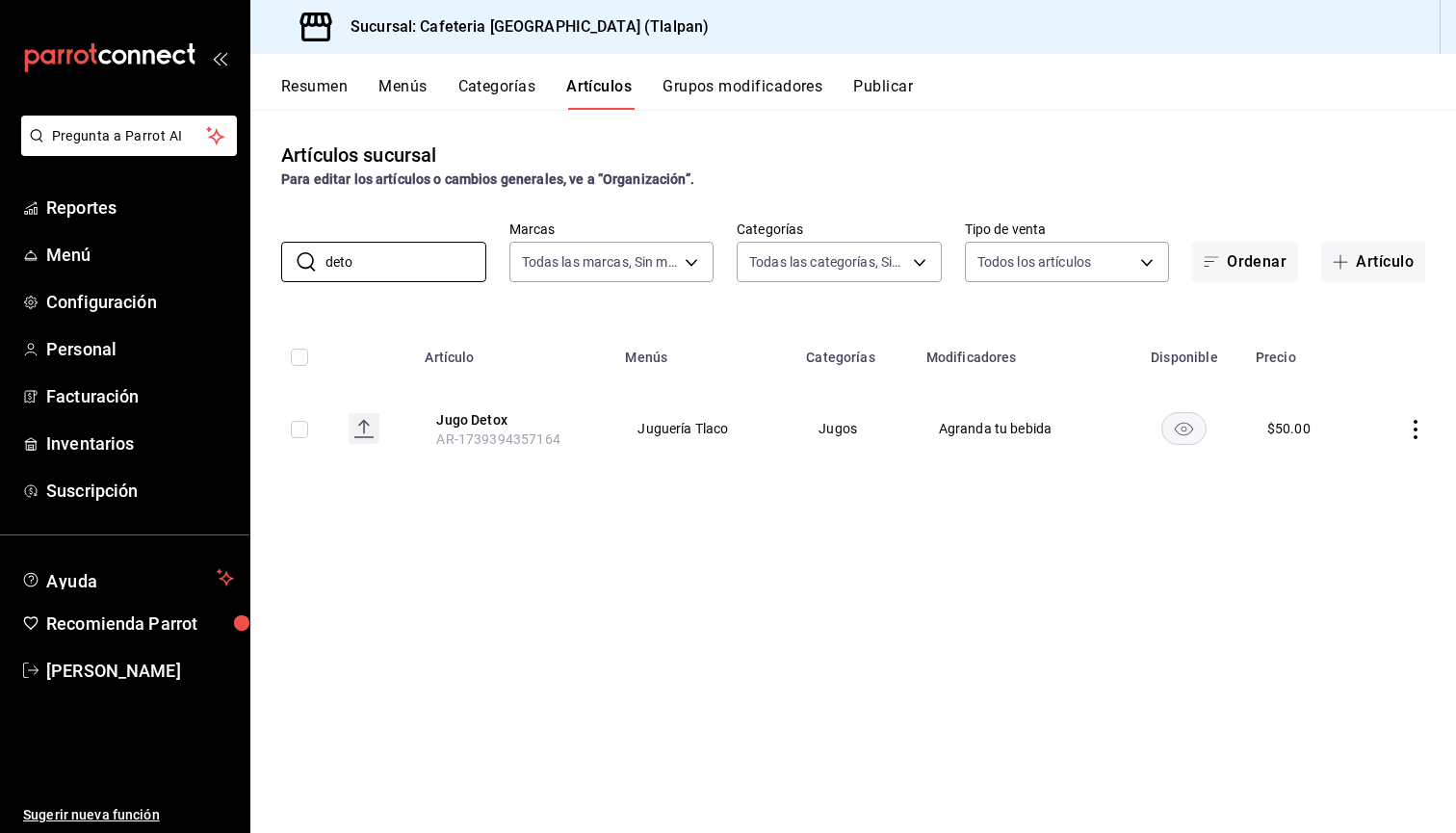 type on "deco" 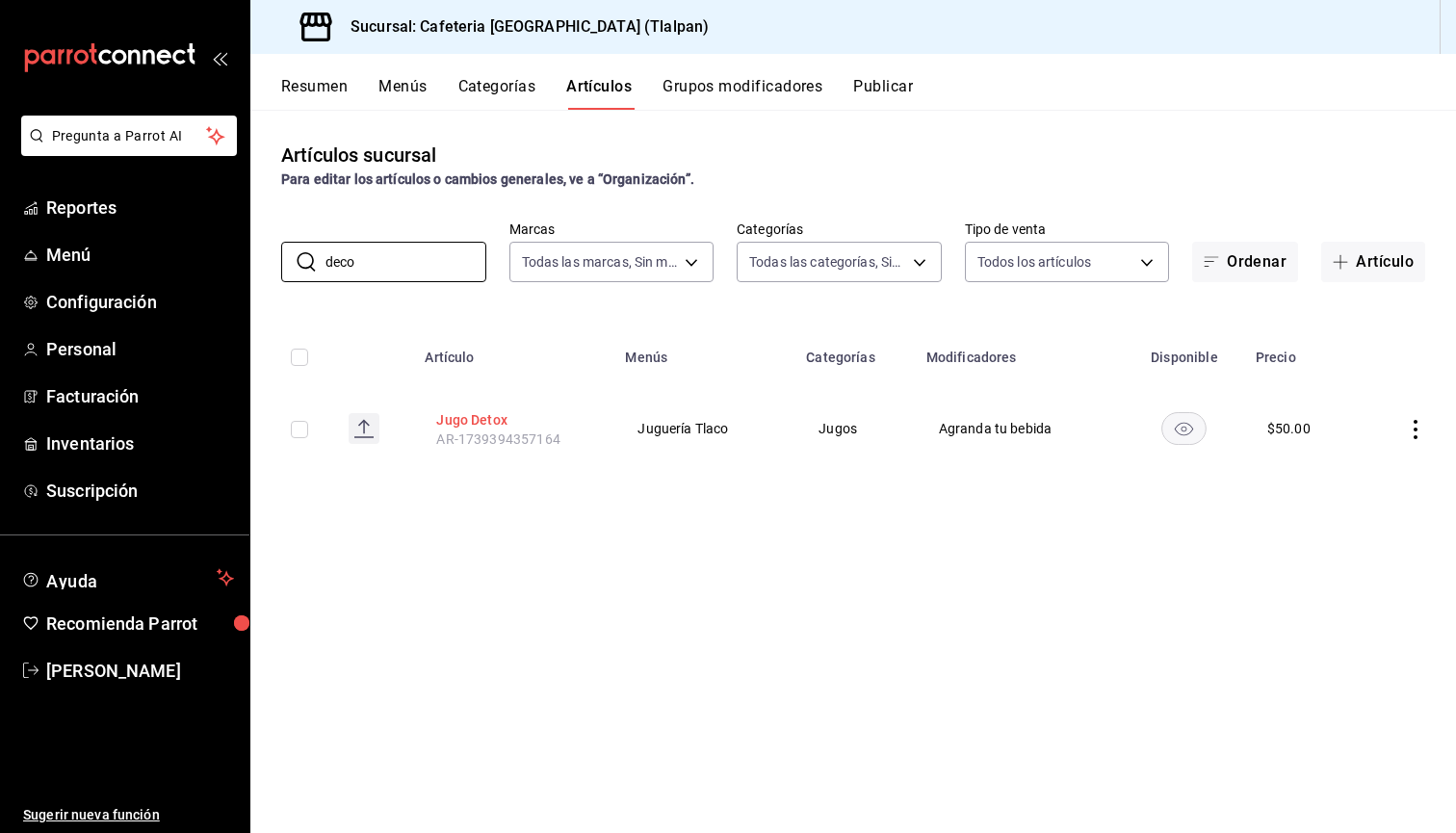 drag, startPoint x: 381, startPoint y: 283, endPoint x: 466, endPoint y: 421, distance: 162.07714 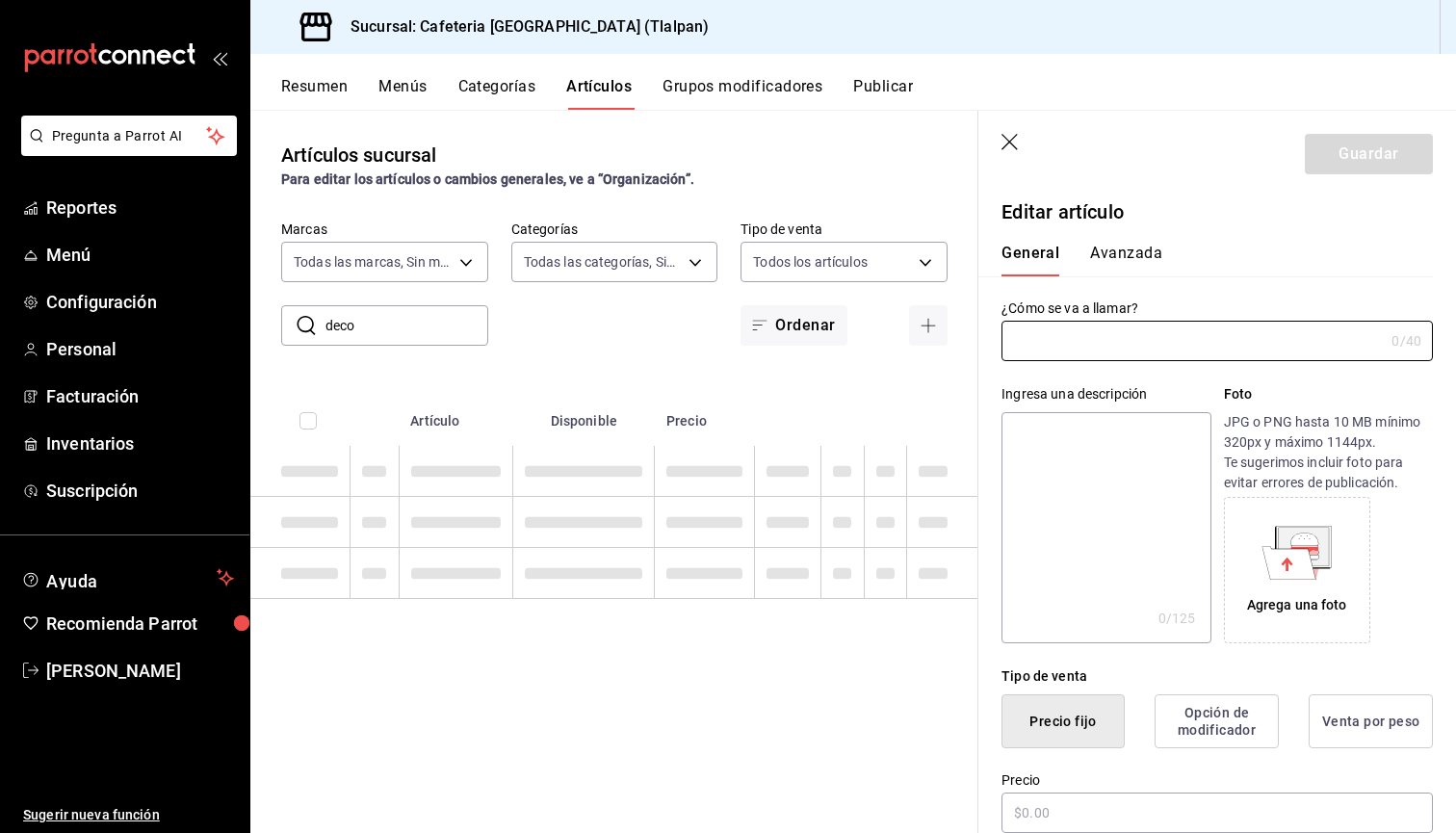 type on "Jugo Detox" 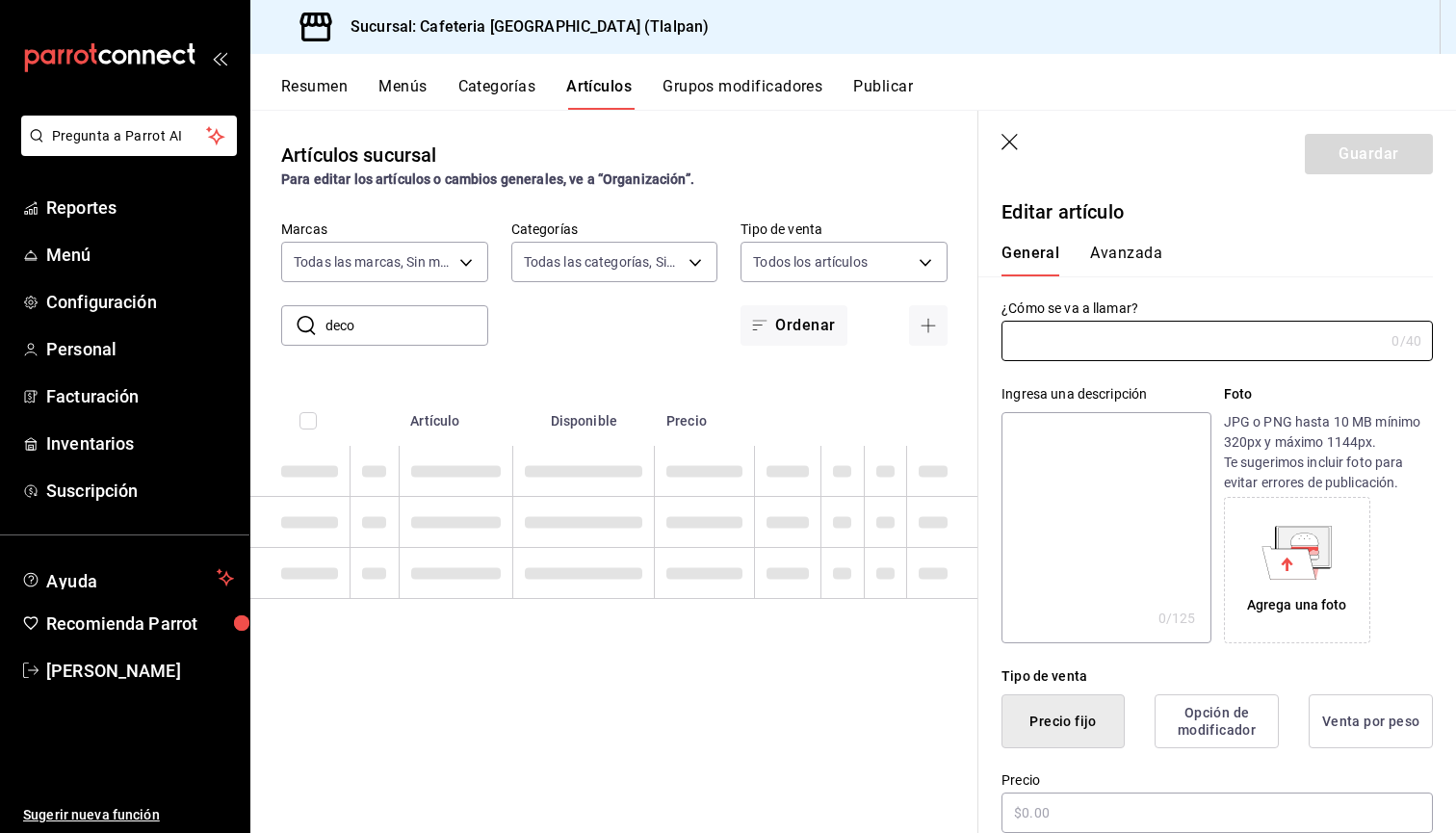 type on "3 limones, medio pepino, jengibre, espinaca, perejil" 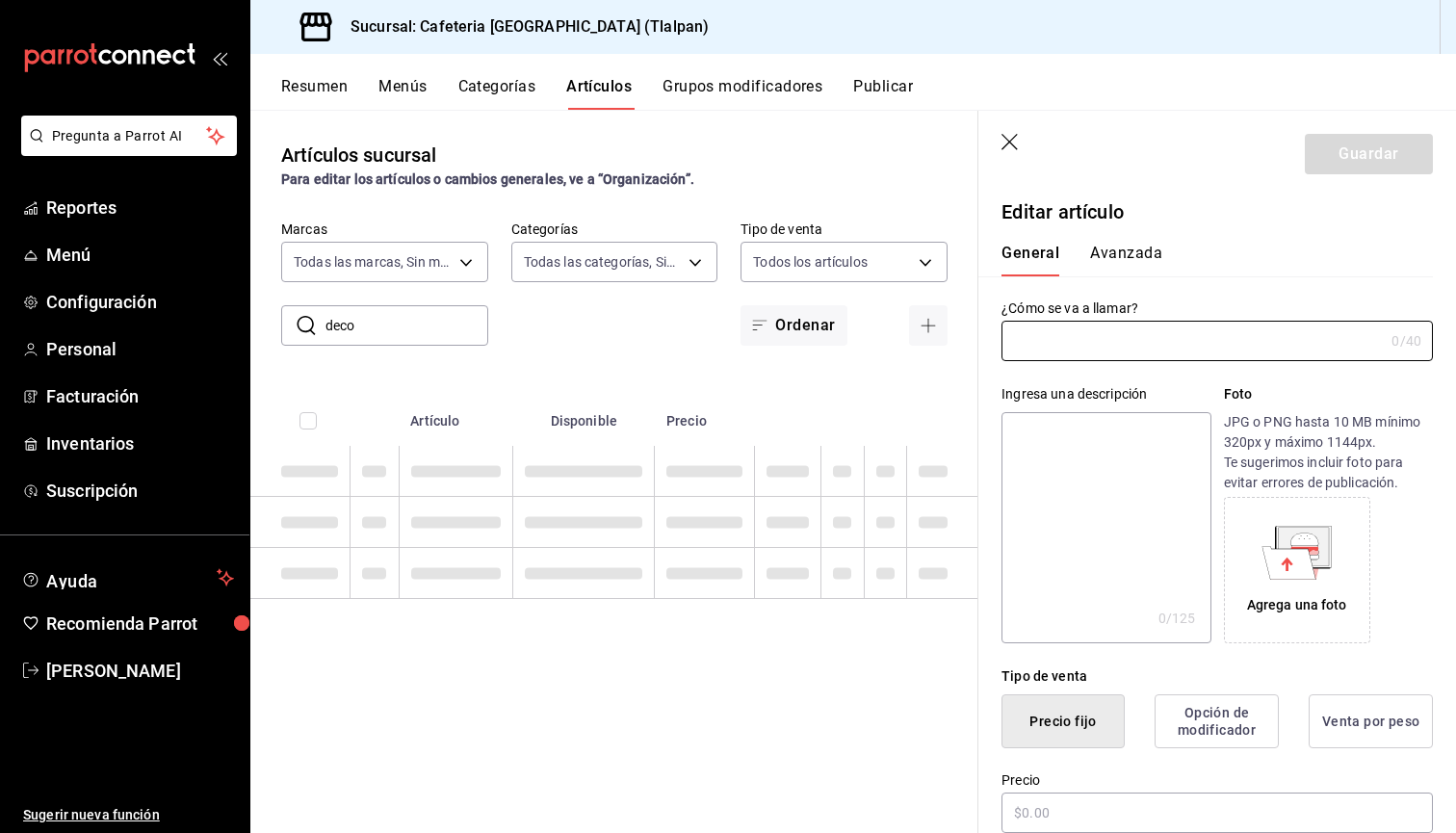 type on "x" 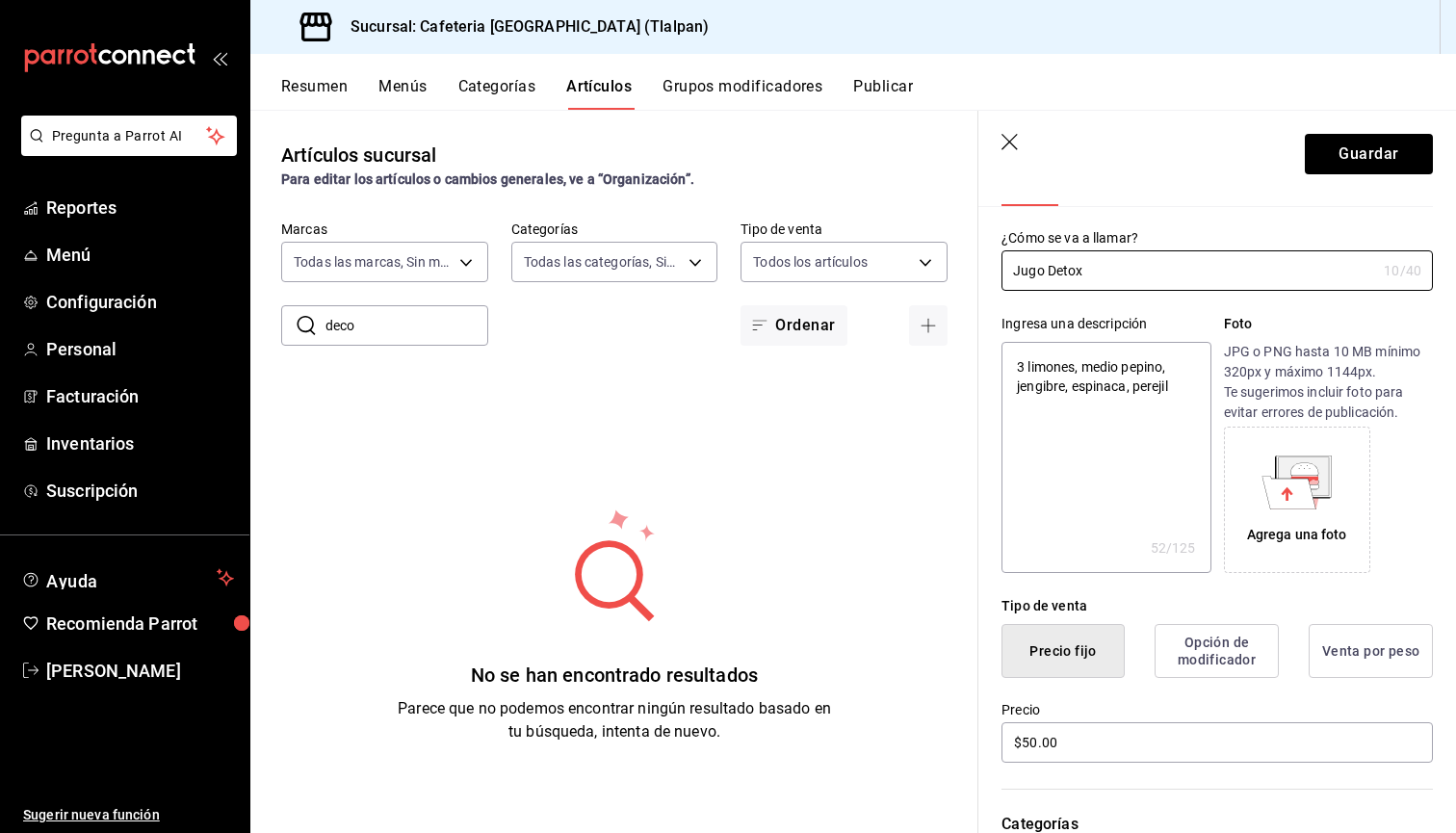 scroll, scrollTop: 103, scrollLeft: 0, axis: vertical 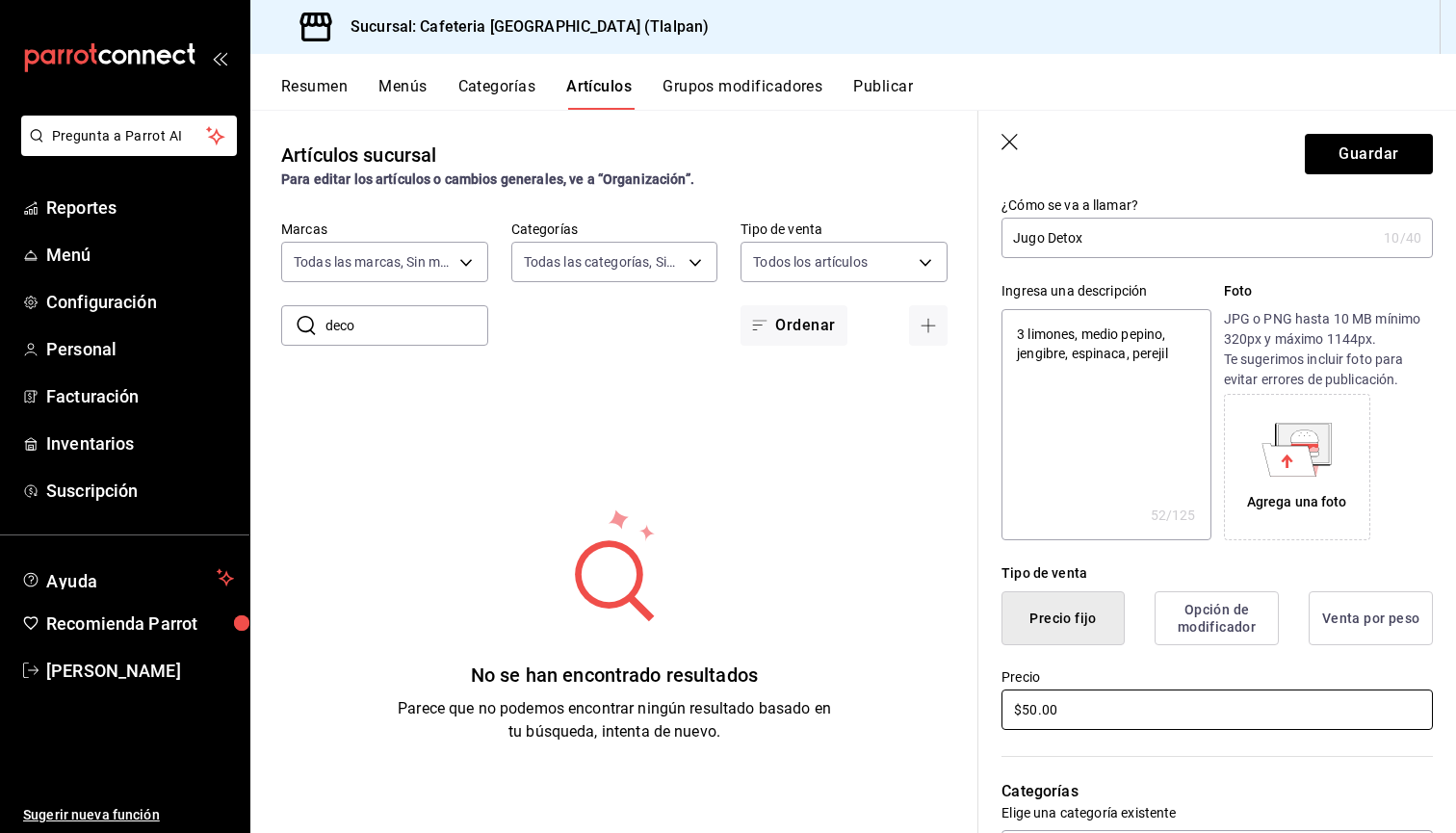 click on "$50.00" at bounding box center (1217, 710) 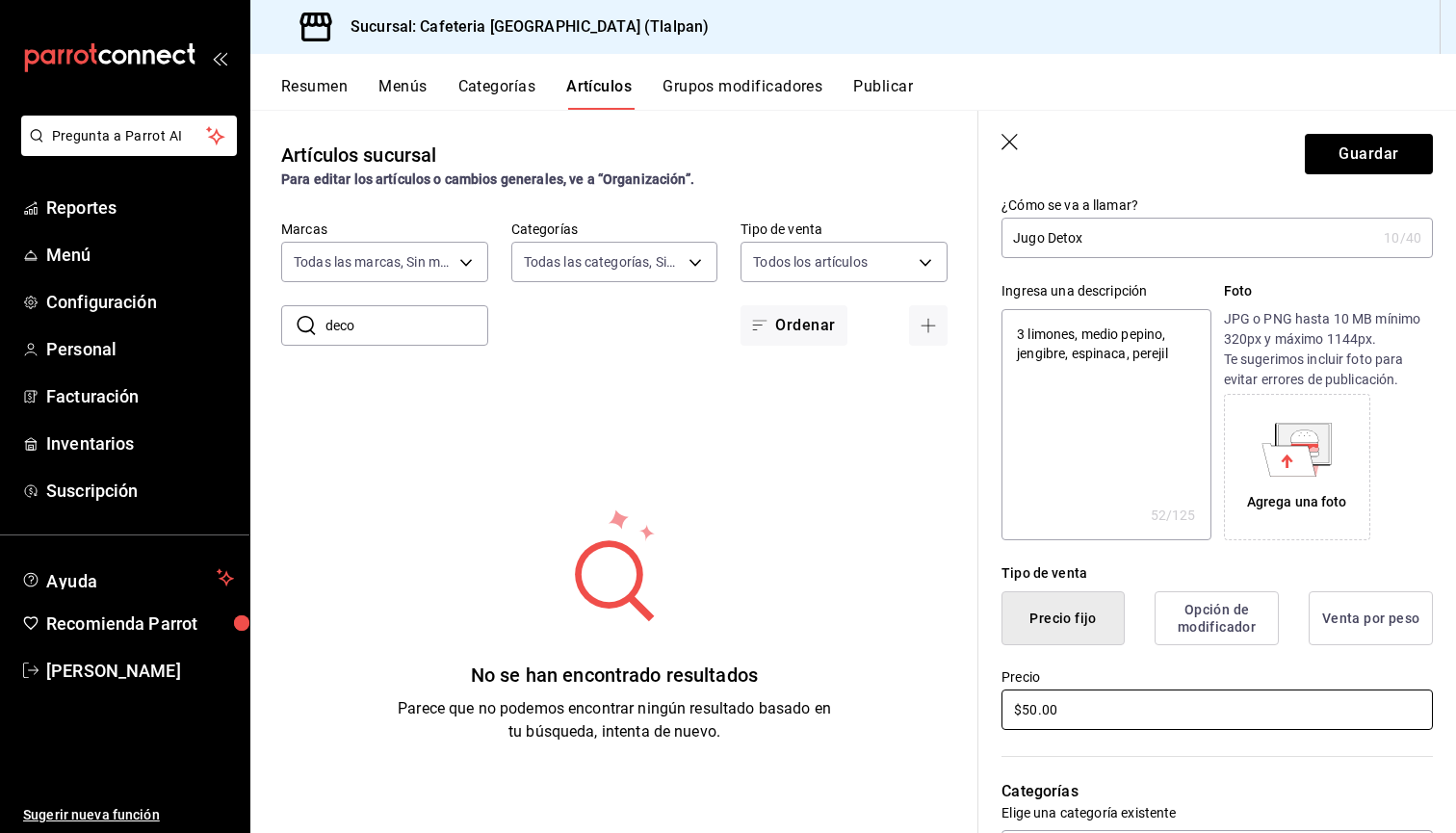 type on "x" 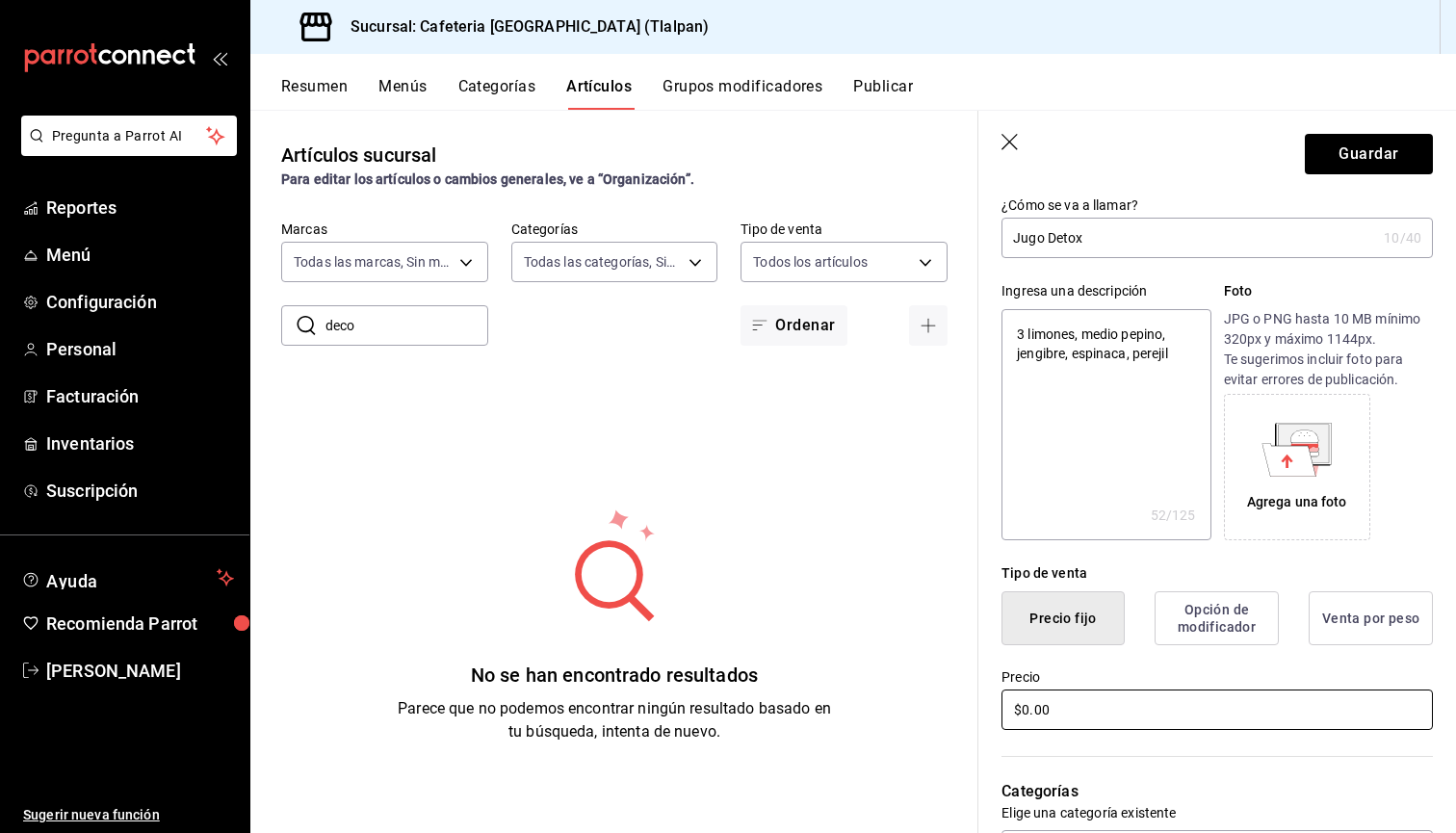 type on "x" 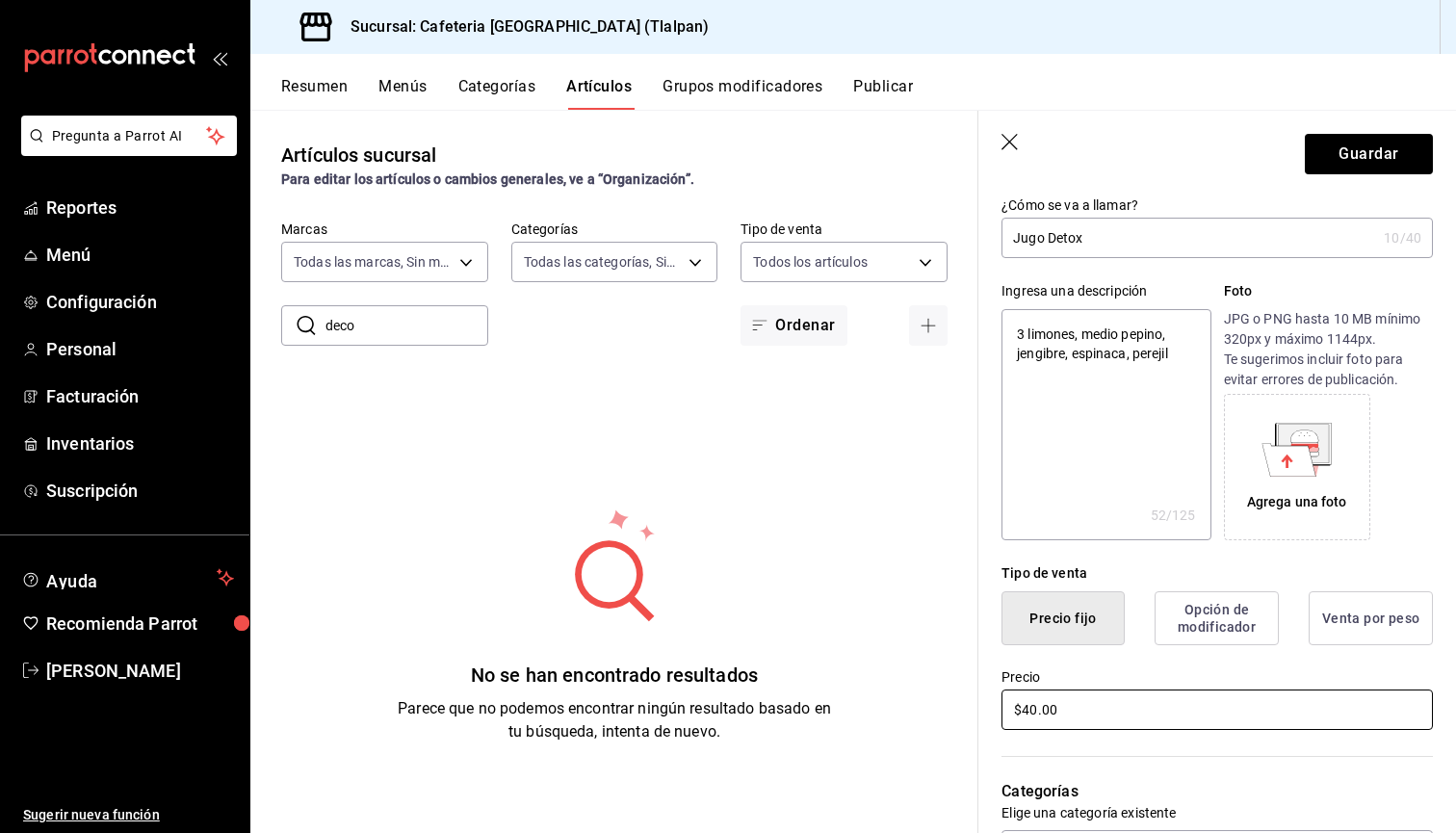 type on "$40.00" 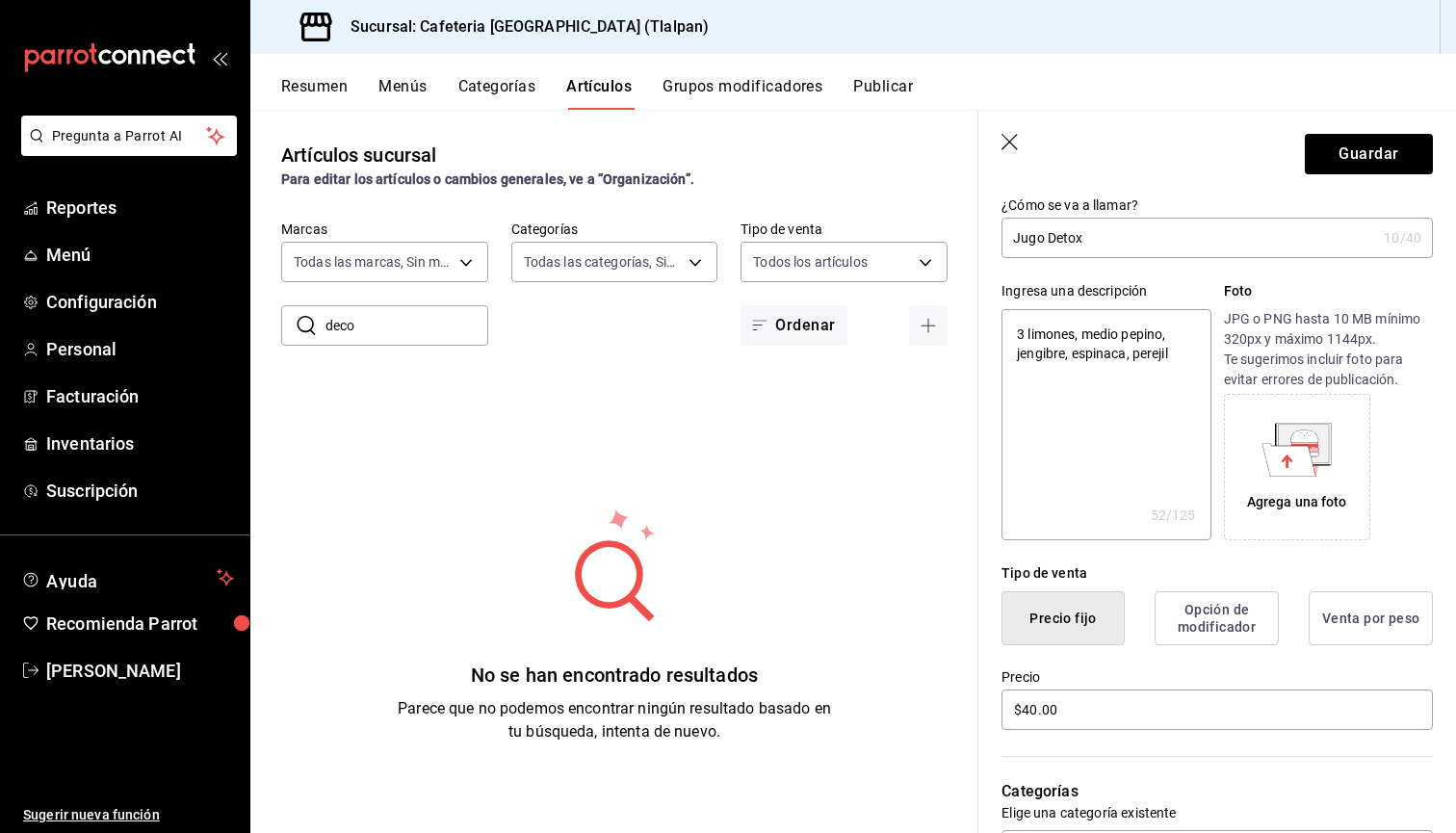 click on "Precio $40.00" at bounding box center [1206, 689] 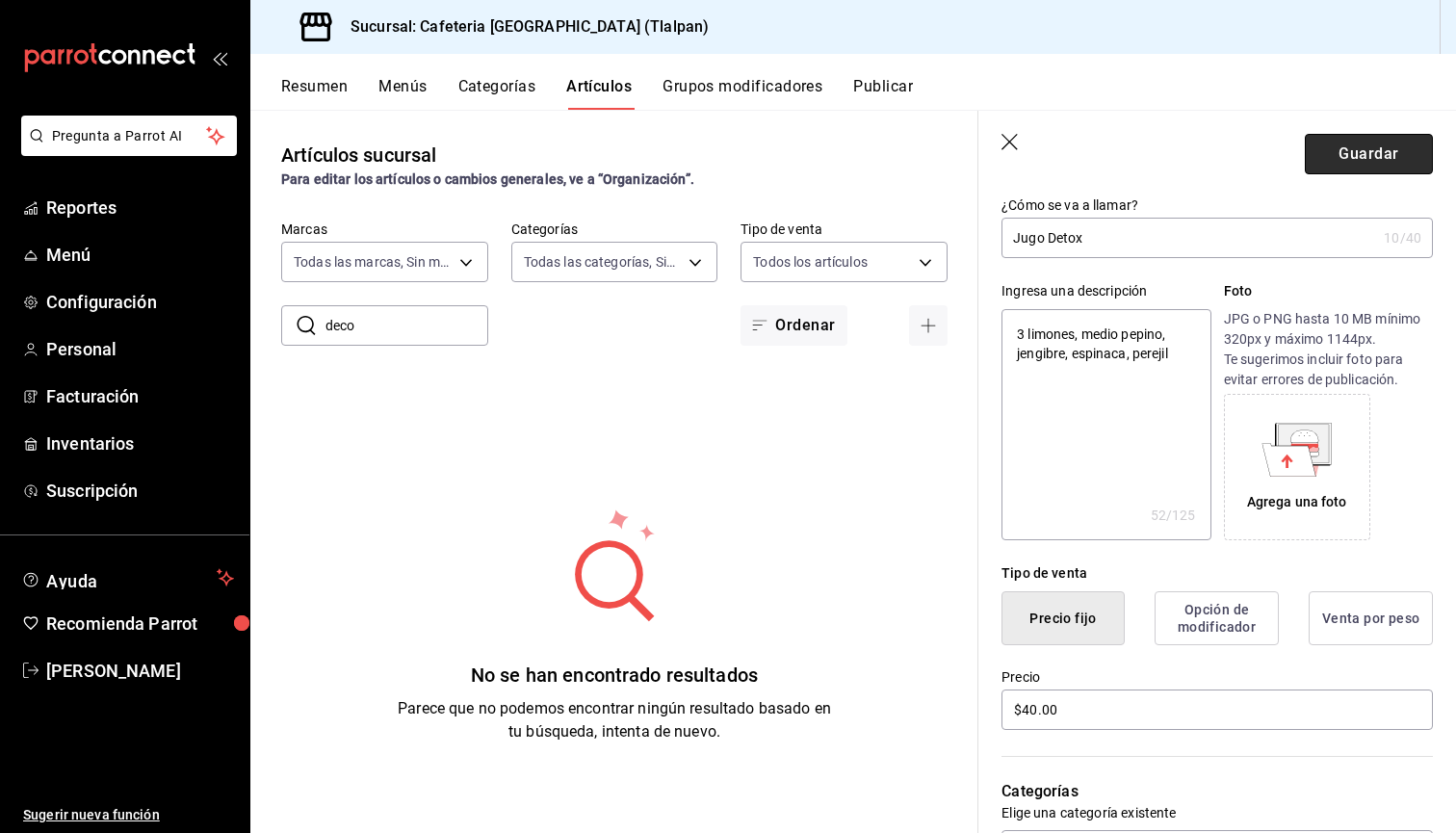 click on "Guardar" at bounding box center (1368, 154) 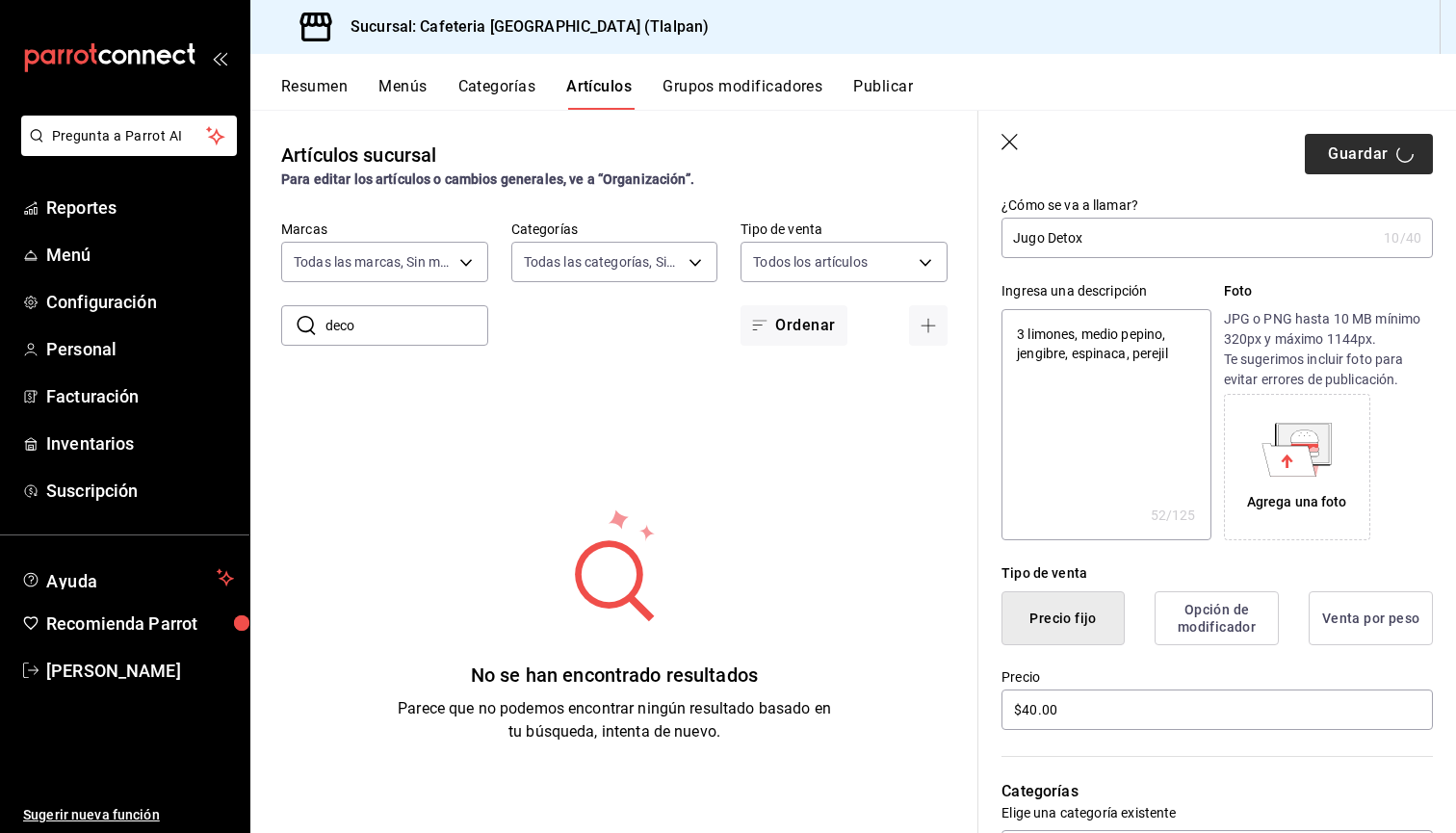 type on "x" 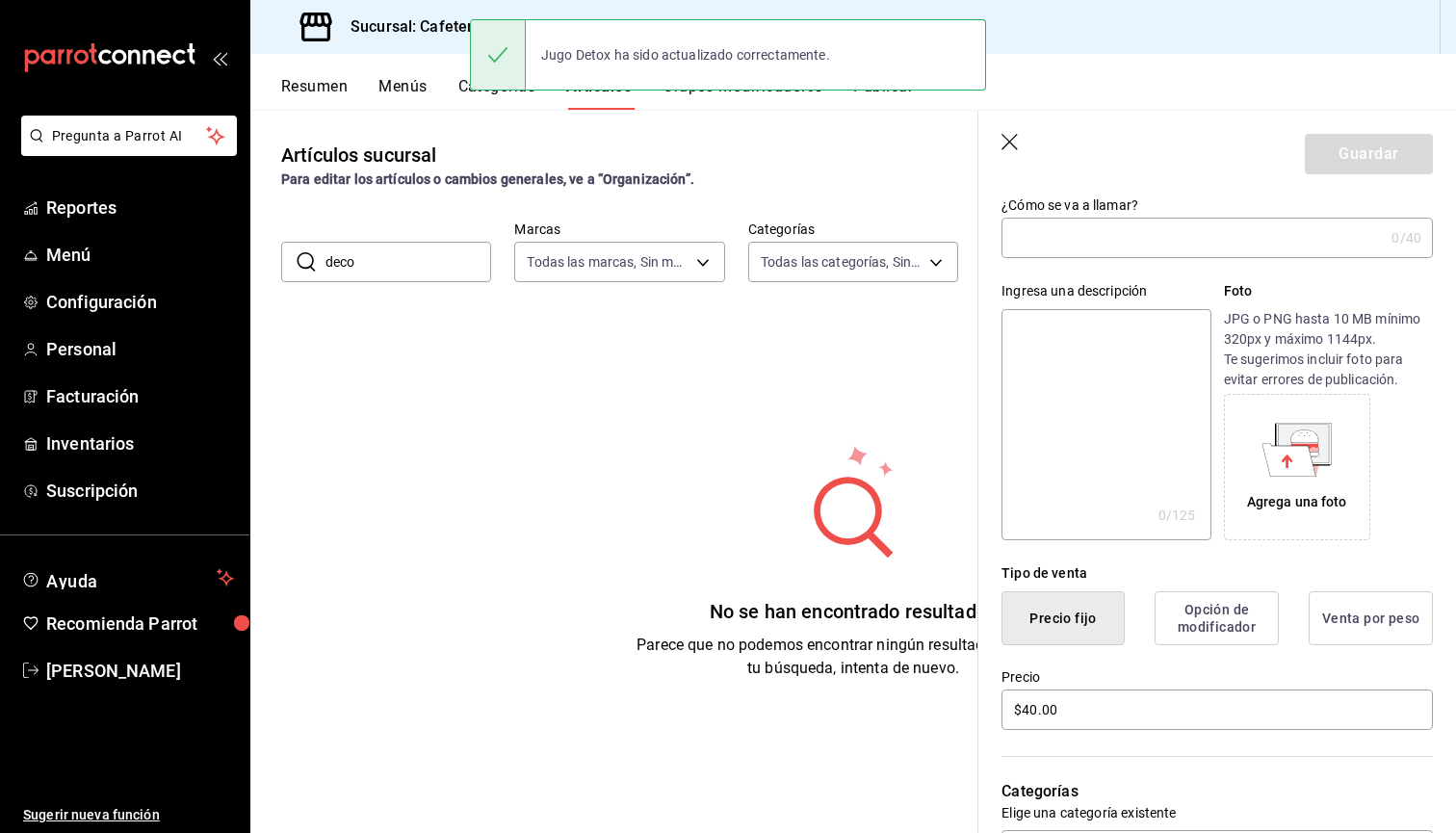 scroll, scrollTop: 0, scrollLeft: 0, axis: both 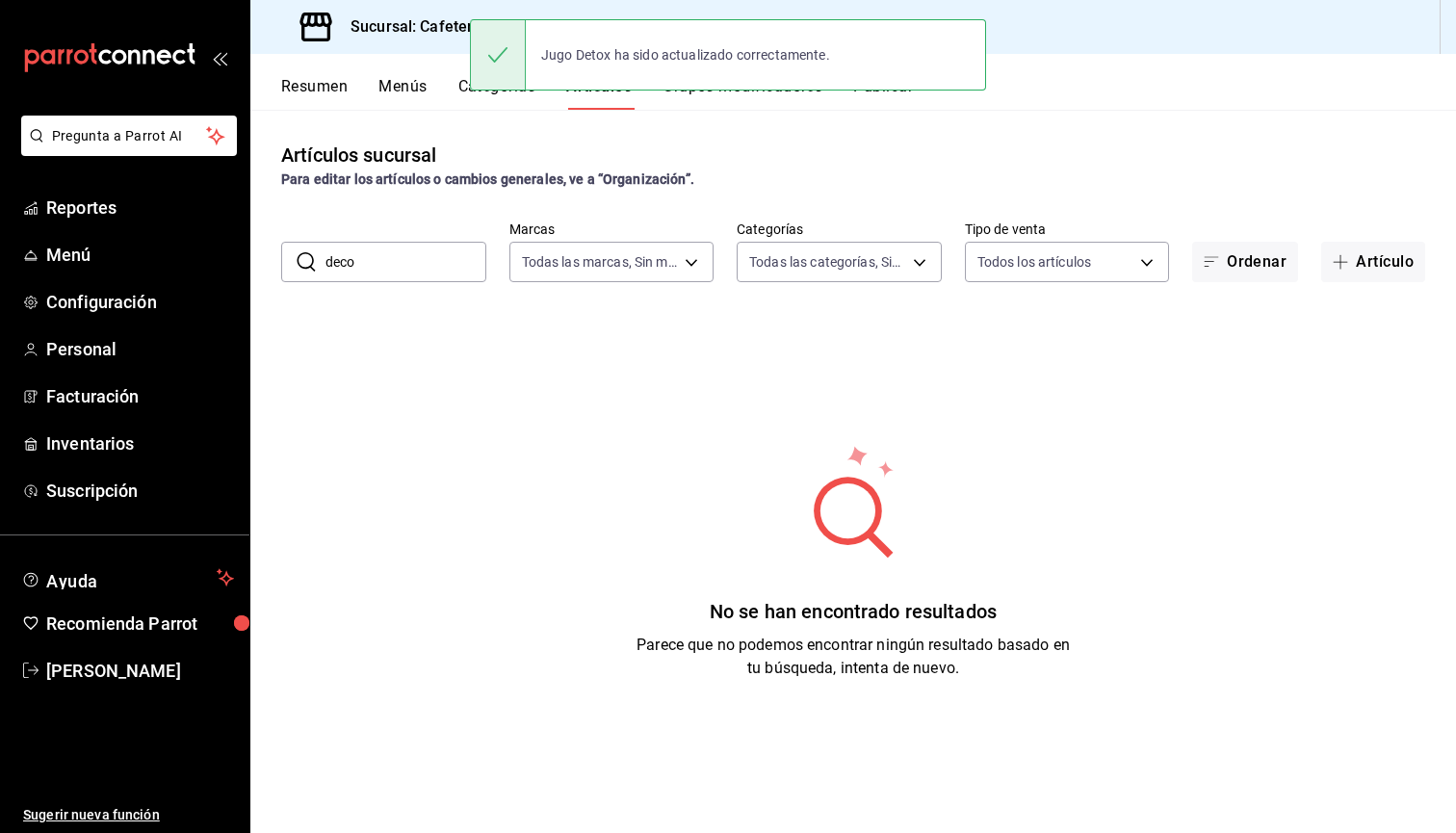 click on "deco" at bounding box center (405, 262) 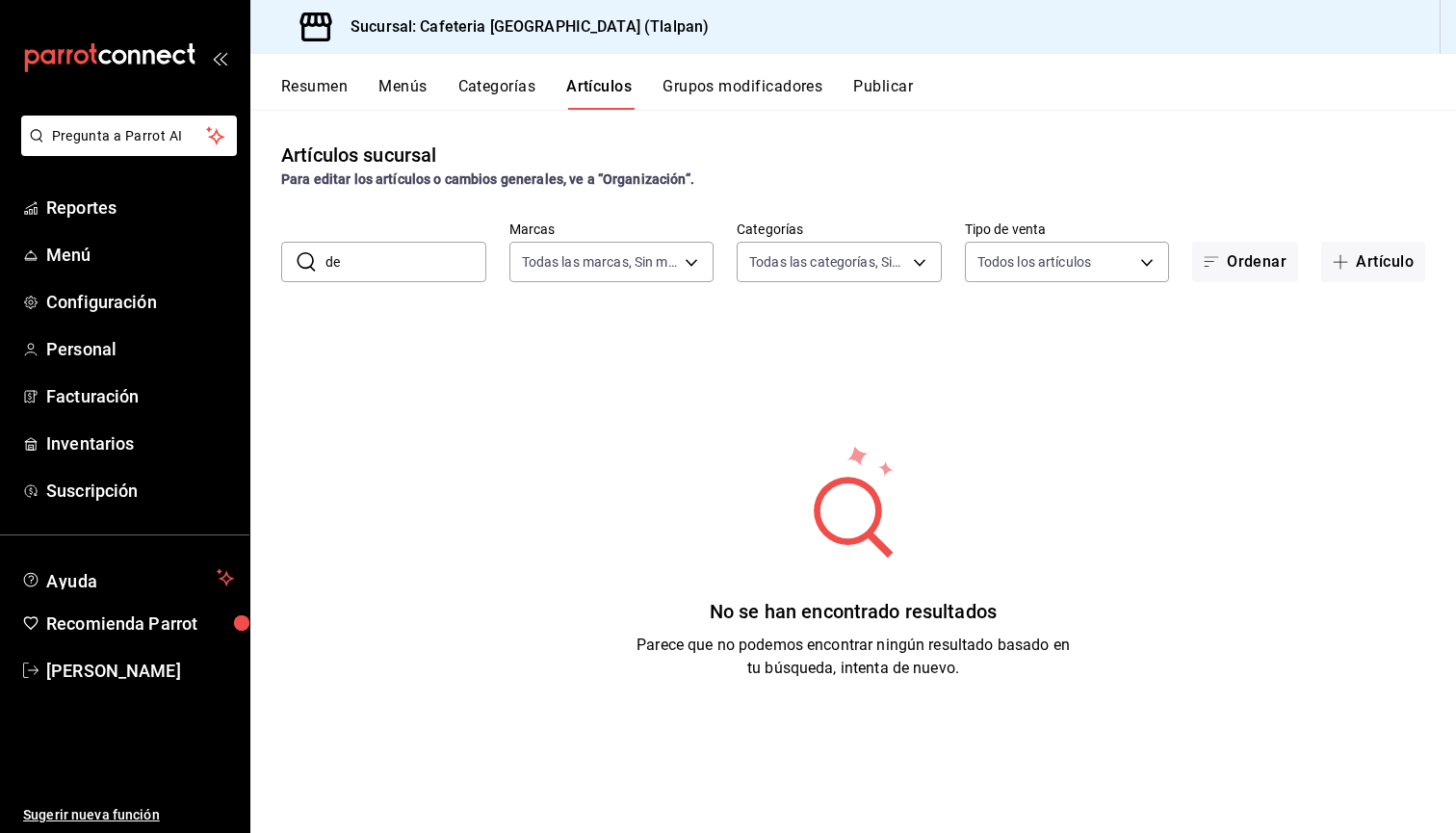 type on "d" 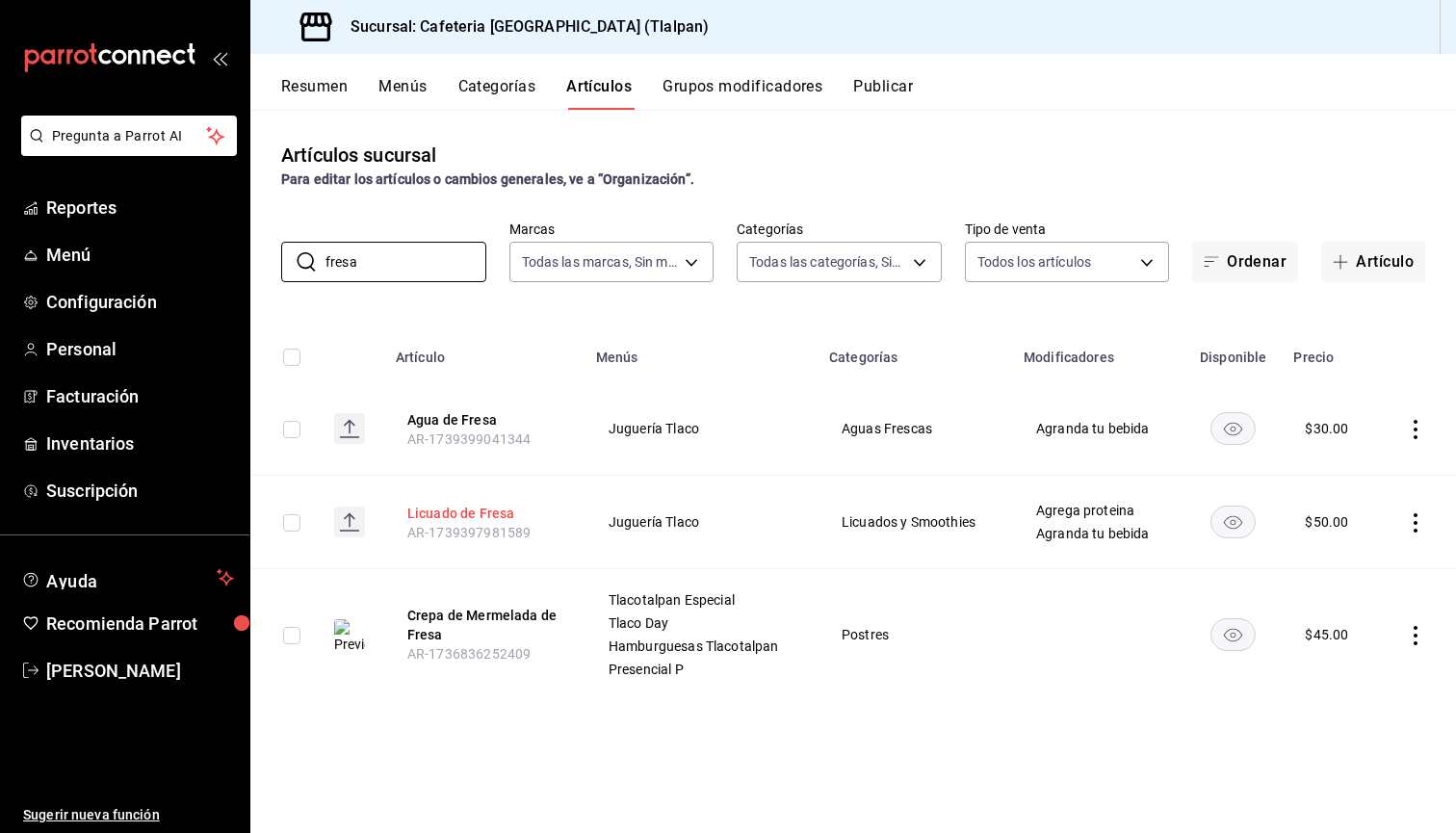 type on "fresa" 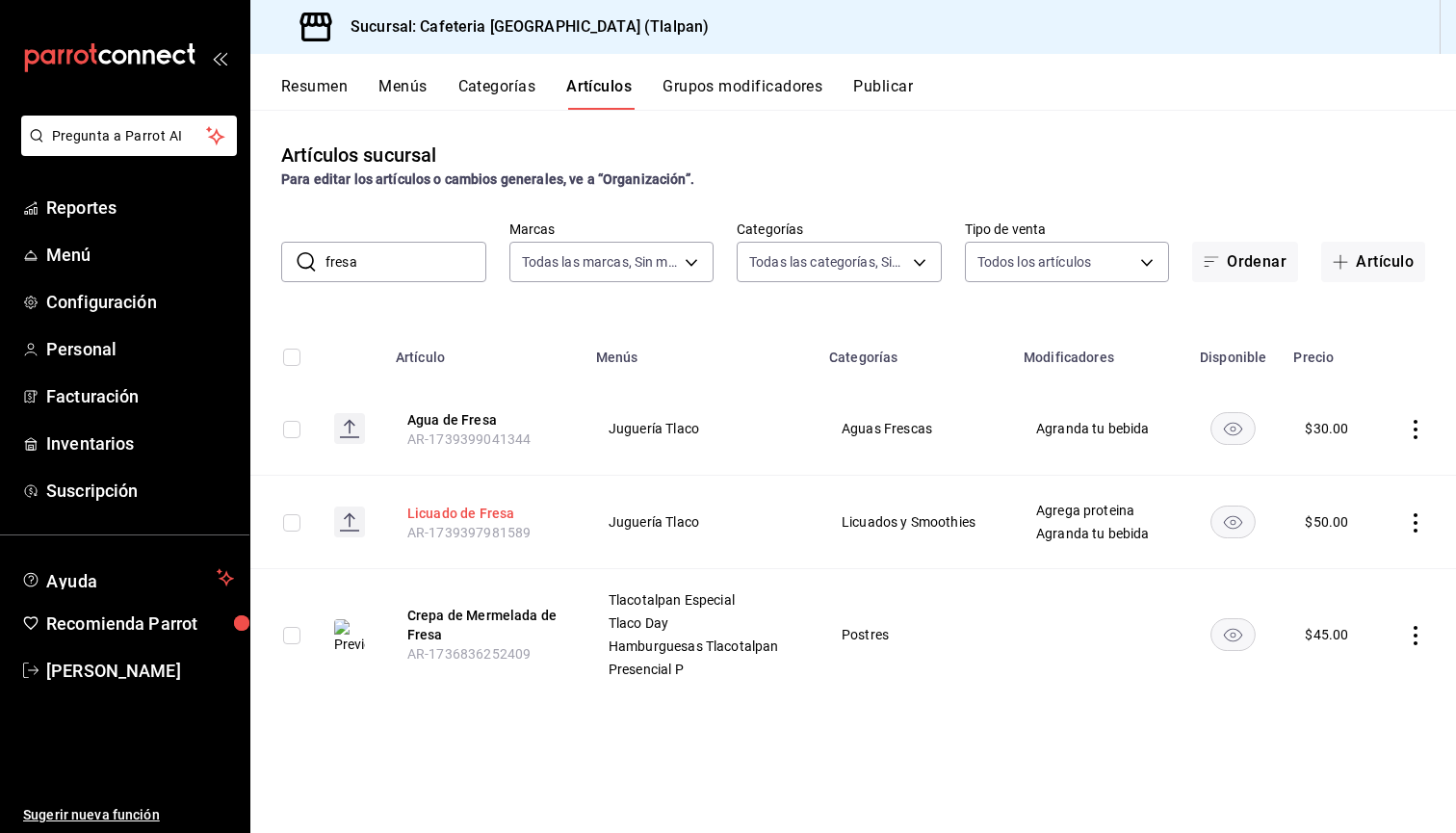 click on "Licuado de Fresa" at bounding box center [484, 513] 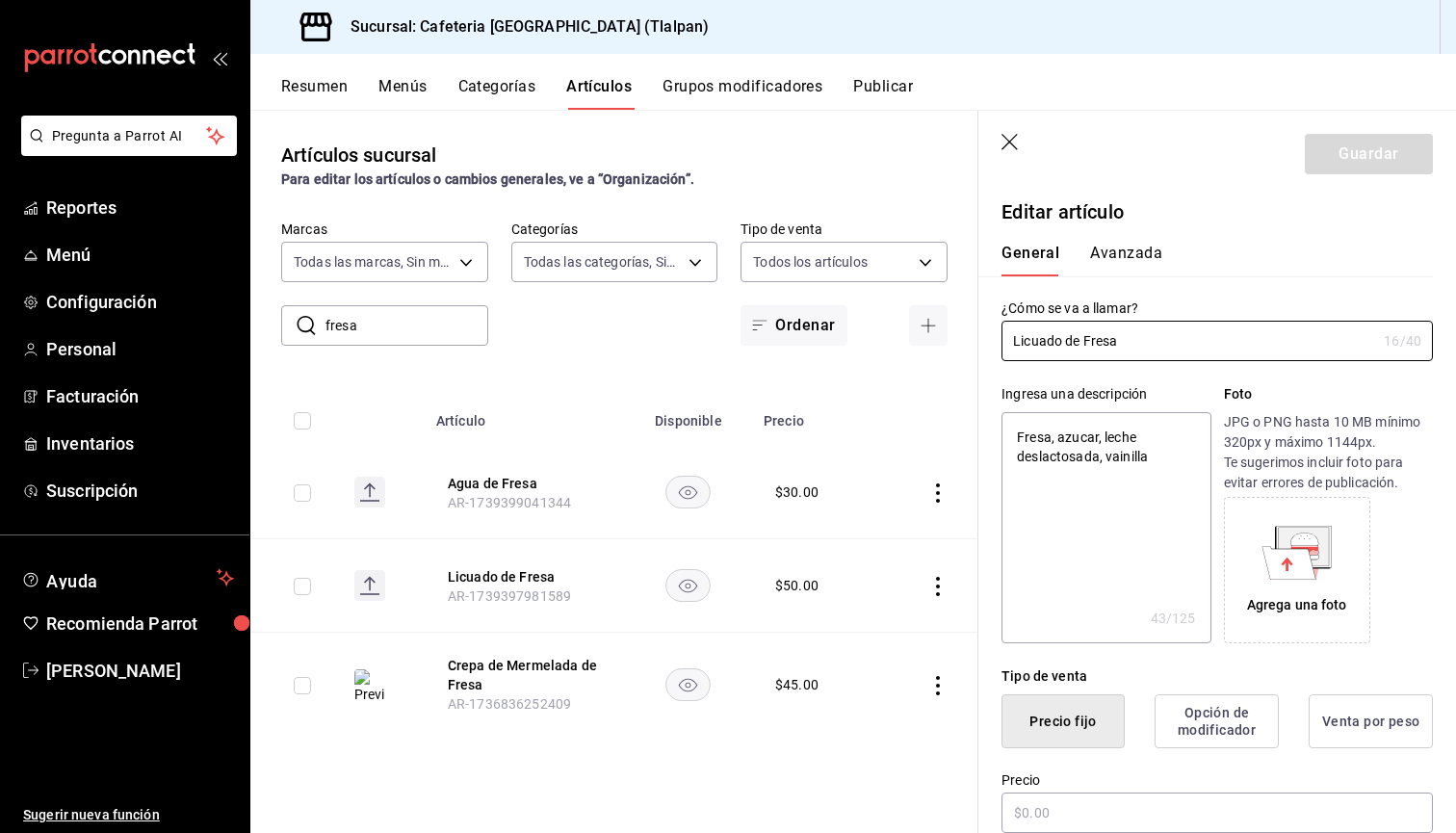 type on "x" 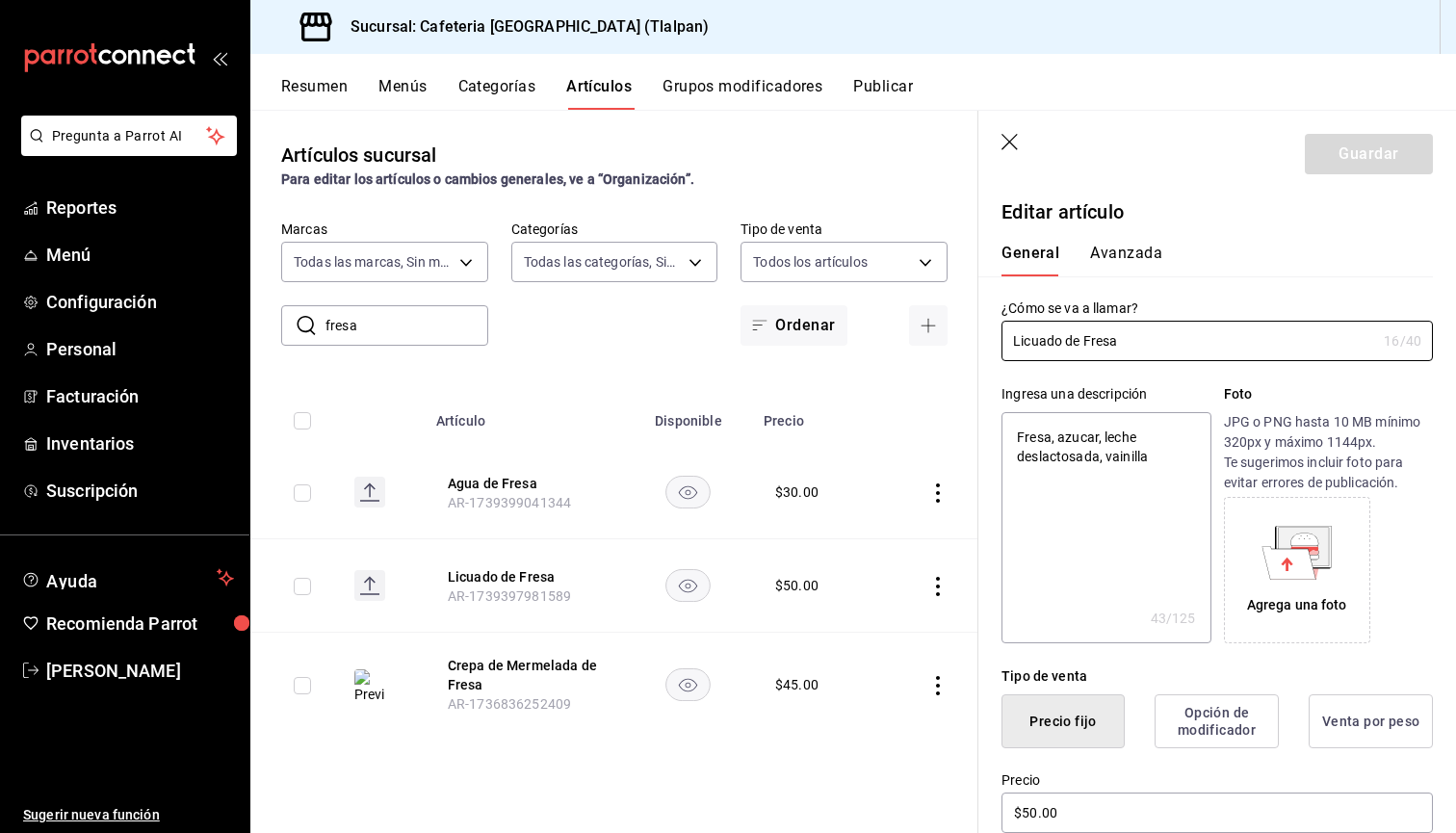 scroll, scrollTop: 0, scrollLeft: 0, axis: both 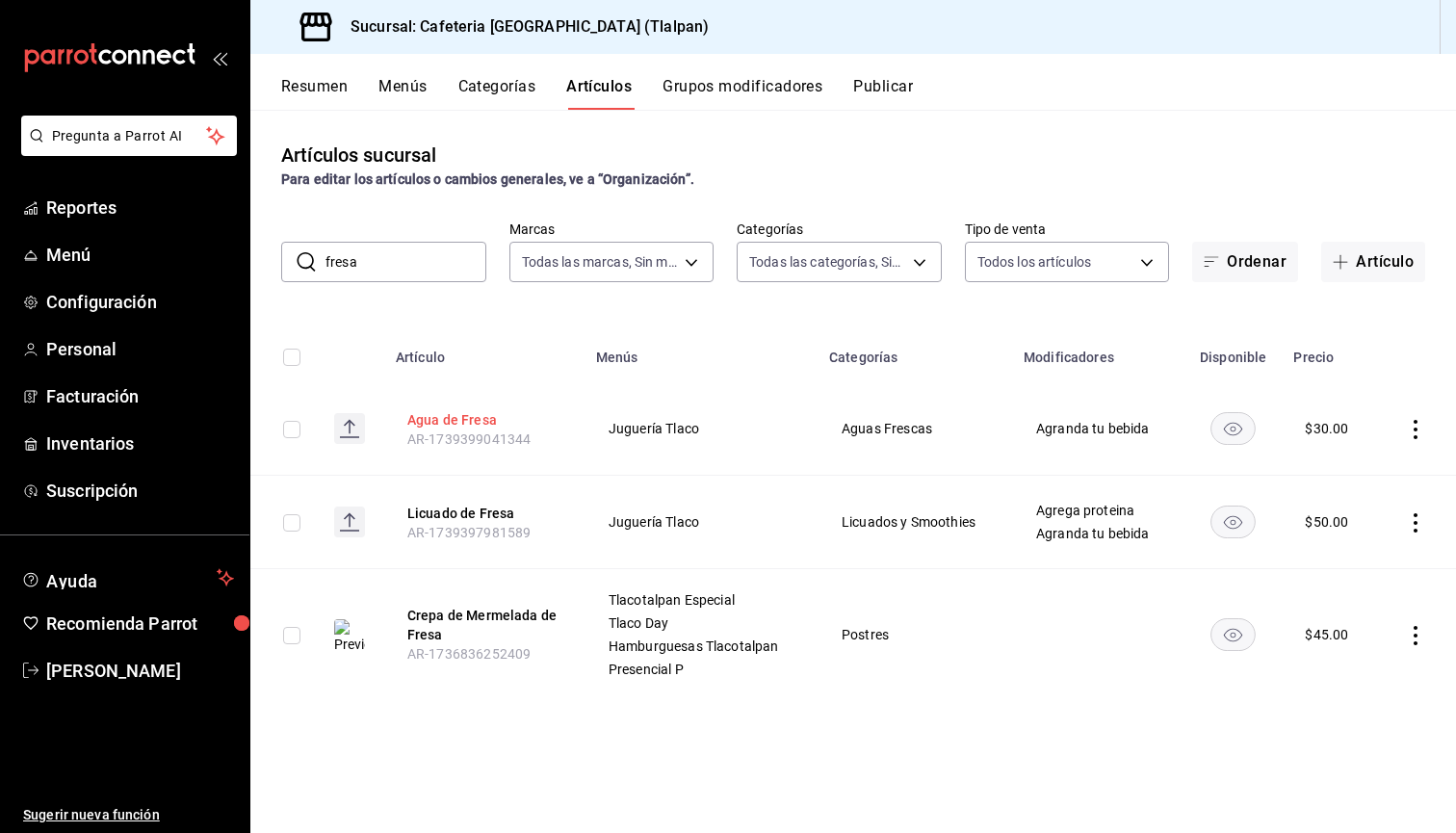 click on "Agua de Fresa" at bounding box center (484, 420) 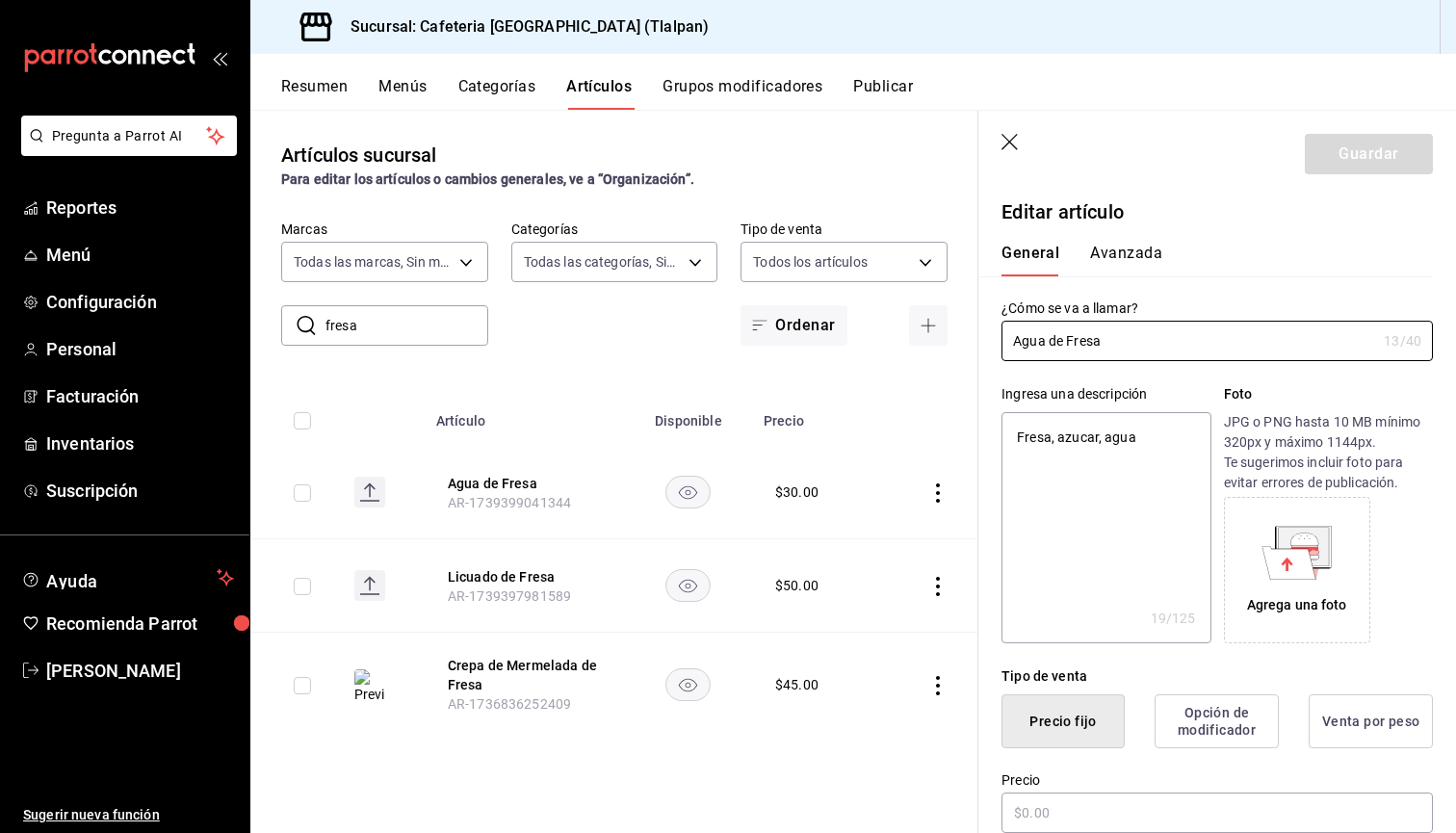 type on "x" 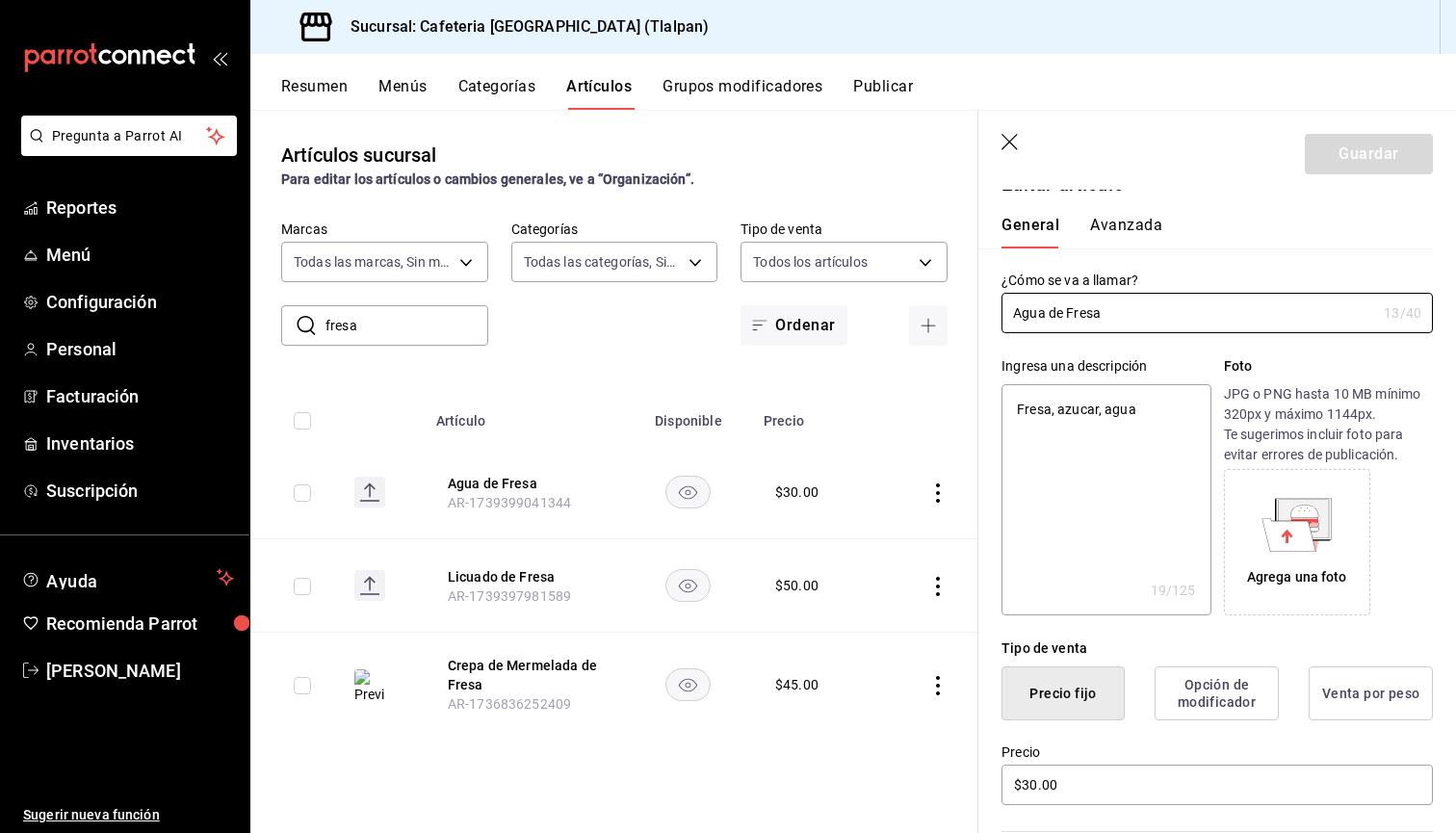 scroll, scrollTop: 4, scrollLeft: 0, axis: vertical 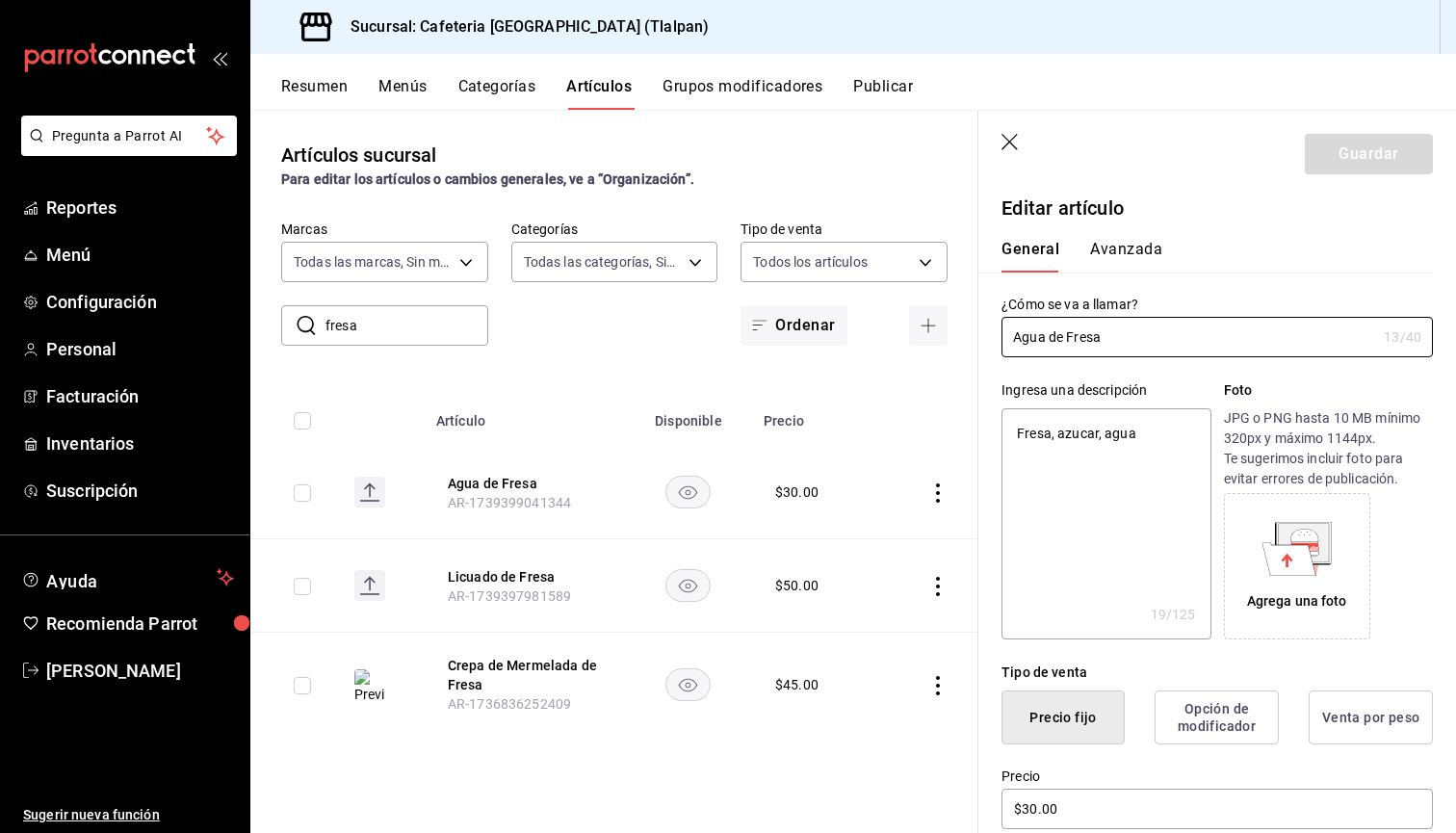 click 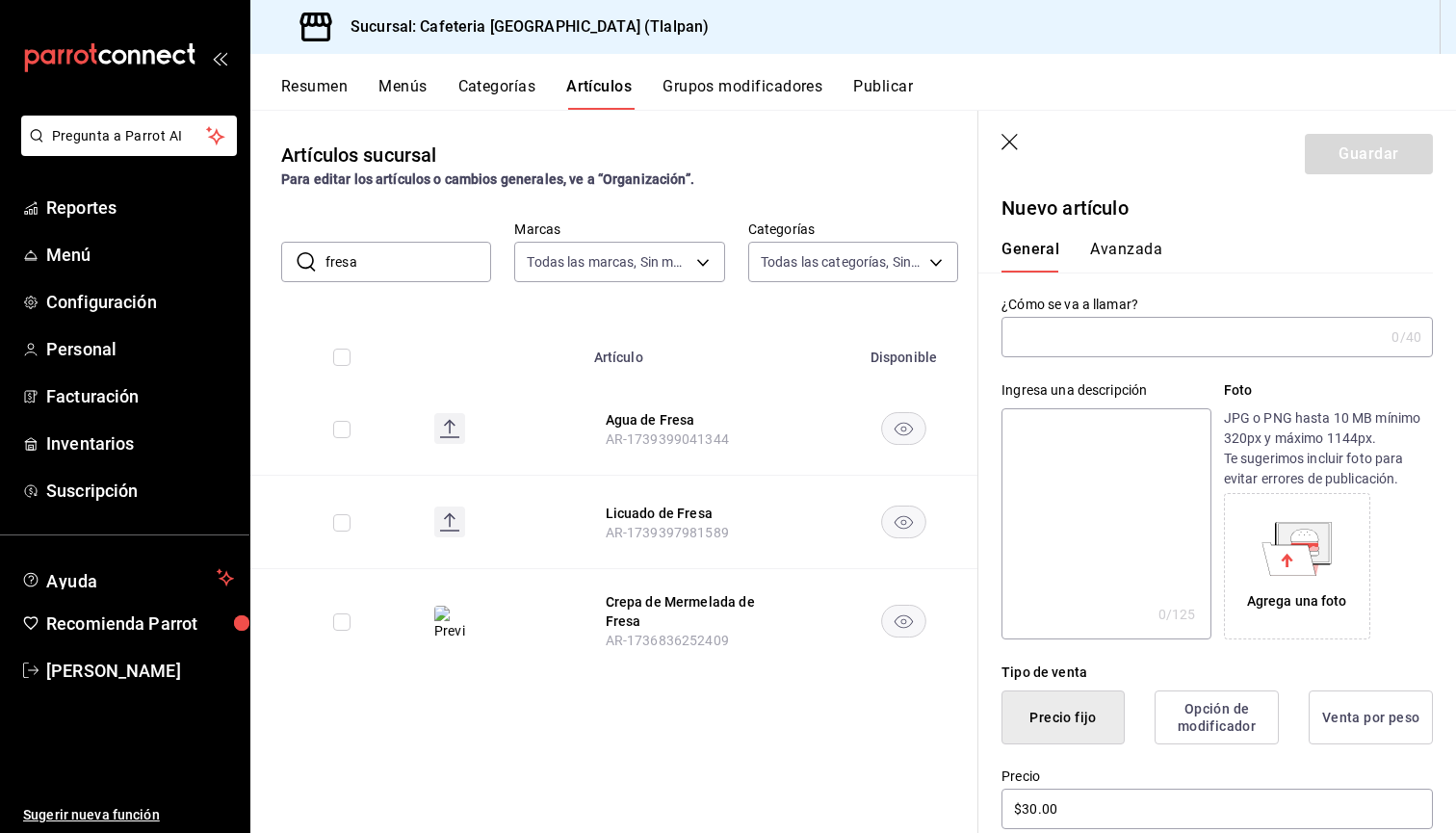 scroll, scrollTop: 0, scrollLeft: 0, axis: both 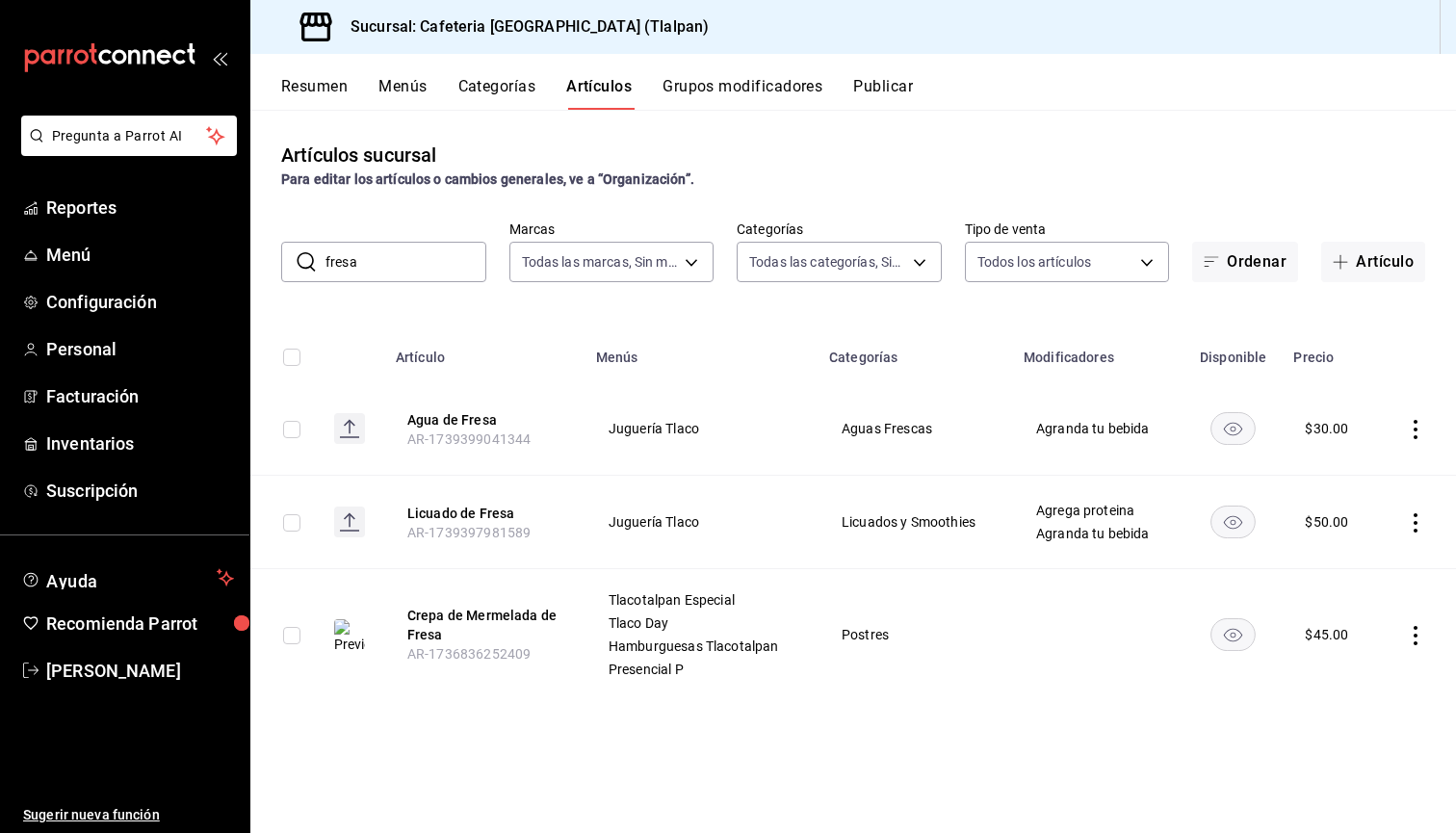 click on "fresa" at bounding box center [405, 262] 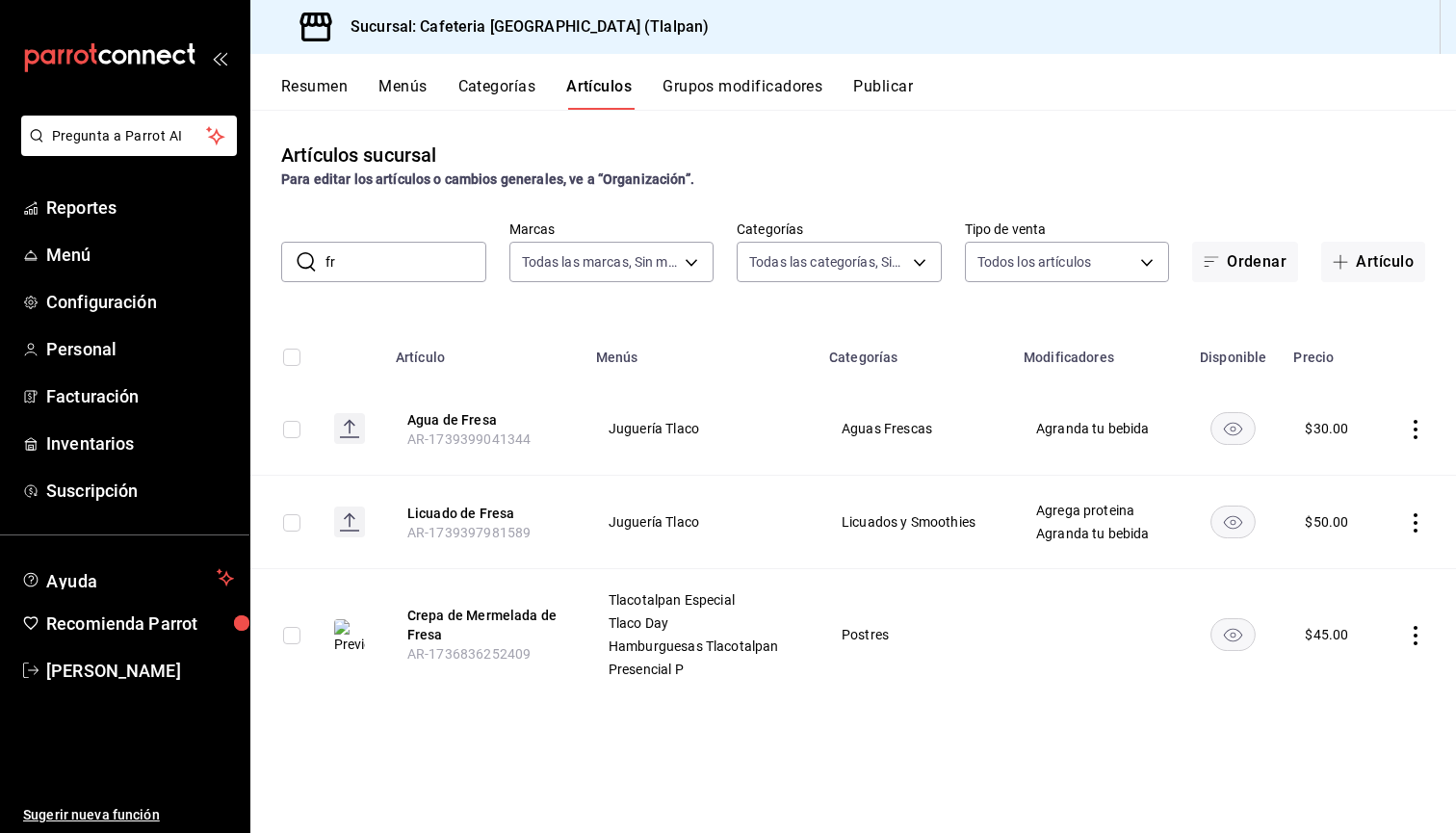type on "f" 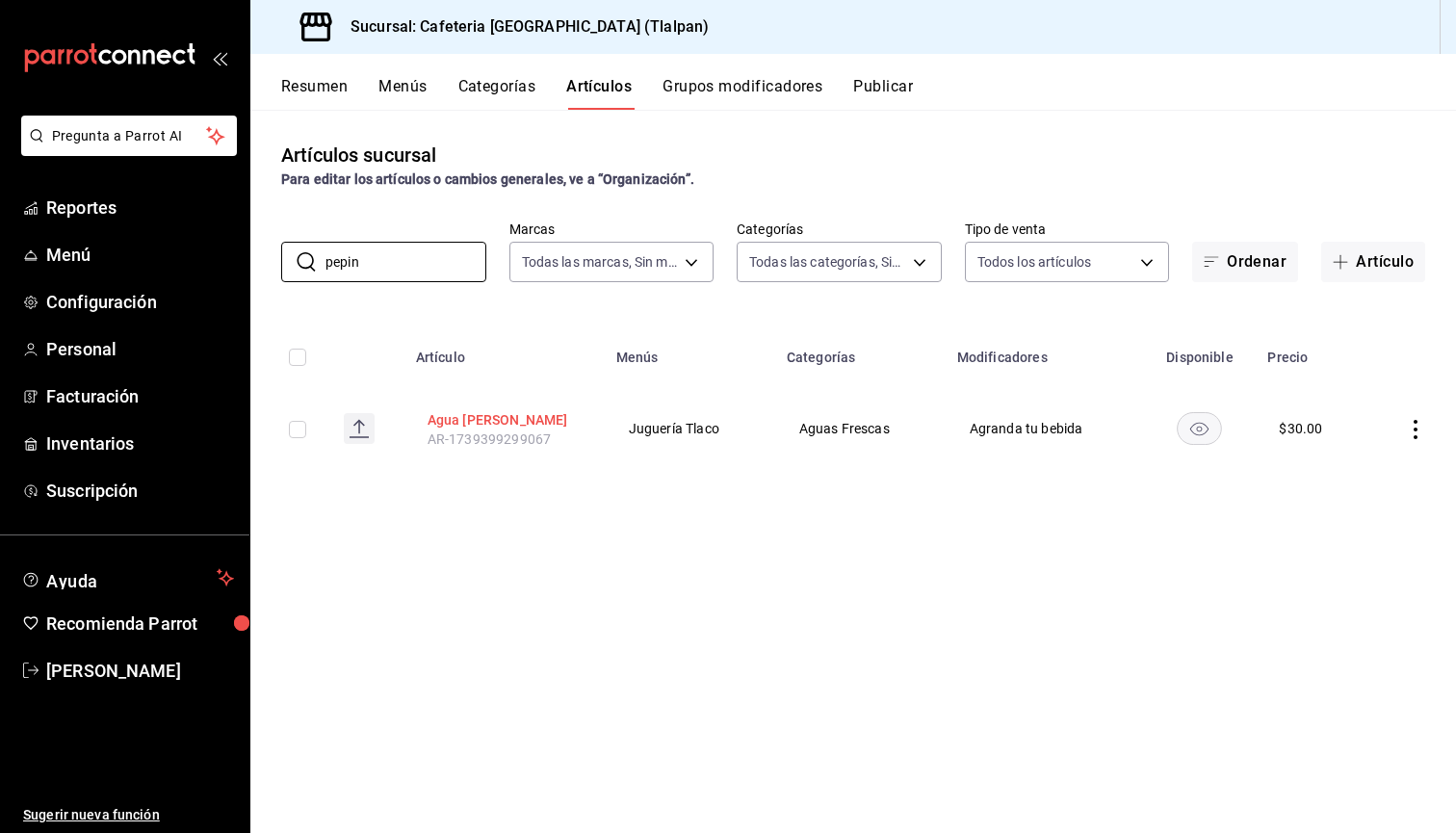 type on "pepin" 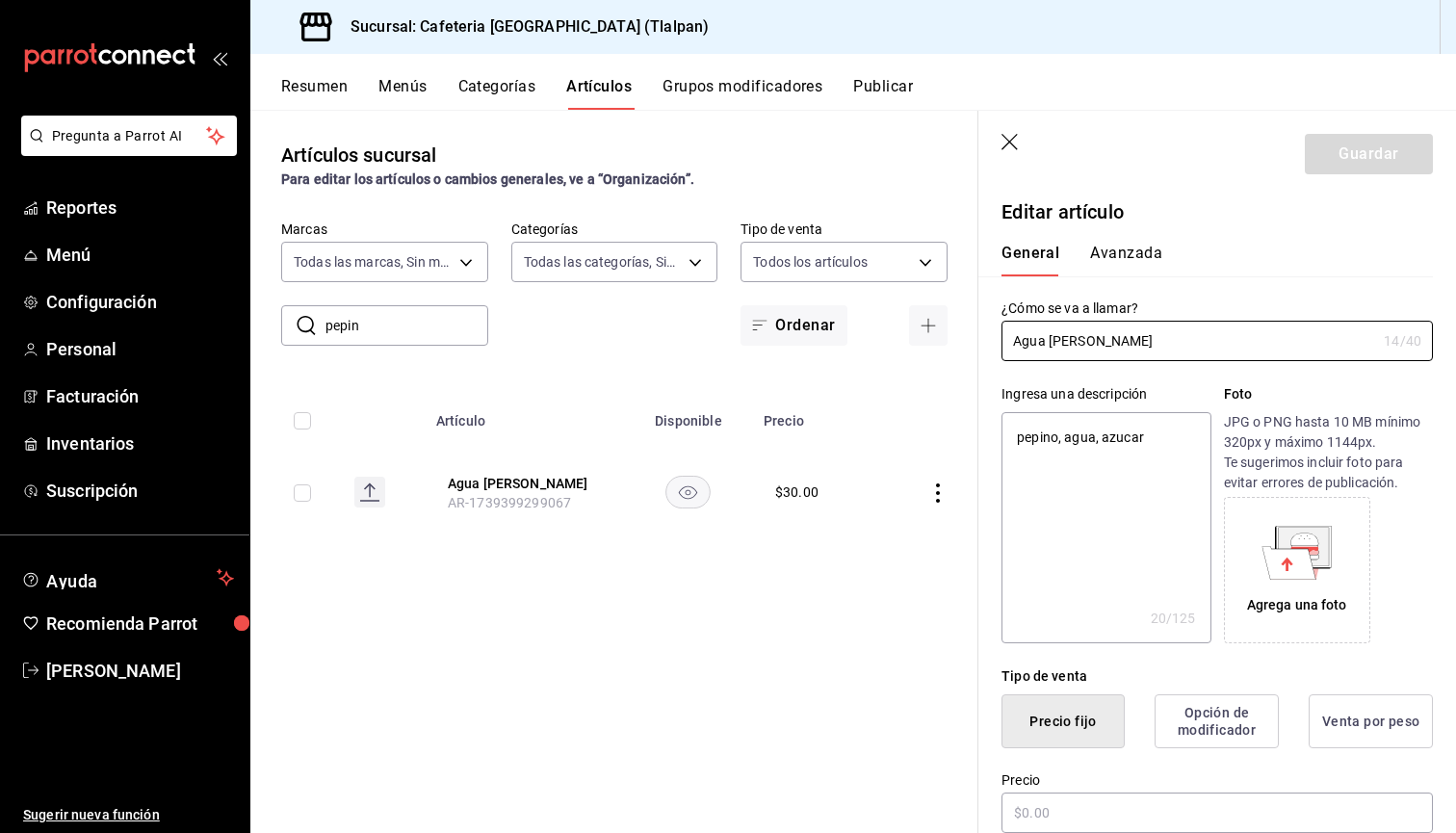 type on "x" 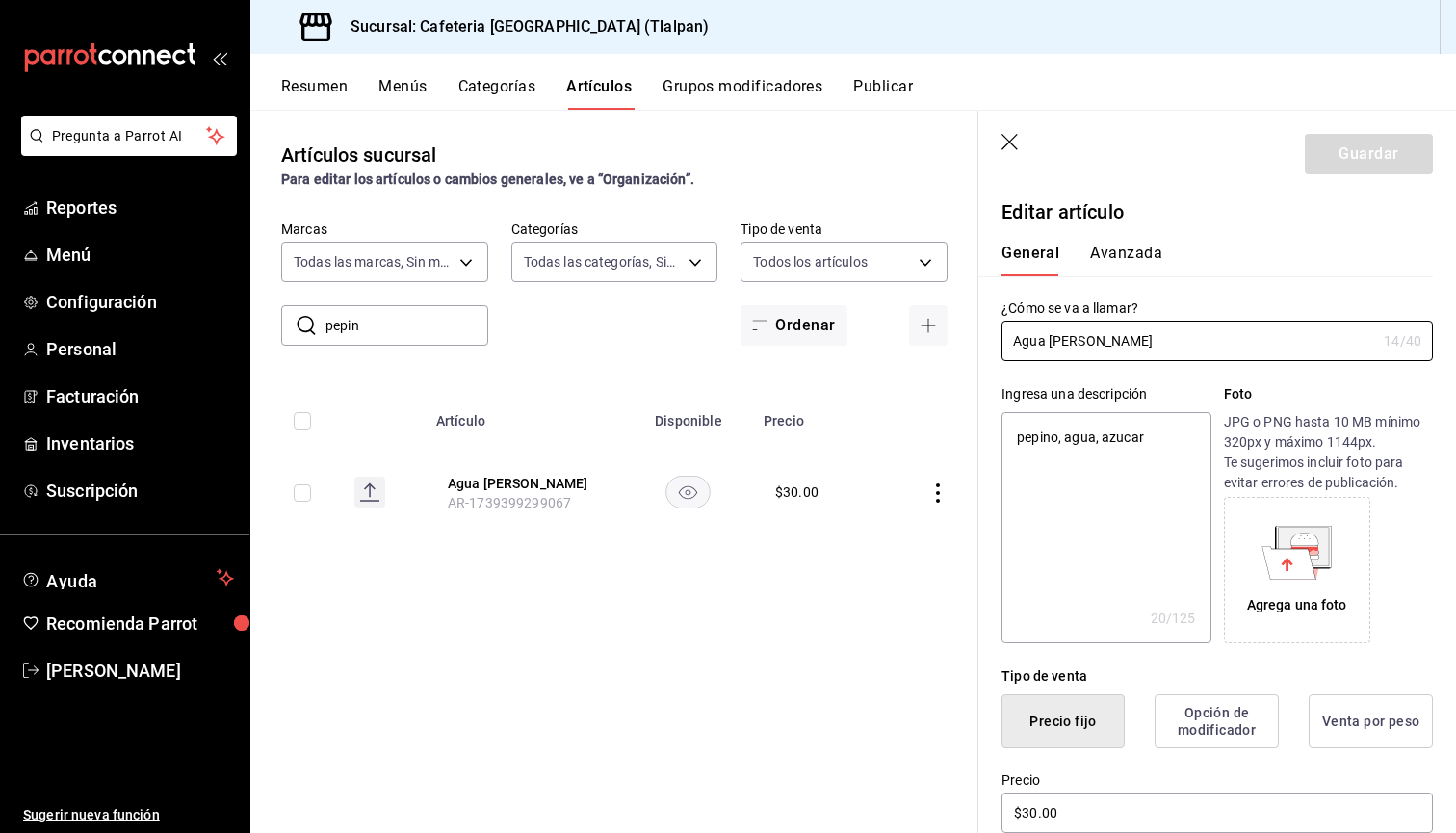 click on "pepin" at bounding box center (406, 325) 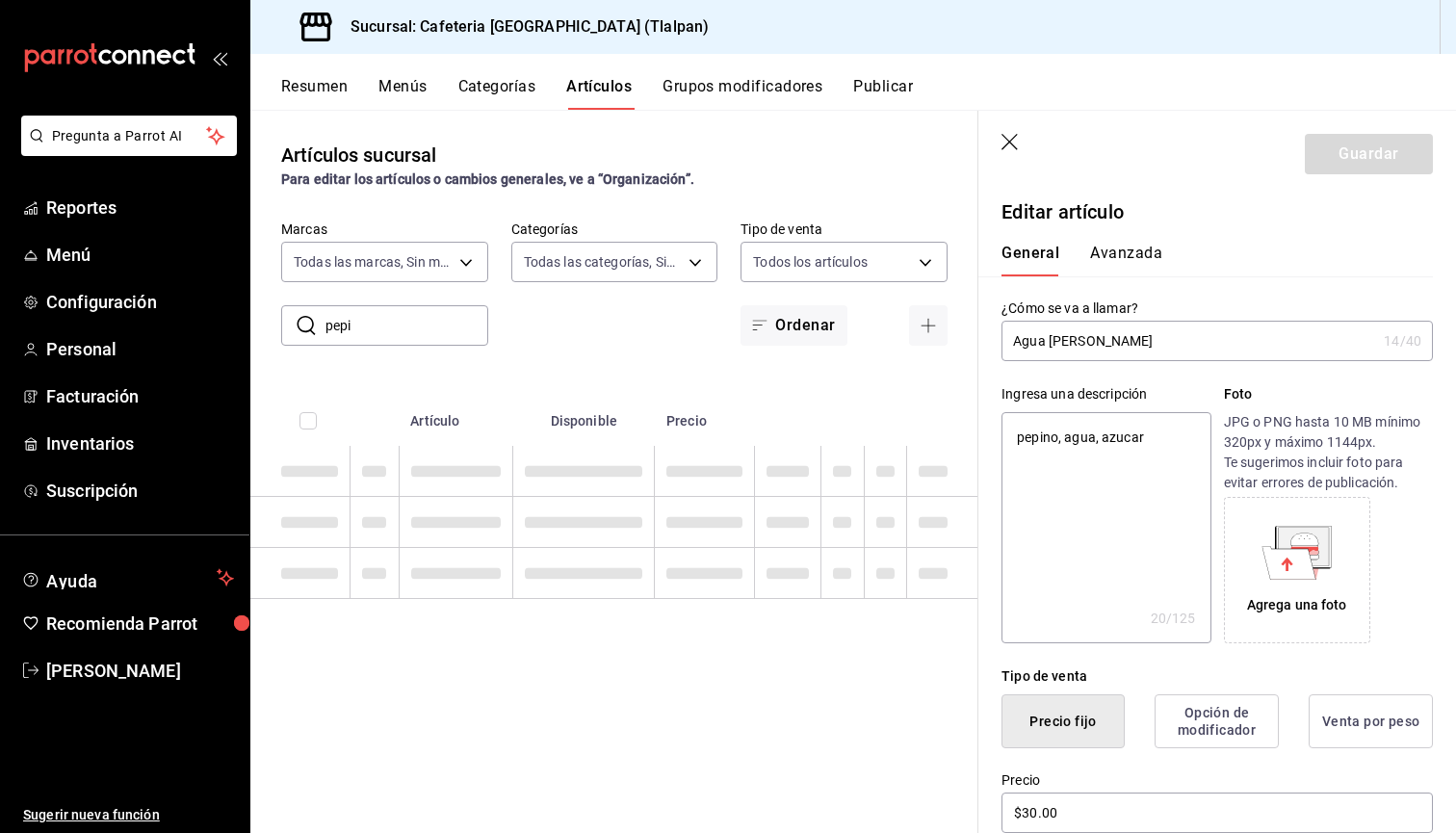 type on "pep" 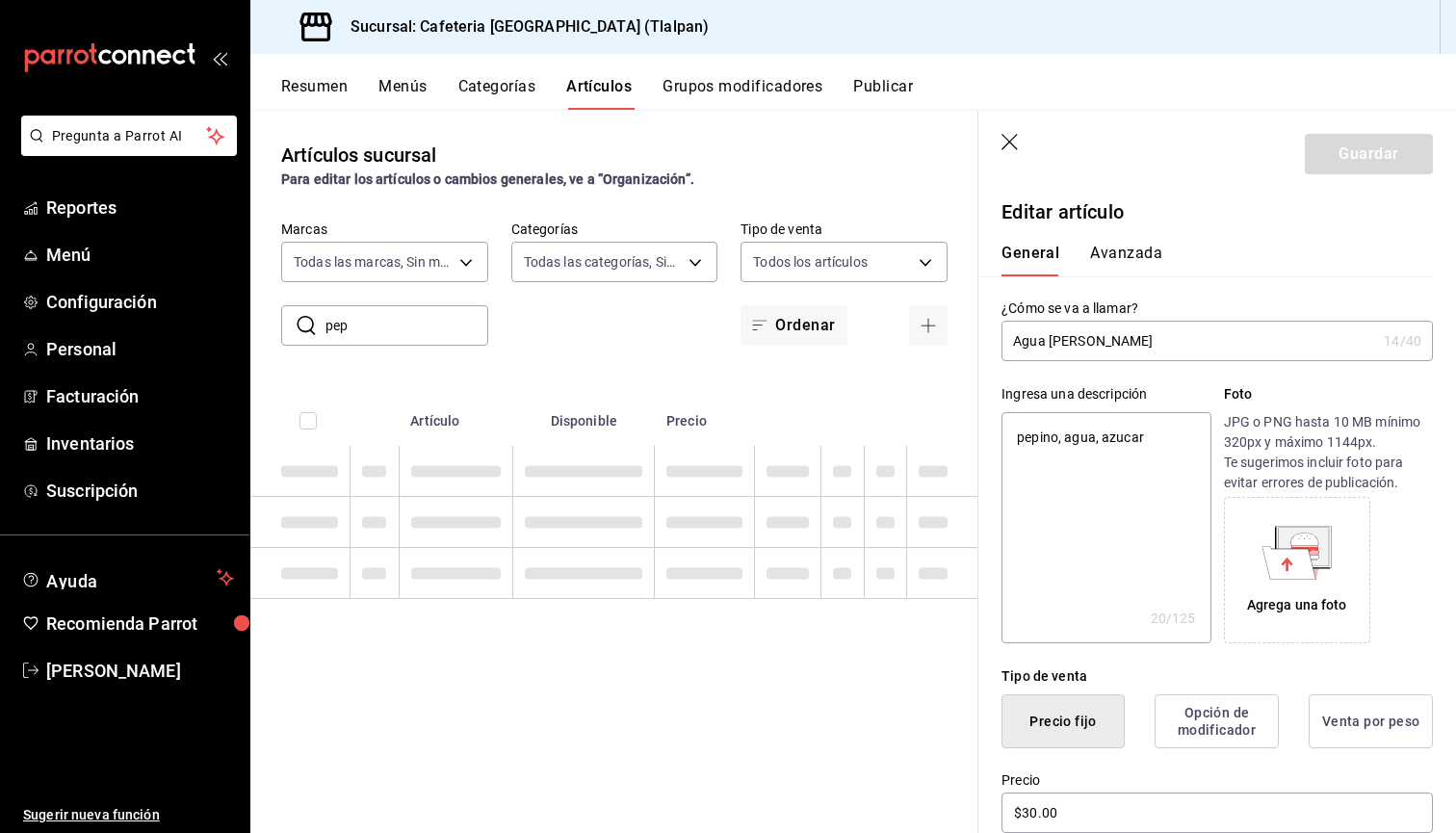 type on "x" 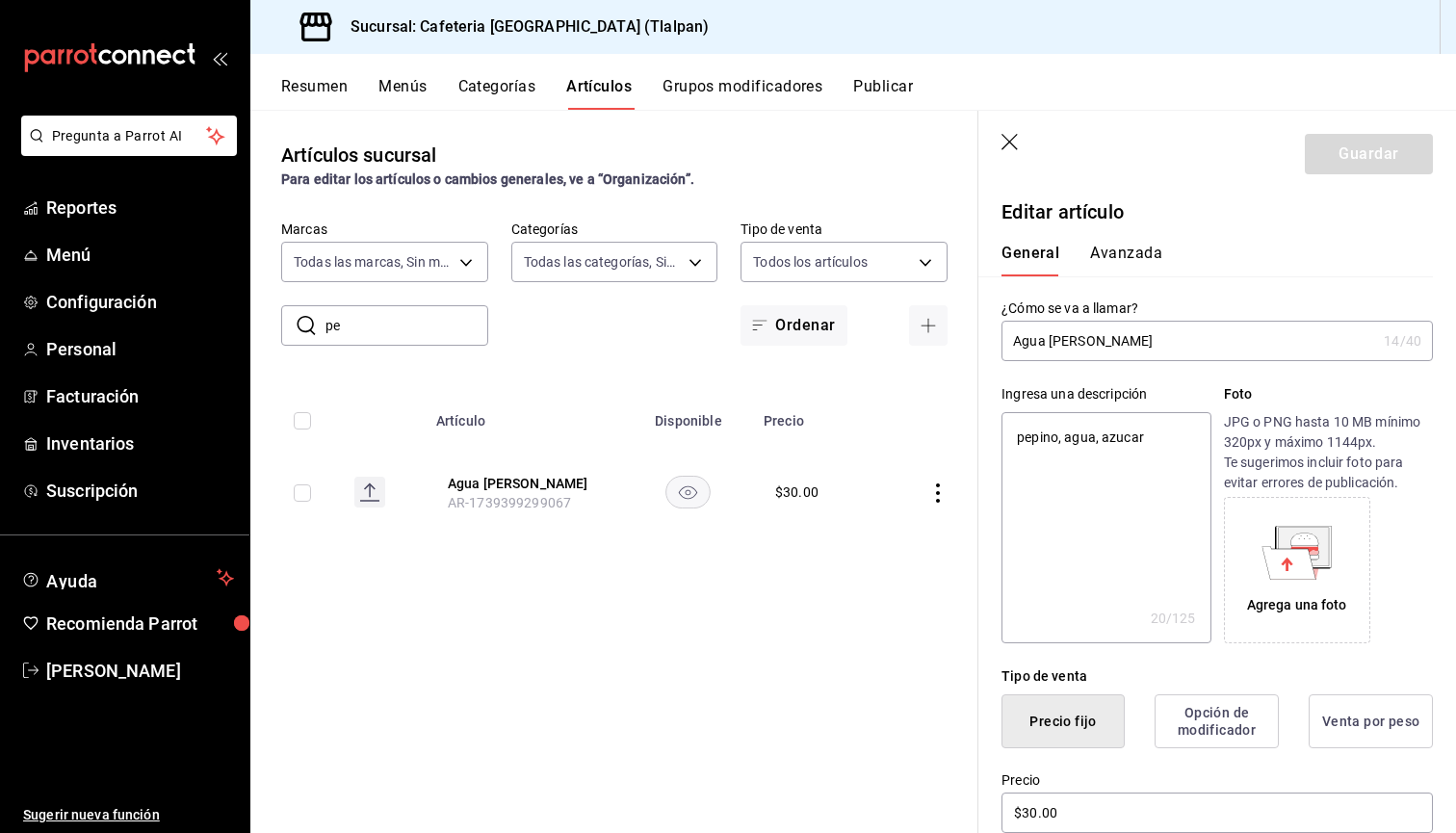 type on "x" 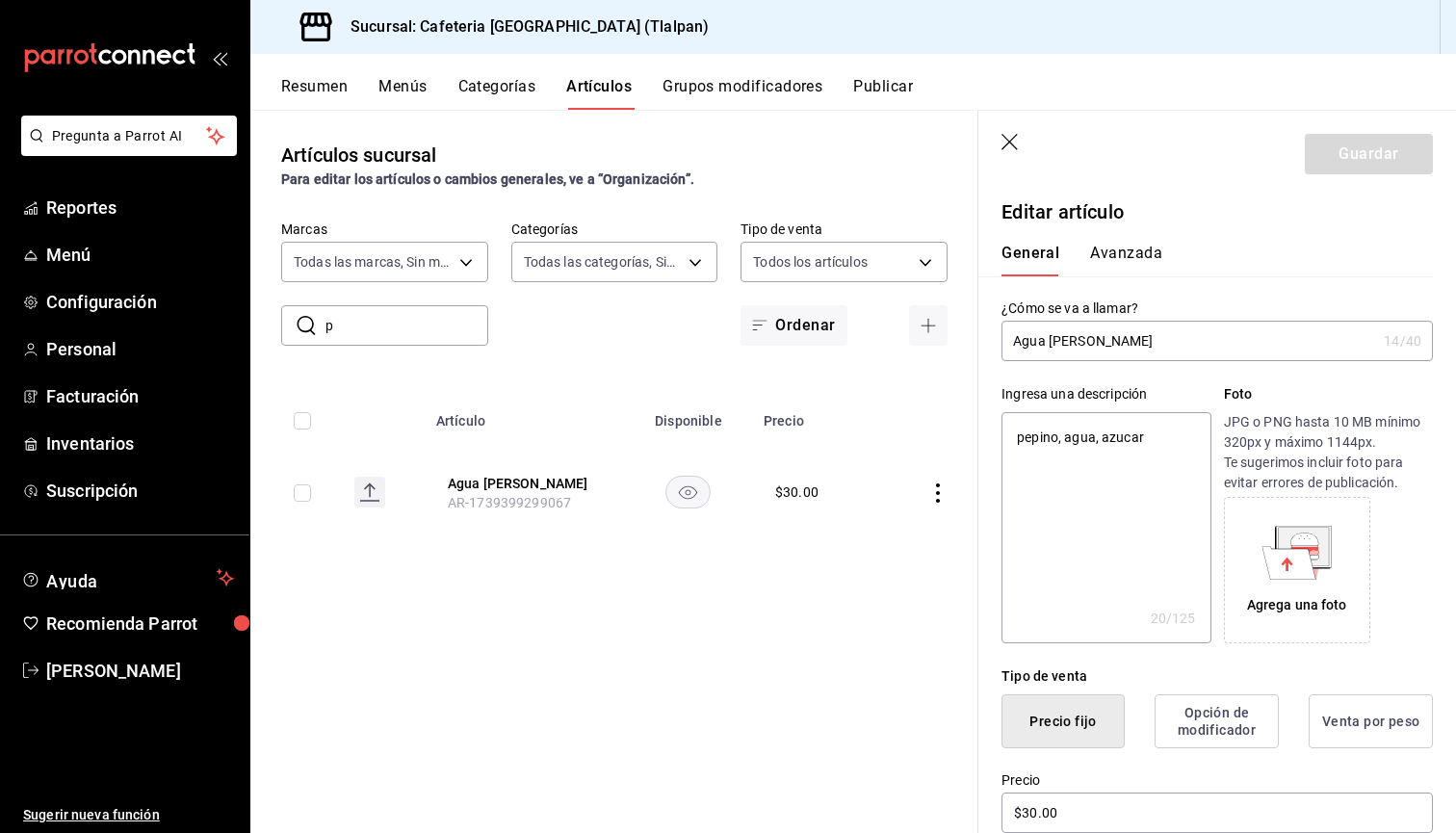 type 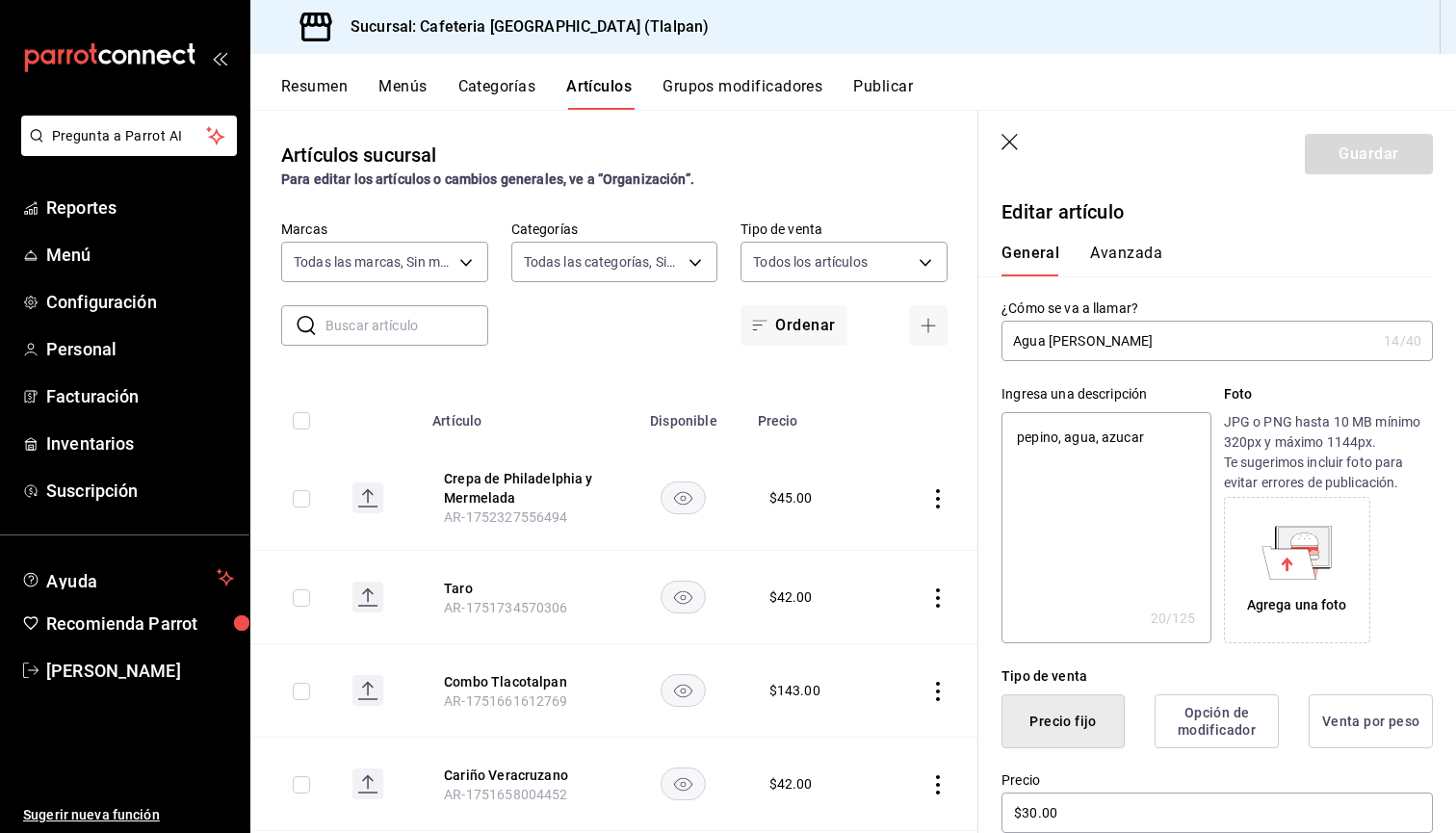 type on "x" 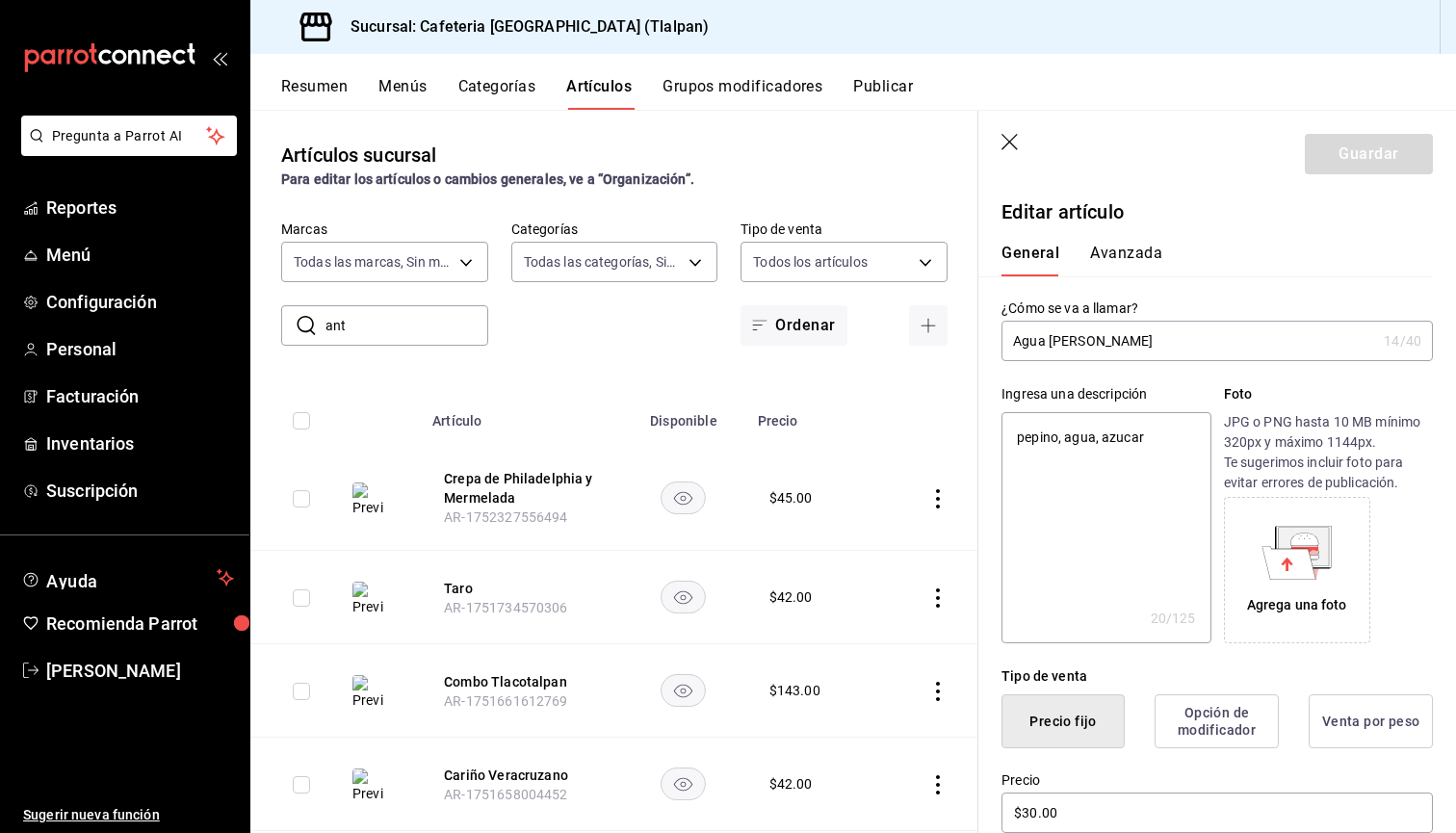 type on "anti" 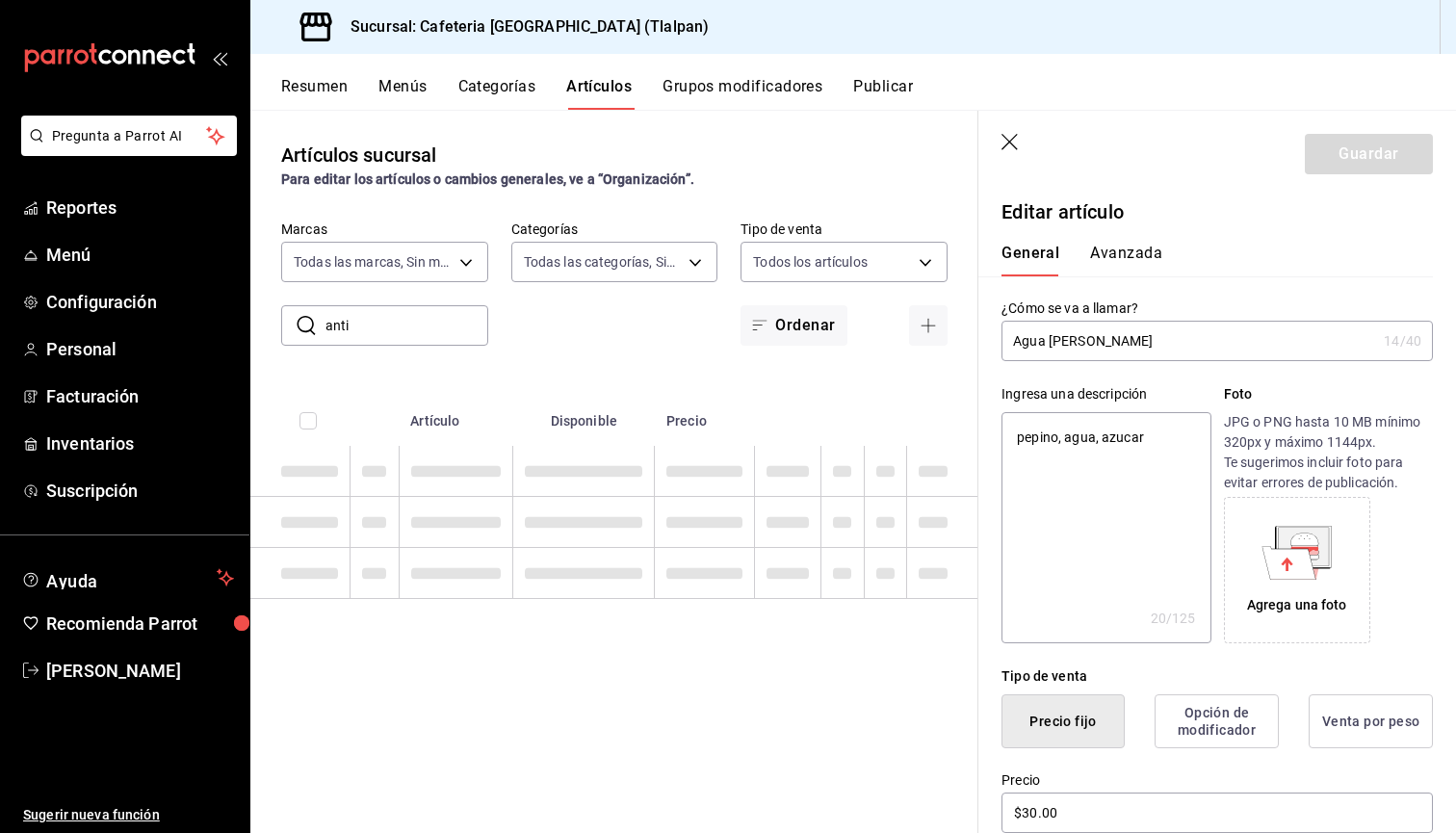 type on "x" 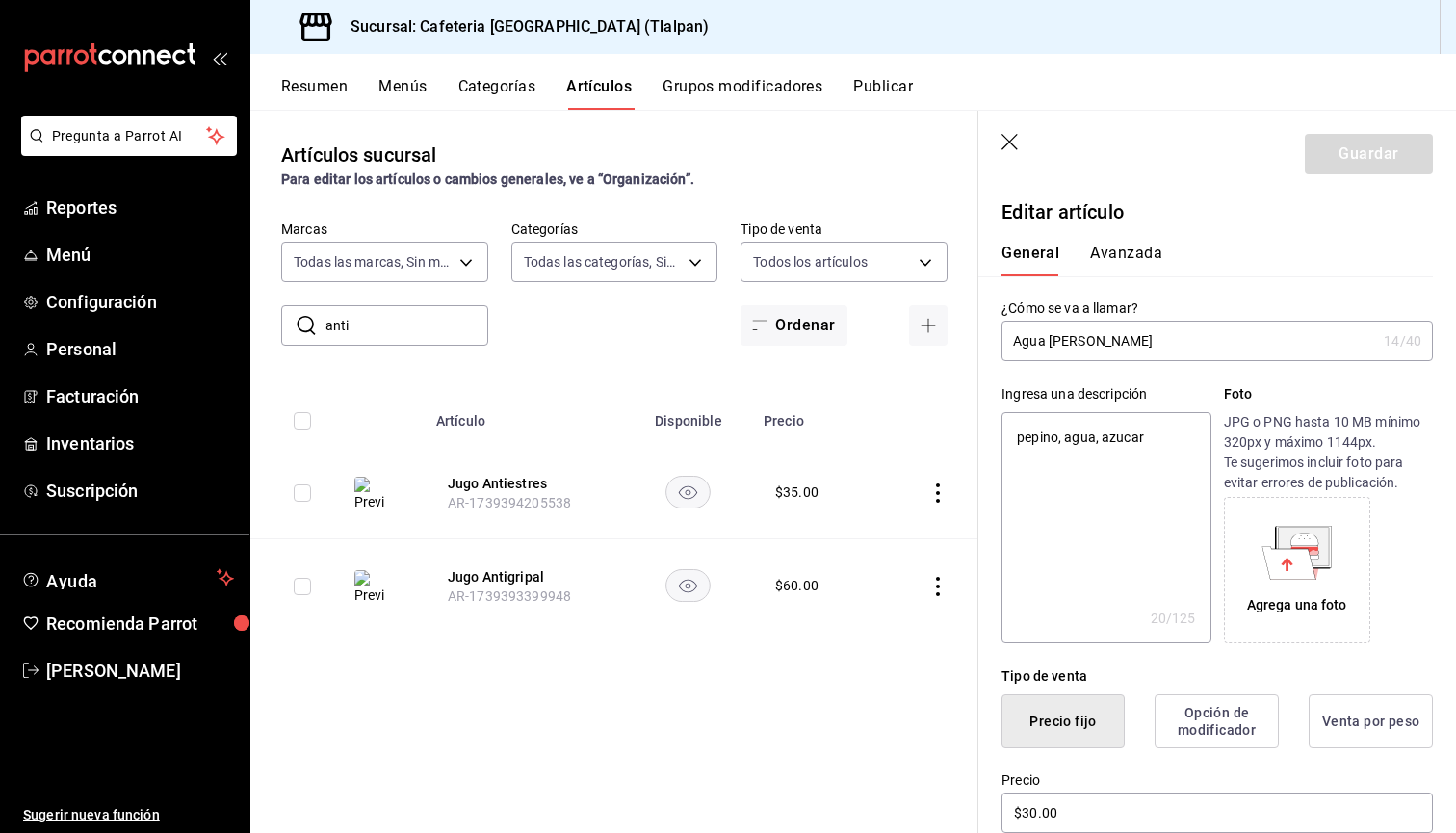 type on "antig" 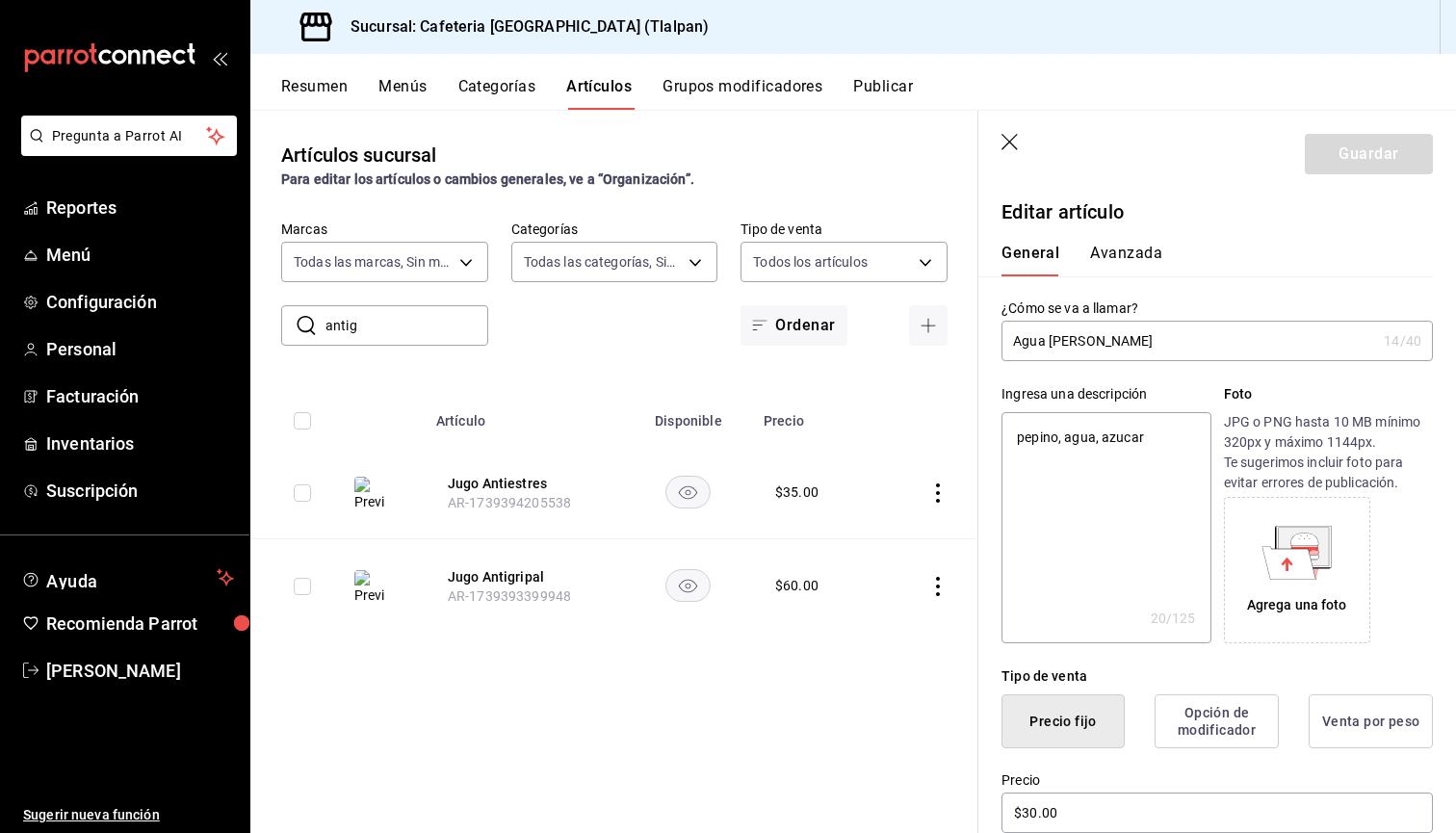 type on "antigr" 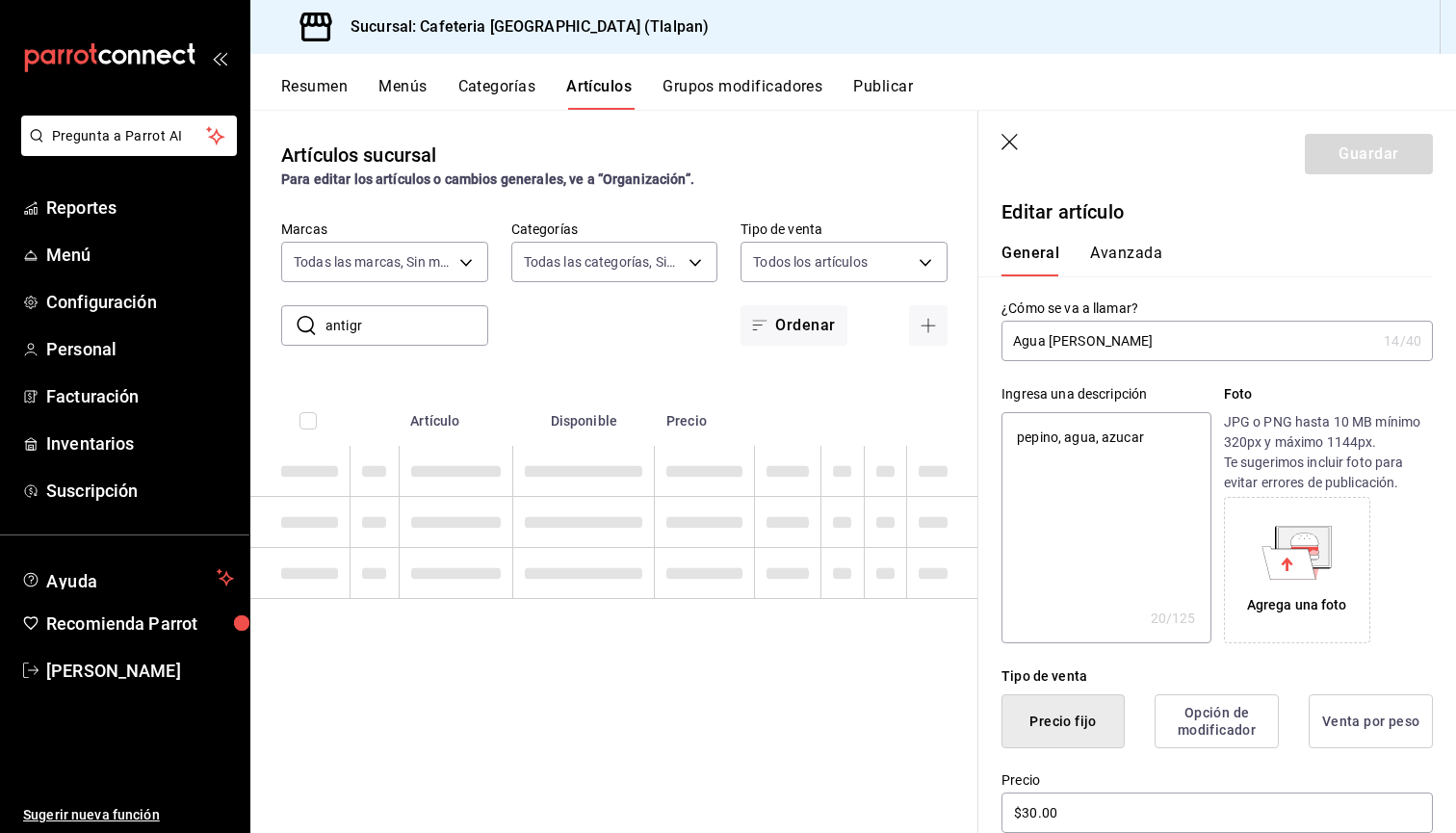 type on "x" 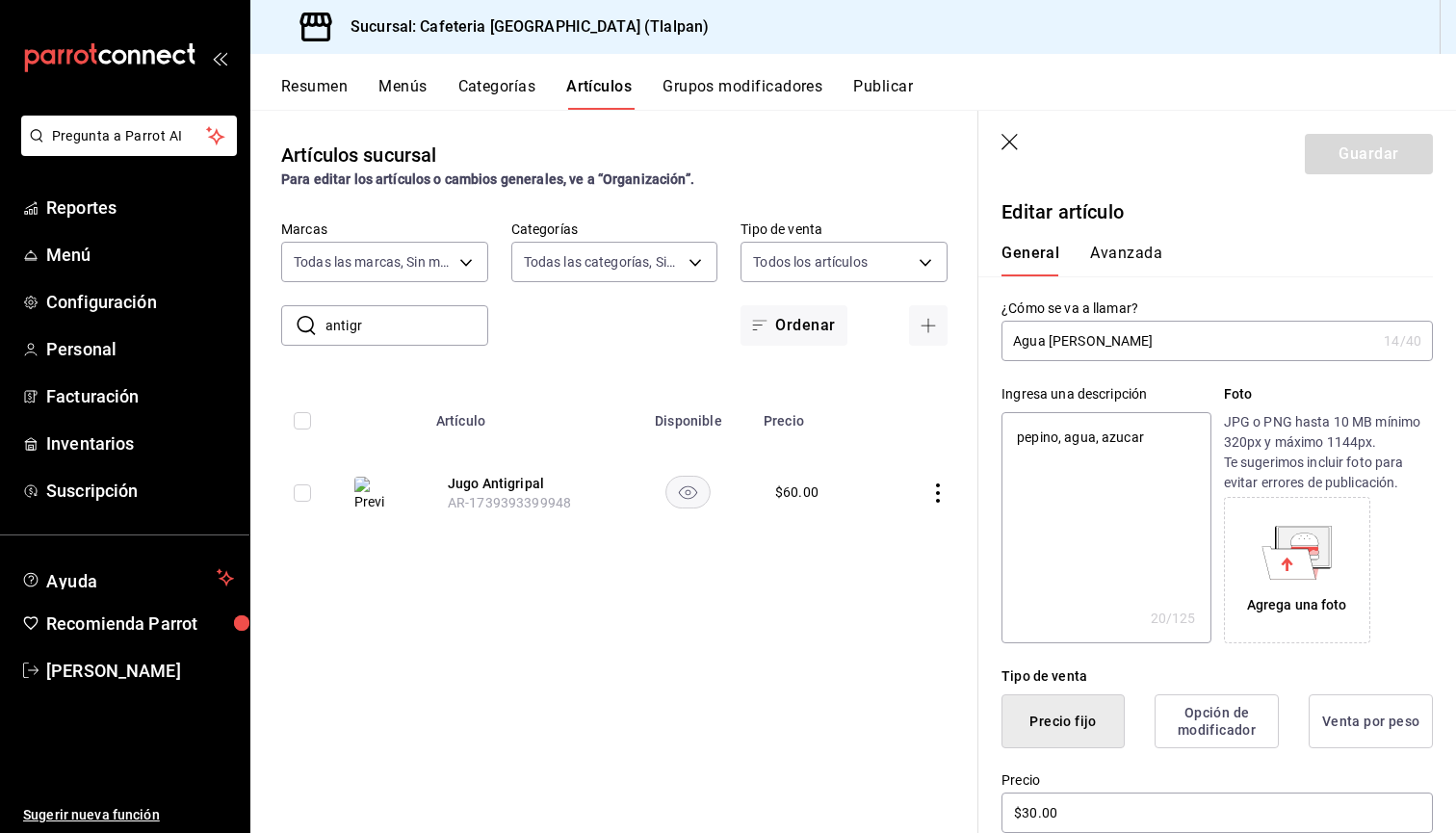 drag, startPoint x: 425, startPoint y: 326, endPoint x: 399, endPoint y: 325, distance: 26.019224 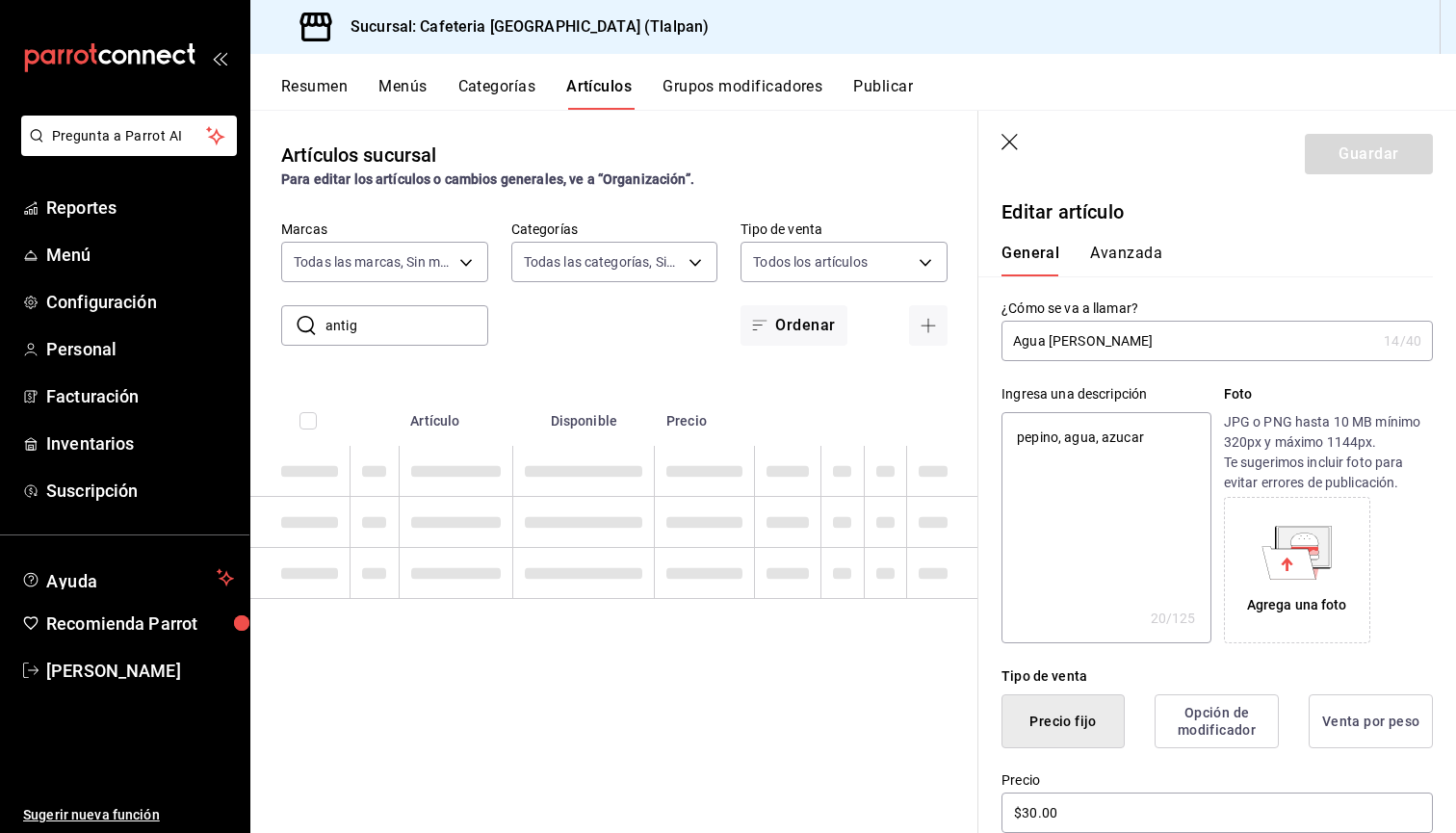 type on "x" 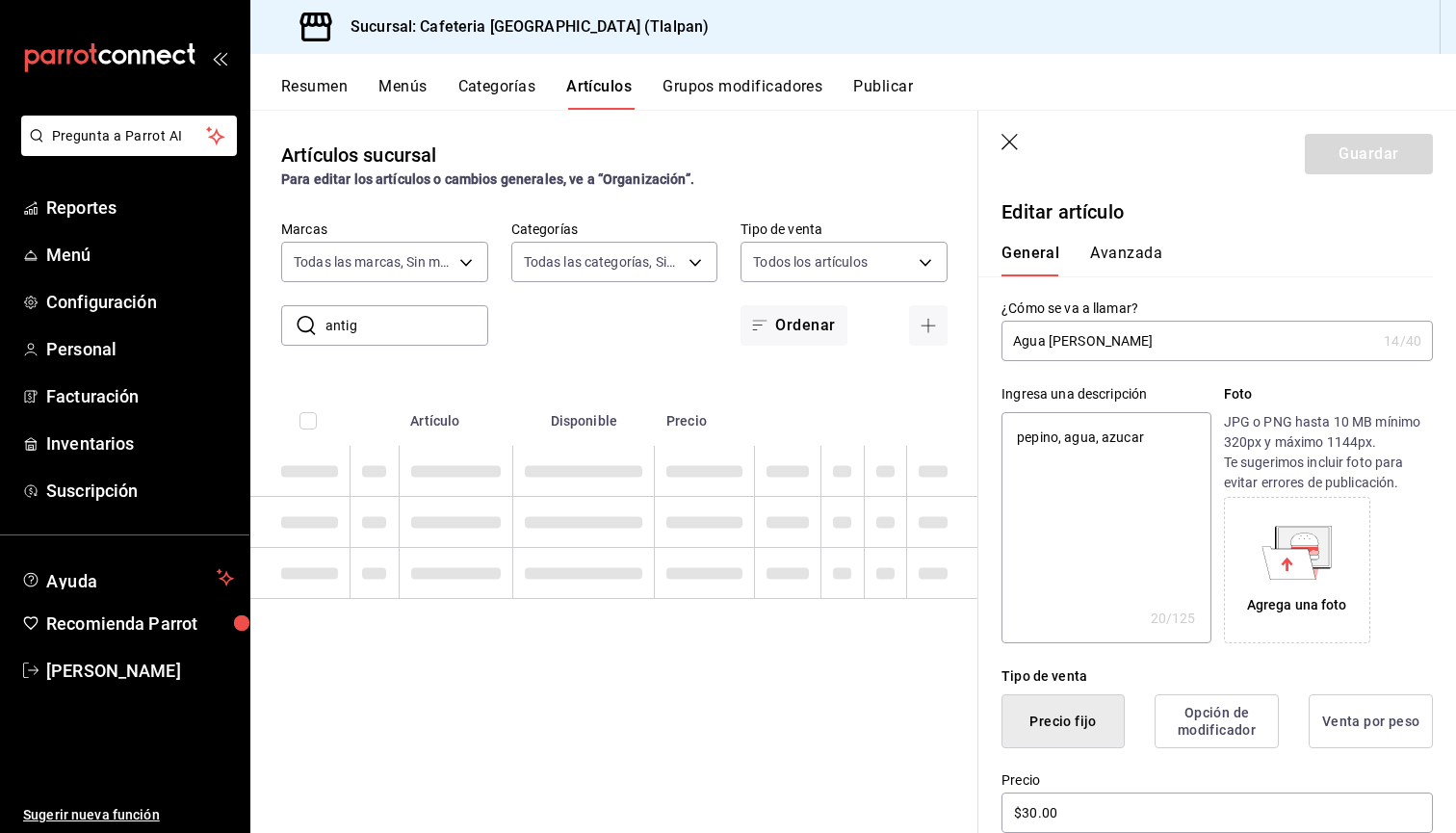 type on "anti" 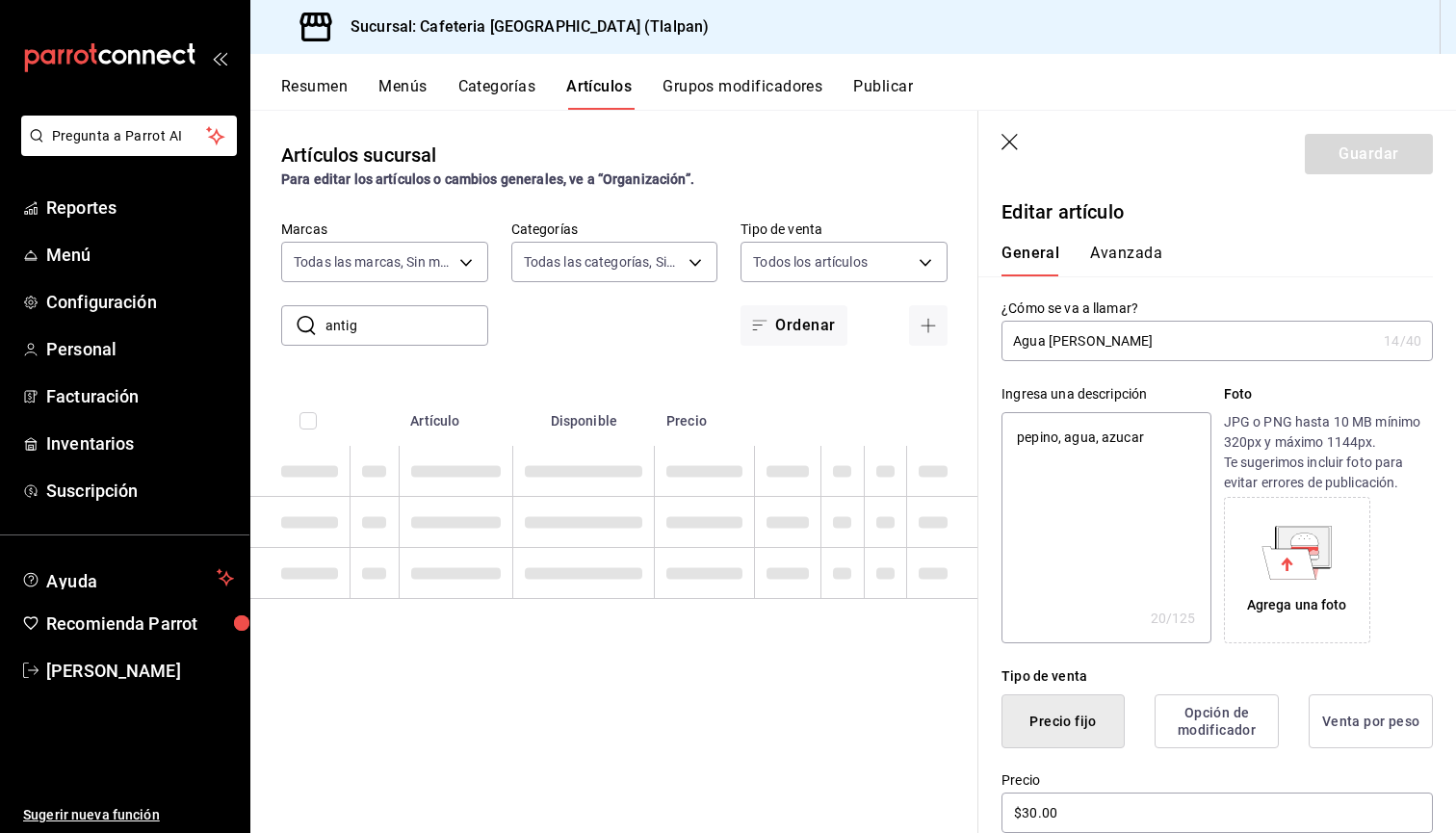 type on "x" 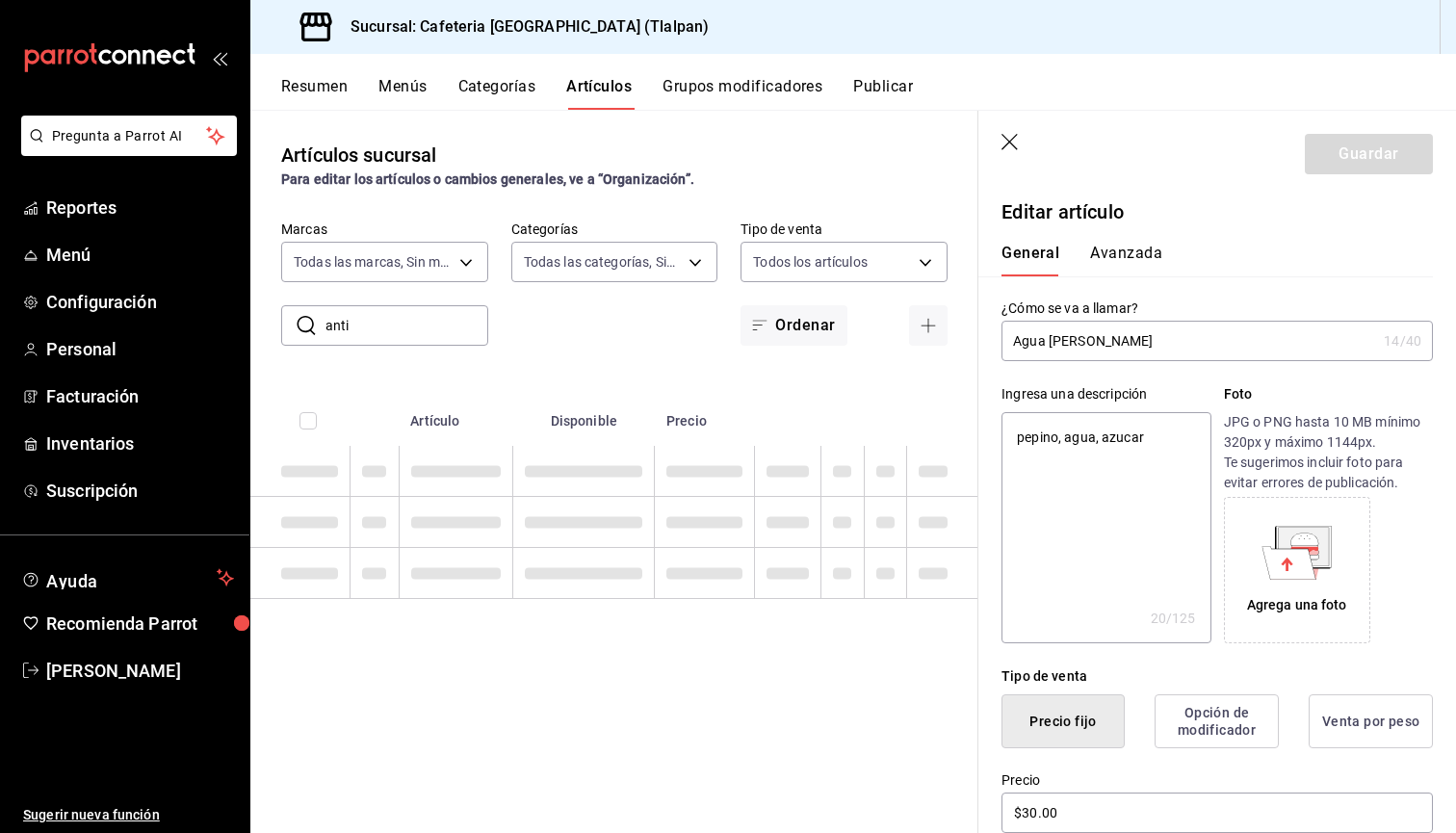 type on "ant" 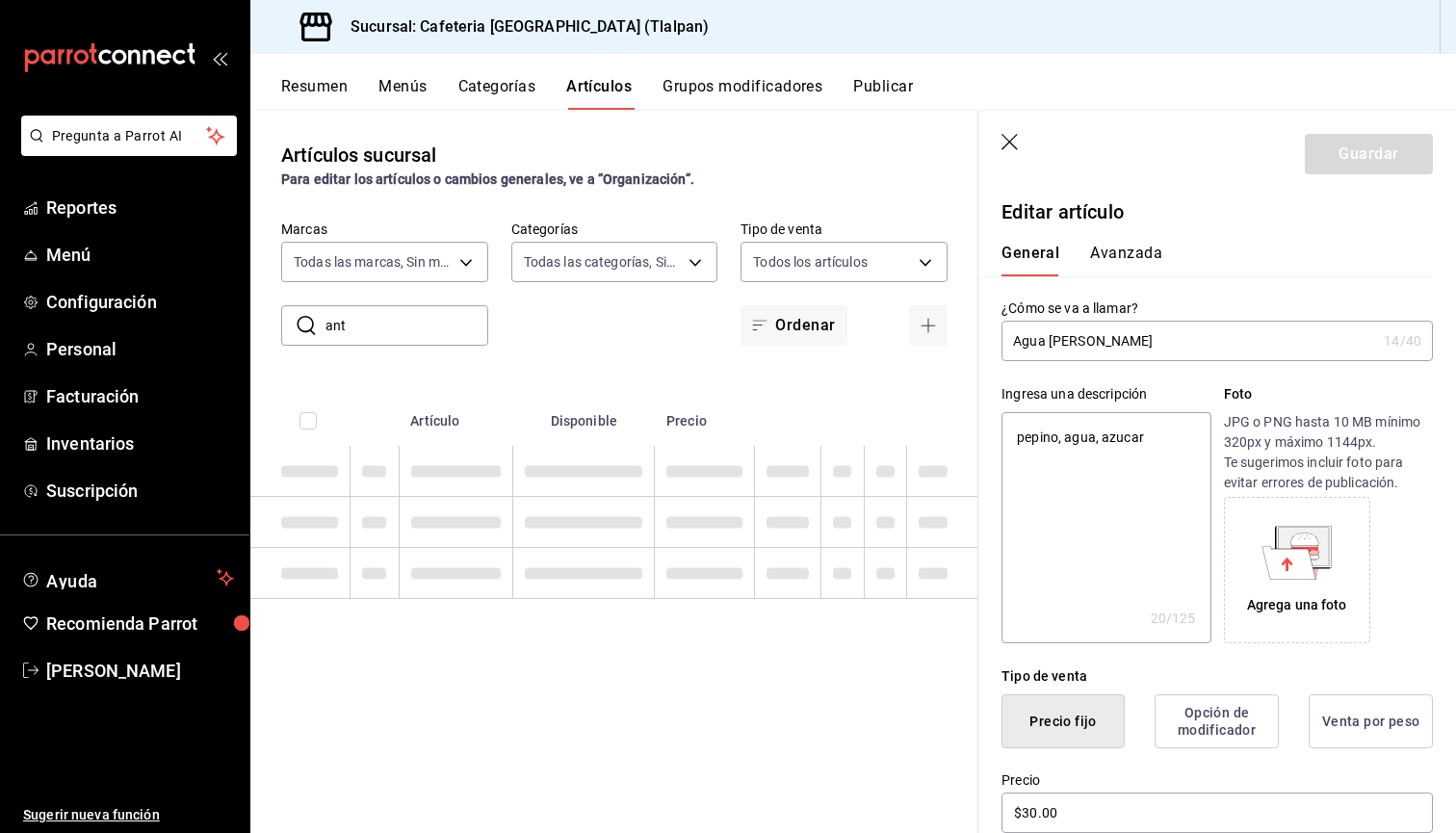type on "x" 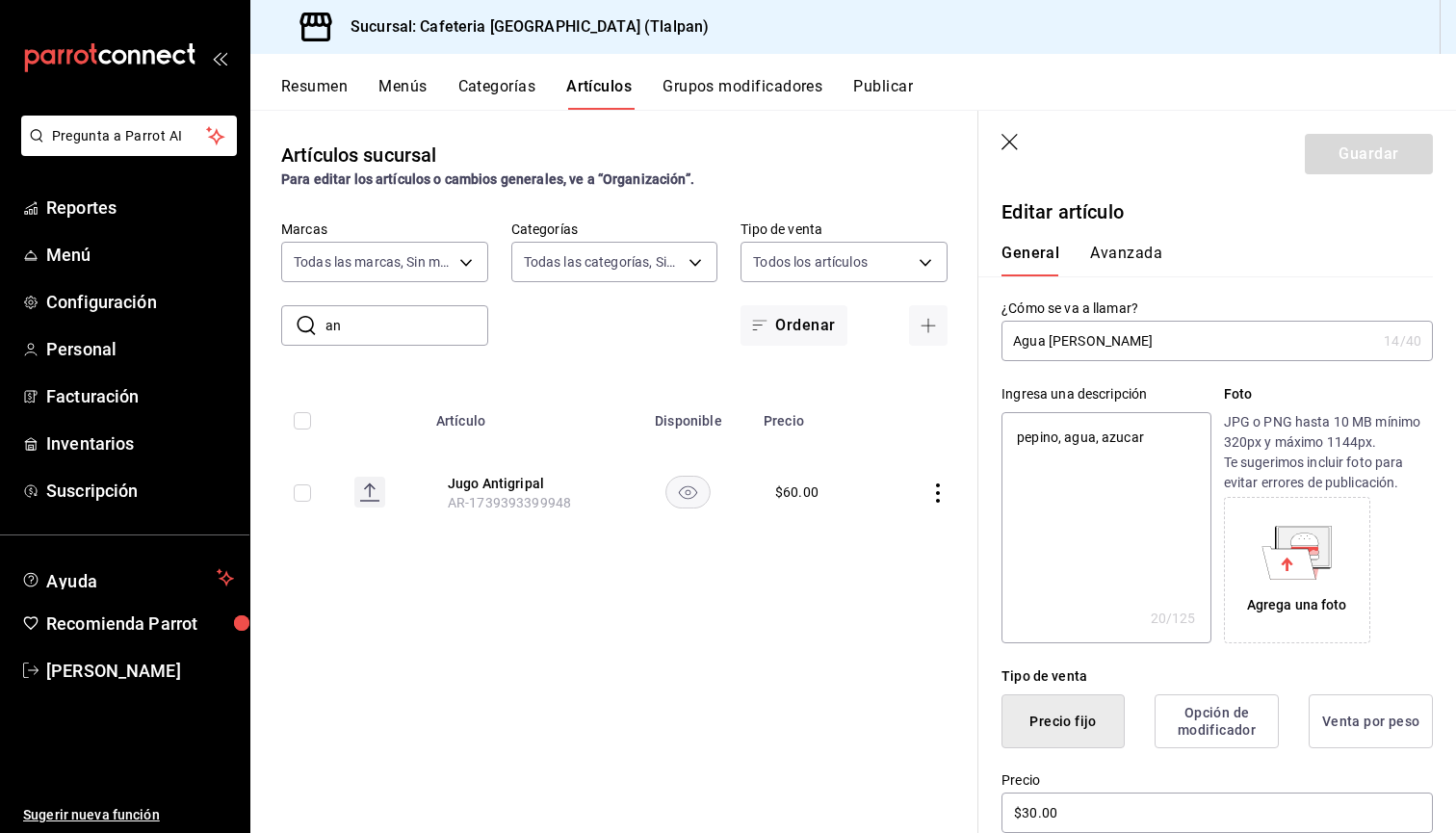 type on "a" 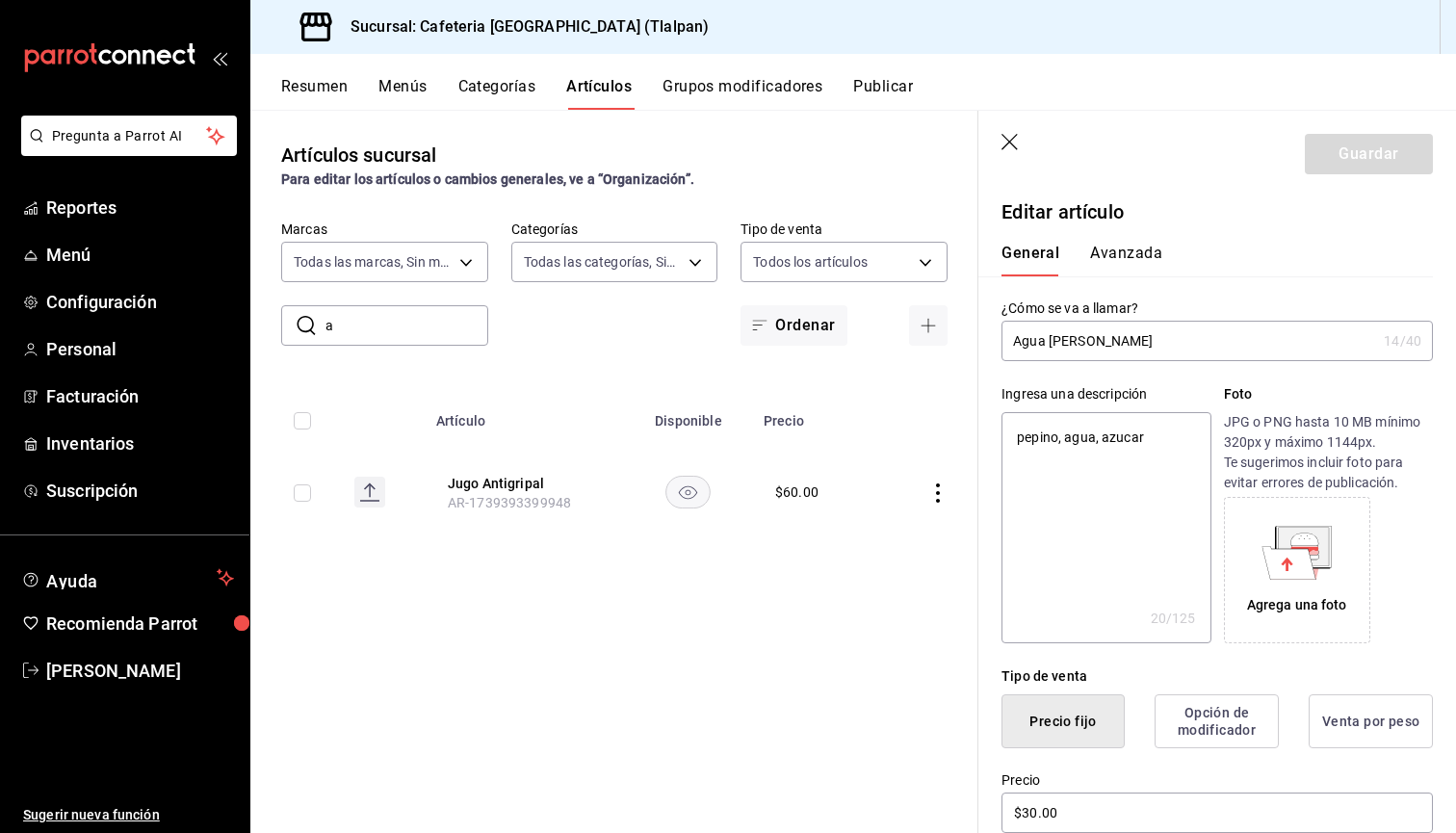 type 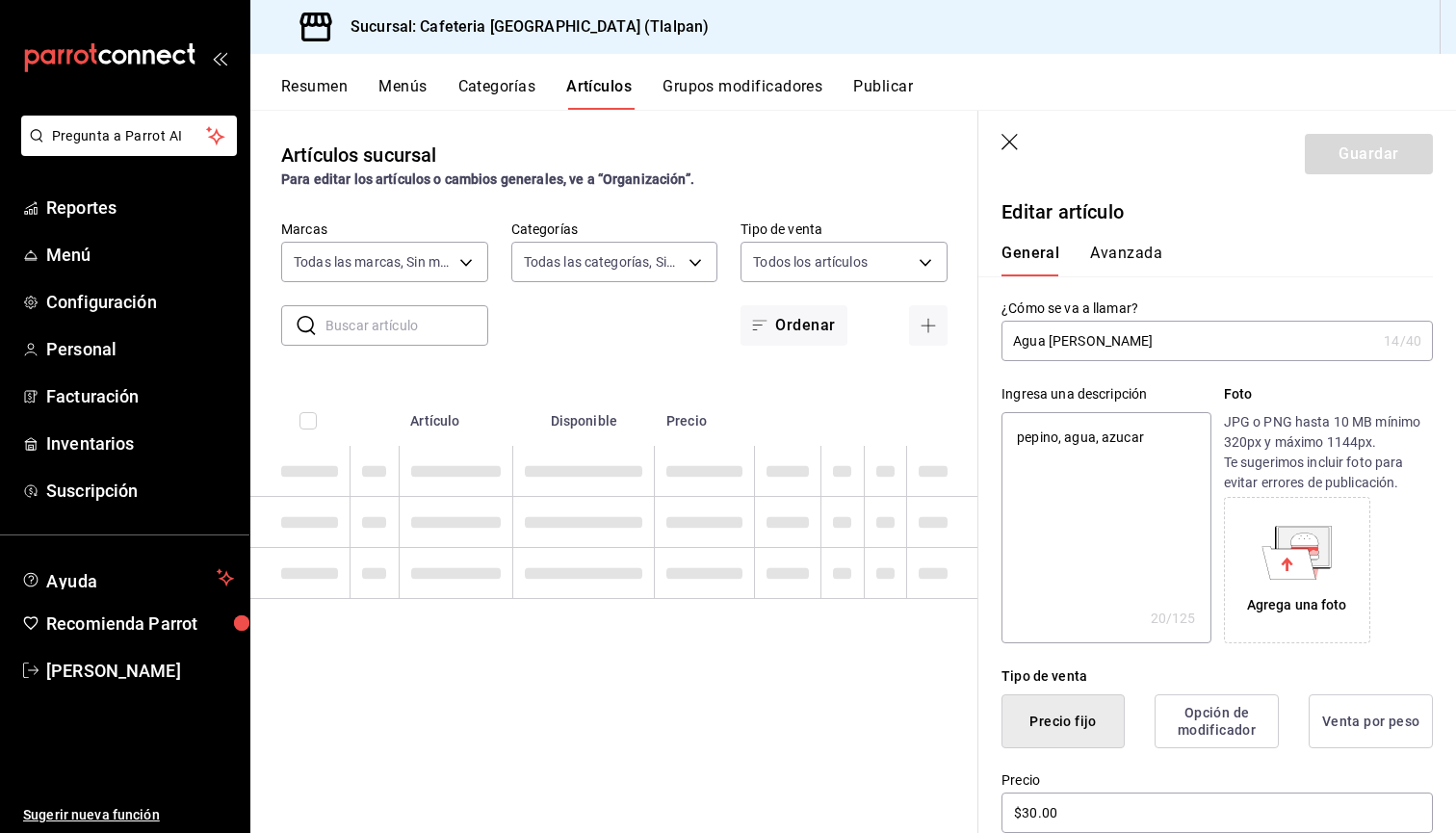 type on "x" 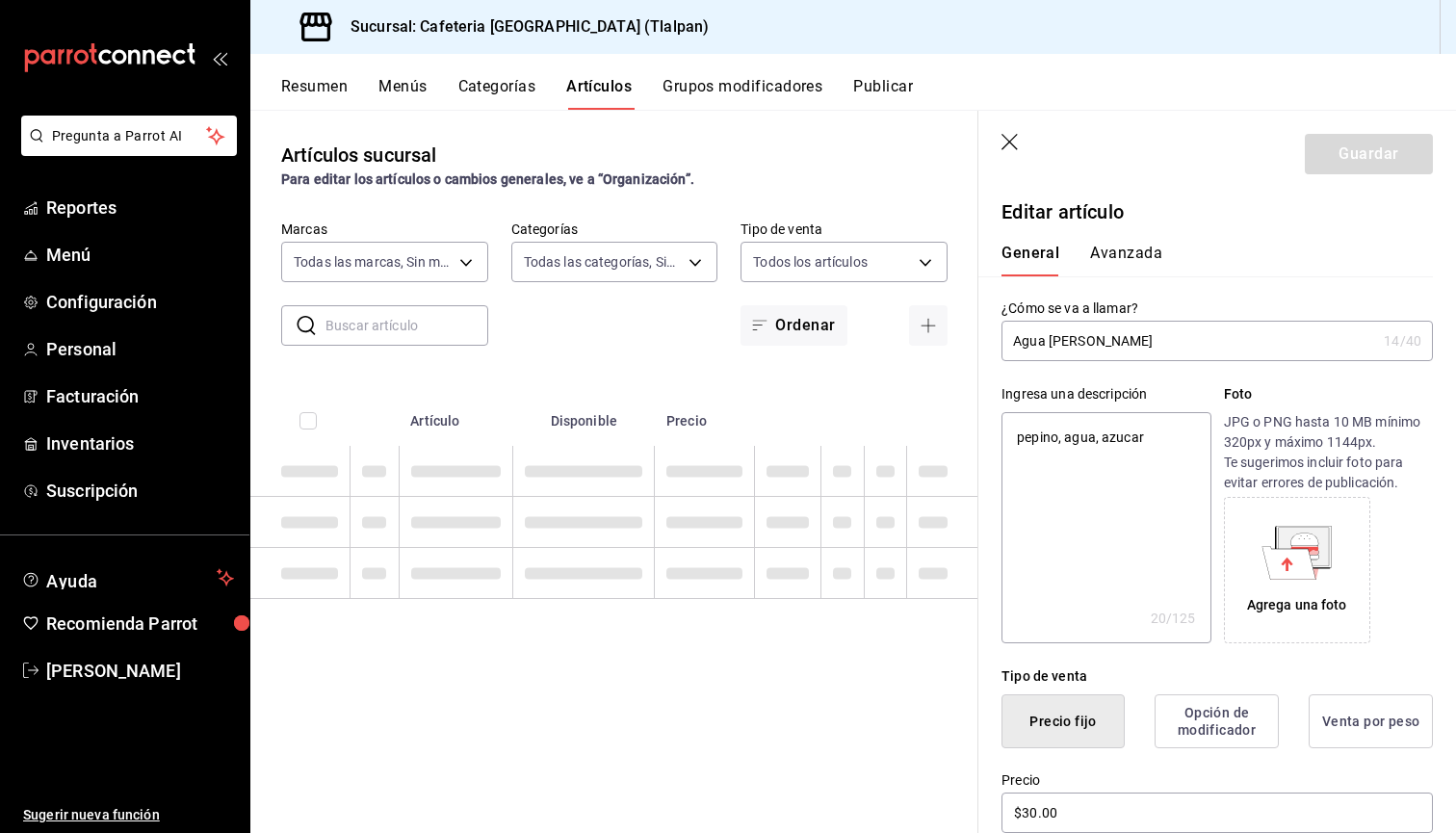 type on "v" 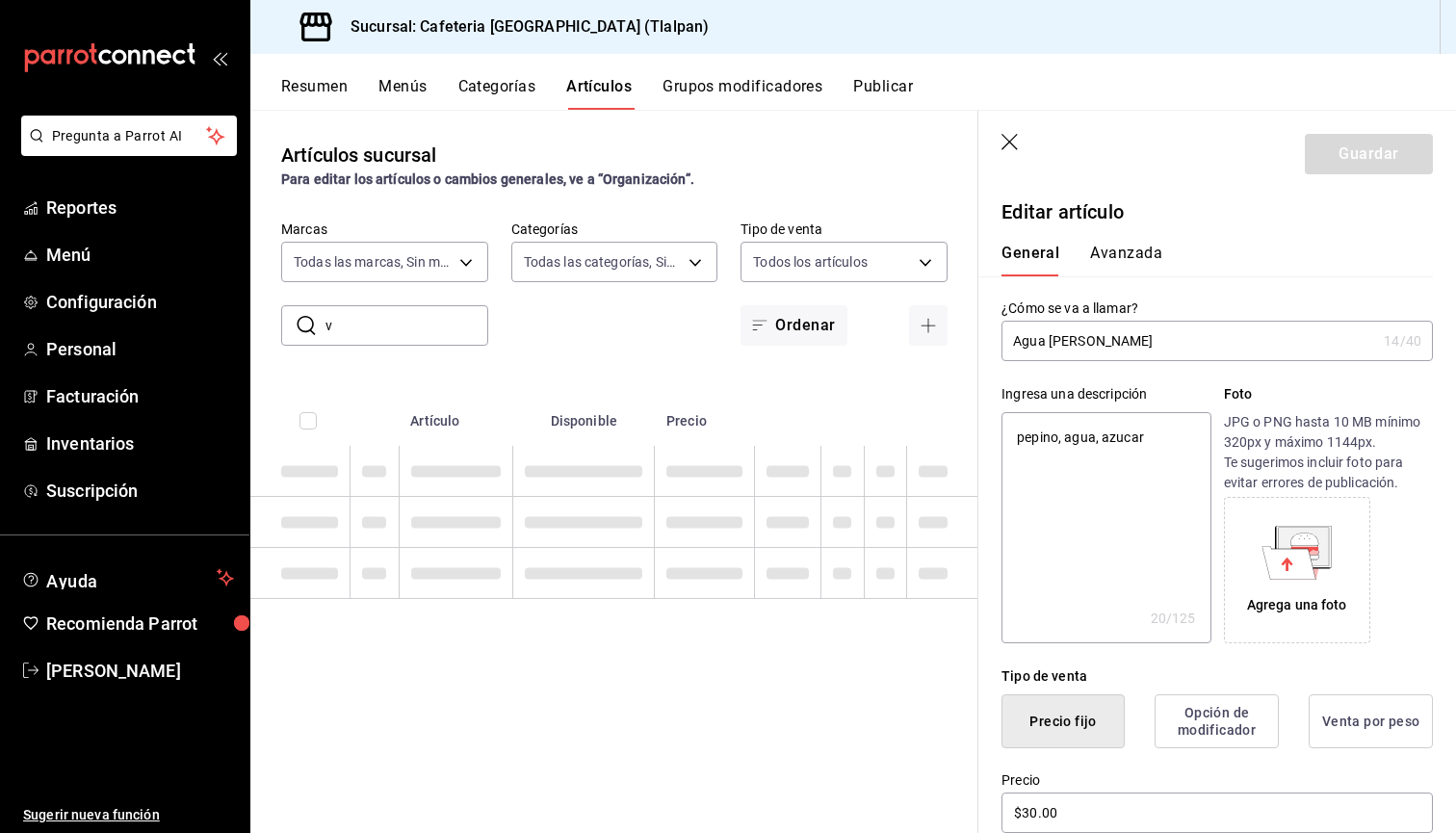 type on "x" 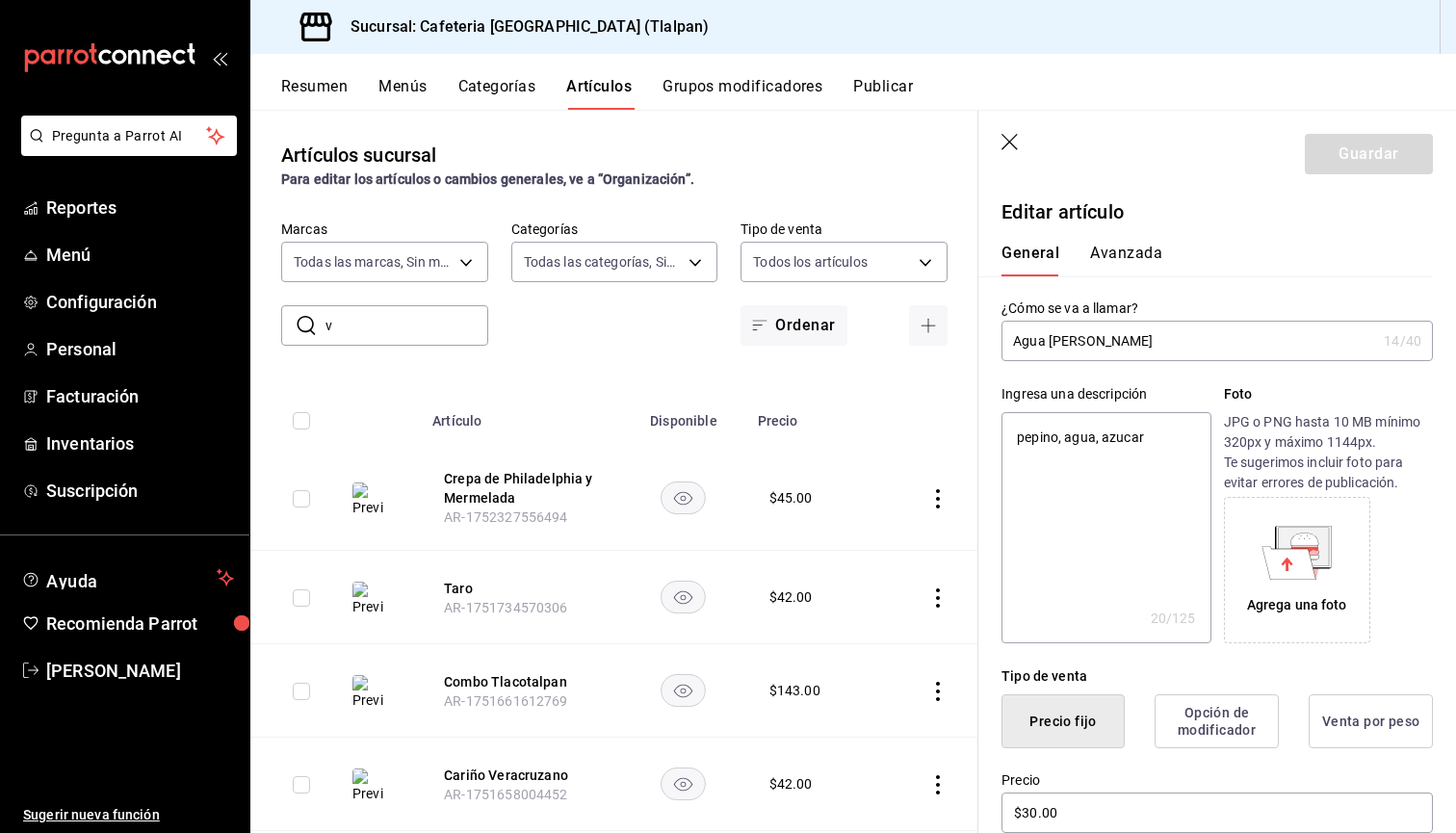 type 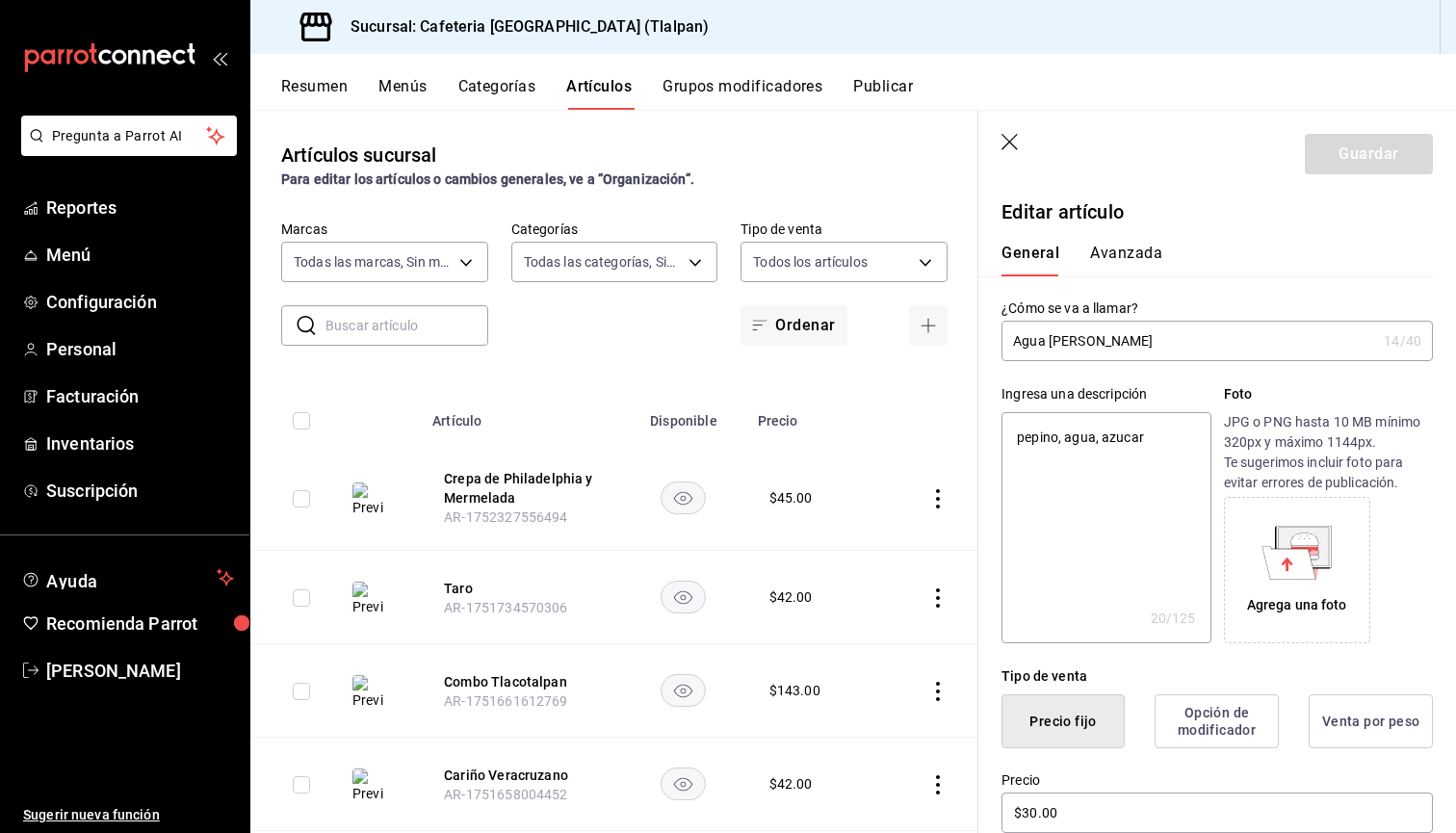 type on "x" 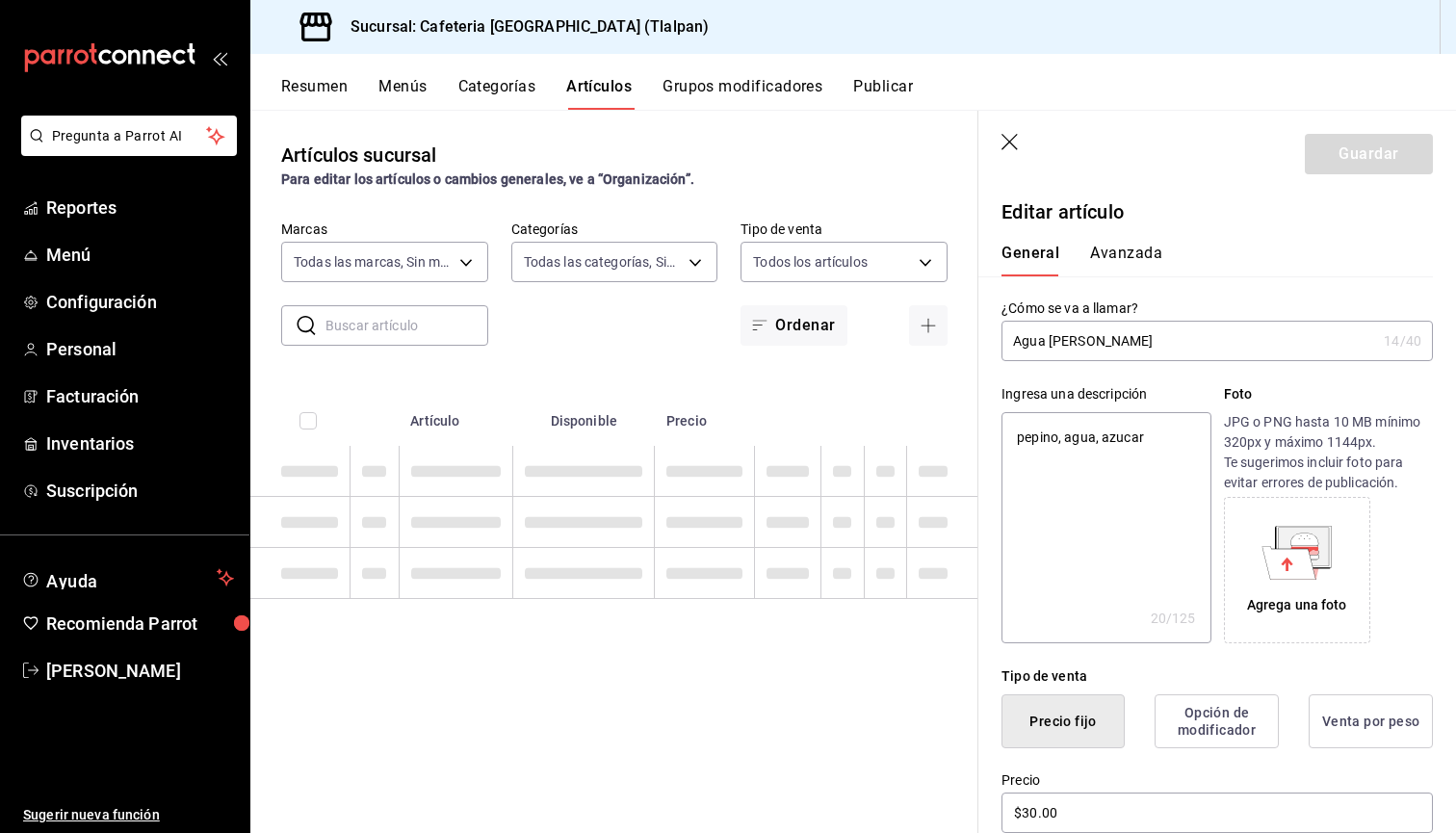 type on "j" 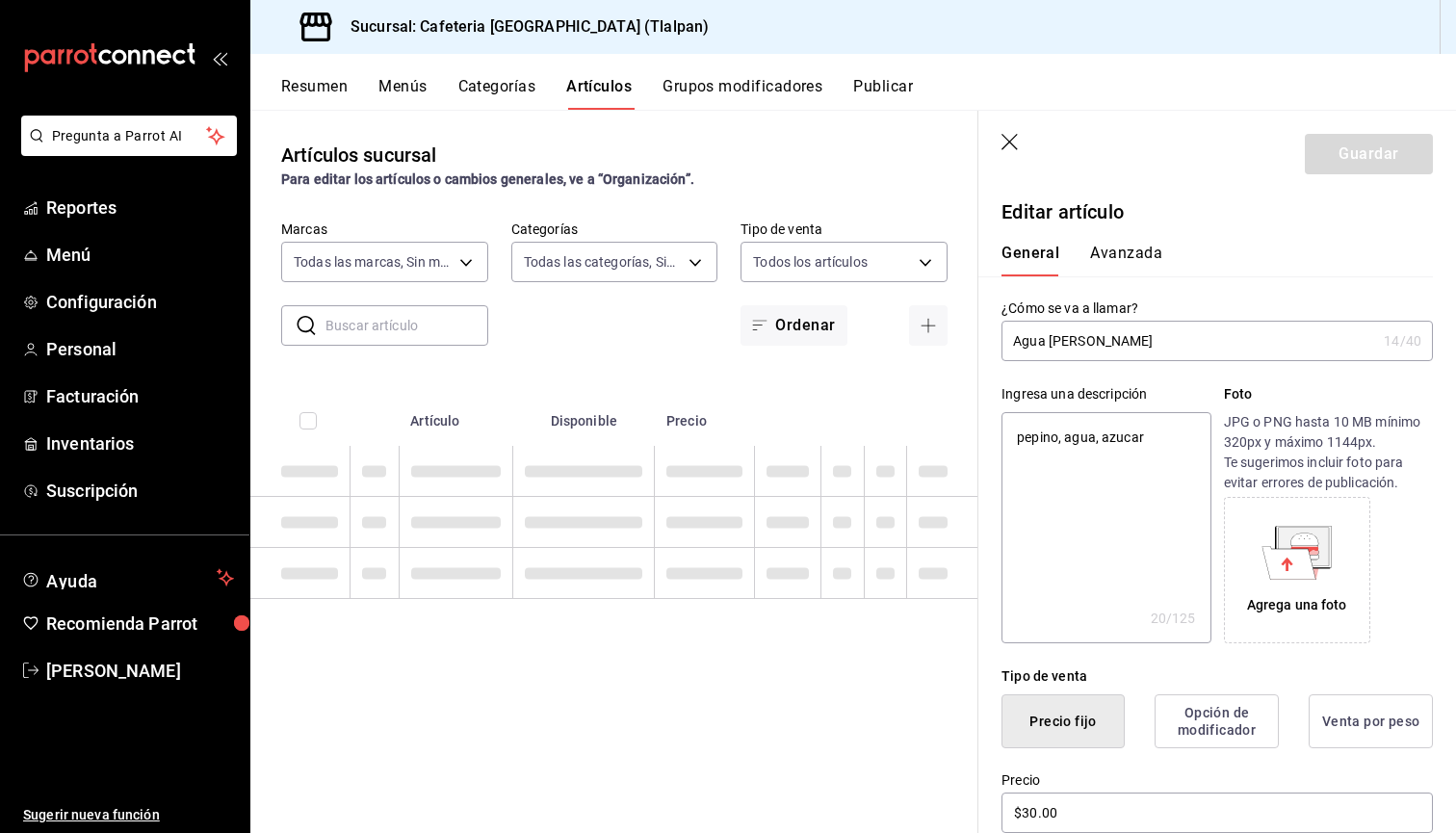 type on "x" 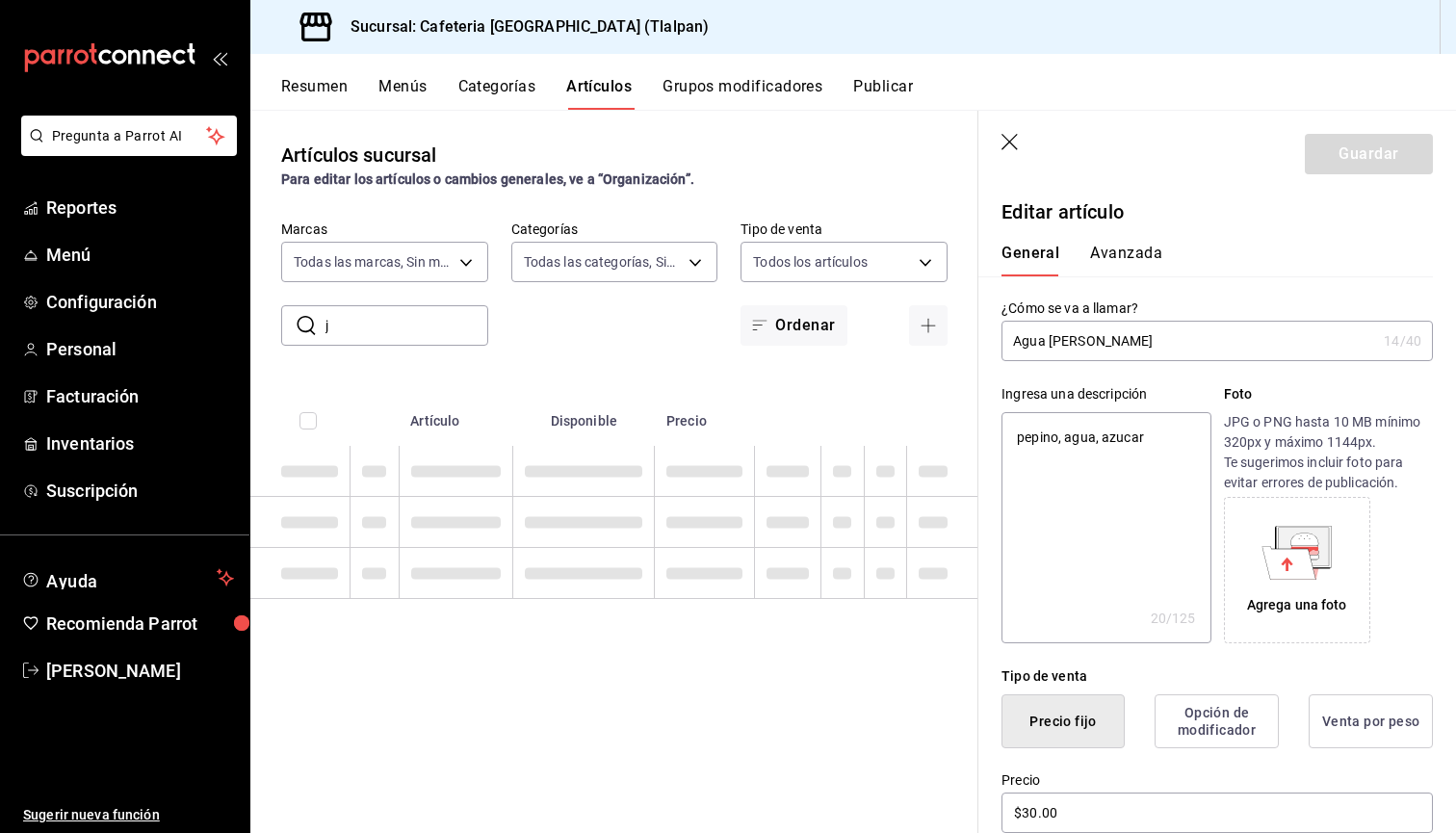 type 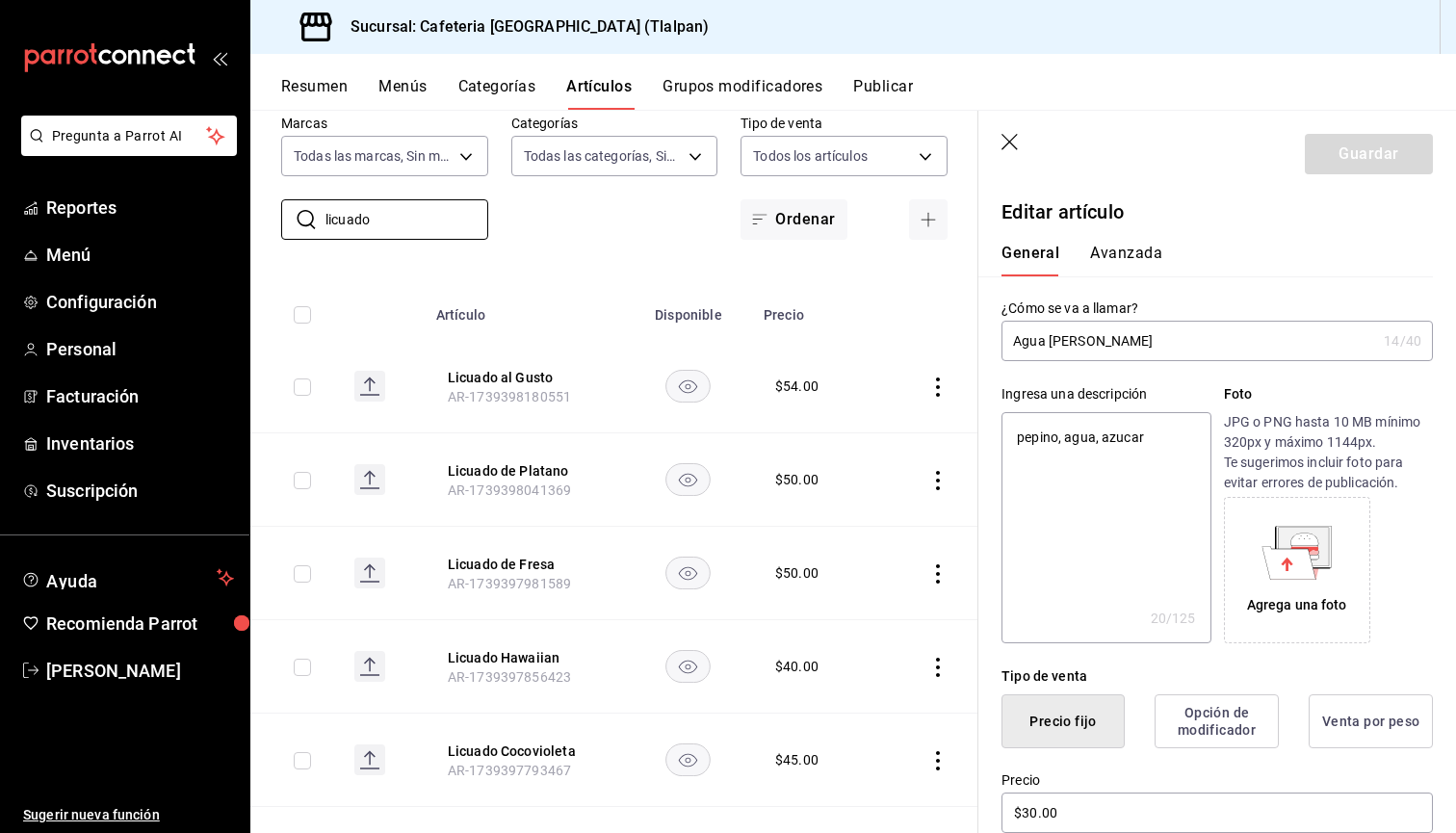 scroll, scrollTop: 109, scrollLeft: 0, axis: vertical 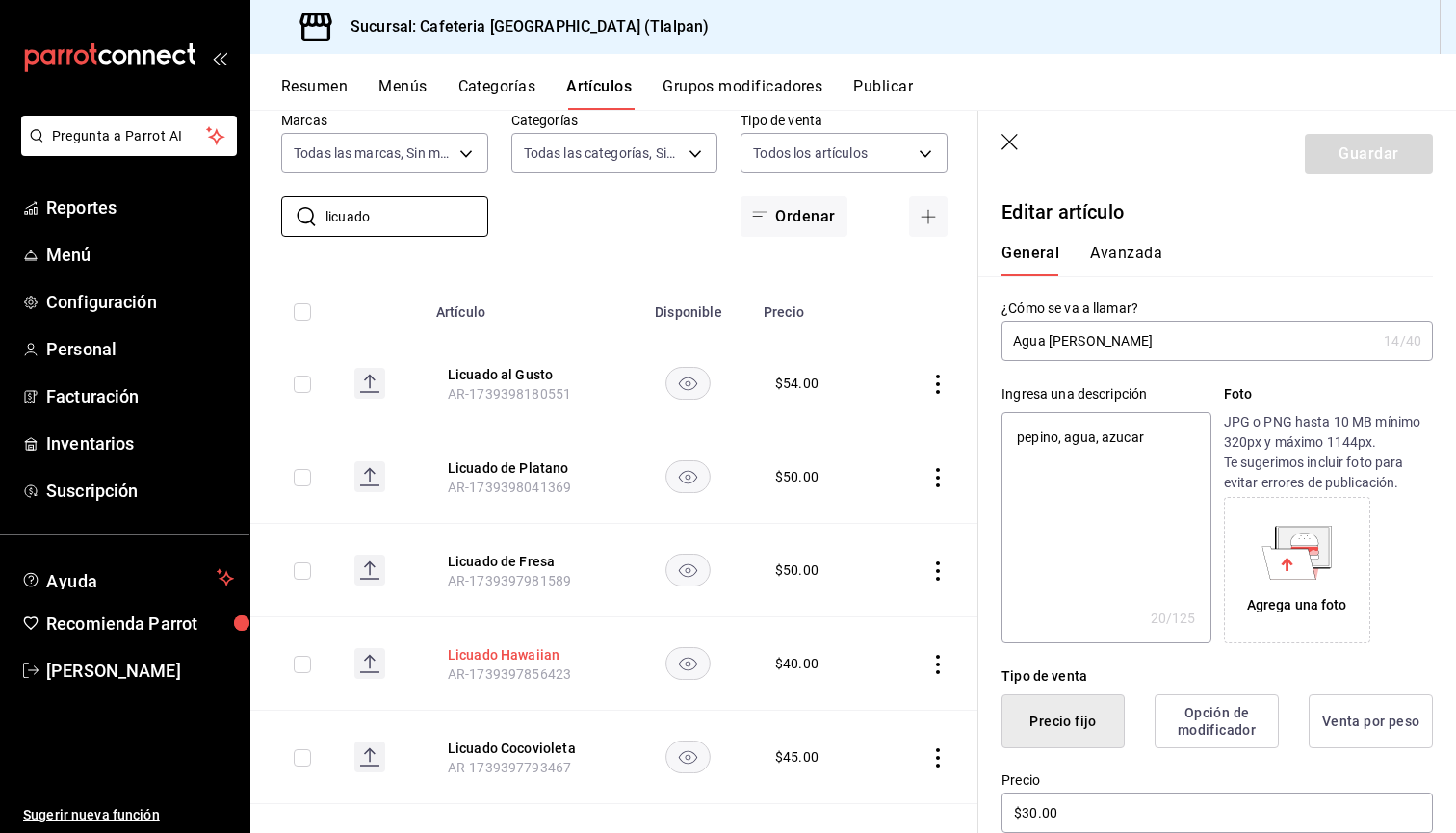 click on "Licuado Hawaiian" at bounding box center (525, 655) 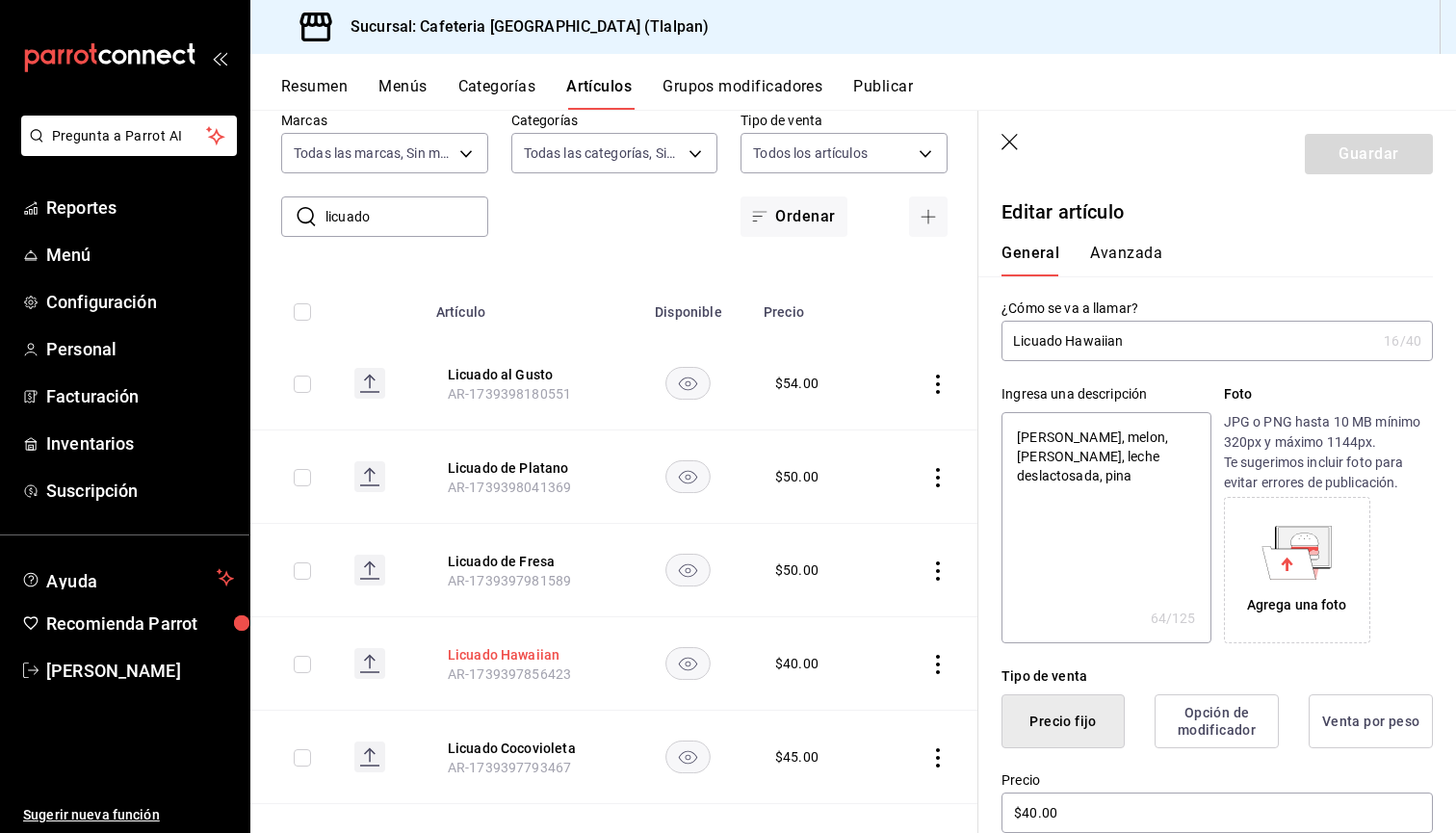 click on "Licuado Hawaiian" at bounding box center [525, 655] 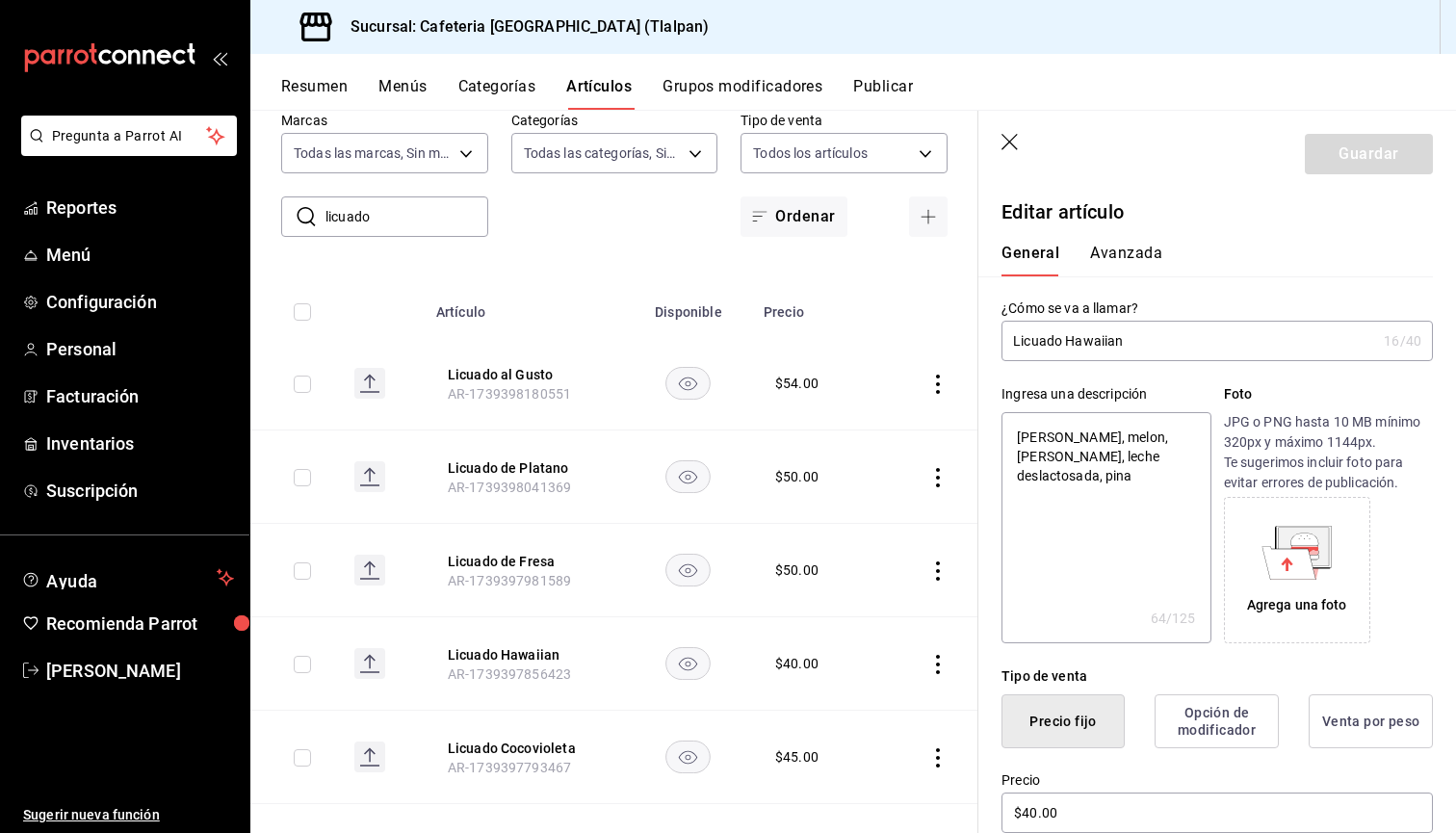 click on "licuado" at bounding box center [406, 217] 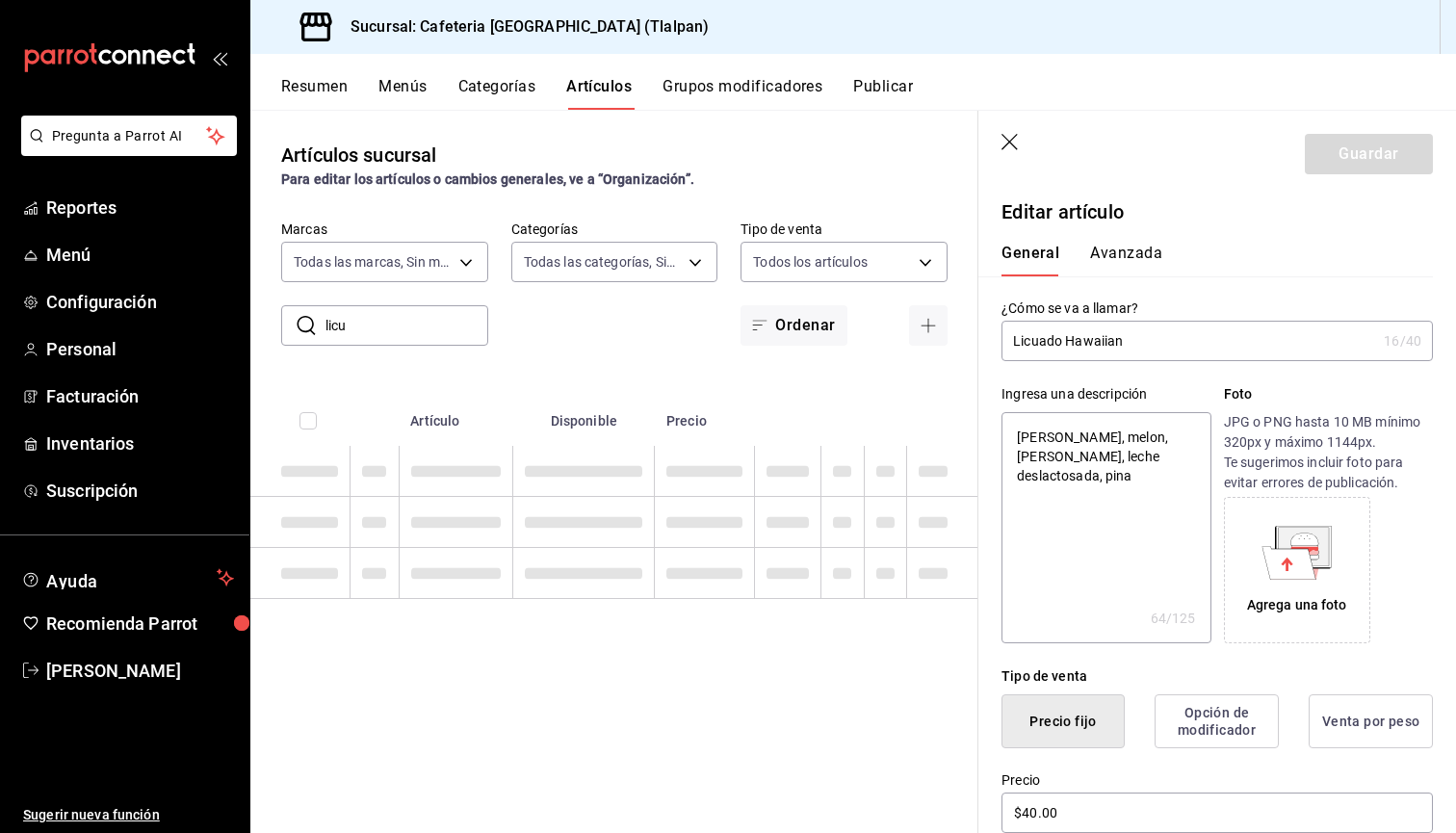 scroll, scrollTop: 0, scrollLeft: 0, axis: both 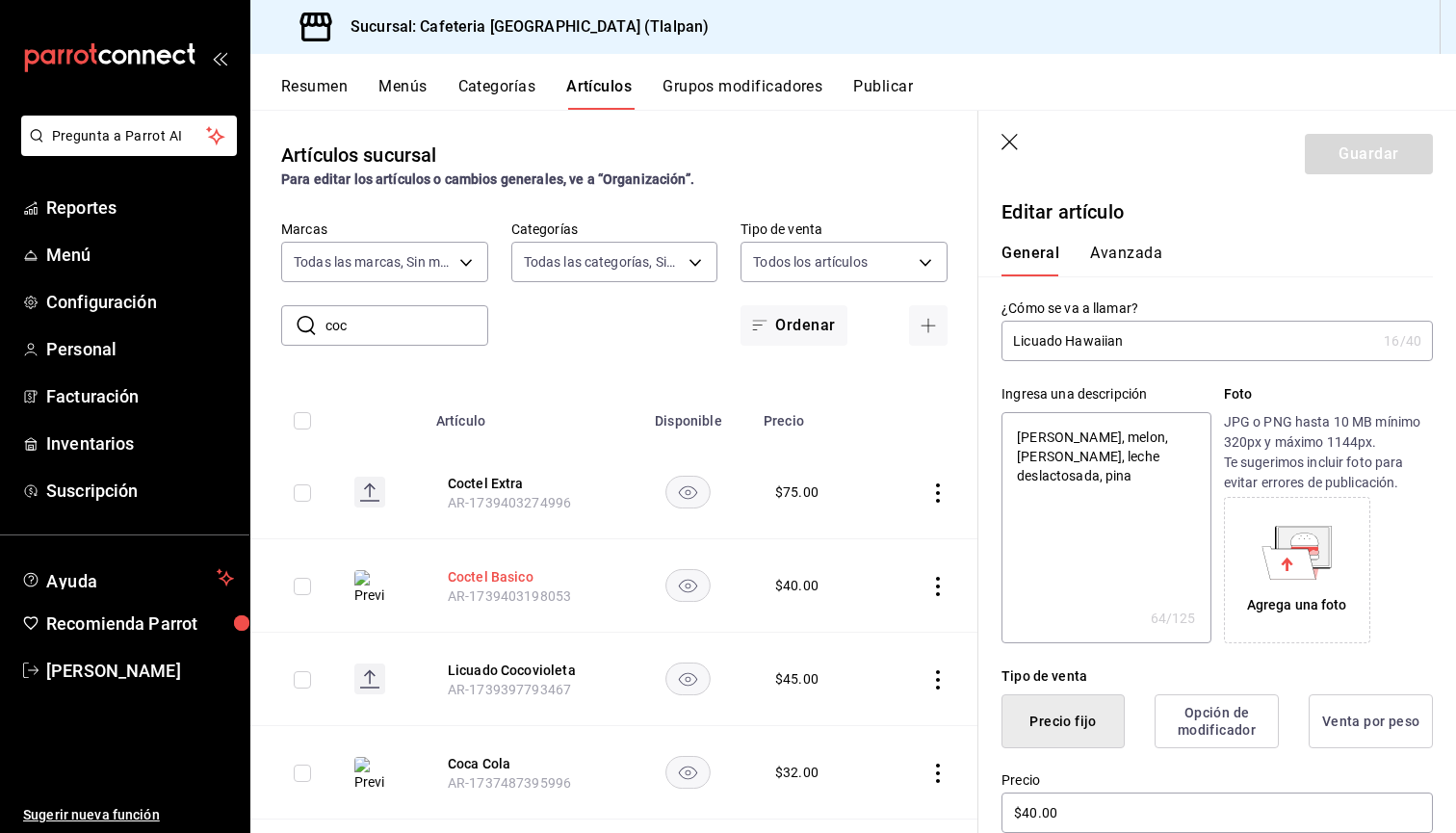 click on "Coctel Basico" at bounding box center [525, 577] 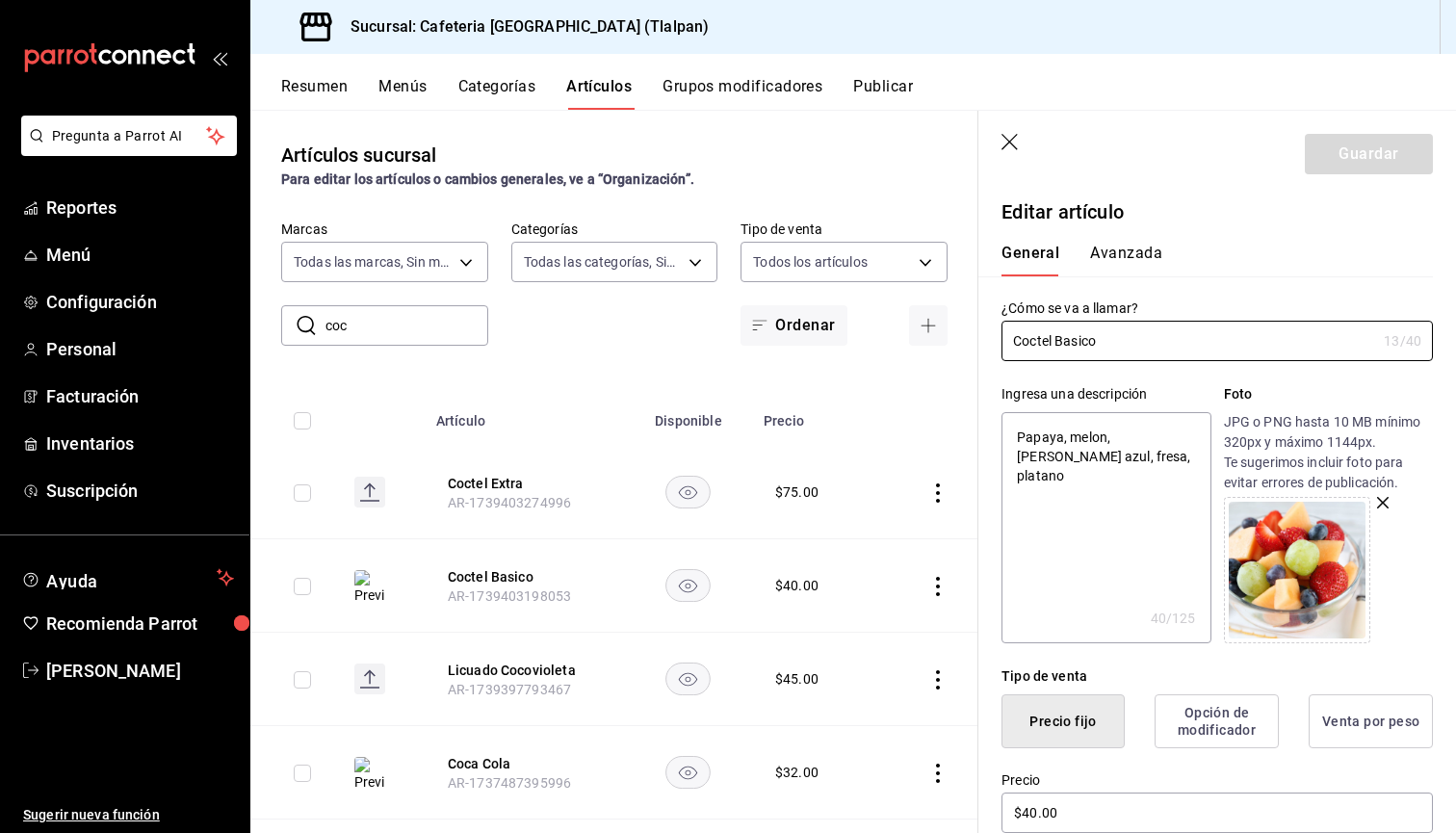 scroll, scrollTop: 0, scrollLeft: 0, axis: both 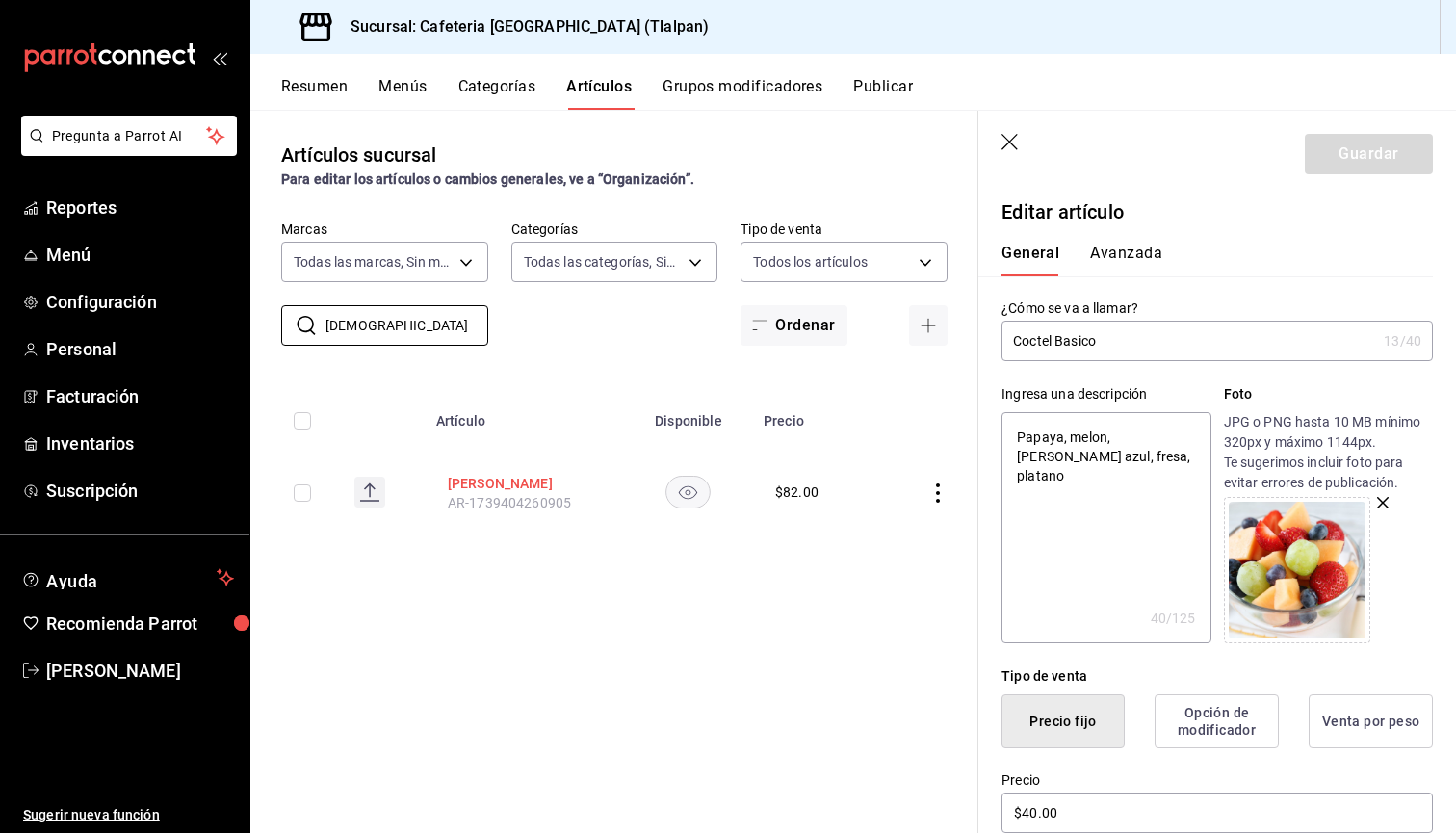 click on "[PERSON_NAME]" at bounding box center (525, 483) 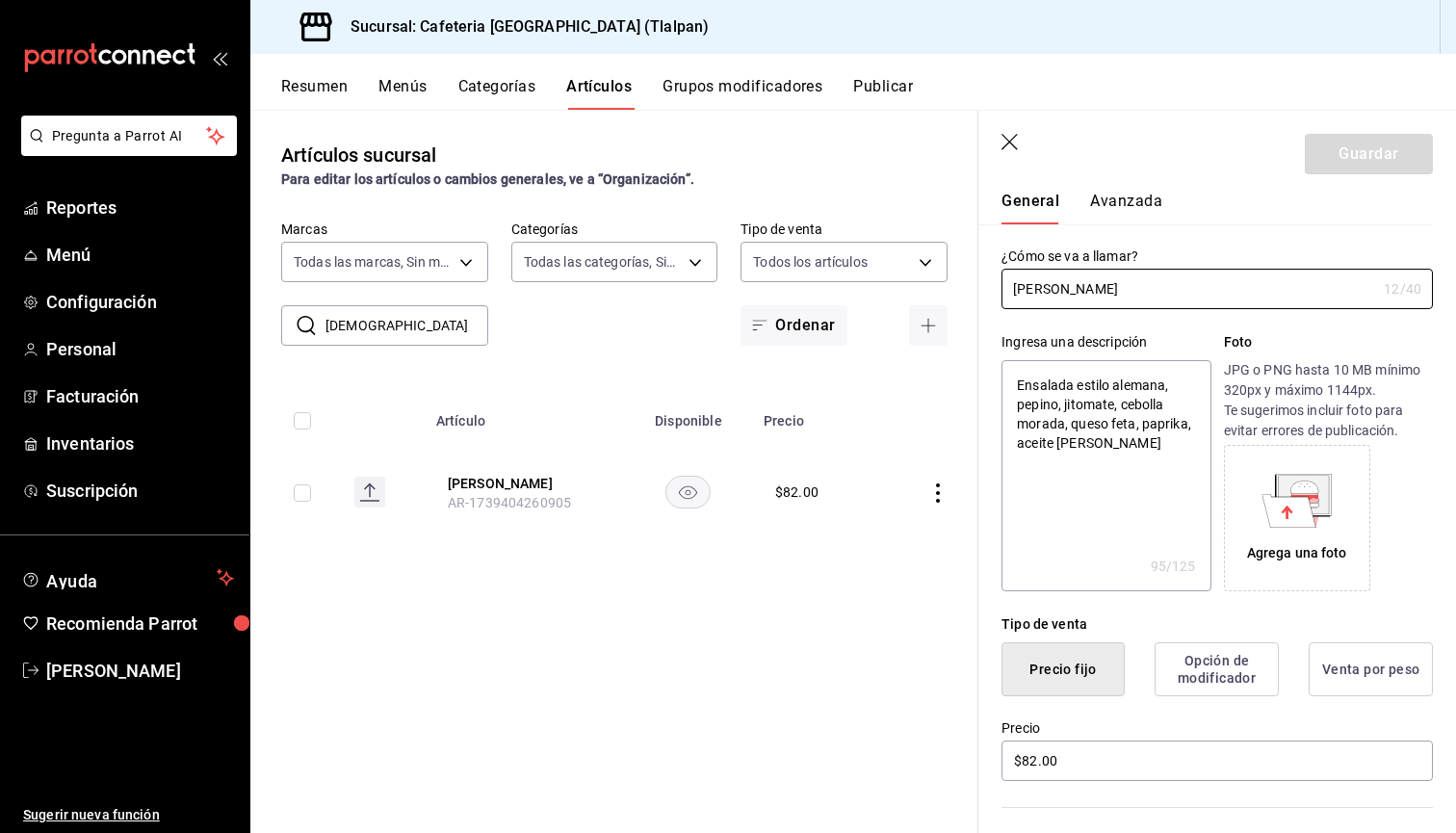 scroll, scrollTop: 78, scrollLeft: 0, axis: vertical 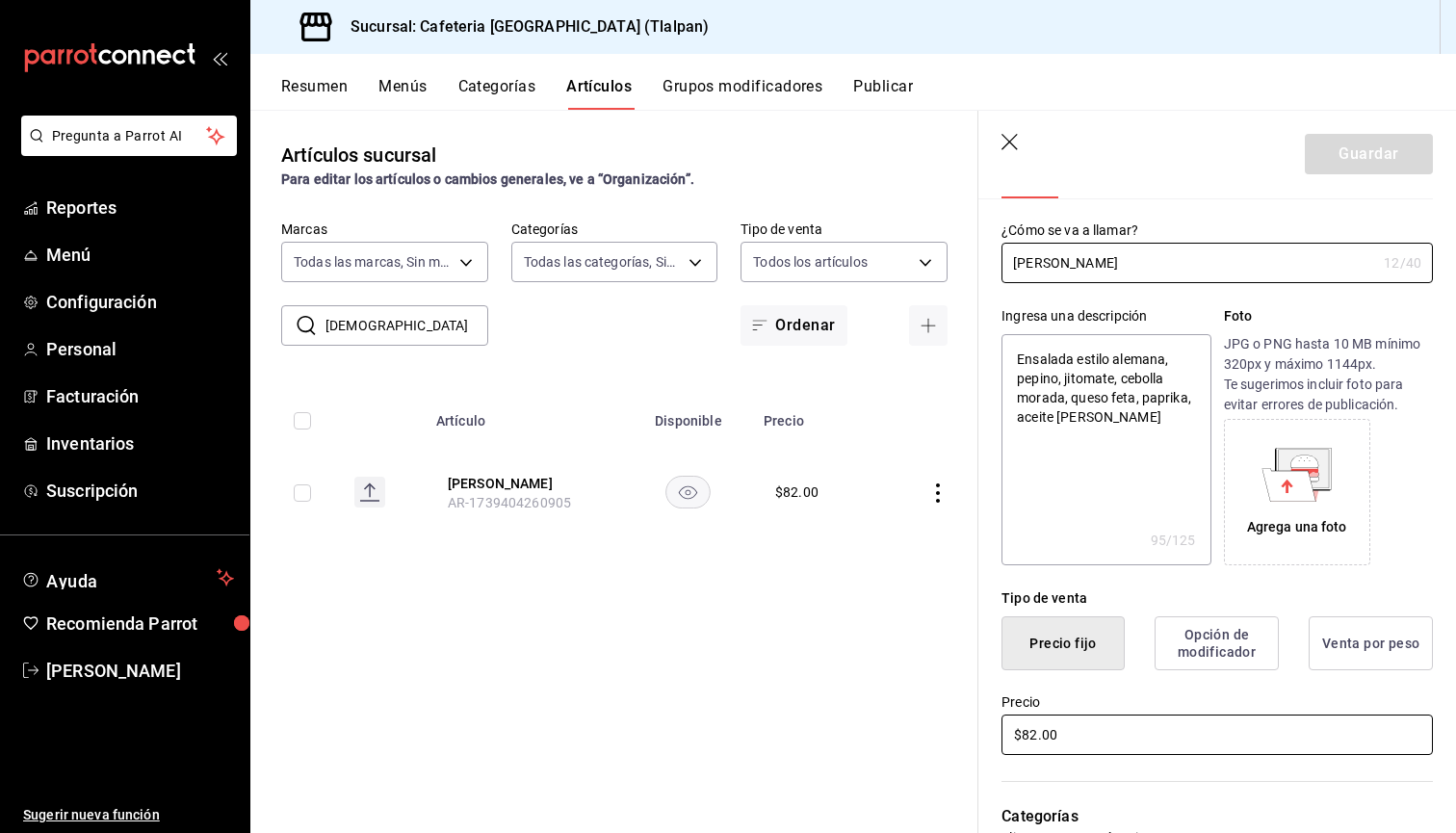 click on "$82.00" at bounding box center [1217, 735] 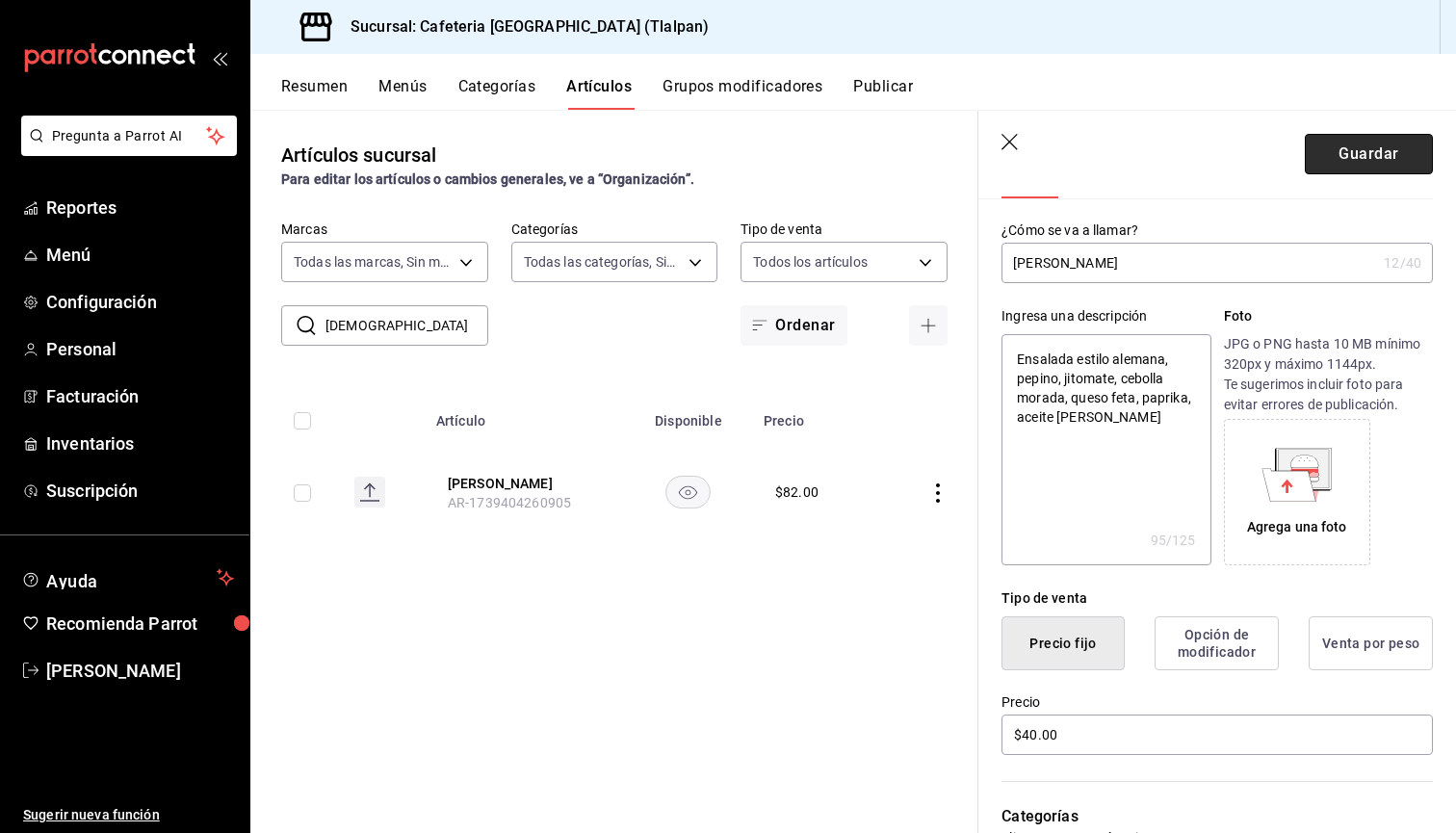 click on "Guardar" at bounding box center (1368, 154) 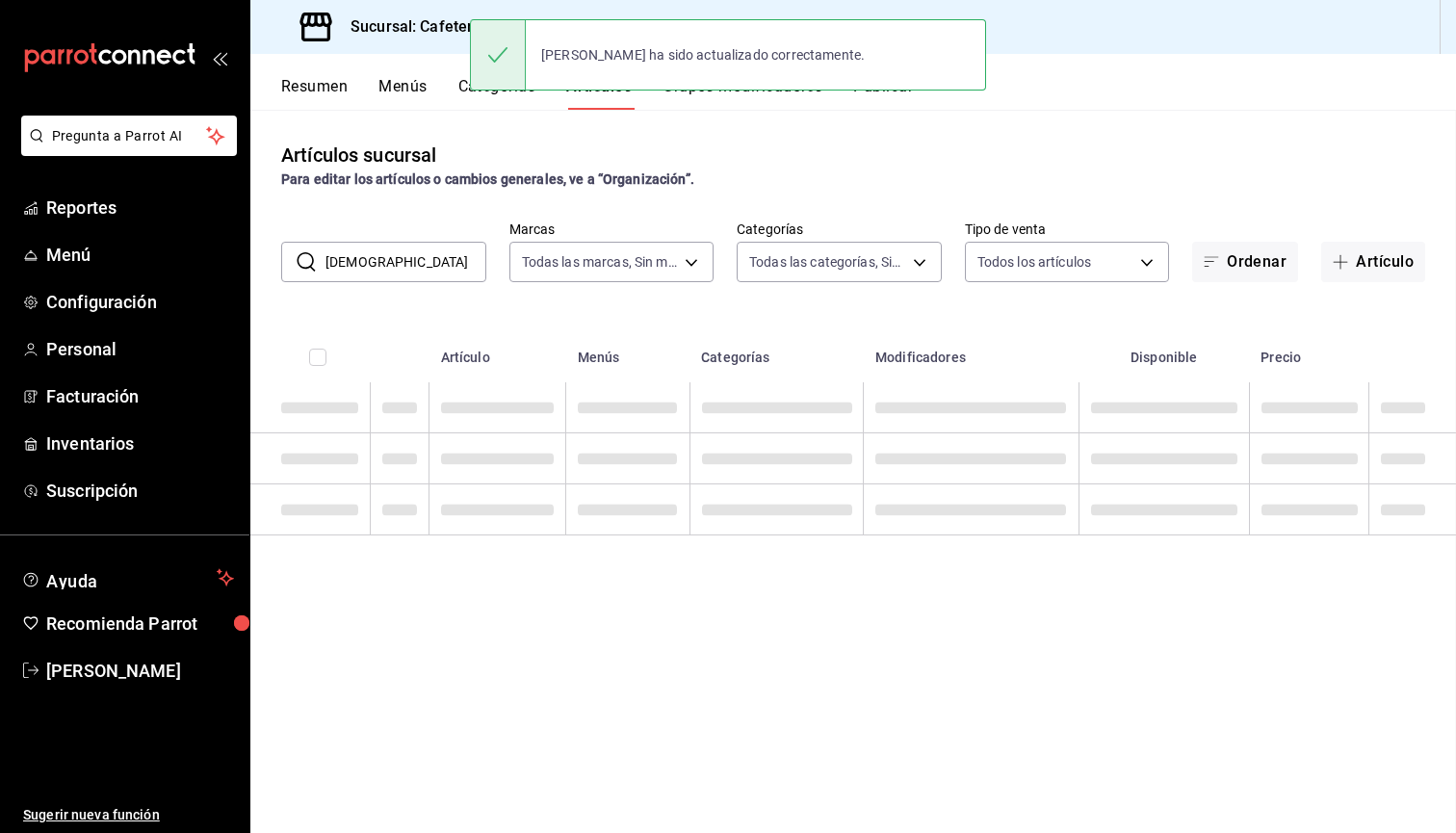 scroll, scrollTop: 0, scrollLeft: 0, axis: both 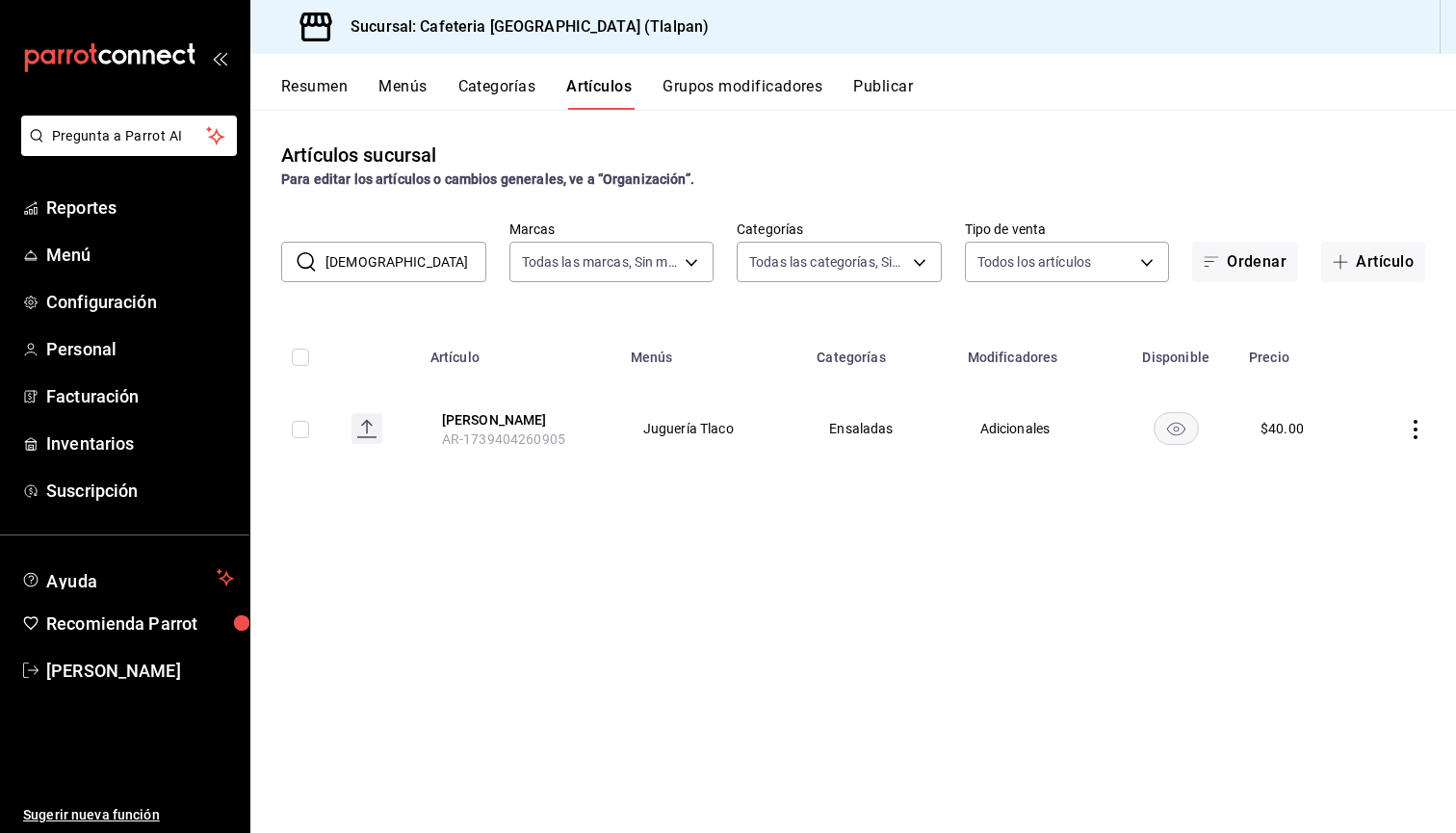 click on "[DEMOGRAPHIC_DATA]" at bounding box center (405, 262) 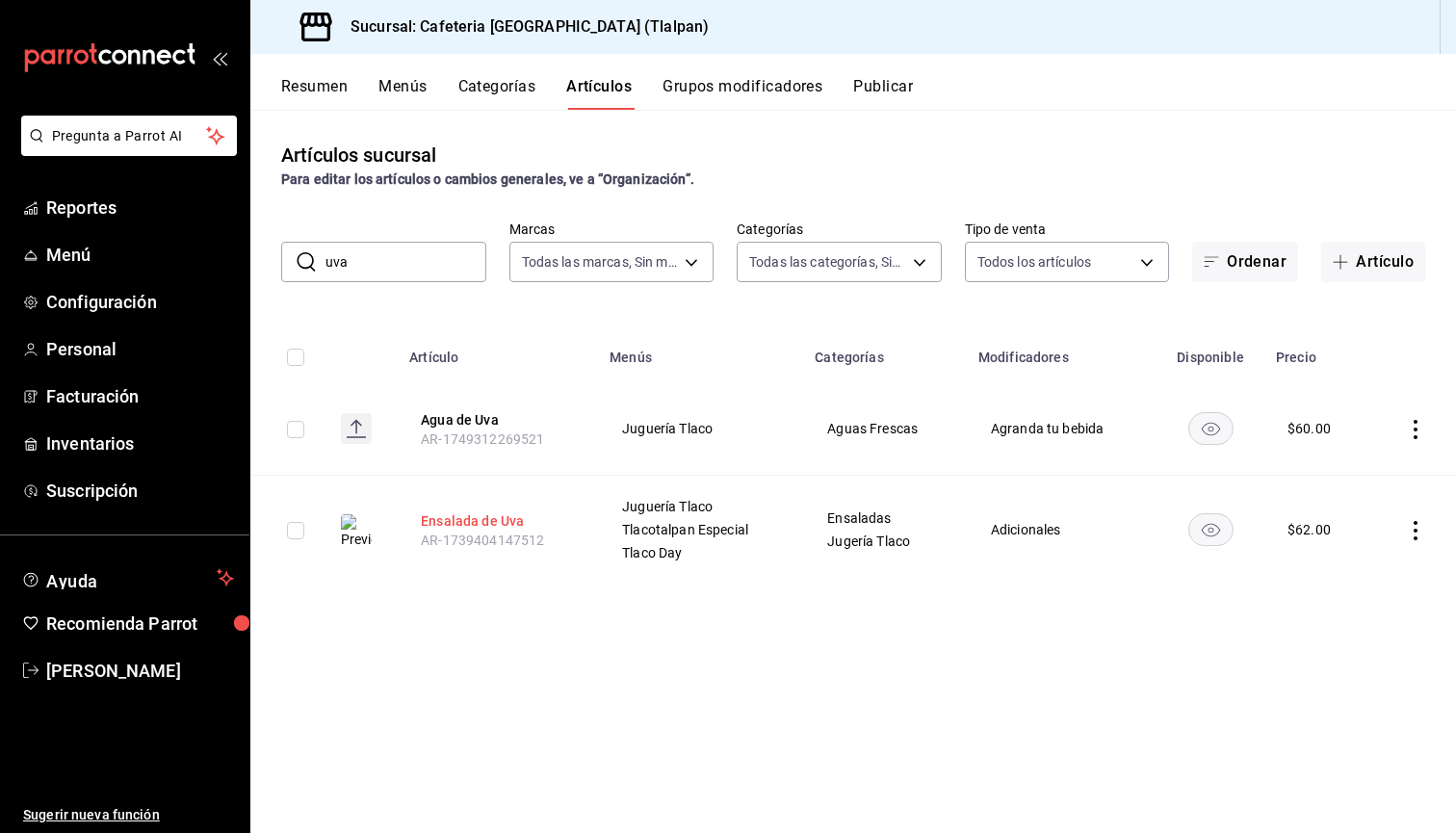 click on "Ensalada de Uva" at bounding box center [498, 521] 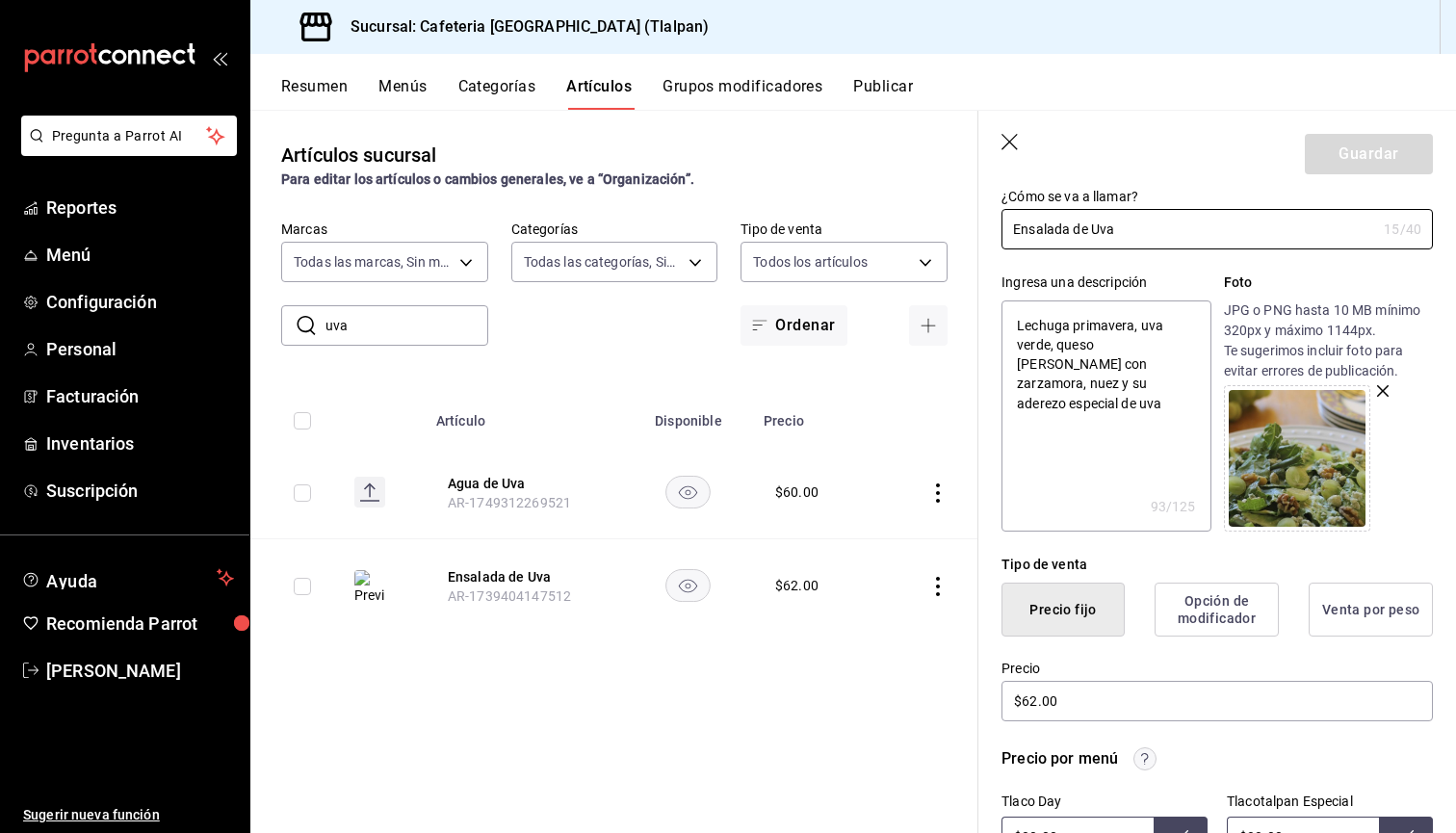 scroll, scrollTop: 114, scrollLeft: 0, axis: vertical 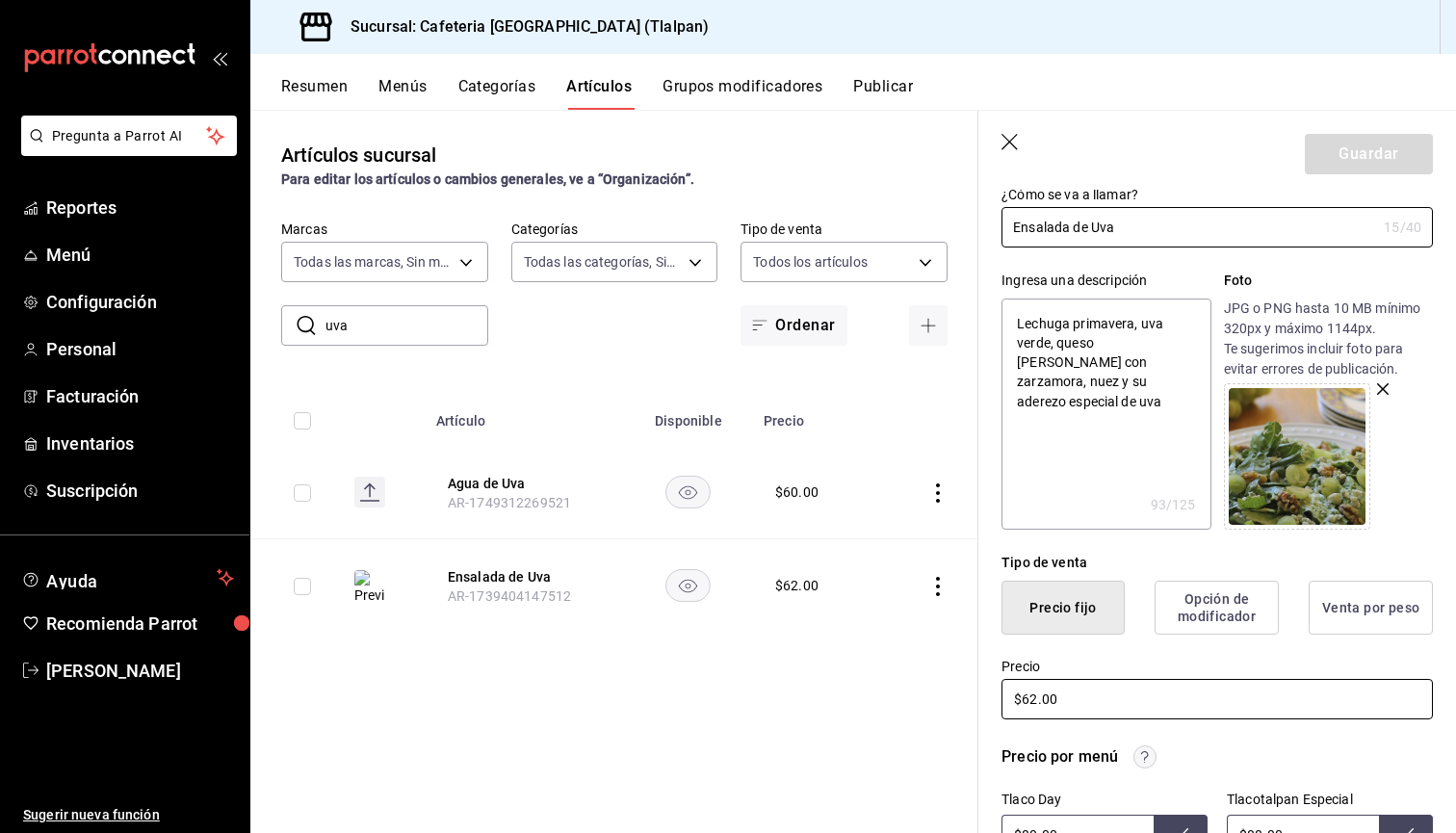 click on "$62.00" at bounding box center (1217, 699) 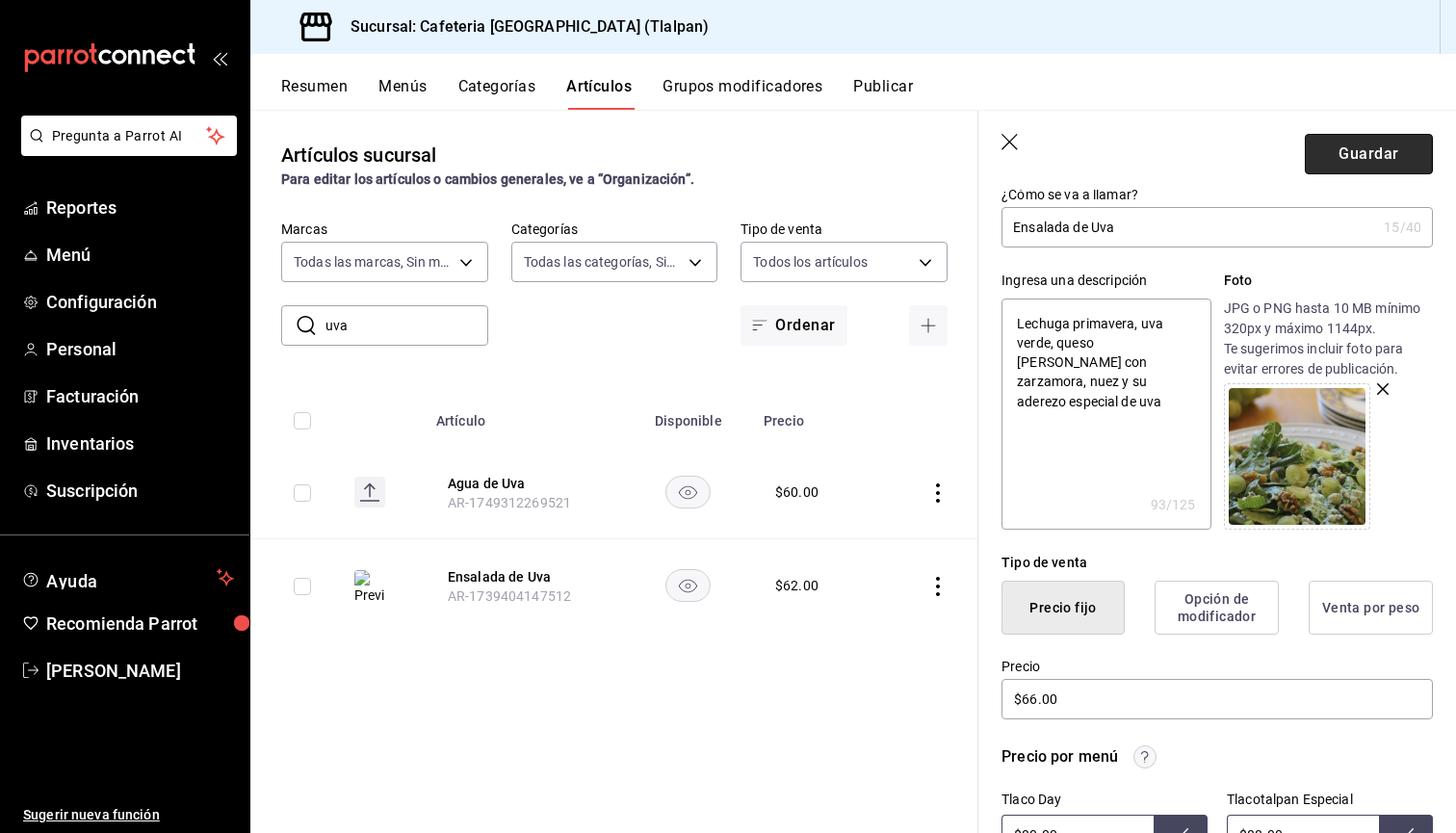 click on "Guardar" at bounding box center (1368, 154) 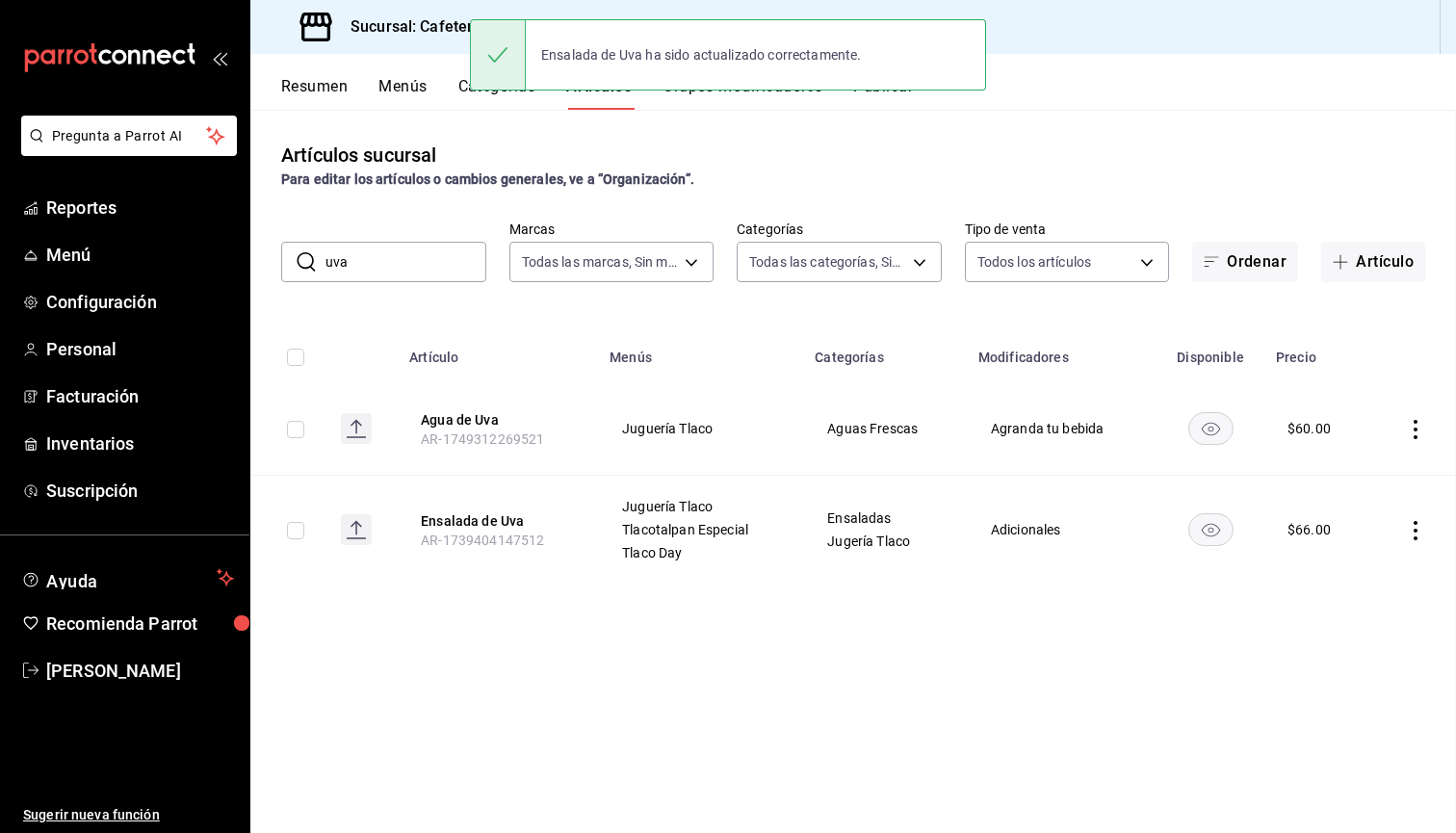 scroll, scrollTop: 0, scrollLeft: 0, axis: both 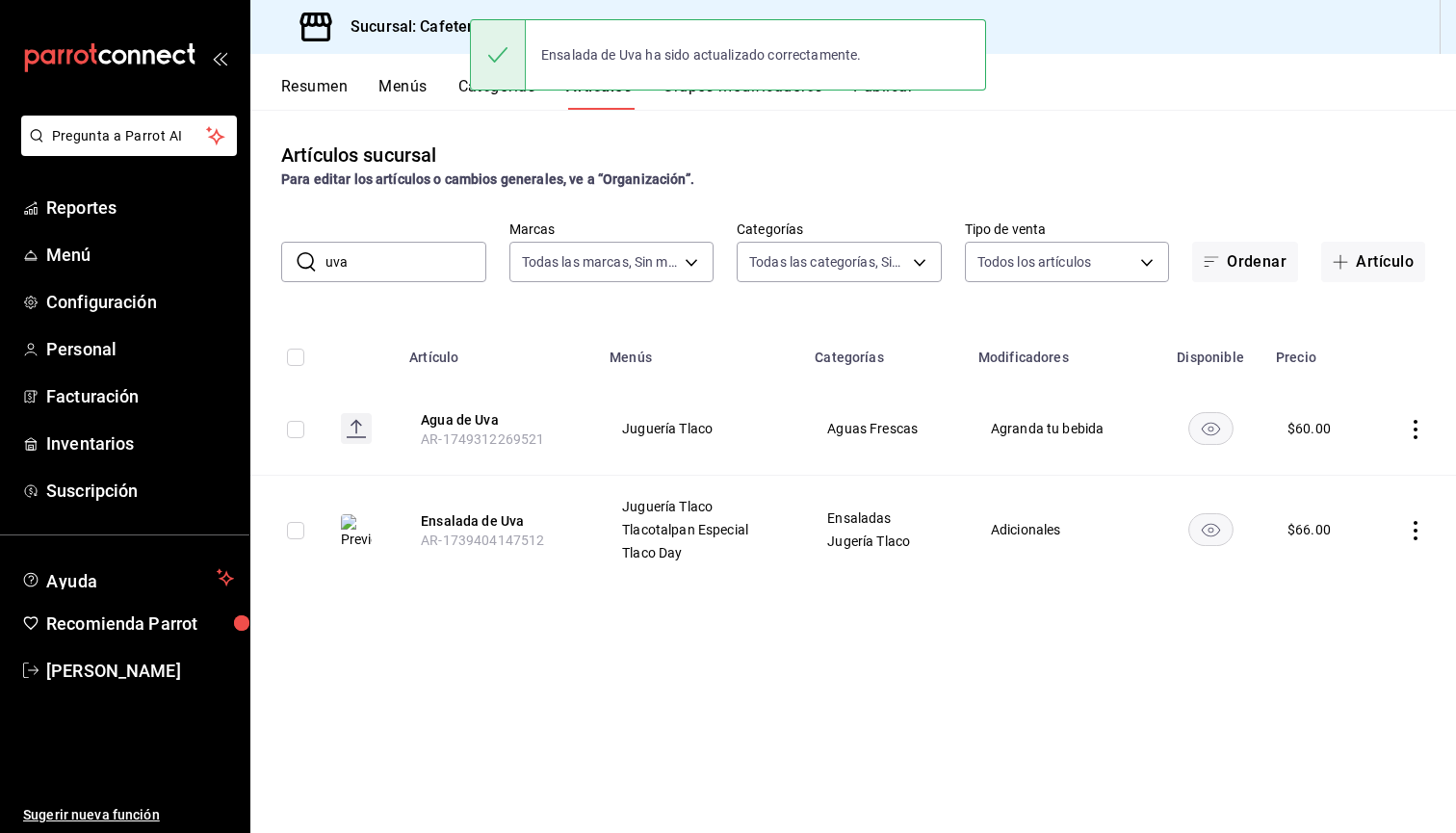 click 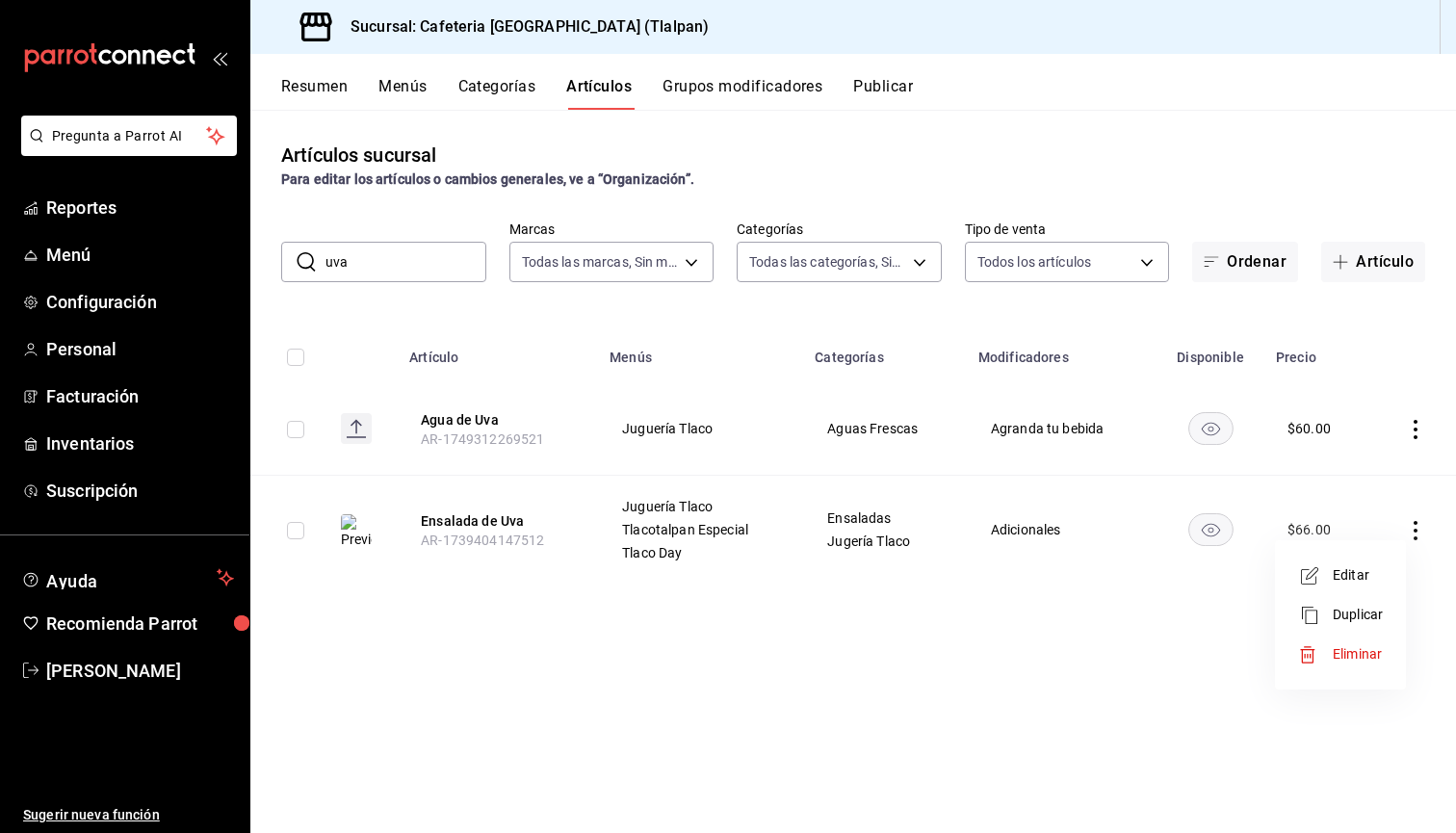 click on "Editar" at bounding box center (1358, 575) 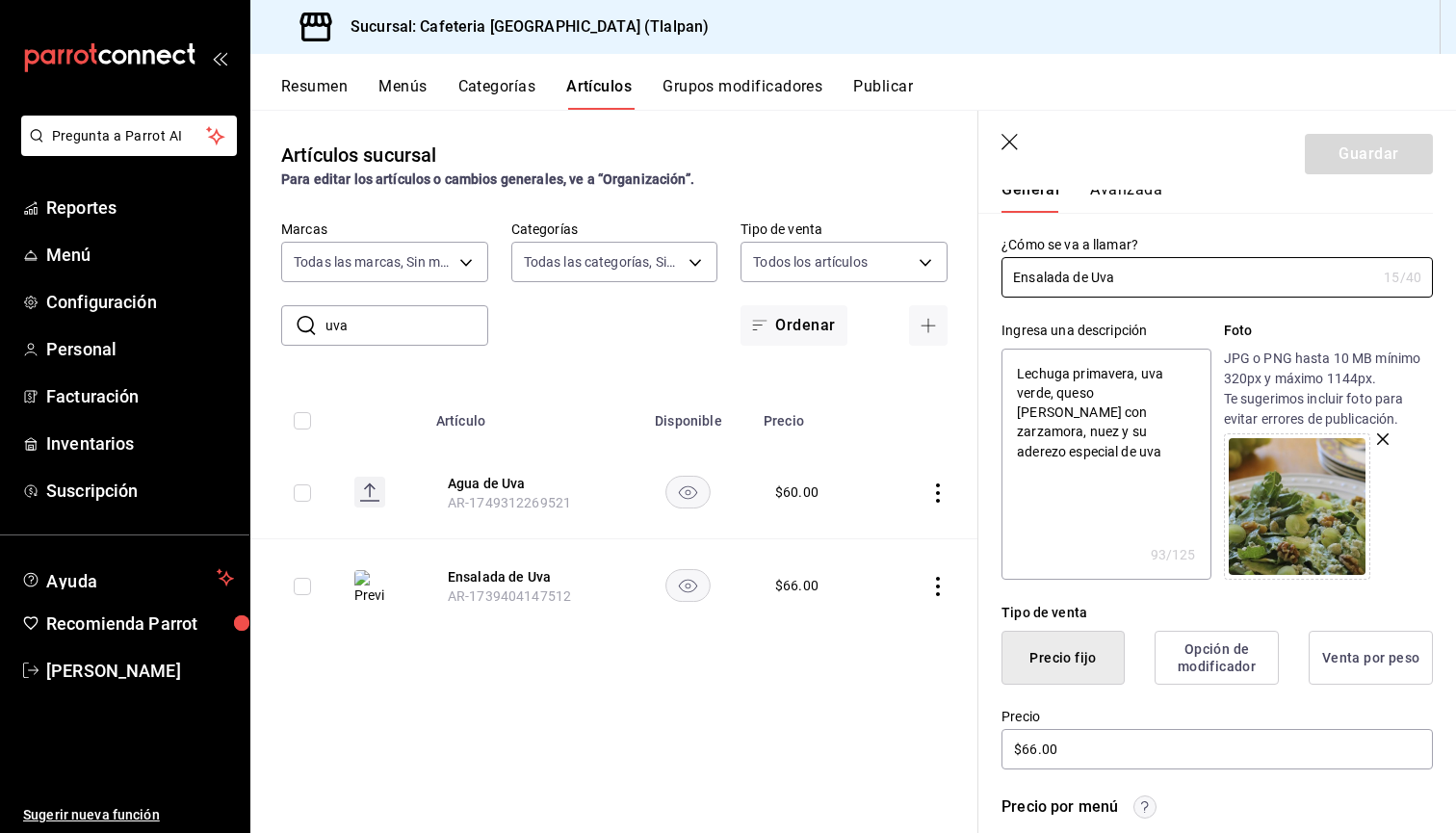 scroll, scrollTop: 69, scrollLeft: 0, axis: vertical 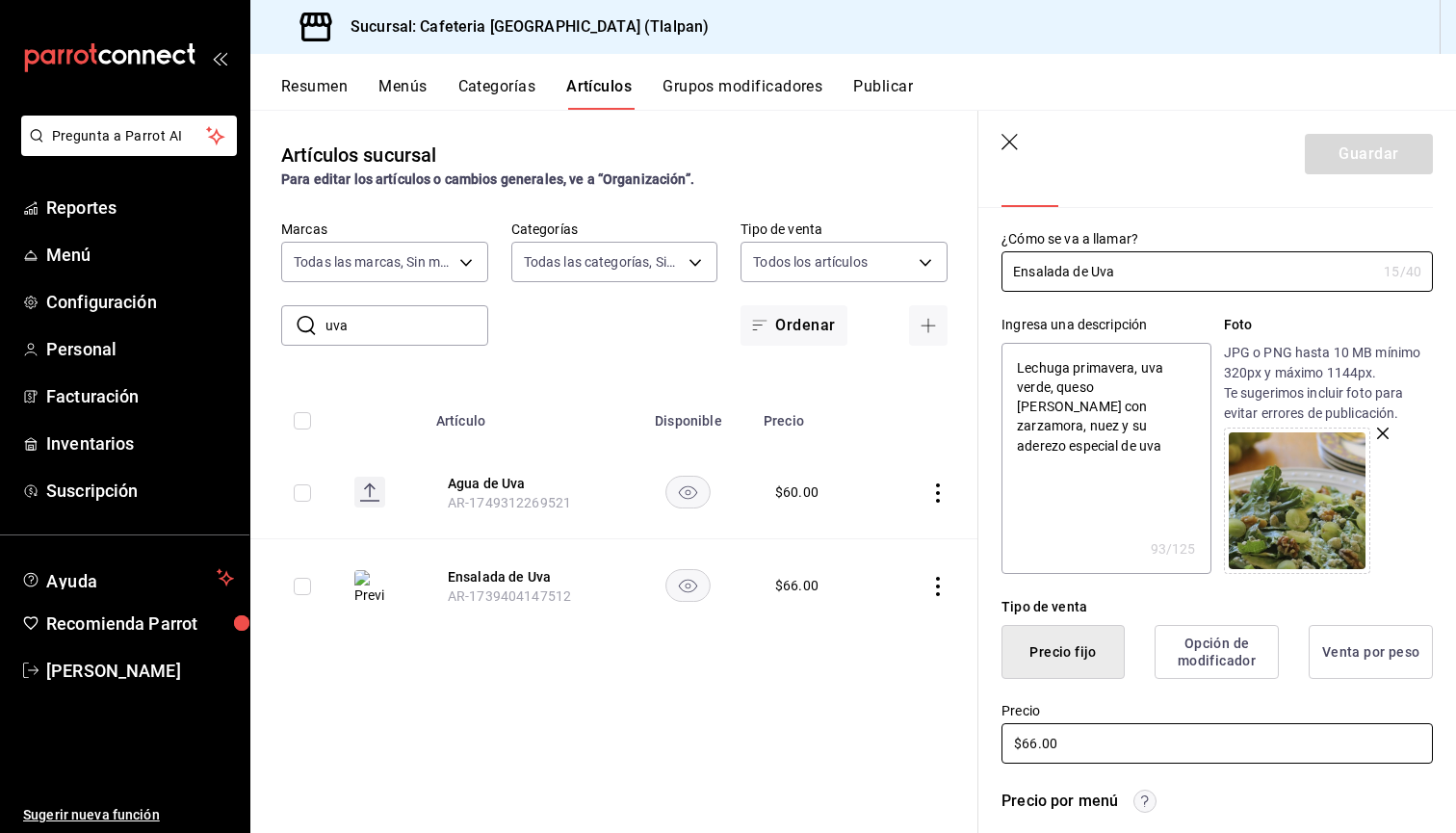 click on "$66.00" at bounding box center [1217, 743] 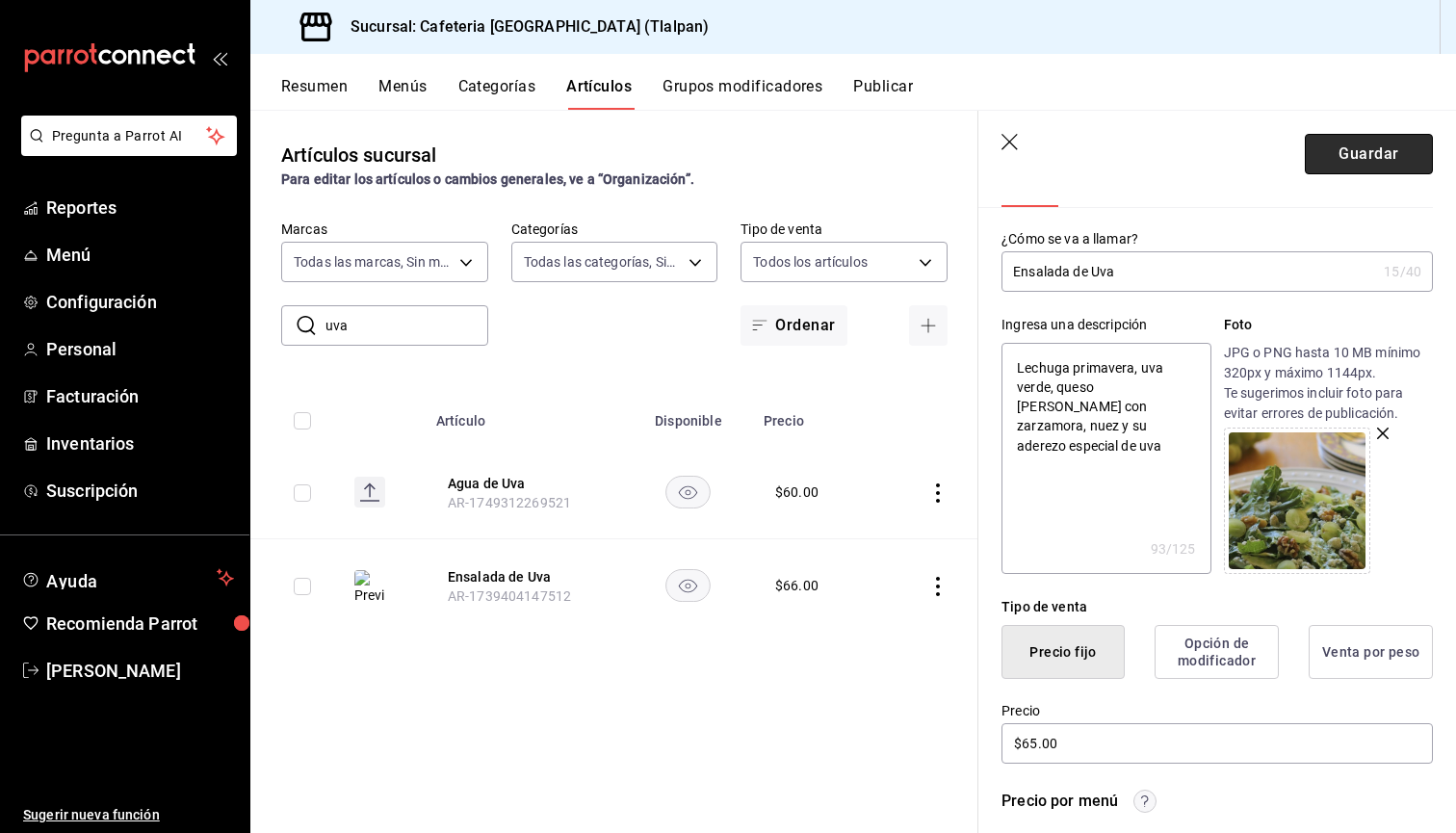 click on "Guardar" at bounding box center [1368, 154] 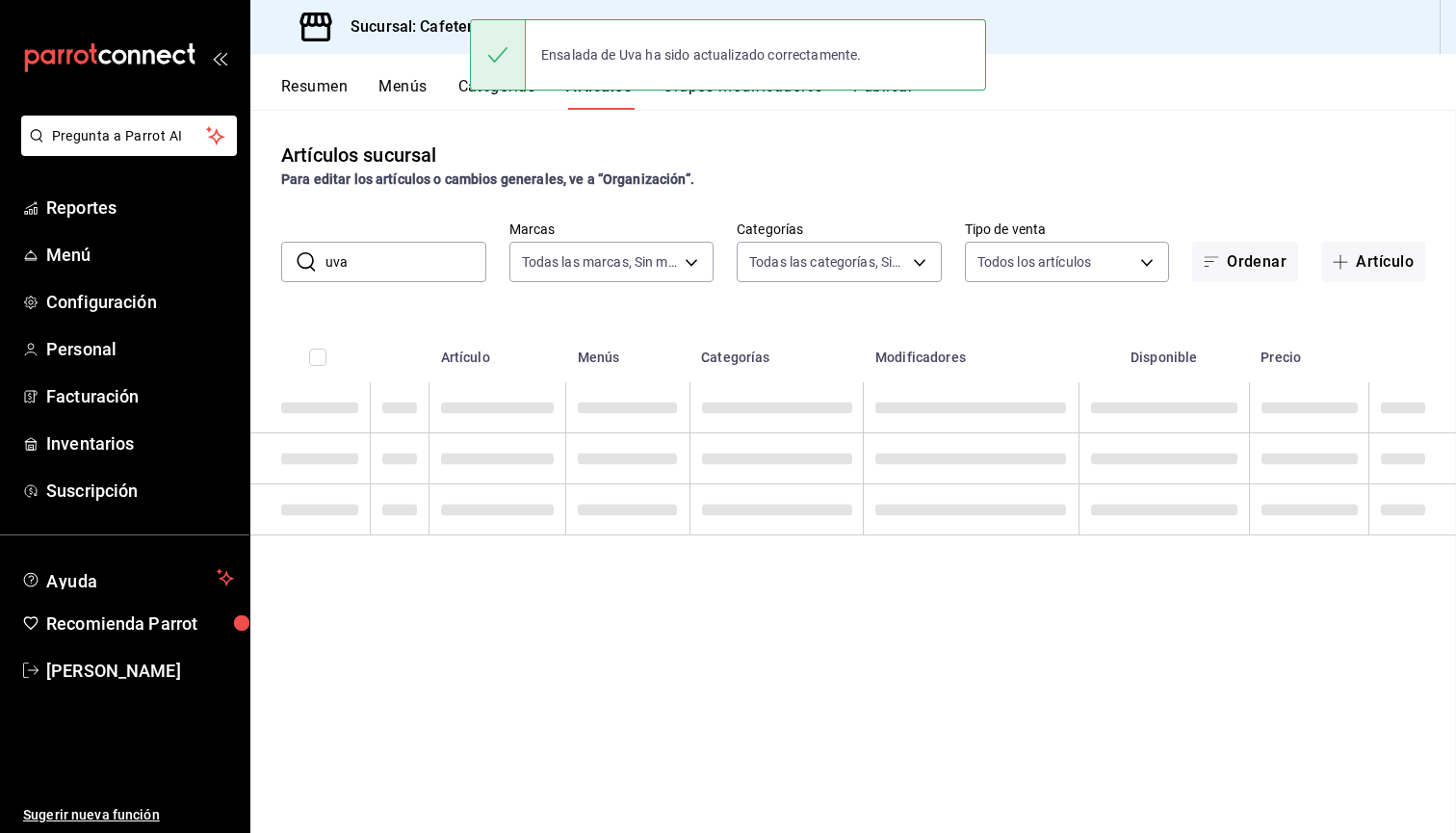 scroll, scrollTop: 0, scrollLeft: 0, axis: both 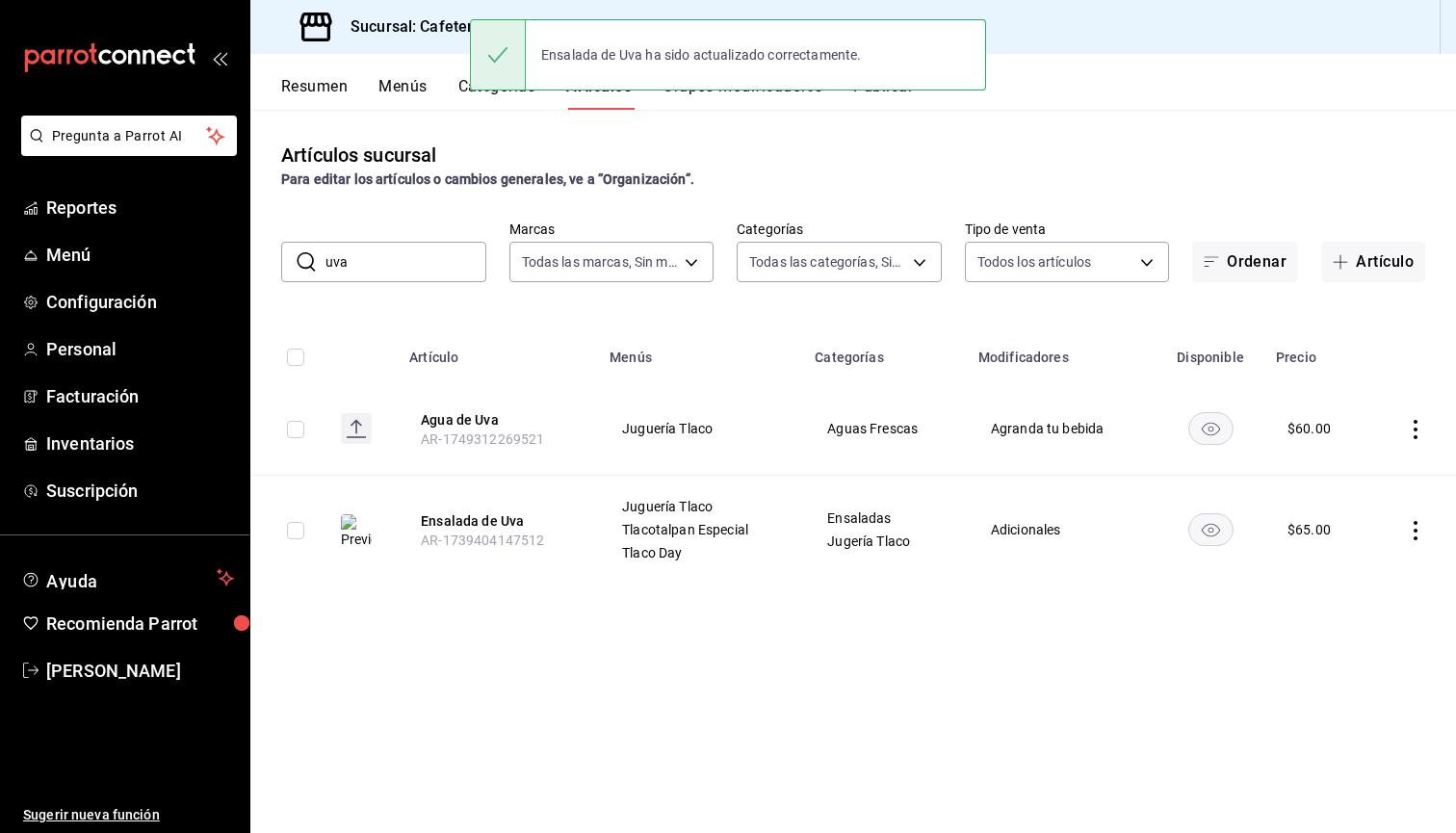 click on "uva" at bounding box center [405, 262] 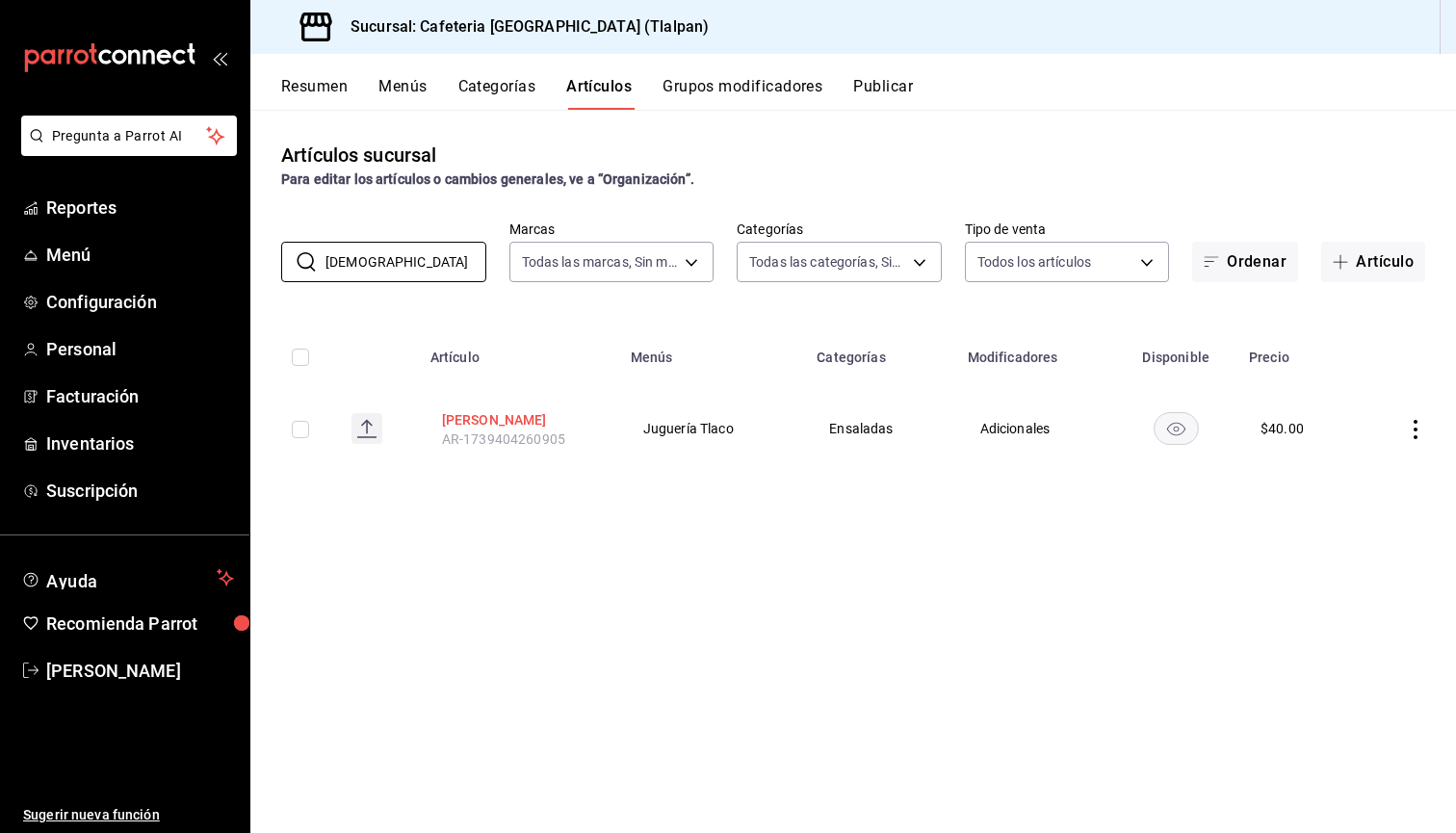 click on "[PERSON_NAME]" at bounding box center (519, 420) 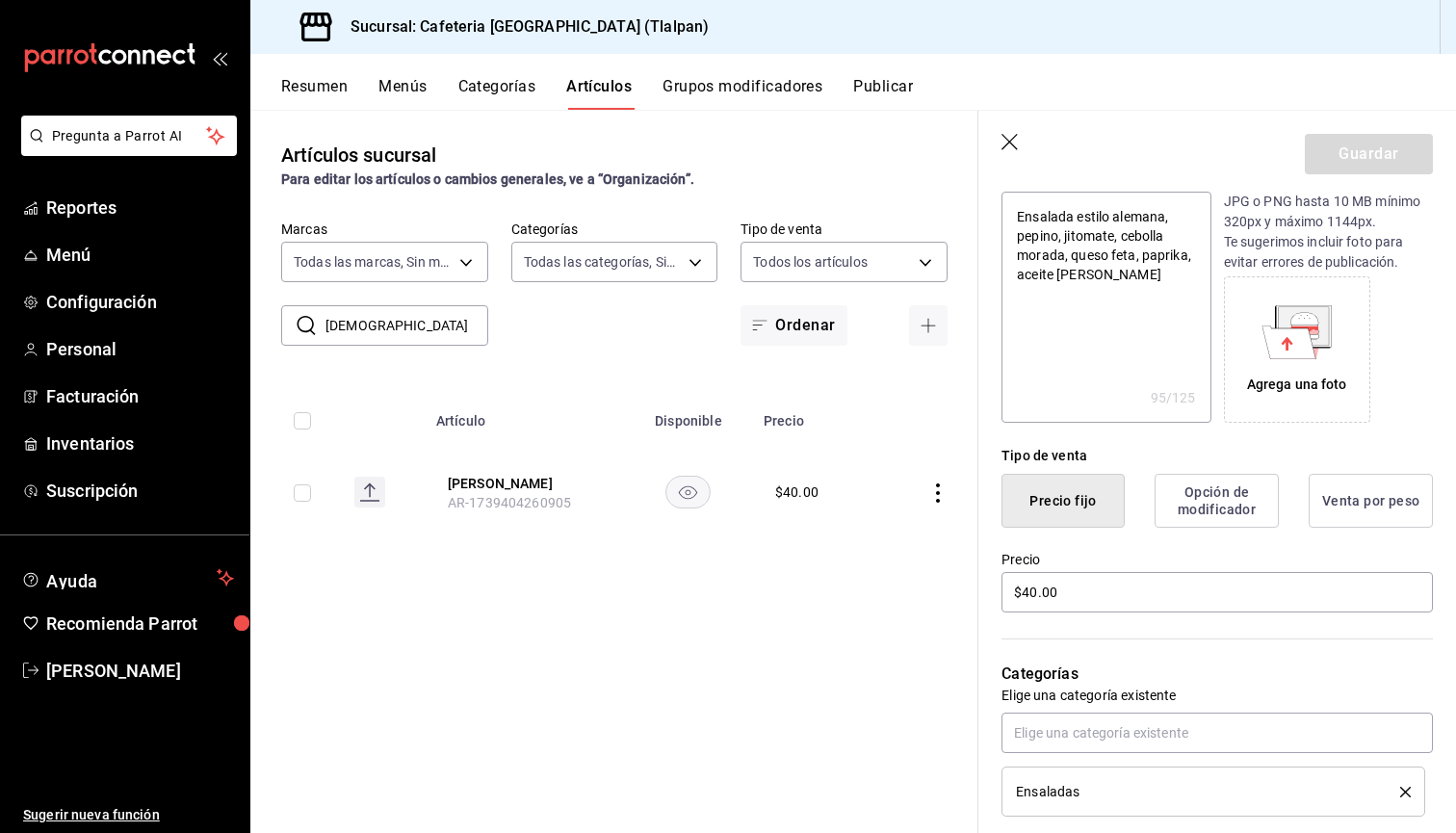 scroll, scrollTop: 238, scrollLeft: 0, axis: vertical 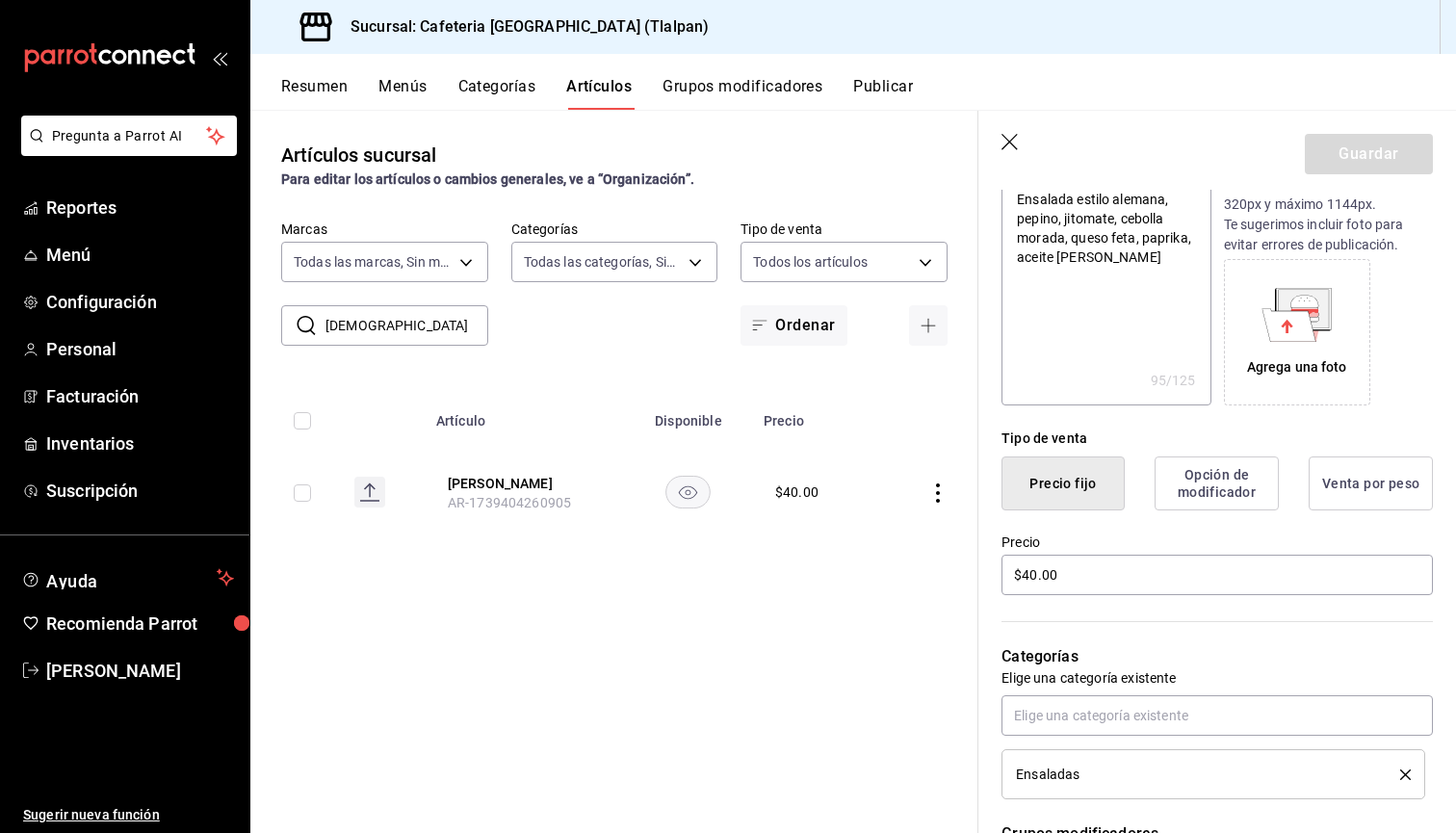 click 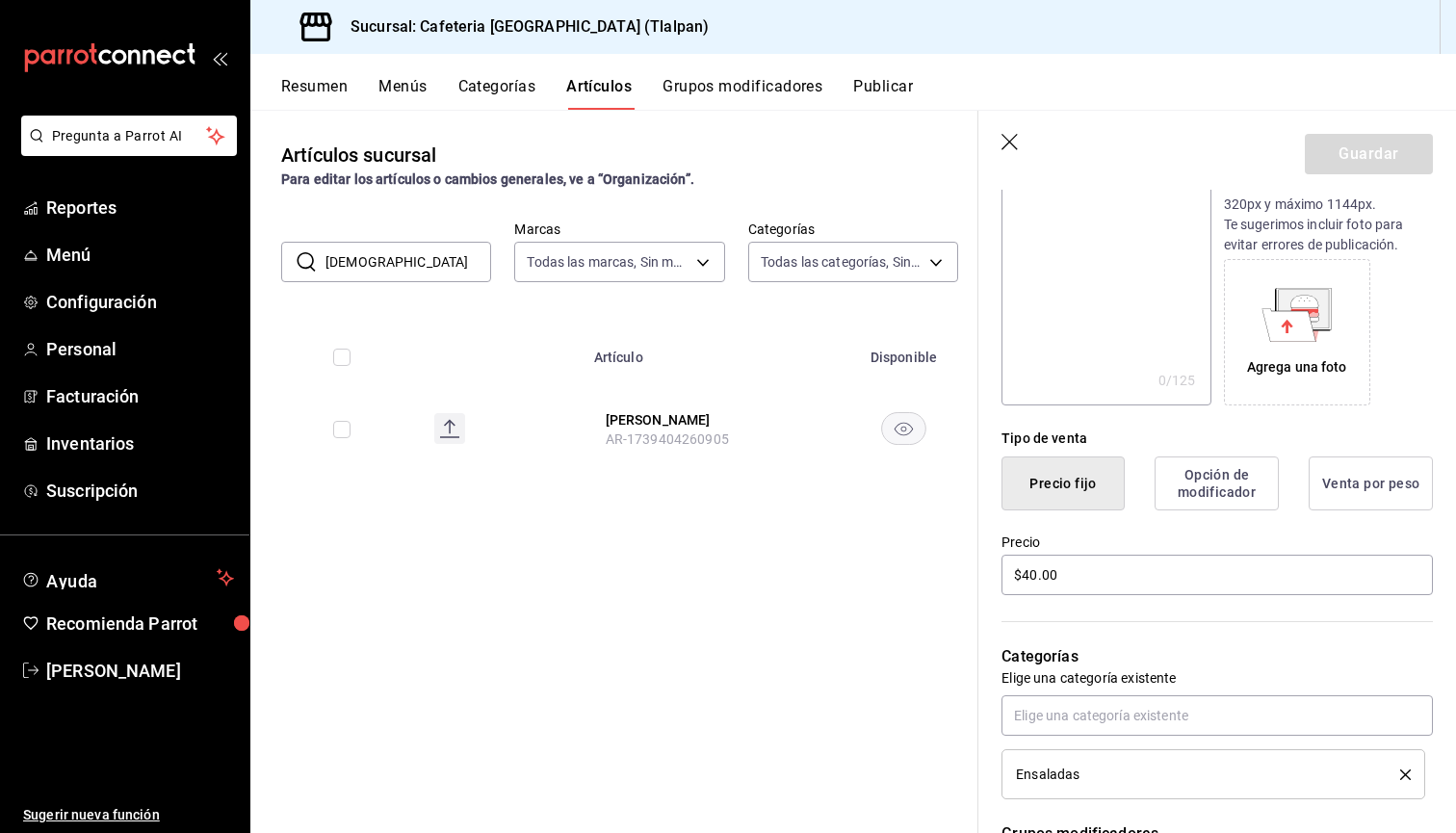 scroll, scrollTop: 0, scrollLeft: 0, axis: both 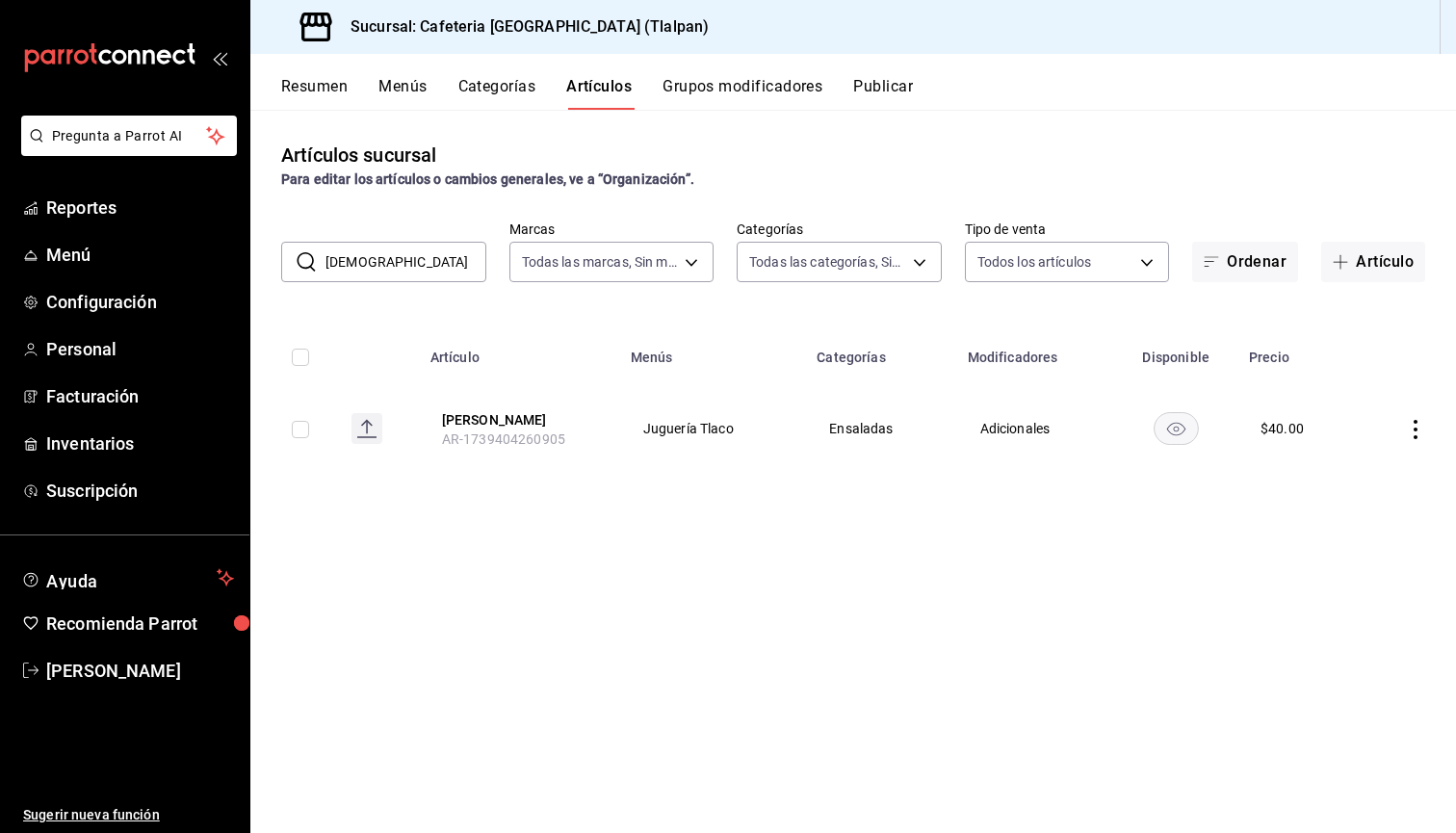 click on "[DEMOGRAPHIC_DATA]" at bounding box center (405, 262) 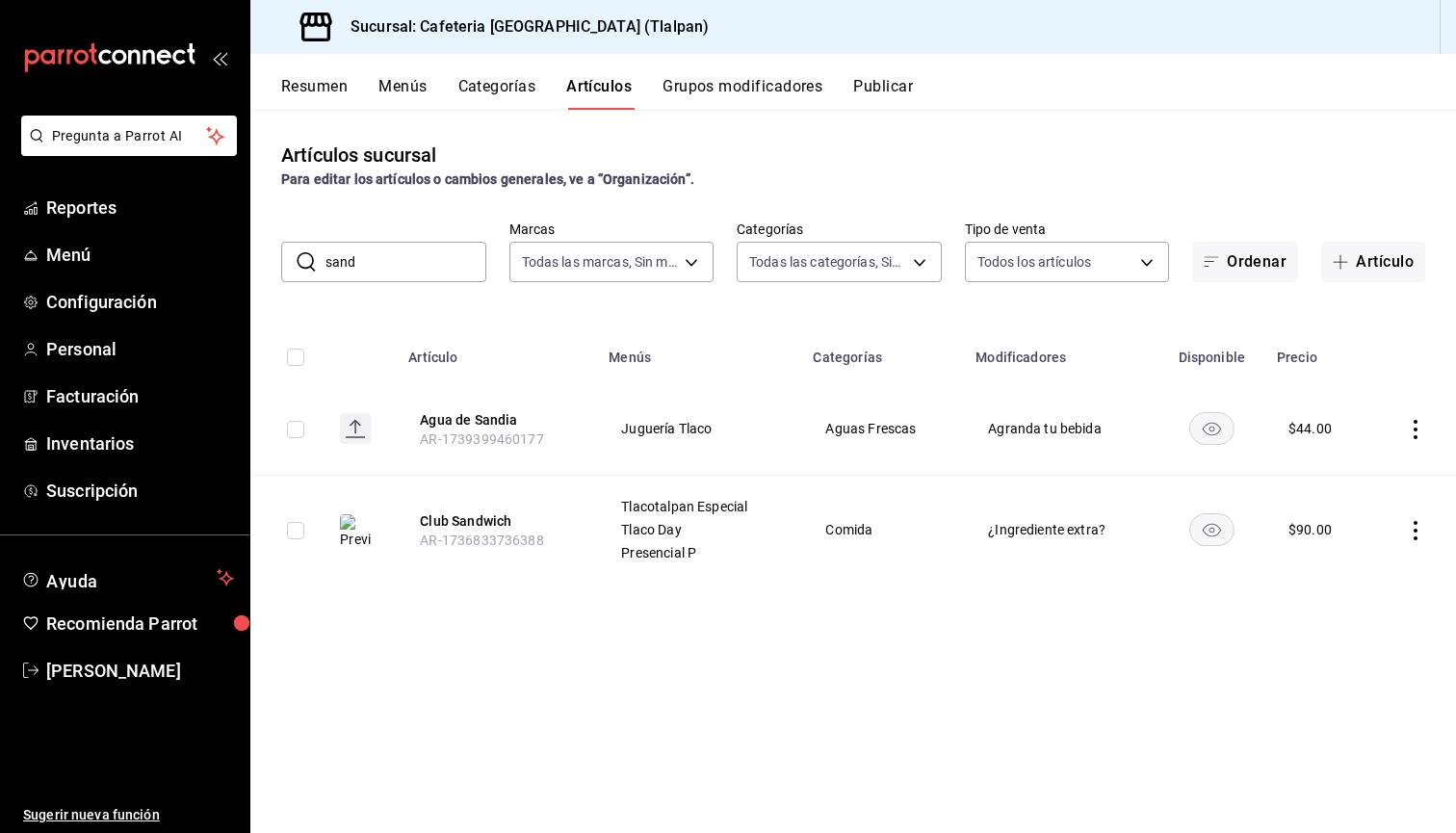 click on "sand" at bounding box center [405, 262] 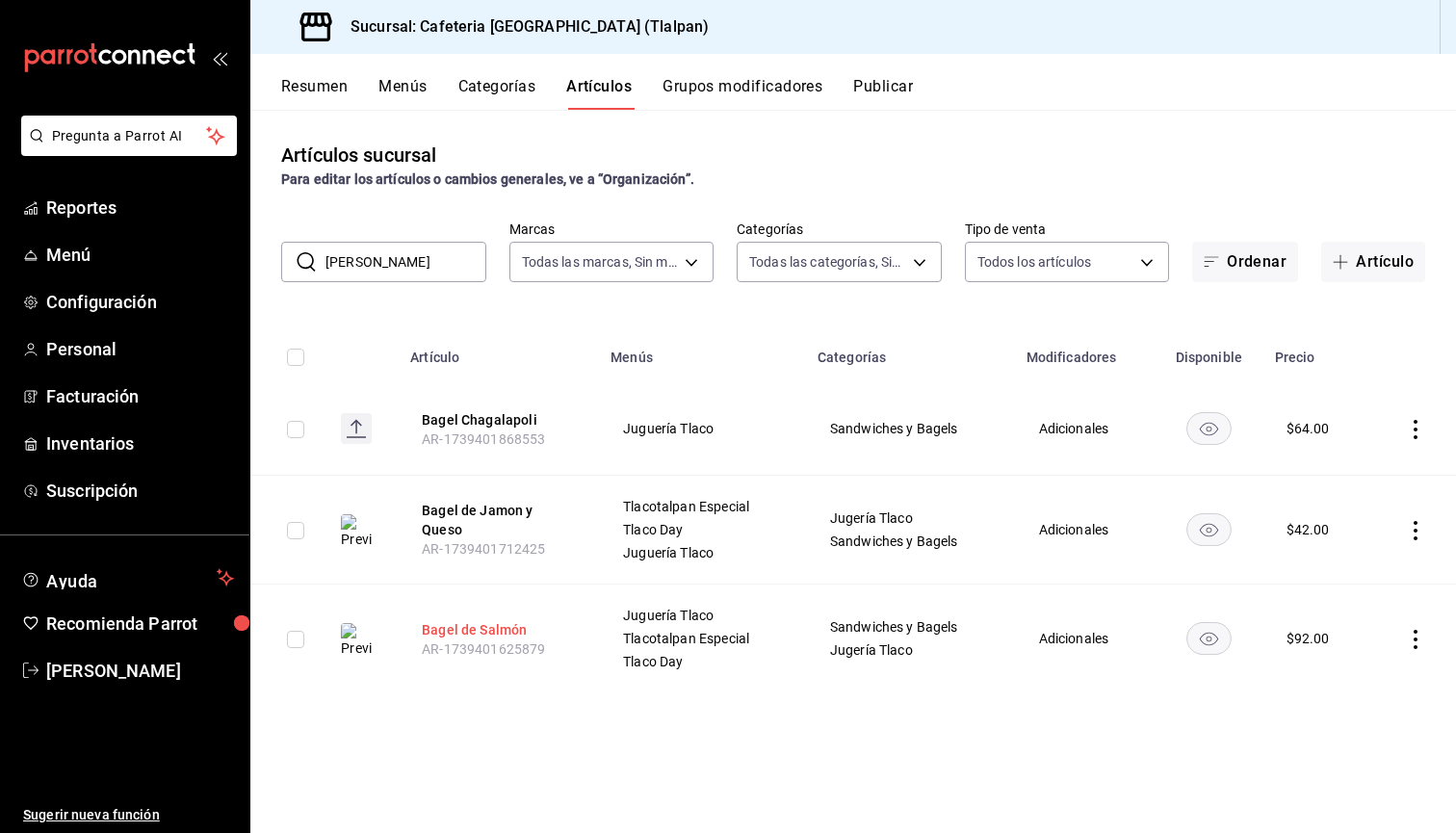 click on "Bagel de Salmón" at bounding box center [499, 630] 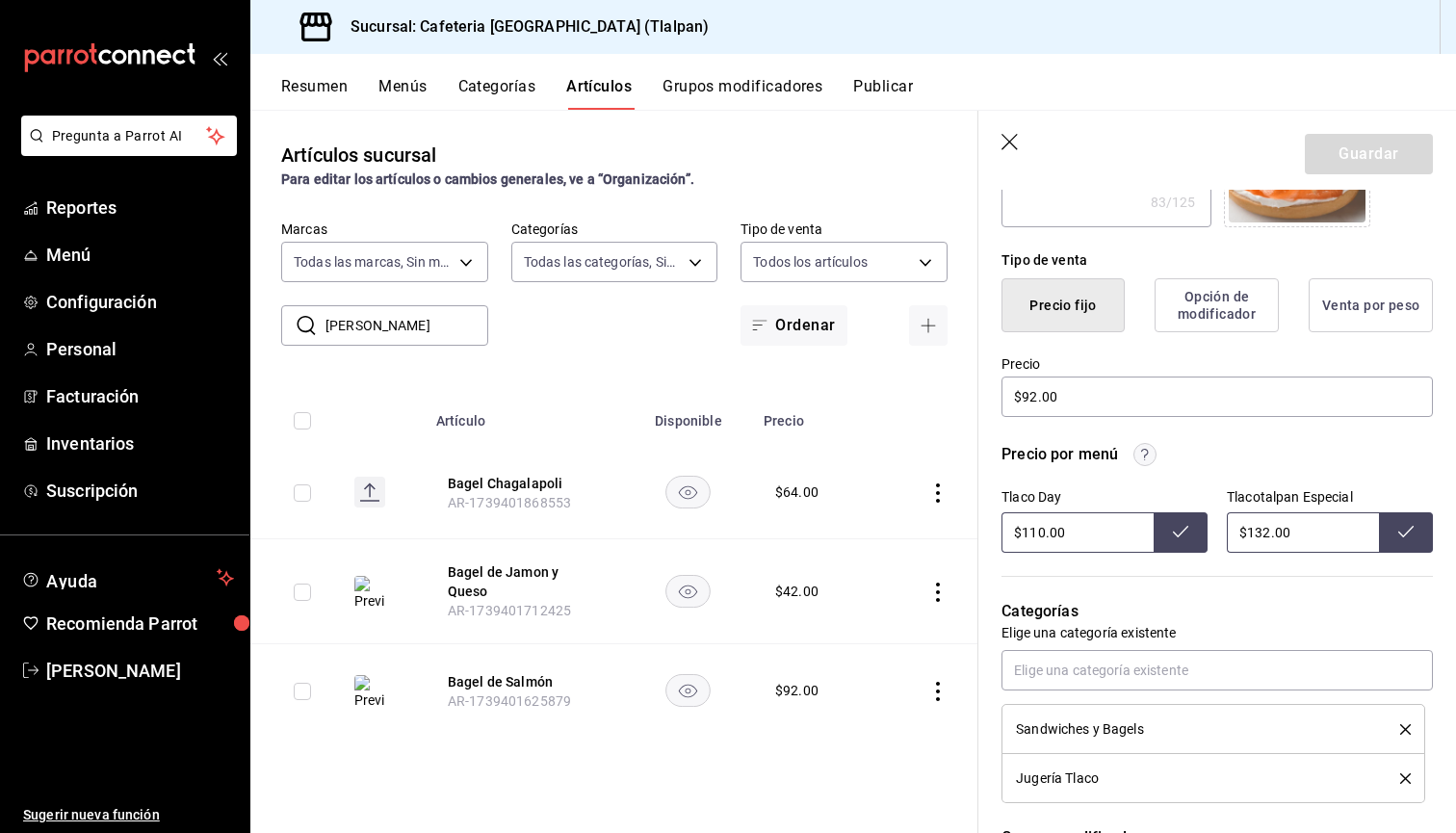 scroll, scrollTop: 408, scrollLeft: 0, axis: vertical 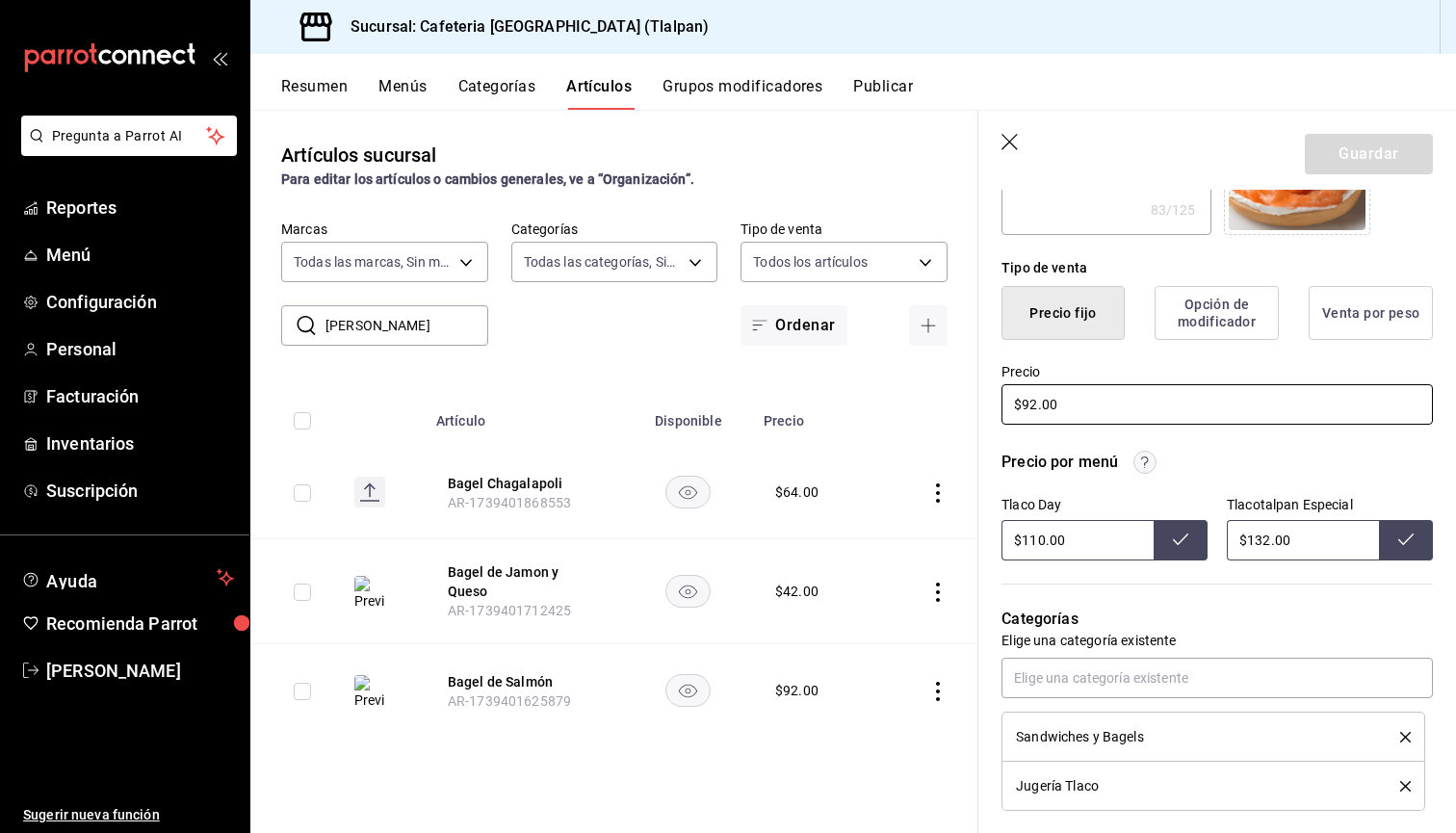 click on "$92.00" at bounding box center [1217, 404] 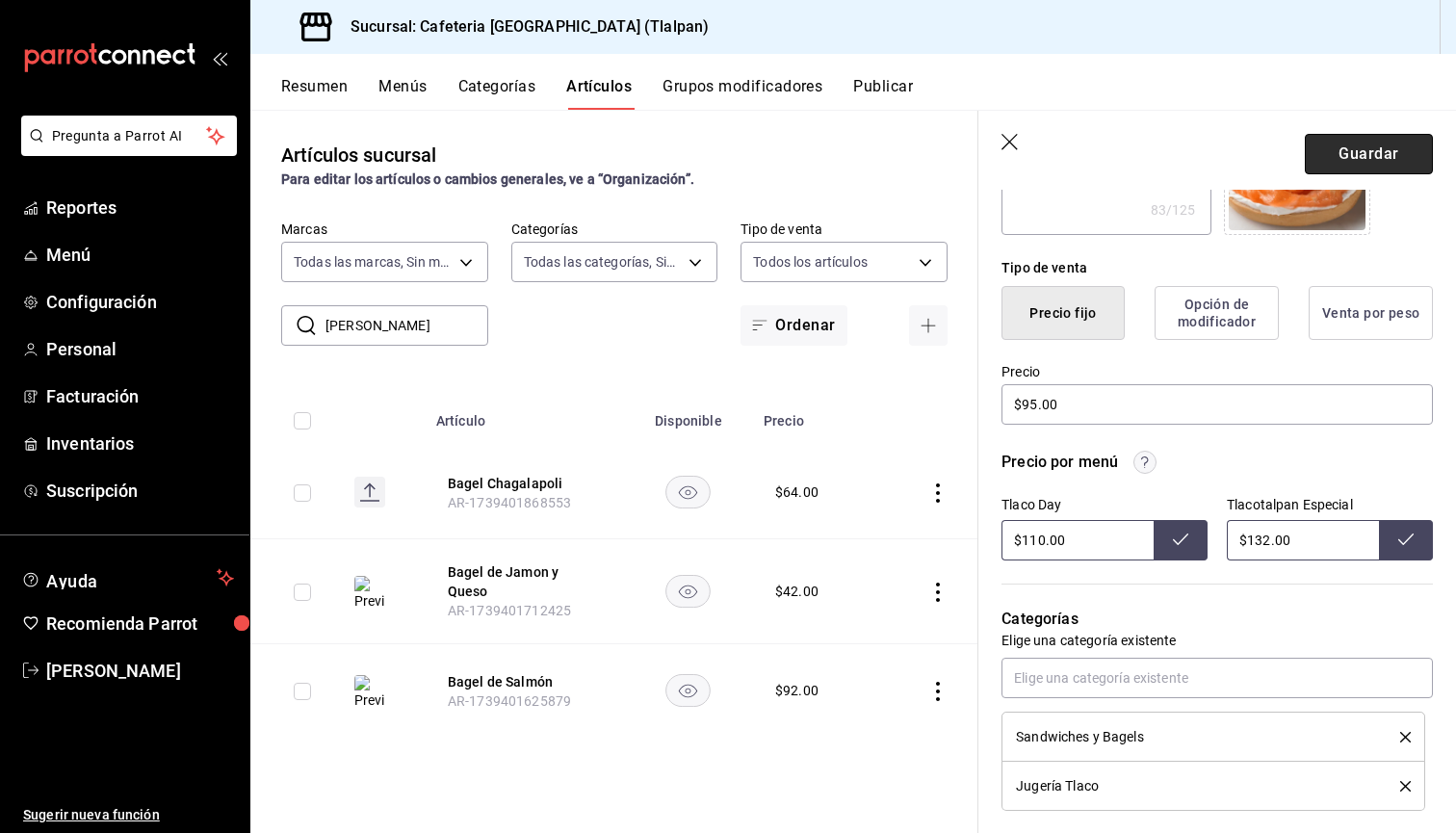 click on "Guardar" at bounding box center (1368, 154) 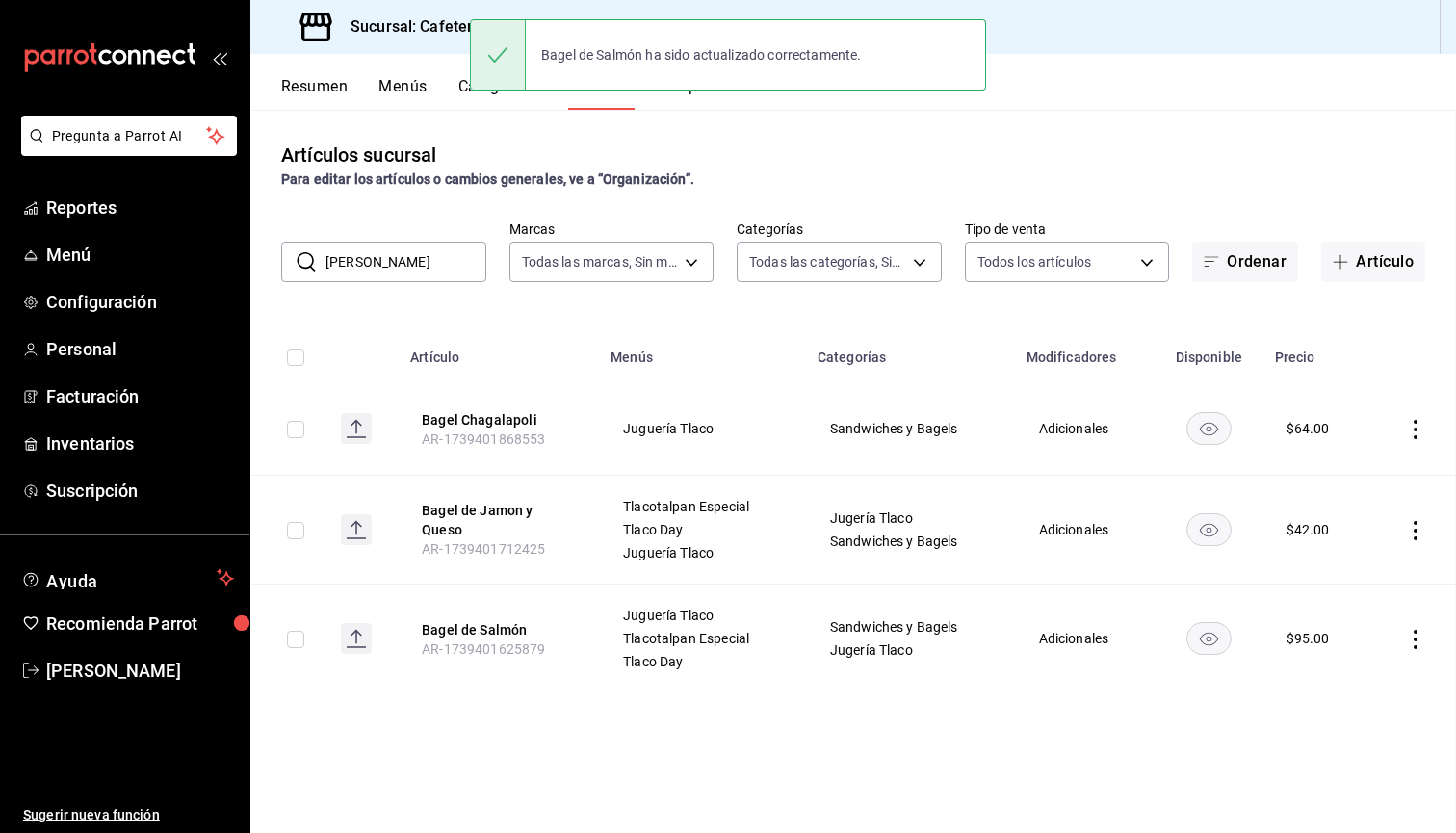 scroll, scrollTop: 0, scrollLeft: 0, axis: both 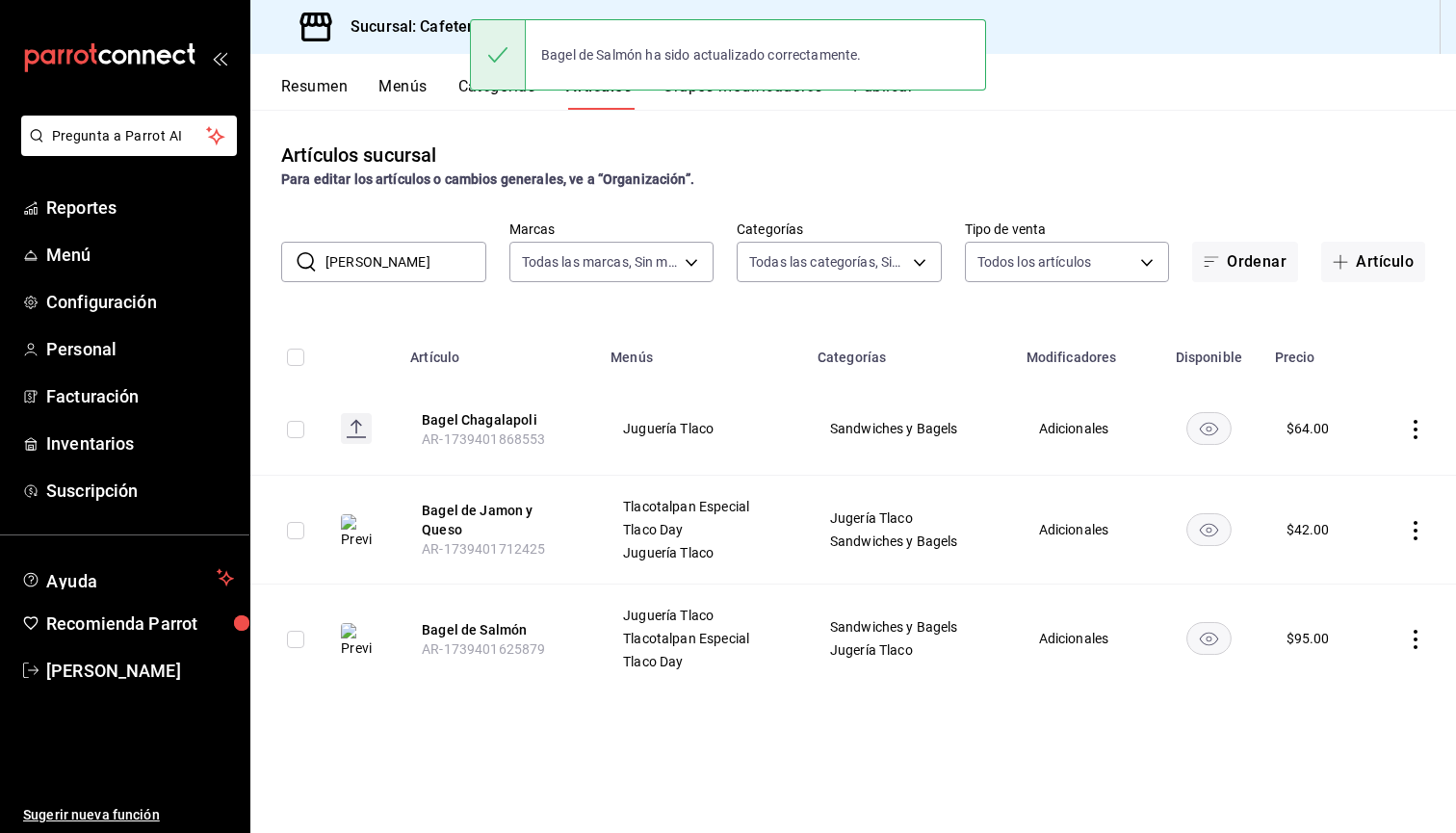 click on "[PERSON_NAME]" at bounding box center (405, 262) 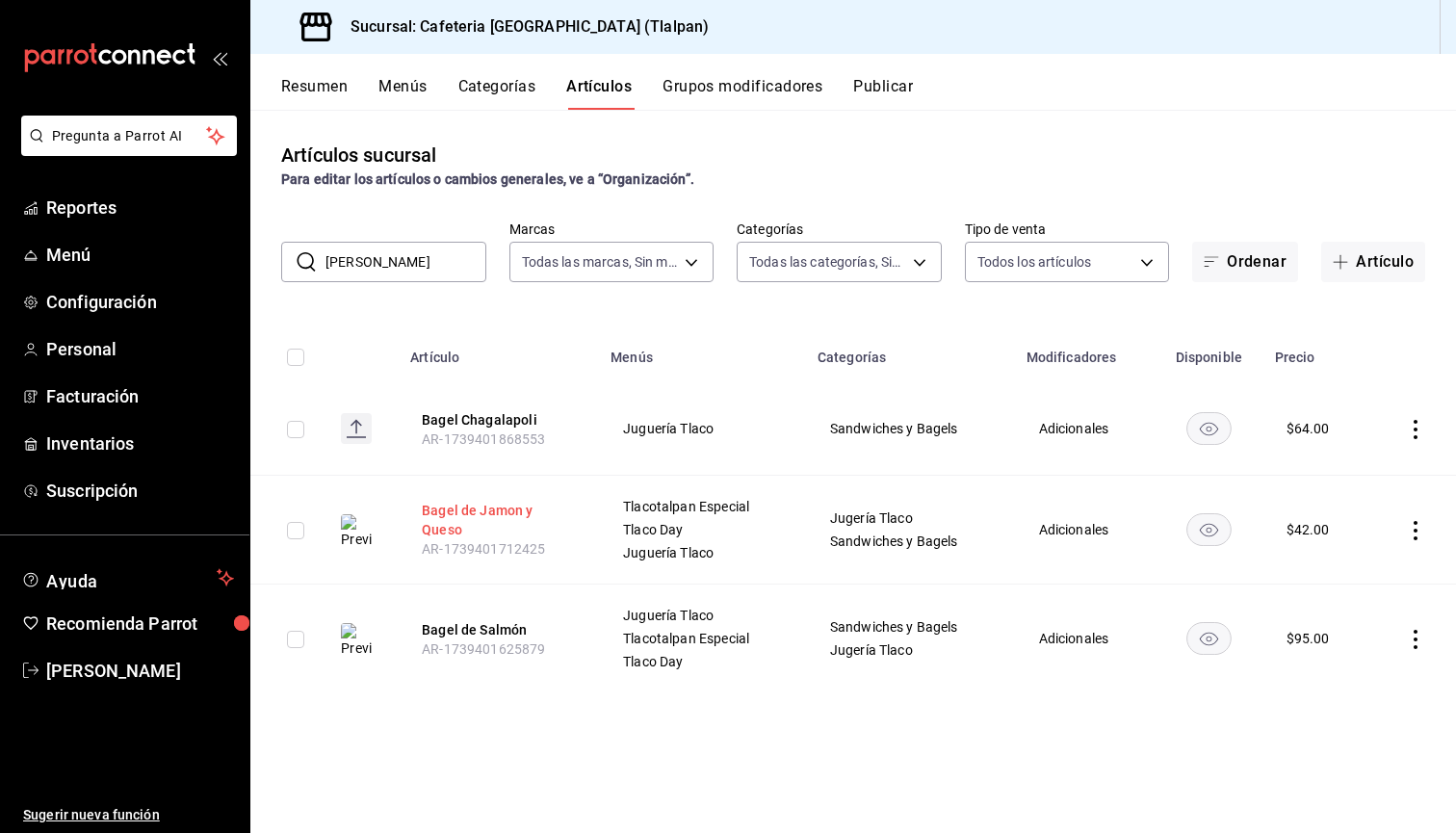 click on "Bagel de Jamon y Queso" at bounding box center [499, 520] 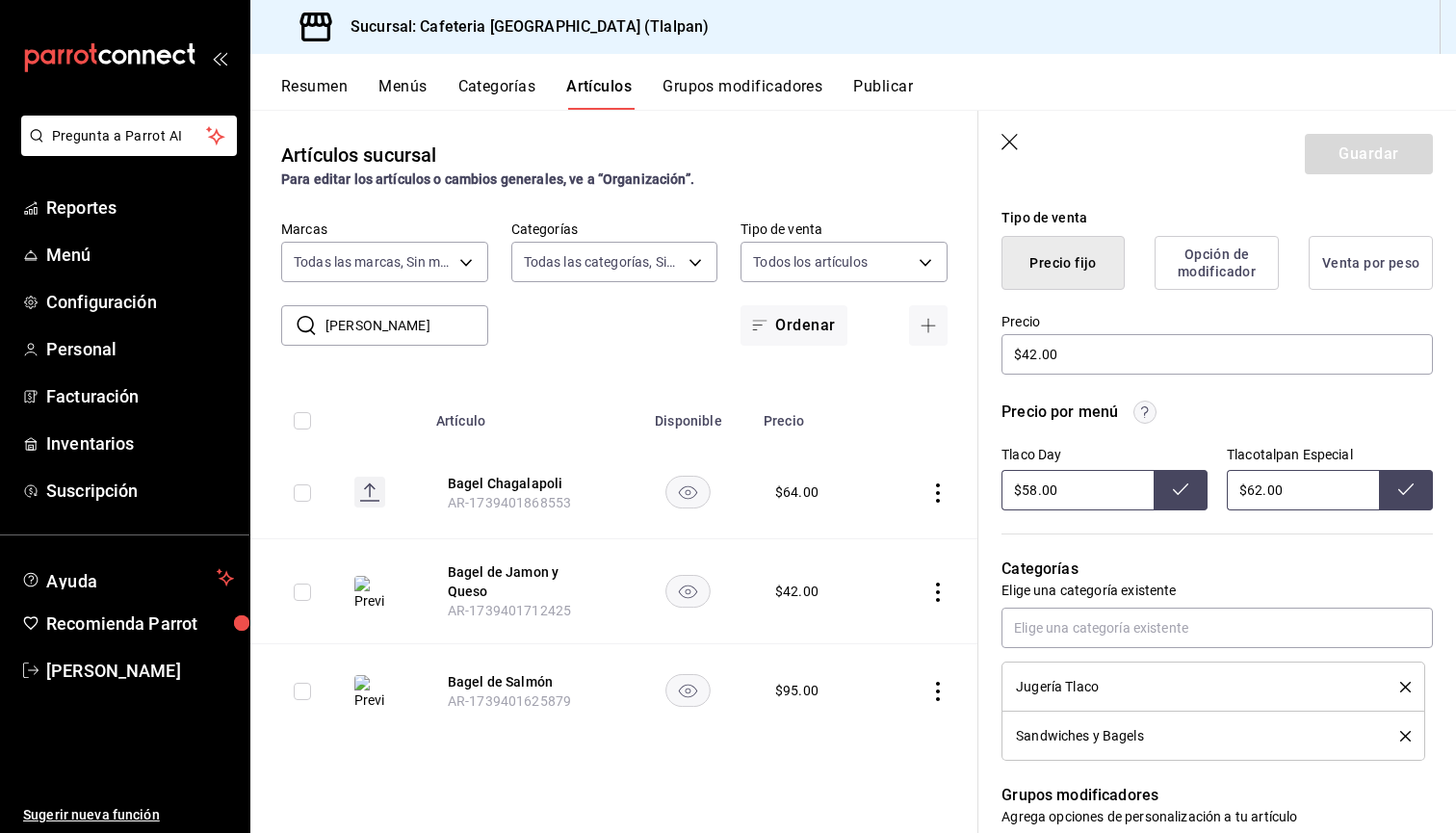 scroll, scrollTop: 453, scrollLeft: 0, axis: vertical 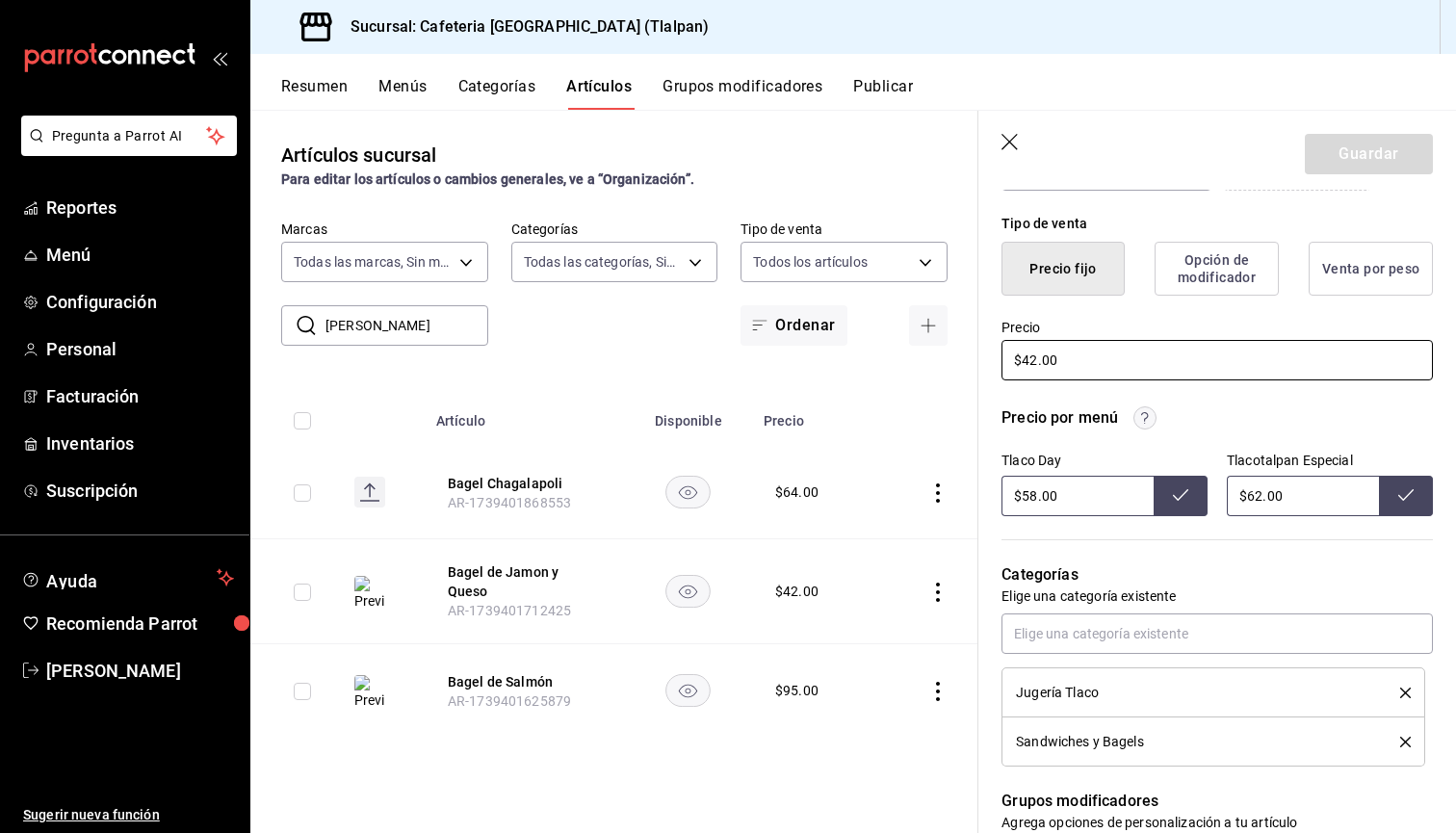 click on "$42.00" at bounding box center (1217, 360) 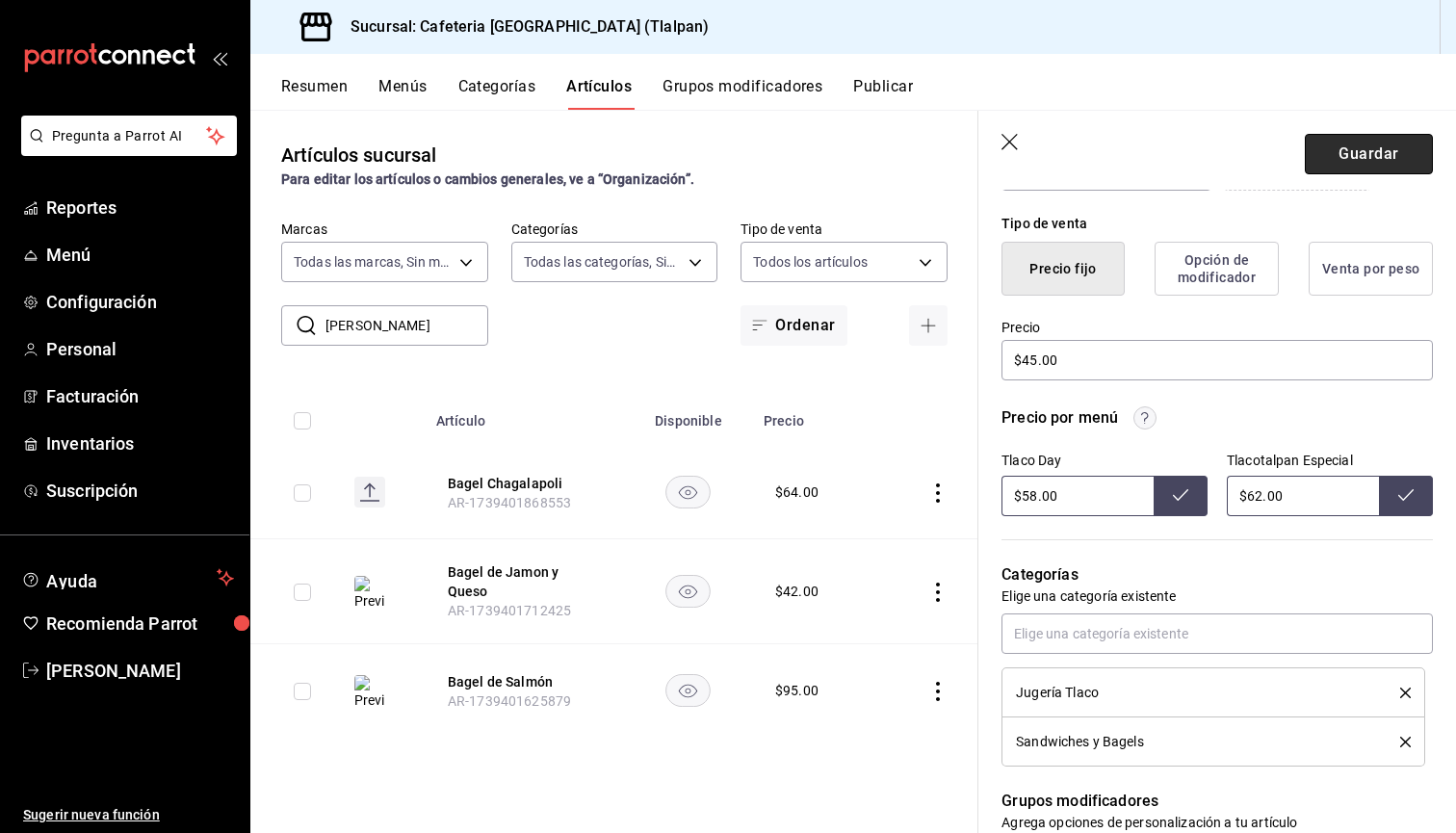 click on "Guardar" at bounding box center (1368, 154) 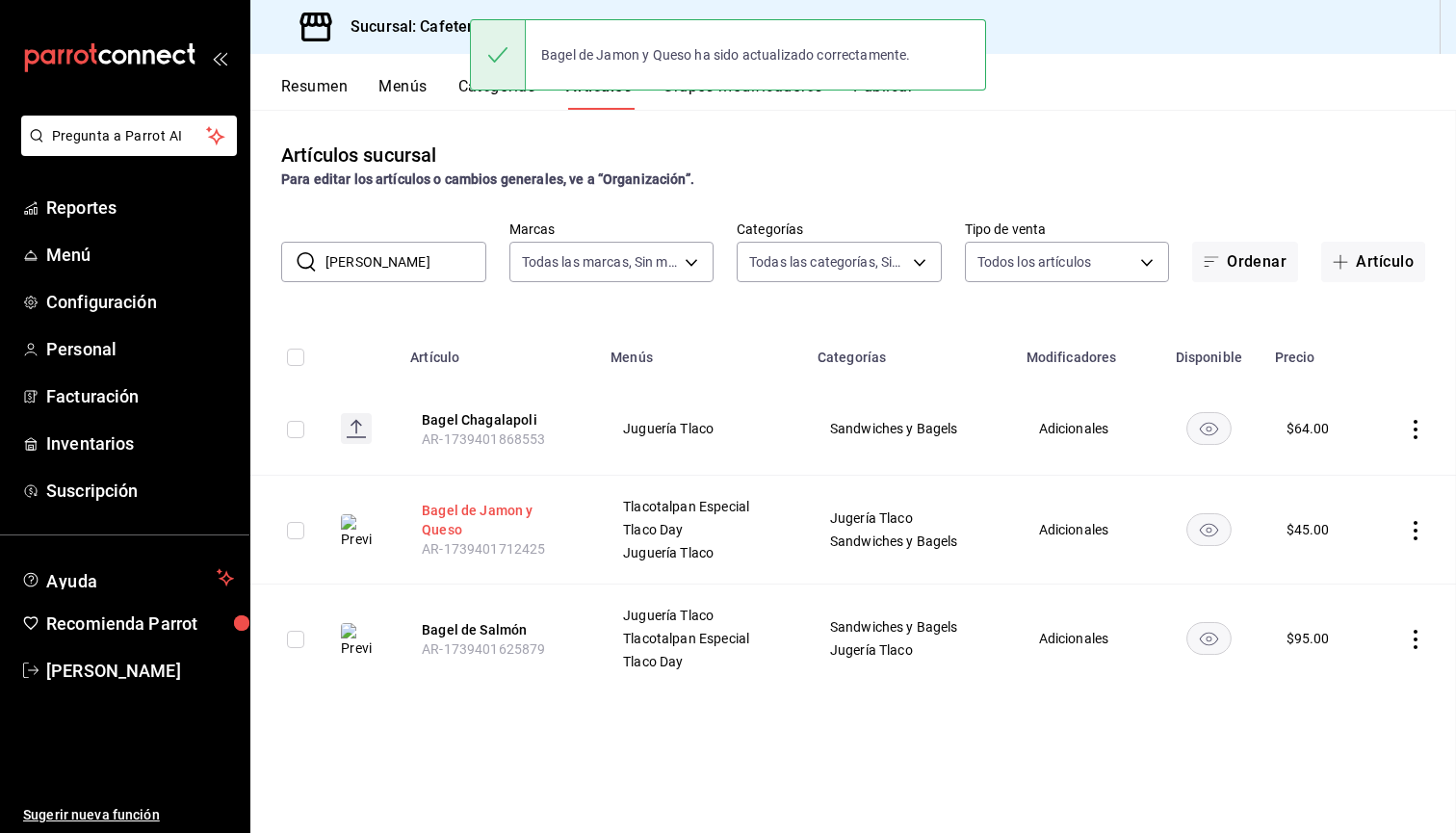 scroll, scrollTop: 0, scrollLeft: 0, axis: both 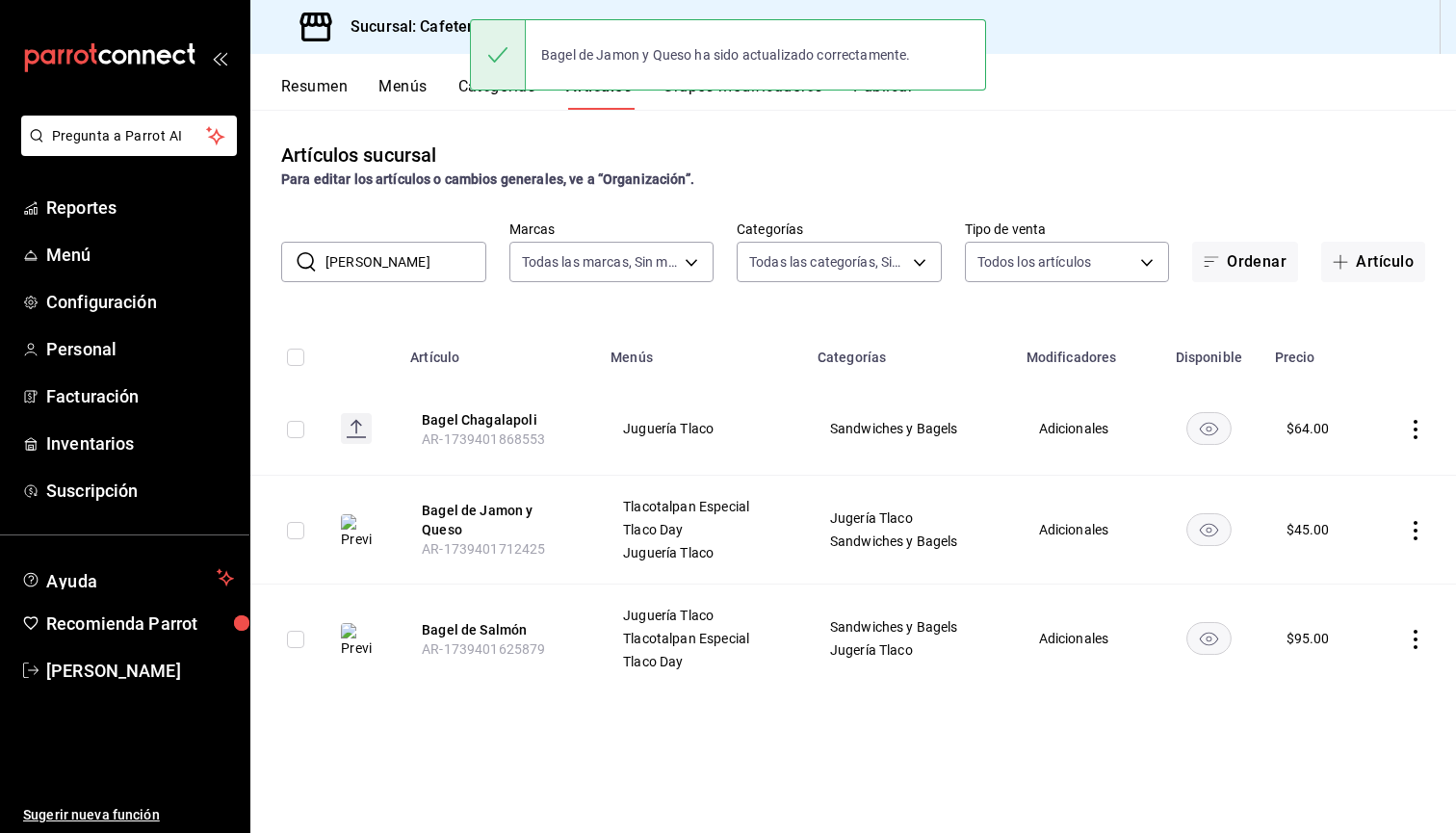 click 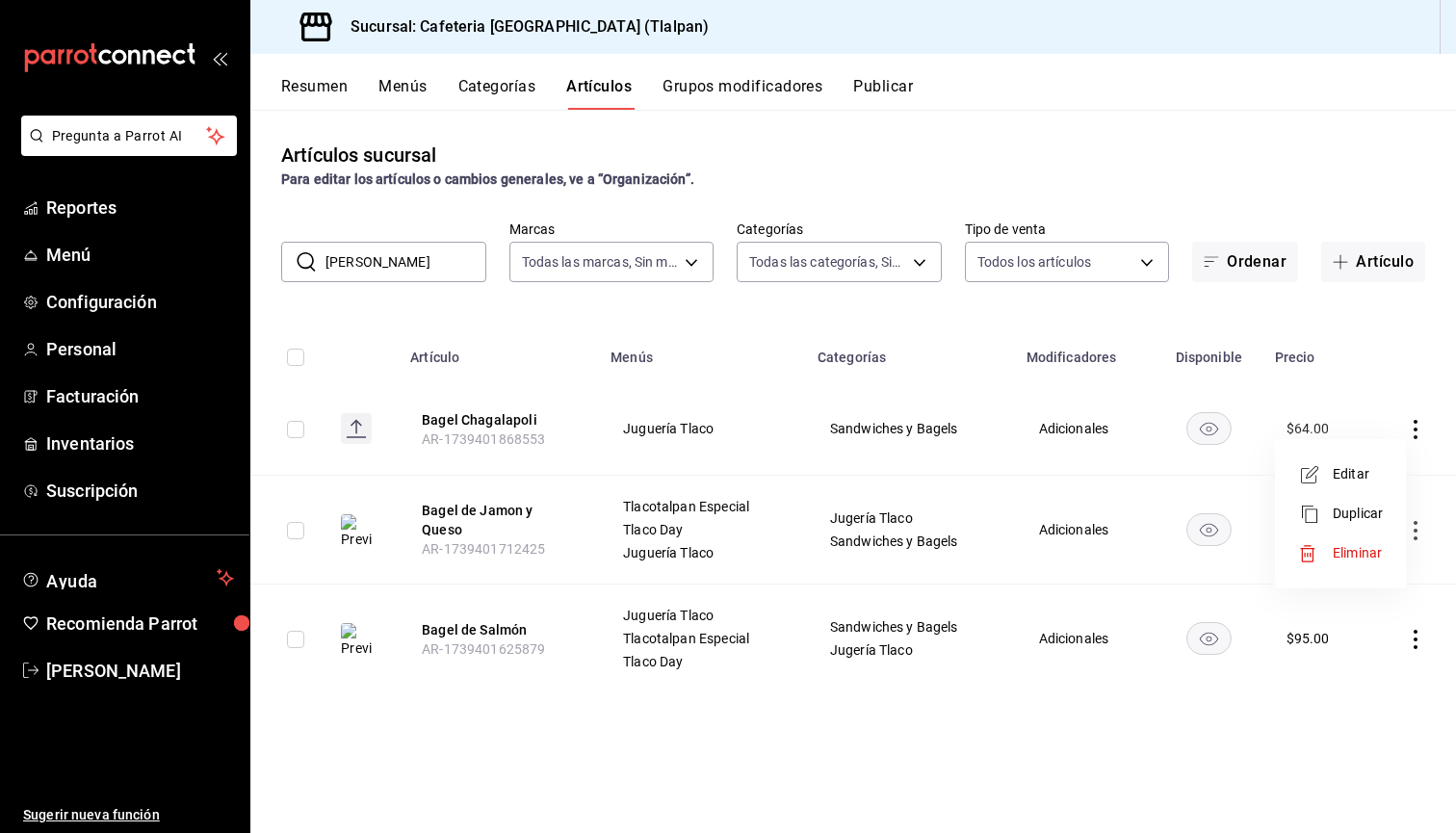 click on "Editar" at bounding box center (1358, 474) 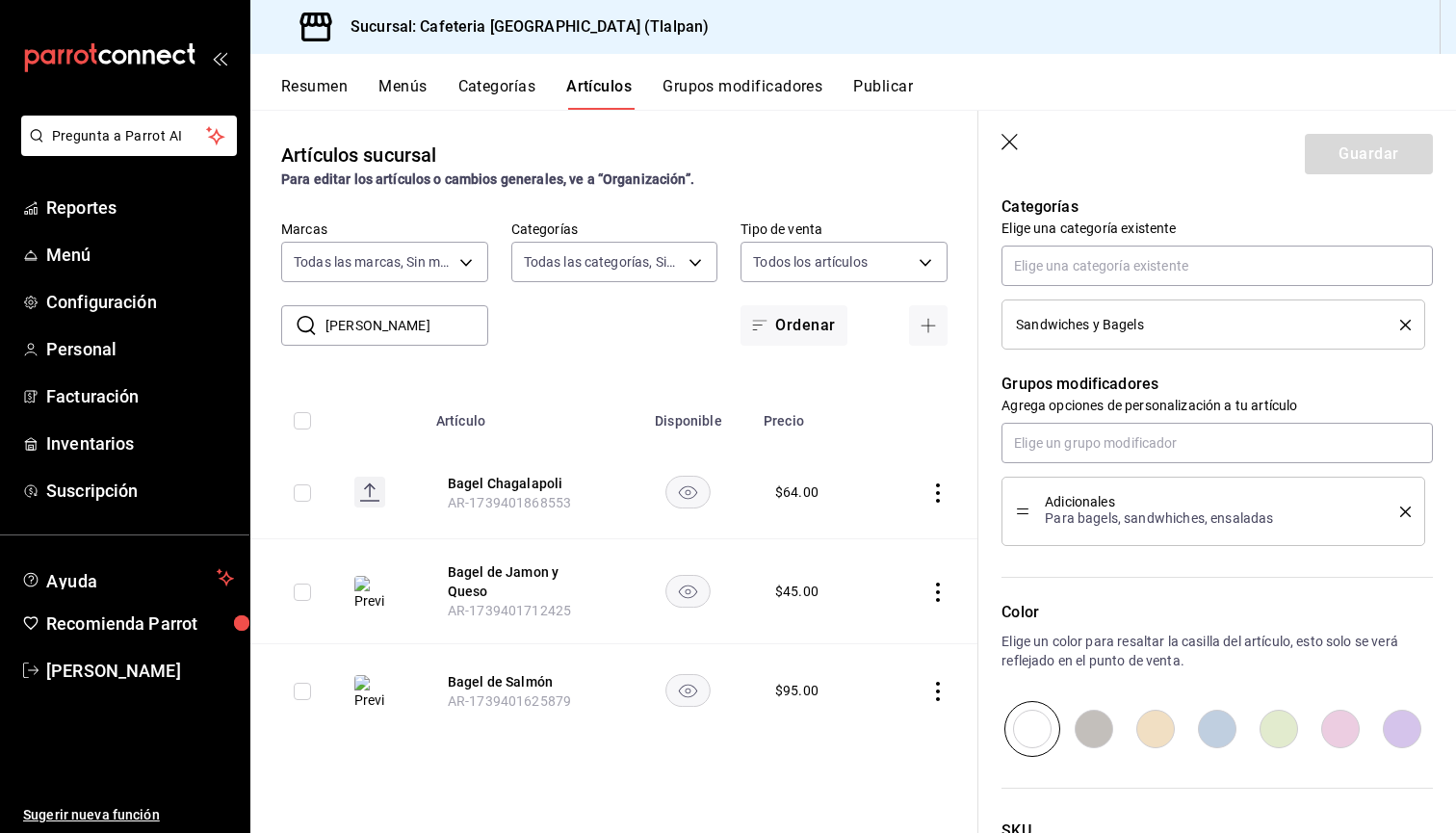 scroll, scrollTop: 690, scrollLeft: 0, axis: vertical 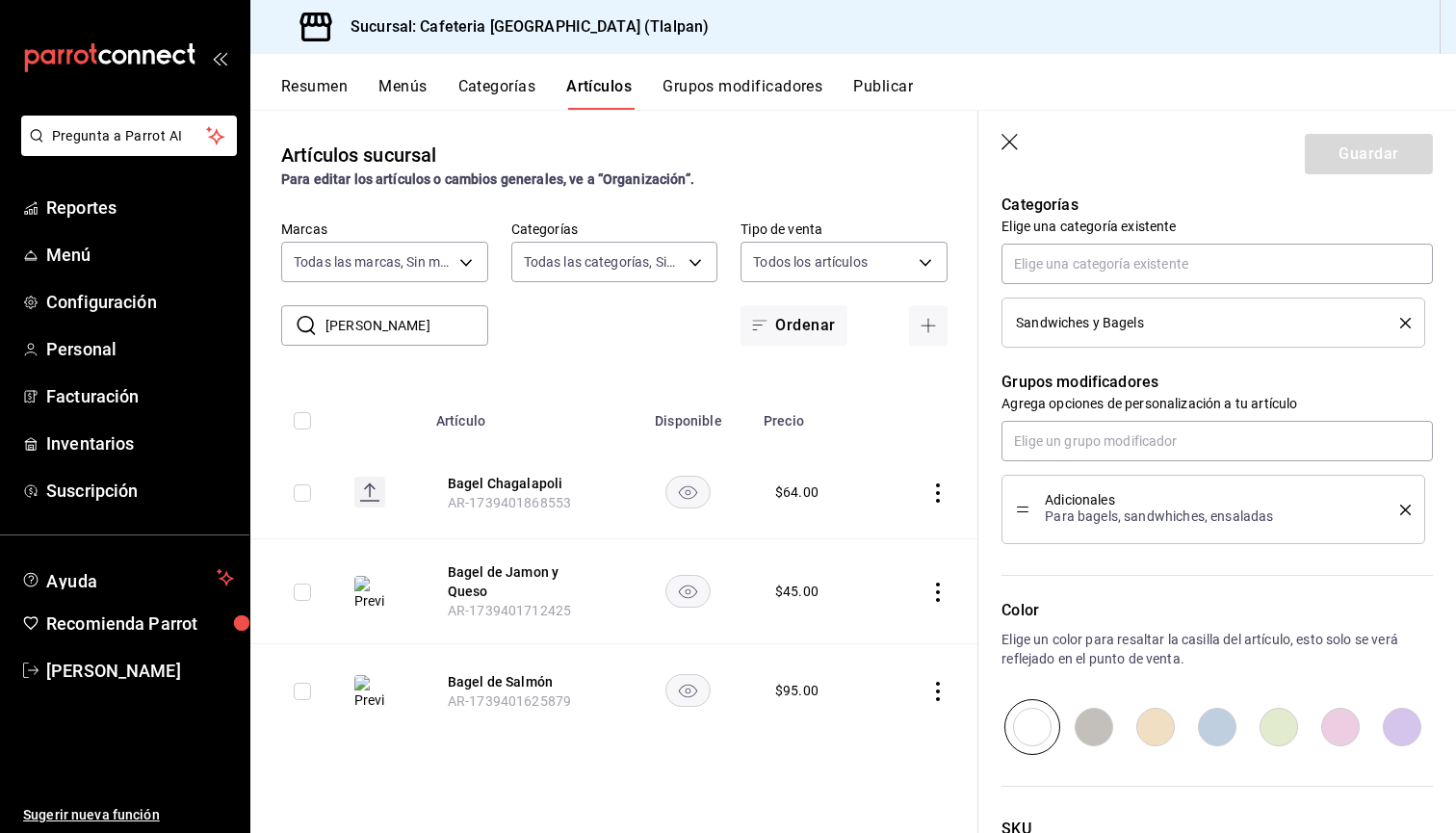 click 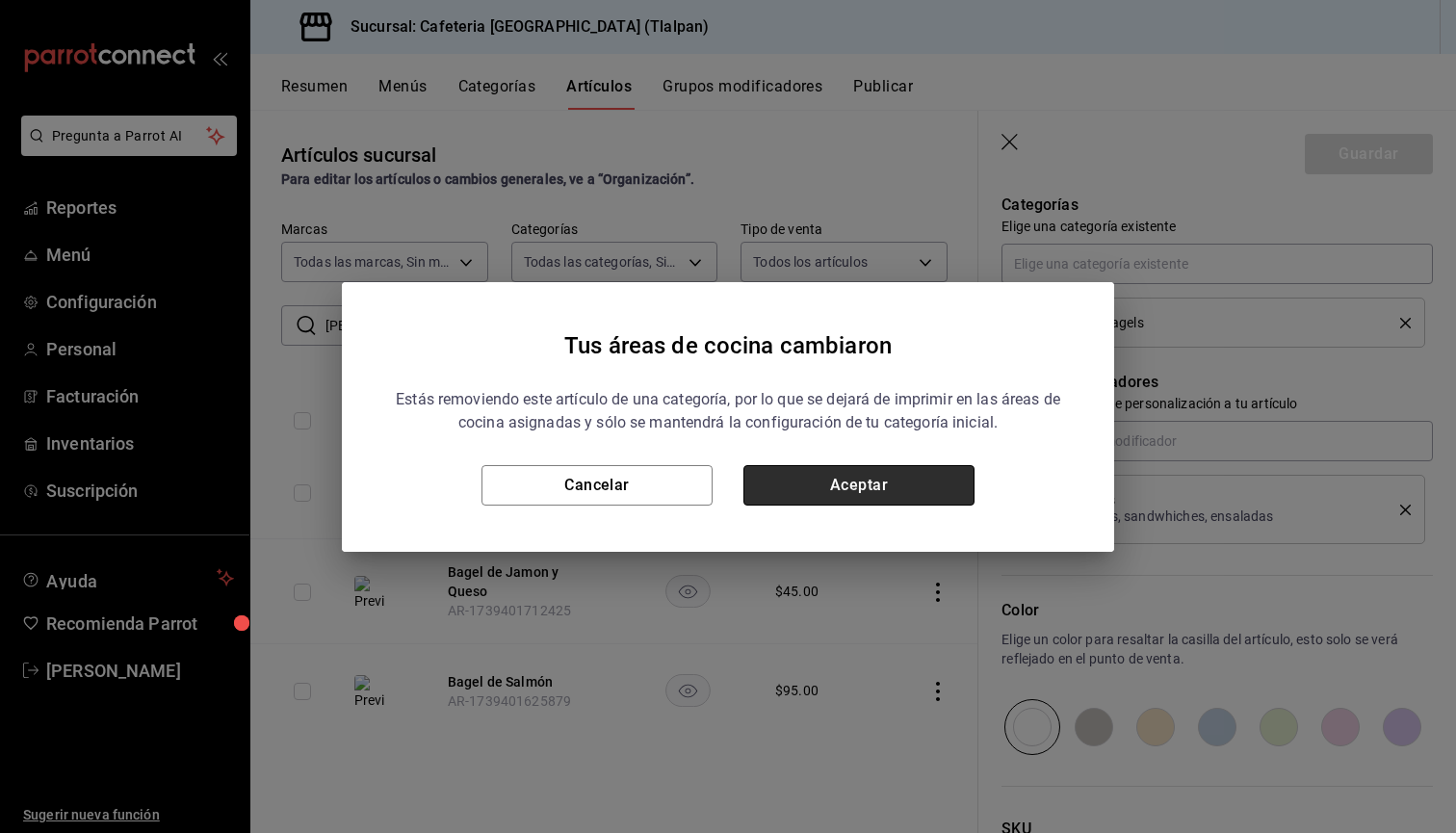 click on "Aceptar" at bounding box center (859, 485) 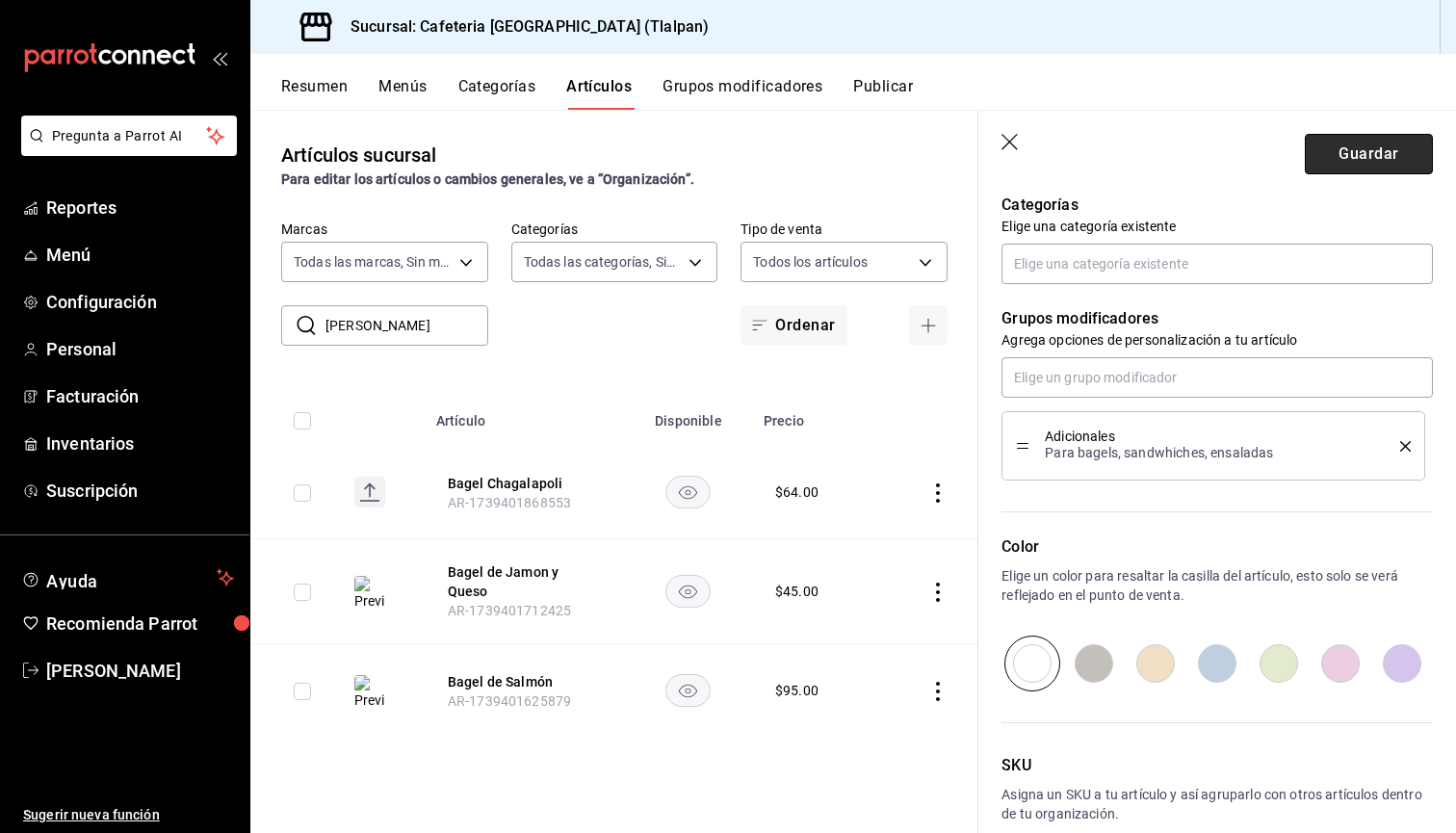 click on "Guardar" at bounding box center (1368, 154) 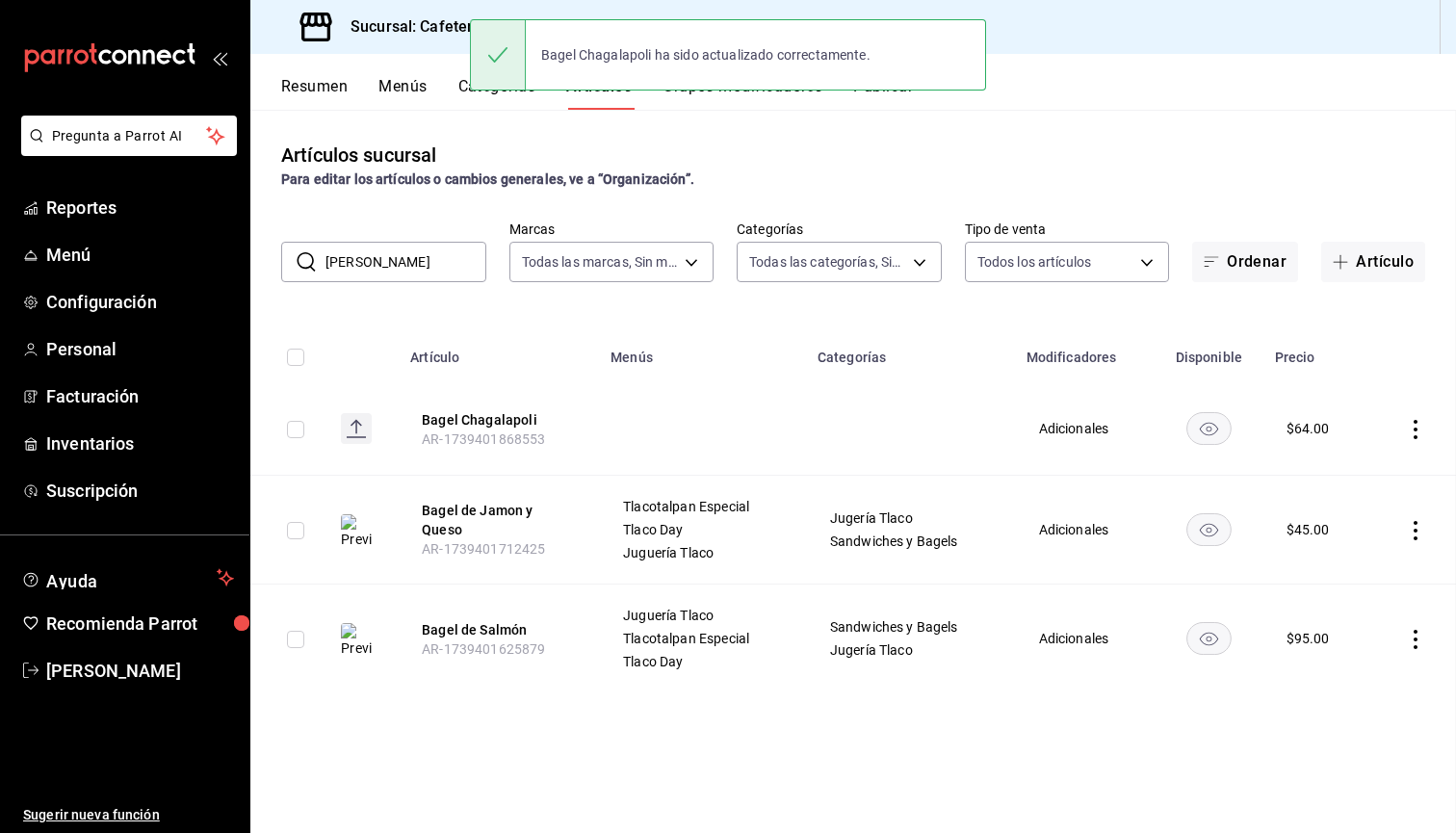 scroll, scrollTop: 0, scrollLeft: 0, axis: both 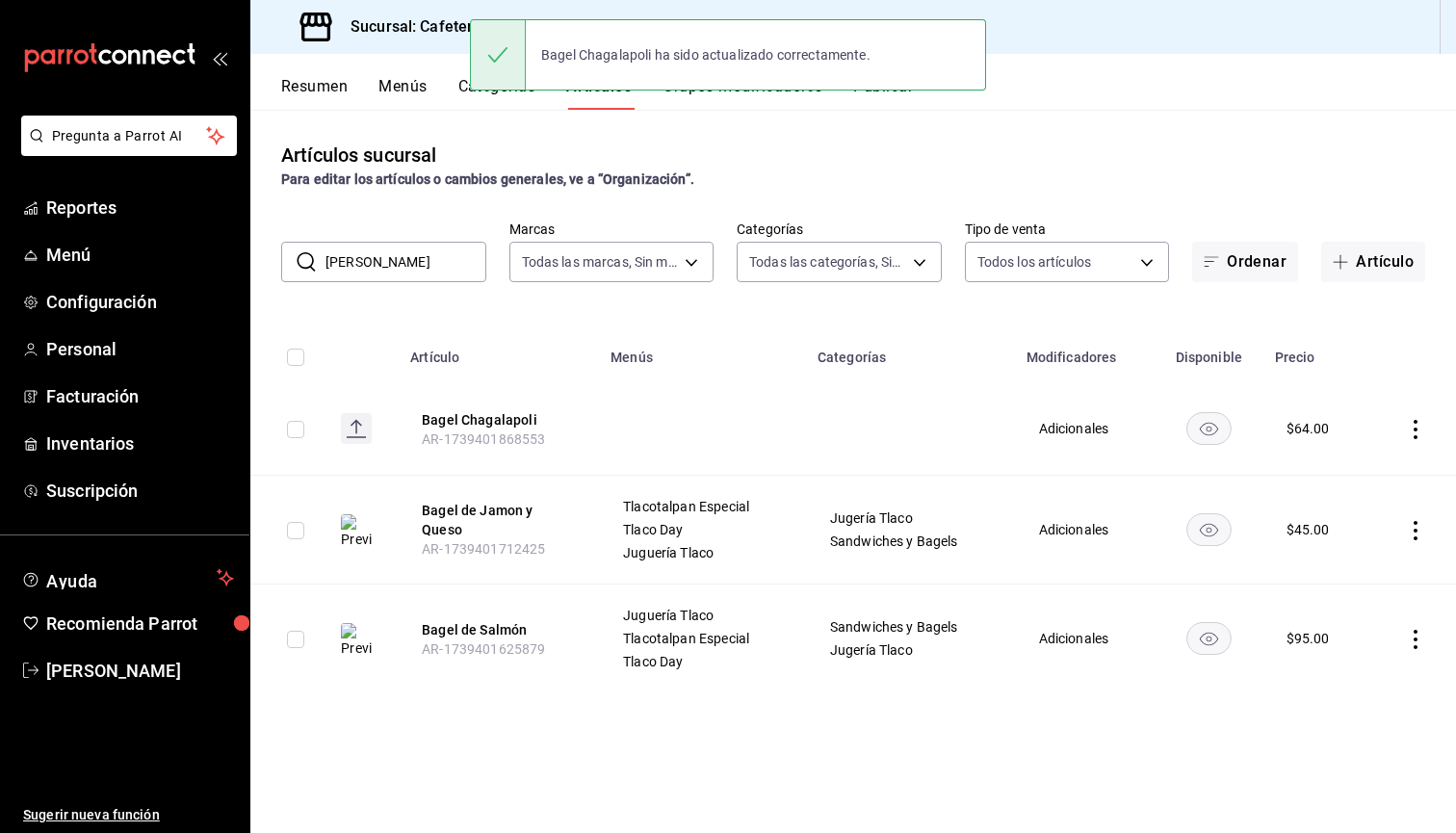click on "[PERSON_NAME]" at bounding box center [405, 262] 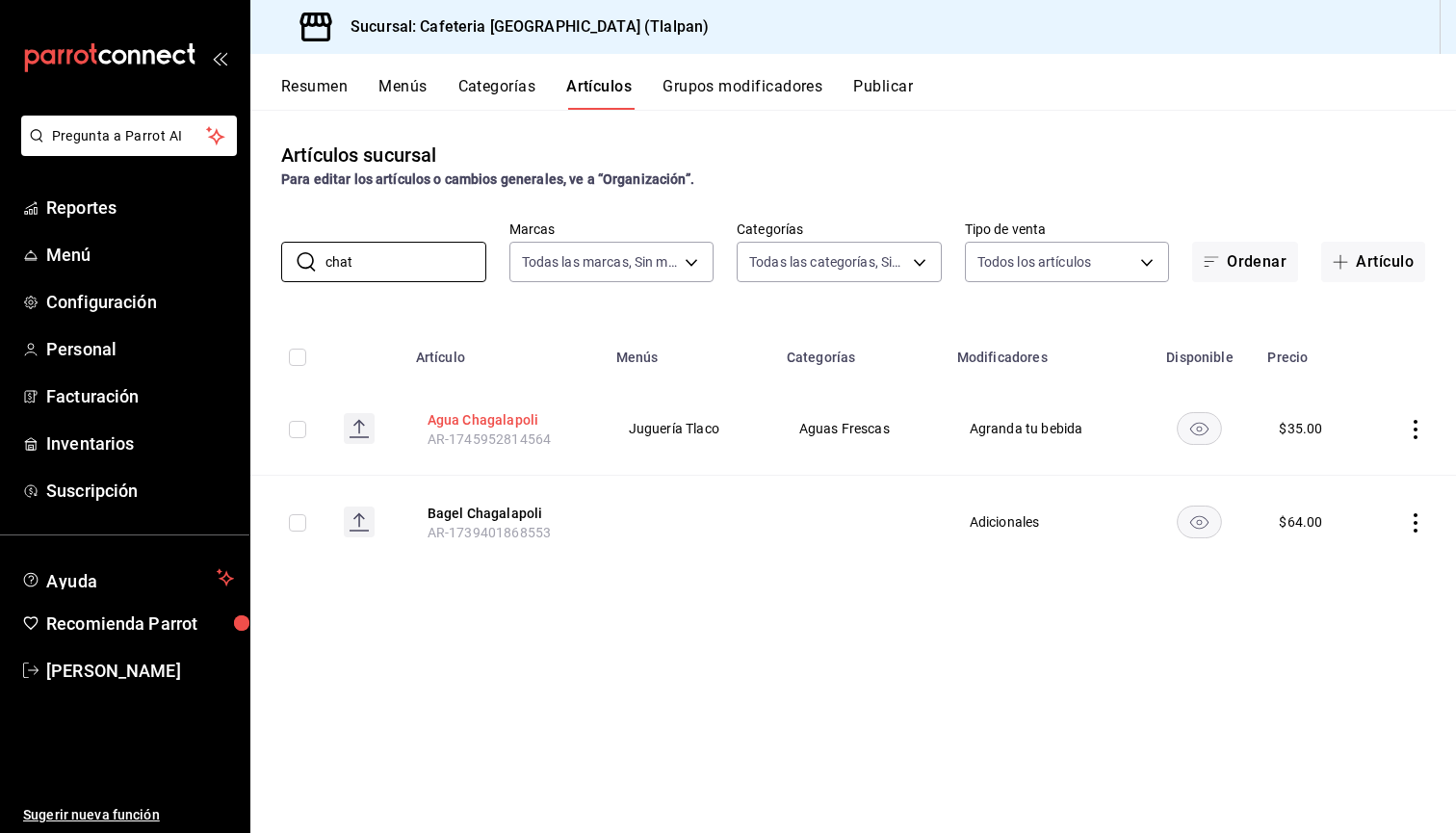 drag, startPoint x: 376, startPoint y: 256, endPoint x: 468, endPoint y: 418, distance: 186.30083 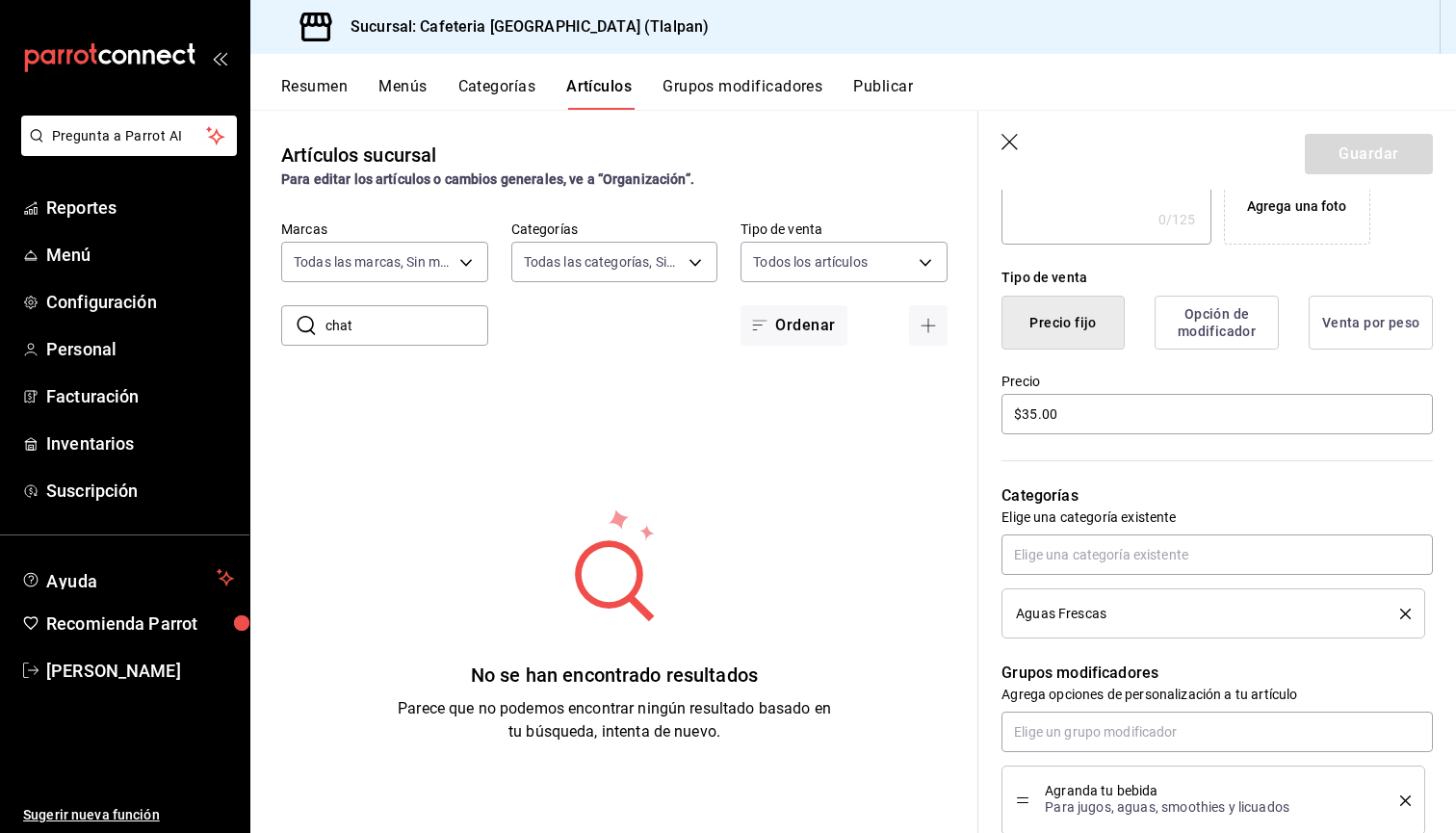 scroll, scrollTop: 458, scrollLeft: 0, axis: vertical 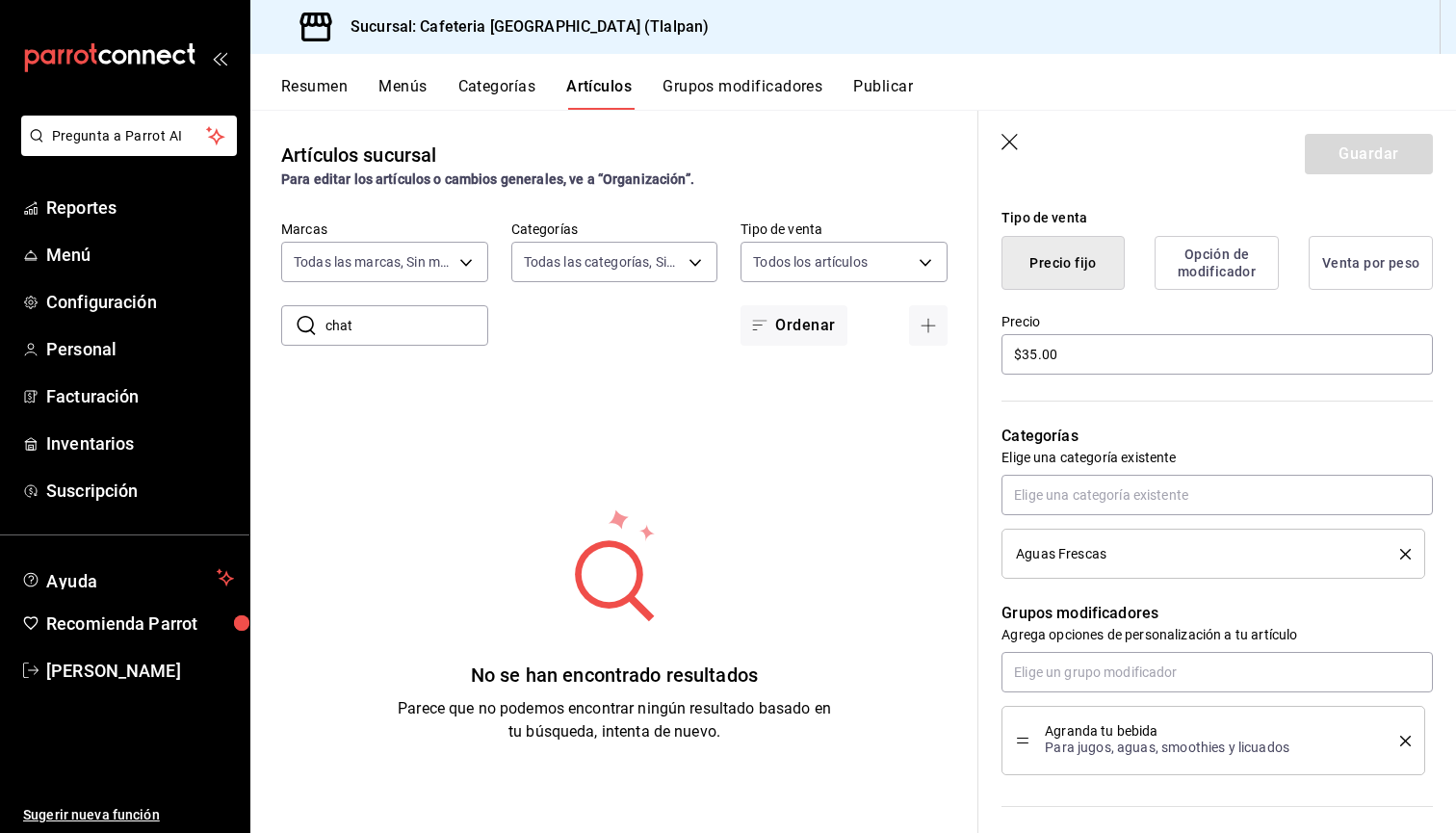 click 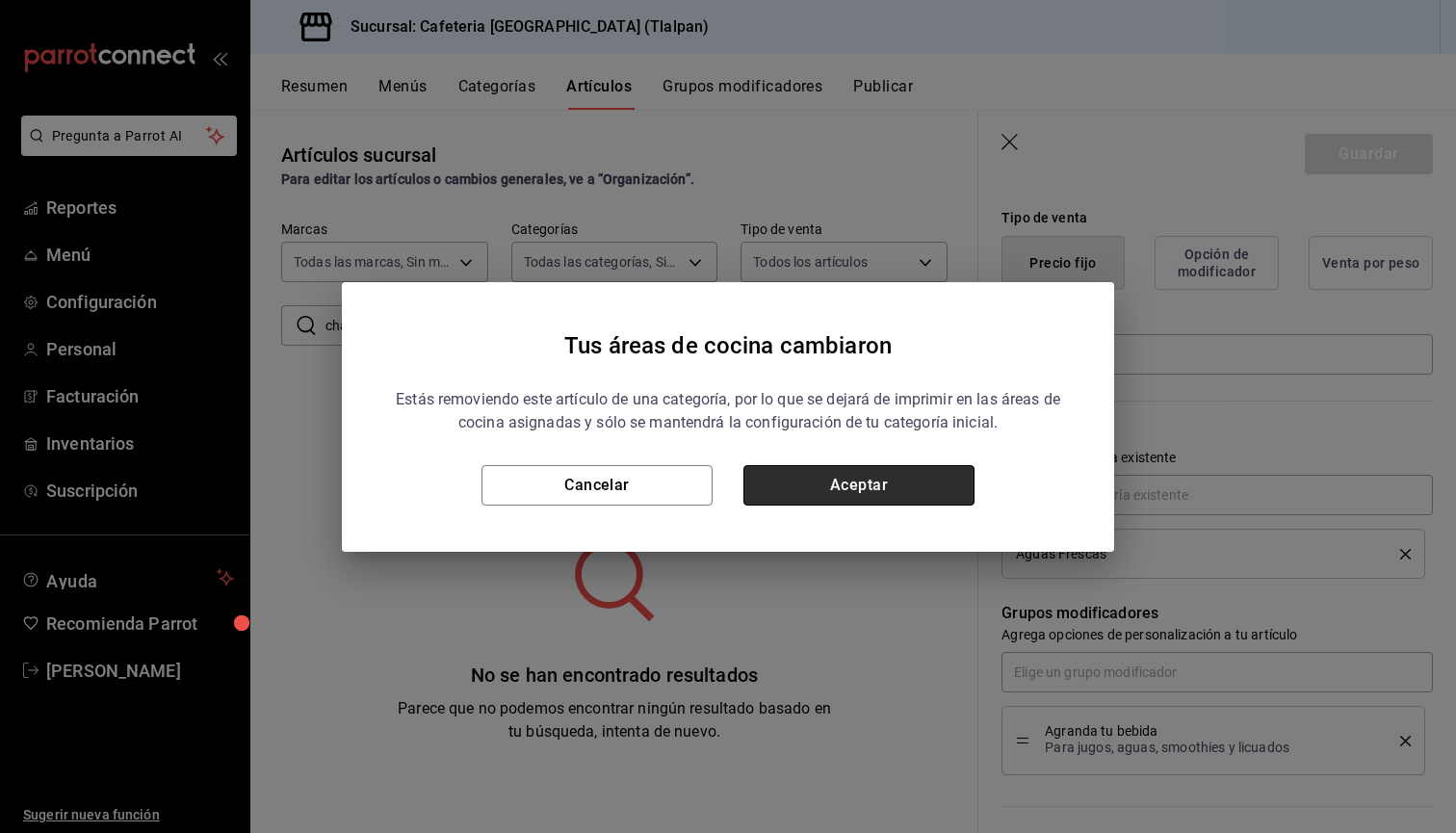 click on "Aceptar" at bounding box center [859, 485] 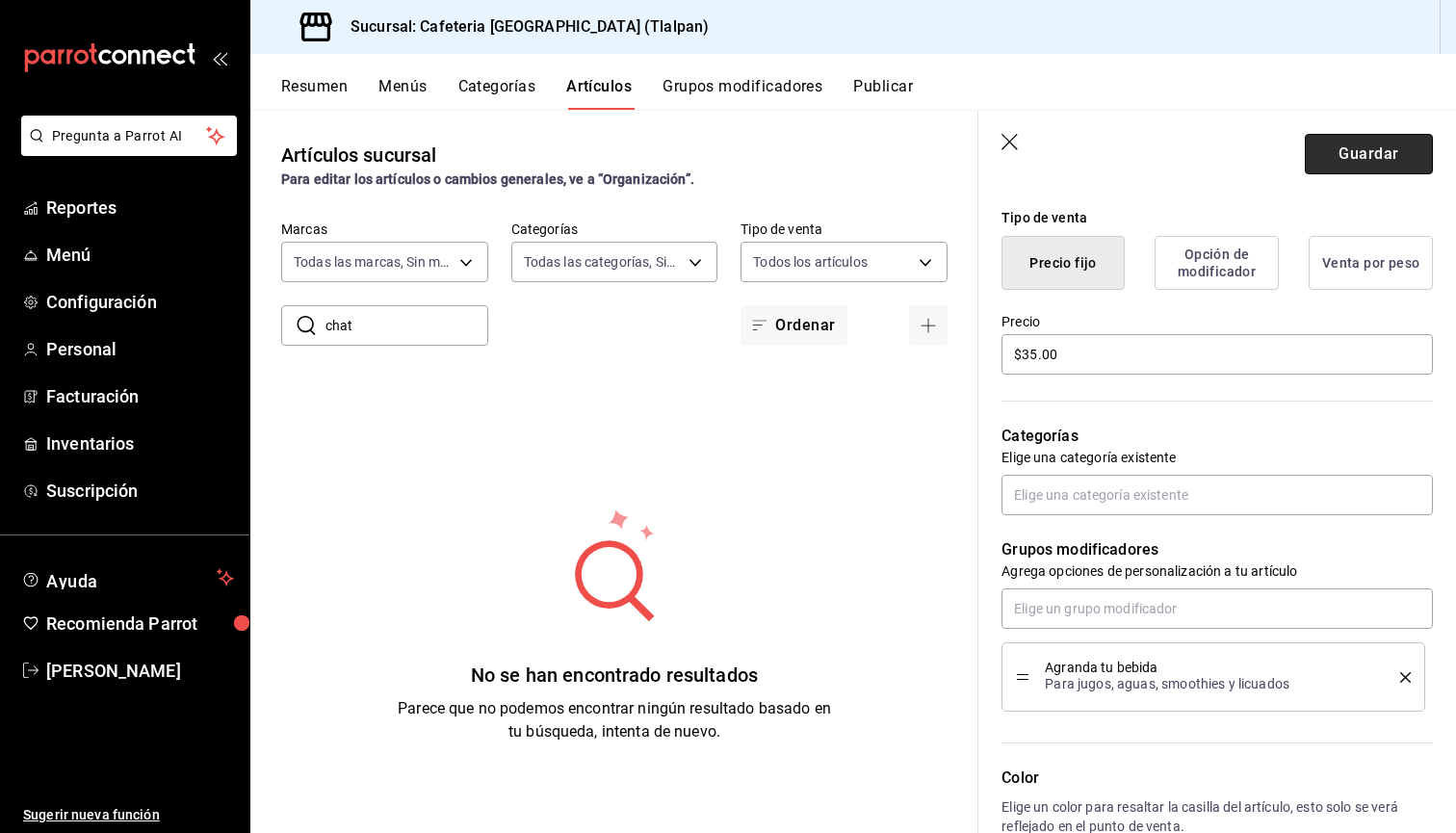 click on "Guardar" at bounding box center [1368, 154] 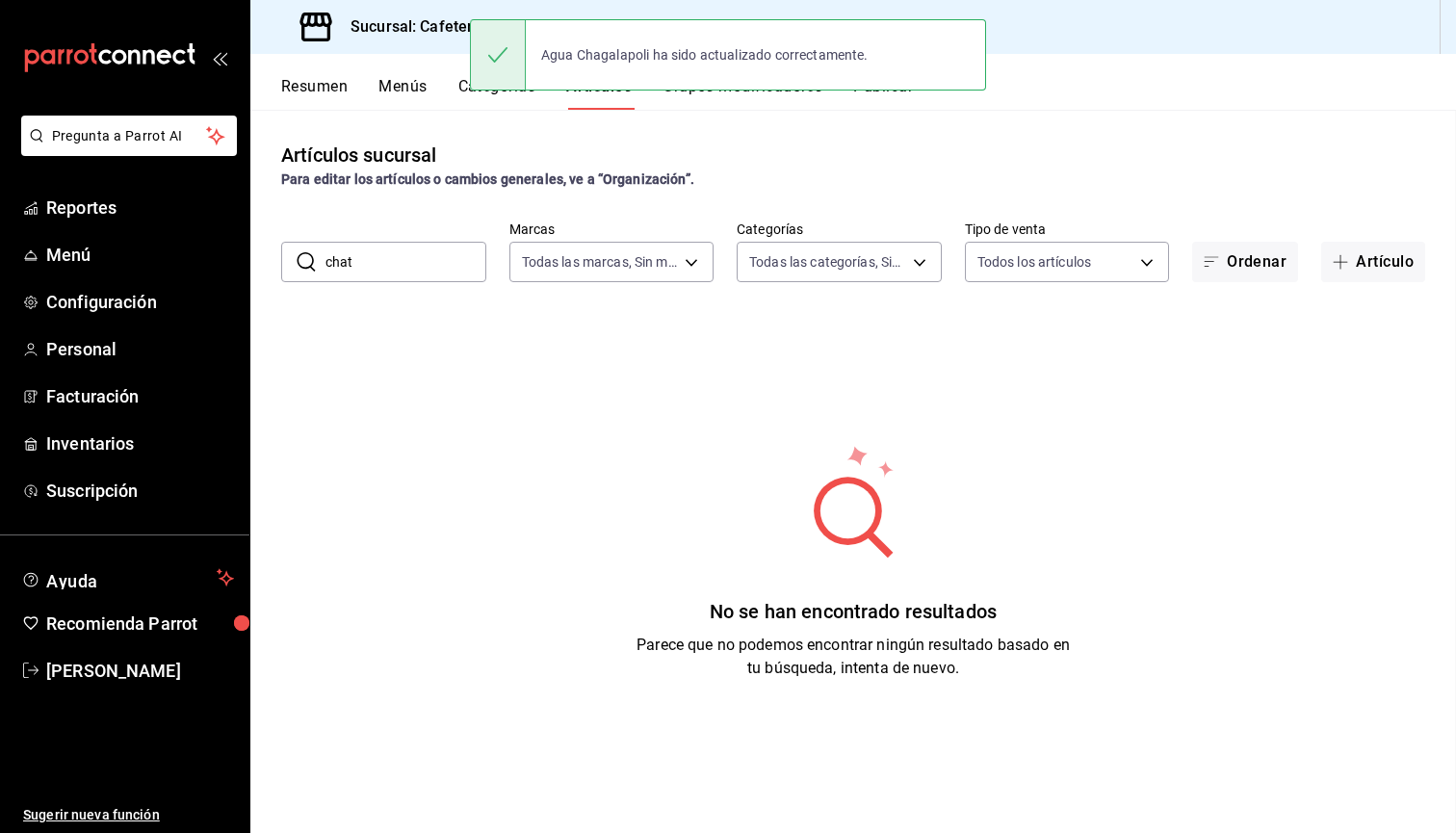 scroll, scrollTop: 0, scrollLeft: 0, axis: both 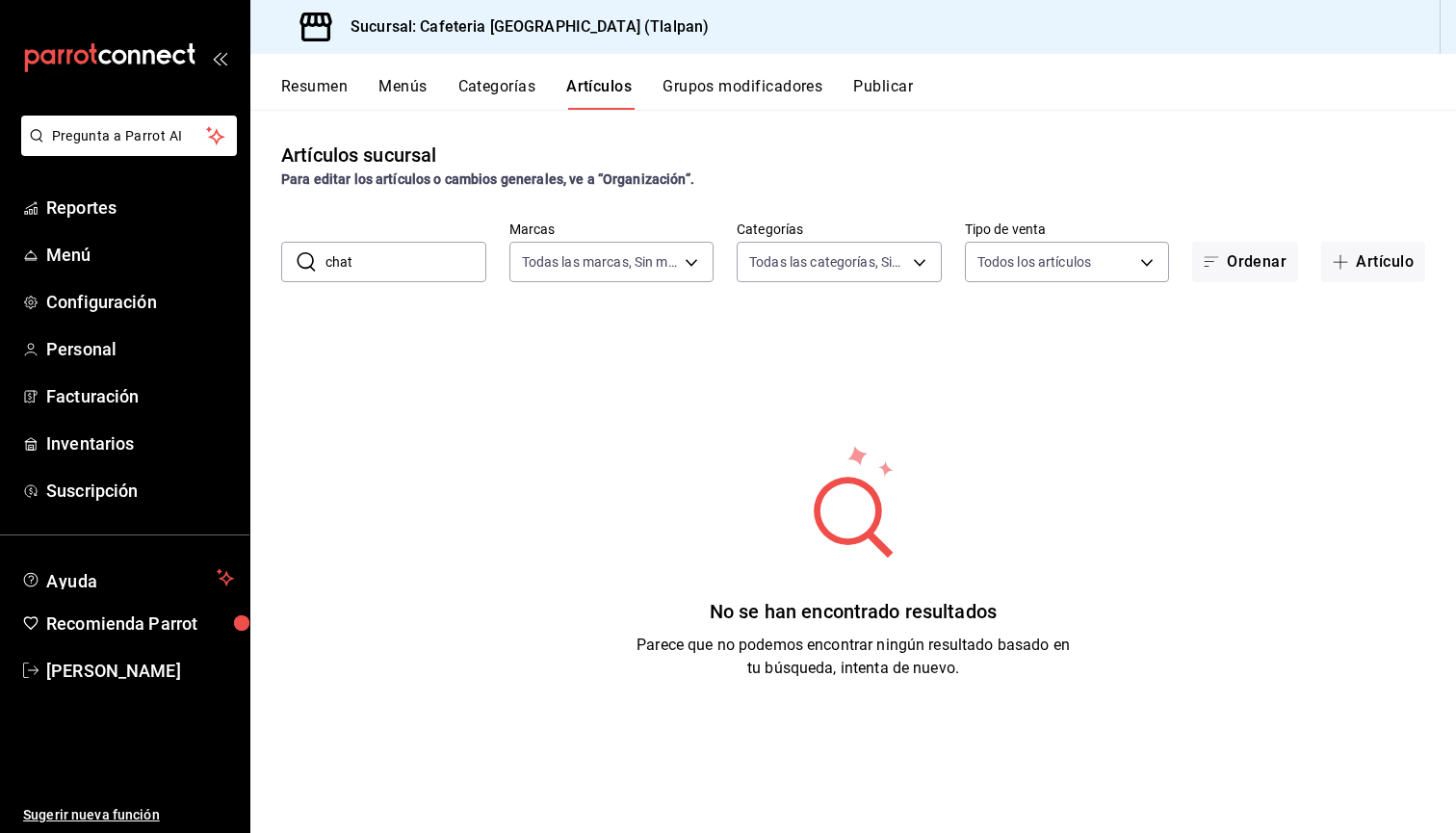 click on "chat" at bounding box center (405, 262) 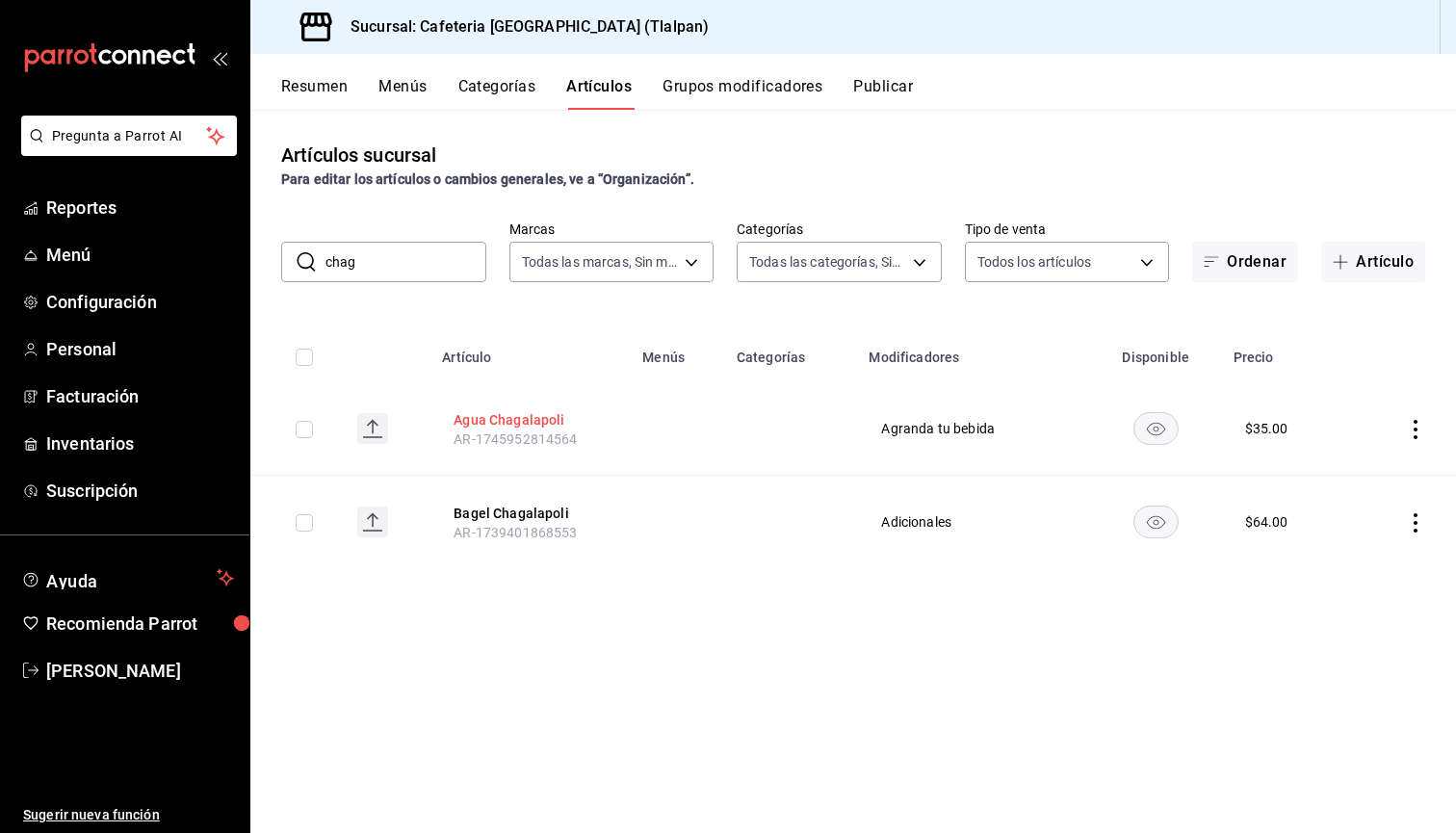 click on "Agua Chagalapoli" at bounding box center [531, 420] 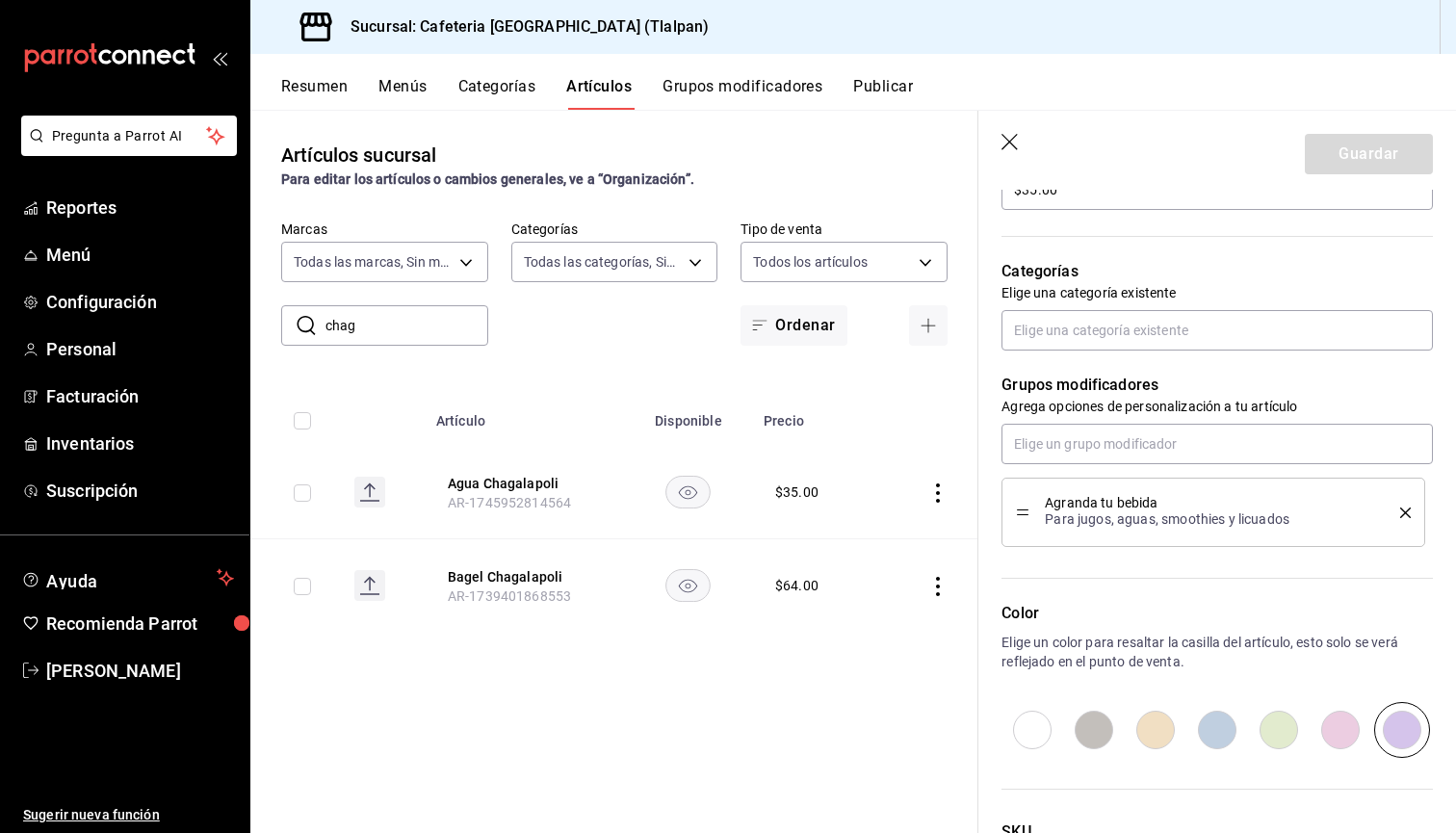 scroll, scrollTop: 624, scrollLeft: 0, axis: vertical 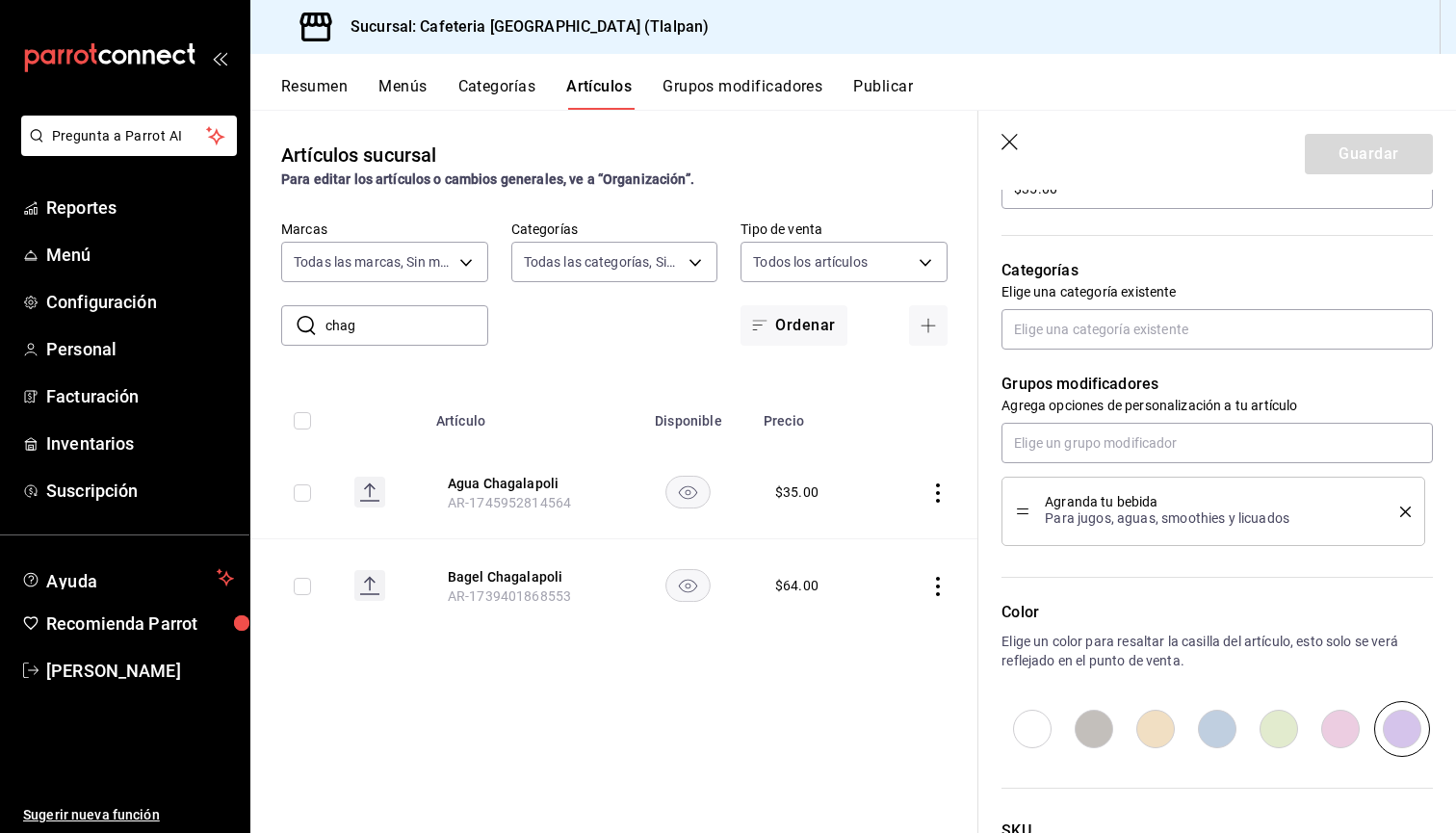click 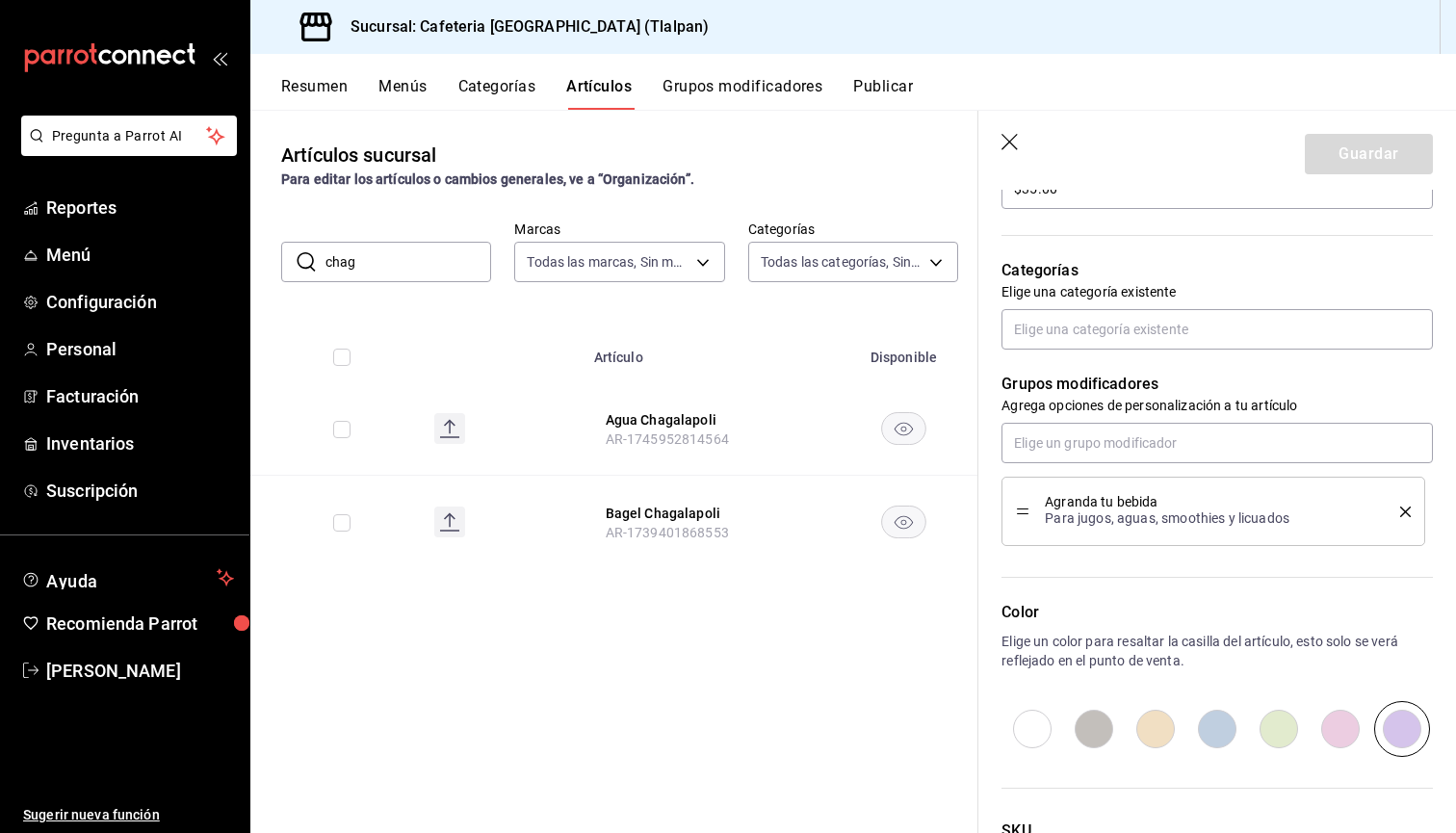 scroll, scrollTop: 0, scrollLeft: 0, axis: both 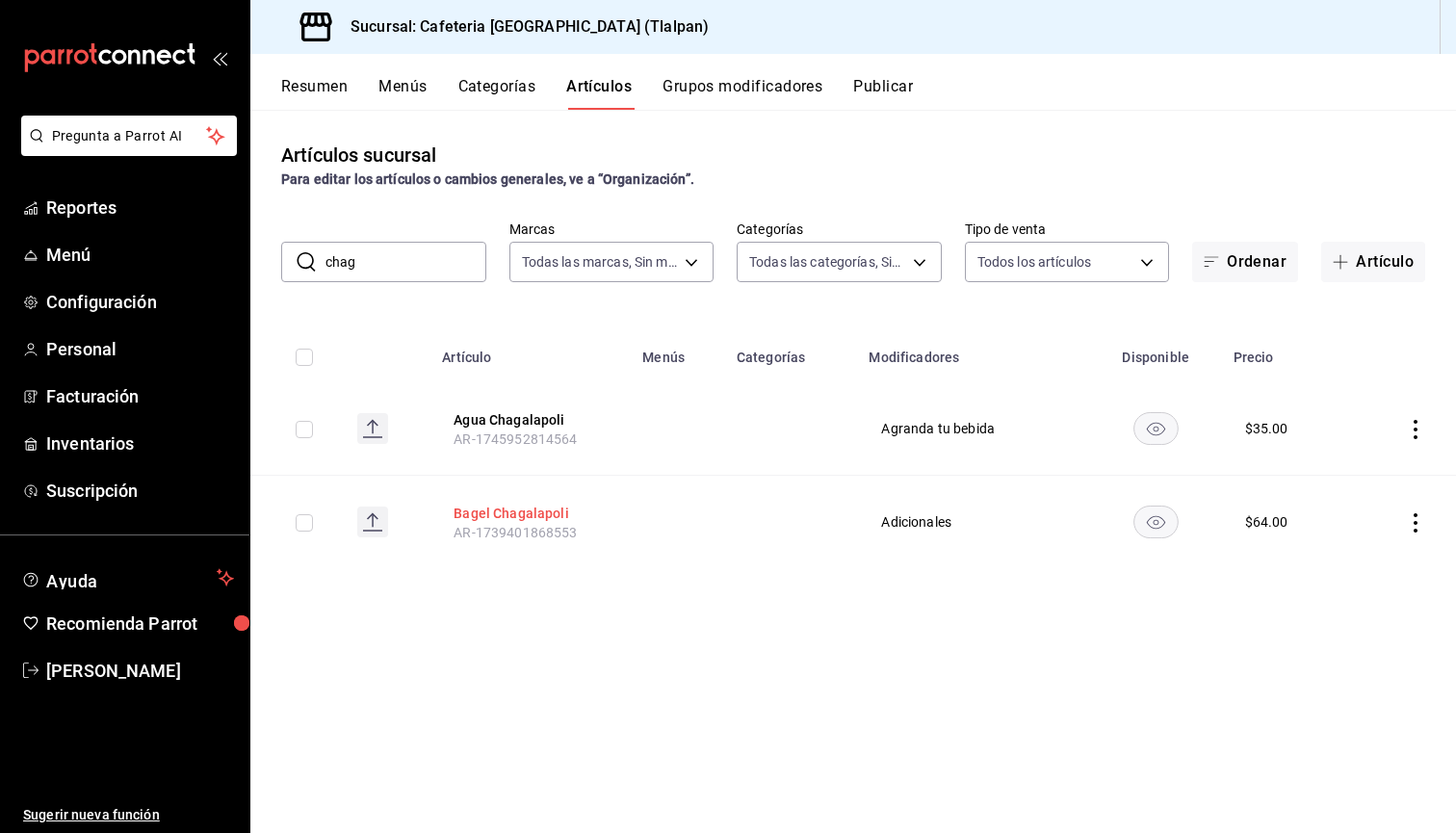 click on "Bagel Chagalapoli" at bounding box center (531, 513) 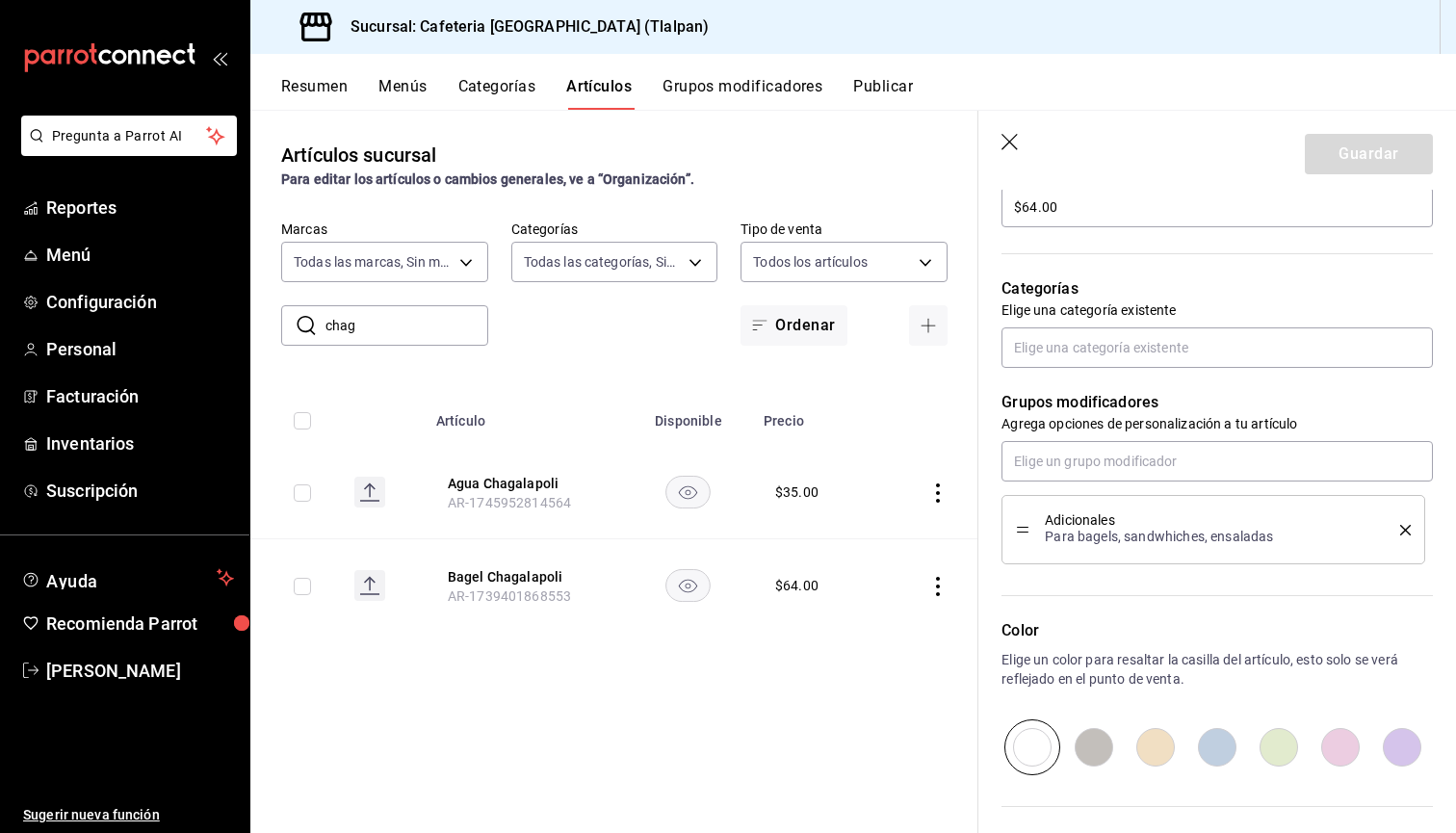 scroll, scrollTop: 631, scrollLeft: 0, axis: vertical 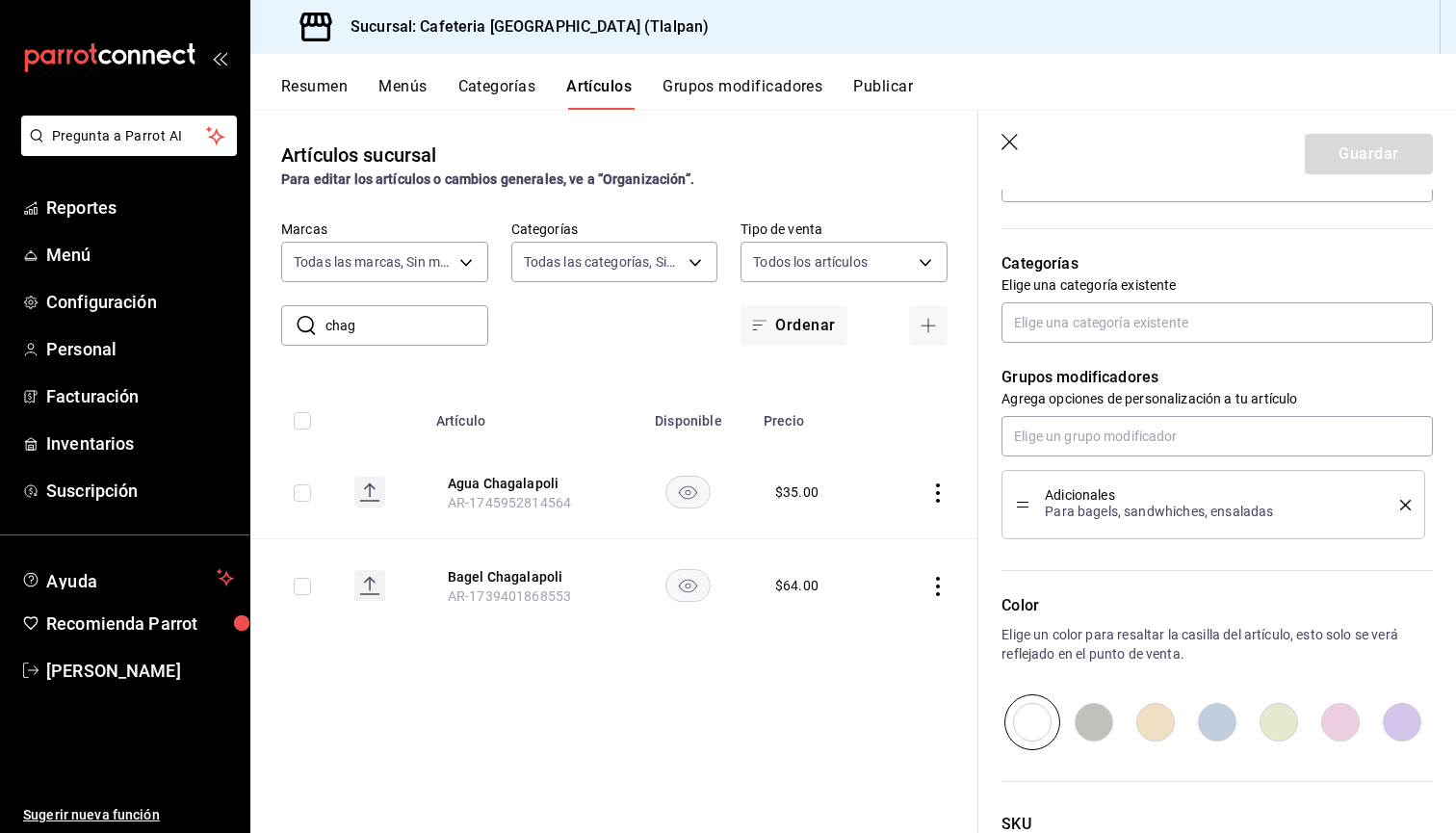 click 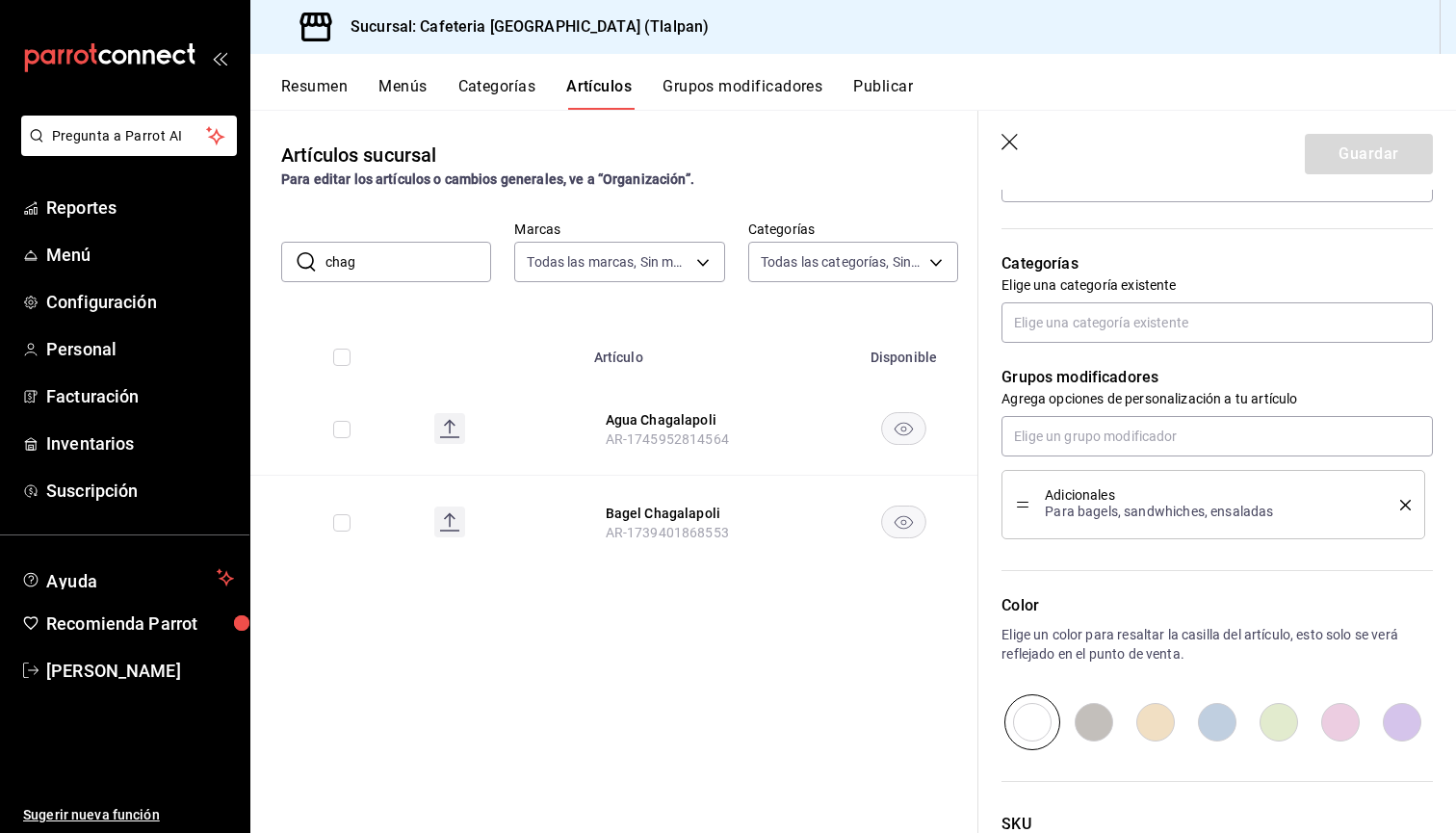 scroll, scrollTop: 0, scrollLeft: 0, axis: both 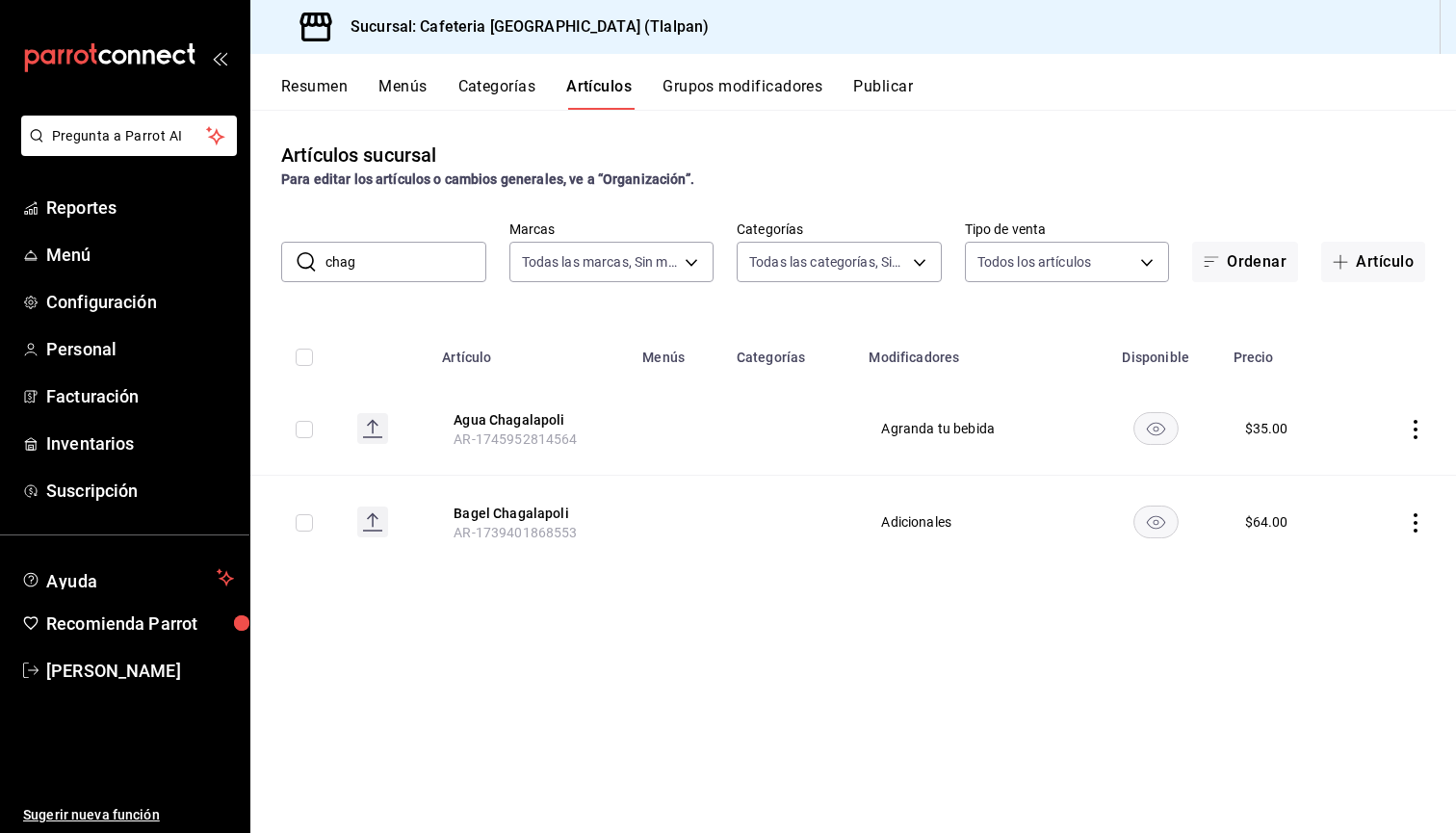 click on "chag" at bounding box center (405, 262) 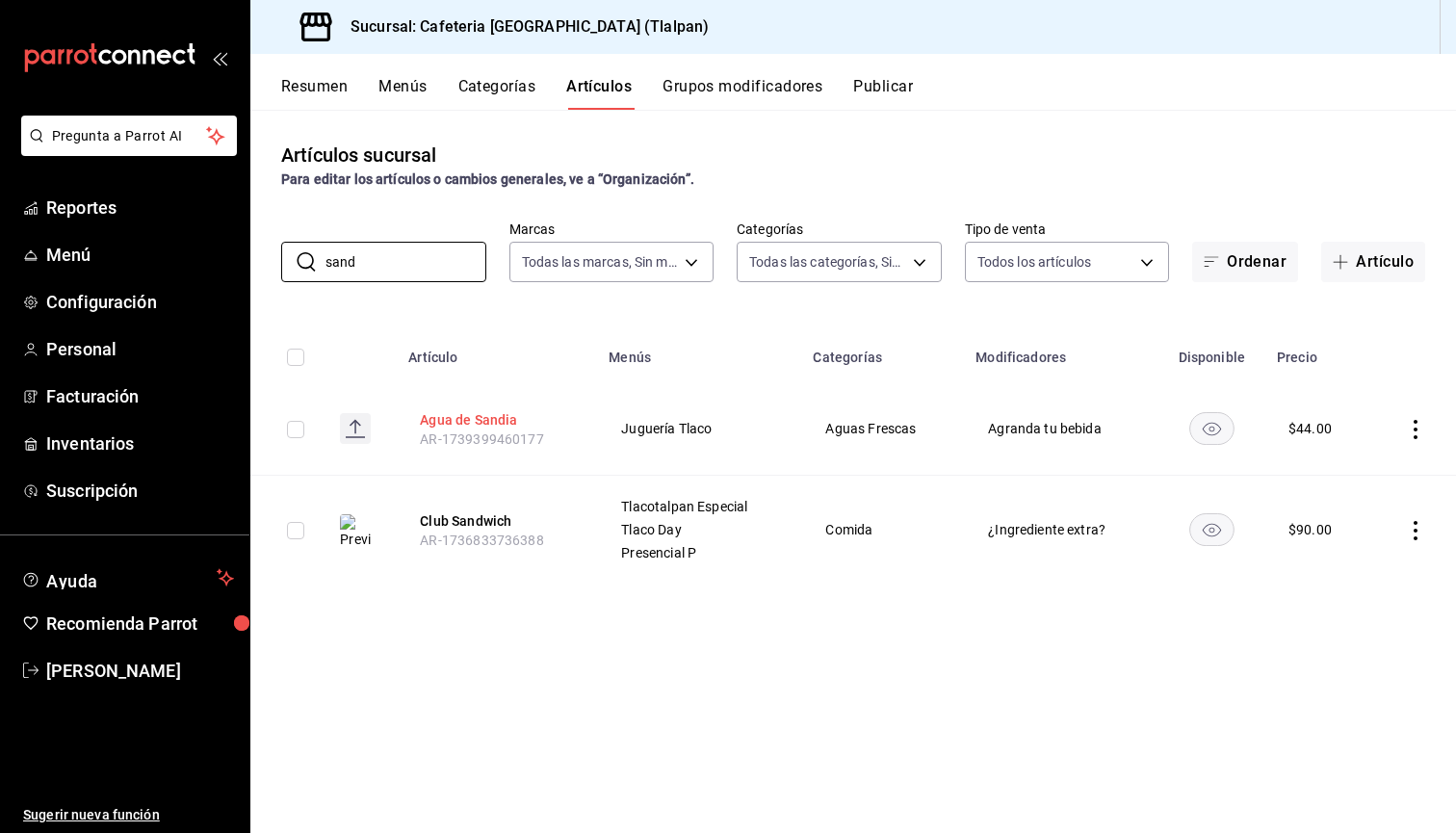 click on "Agua de Sandia" at bounding box center [497, 420] 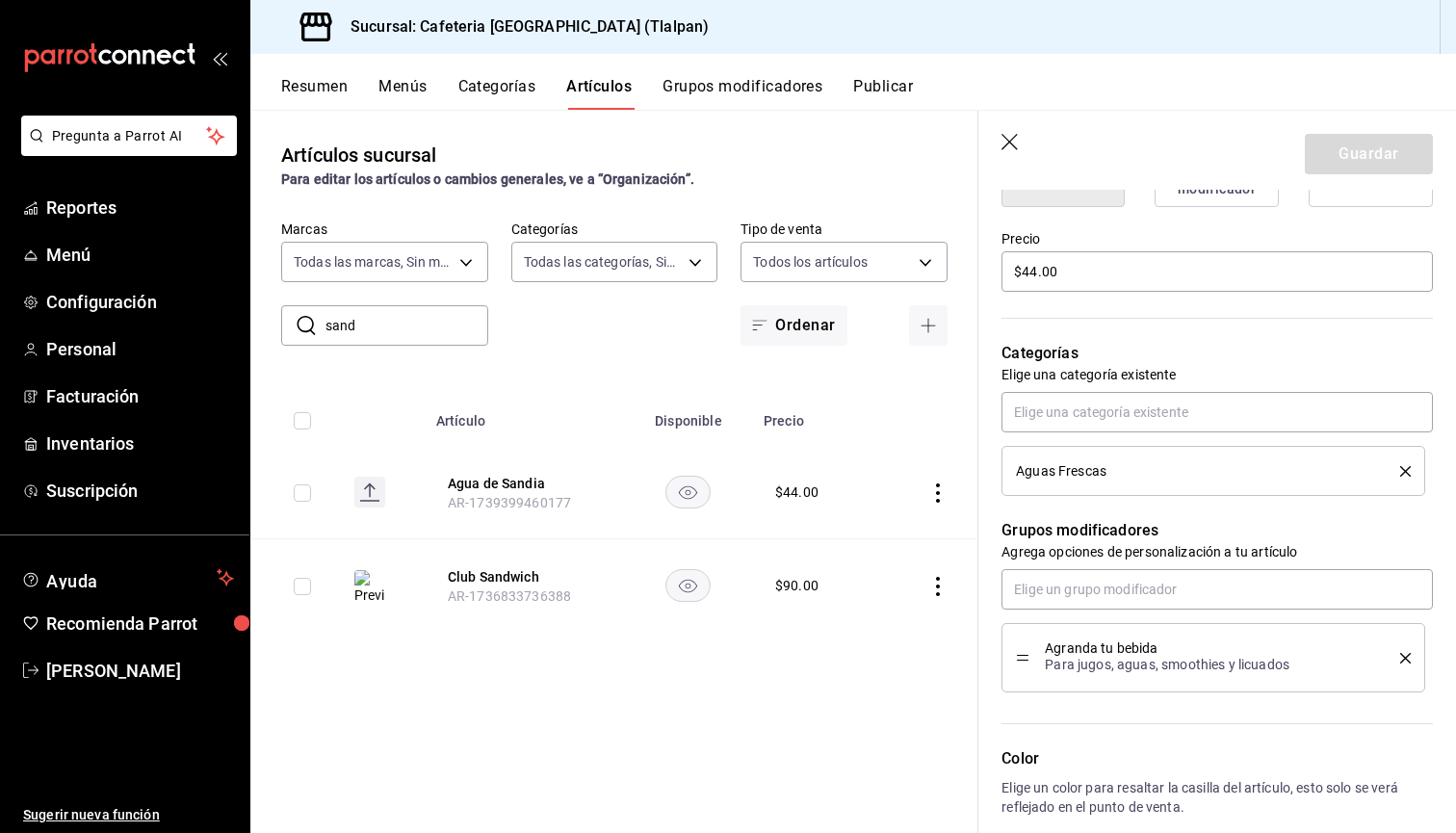 scroll, scrollTop: 543, scrollLeft: 0, axis: vertical 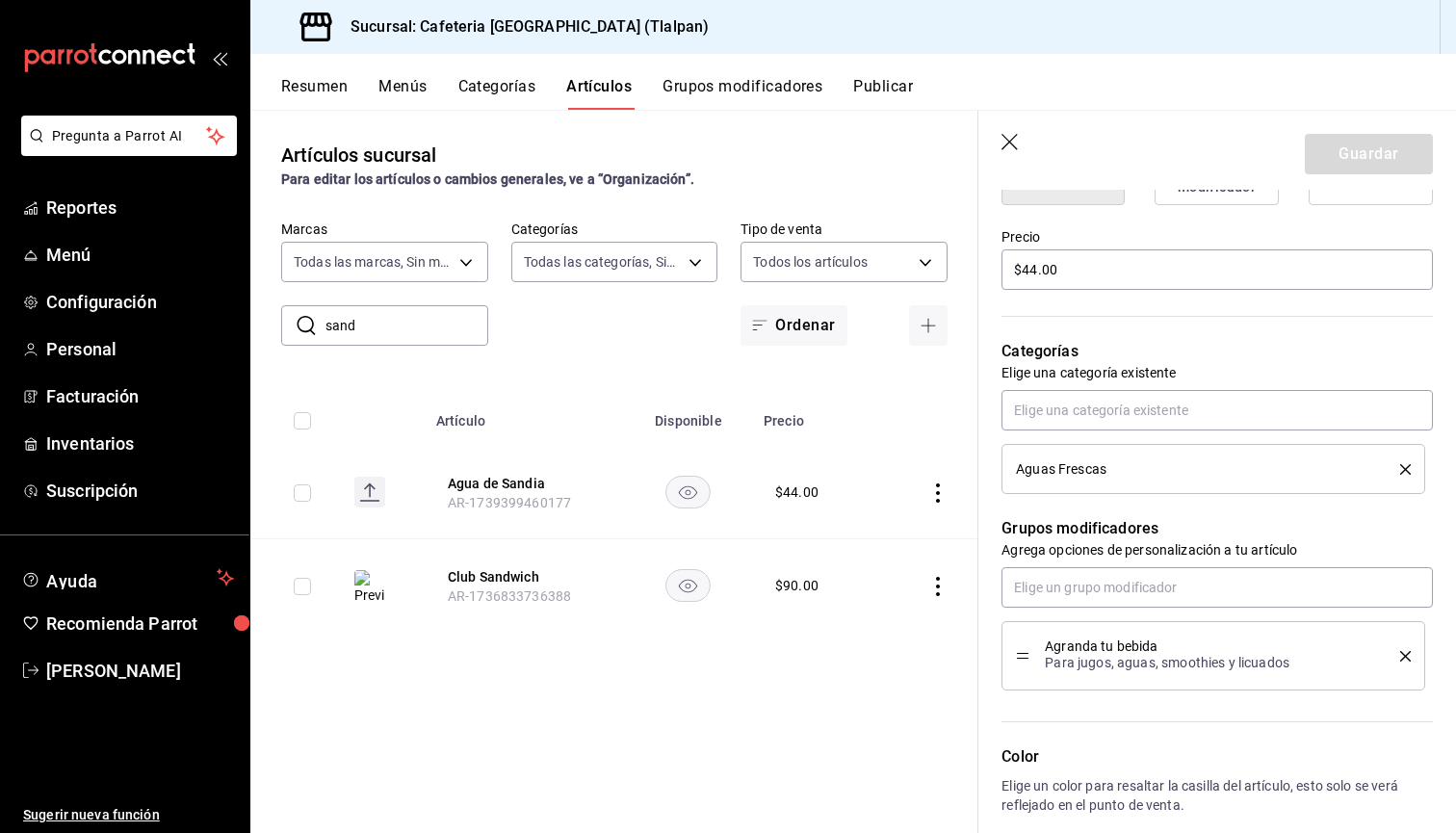 click 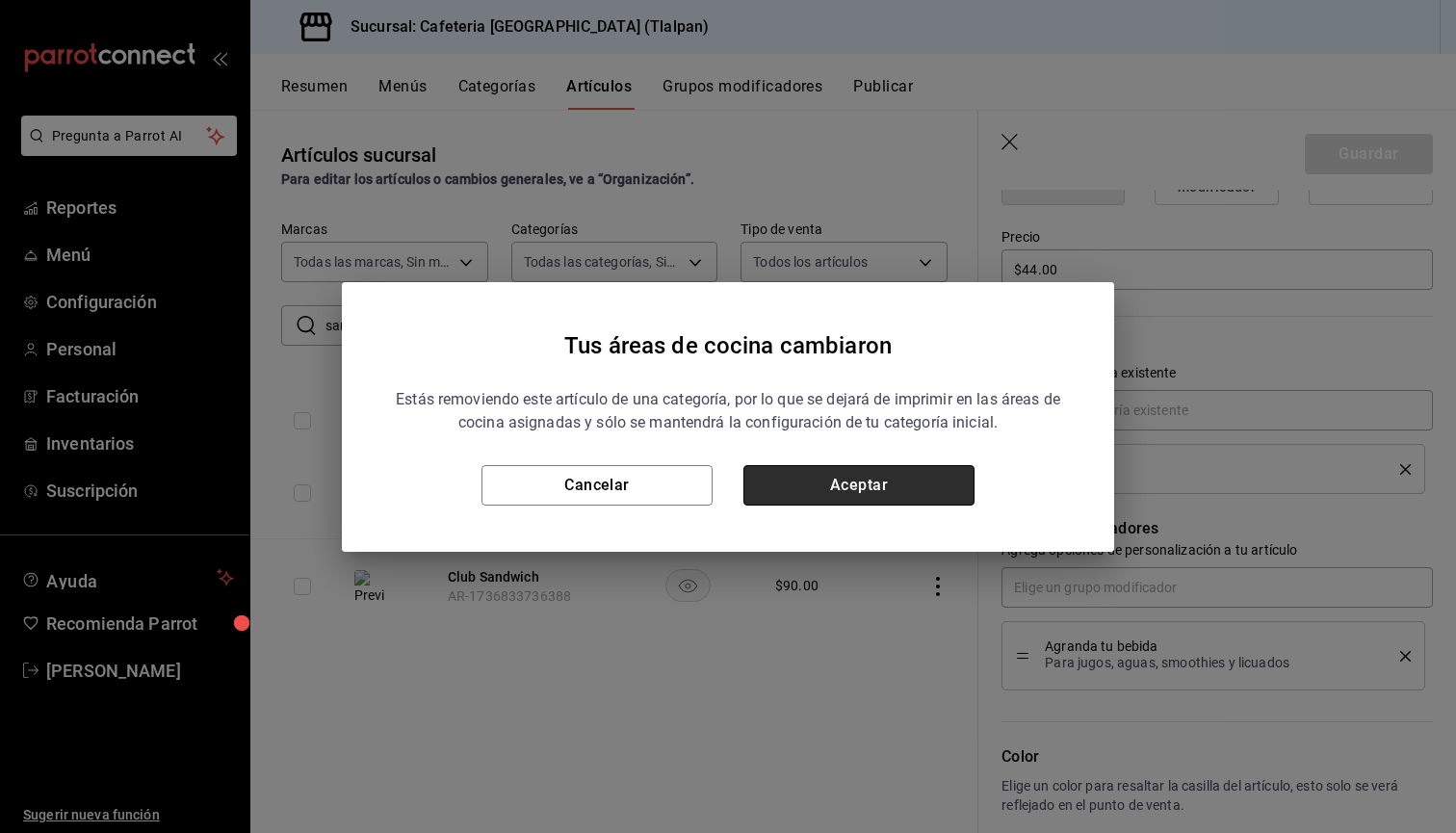click on "Aceptar" at bounding box center [859, 485] 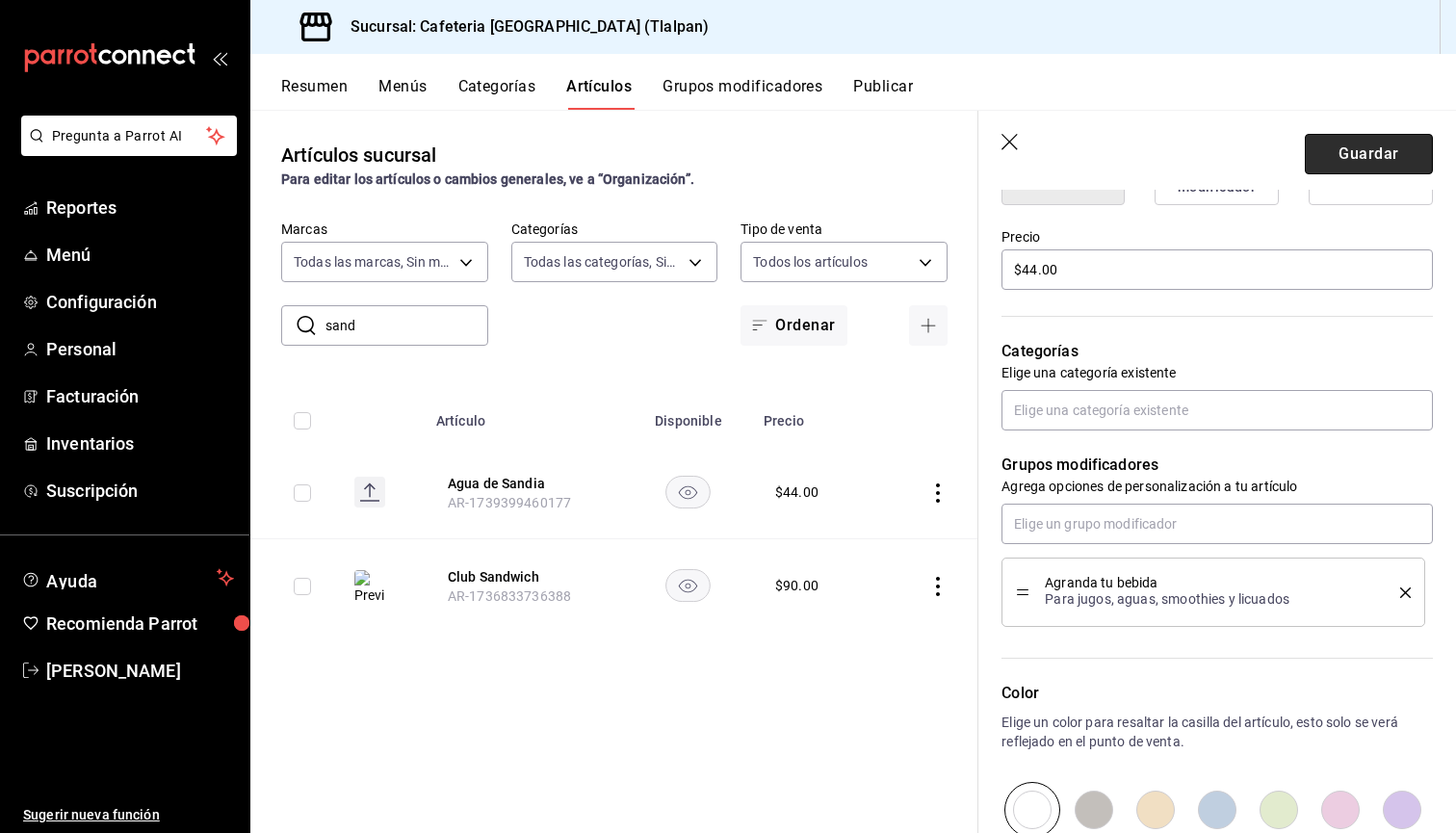 click on "Guardar" at bounding box center [1368, 154] 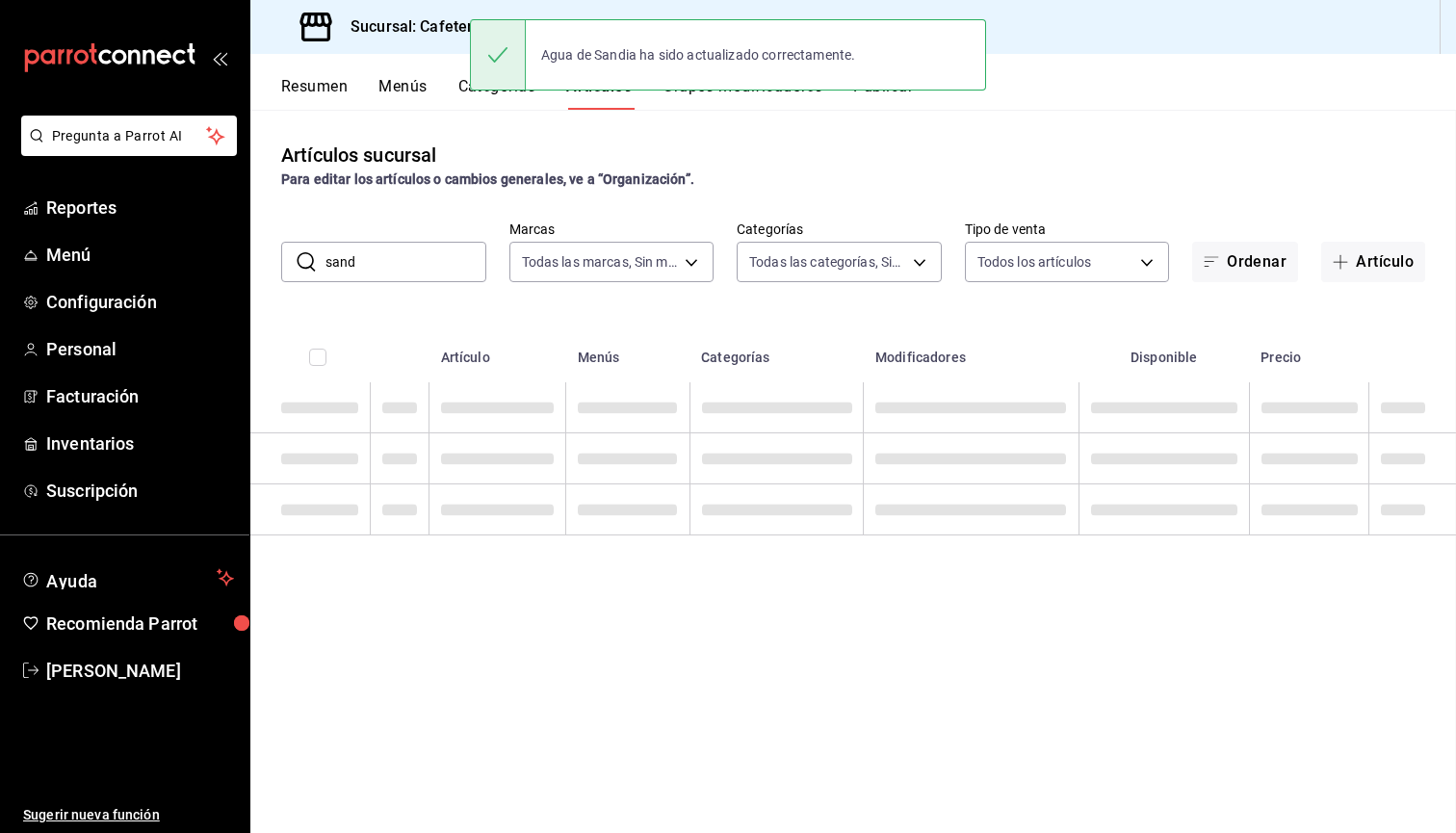 scroll, scrollTop: 0, scrollLeft: 0, axis: both 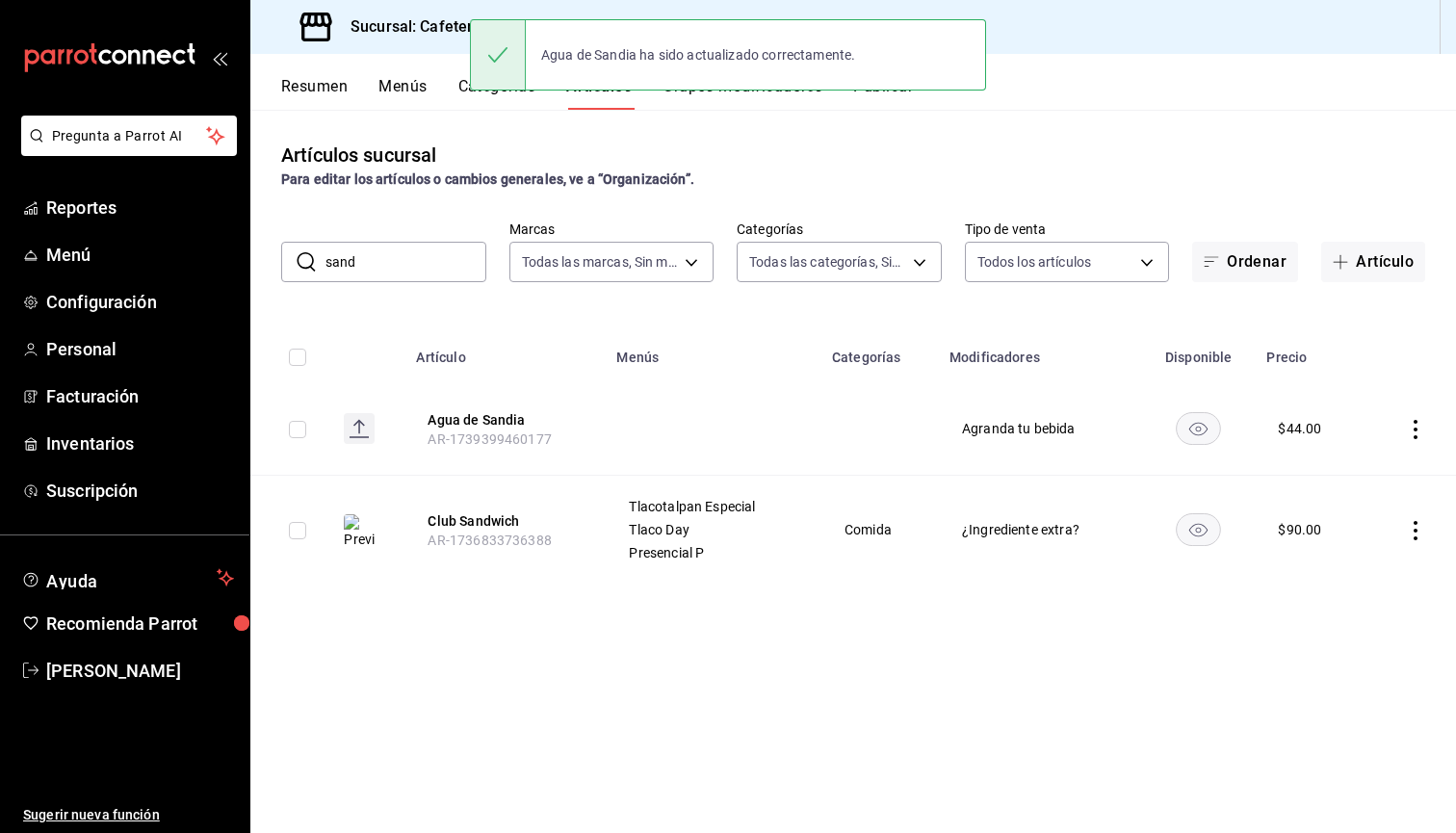 click on "sand" at bounding box center (405, 262) 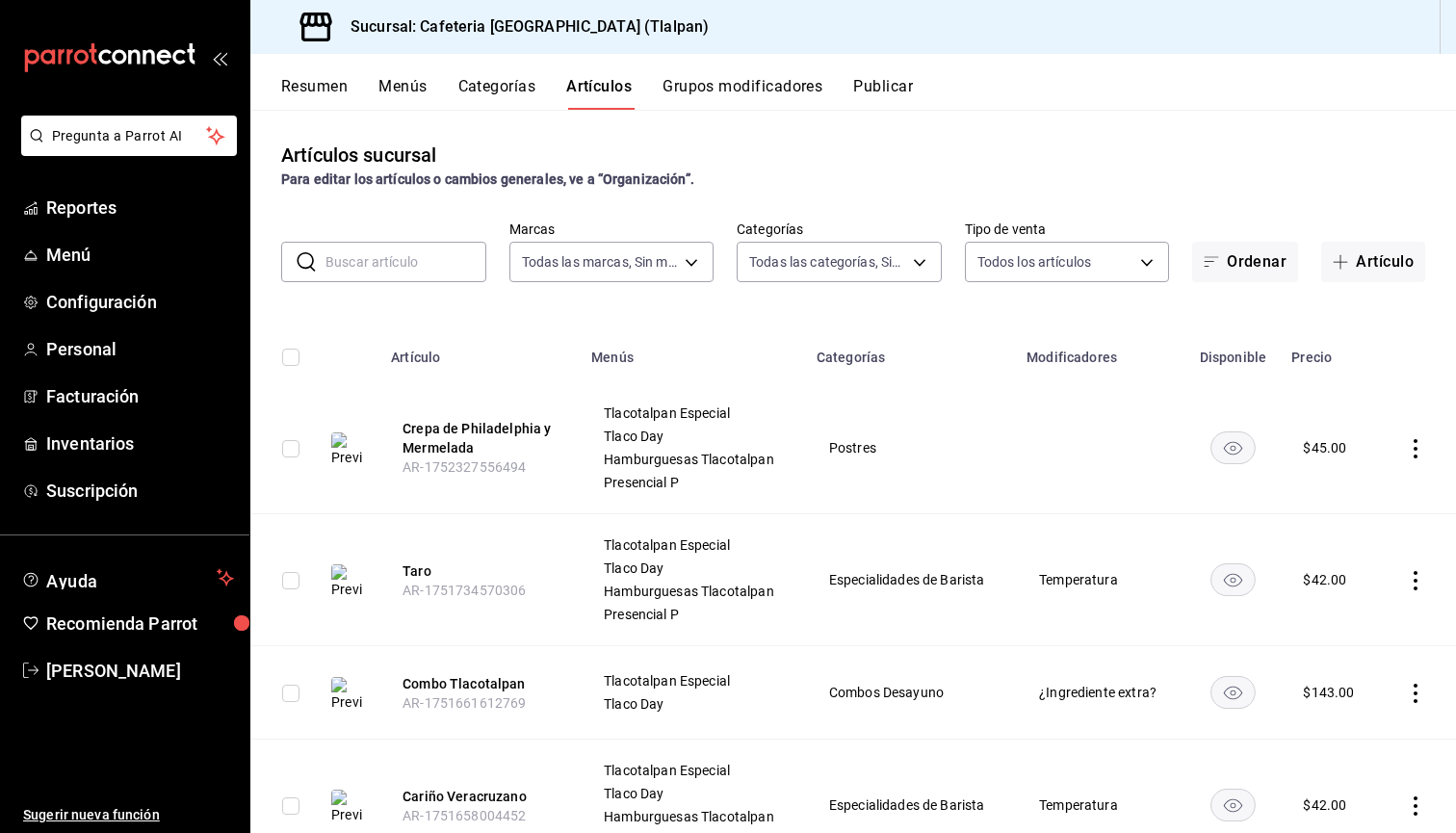 click on "Publicar" at bounding box center (883, 93) 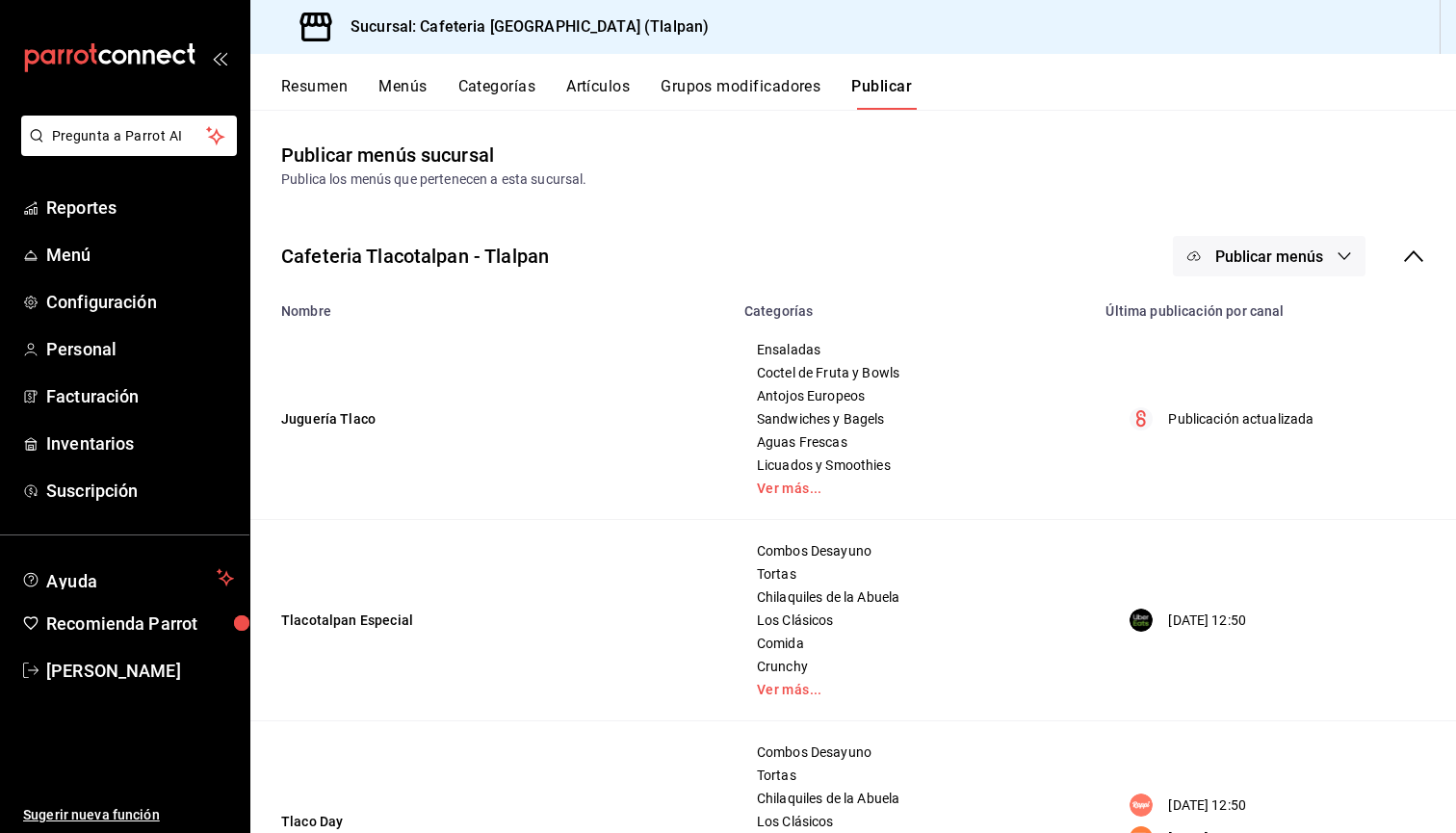 click on "Publicar menús" at bounding box center [1269, 256] 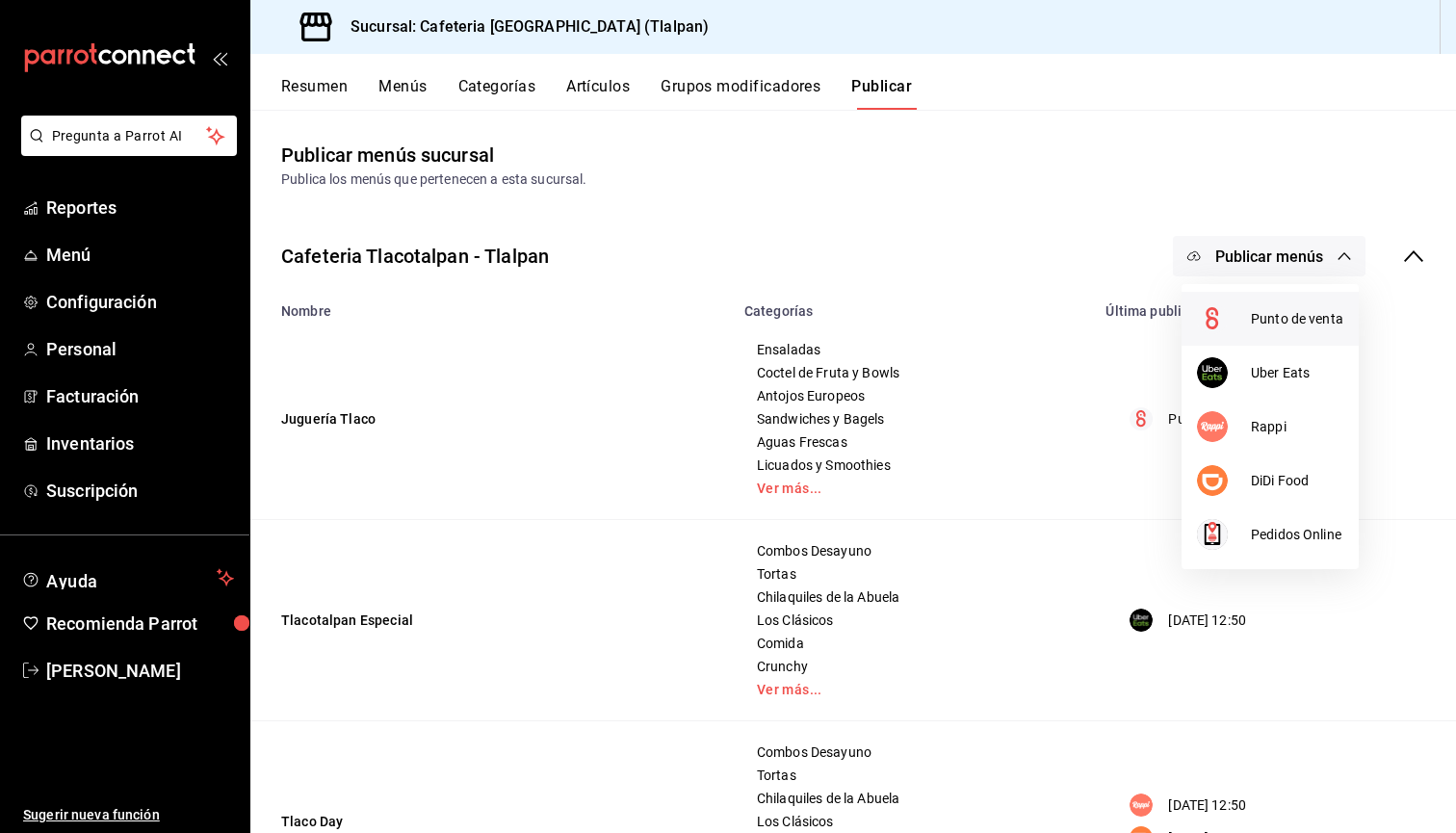 click at bounding box center [1224, 319] 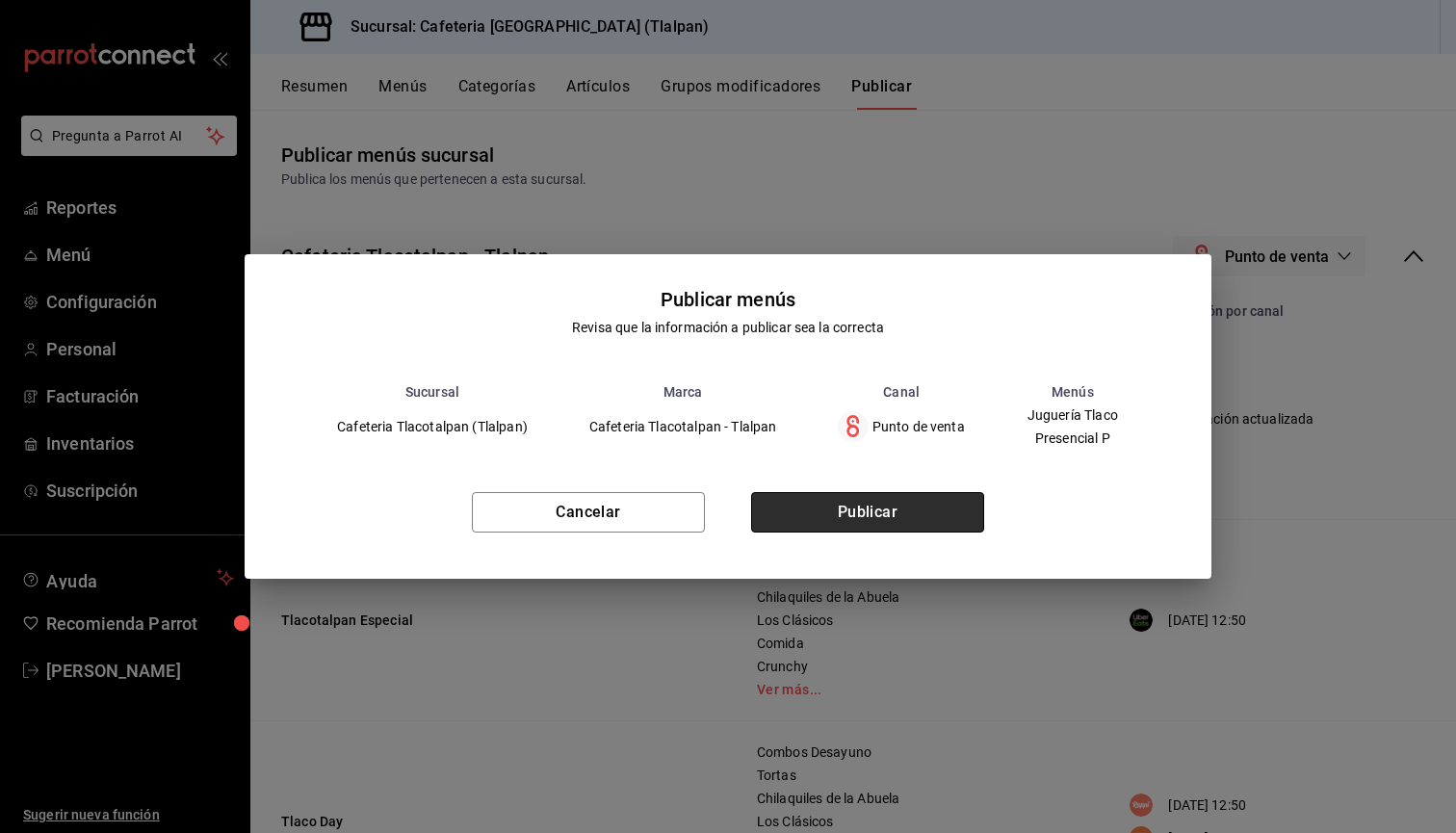 click on "Publicar" at bounding box center (868, 512) 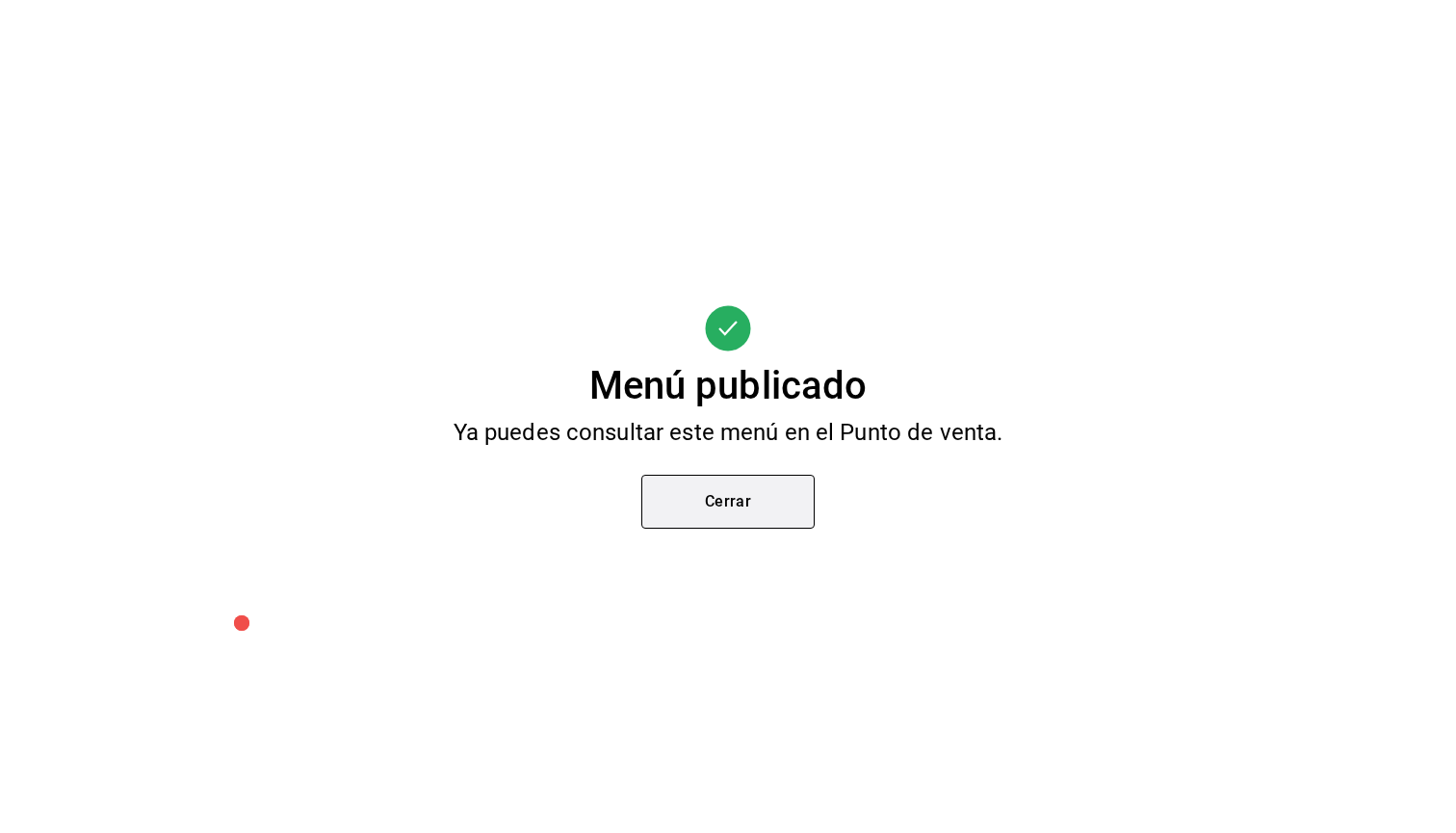 click on "Cerrar" at bounding box center [728, 502] 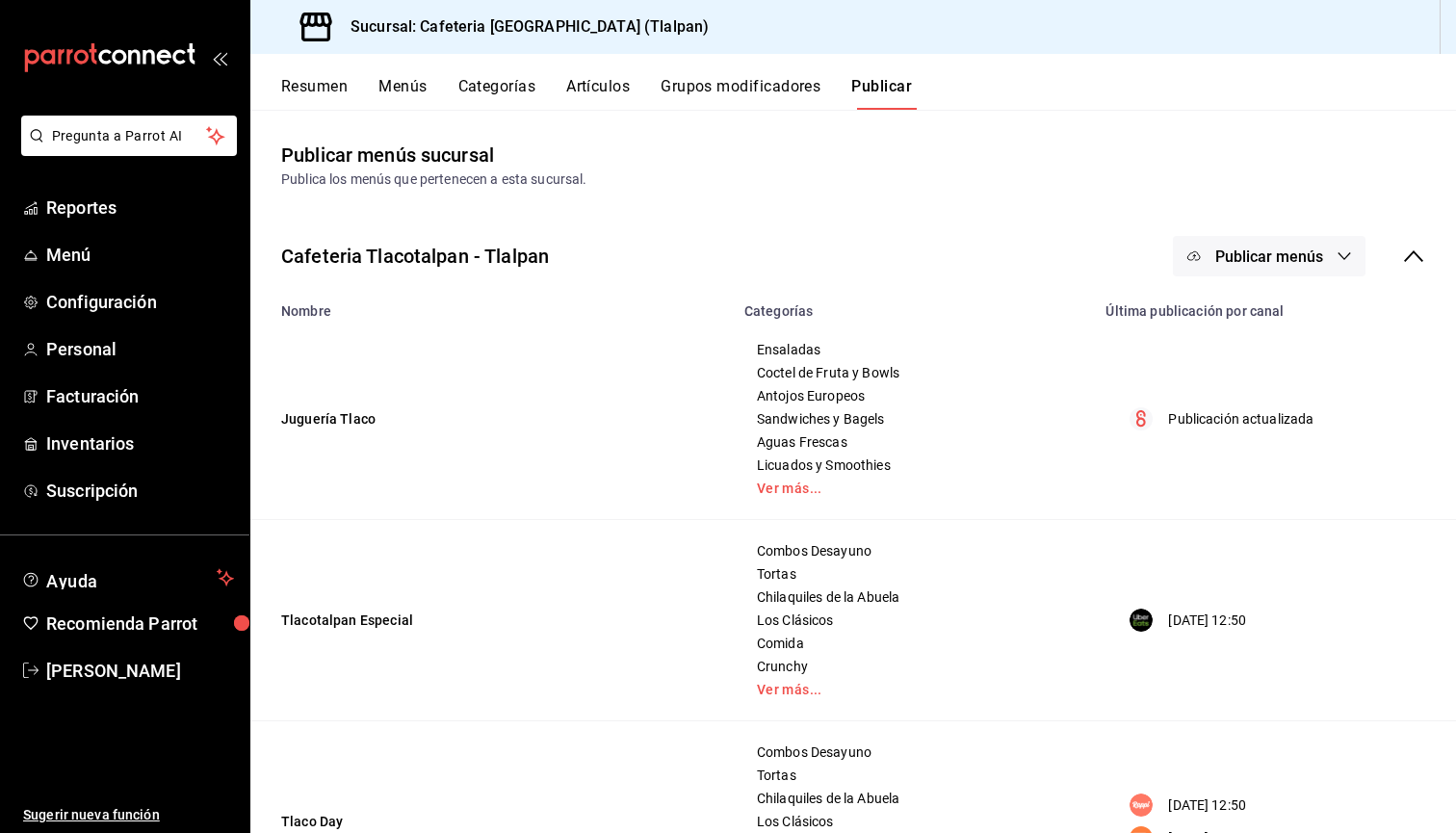 click on "Publicar menús" at bounding box center [1269, 256] 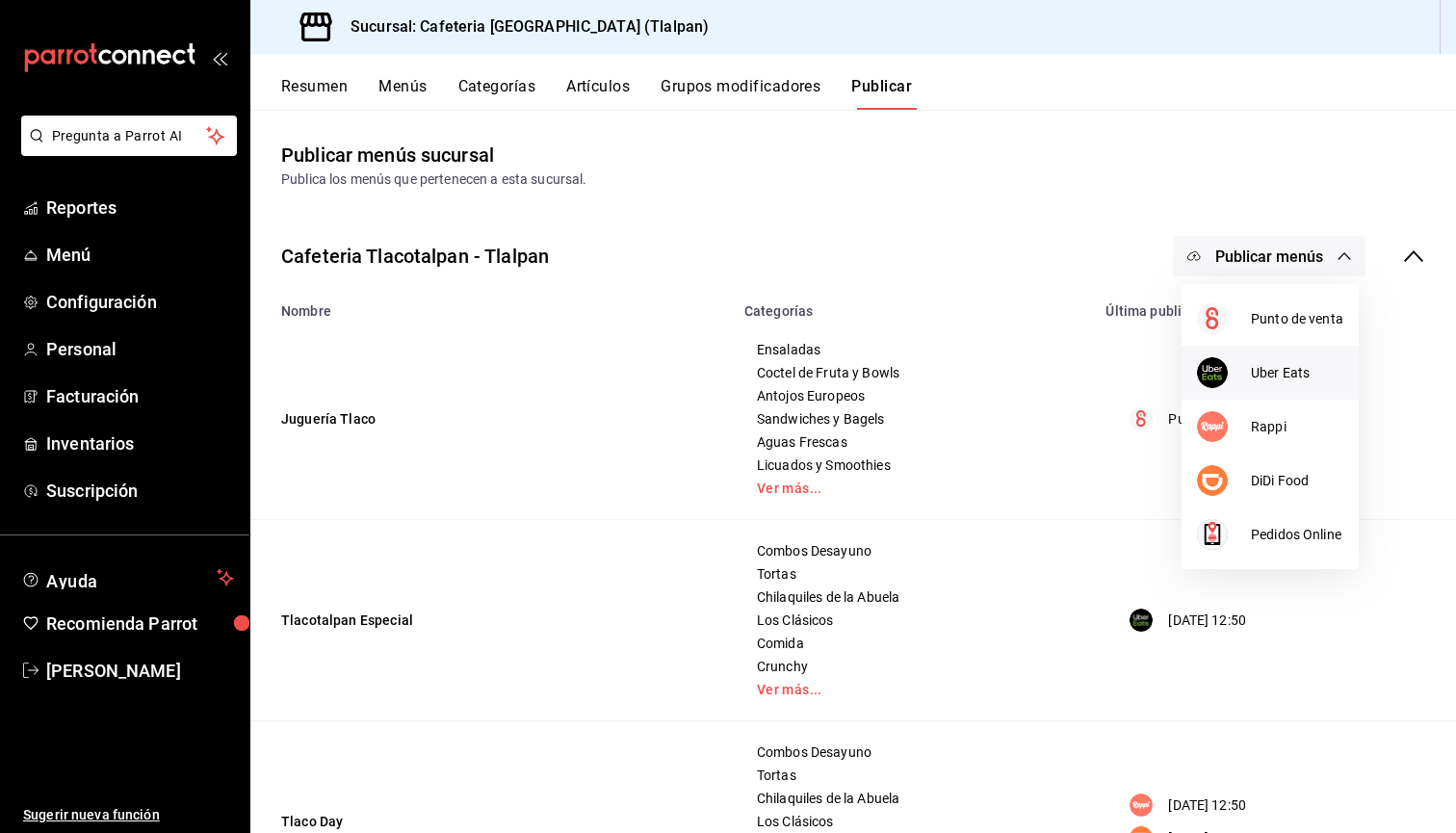 click on "Uber Eats" at bounding box center [1297, 373] 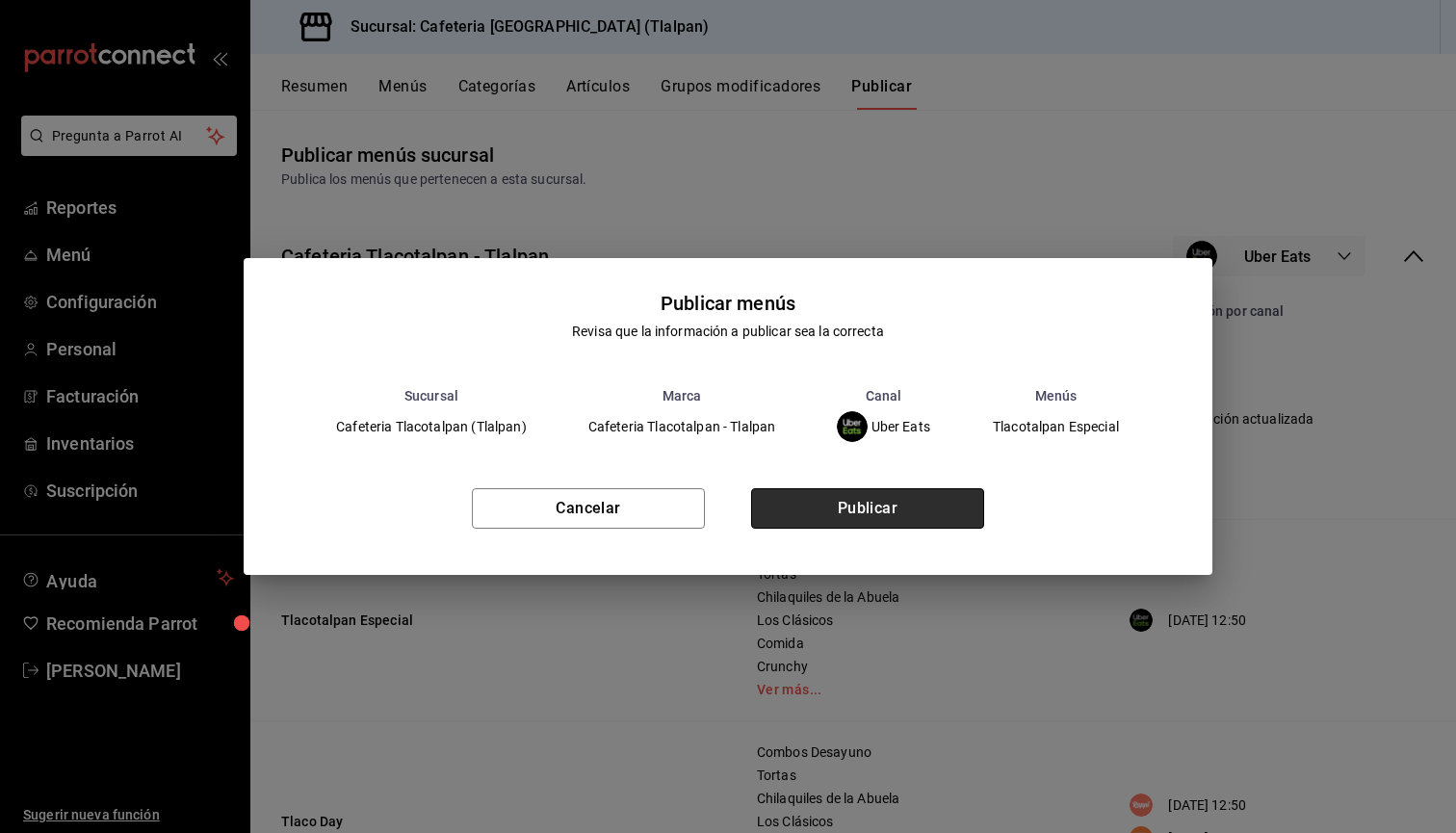 click on "Publicar" at bounding box center (868, 508) 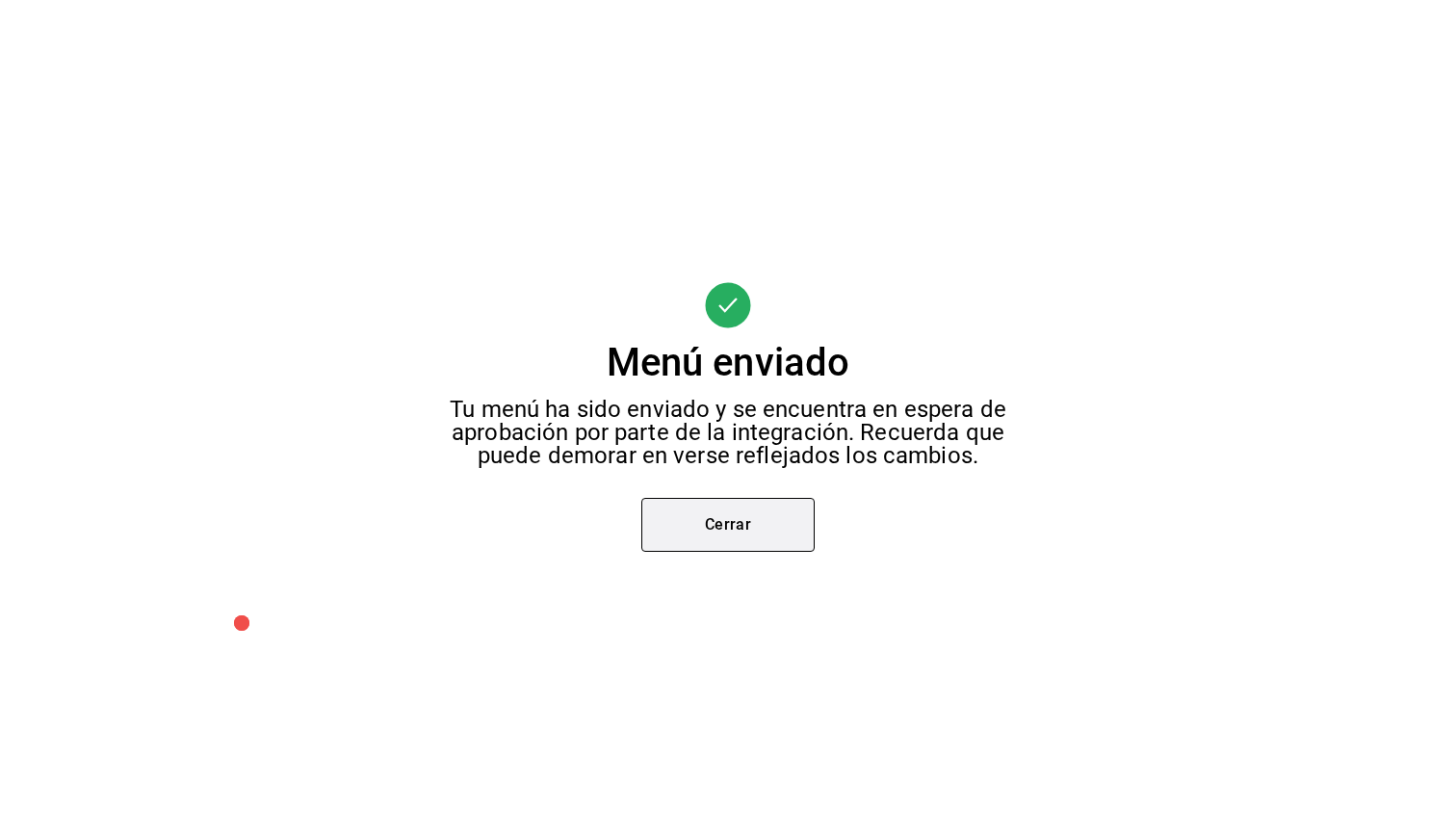 click on "Cerrar" at bounding box center (728, 525) 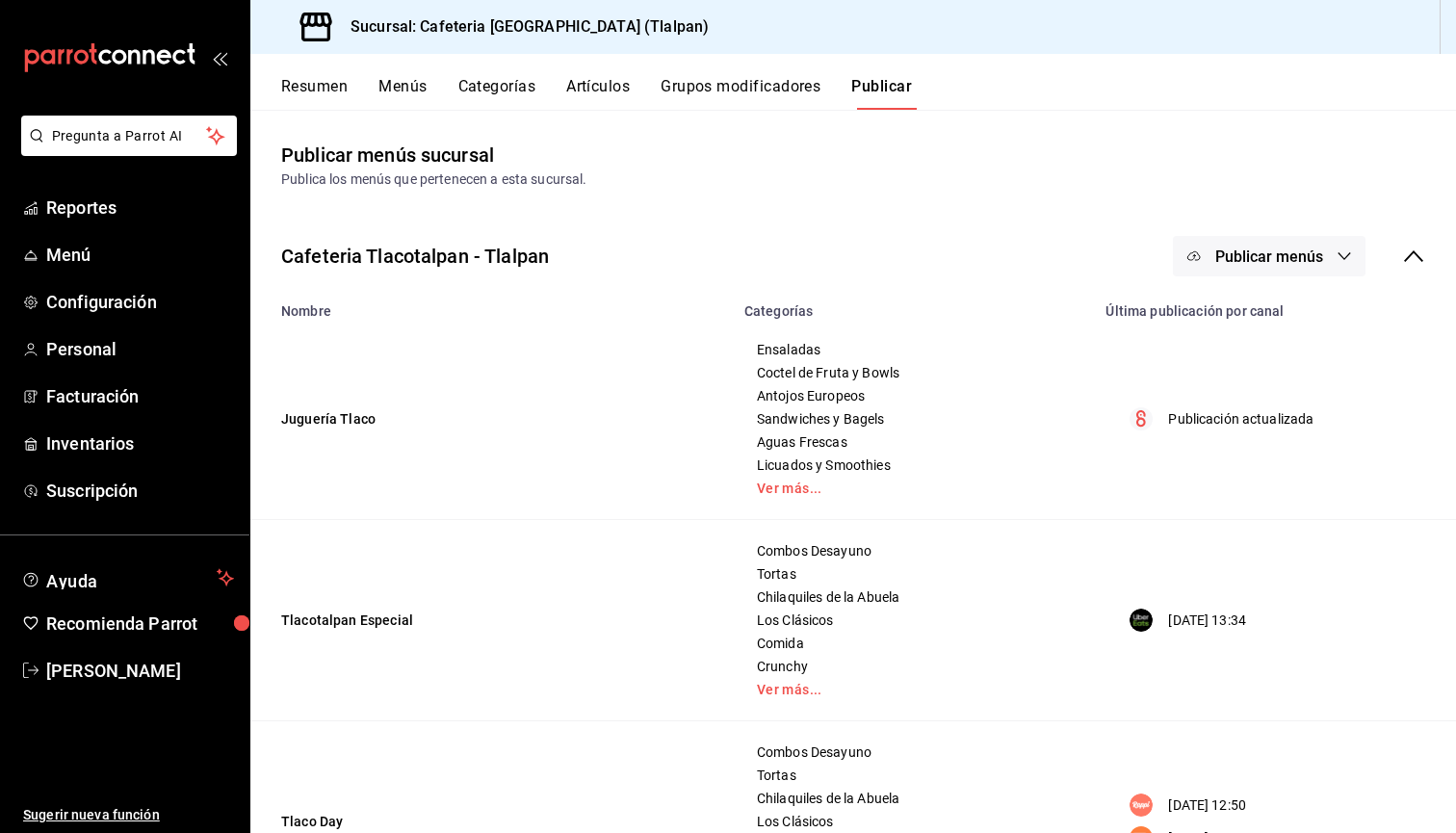 click 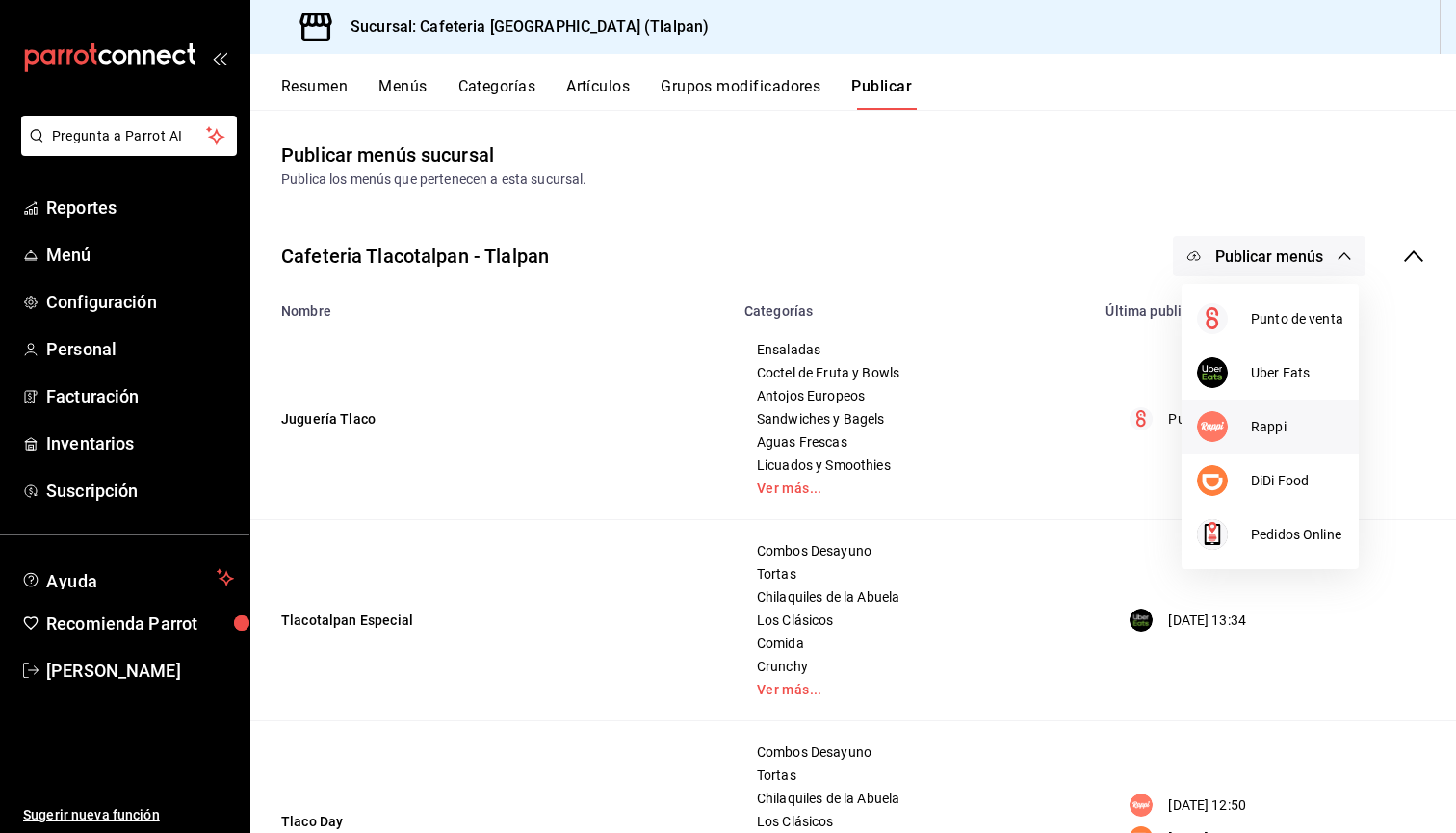click on "Rappi" at bounding box center (1297, 427) 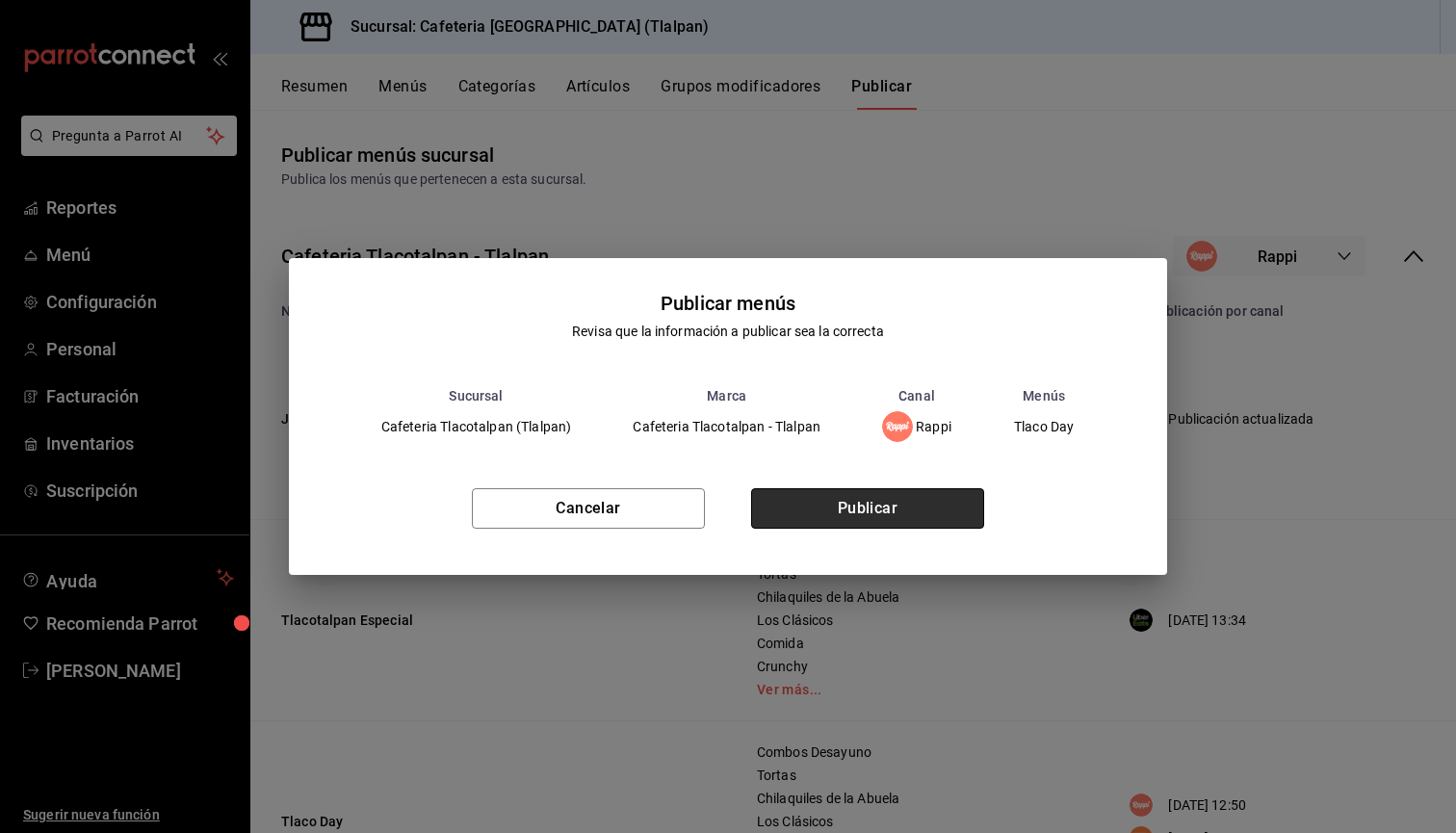 click on "Publicar" at bounding box center [868, 508] 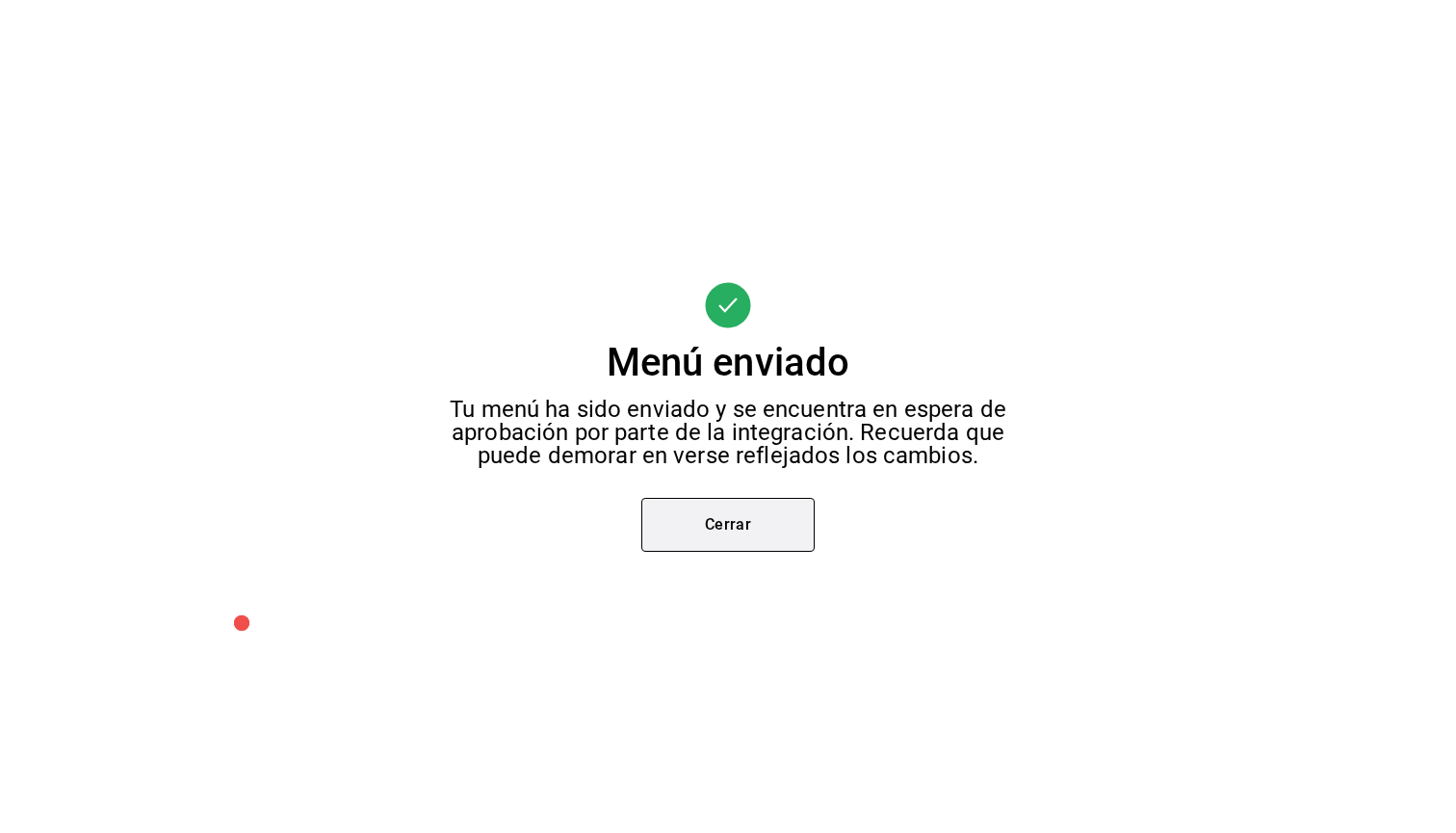 click on "Cerrar" at bounding box center (728, 525) 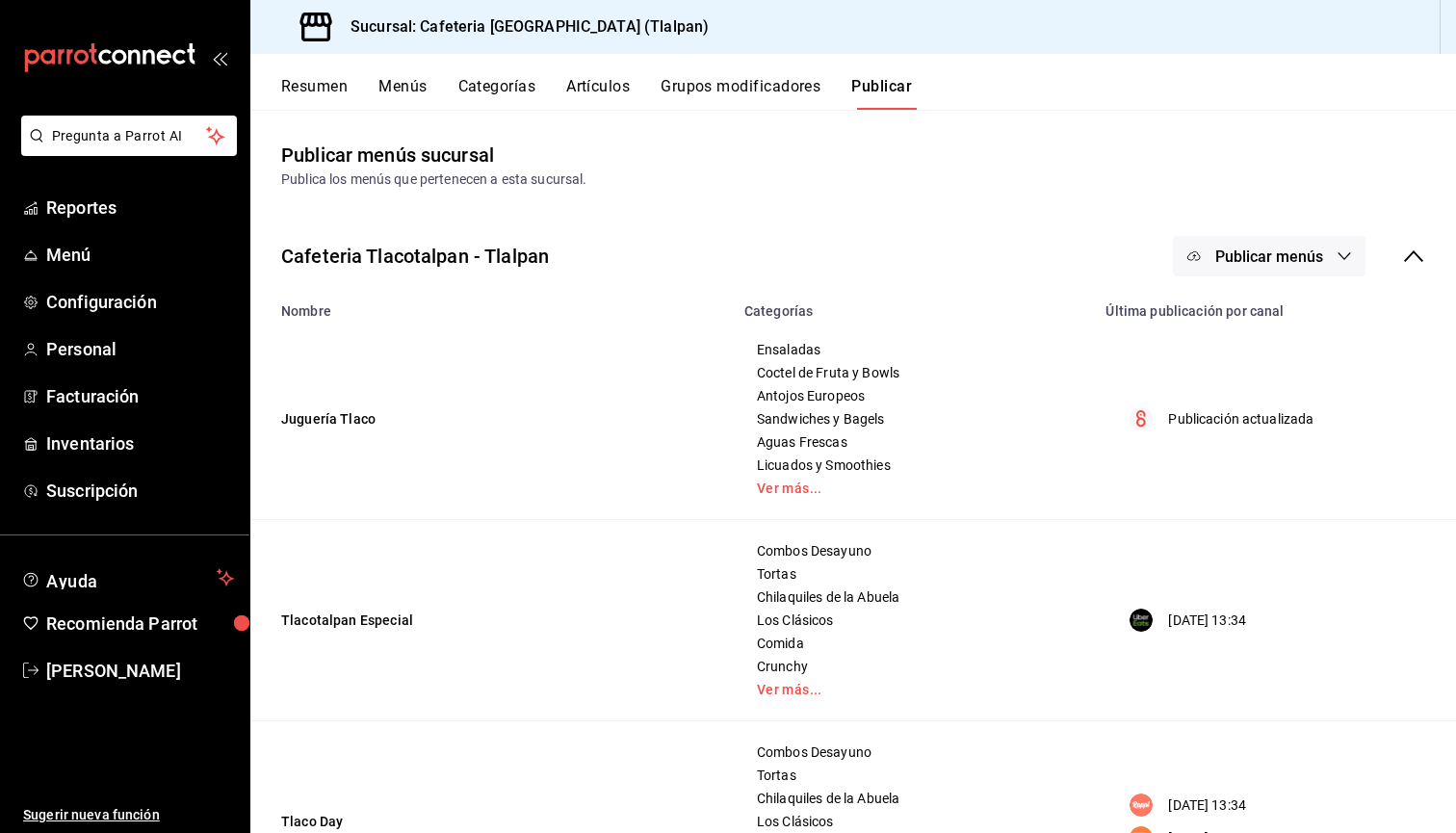 click on "Publicar menús" at bounding box center [1269, 256] 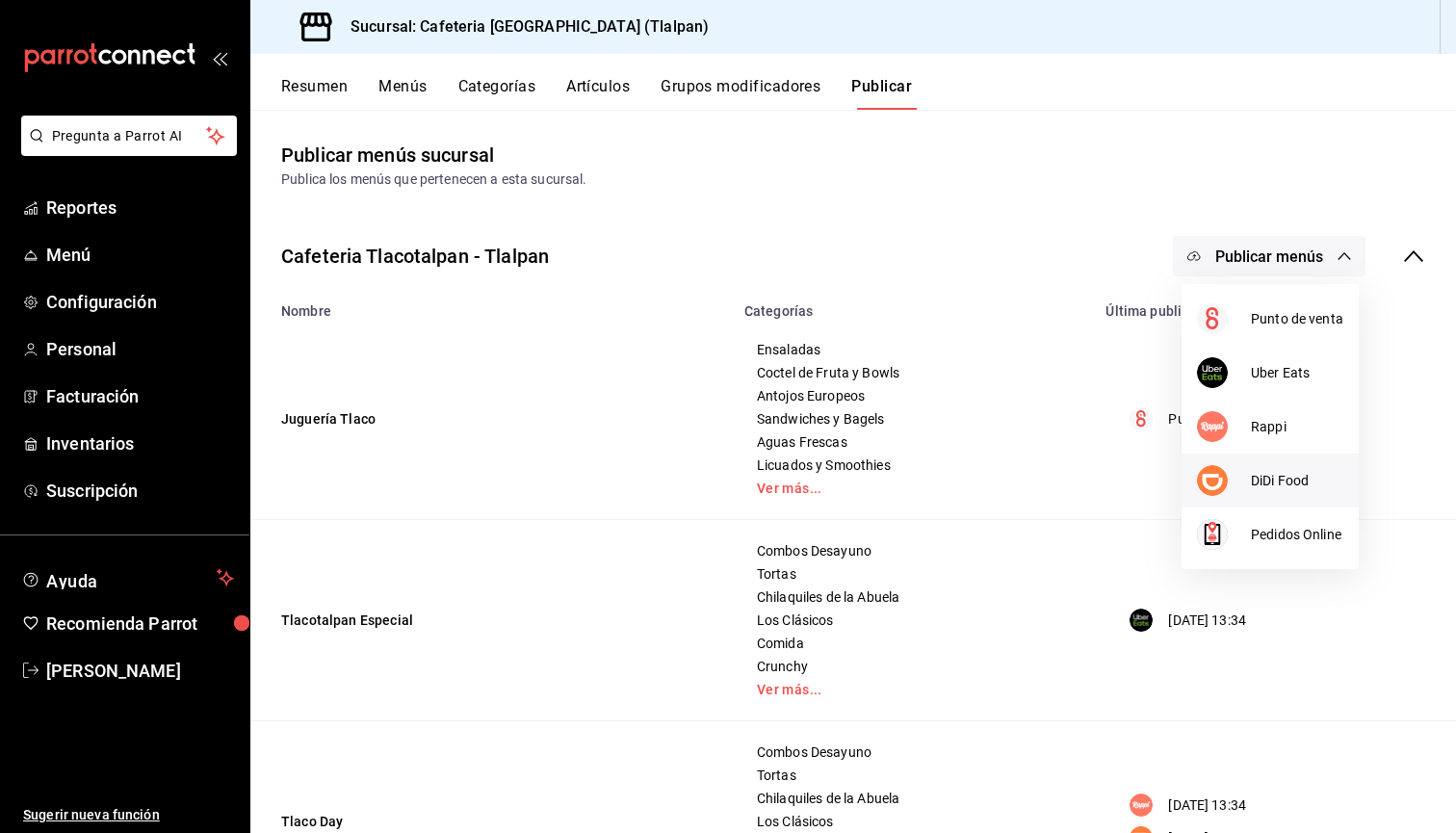 click on "DiDi Food" at bounding box center (1297, 481) 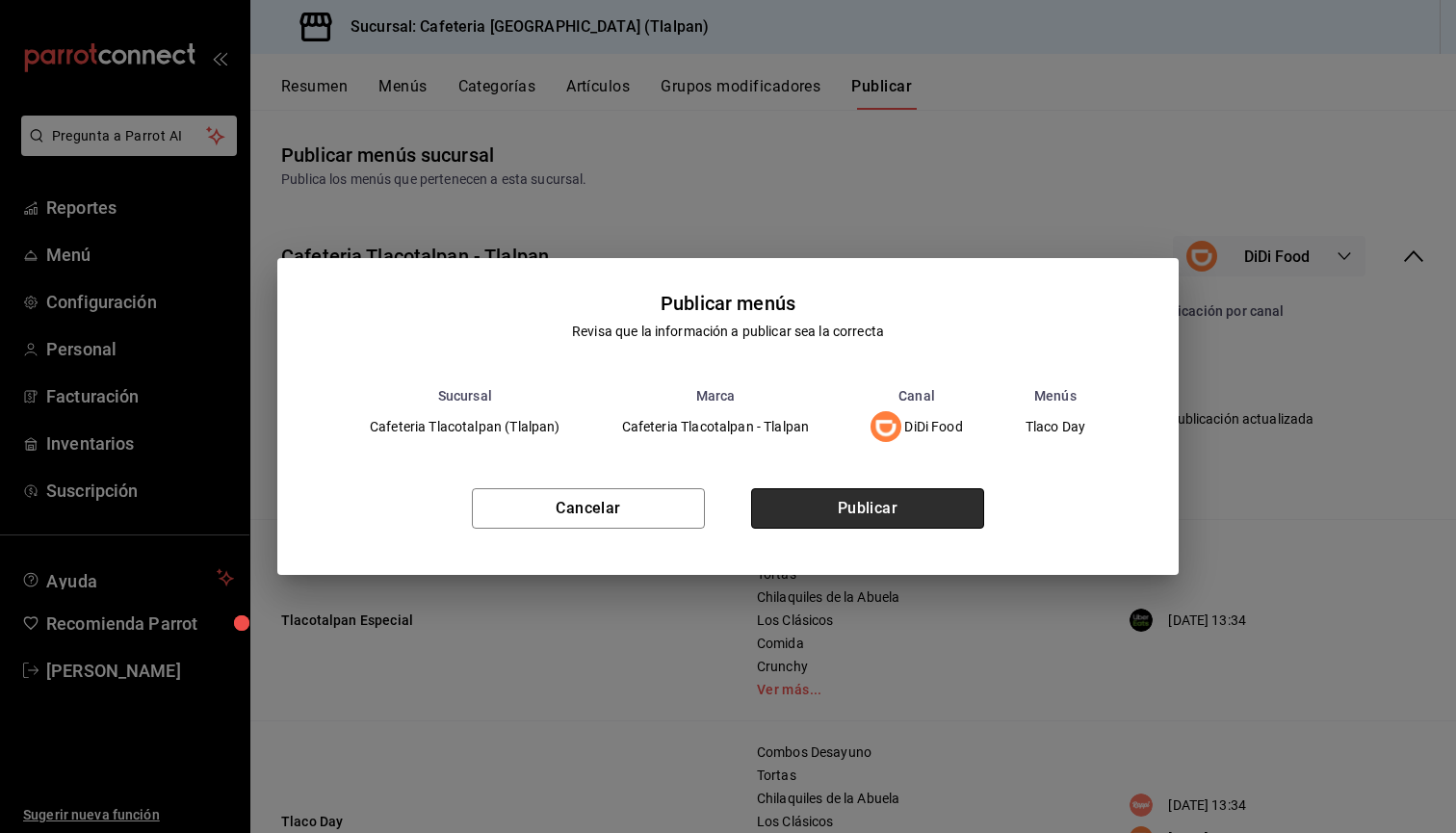 click on "Publicar" at bounding box center [868, 508] 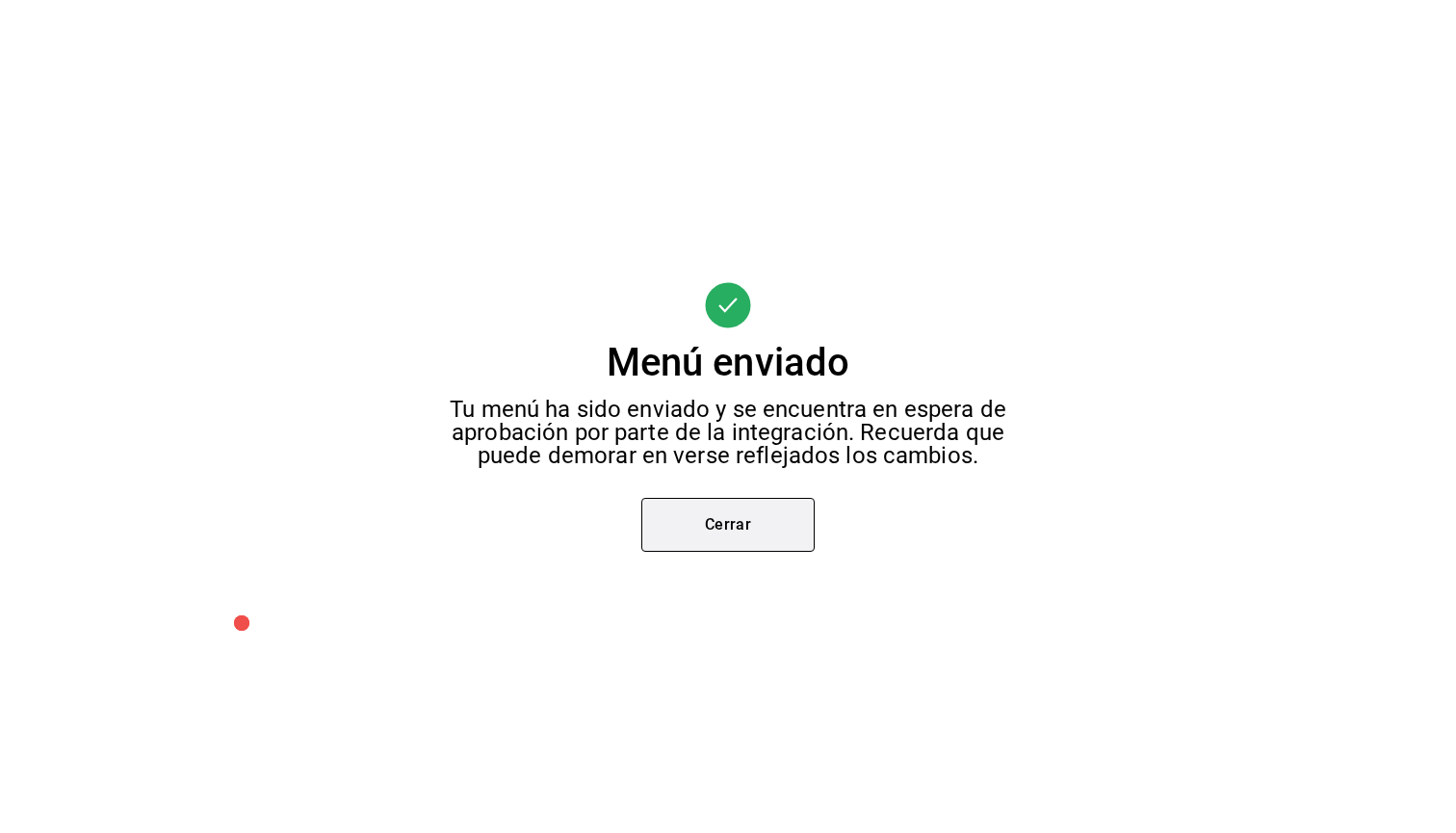 click on "Cerrar" at bounding box center (728, 525) 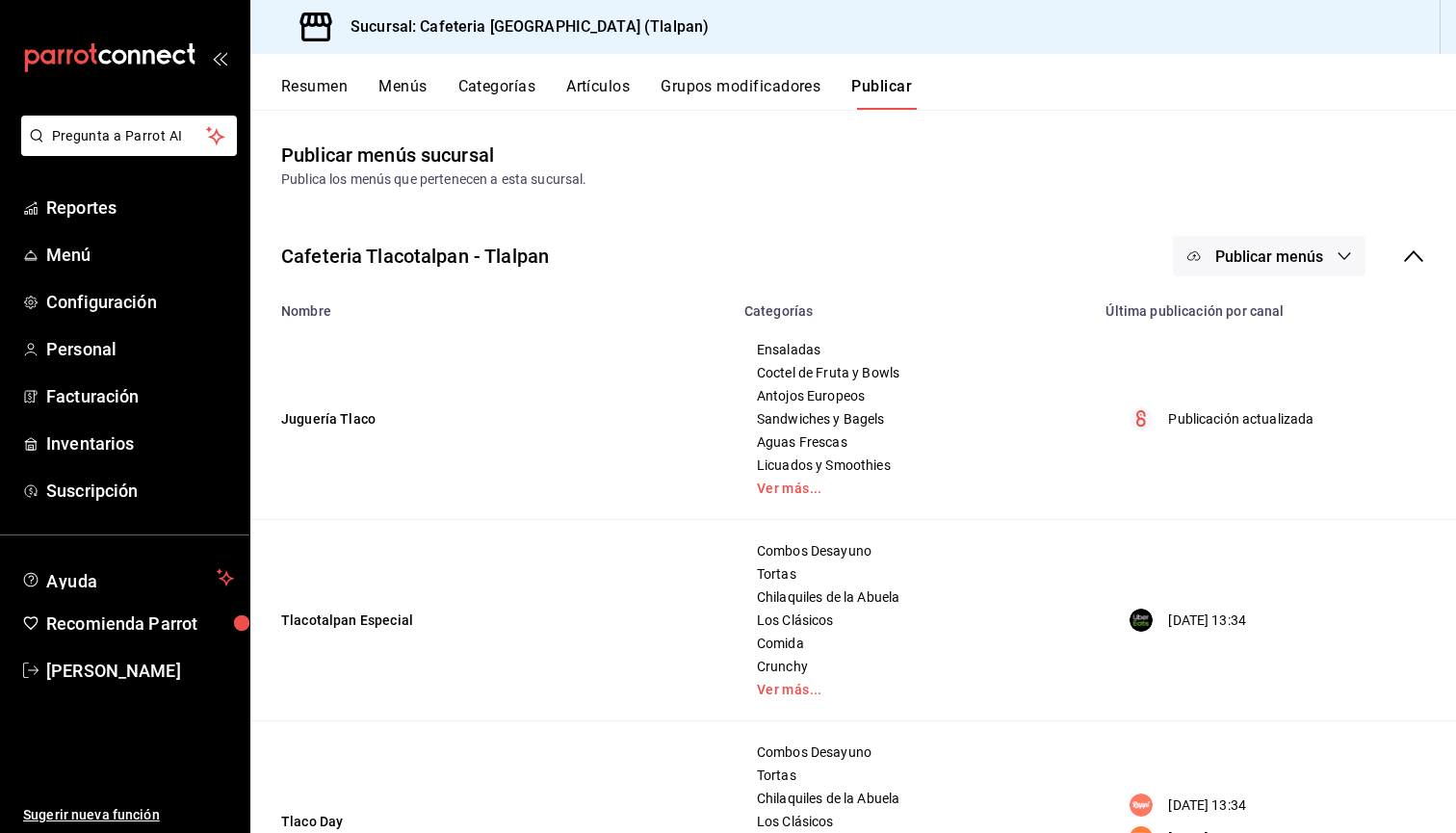 scroll, scrollTop: 0, scrollLeft: 0, axis: both 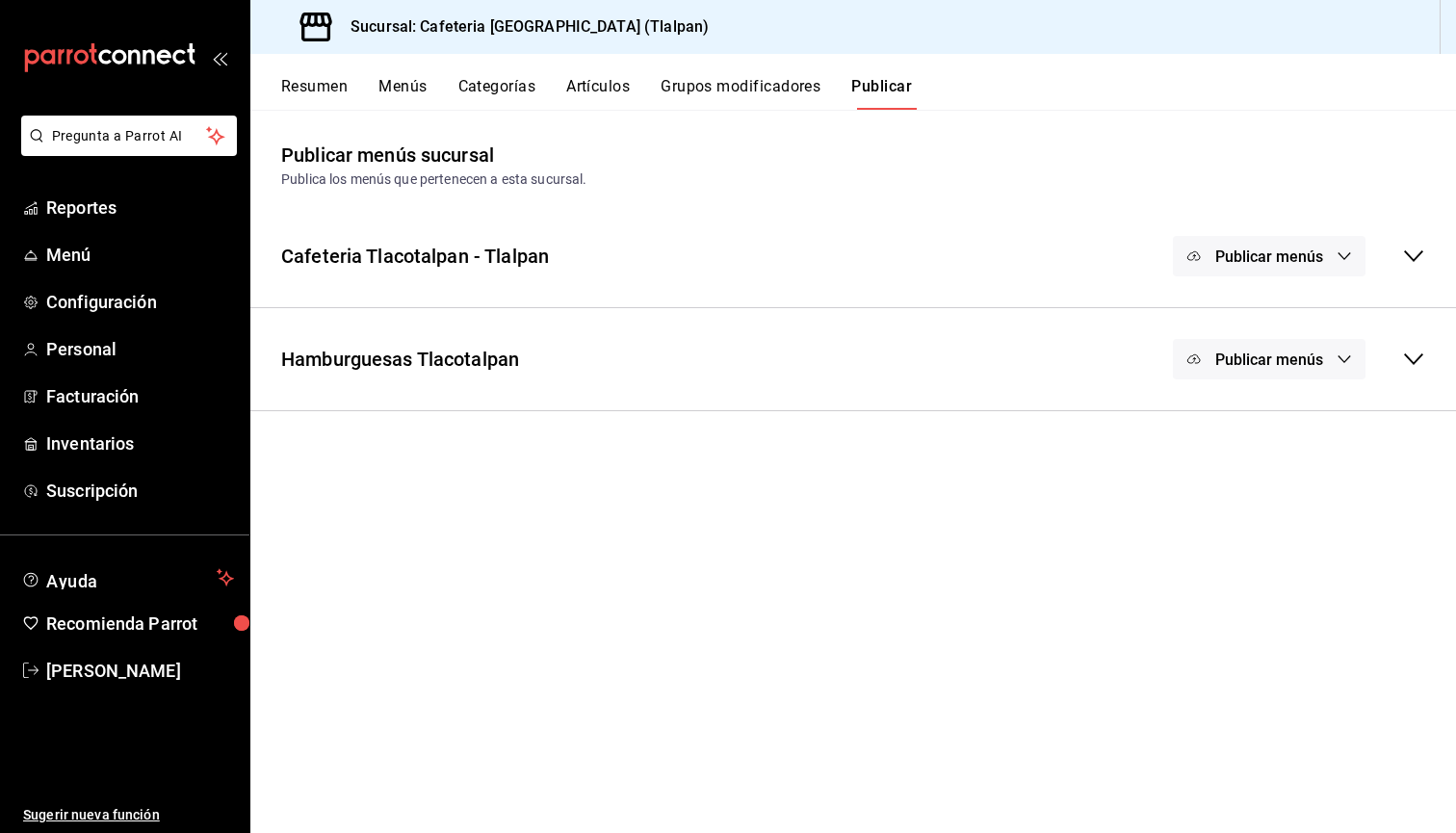 click 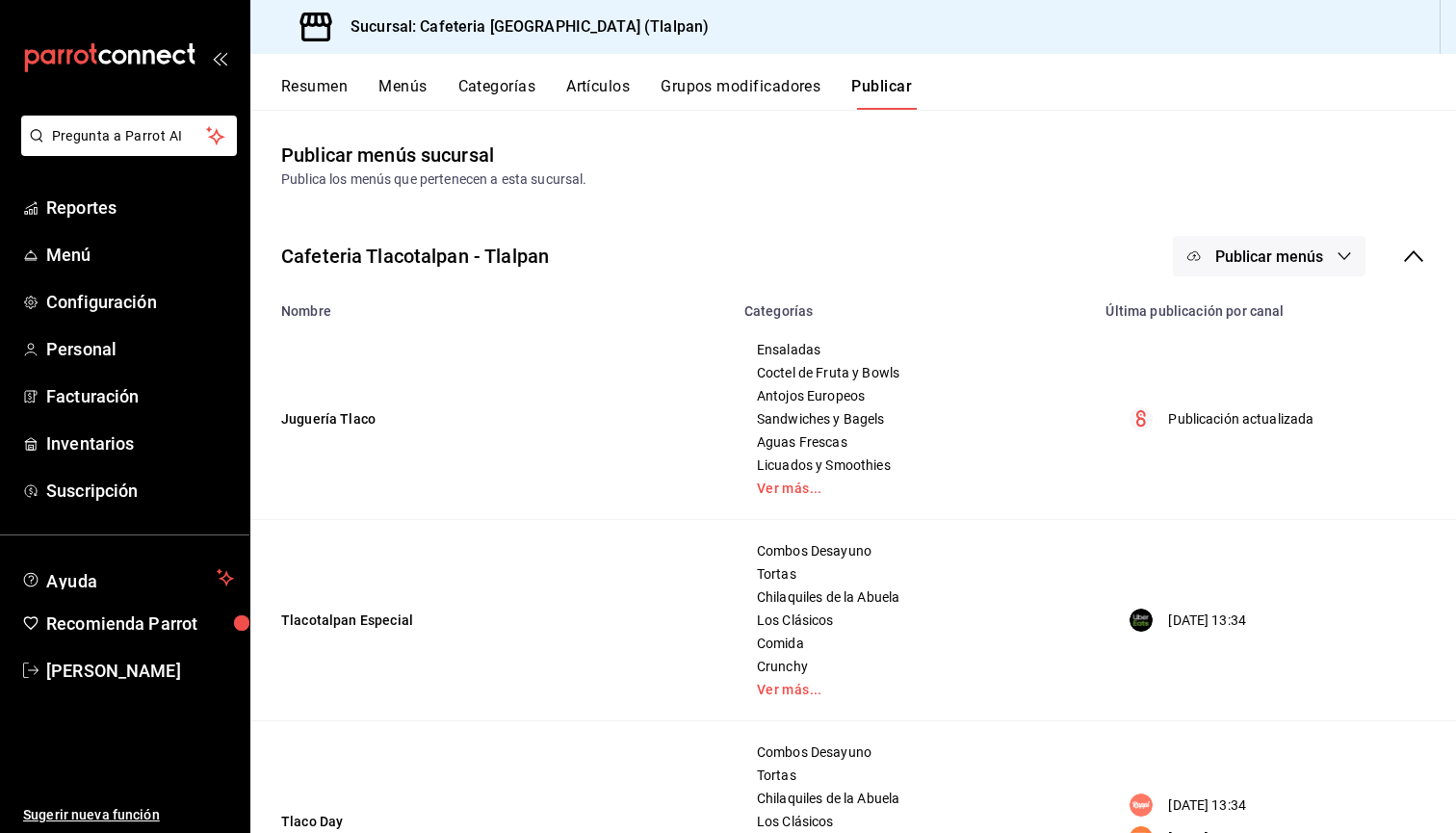 click on "Juguería Tlaco" at bounding box center [491, 419] 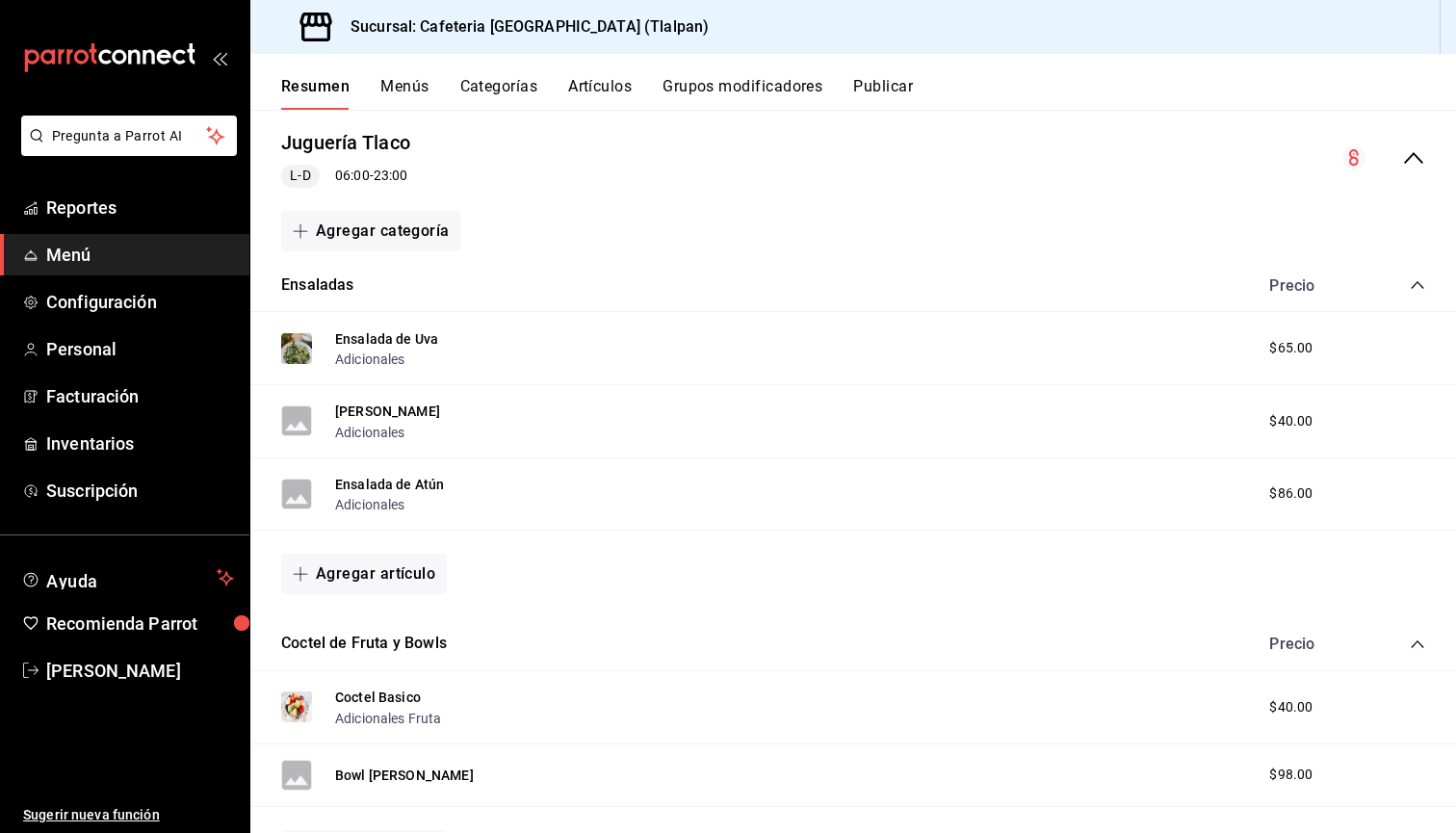 scroll, scrollTop: 186, scrollLeft: 0, axis: vertical 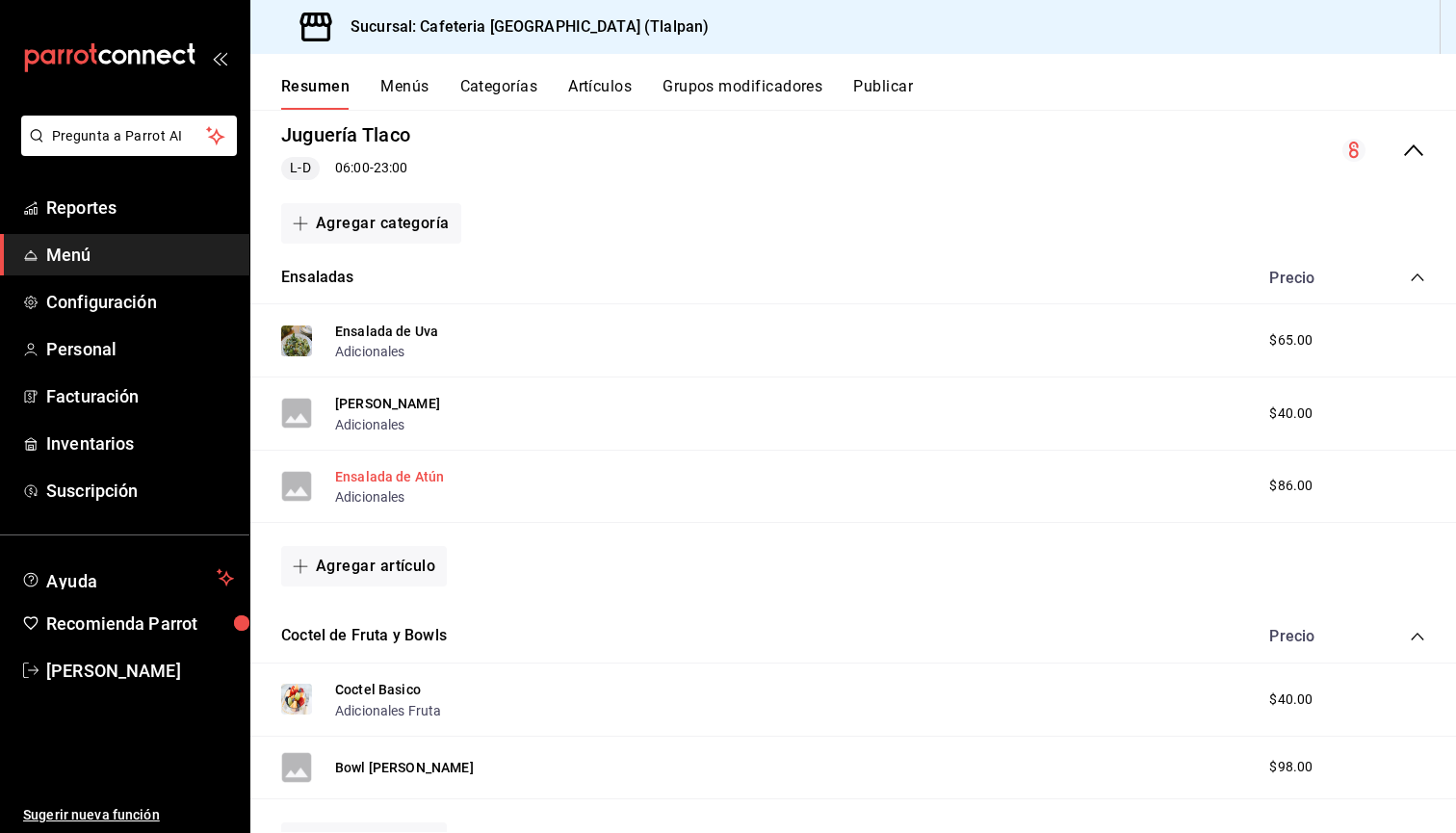 click on "Ensalada de Atún" at bounding box center [389, 477] 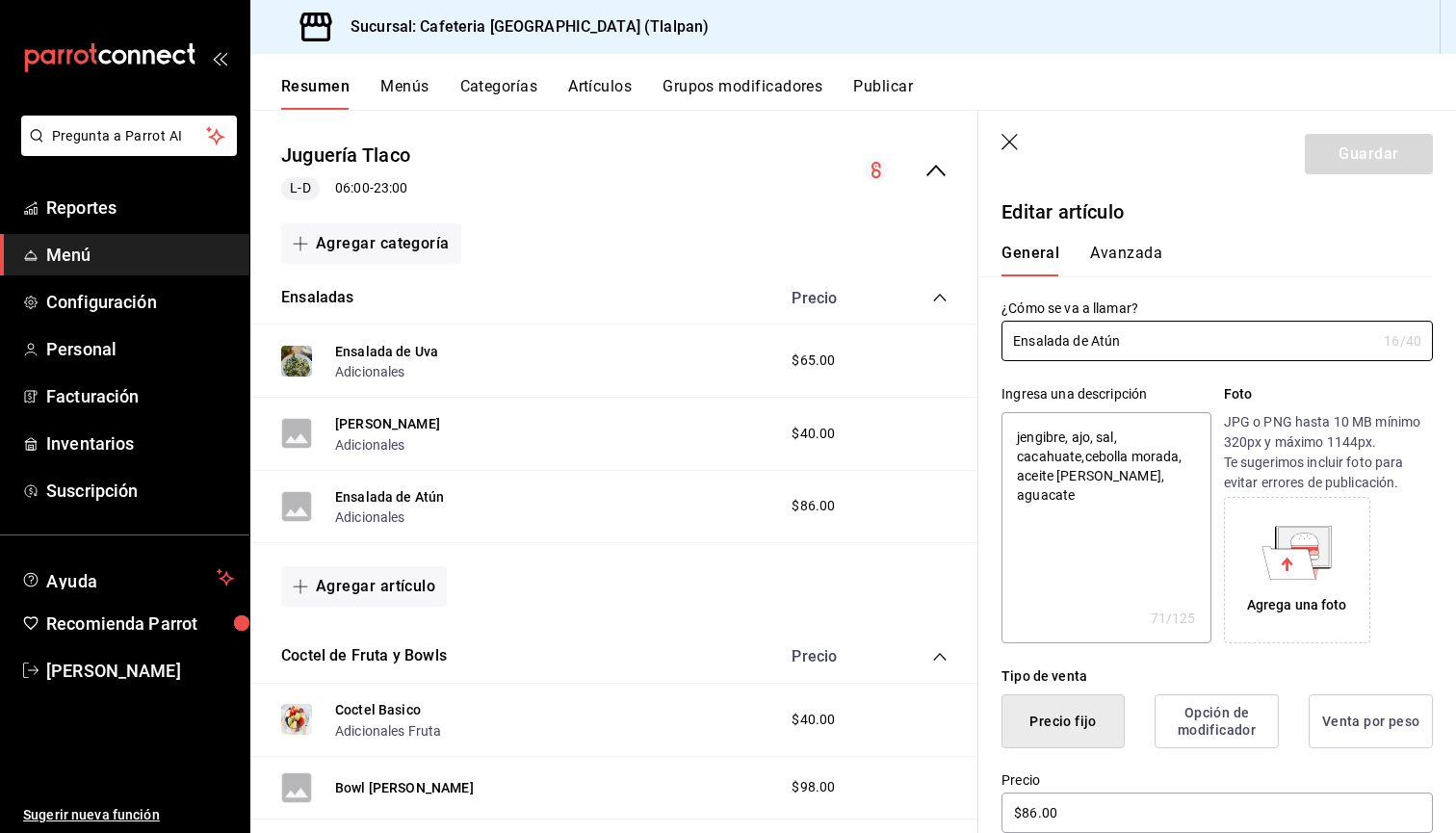 type on "x" 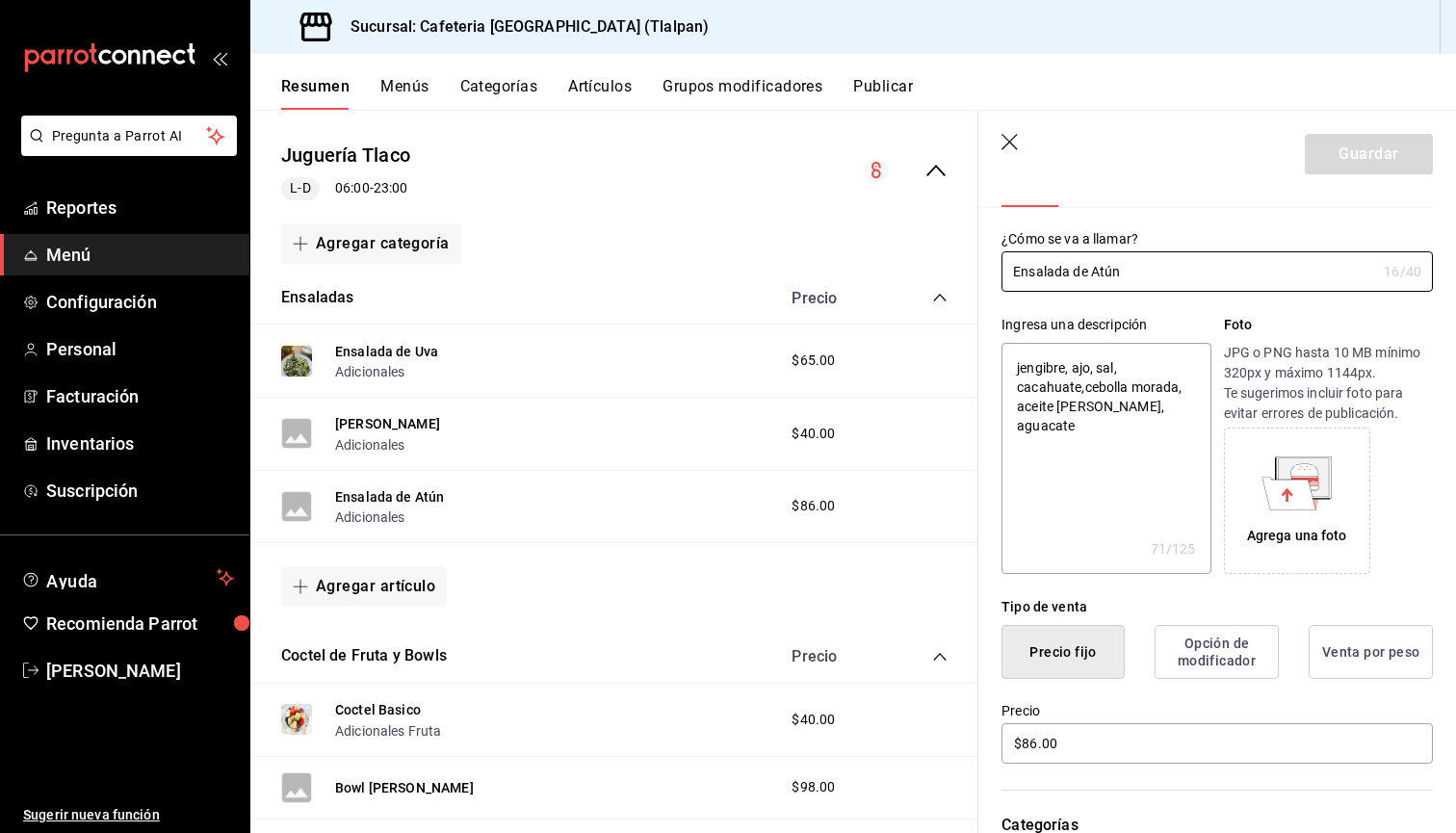 scroll, scrollTop: 61, scrollLeft: 0, axis: vertical 